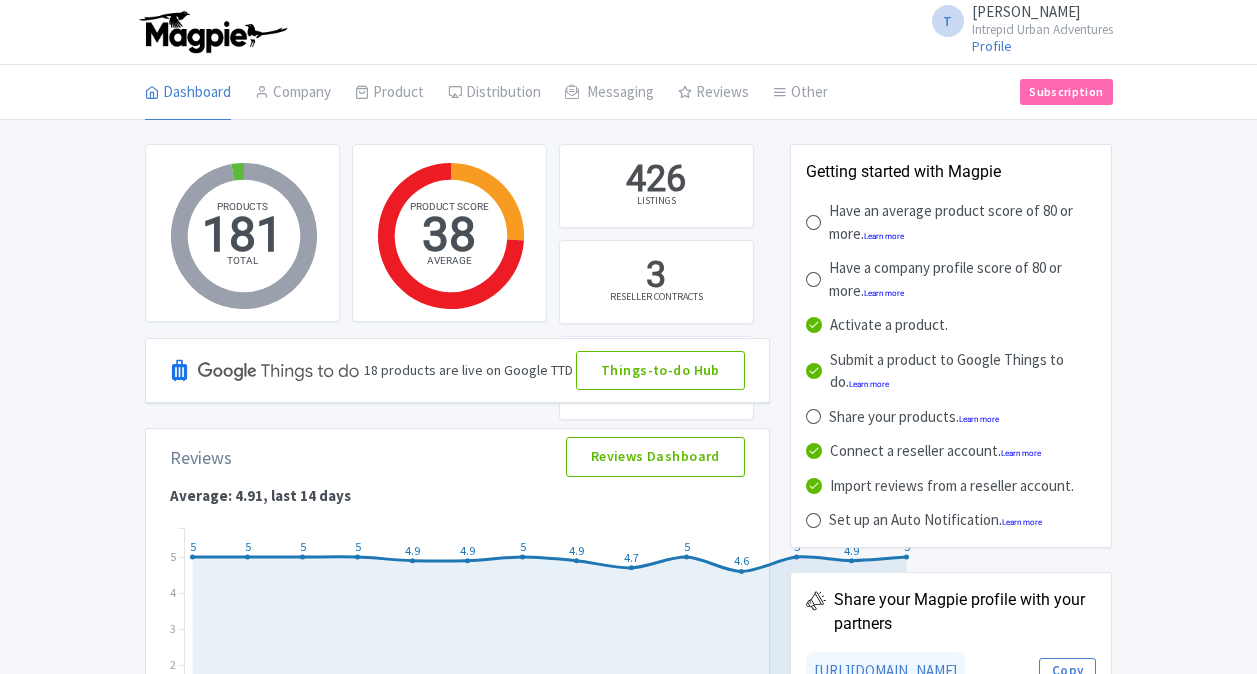 scroll, scrollTop: 0, scrollLeft: 0, axis: both 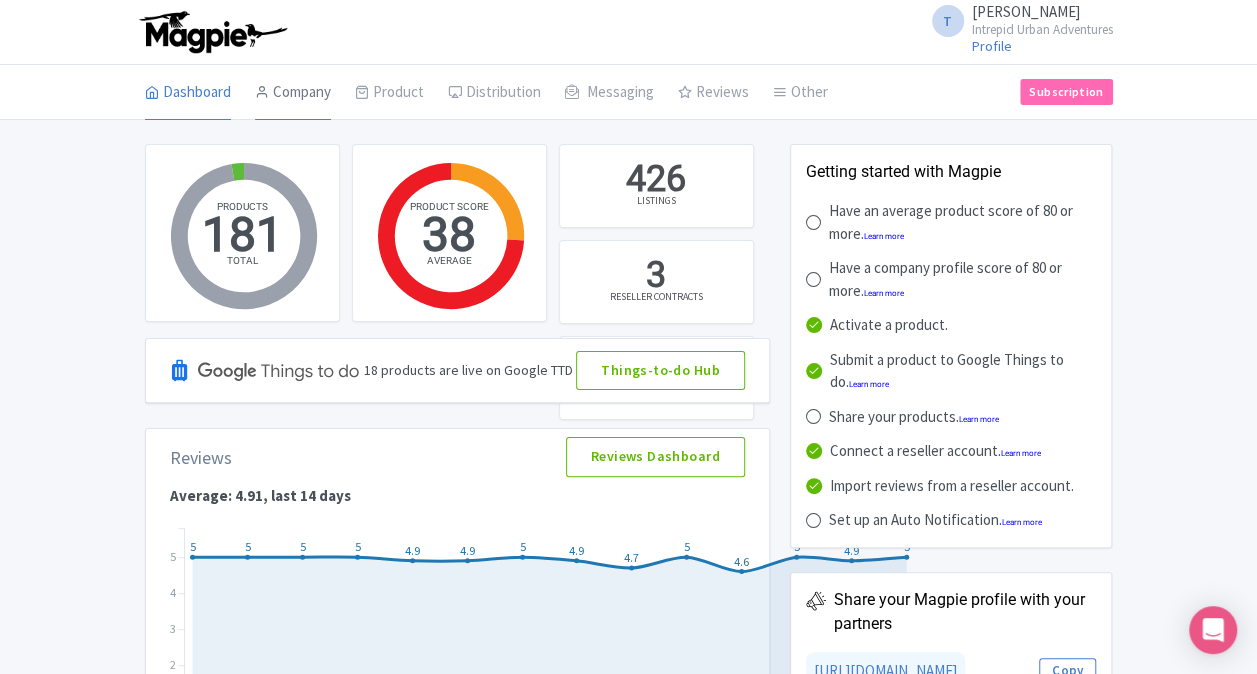 click on "Company" at bounding box center (293, 93) 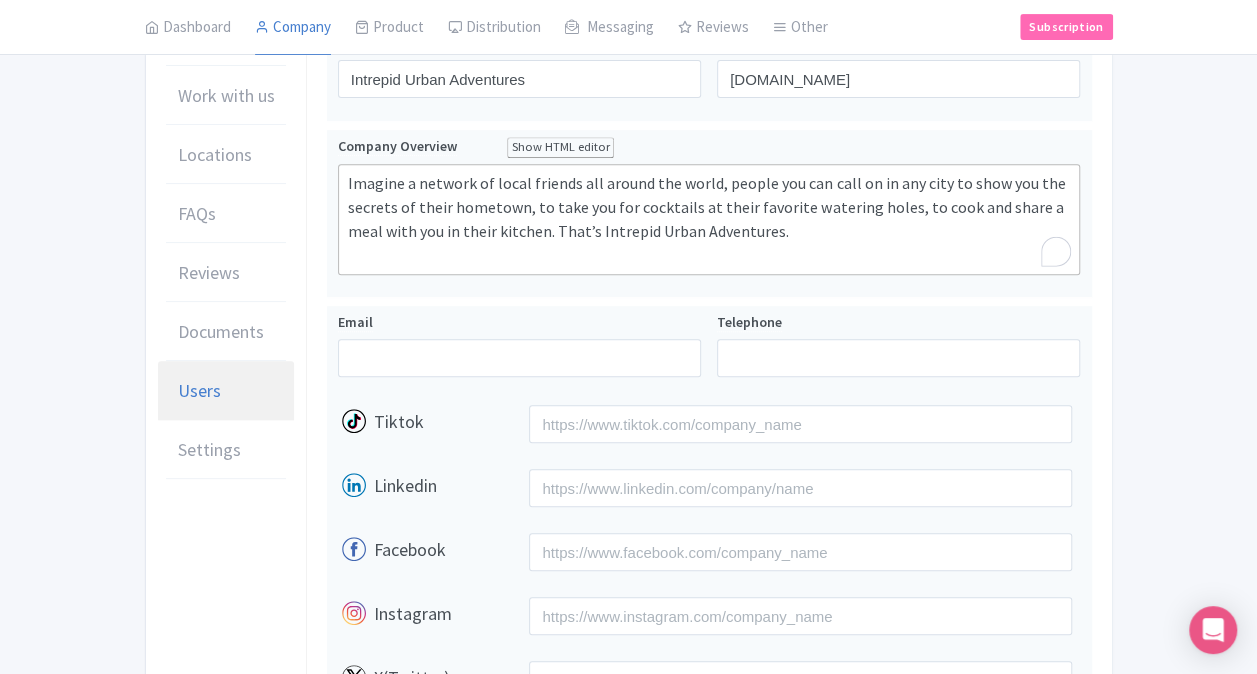 scroll, scrollTop: 200, scrollLeft: 0, axis: vertical 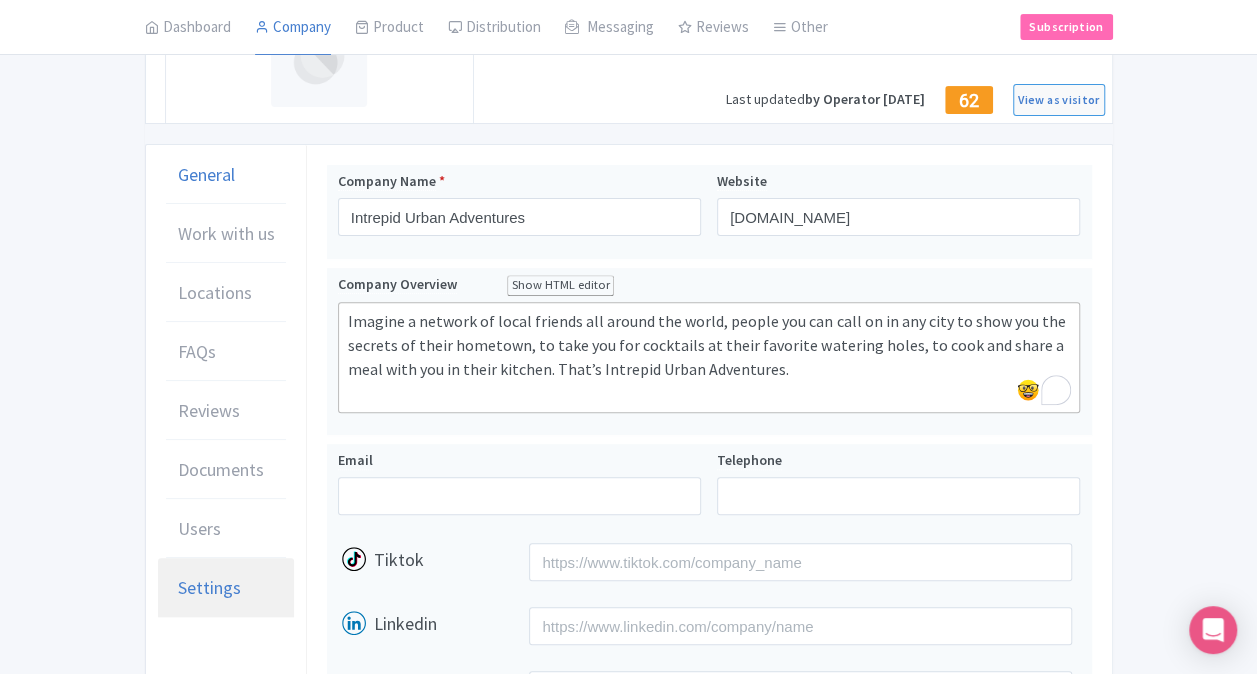 click on "Settings" at bounding box center (209, 587) 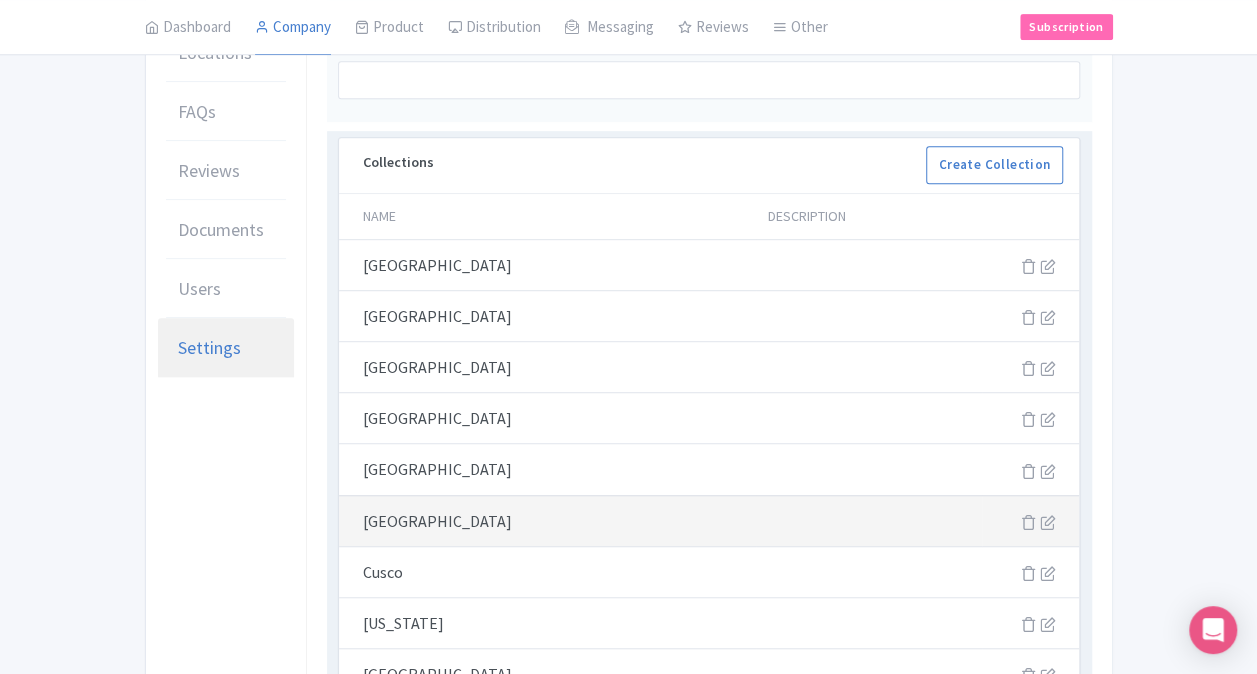 scroll, scrollTop: 400, scrollLeft: 0, axis: vertical 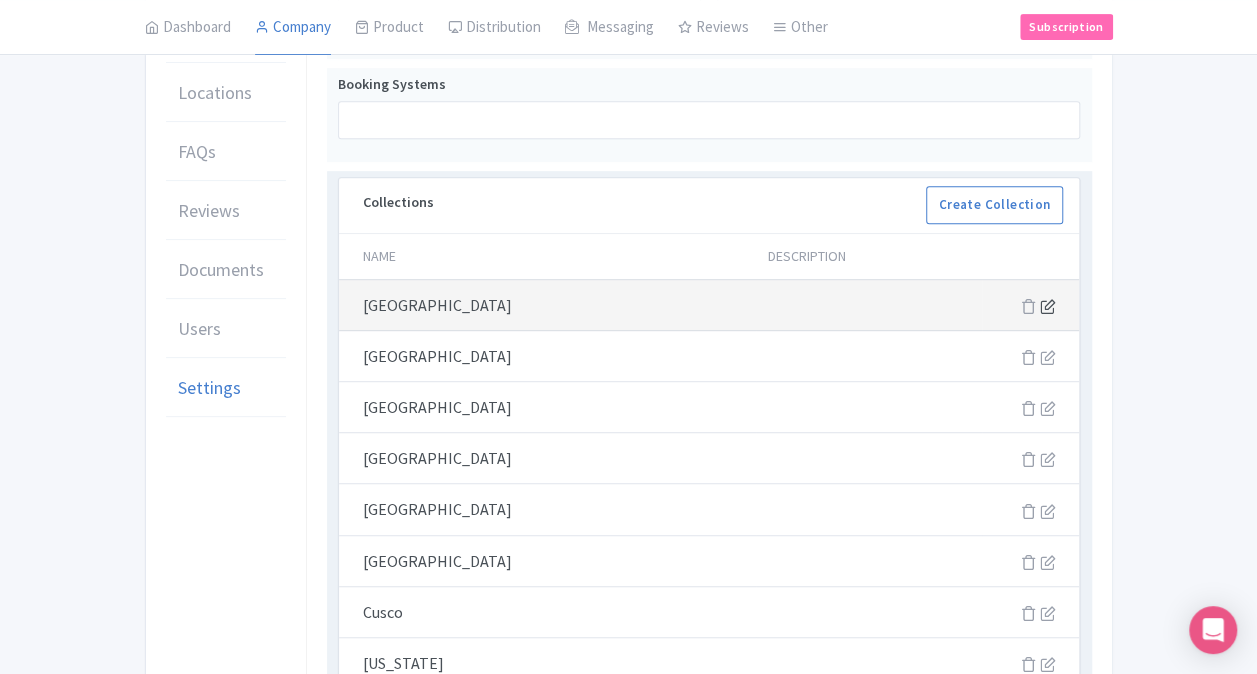 click at bounding box center (1047, 306) 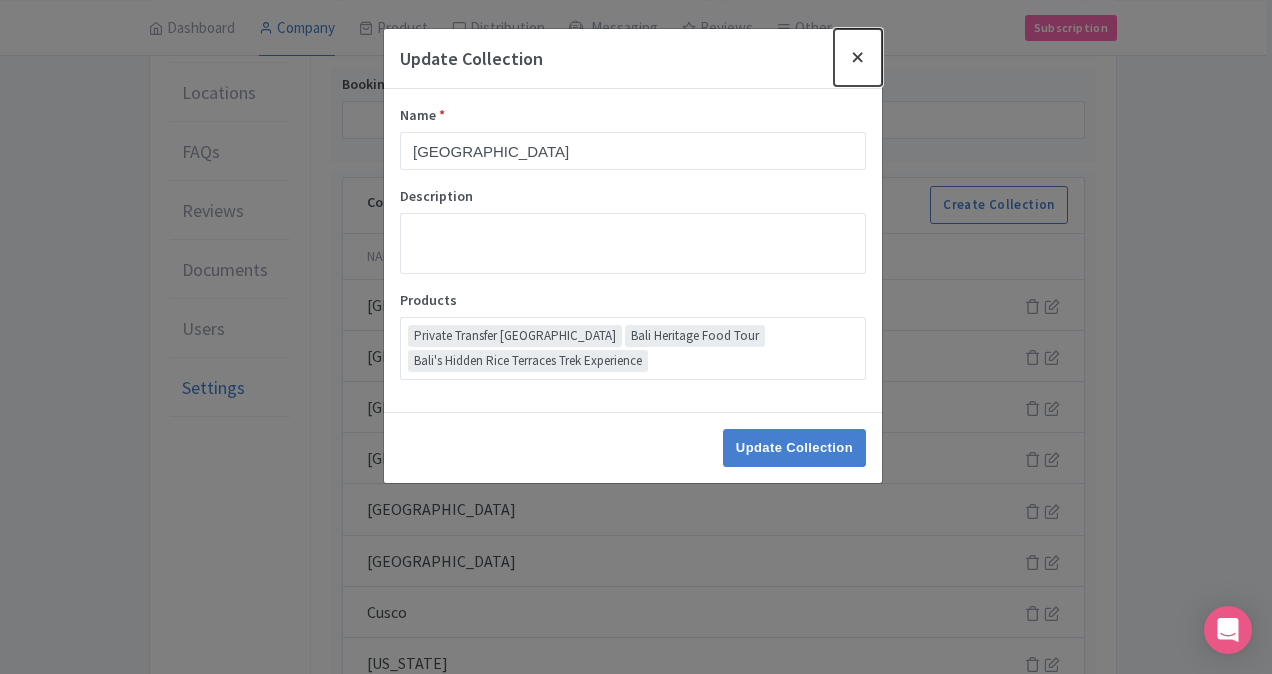 click at bounding box center (858, 57) 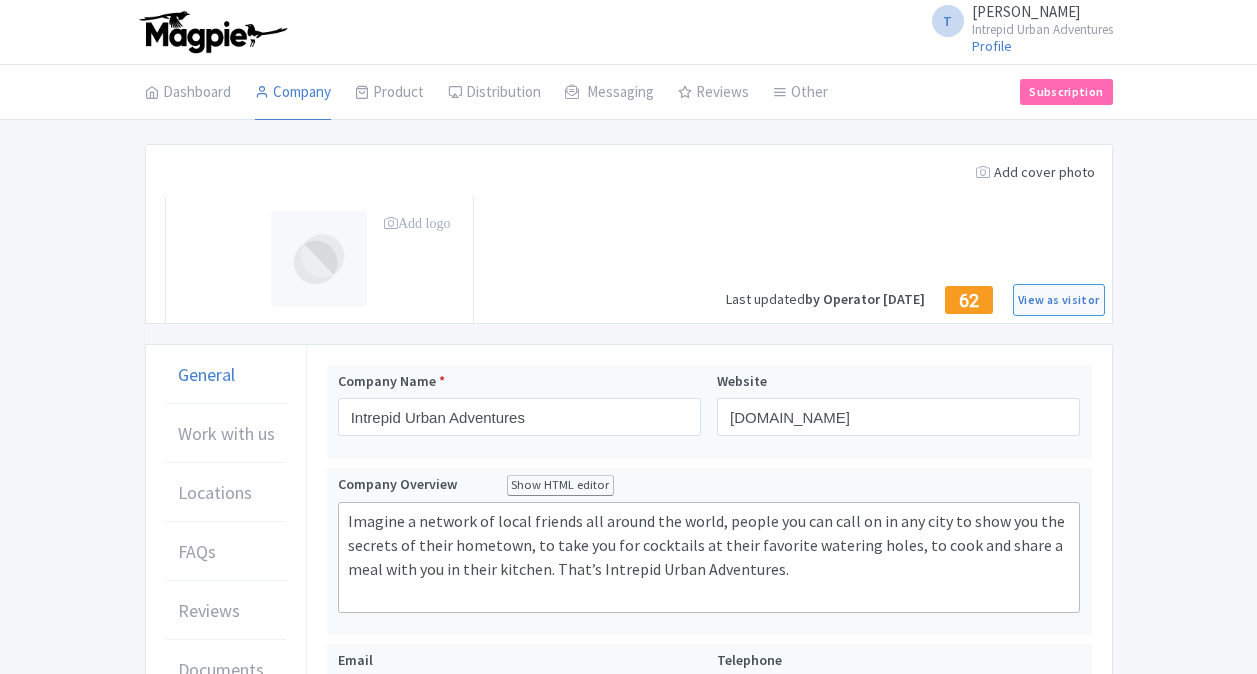 scroll, scrollTop: 400, scrollLeft: 0, axis: vertical 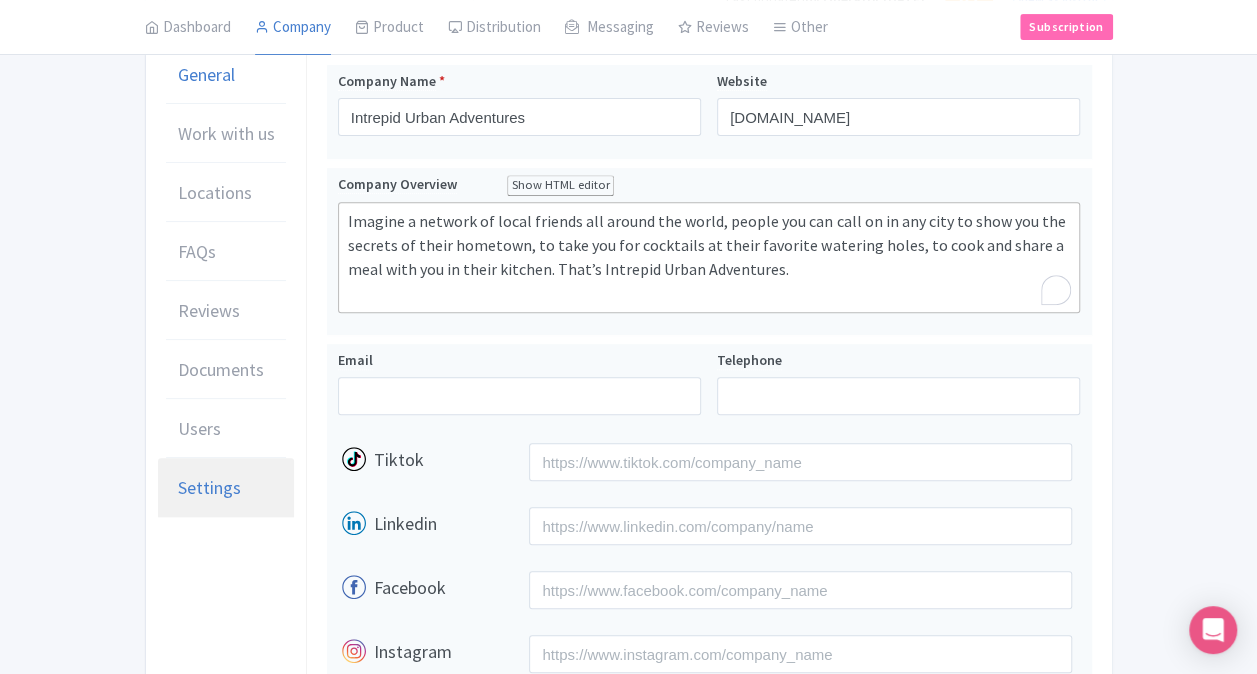 click on "Settings" at bounding box center (209, 487) 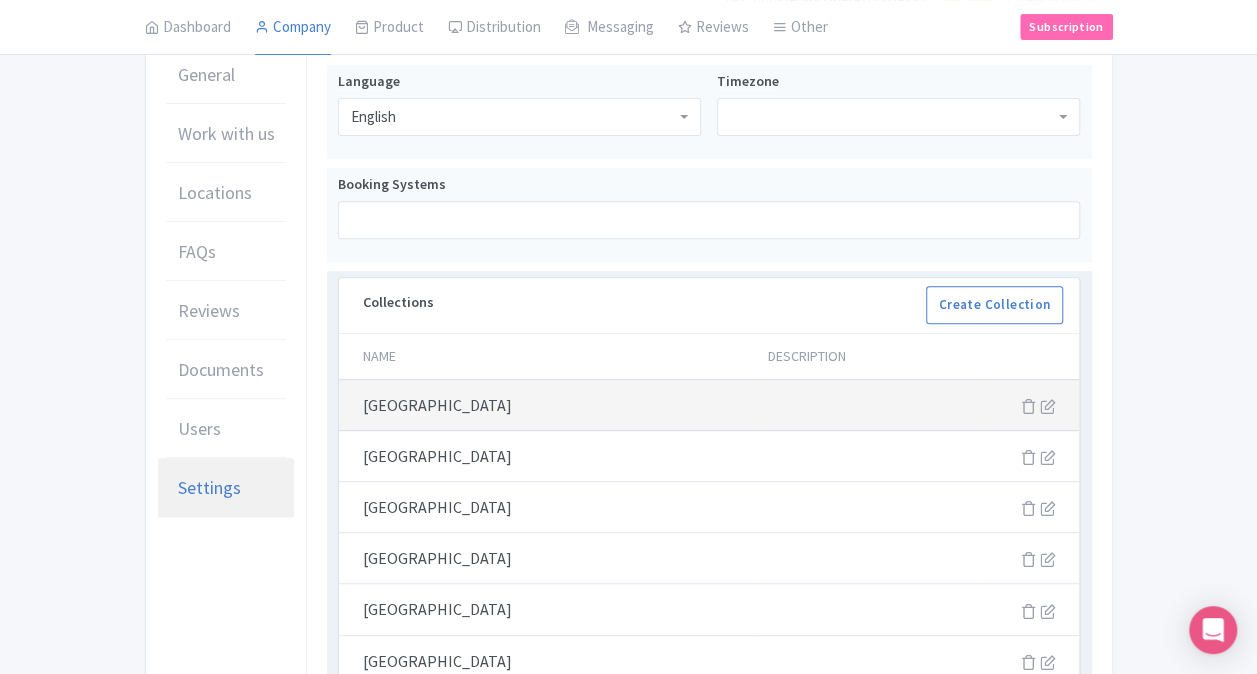 scroll, scrollTop: 400, scrollLeft: 0, axis: vertical 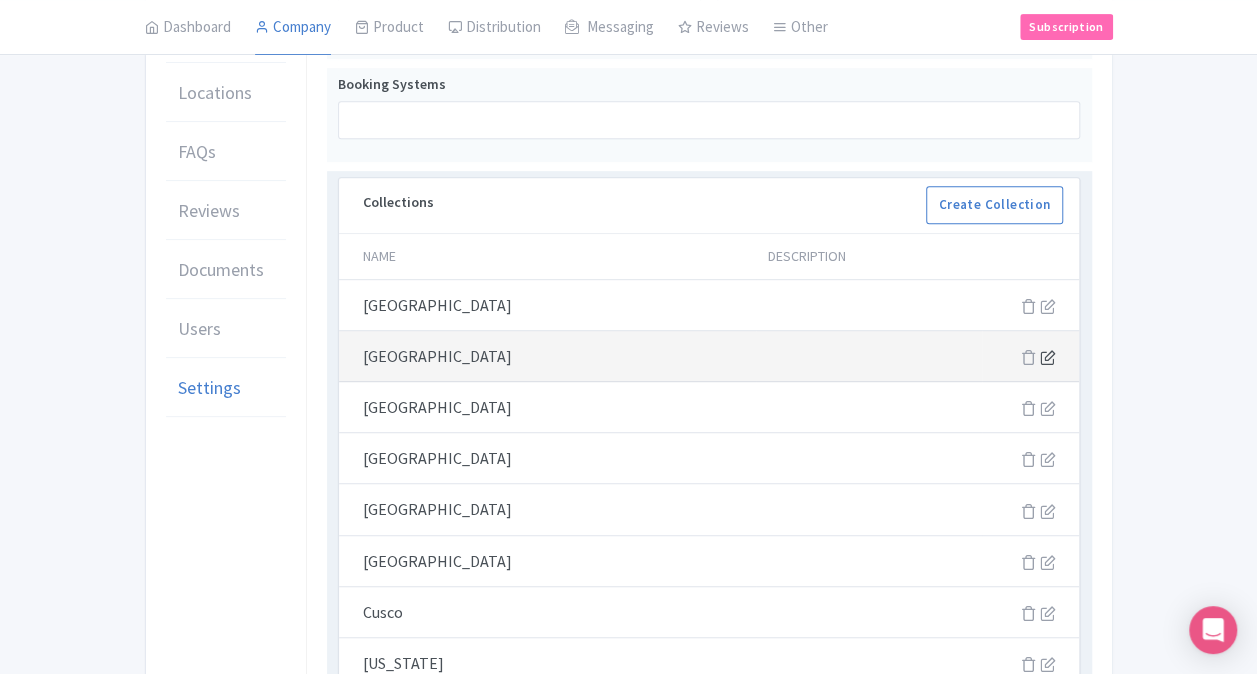 click at bounding box center (1047, 357) 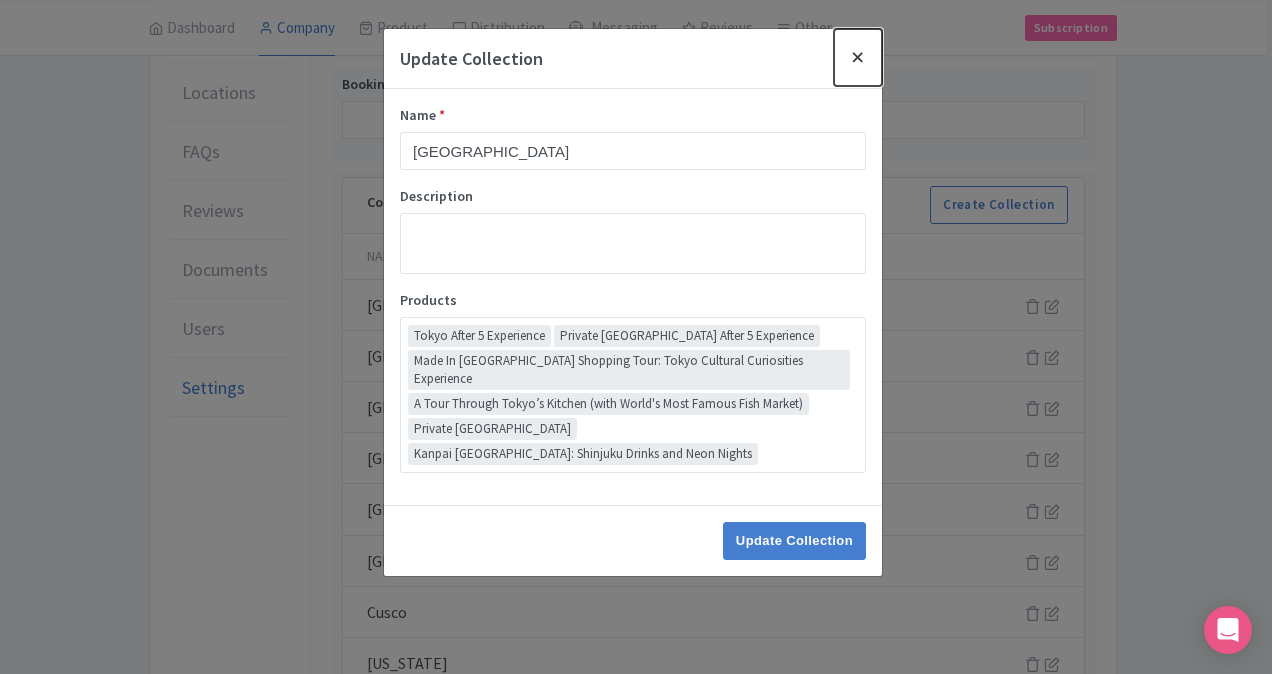 click at bounding box center [858, 57] 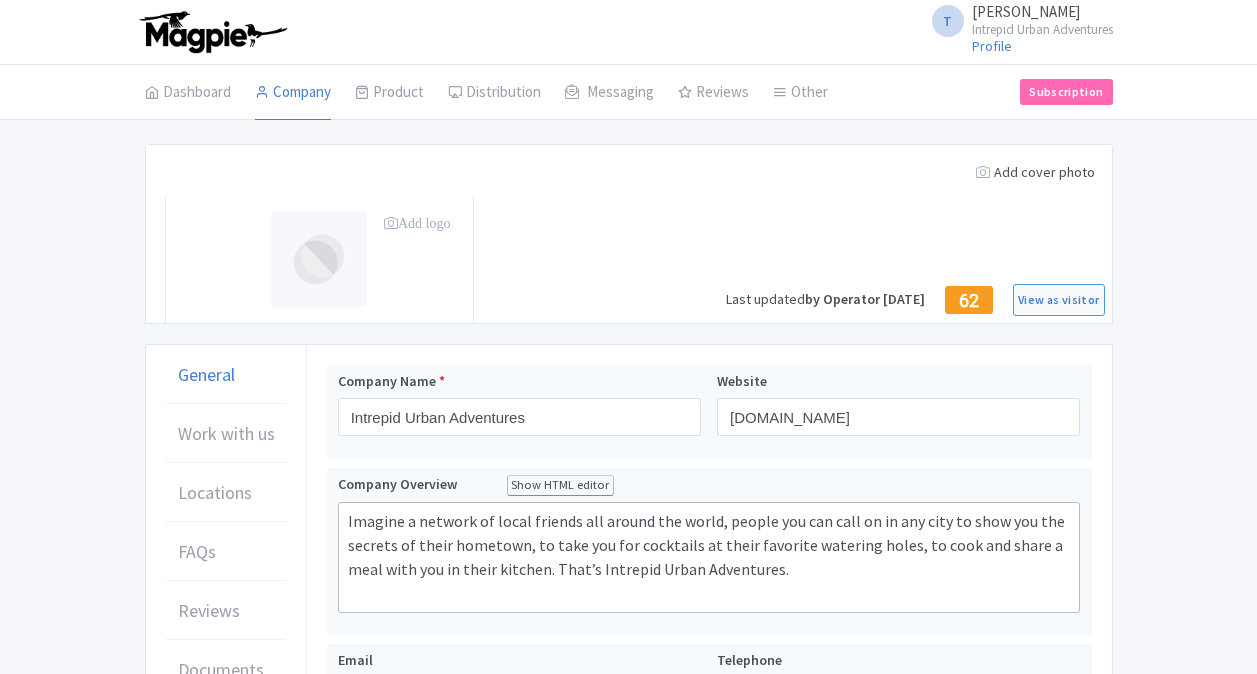 scroll, scrollTop: 400, scrollLeft: 0, axis: vertical 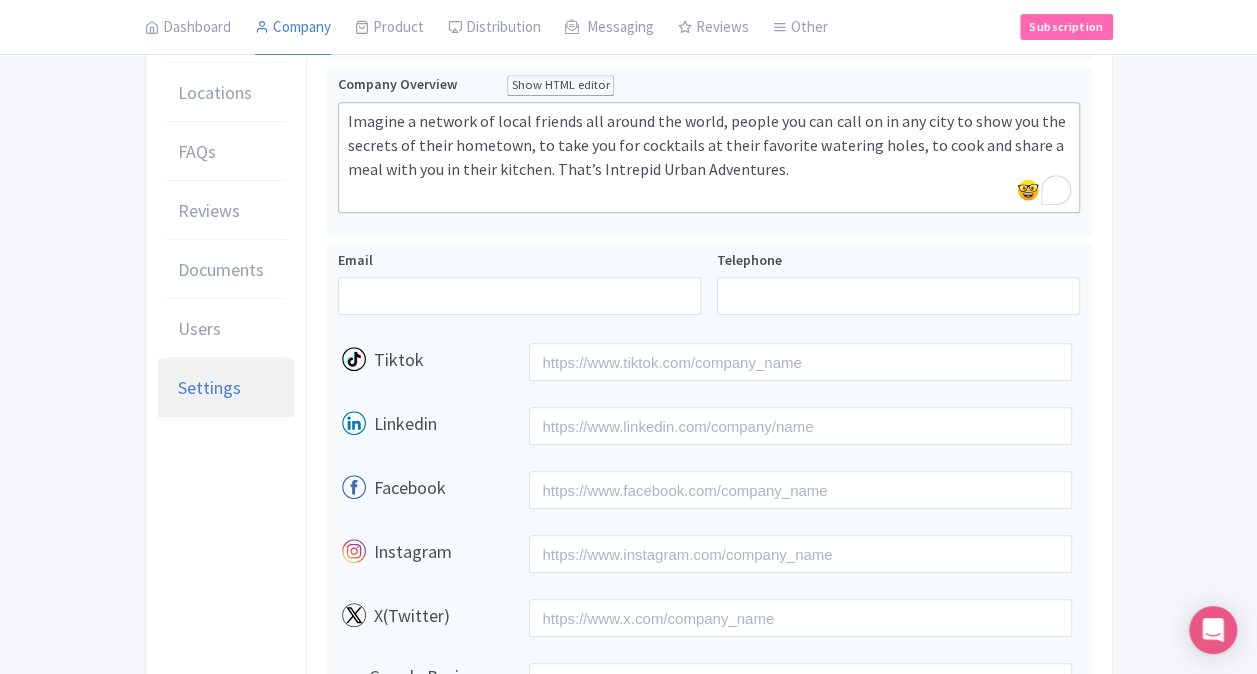 click on "Settings" at bounding box center (226, 388) 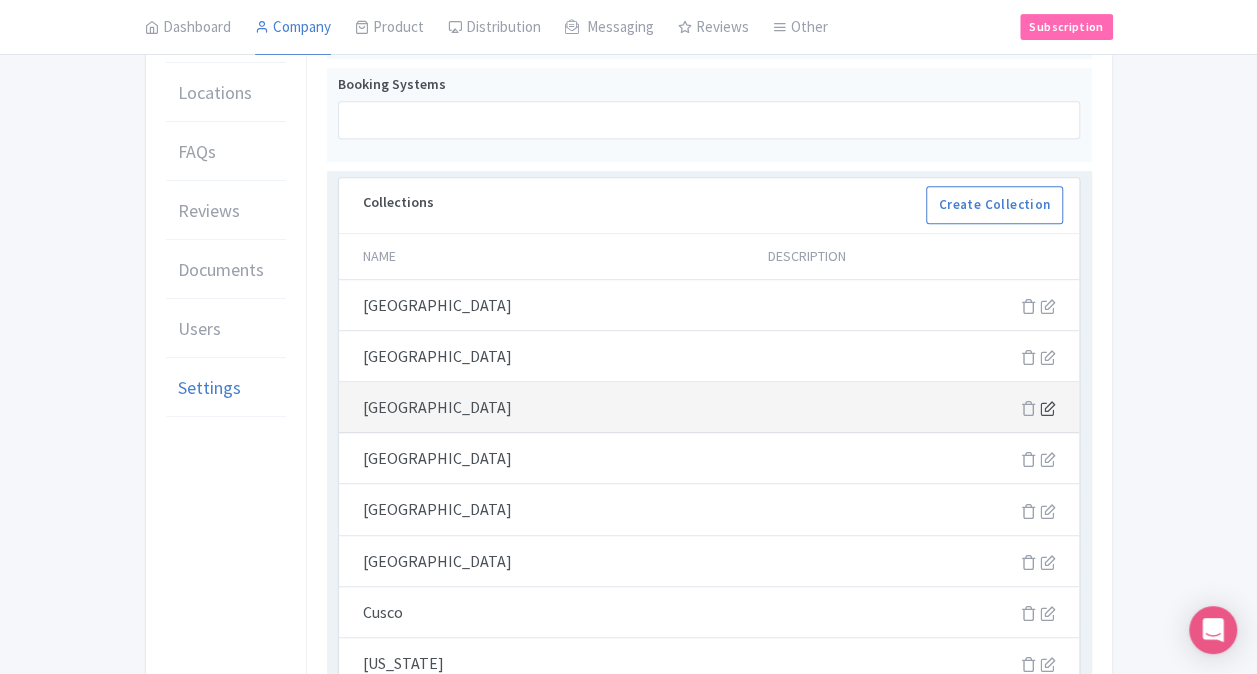 click at bounding box center [1047, 408] 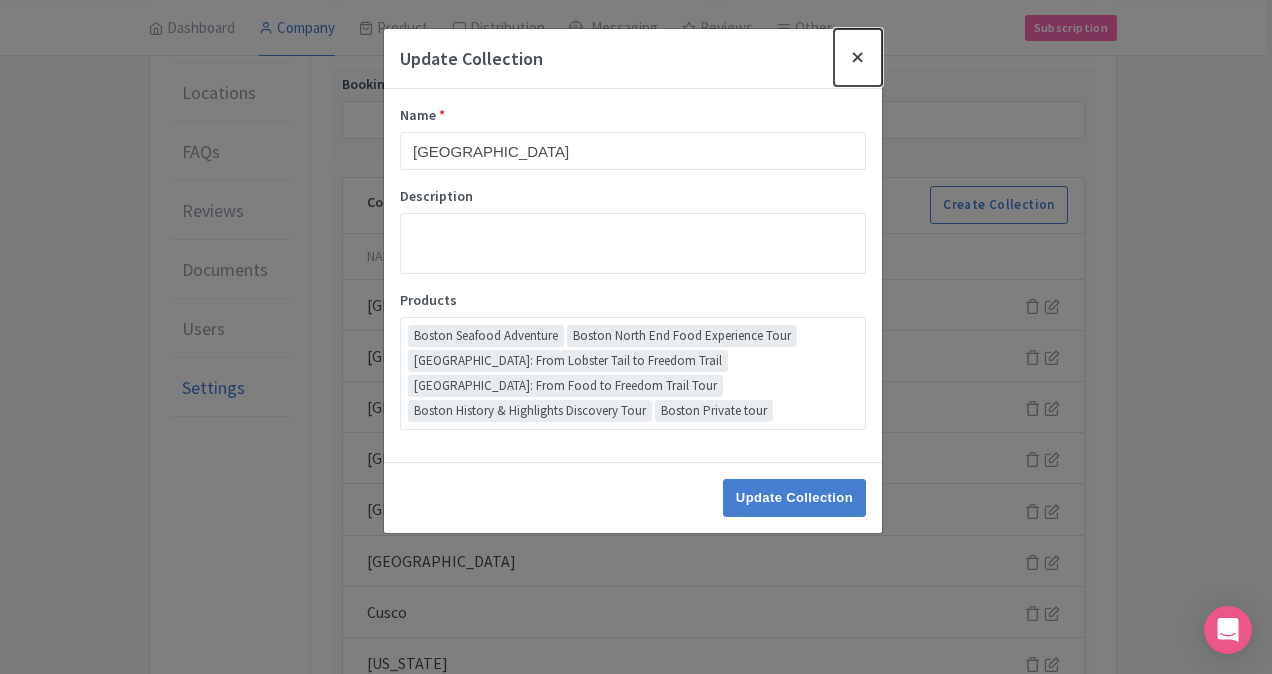 click at bounding box center (858, 57) 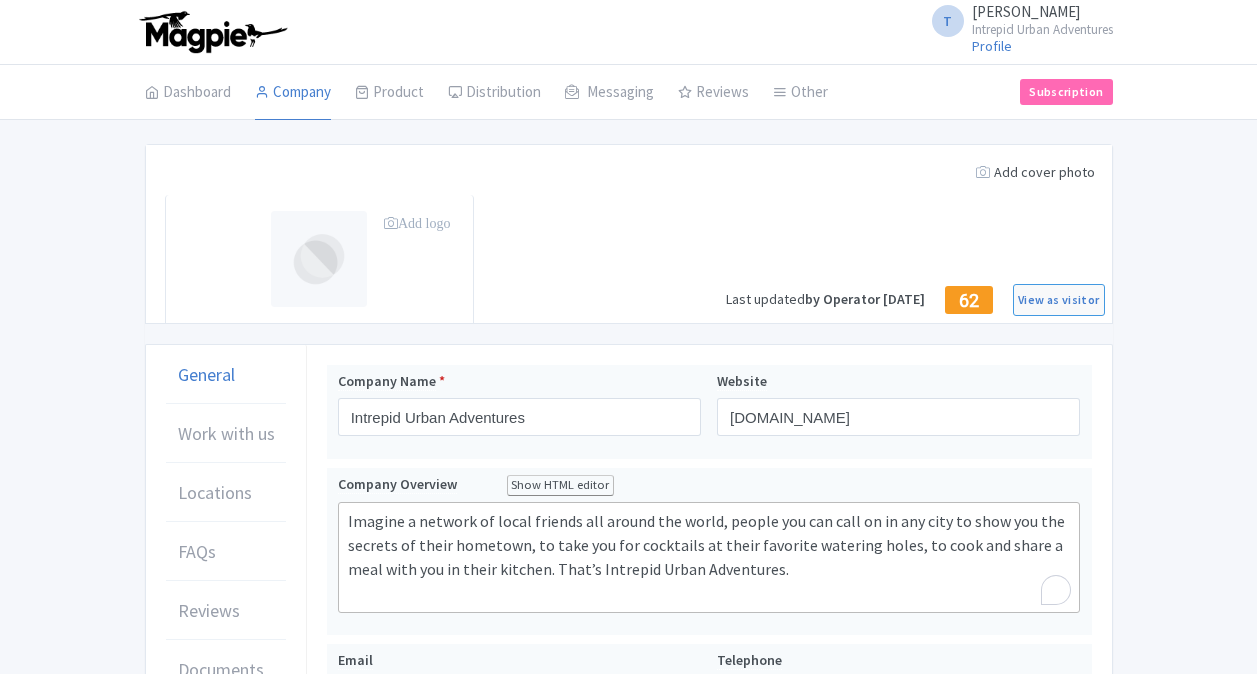 scroll, scrollTop: 400, scrollLeft: 0, axis: vertical 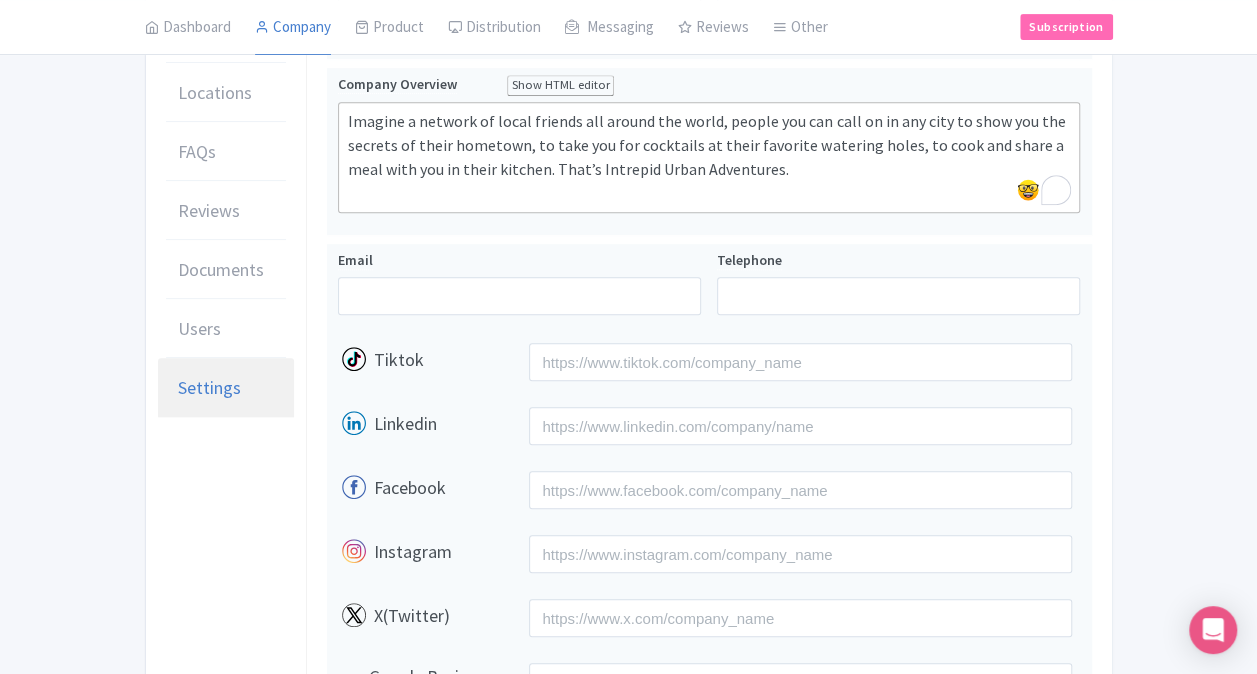click on "Settings" at bounding box center [209, 387] 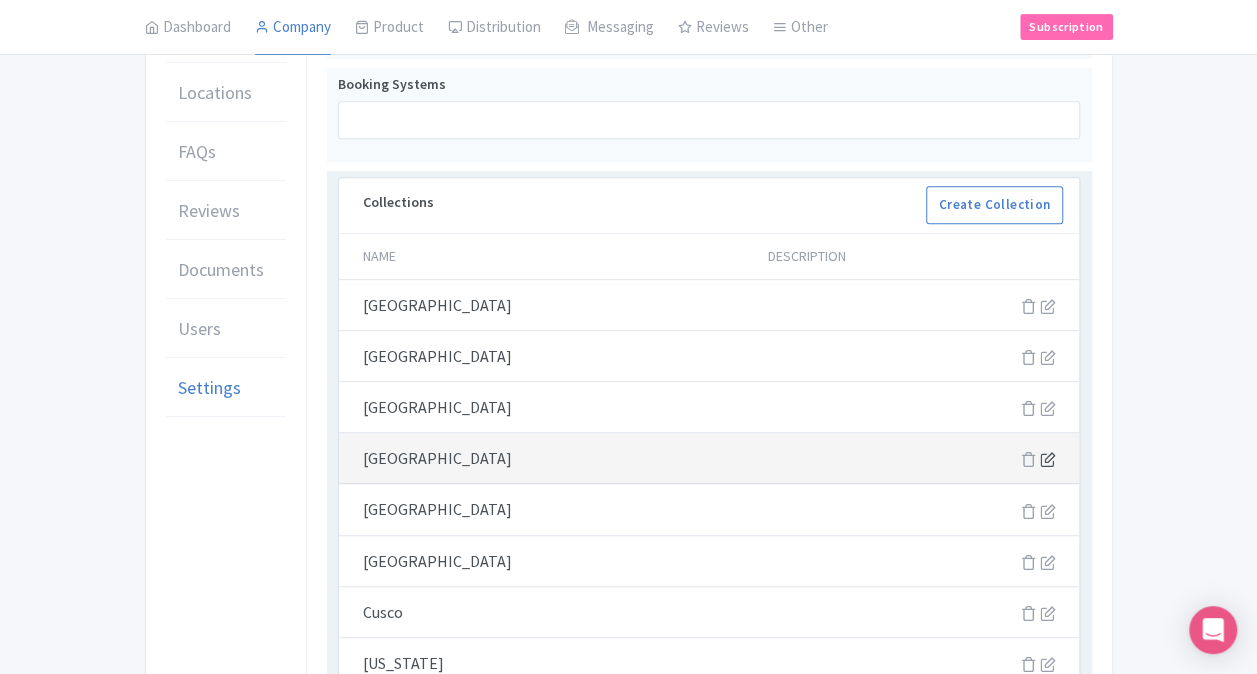 click at bounding box center [1047, 459] 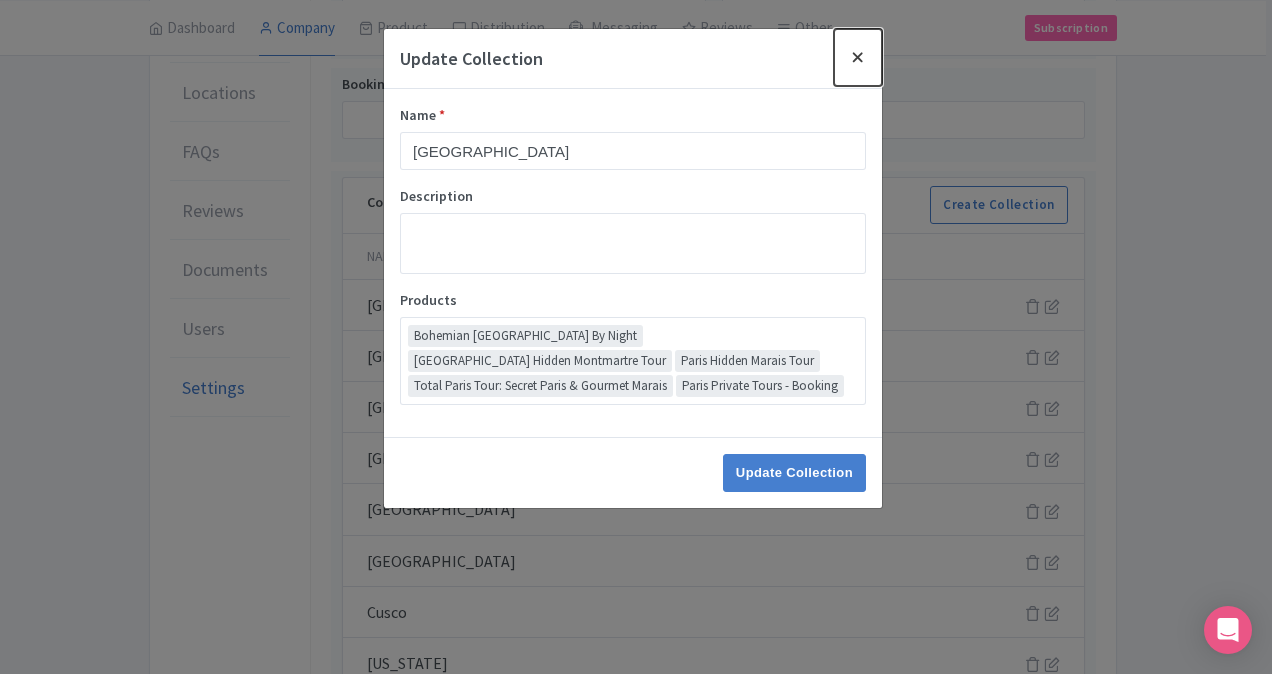 click at bounding box center [858, 57] 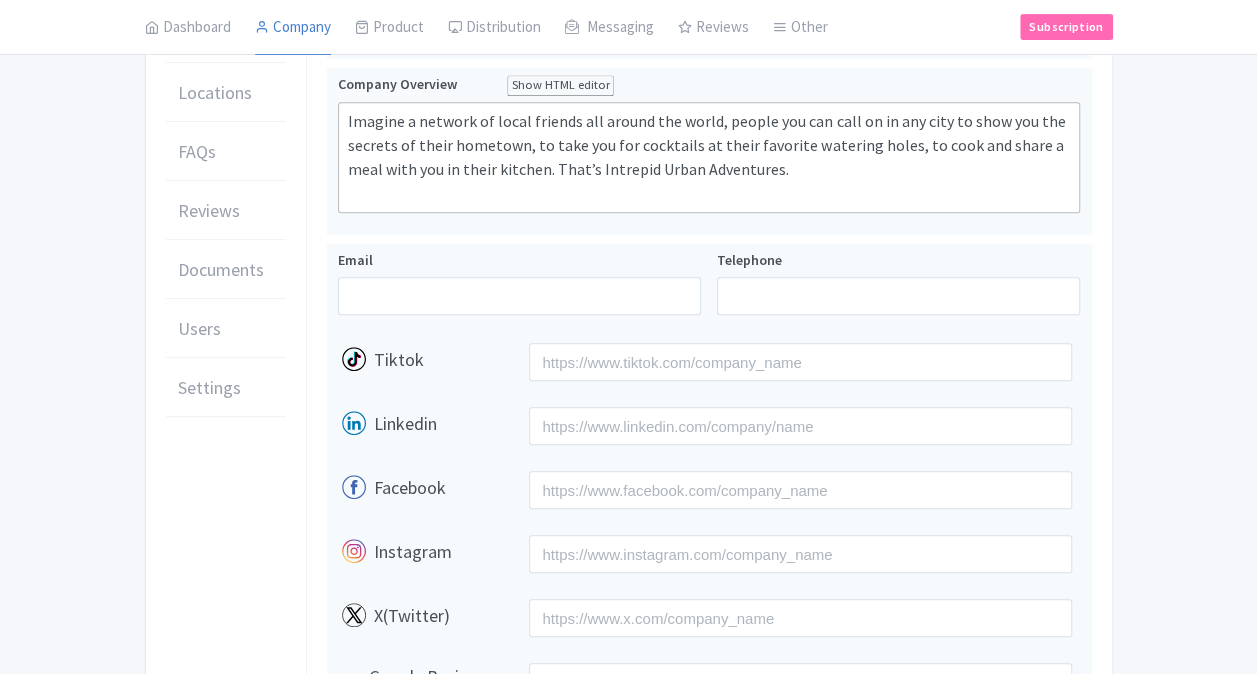 scroll, scrollTop: 400, scrollLeft: 0, axis: vertical 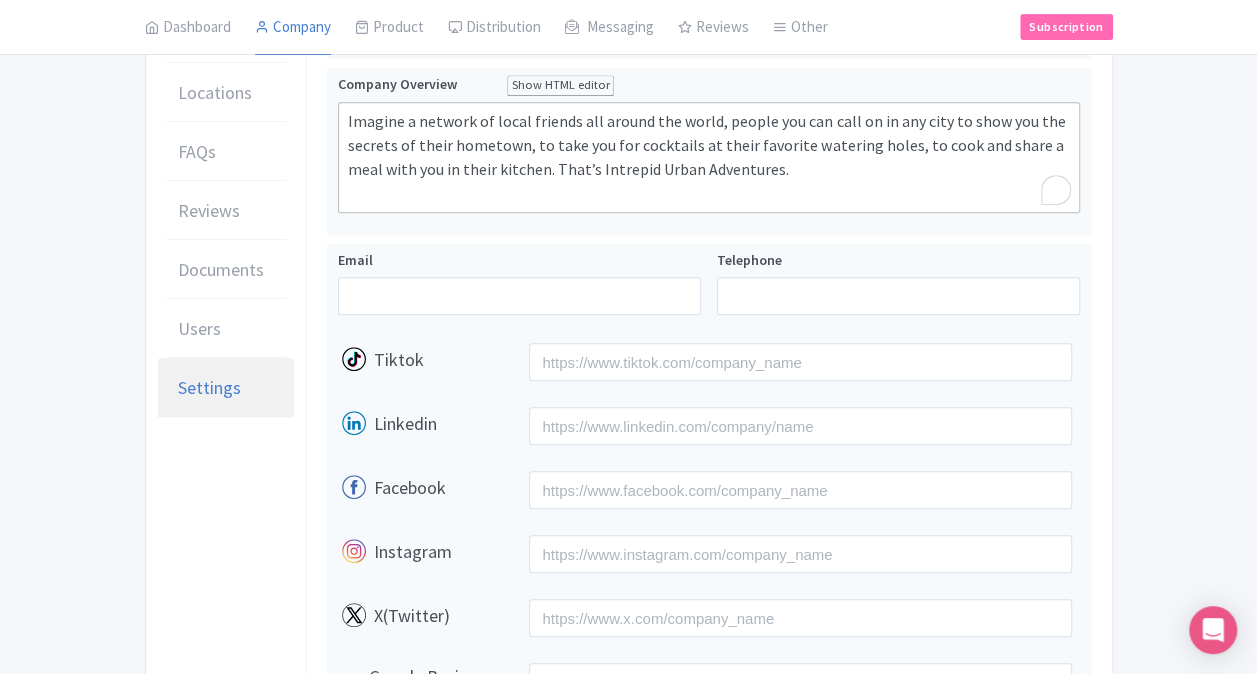 click on "Settings" at bounding box center [226, 388] 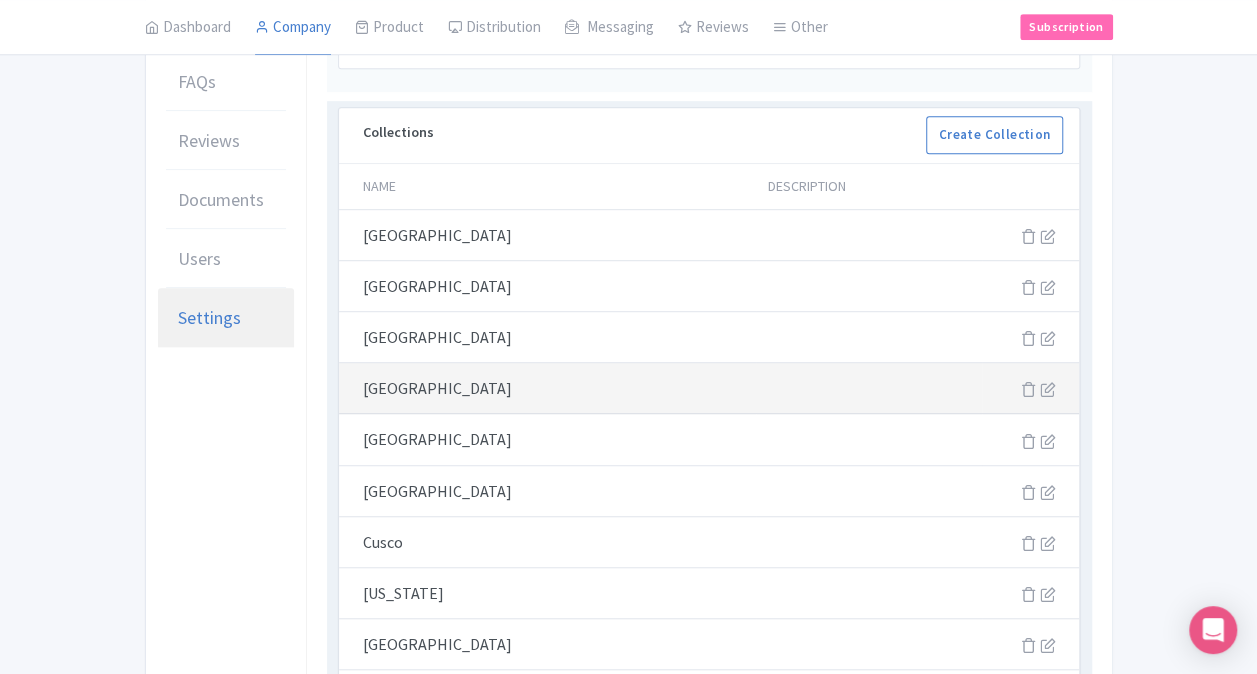 scroll, scrollTop: 500, scrollLeft: 0, axis: vertical 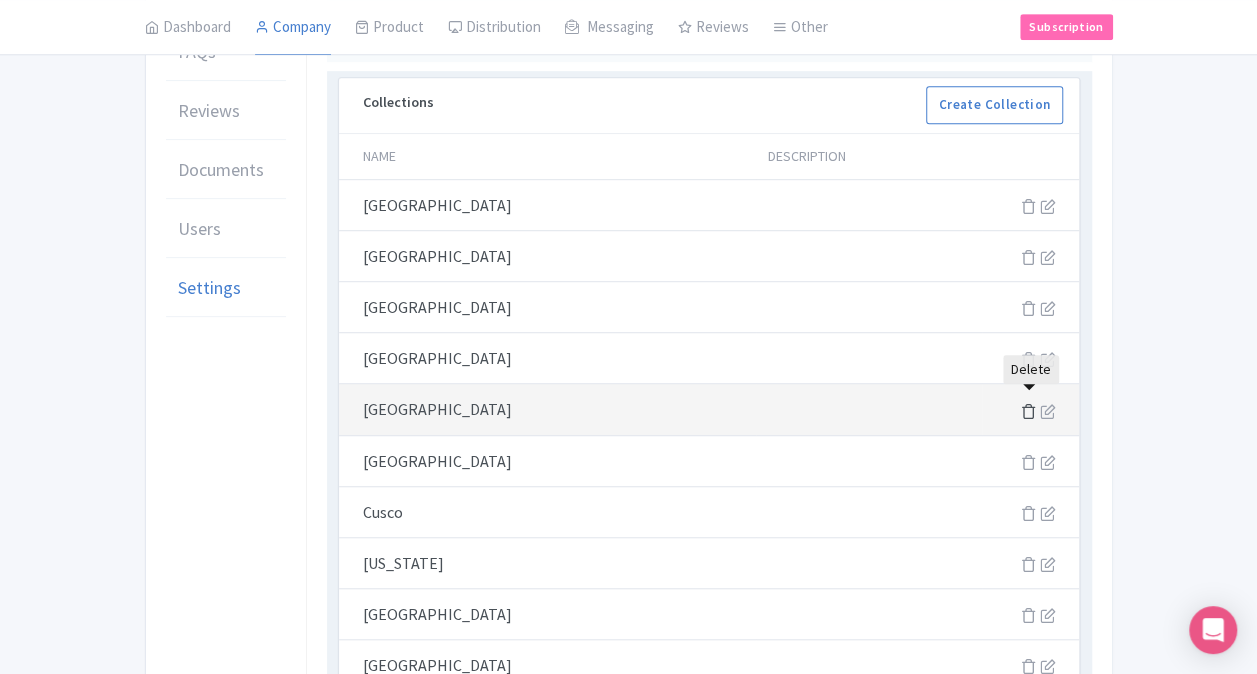 click at bounding box center (1029, 411) 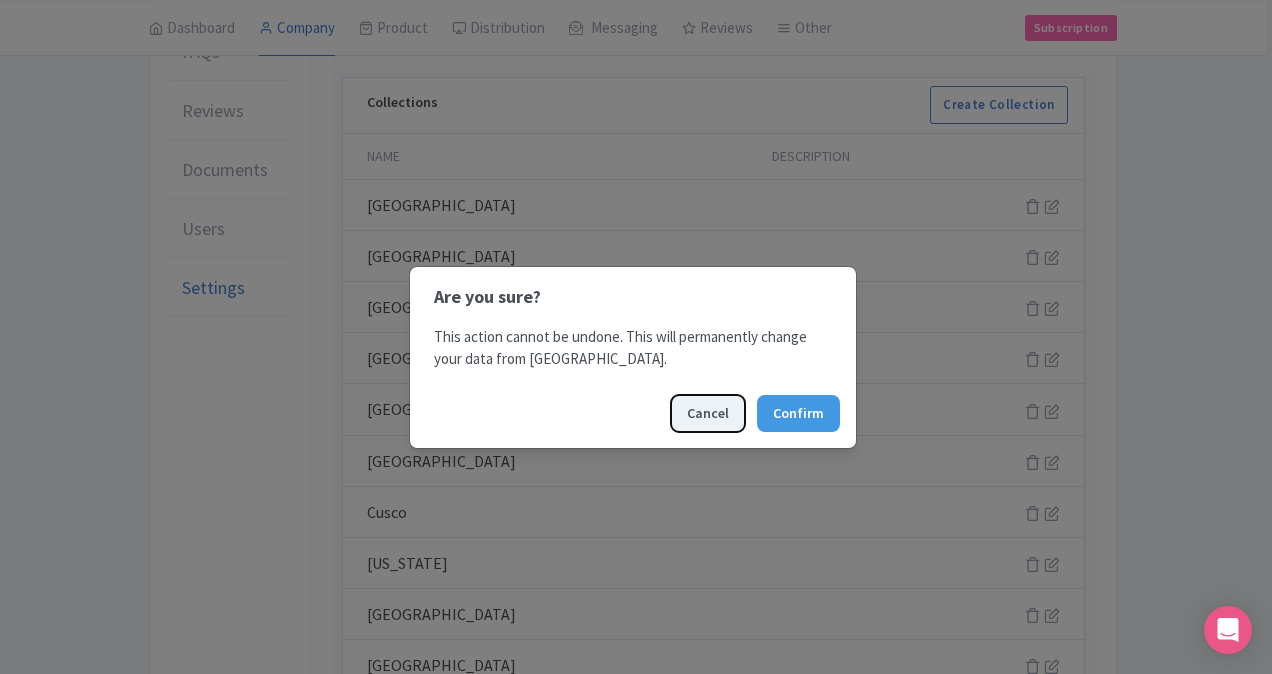 click on "T
Tu Nguyen
Intrepid Urban Adventures
Profile
Users
Settings
Sign out
Dashboard
Company
Product
My Products
Image Library
Rate Sheets
Distribution
Manage Resellers
Manage Contacts
Product Listings
Listings Optimizer
Affiliate
Promotions
Messaging
Outbox
New Announcement
Manage Message Templates
Reviews
Review Dashboard
Manage
Analytics
Tools
Other
Help Documents
Connections
View All Magpie Products
Magpie Pricing
Subscription
Enterprise Information
Email
Contact Support
Upgrade
Premium
Up to 10 Products
$69
Premium Plus
Up to 50 Products
$119
Enterprise
Request a quote
Add cover photo
Add logo
Last updated
by Operator Jul 11, 2025
62" at bounding box center [636, -163] 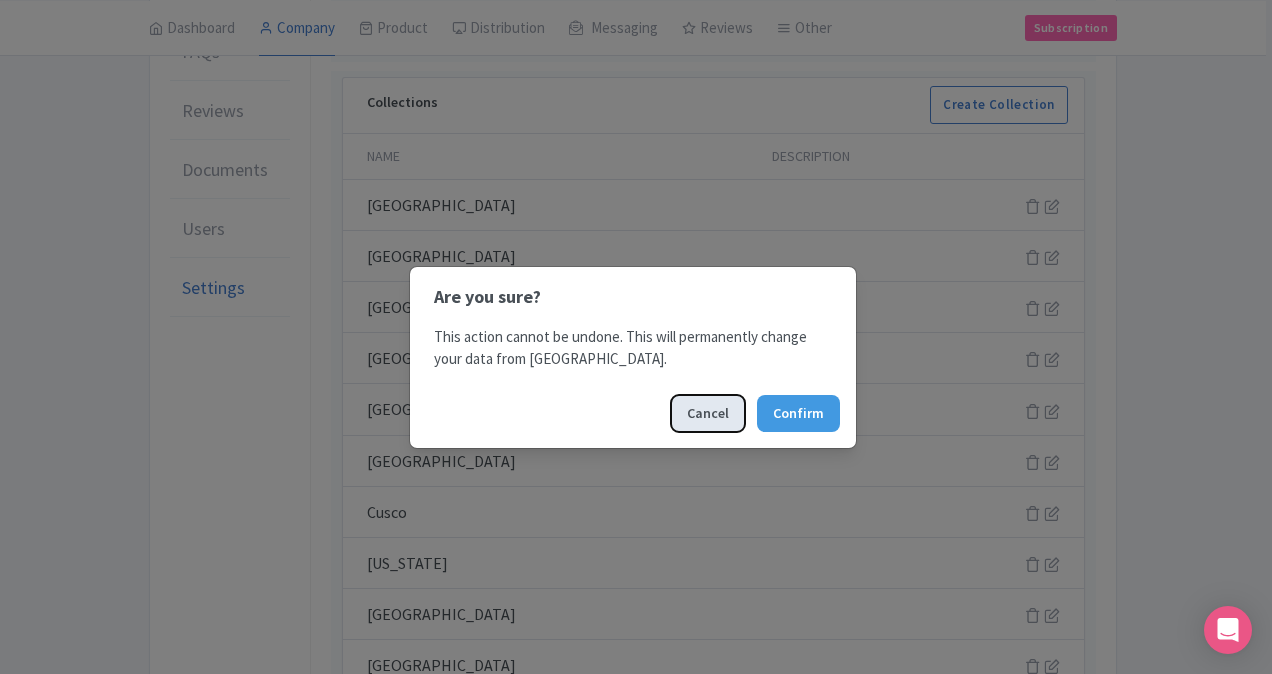 click on "Cancel" at bounding box center [708, 413] 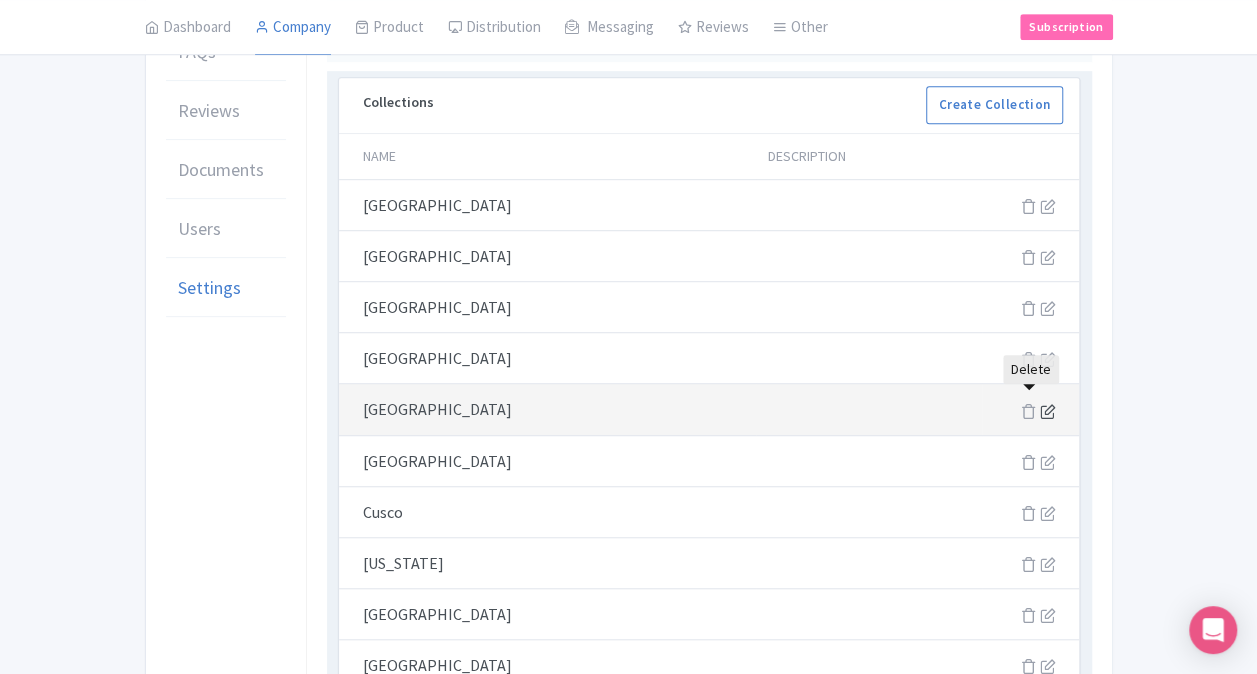 click at bounding box center [1047, 411] 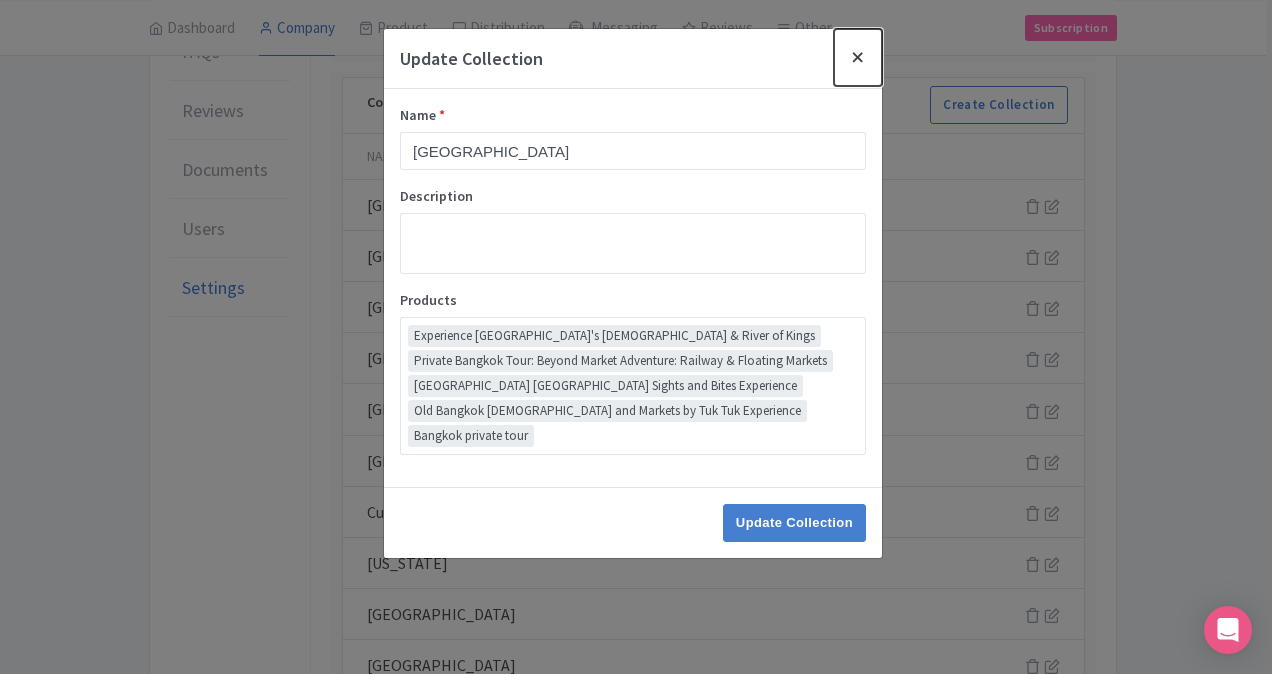 click at bounding box center (858, 57) 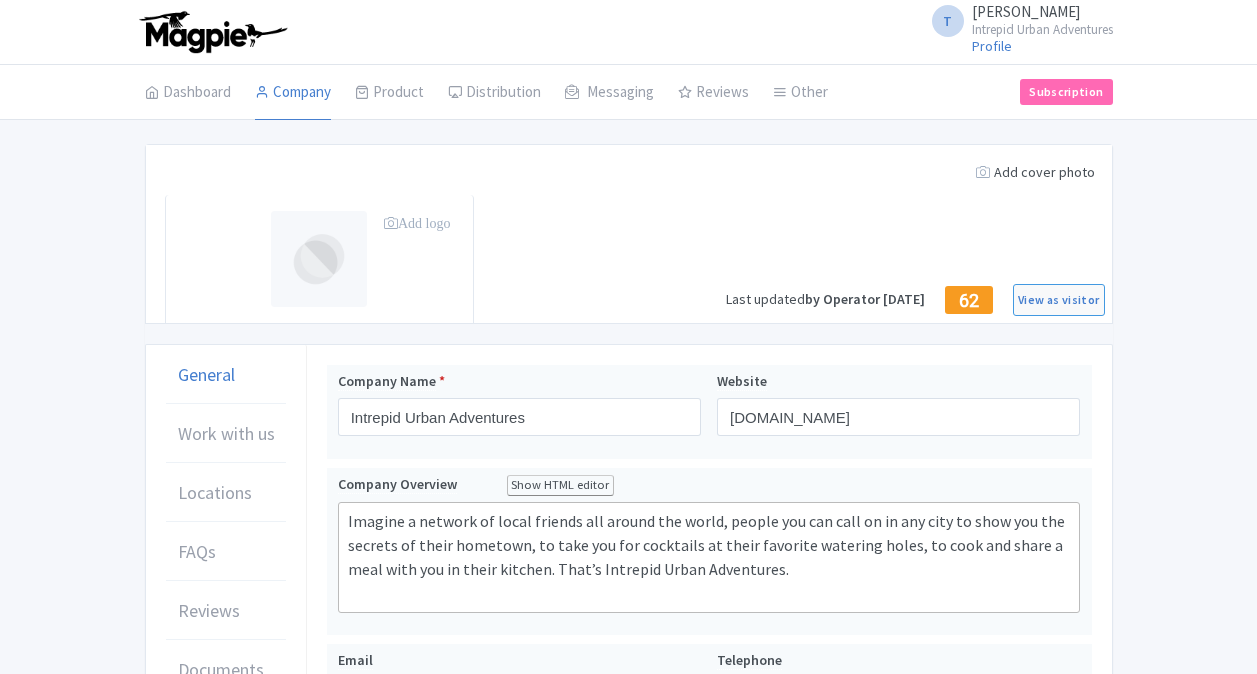 scroll, scrollTop: 498, scrollLeft: 0, axis: vertical 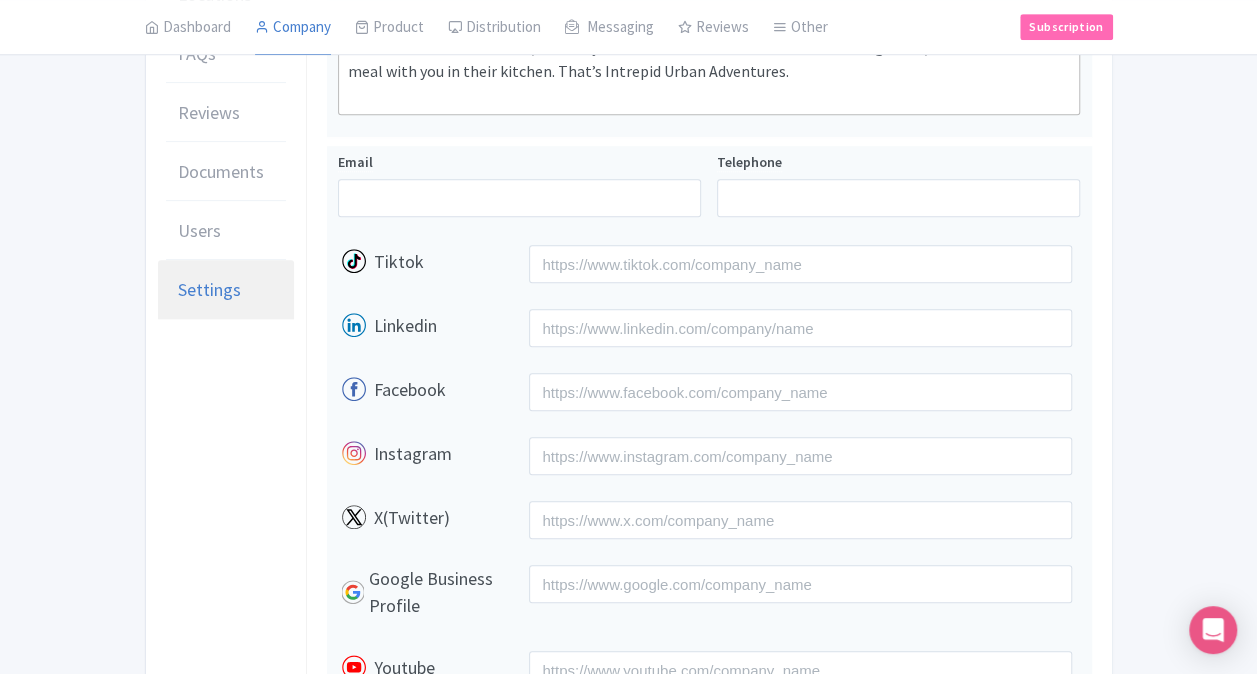 click on "Settings" at bounding box center (226, 290) 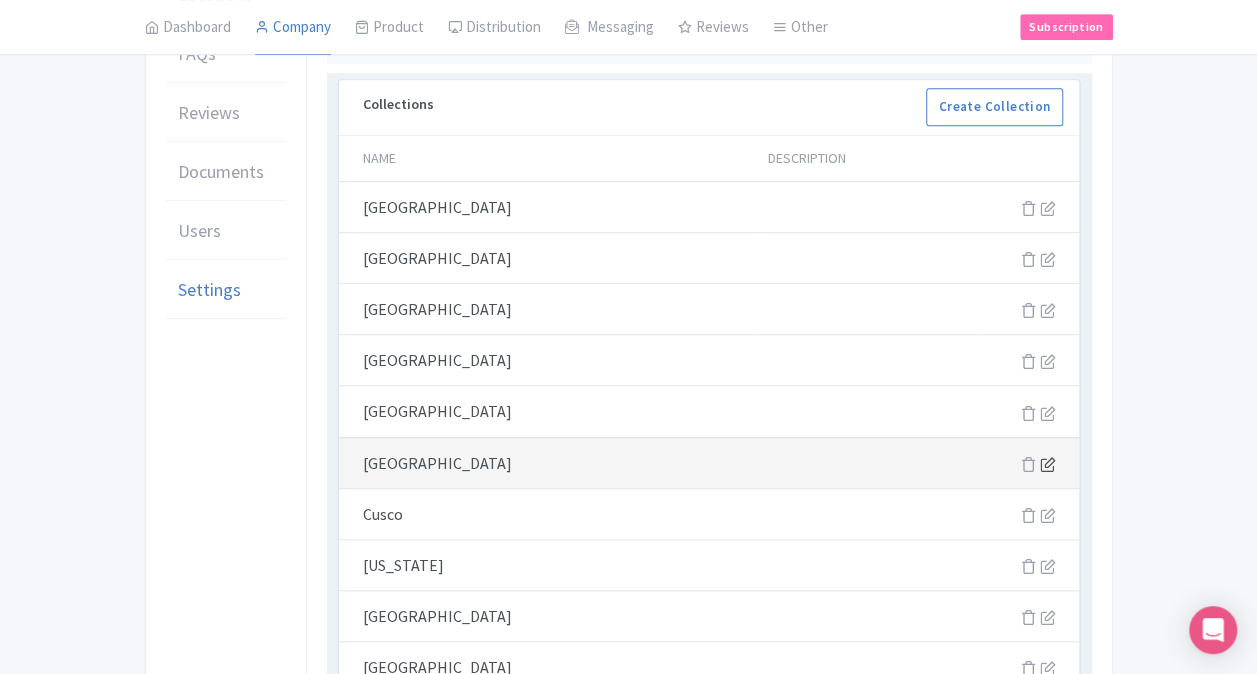 click at bounding box center (1047, 464) 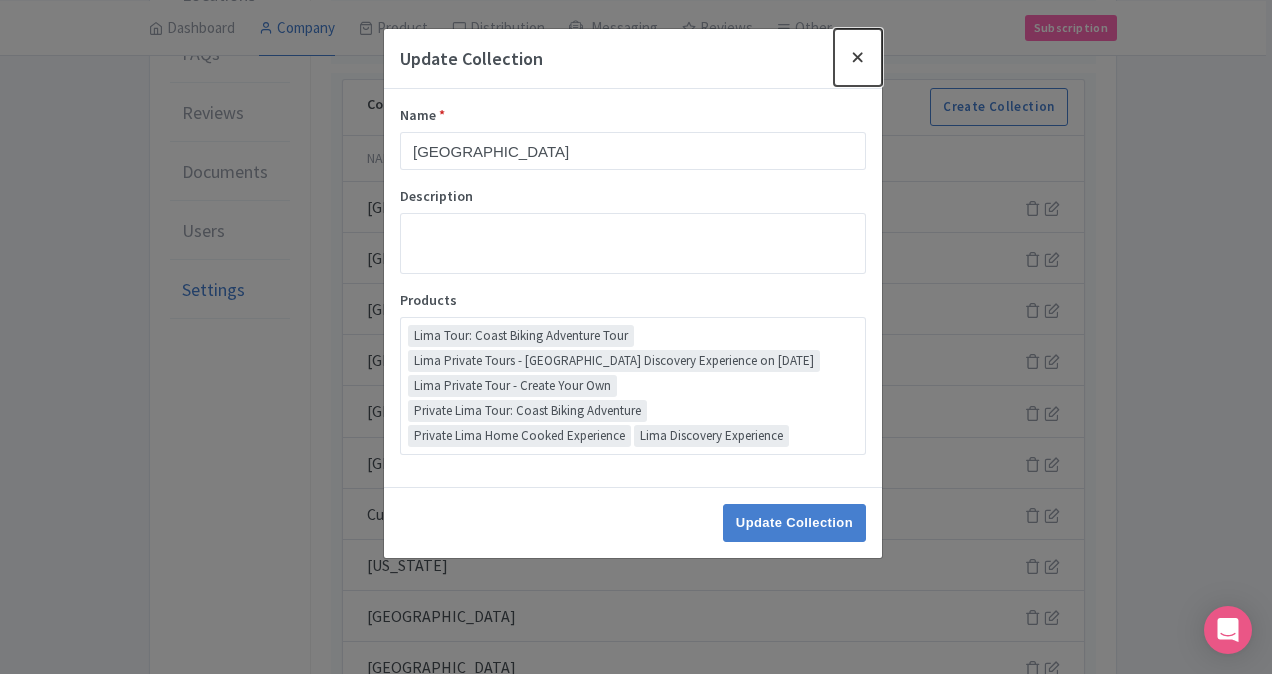 click at bounding box center (858, 57) 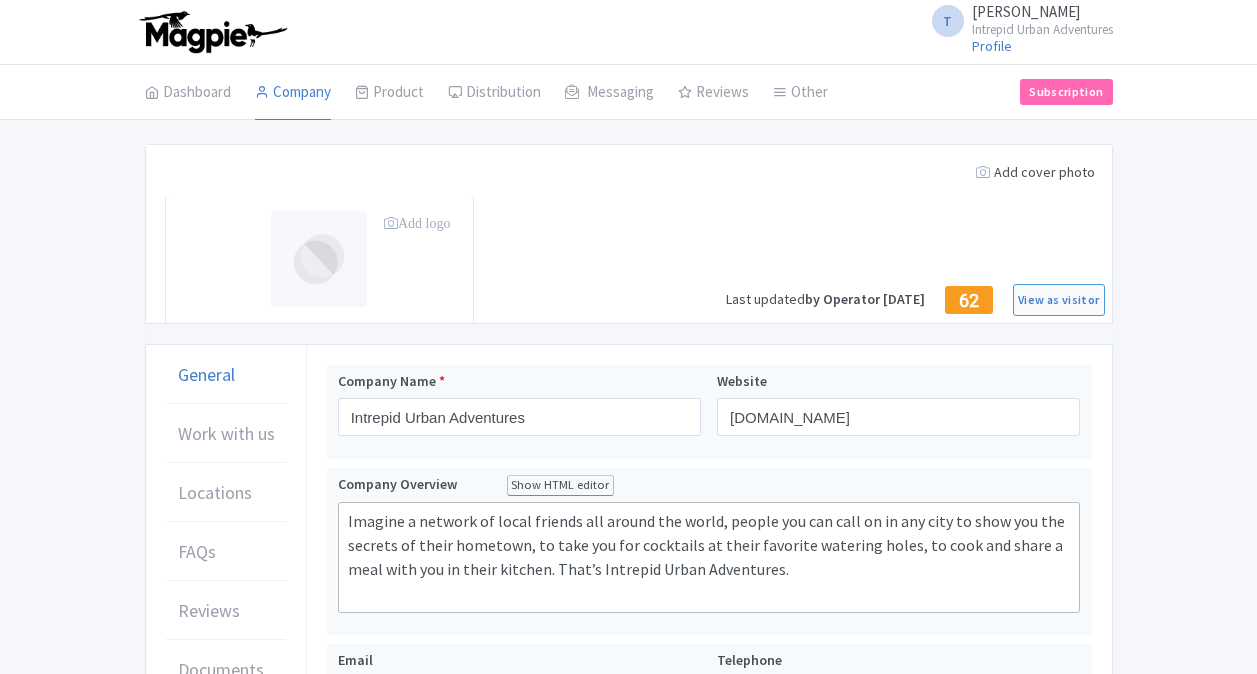 scroll, scrollTop: 496, scrollLeft: 0, axis: vertical 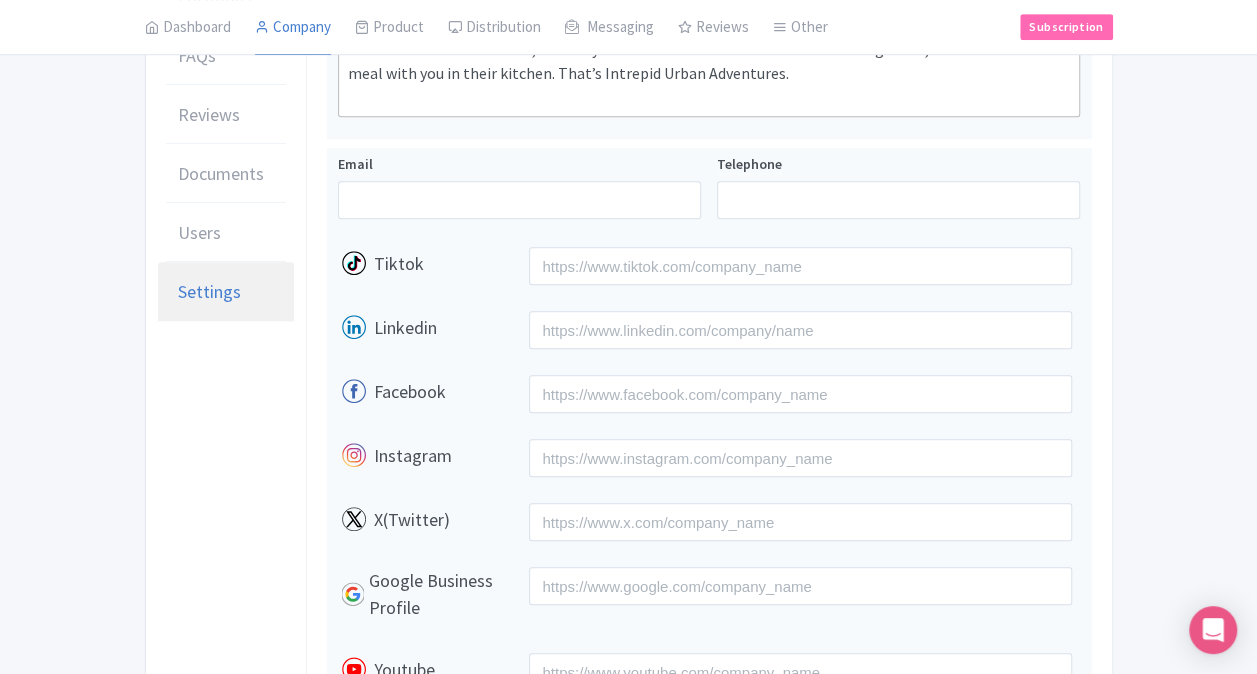 click on "Settings" at bounding box center [226, 292] 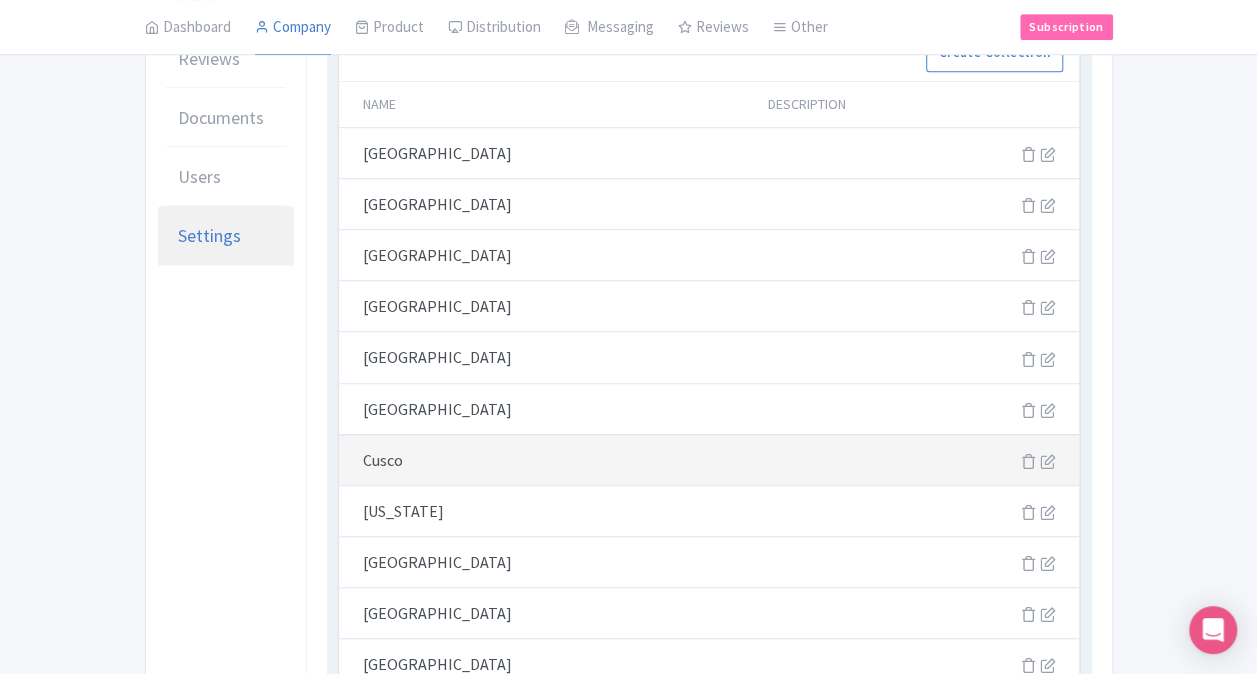 scroll, scrollTop: 596, scrollLeft: 0, axis: vertical 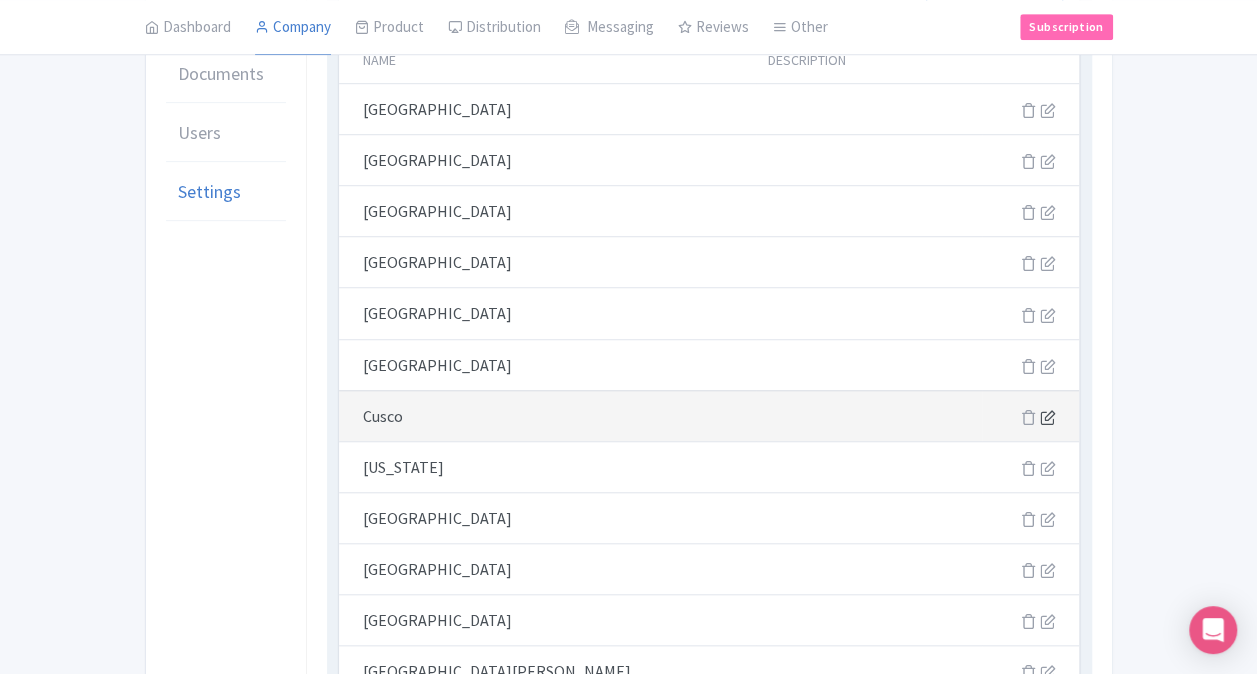 click at bounding box center [1047, 417] 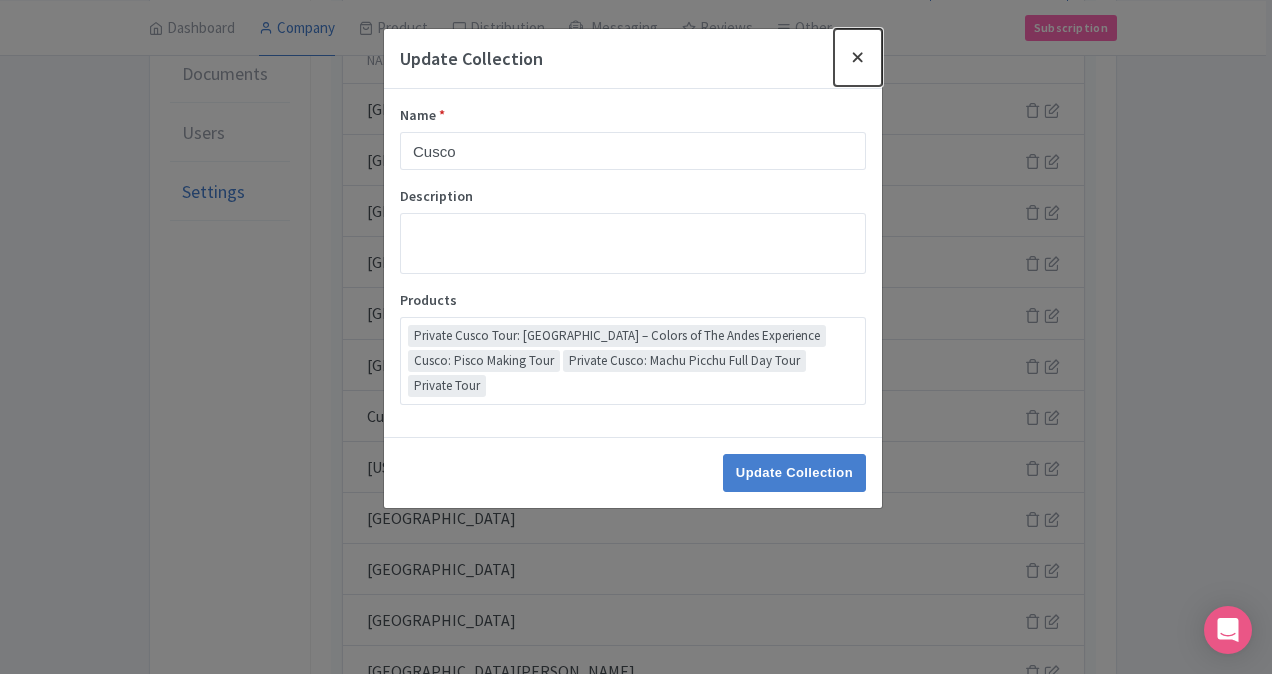 drag, startPoint x: 852, startPoint y: 56, endPoint x: 783, endPoint y: 137, distance: 106.404884 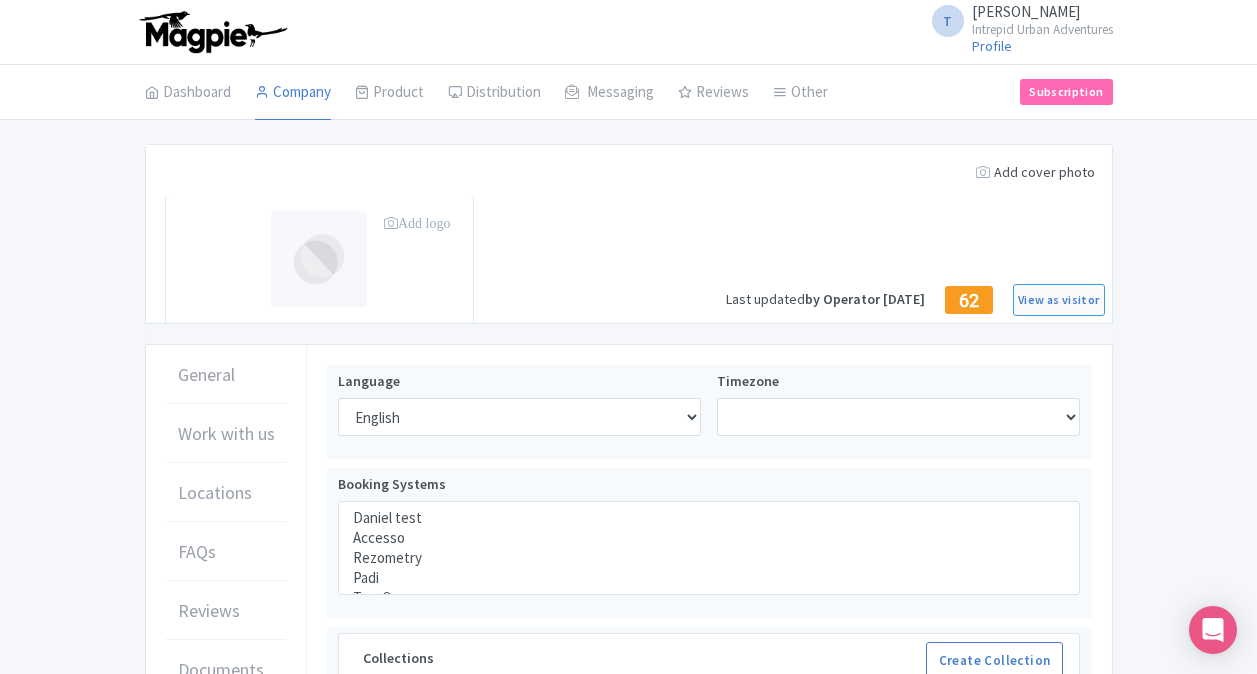 select 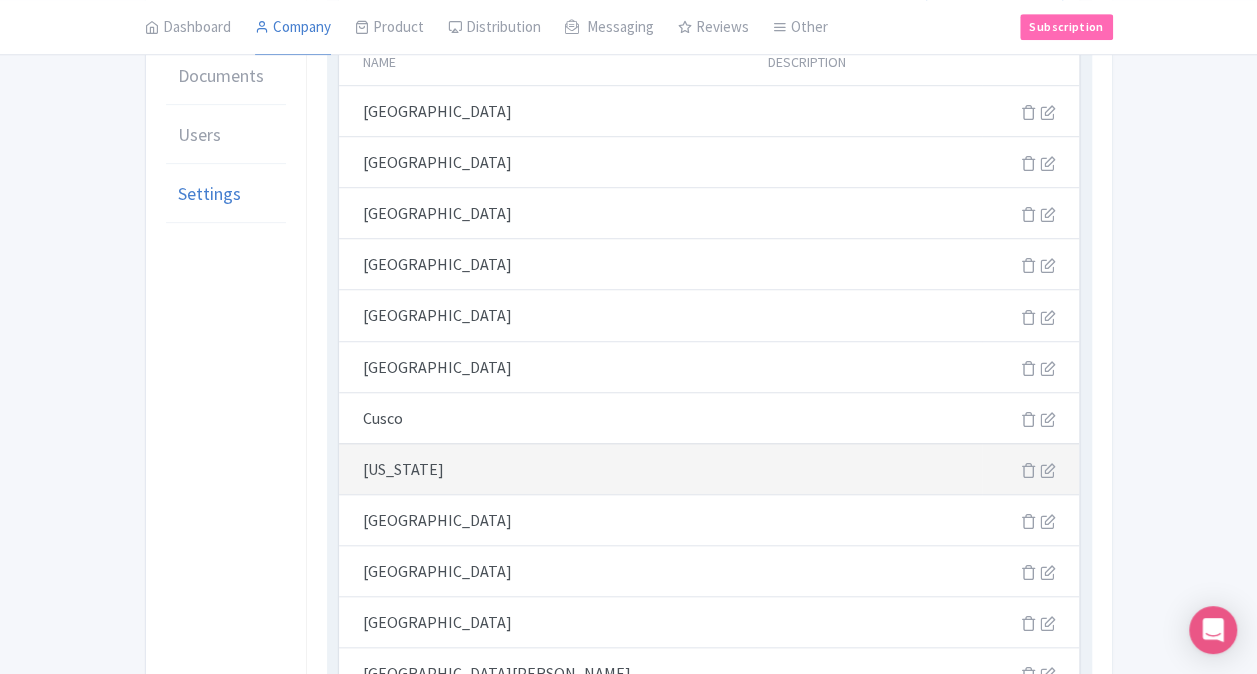 scroll, scrollTop: 596, scrollLeft: 0, axis: vertical 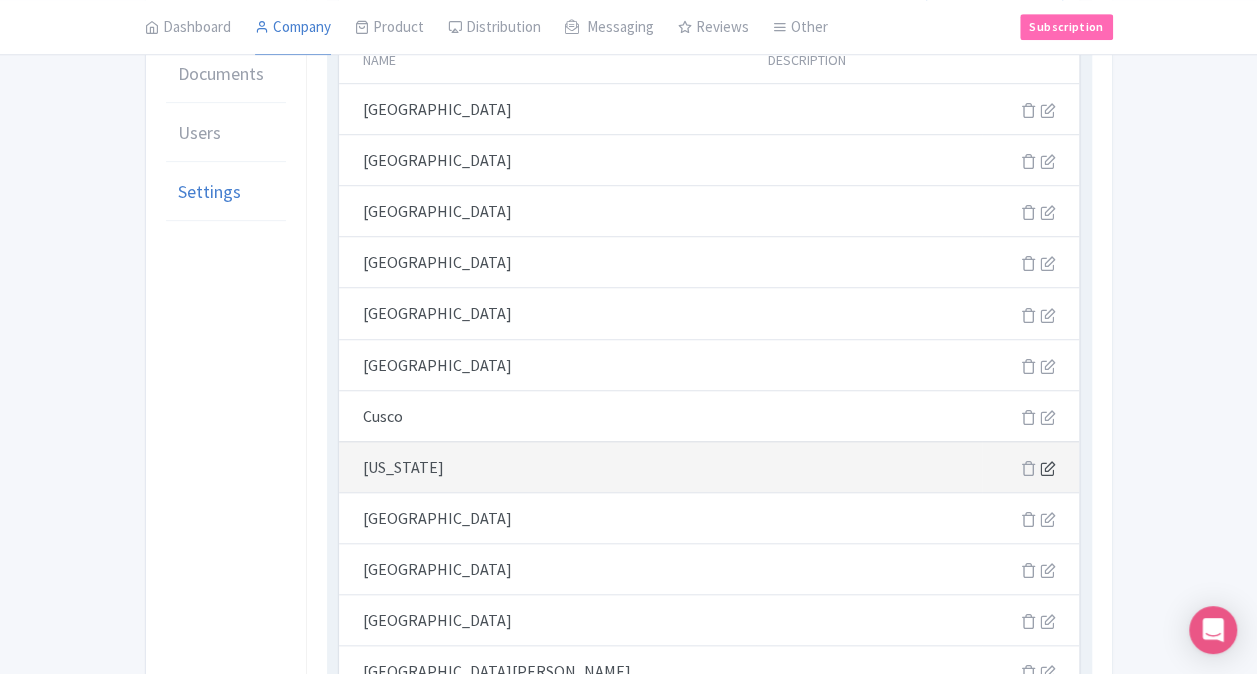 click at bounding box center [1047, 468] 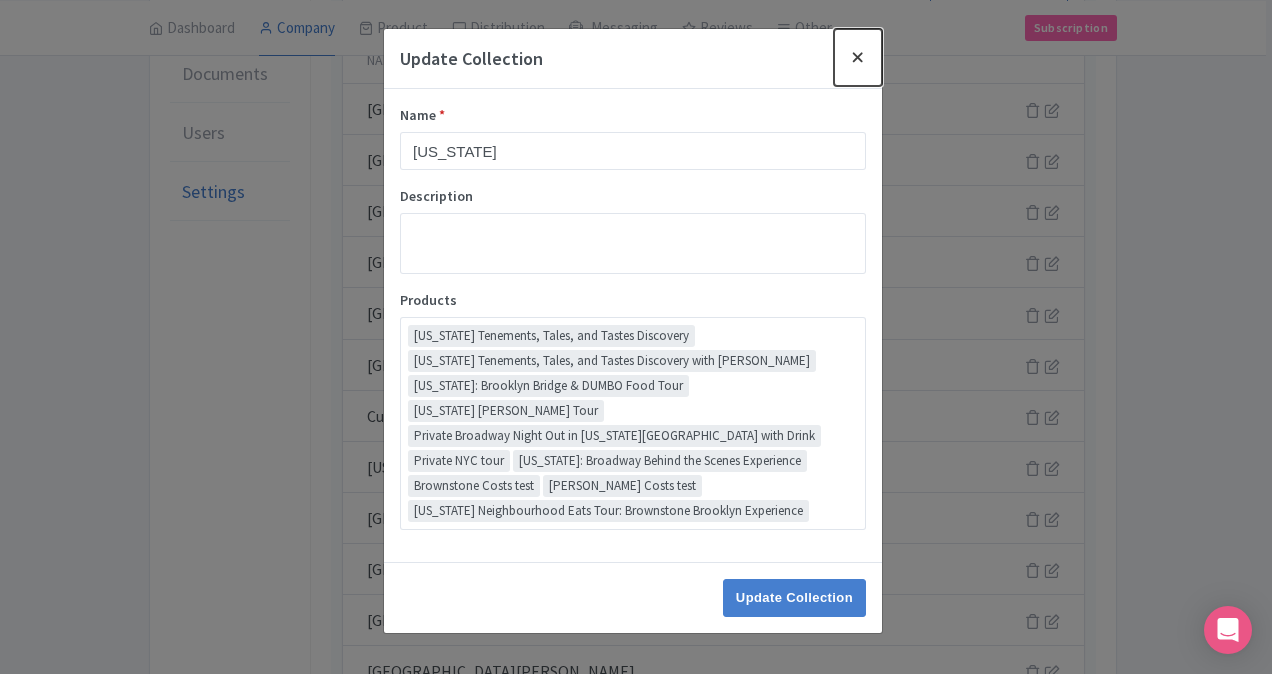 click at bounding box center [858, 57] 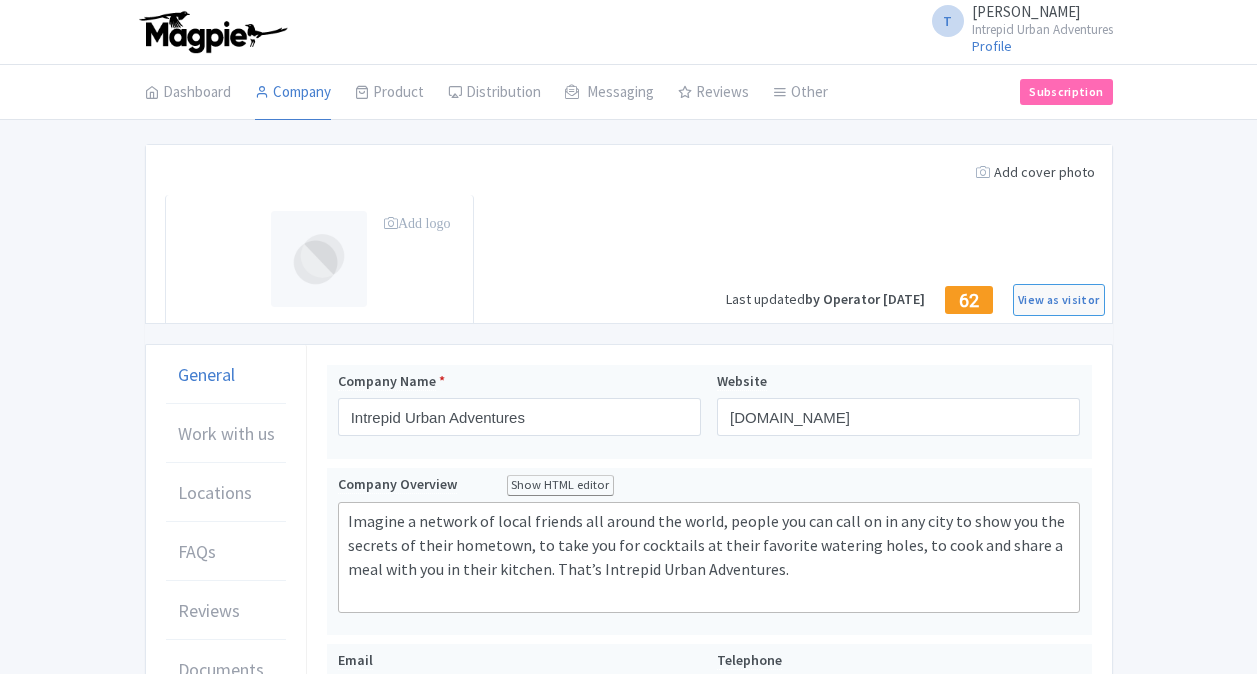 scroll, scrollTop: 594, scrollLeft: 0, axis: vertical 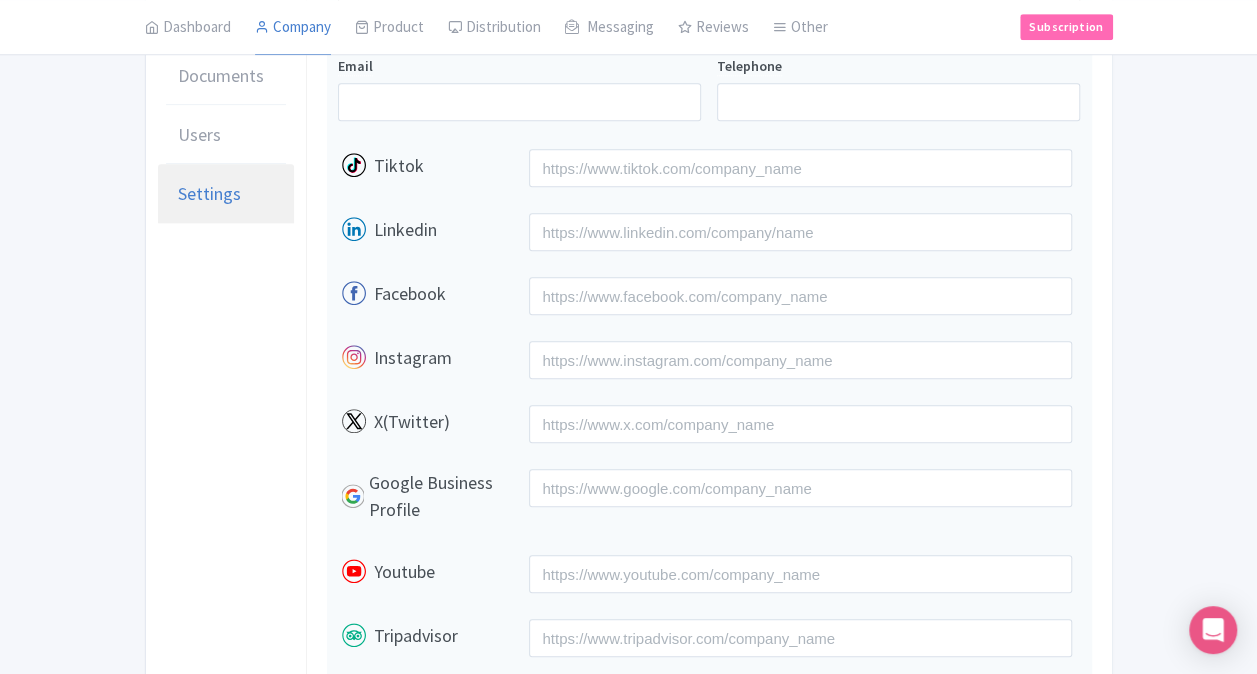 click on "Settings" at bounding box center [226, 194] 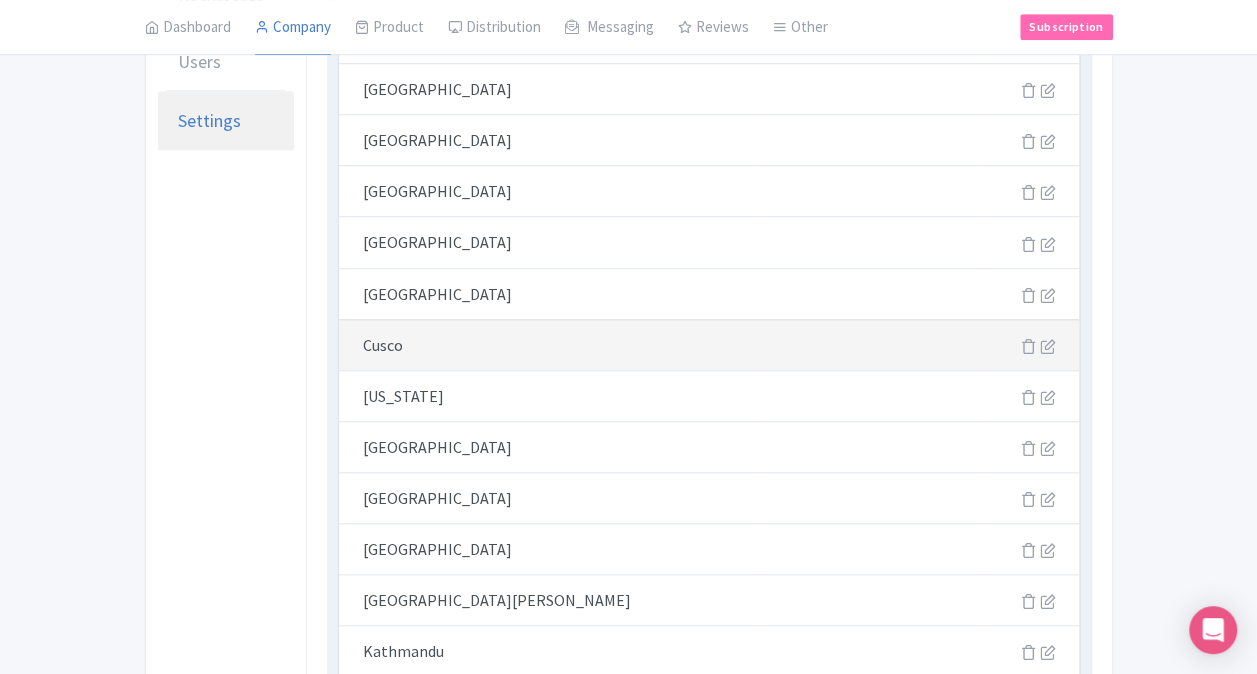 scroll, scrollTop: 694, scrollLeft: 0, axis: vertical 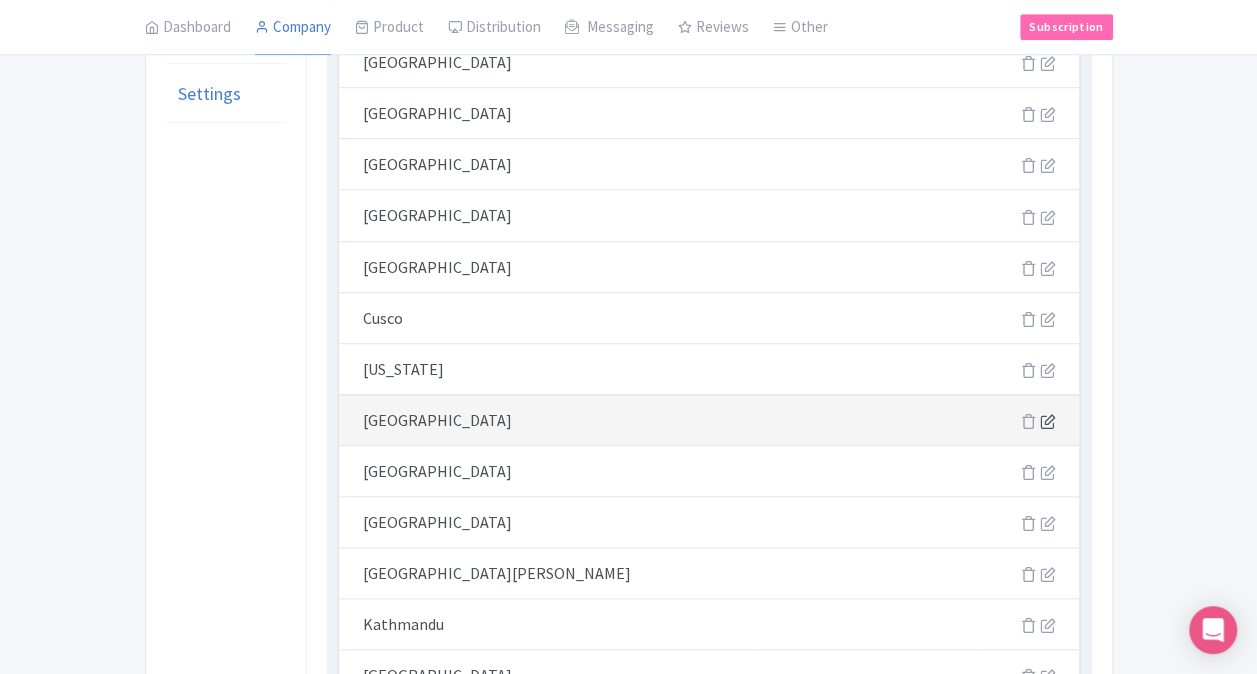 click at bounding box center [1047, 421] 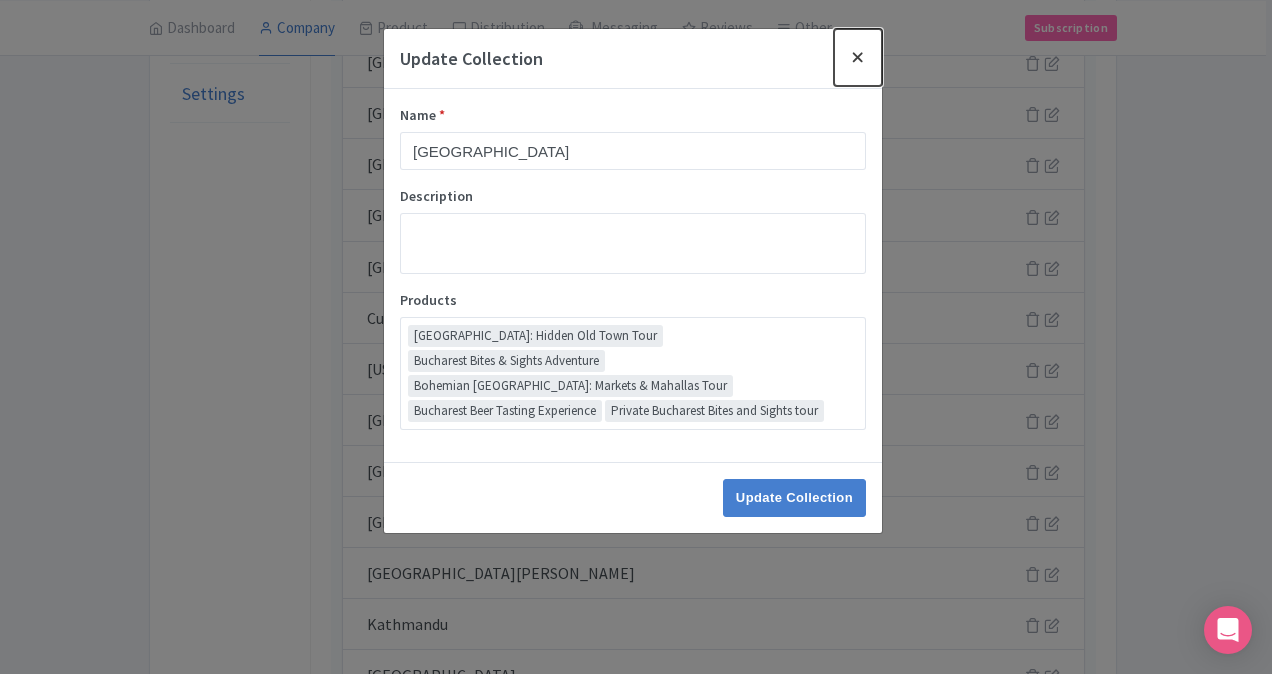 click at bounding box center [858, 57] 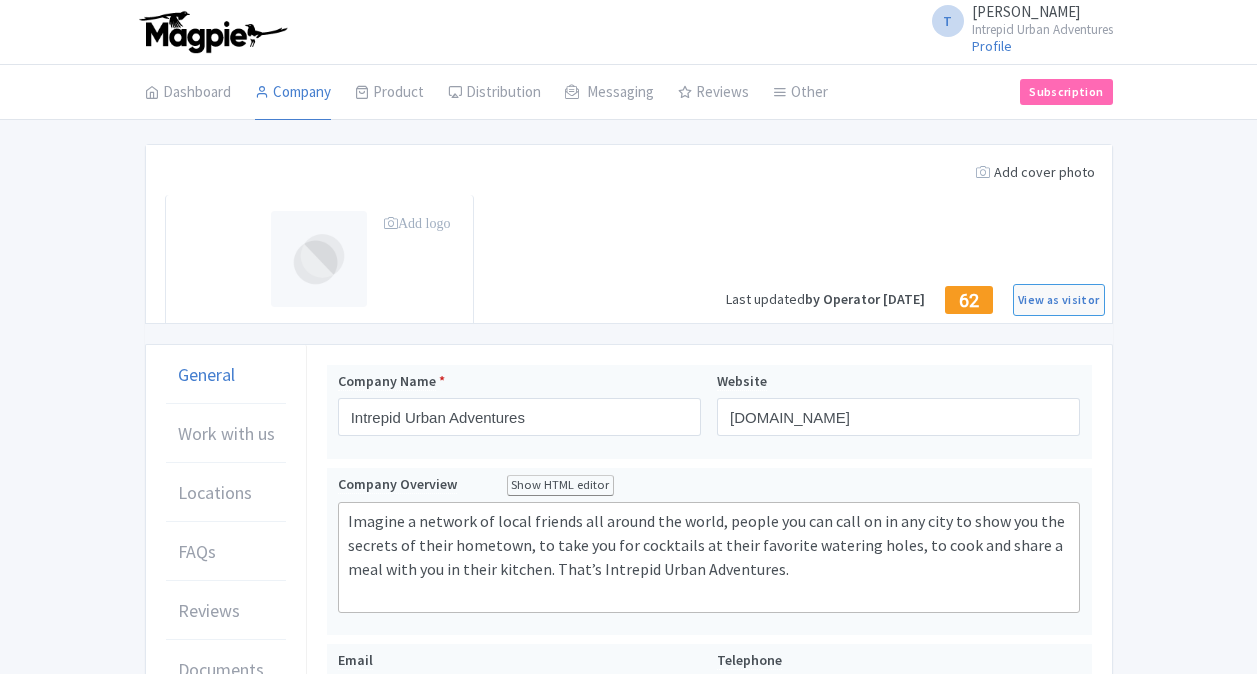 scroll, scrollTop: 694, scrollLeft: 0, axis: vertical 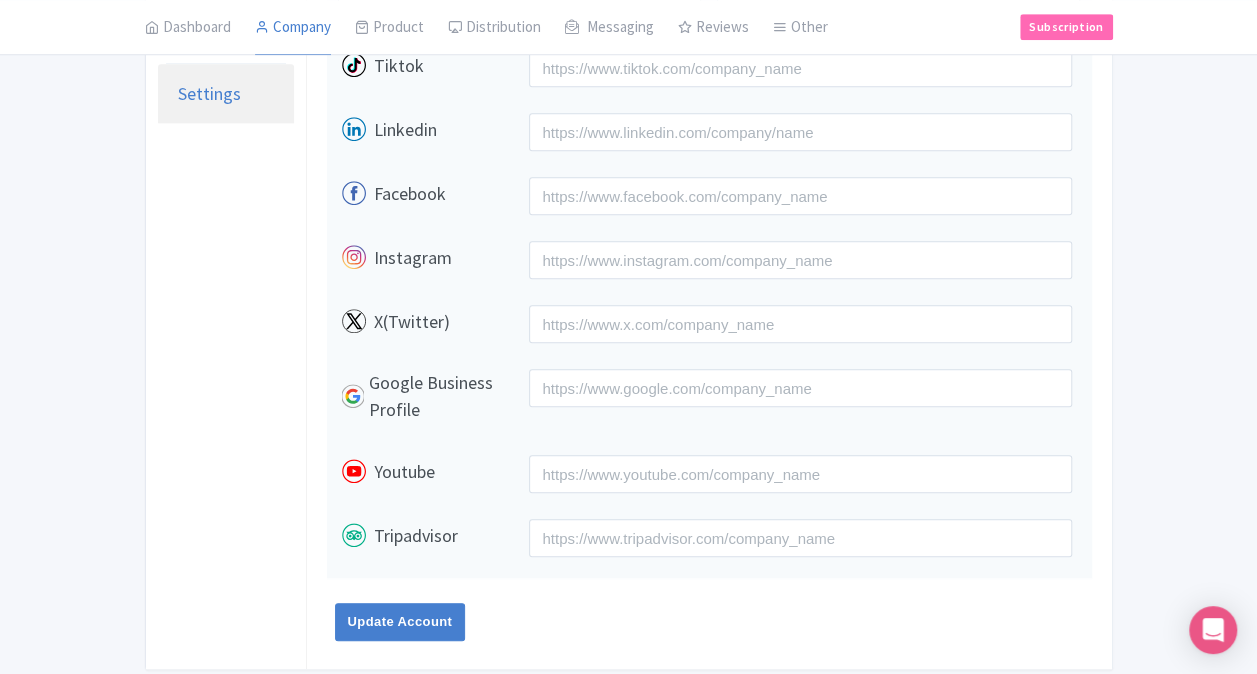 click on "Settings" at bounding box center (209, 93) 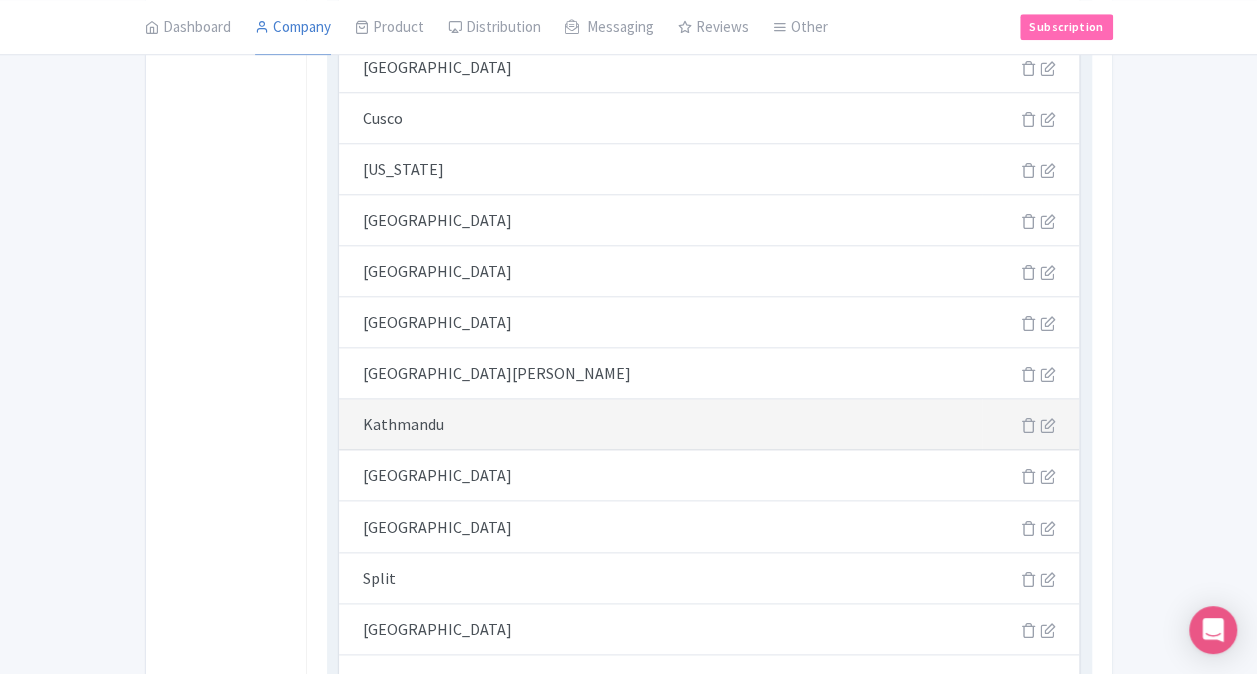 scroll, scrollTop: 994, scrollLeft: 0, axis: vertical 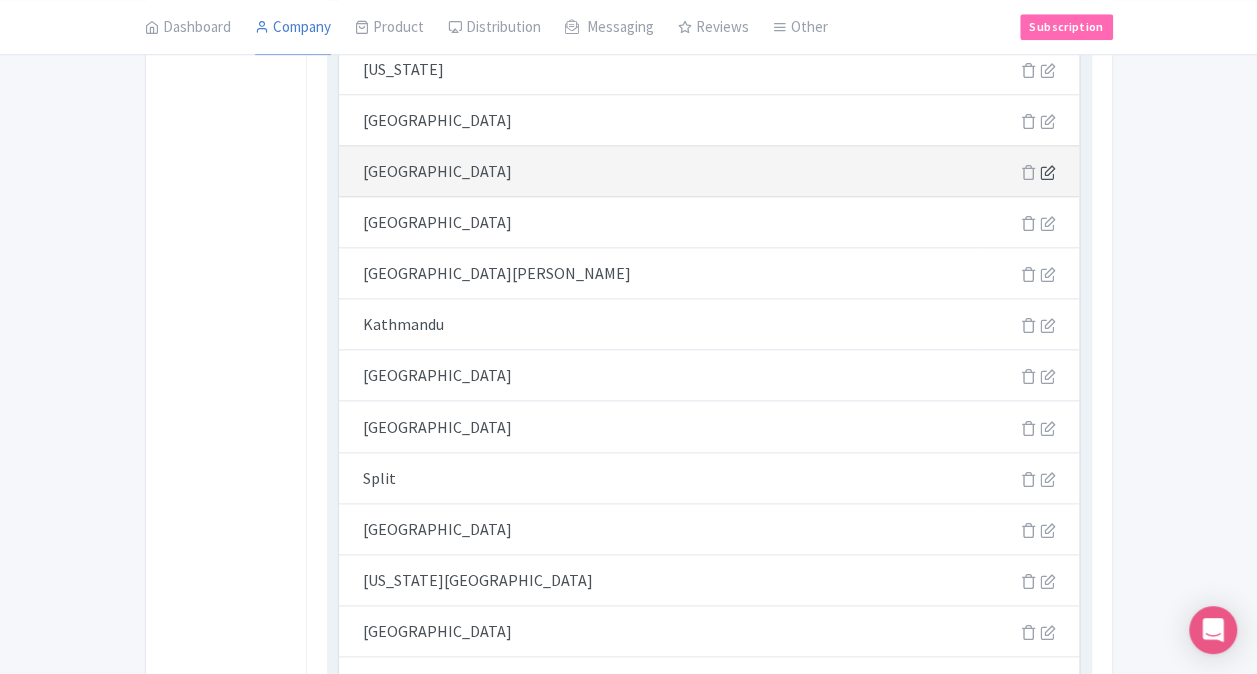 click at bounding box center (1047, 172) 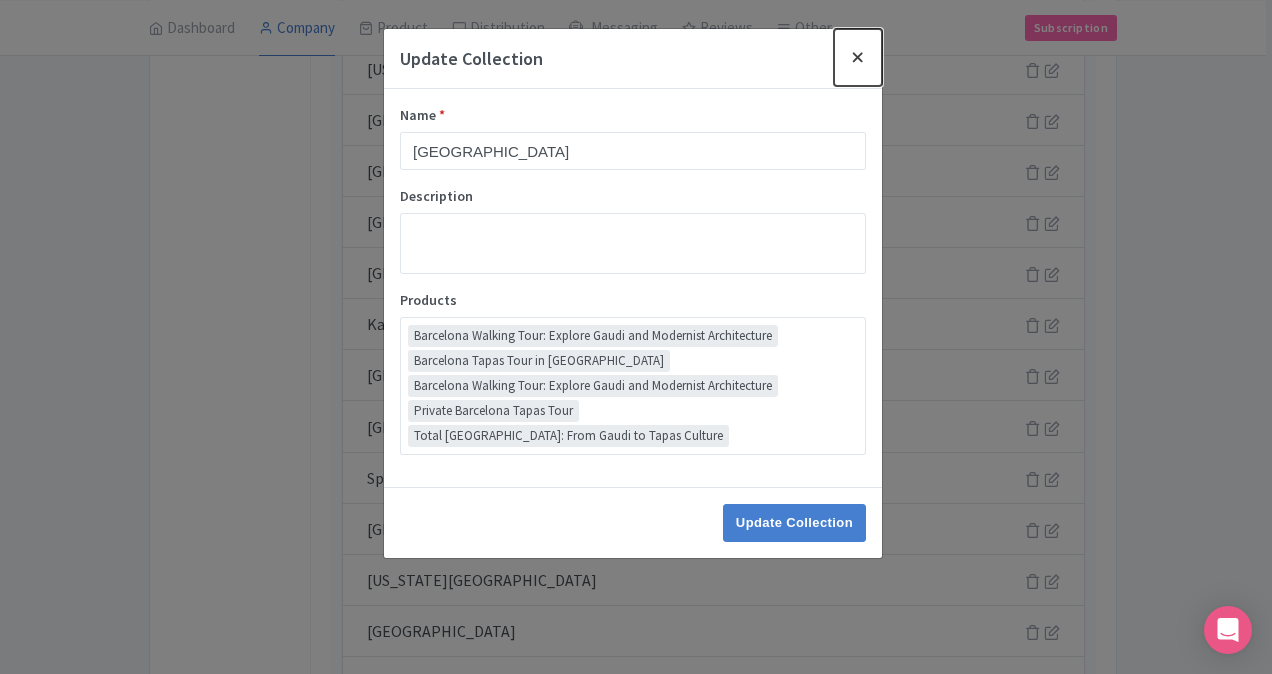 click at bounding box center (858, 57) 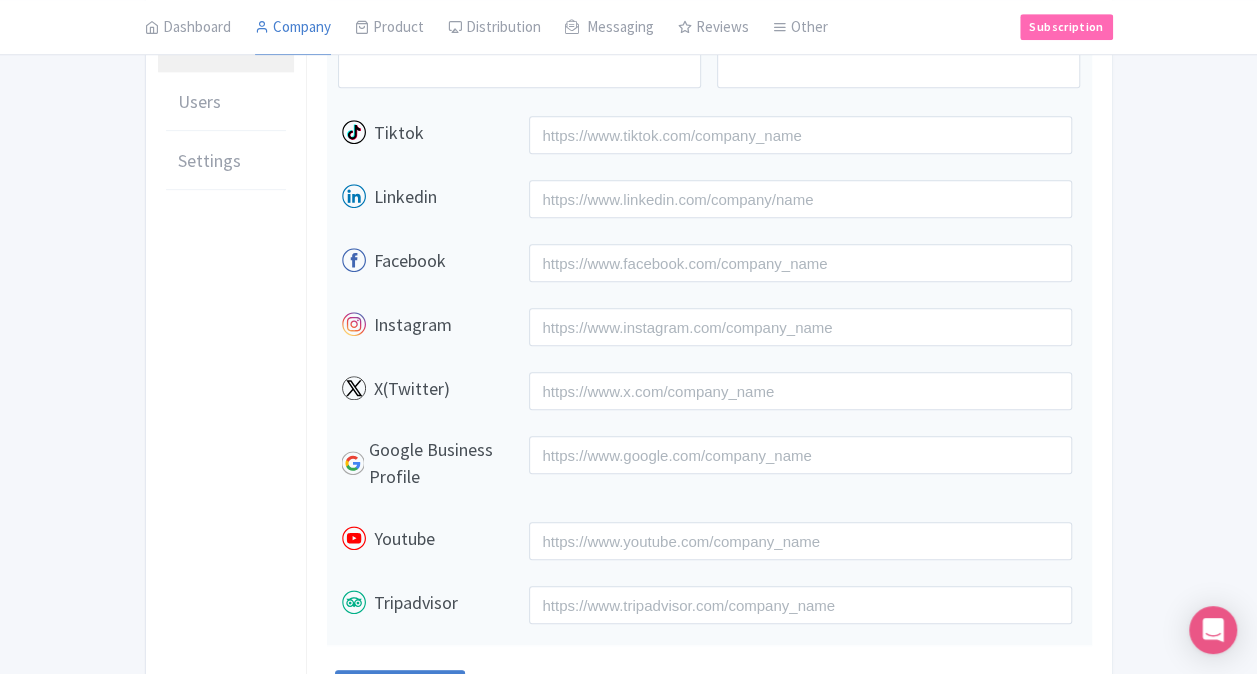 scroll, scrollTop: 371, scrollLeft: 0, axis: vertical 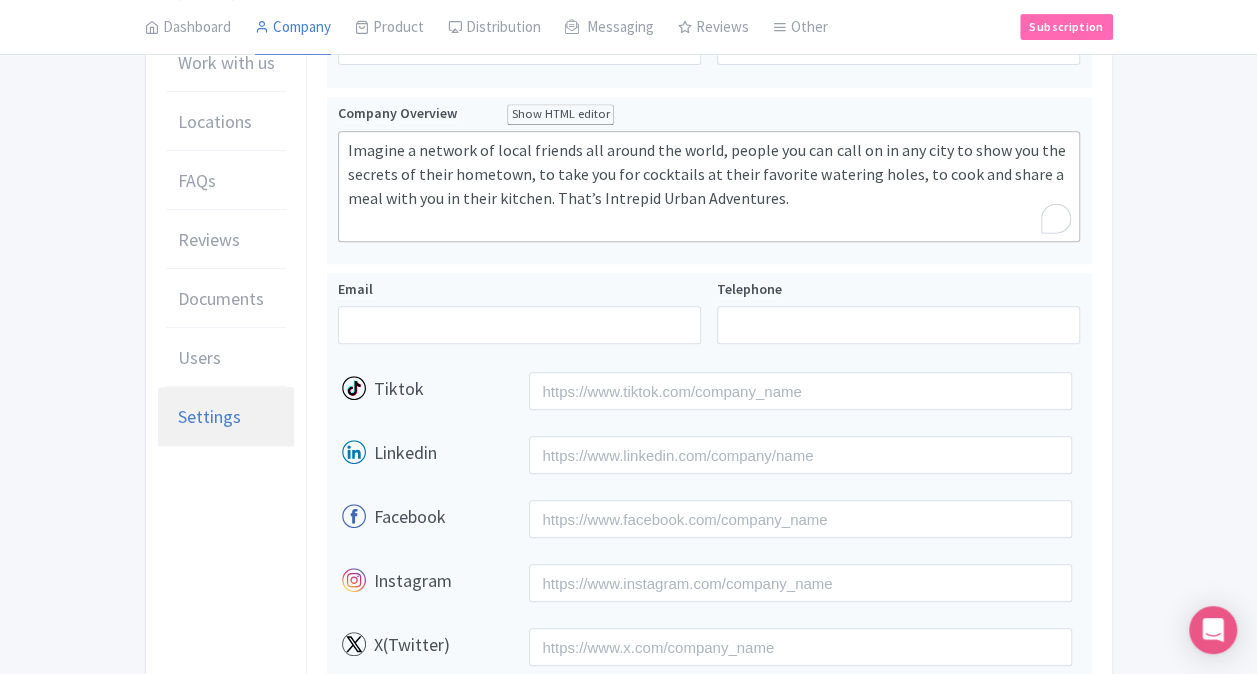 click on "Settings" at bounding box center (209, 416) 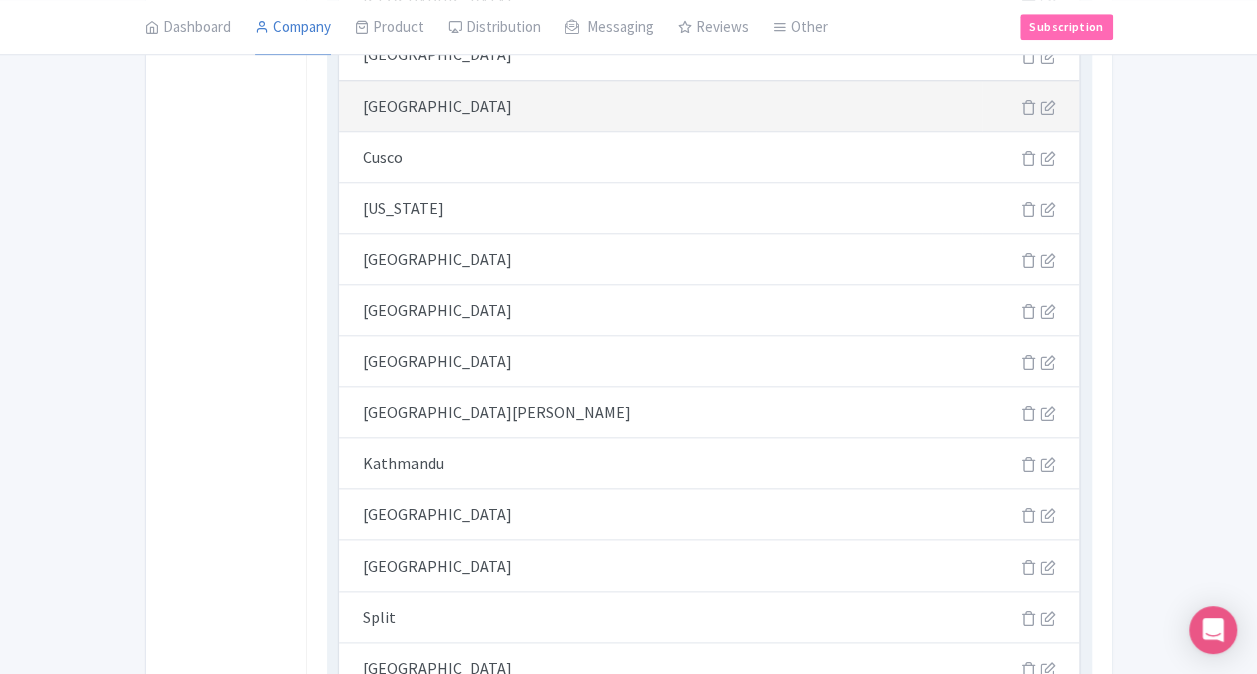 scroll, scrollTop: 871, scrollLeft: 0, axis: vertical 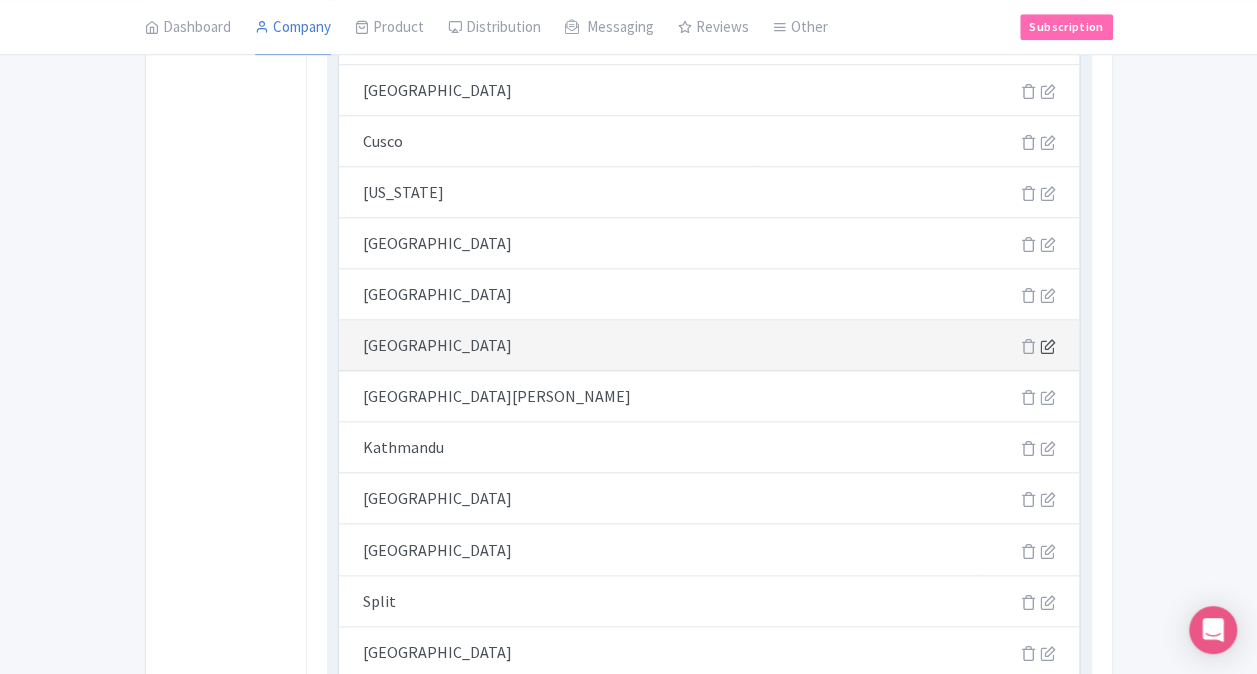 click at bounding box center [1047, 346] 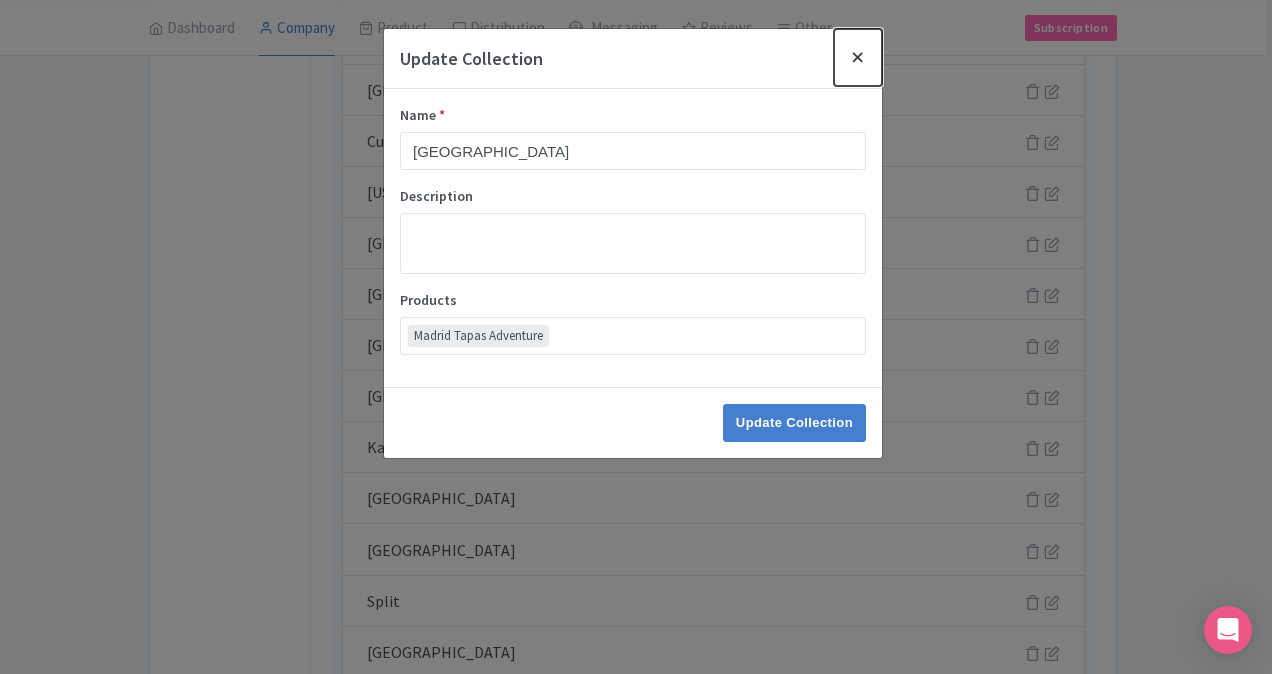 click at bounding box center [858, 57] 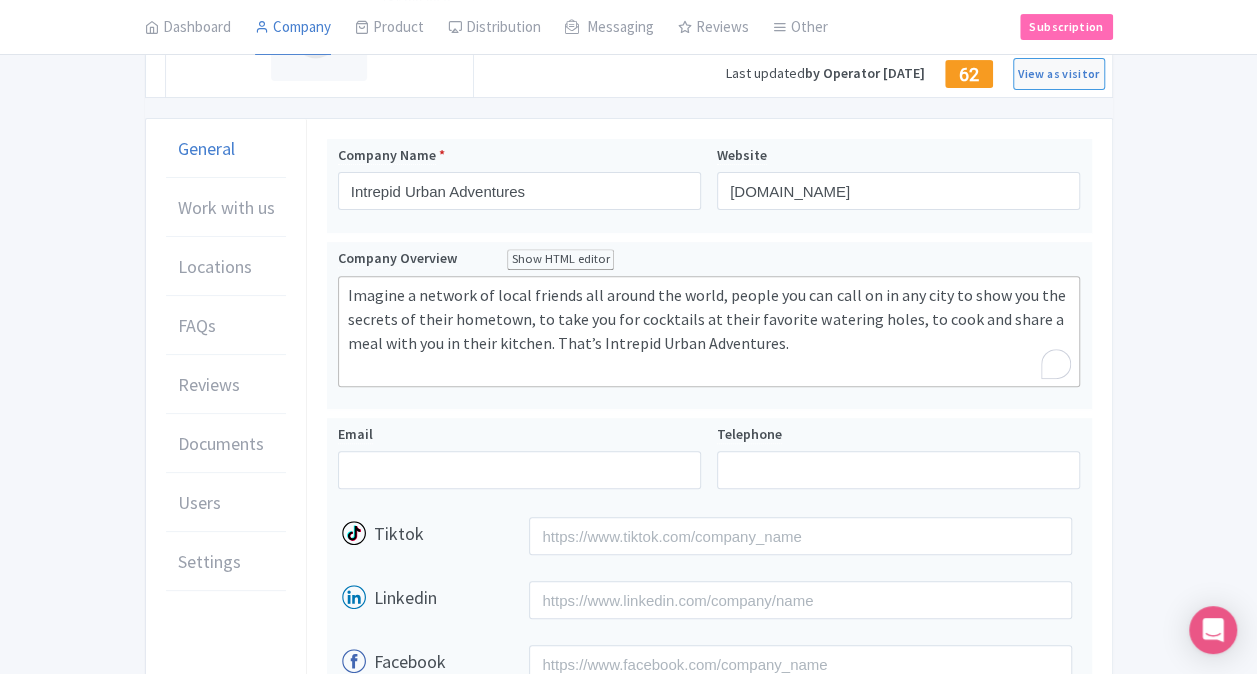 scroll, scrollTop: 371, scrollLeft: 0, axis: vertical 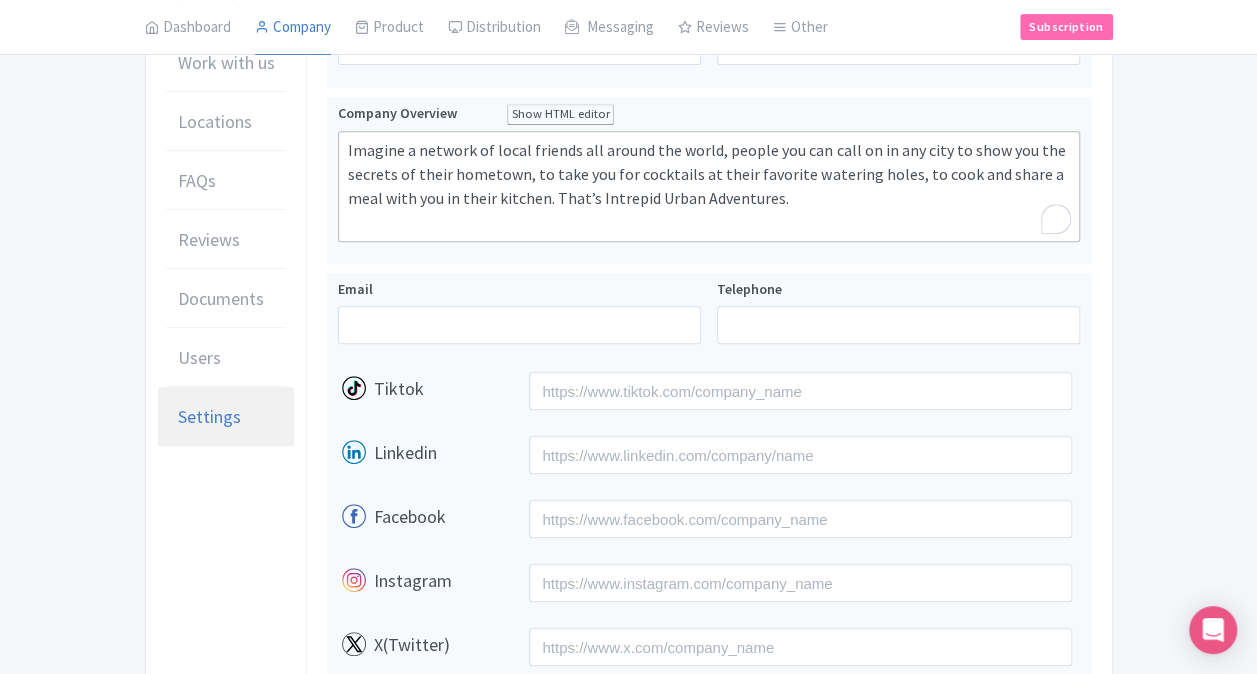 click on "Settings" at bounding box center [209, 416] 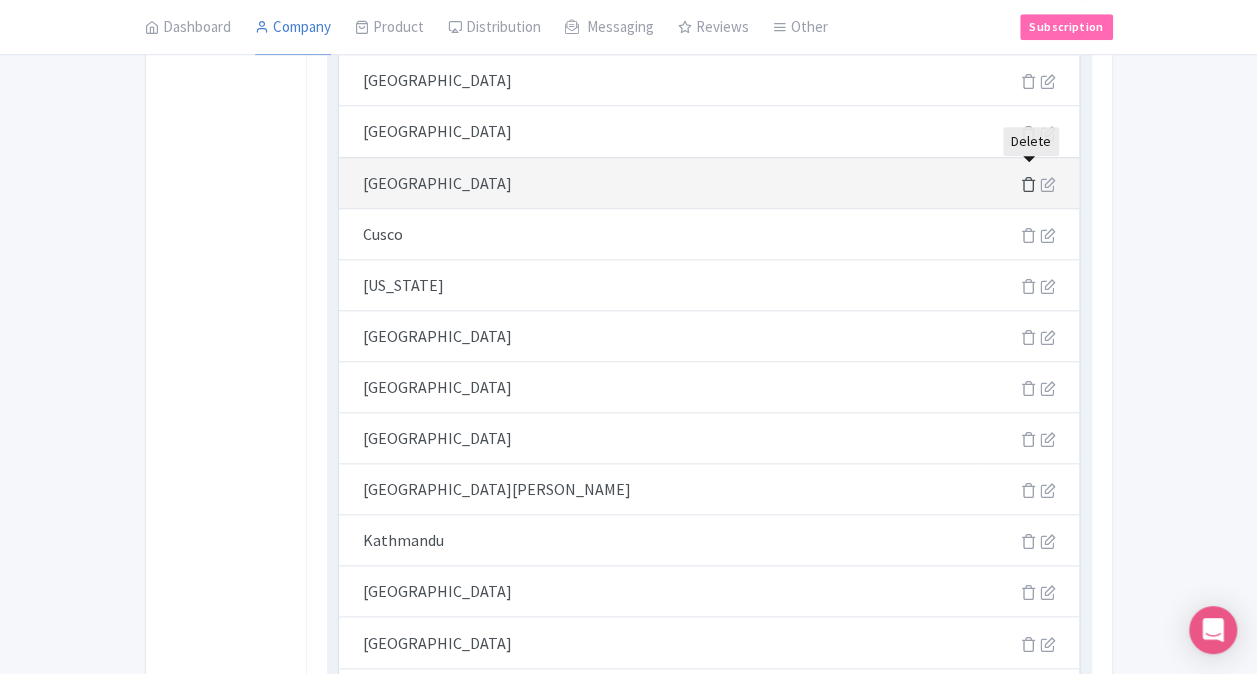 scroll, scrollTop: 871, scrollLeft: 0, axis: vertical 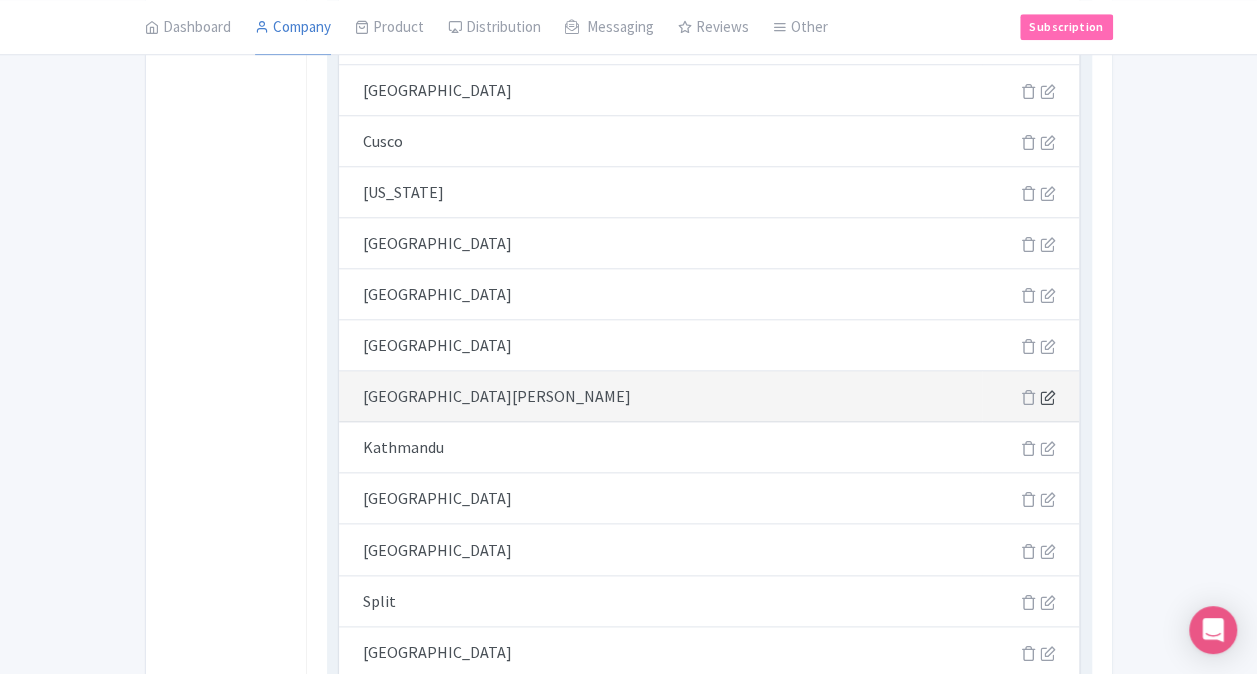 click at bounding box center (1047, 397) 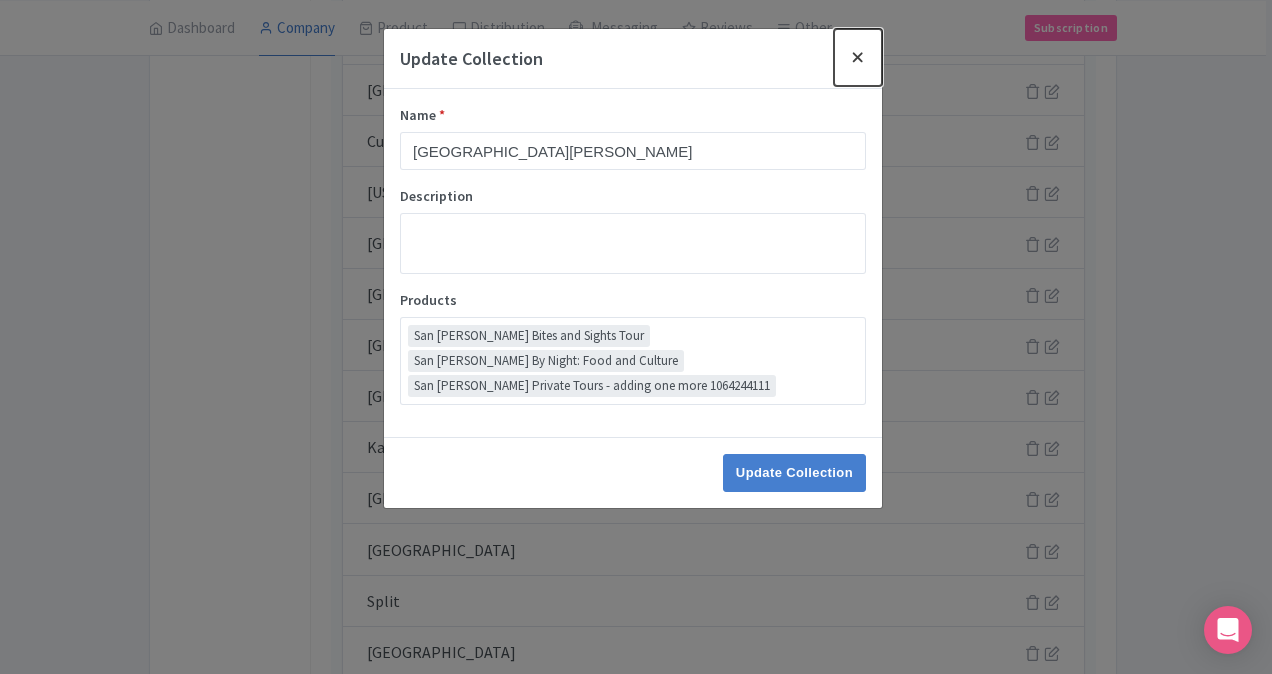 click at bounding box center [858, 57] 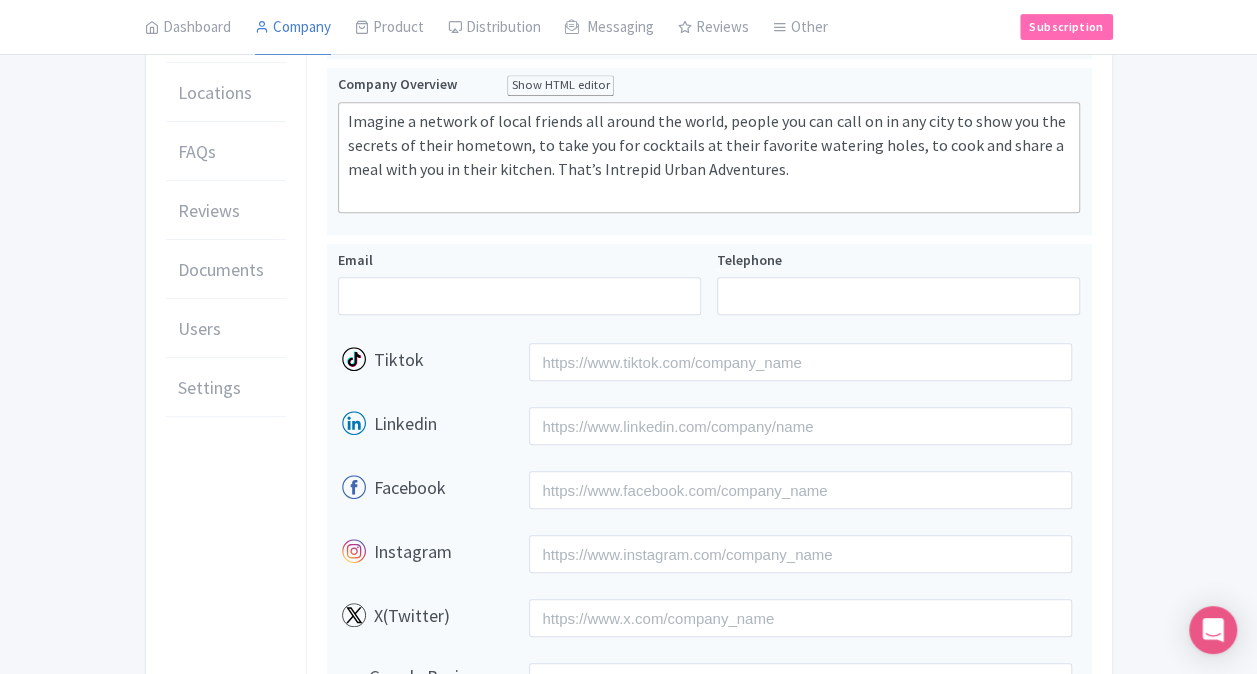 scroll, scrollTop: 271, scrollLeft: 0, axis: vertical 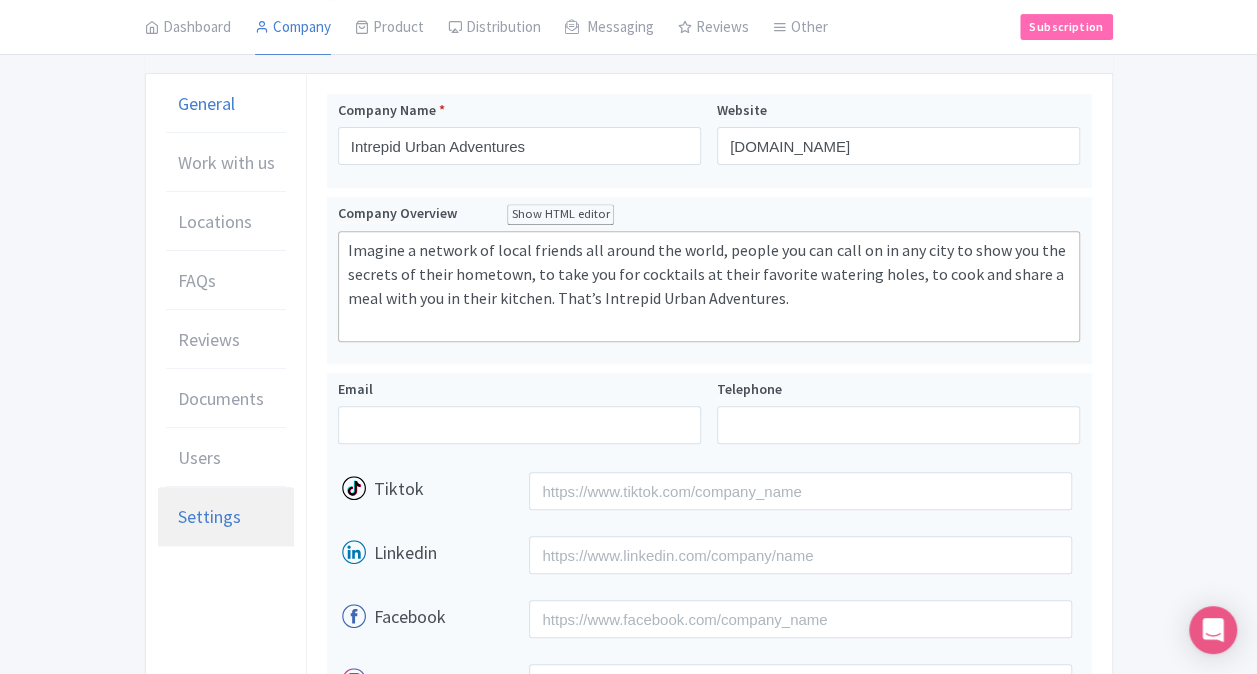 click on "Settings" at bounding box center (226, 517) 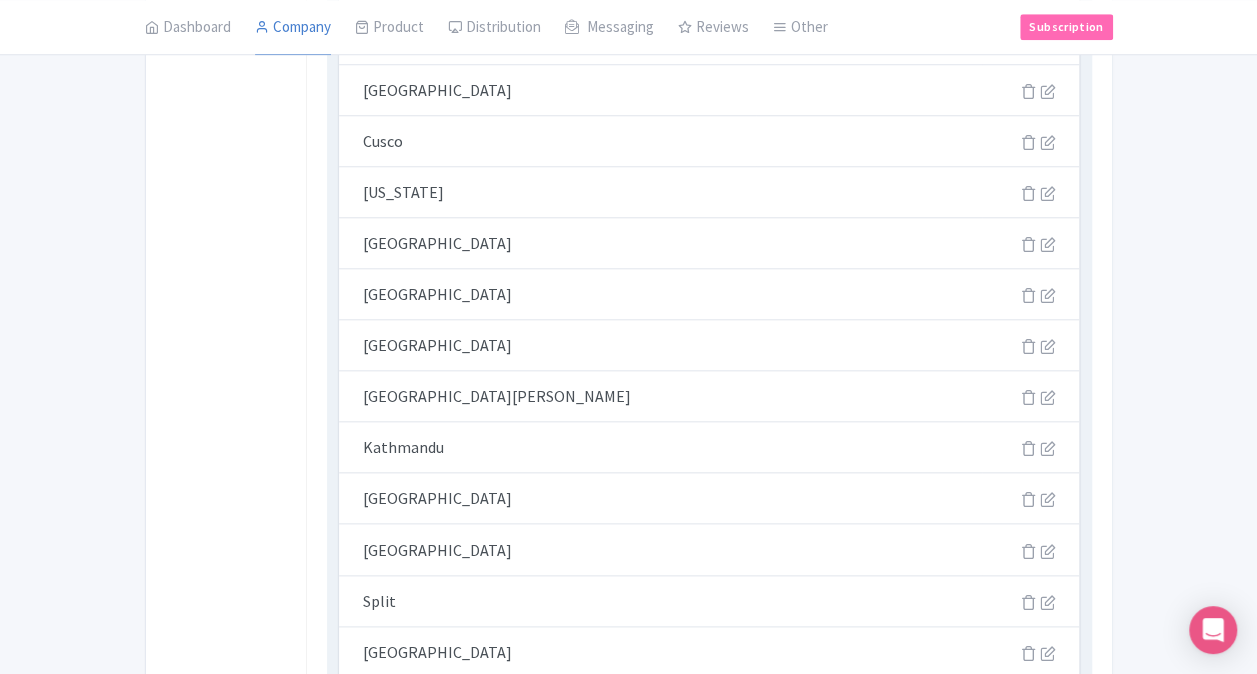 scroll, scrollTop: 971, scrollLeft: 0, axis: vertical 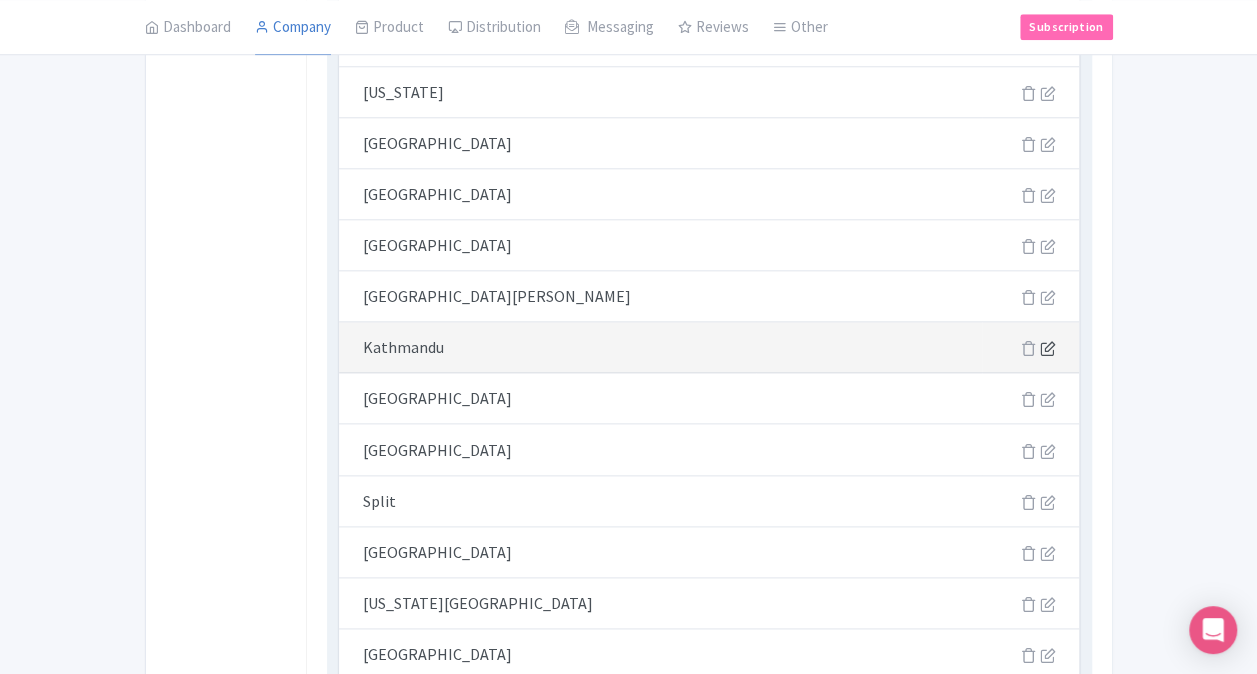 click at bounding box center (1047, 348) 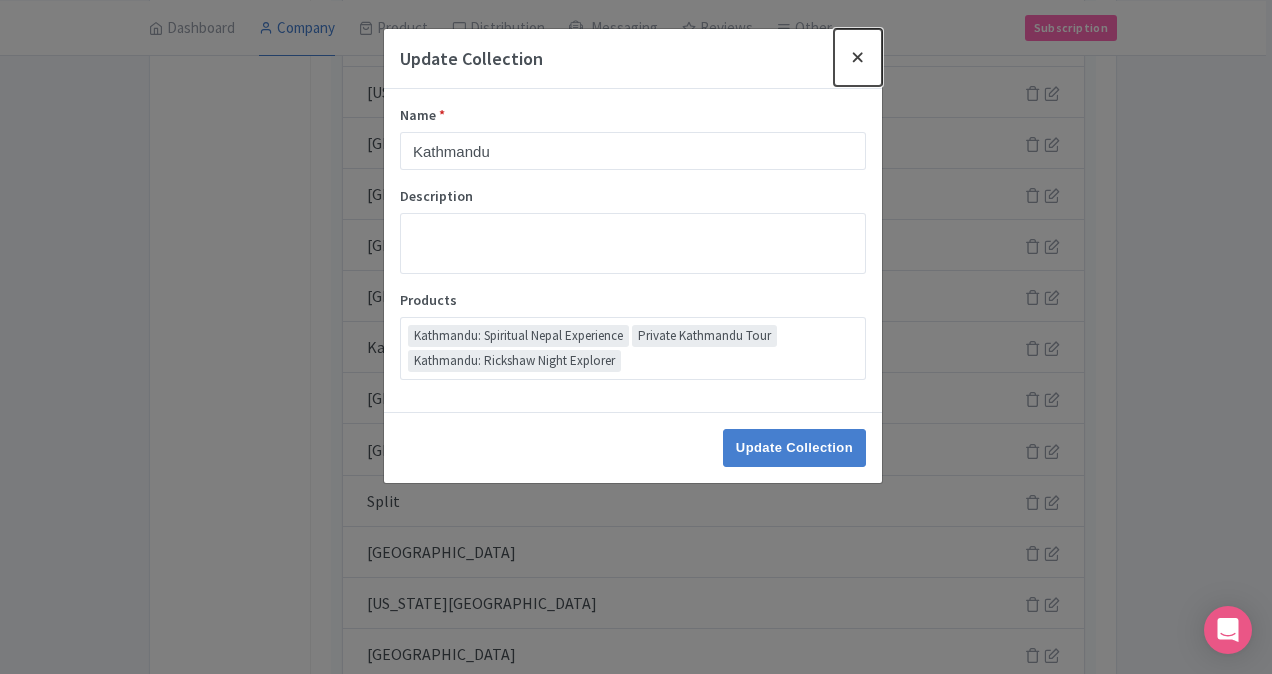 click at bounding box center [858, 57] 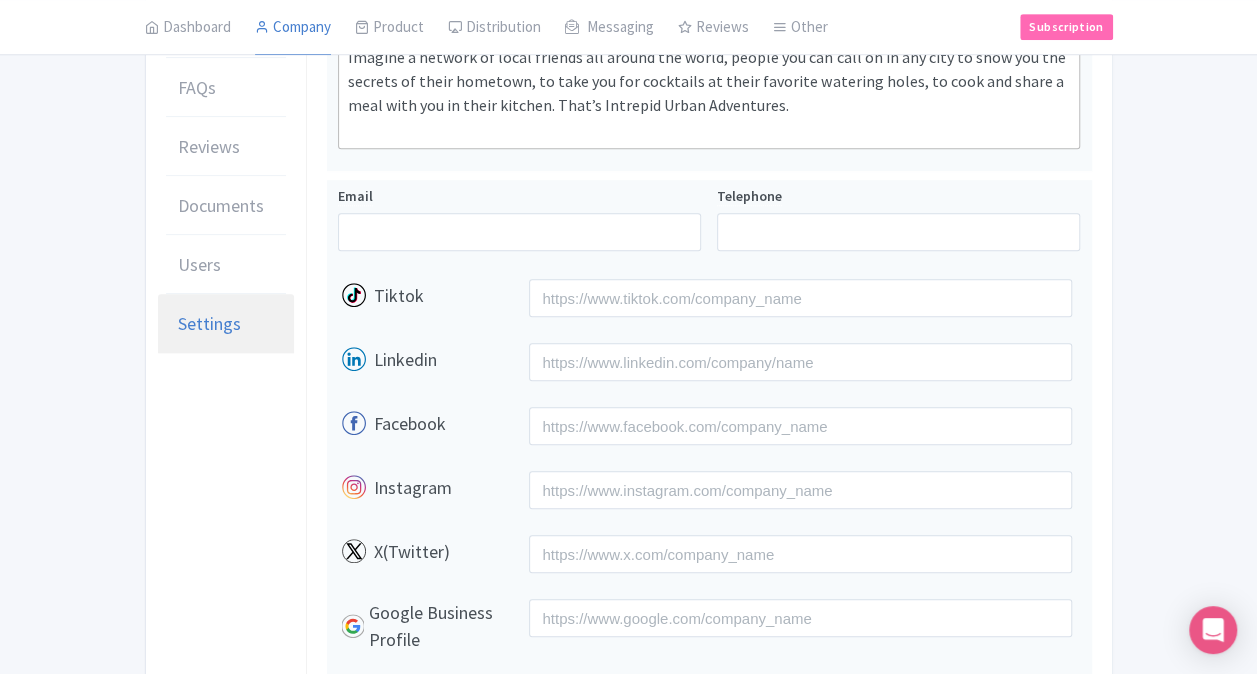 scroll, scrollTop: 371, scrollLeft: 0, axis: vertical 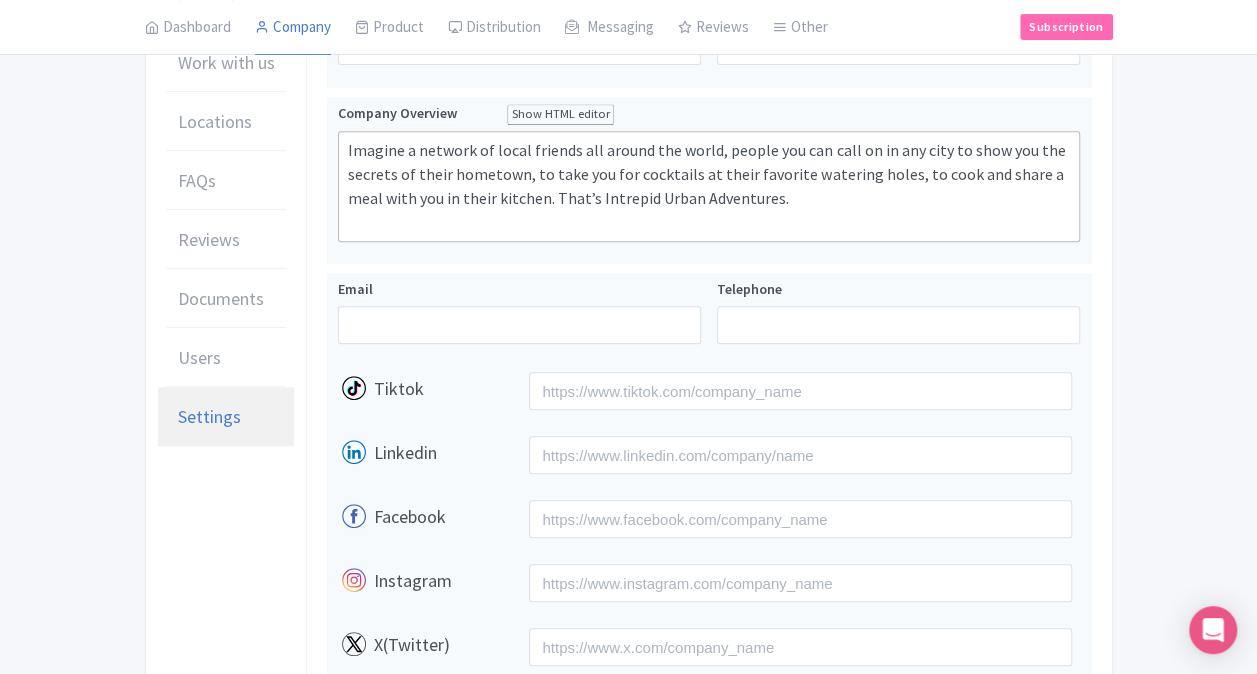 click on "Settings" at bounding box center (209, 416) 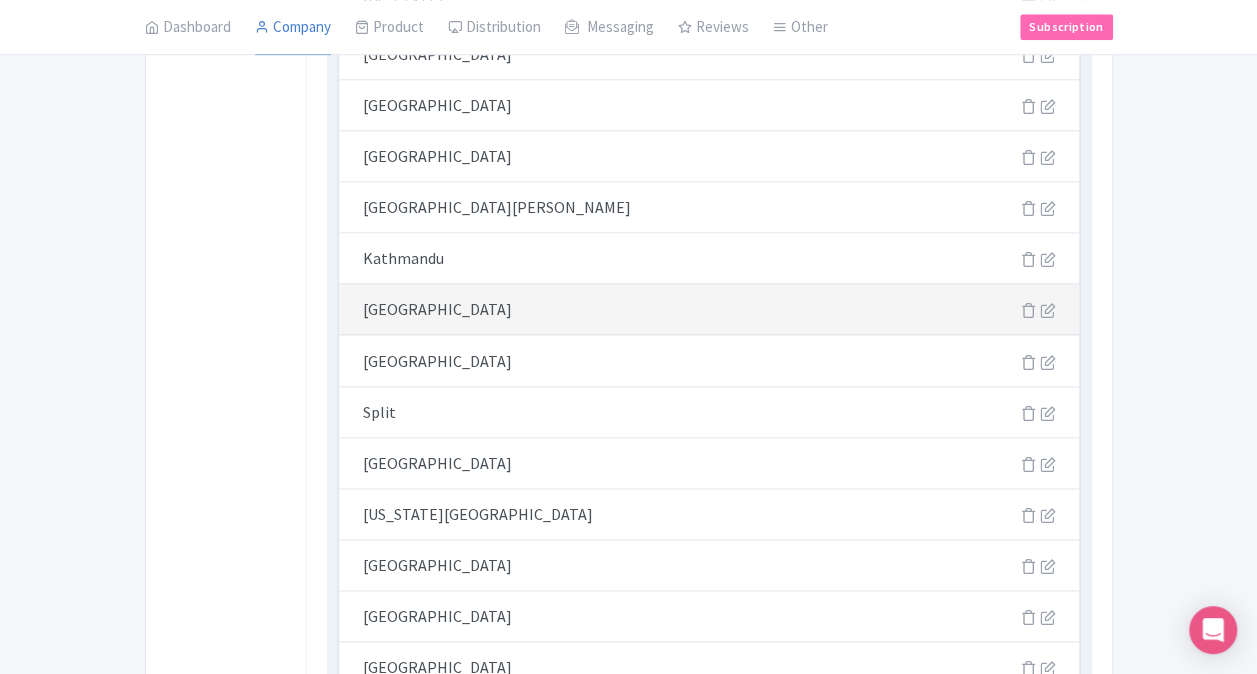 scroll, scrollTop: 1071, scrollLeft: 0, axis: vertical 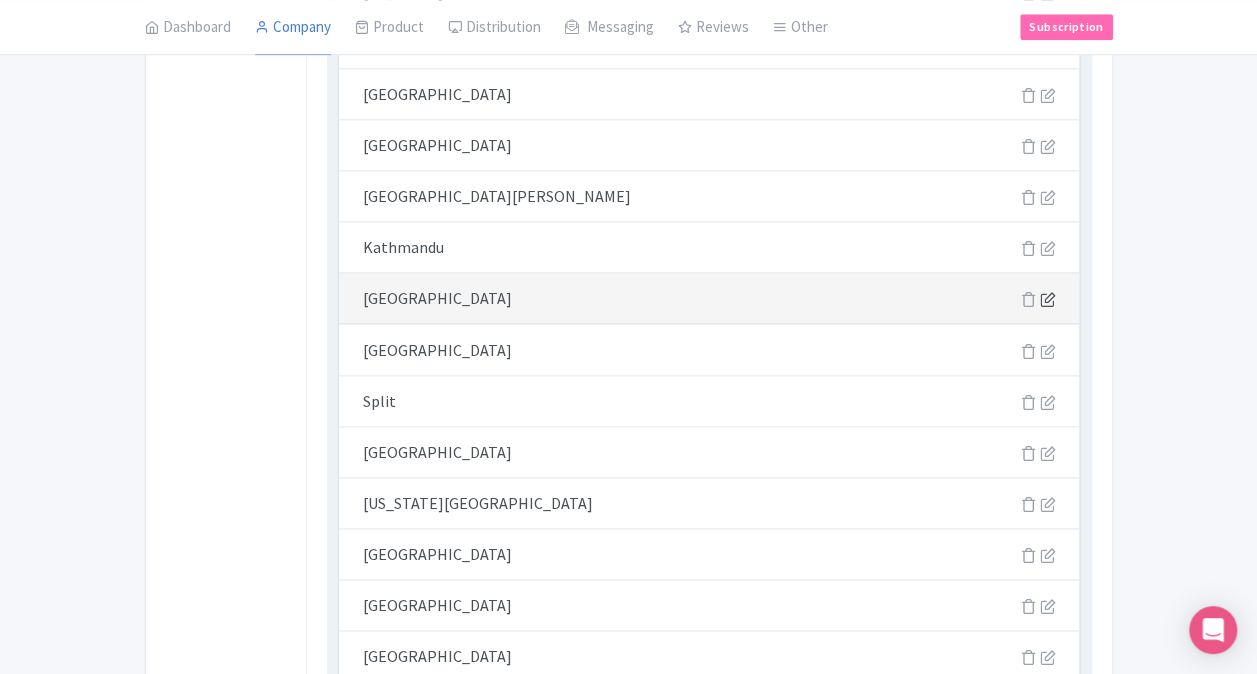 click at bounding box center (1047, 299) 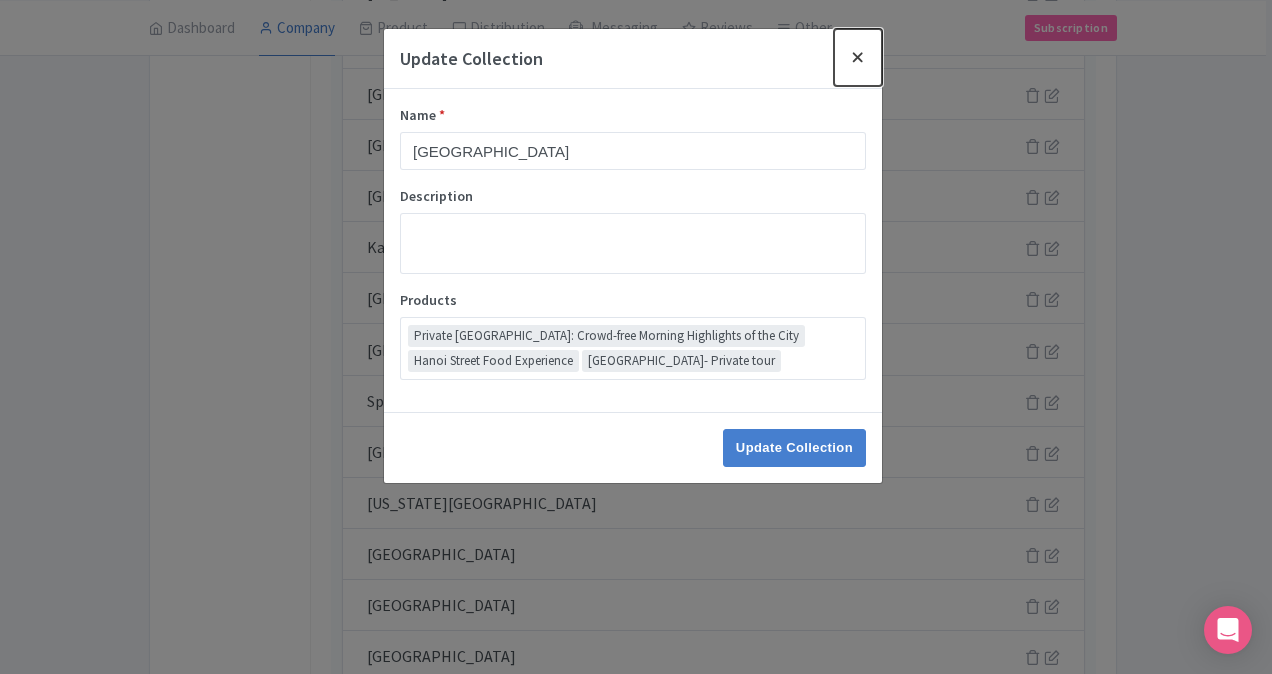 drag, startPoint x: 864, startPoint y: 52, endPoint x: 880, endPoint y: 48, distance: 16.492422 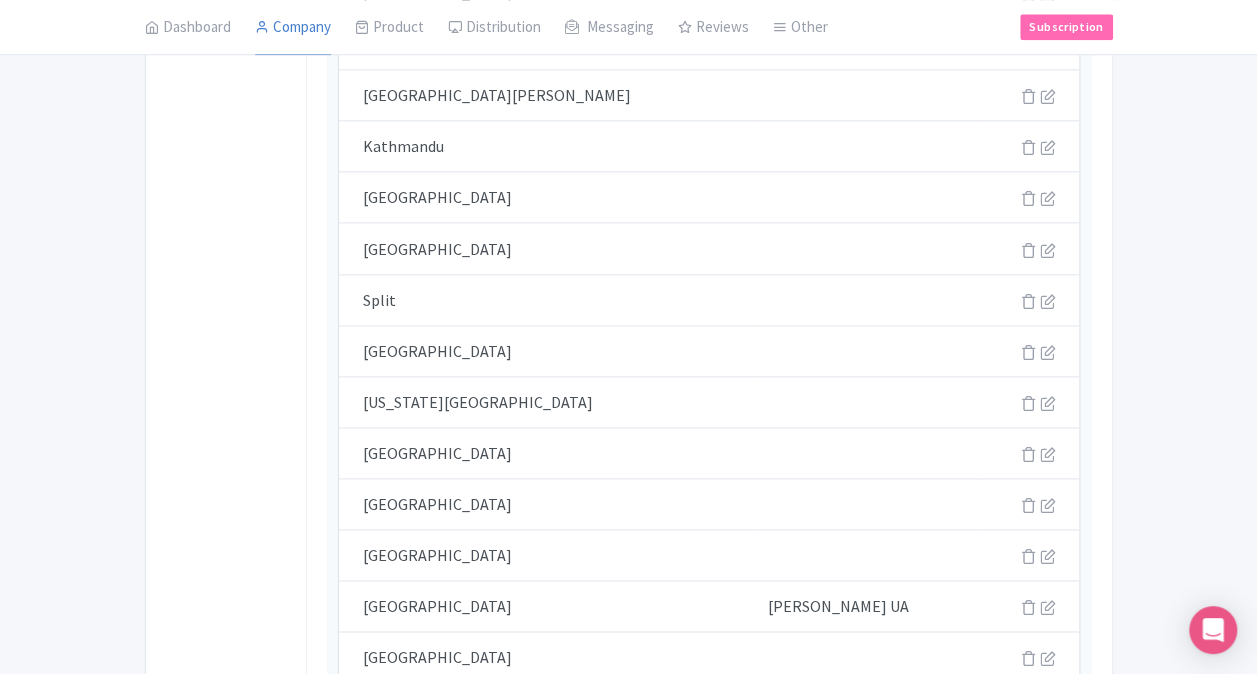 scroll, scrollTop: 1171, scrollLeft: 0, axis: vertical 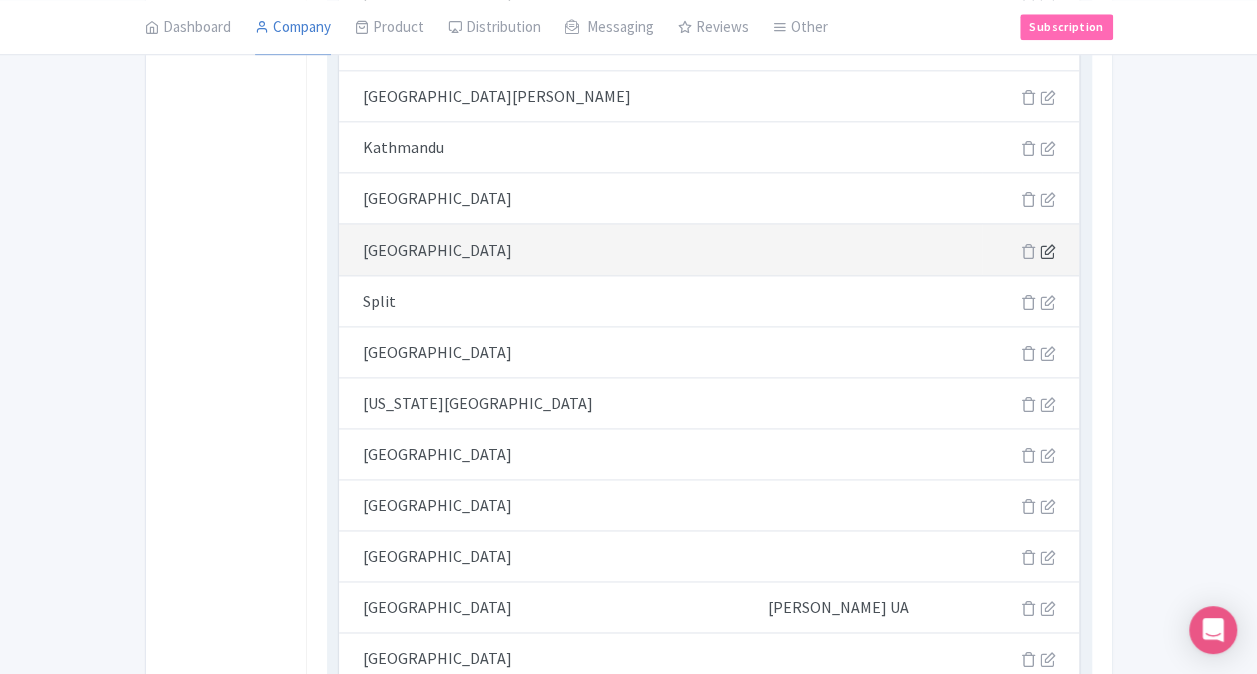 click at bounding box center [1047, 251] 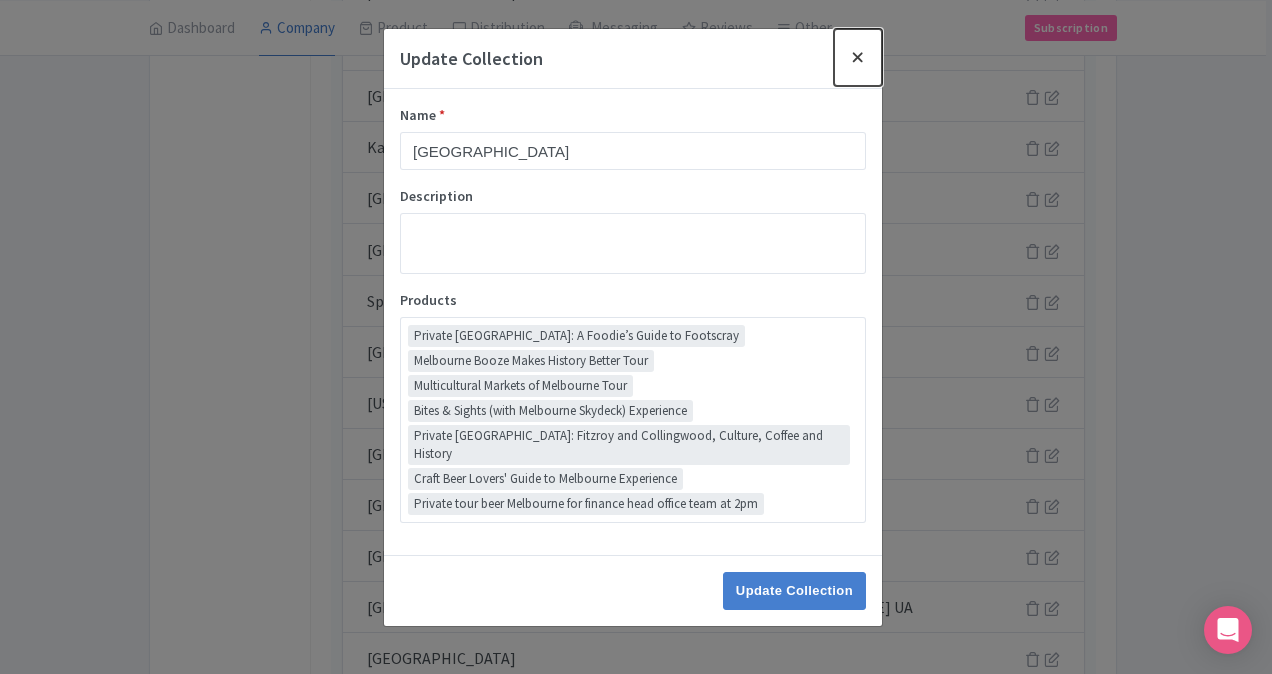 click at bounding box center [858, 57] 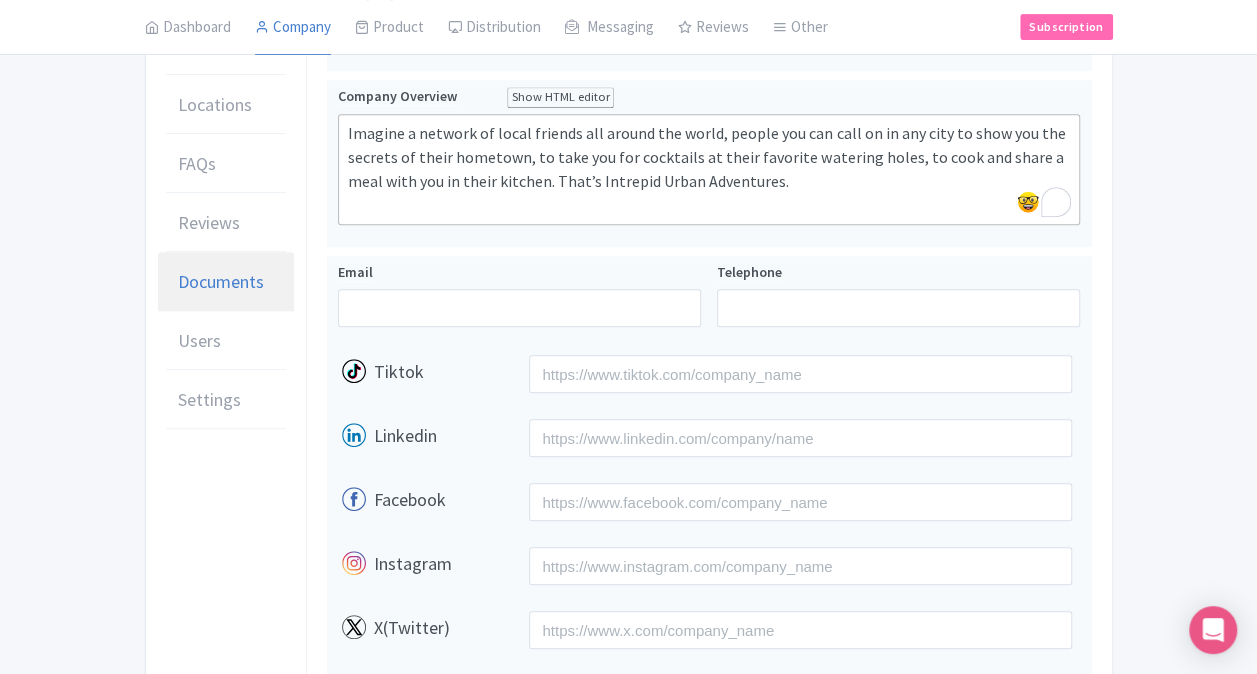 scroll, scrollTop: 271, scrollLeft: 0, axis: vertical 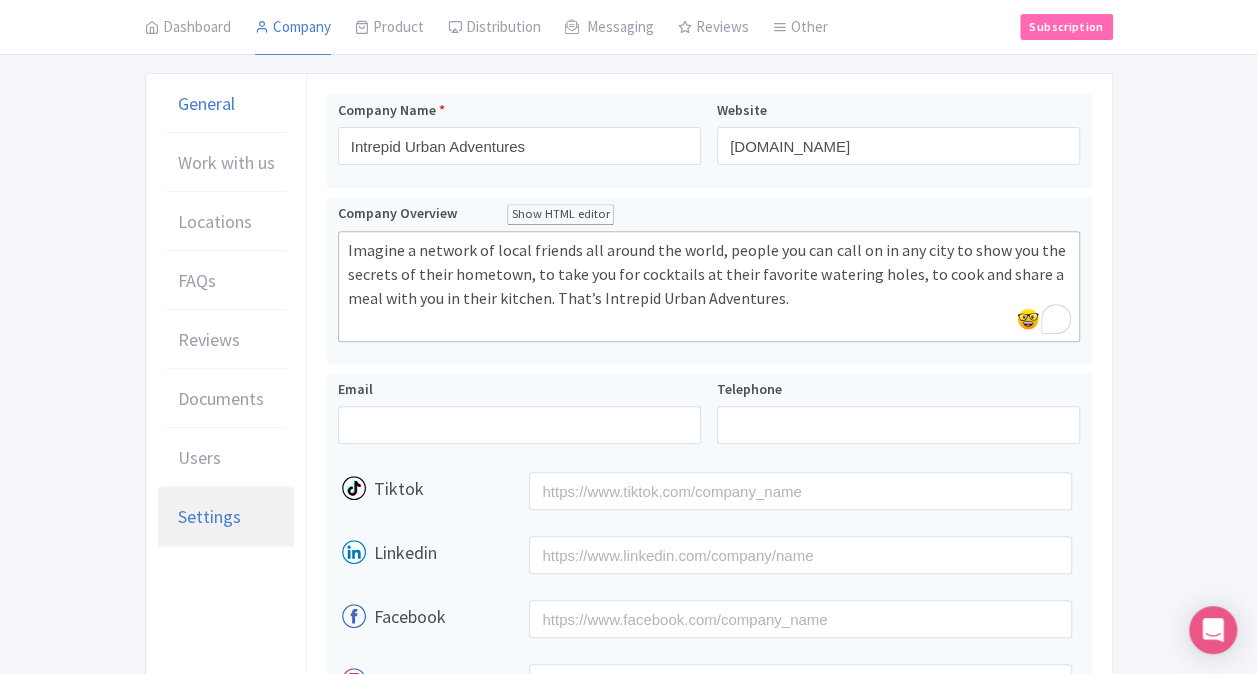 click on "Settings" at bounding box center (226, 517) 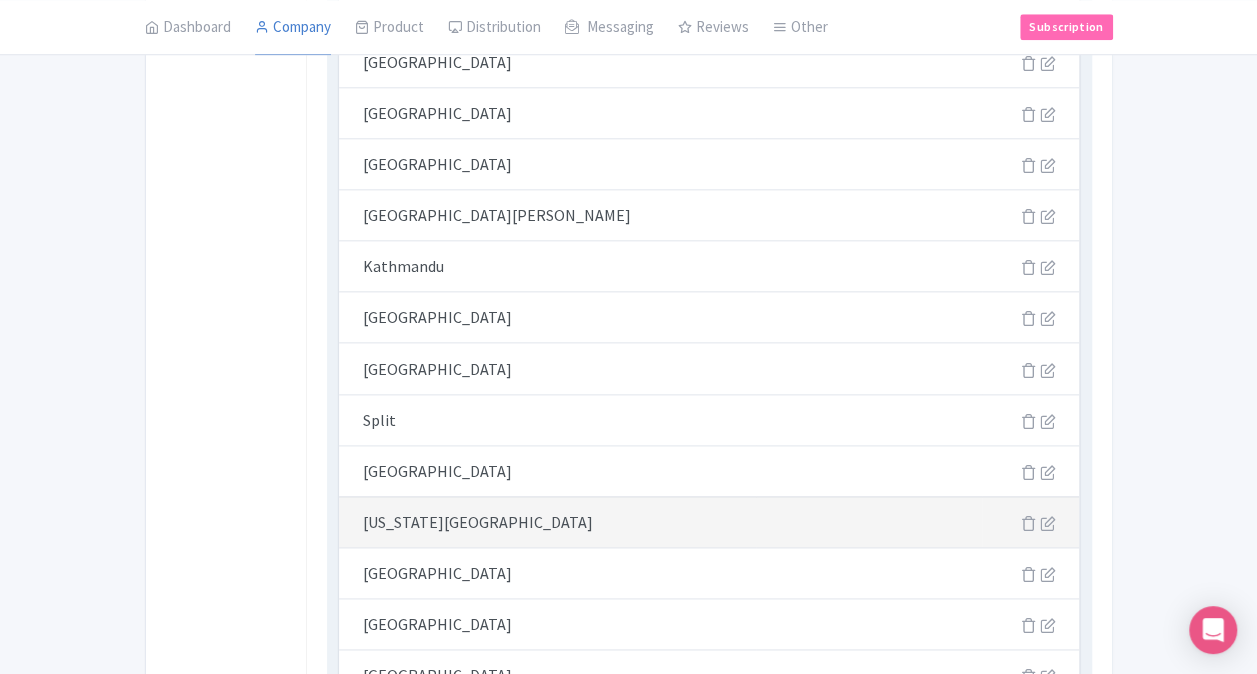 scroll, scrollTop: 1071, scrollLeft: 0, axis: vertical 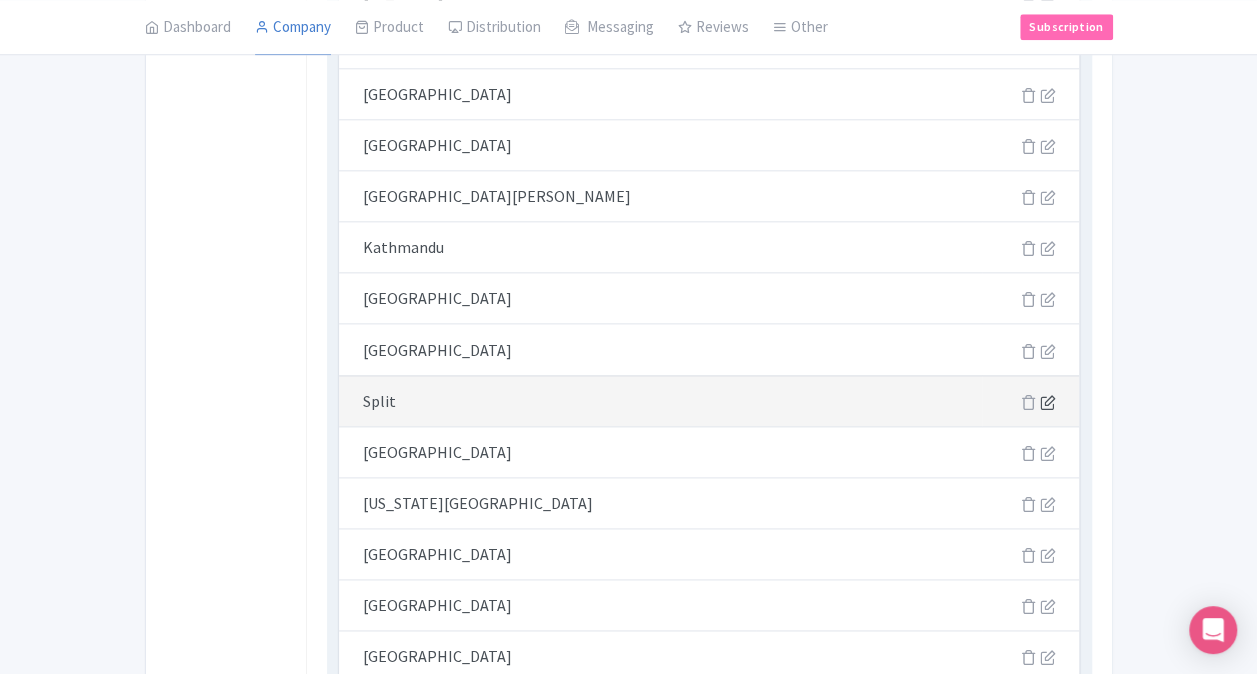 click at bounding box center (1047, 402) 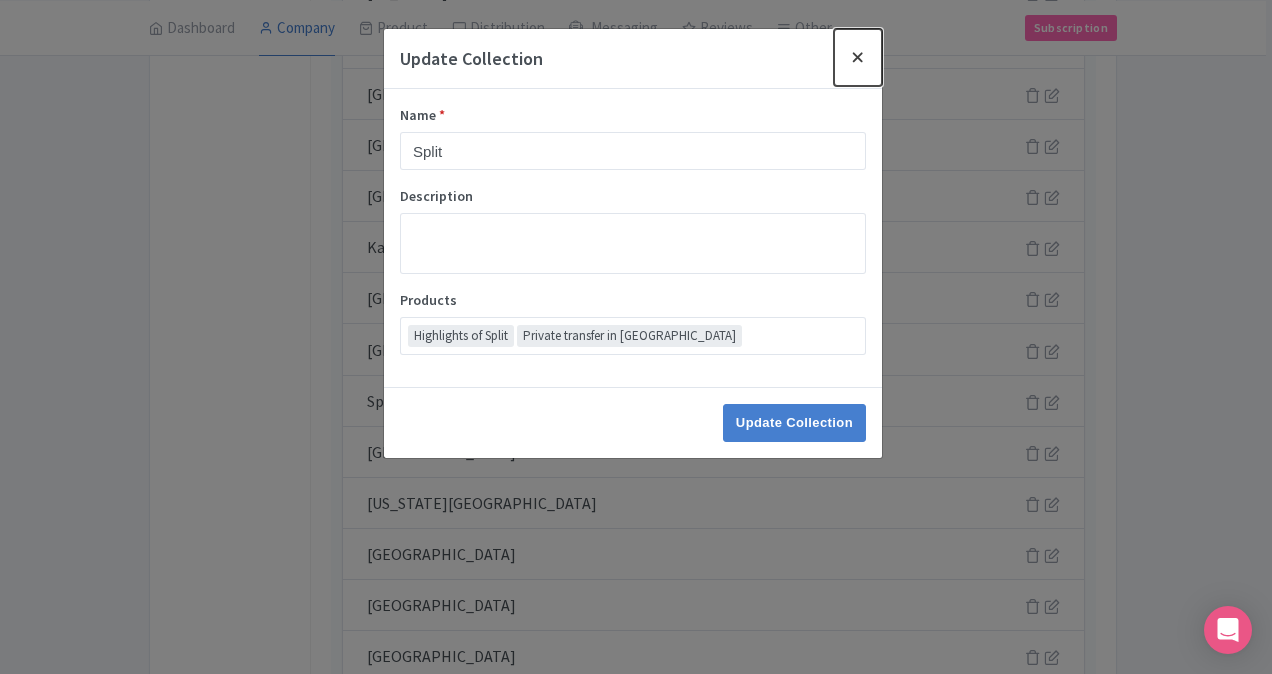 click at bounding box center (858, 57) 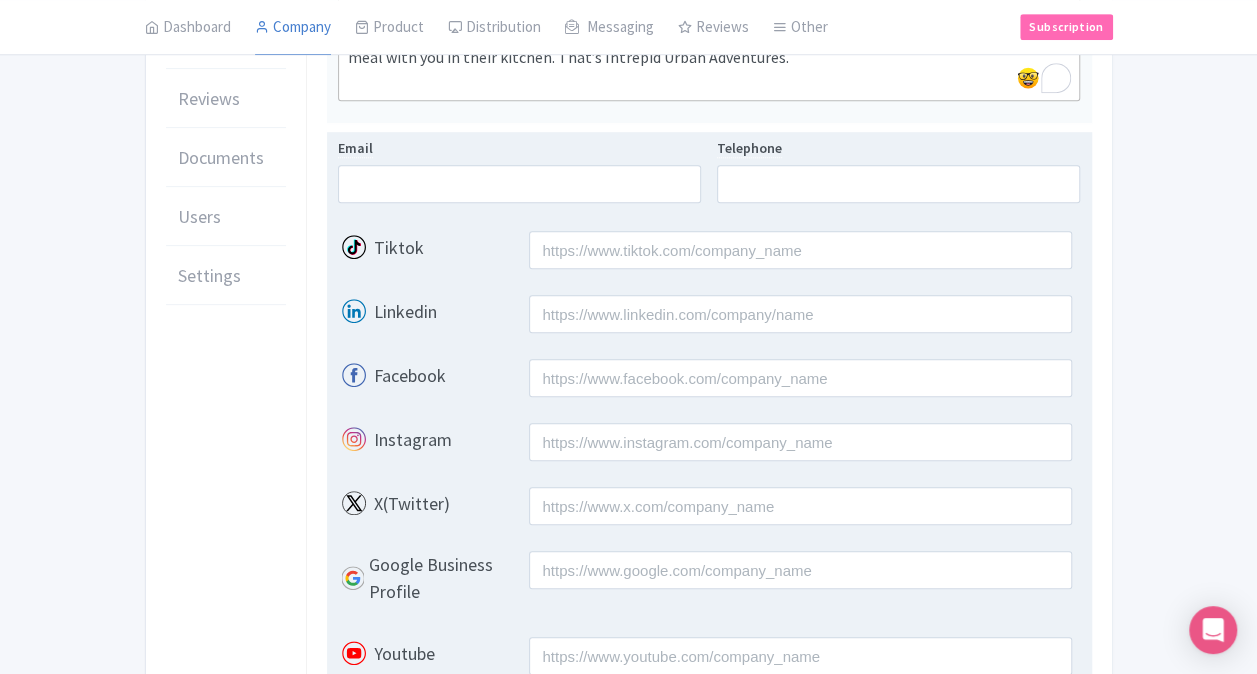 scroll, scrollTop: 271, scrollLeft: 0, axis: vertical 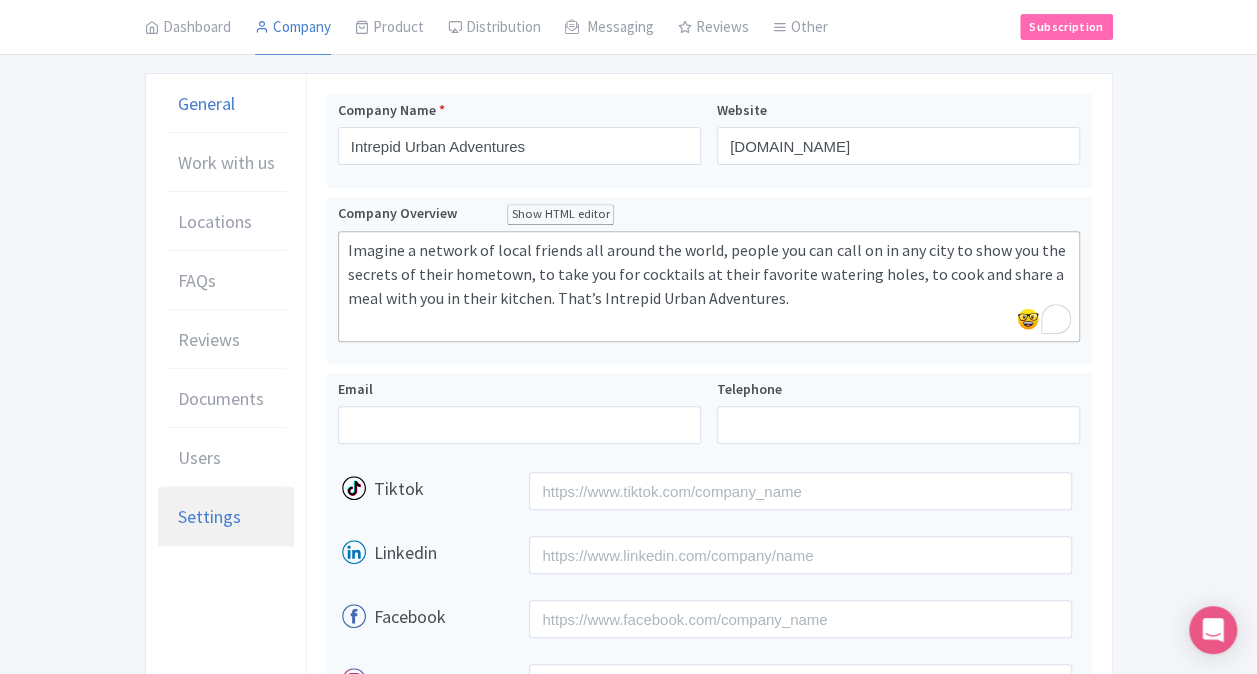 click on "Settings" at bounding box center (209, 516) 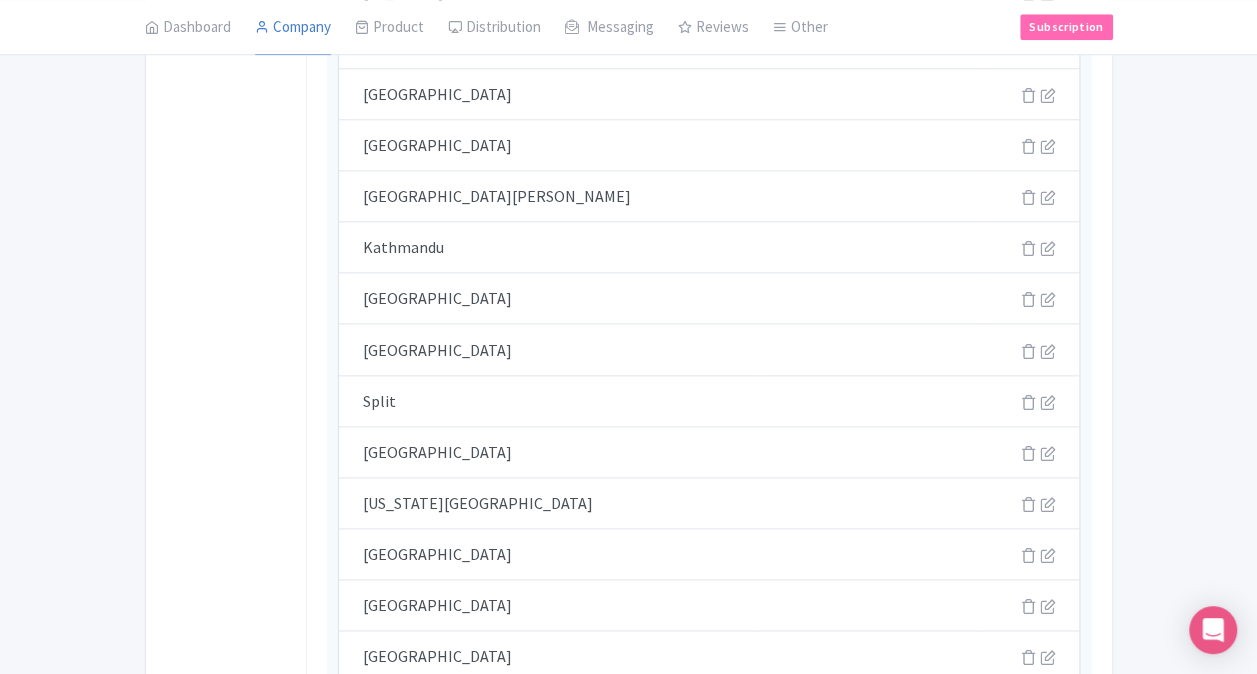 scroll, scrollTop: 1271, scrollLeft: 0, axis: vertical 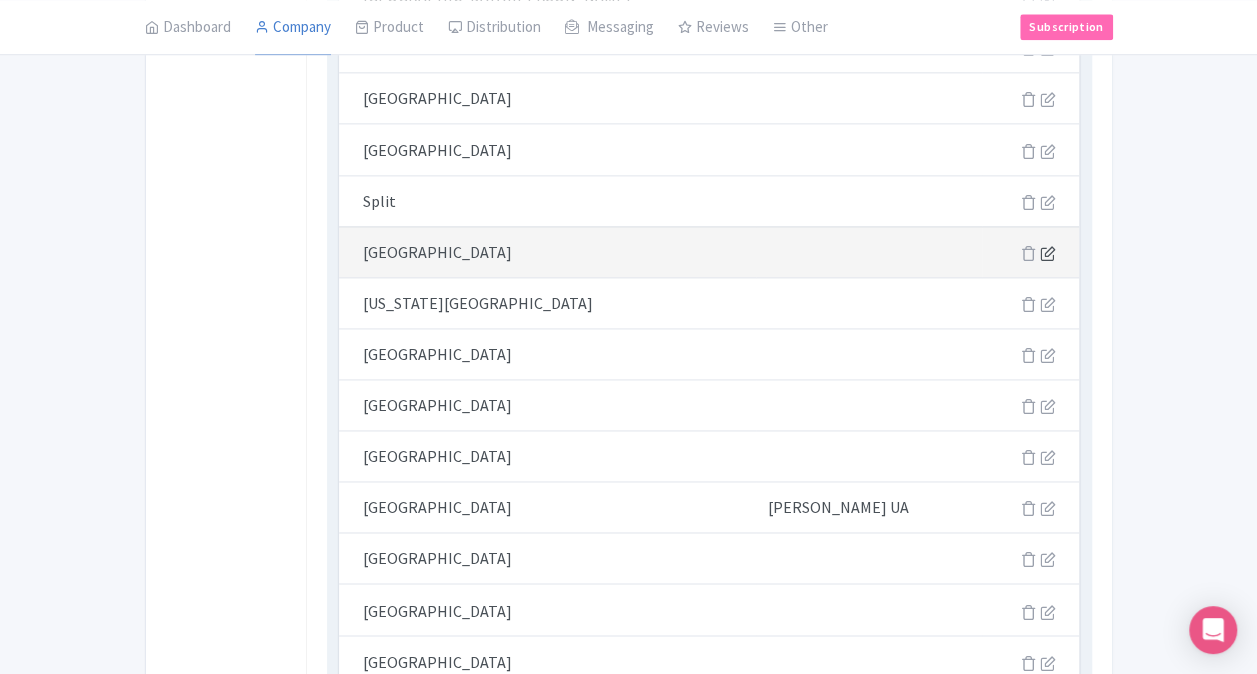 click at bounding box center (1047, 253) 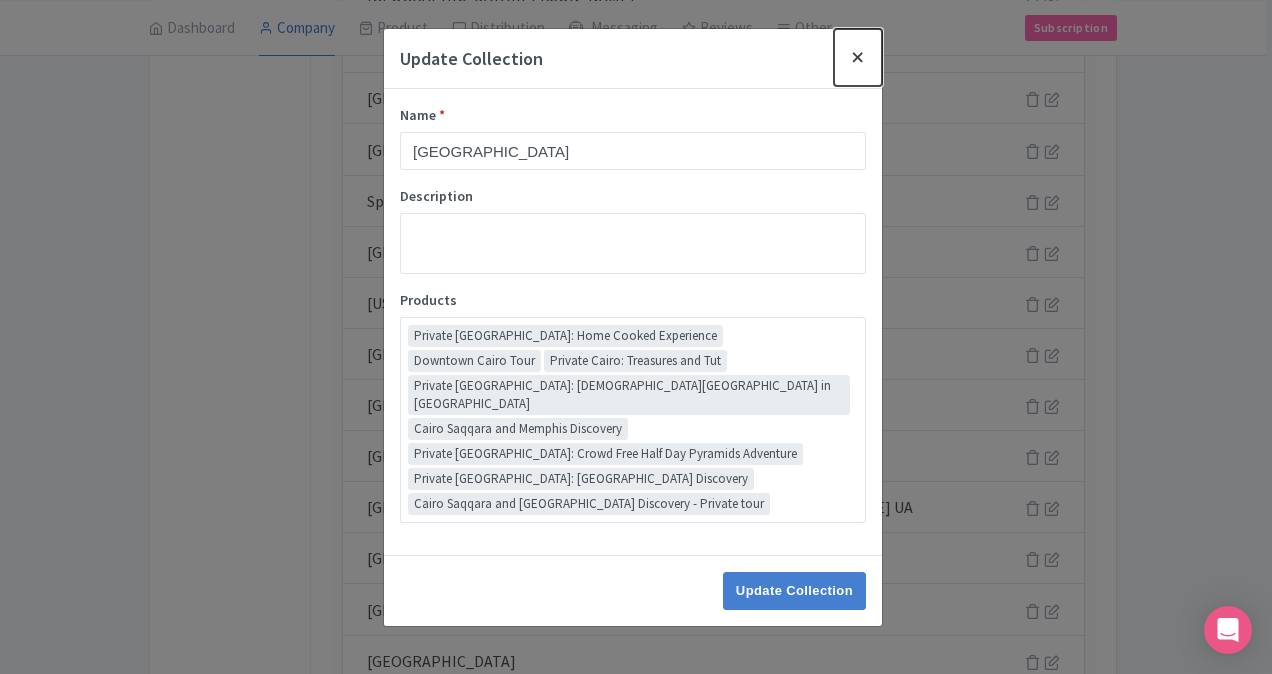 drag, startPoint x: 862, startPoint y: 56, endPoint x: 1129, endPoint y: 41, distance: 267.42102 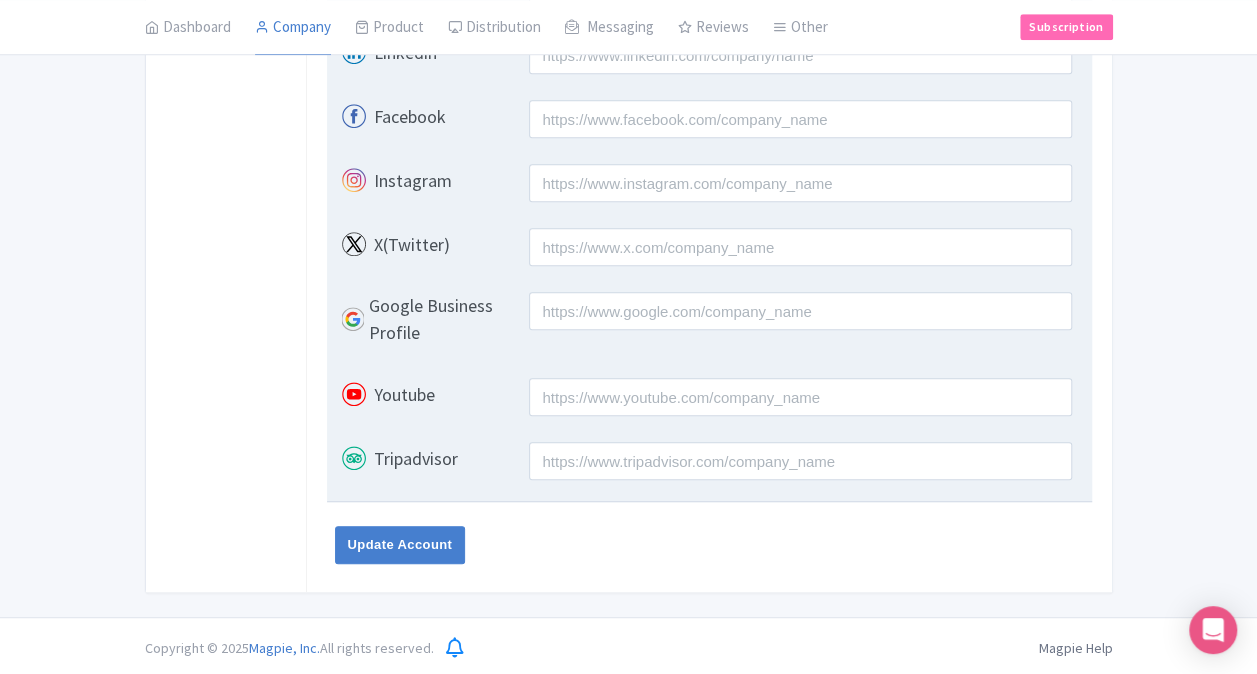 scroll, scrollTop: 171, scrollLeft: 0, axis: vertical 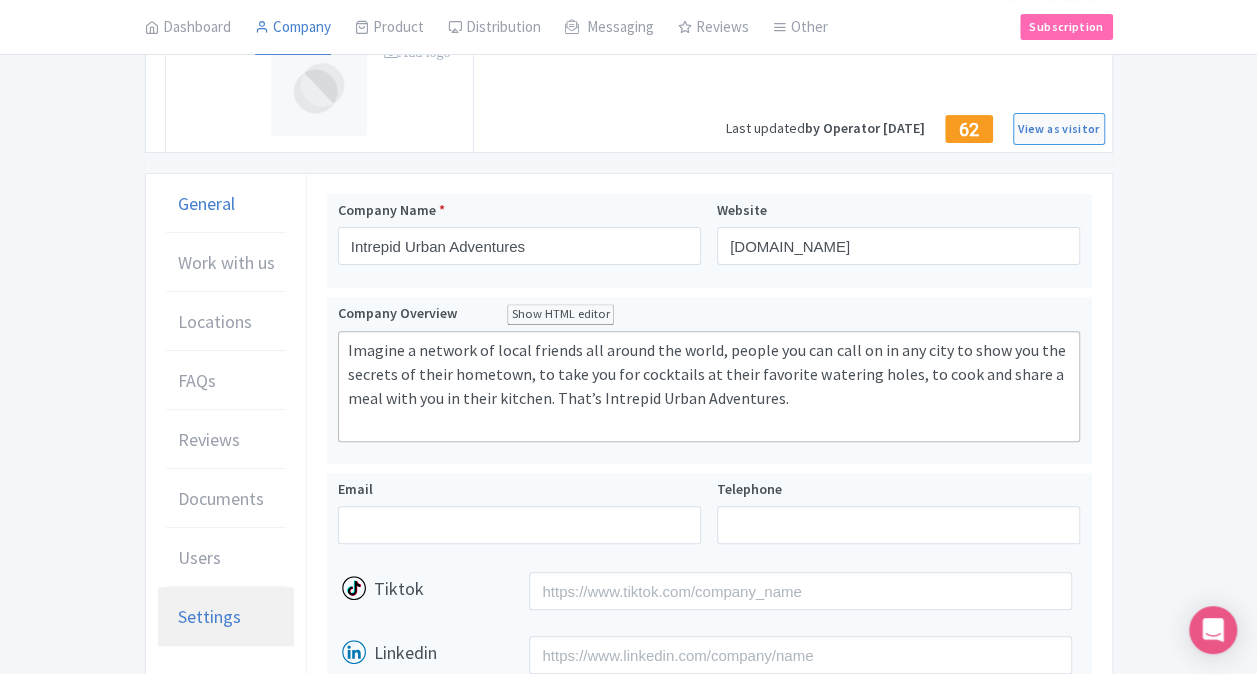 drag, startPoint x: 210, startPoint y: 600, endPoint x: 337, endPoint y: 576, distance: 129.24782 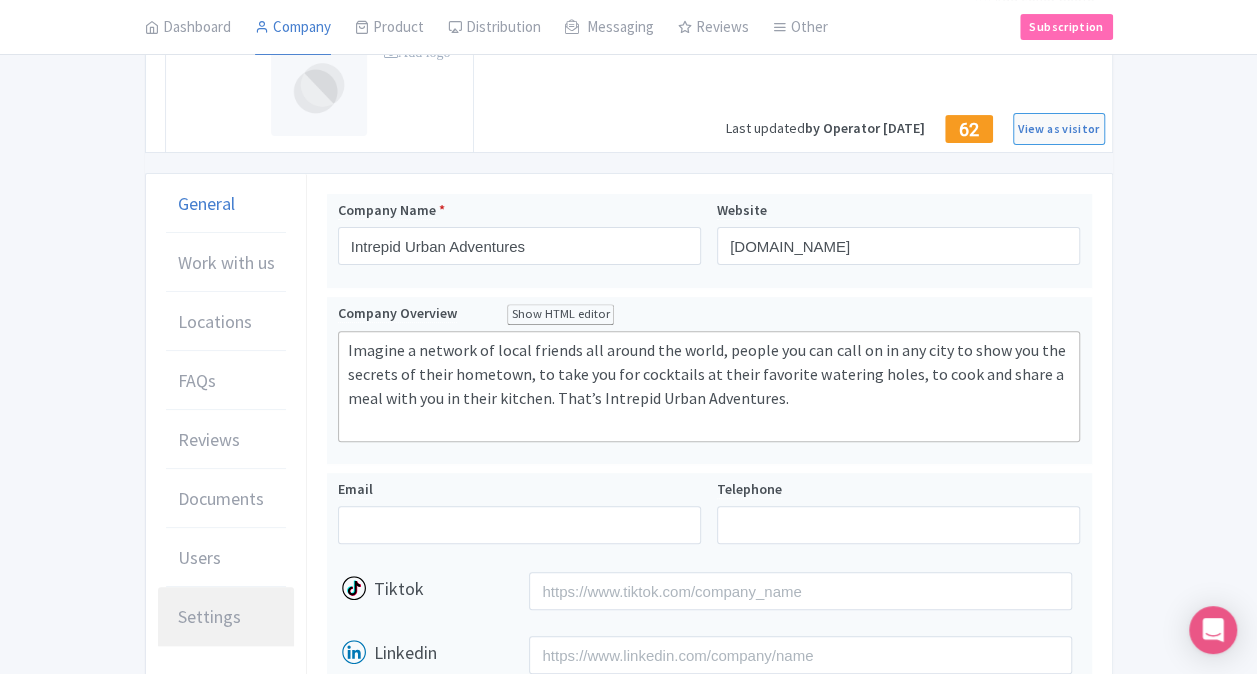 click on "Settings" at bounding box center (209, 616) 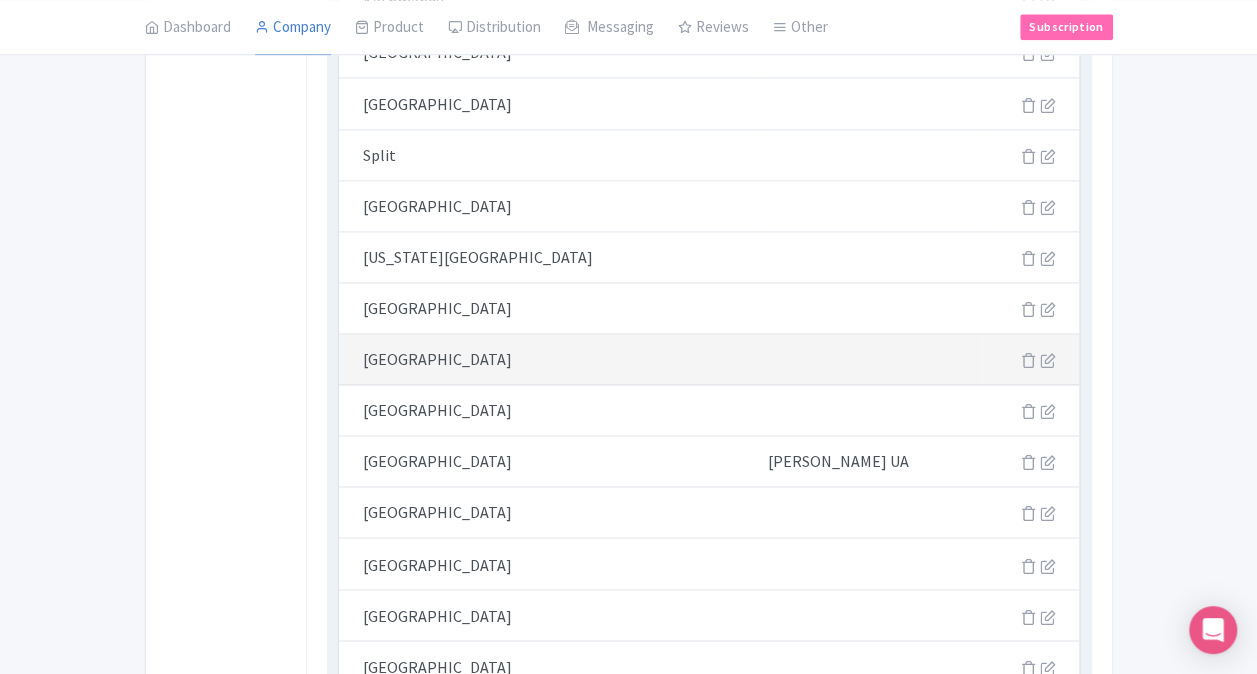 scroll, scrollTop: 1271, scrollLeft: 0, axis: vertical 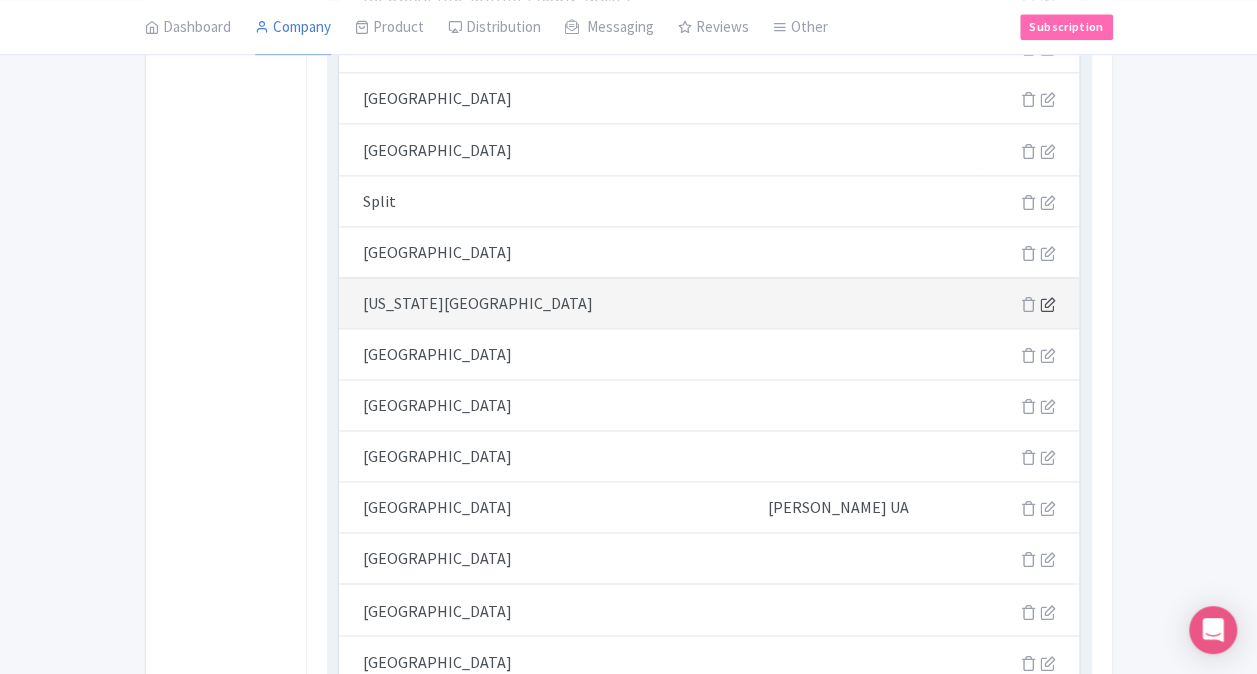 click at bounding box center [1047, 304] 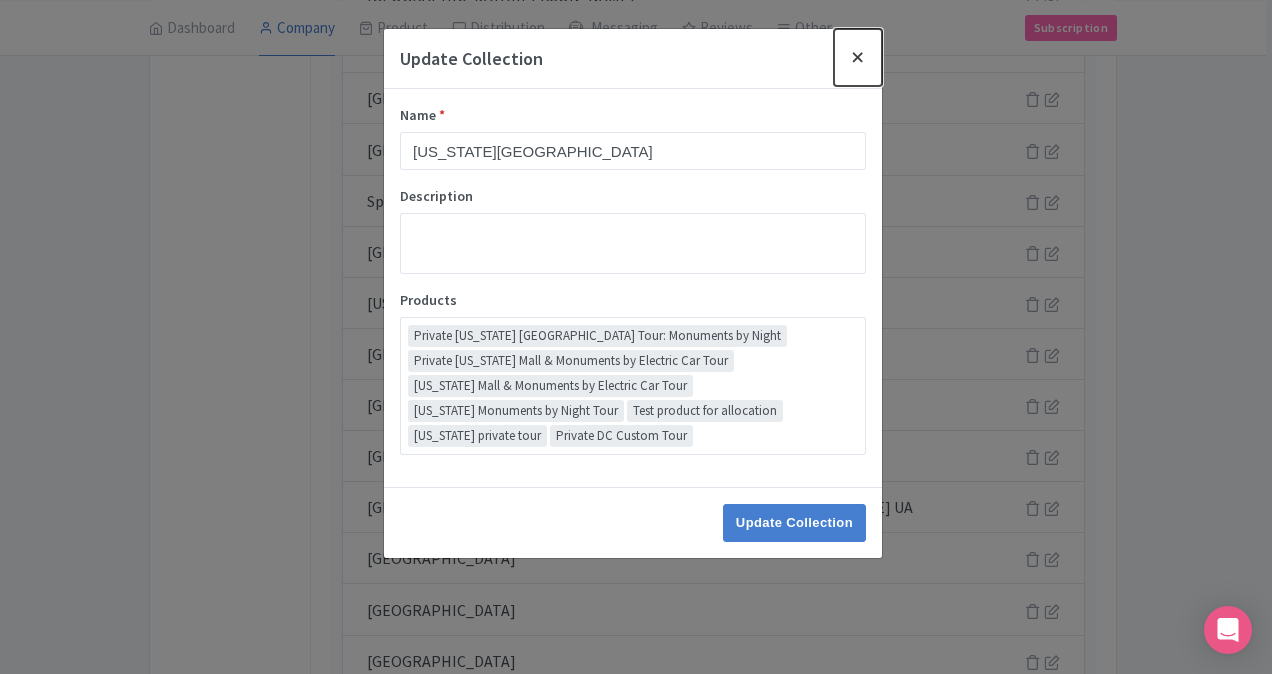 click at bounding box center (858, 57) 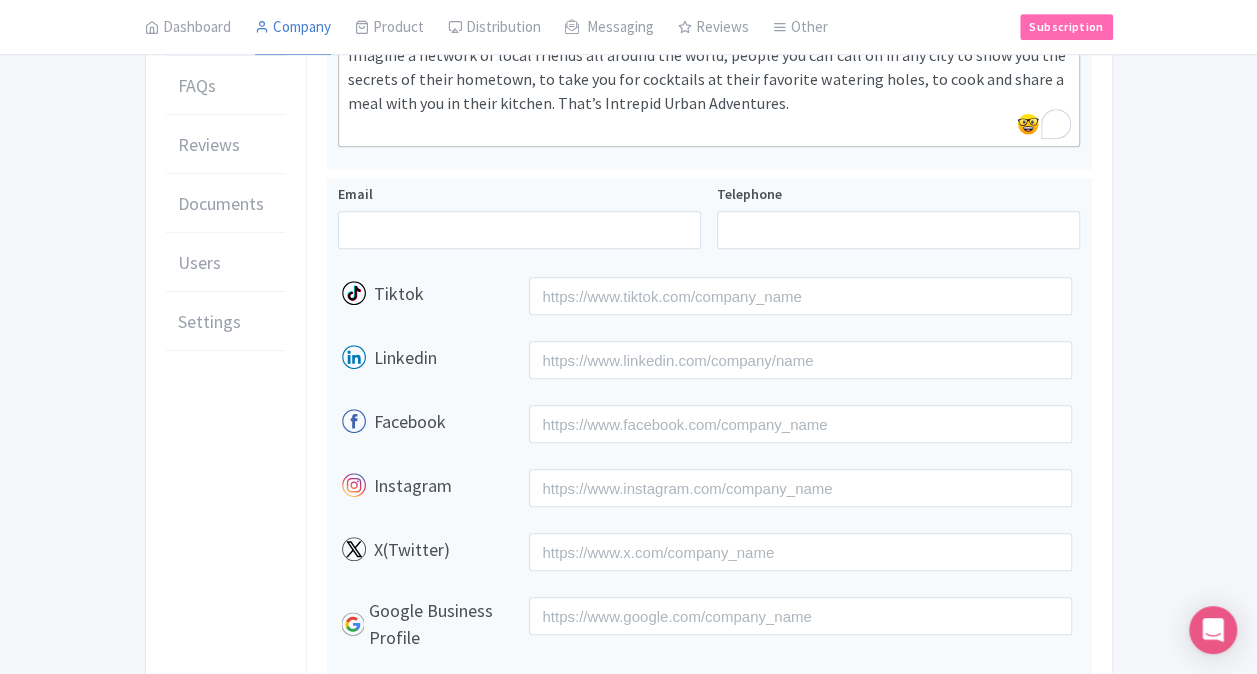 scroll, scrollTop: 271, scrollLeft: 0, axis: vertical 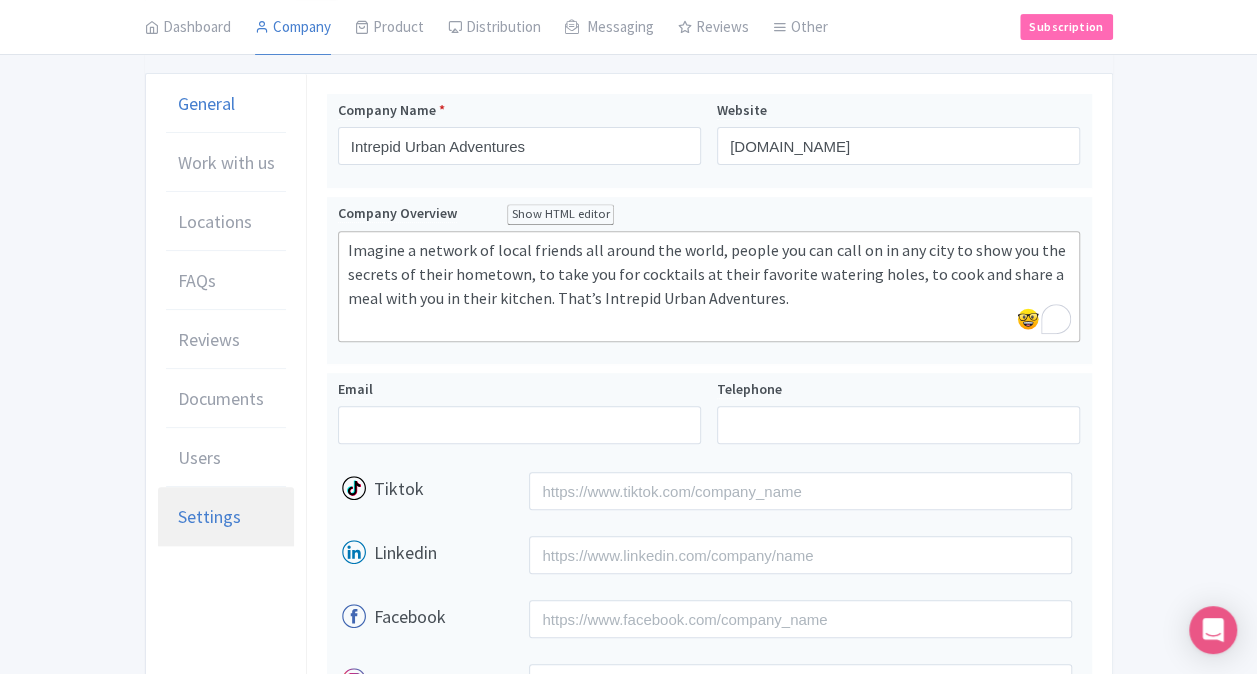 click on "Settings" at bounding box center (209, 516) 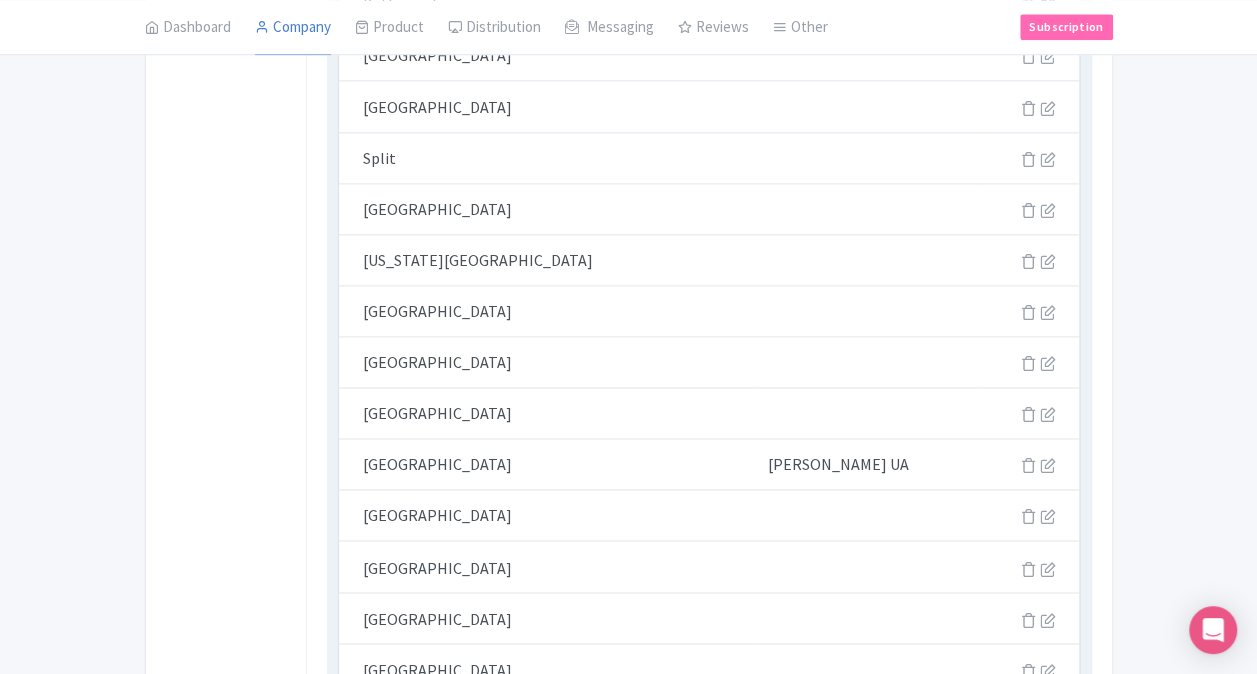 scroll, scrollTop: 1371, scrollLeft: 0, axis: vertical 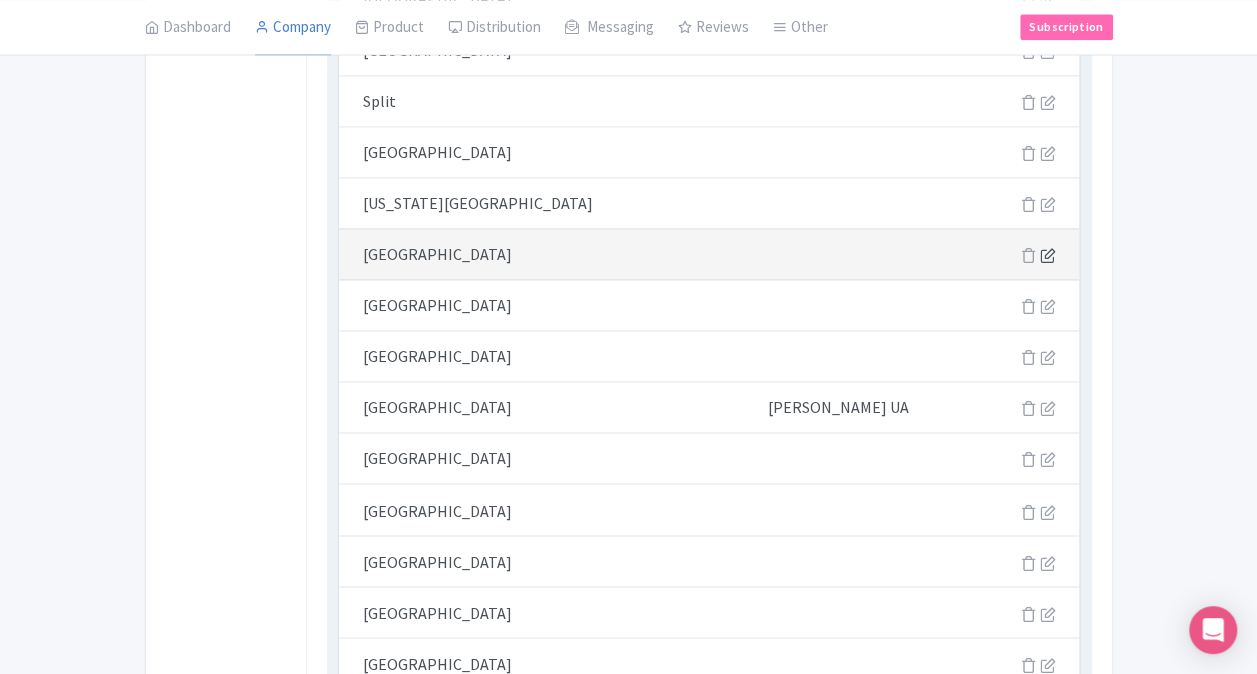 click at bounding box center (1047, 255) 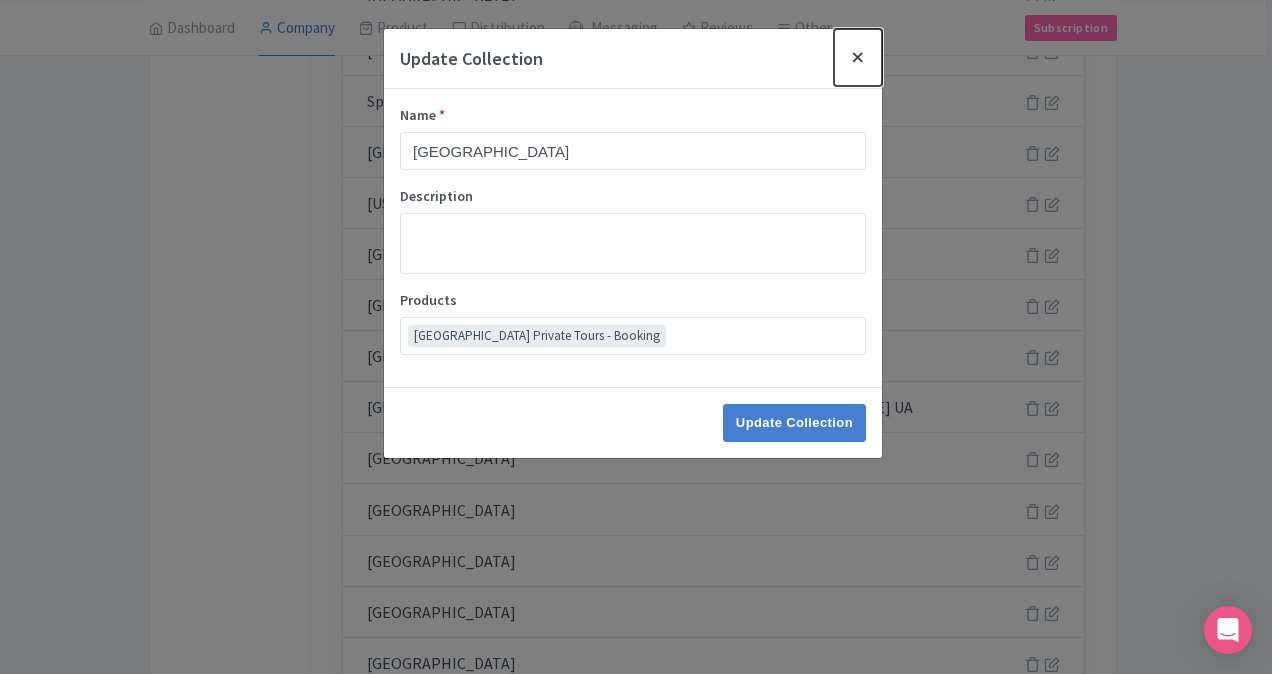 click at bounding box center (858, 57) 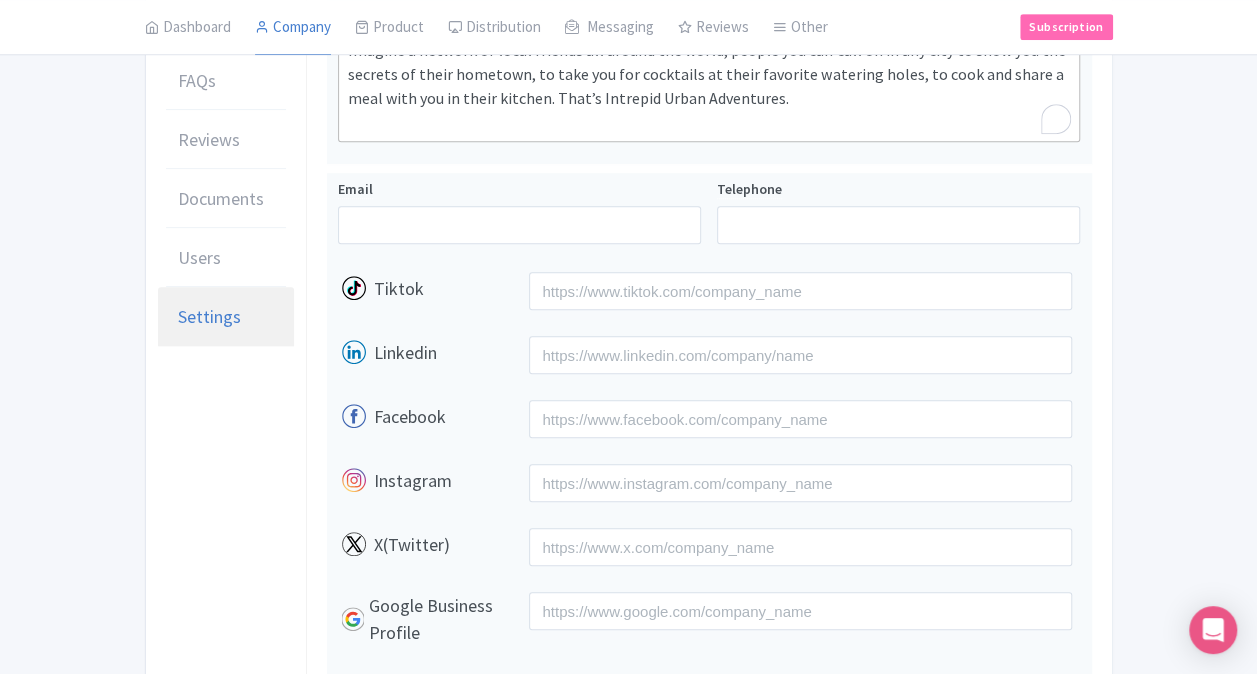 click on "Settings" at bounding box center (209, 316) 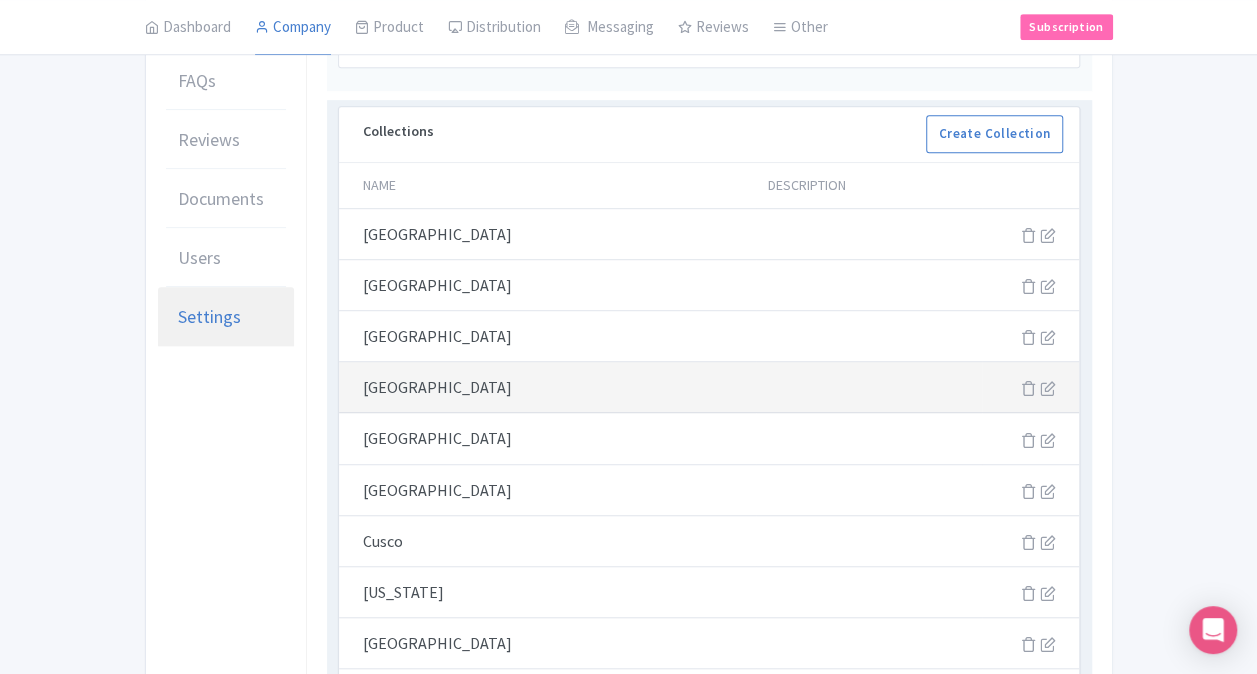 scroll, scrollTop: 1171, scrollLeft: 0, axis: vertical 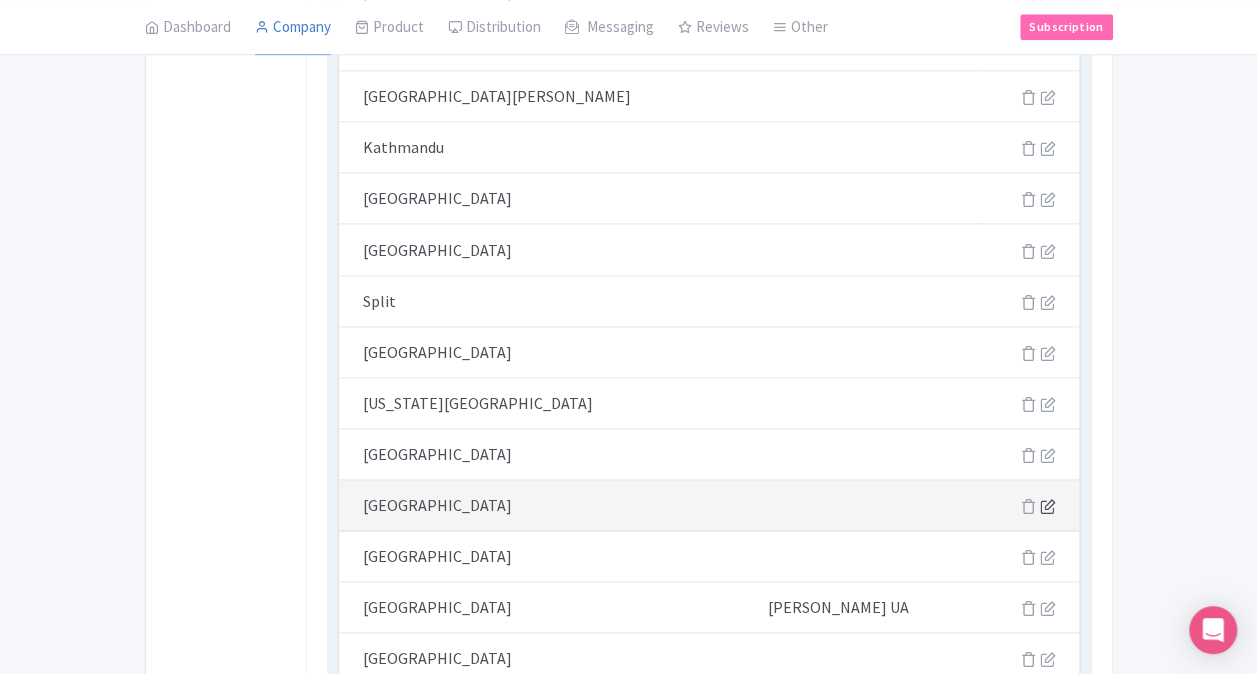 click at bounding box center [1047, 506] 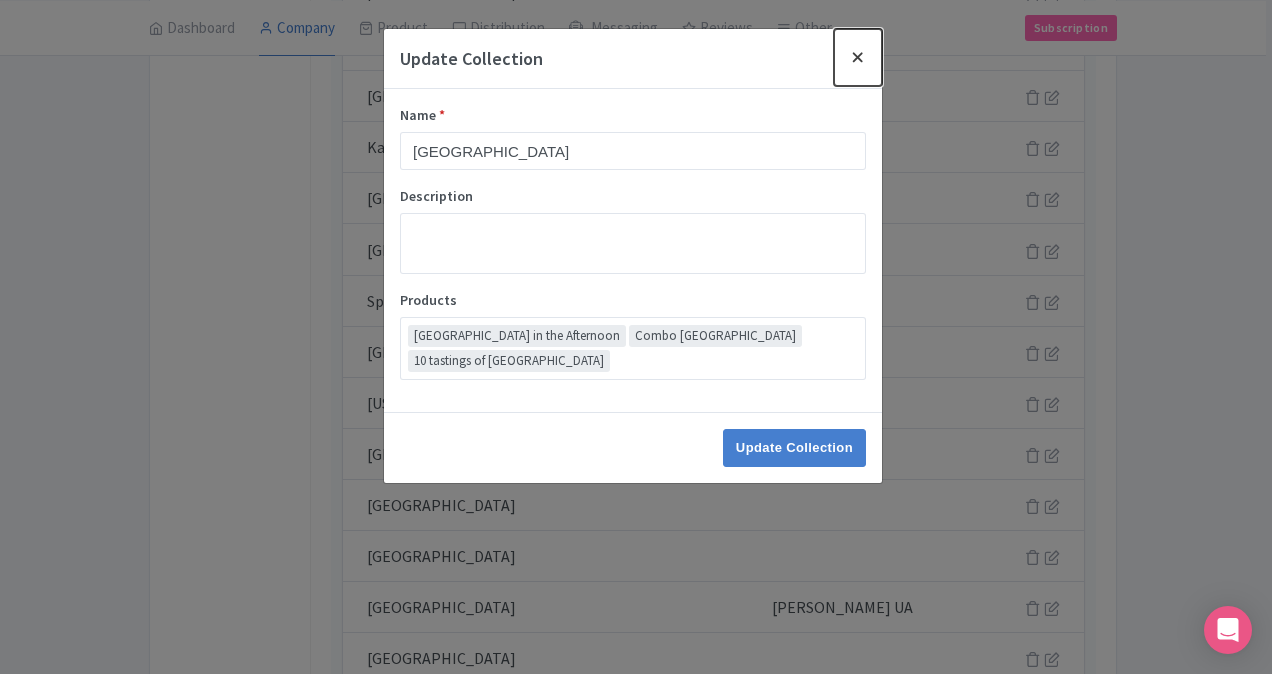 click at bounding box center (858, 57) 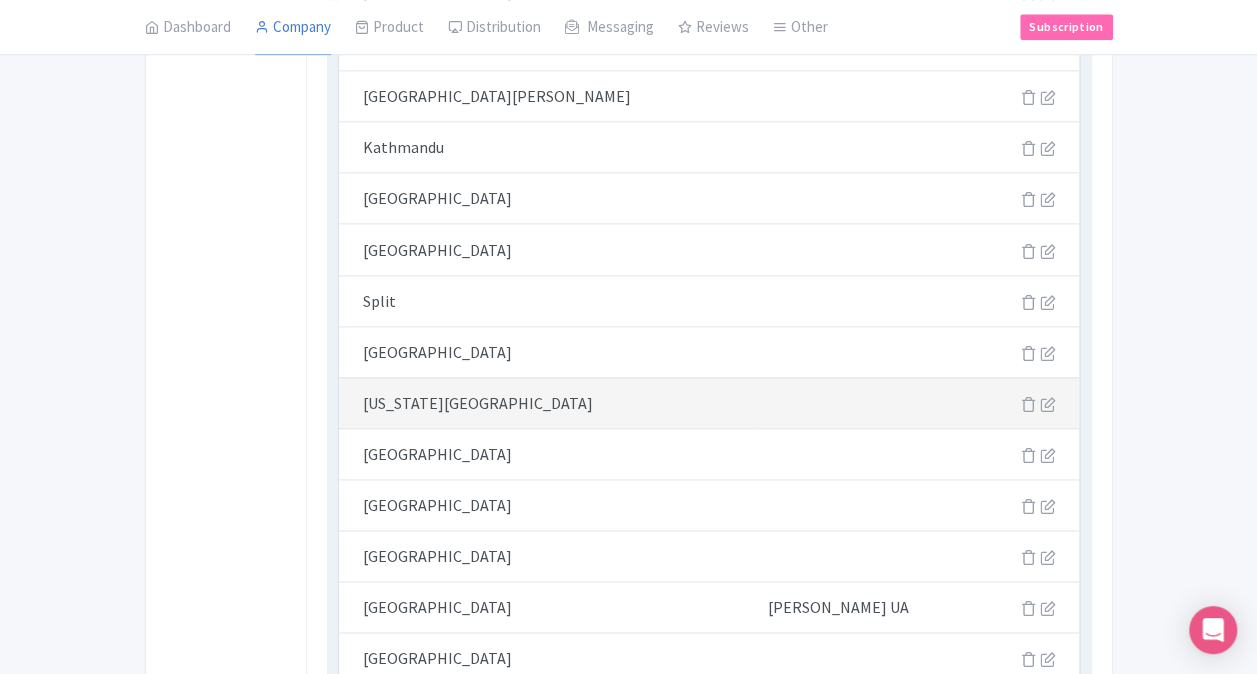 scroll, scrollTop: 1227, scrollLeft: 0, axis: vertical 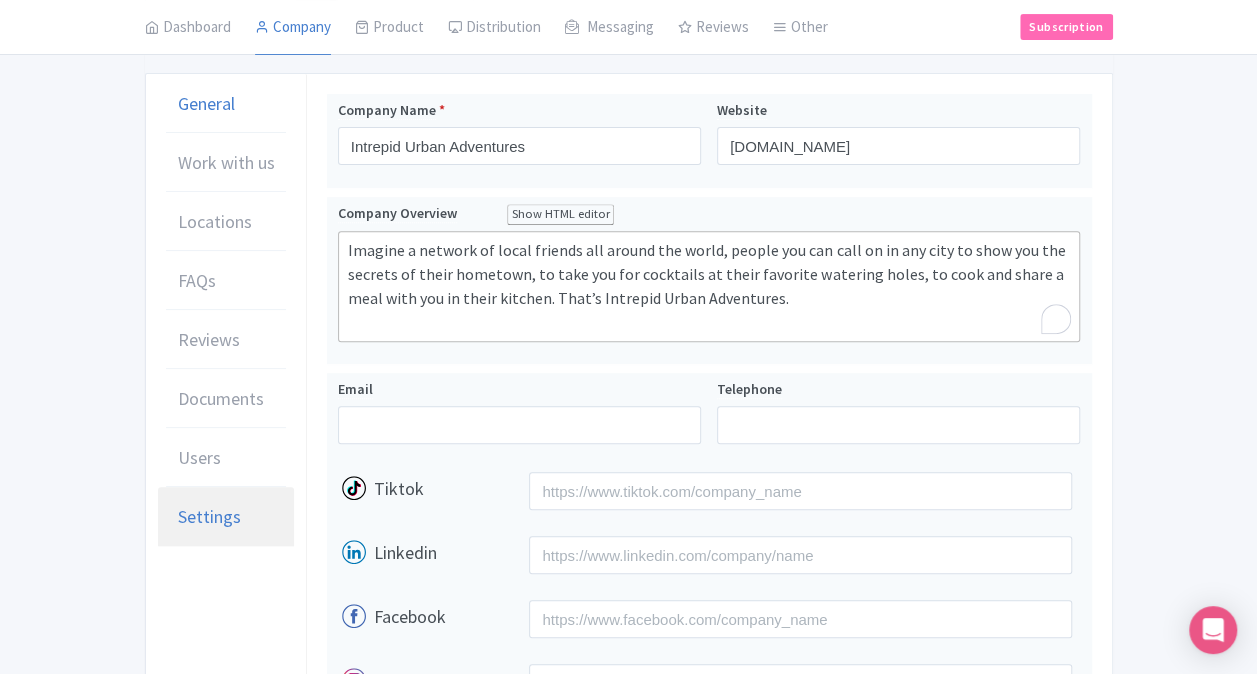 click on "Settings" at bounding box center (209, 516) 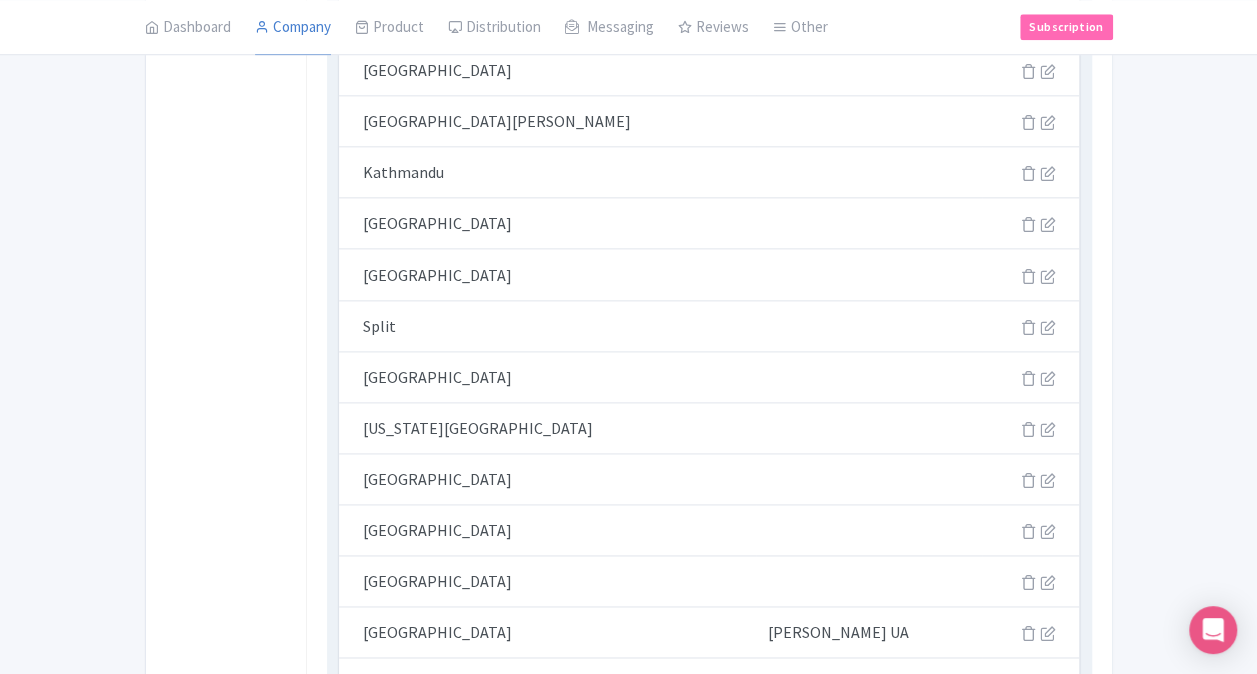 scroll, scrollTop: 1271, scrollLeft: 0, axis: vertical 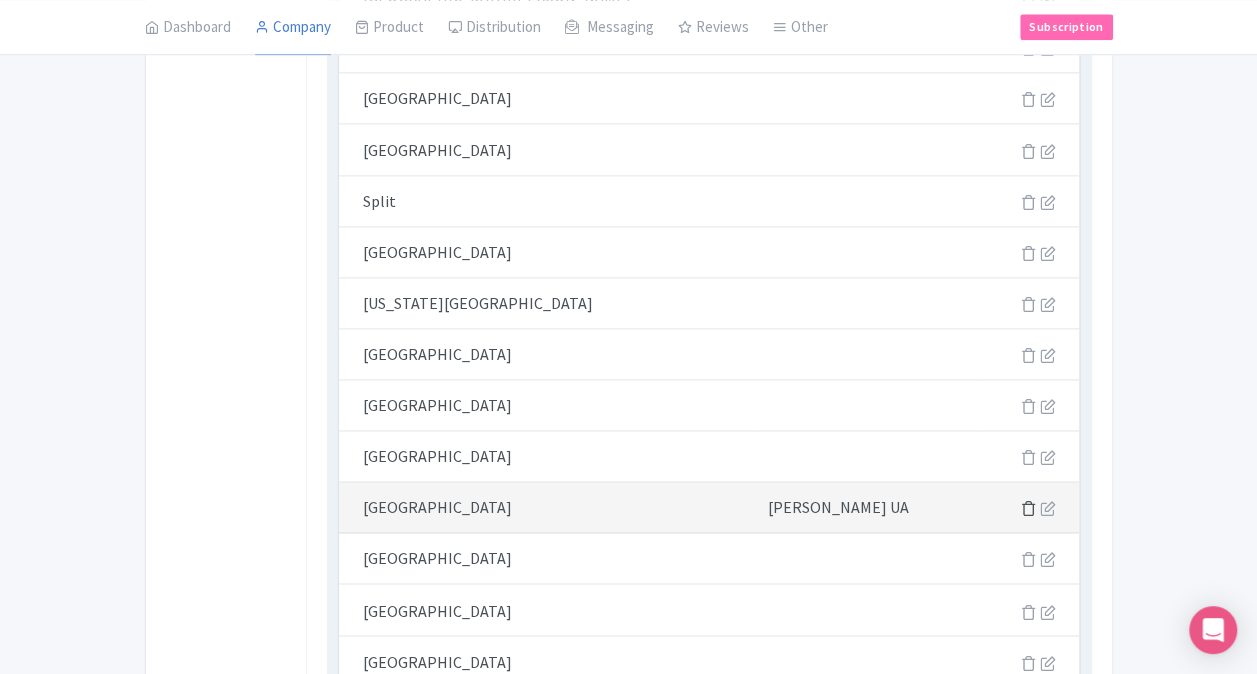 drag, startPoint x: 1048, startPoint y: 486, endPoint x: 1031, endPoint y: 481, distance: 17.720045 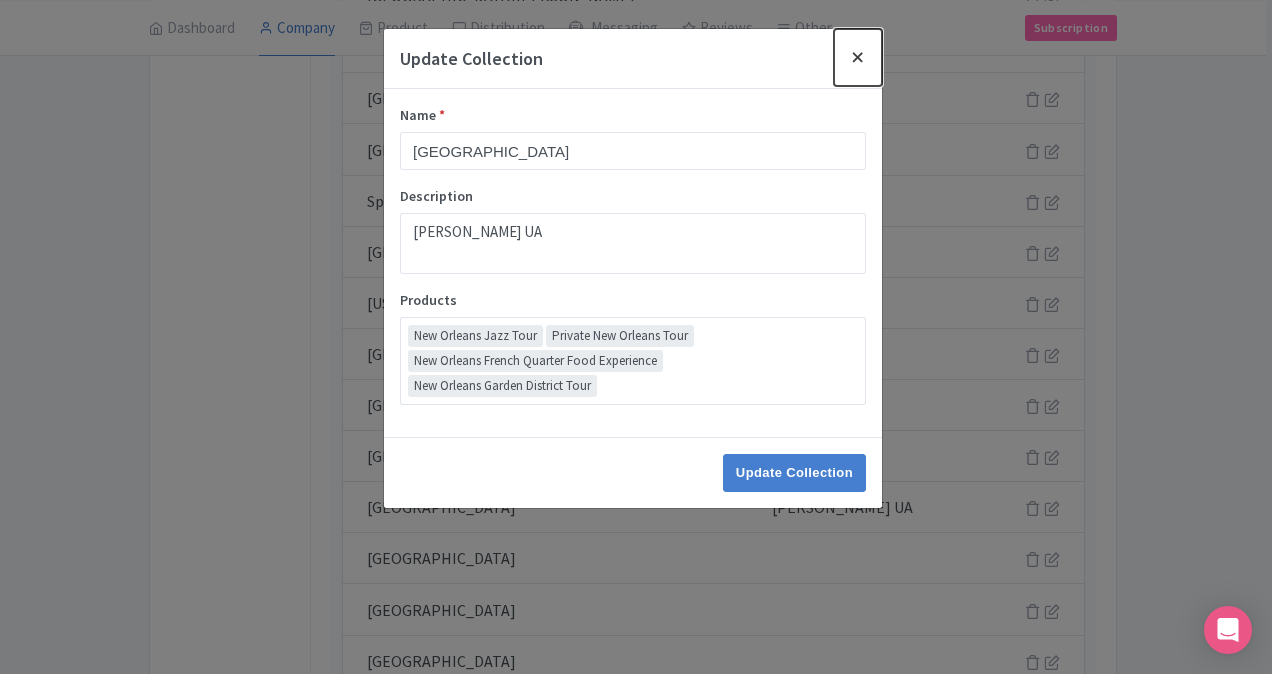 click at bounding box center (858, 57) 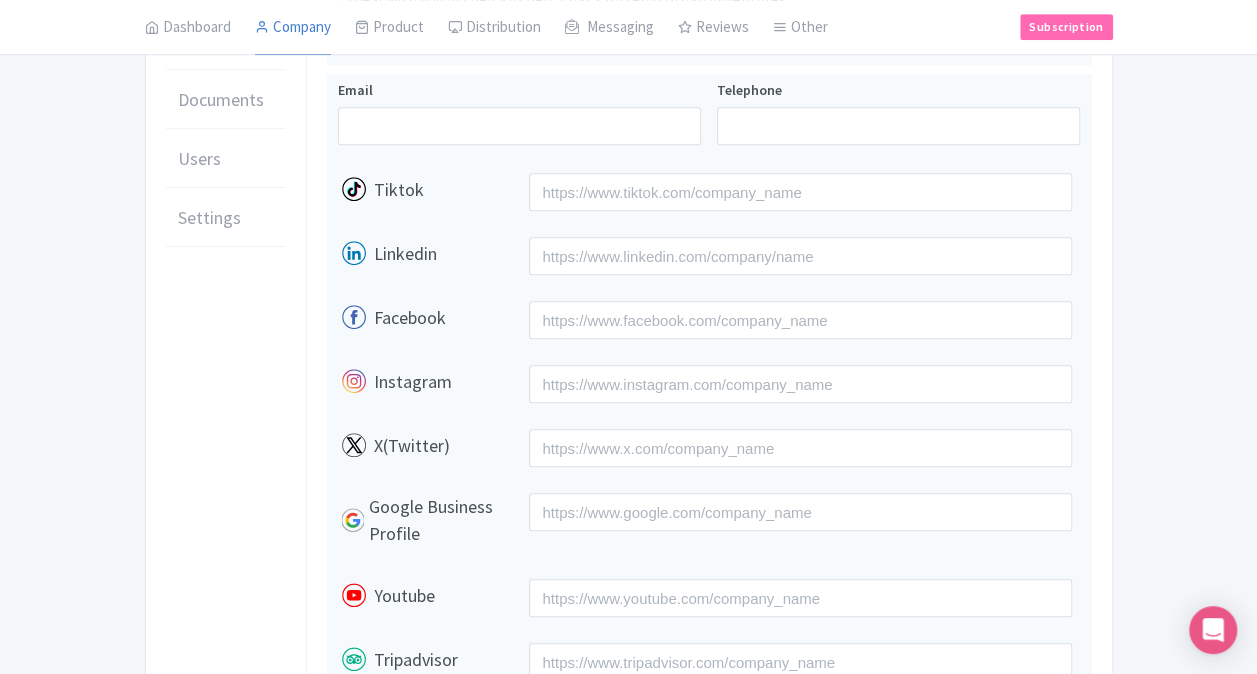 scroll, scrollTop: 271, scrollLeft: 0, axis: vertical 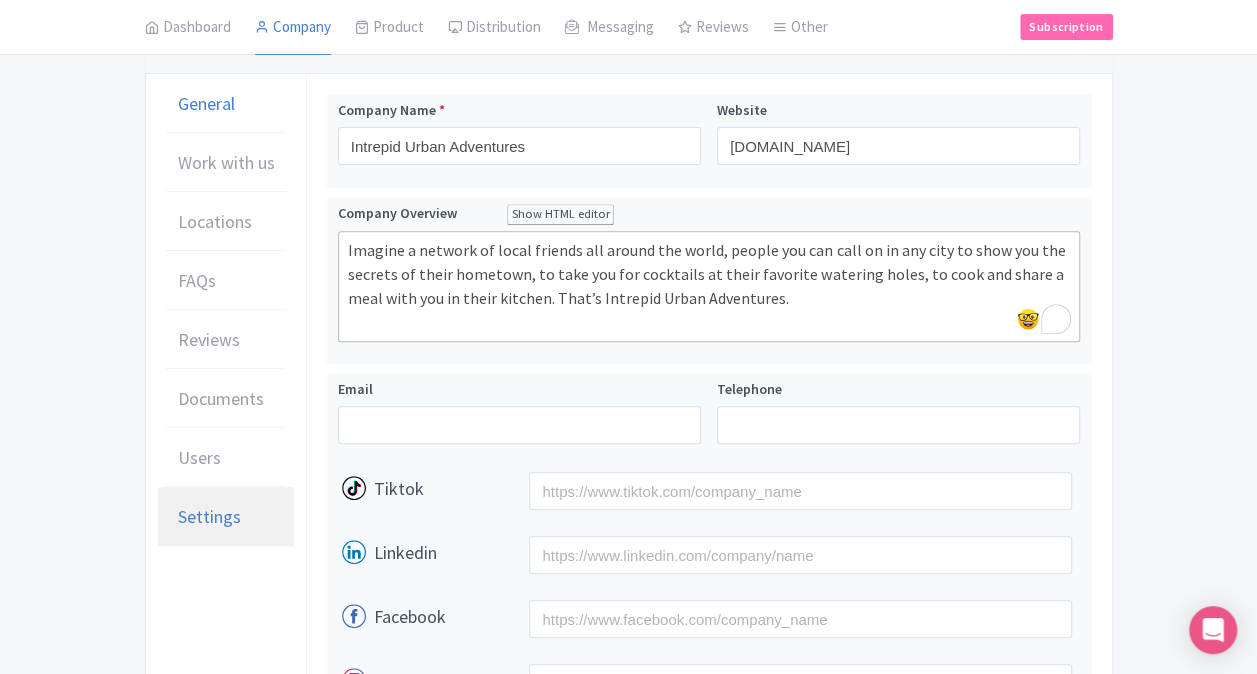 click on "Settings" at bounding box center (209, 516) 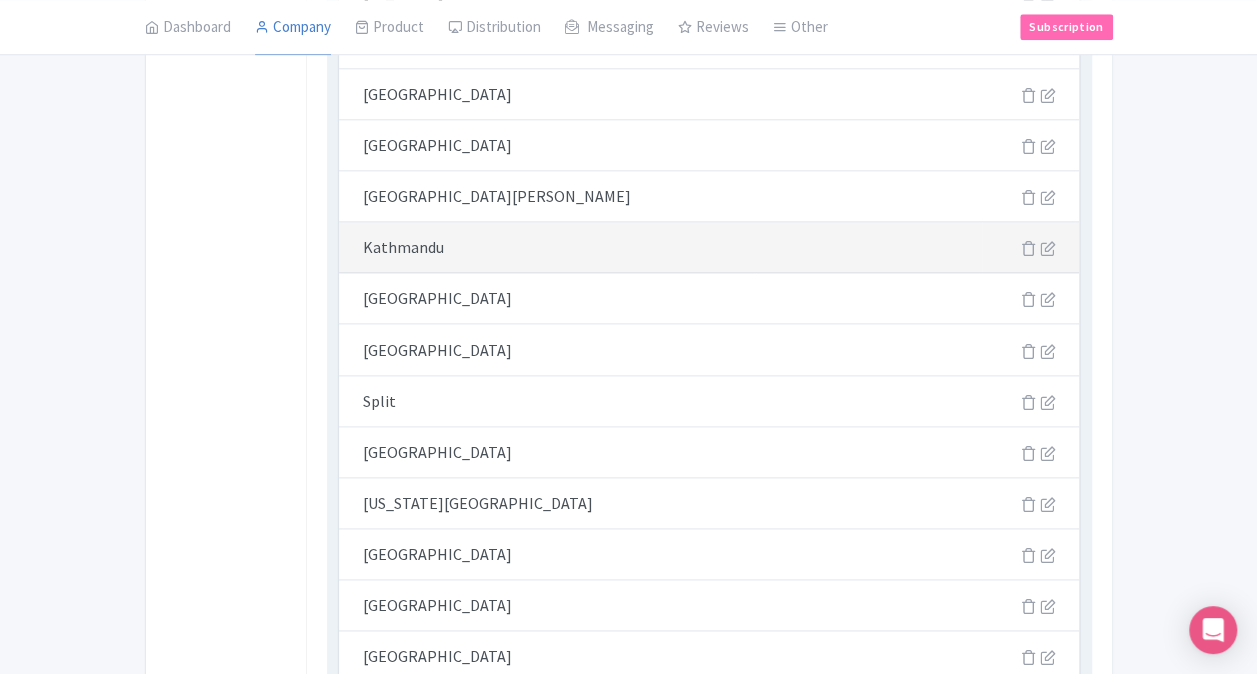 scroll, scrollTop: 1371, scrollLeft: 0, axis: vertical 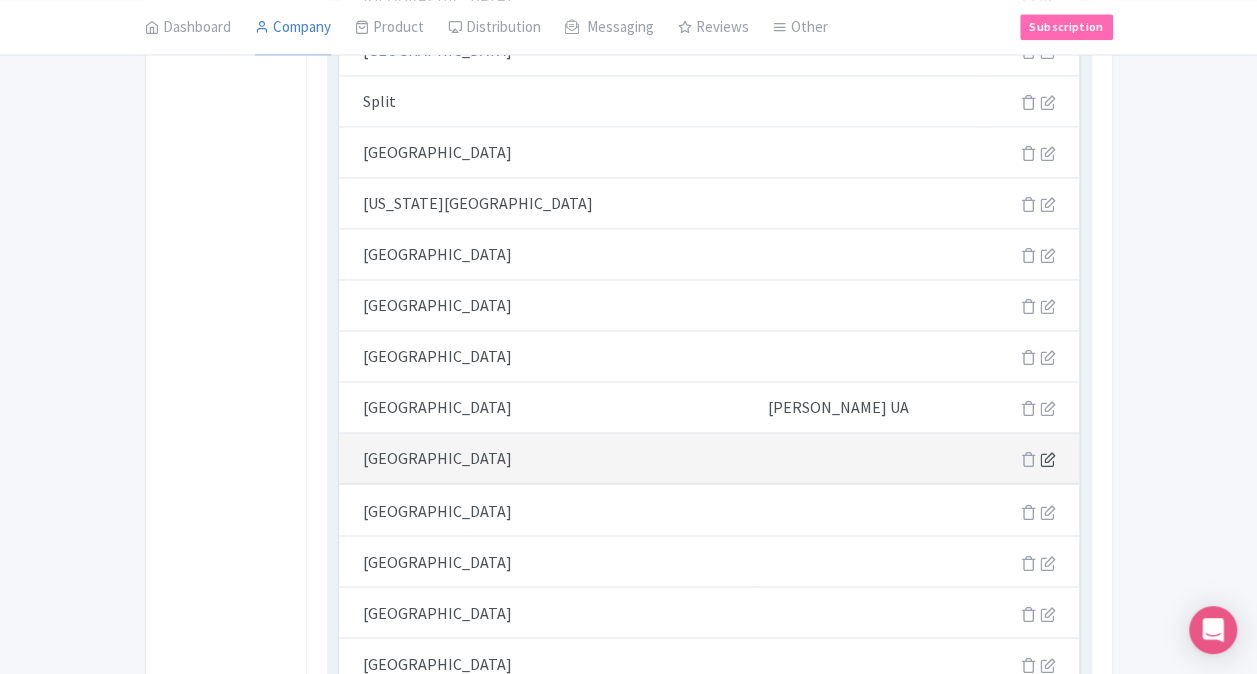click at bounding box center [1047, 459] 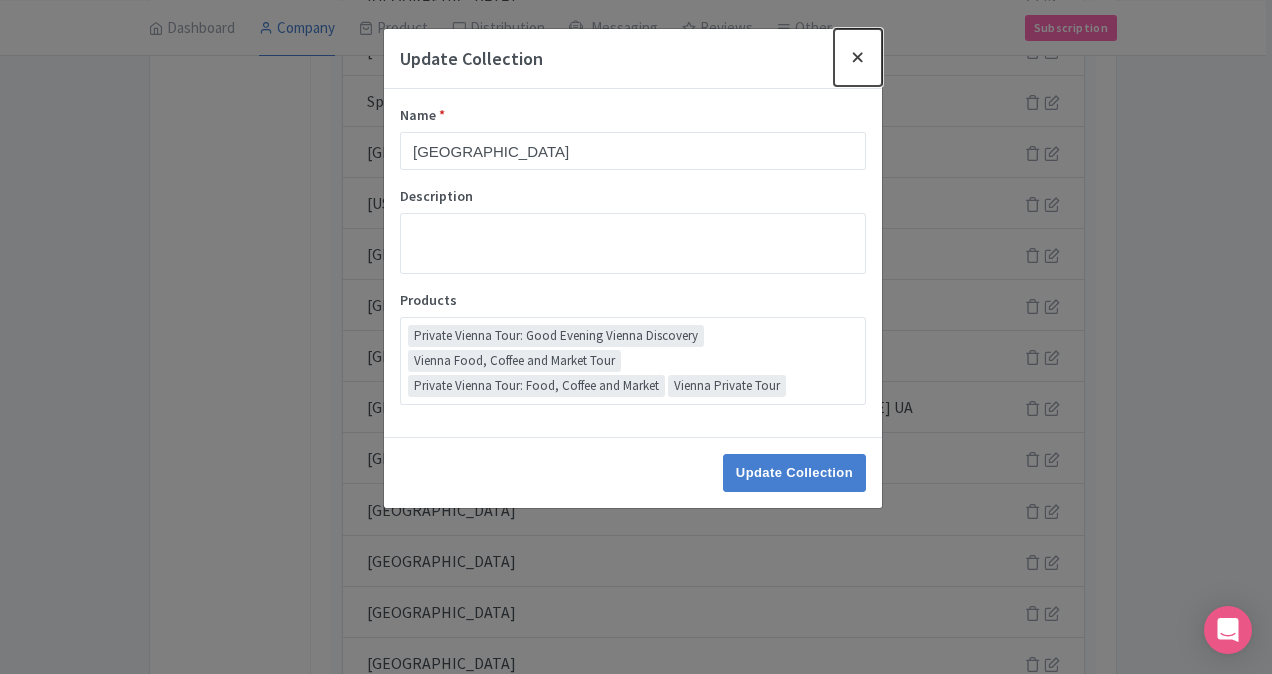 drag, startPoint x: 855, startPoint y: 58, endPoint x: 949, endPoint y: 48, distance: 94.53042 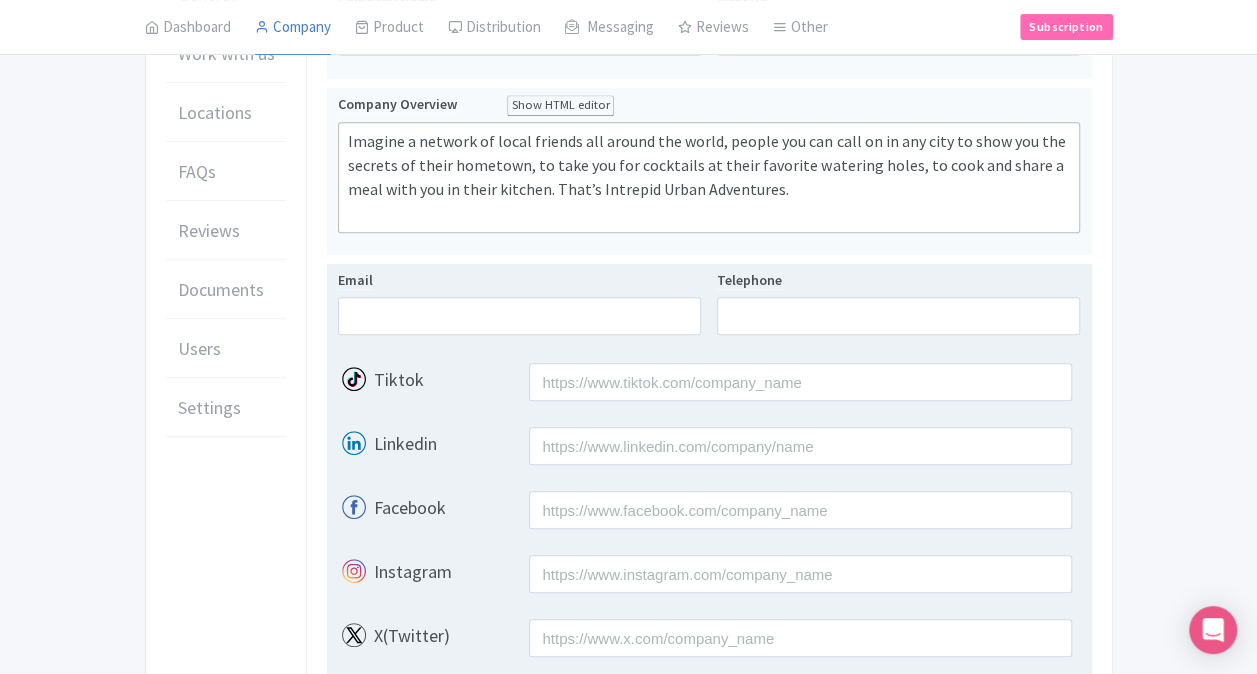 scroll, scrollTop: 271, scrollLeft: 0, axis: vertical 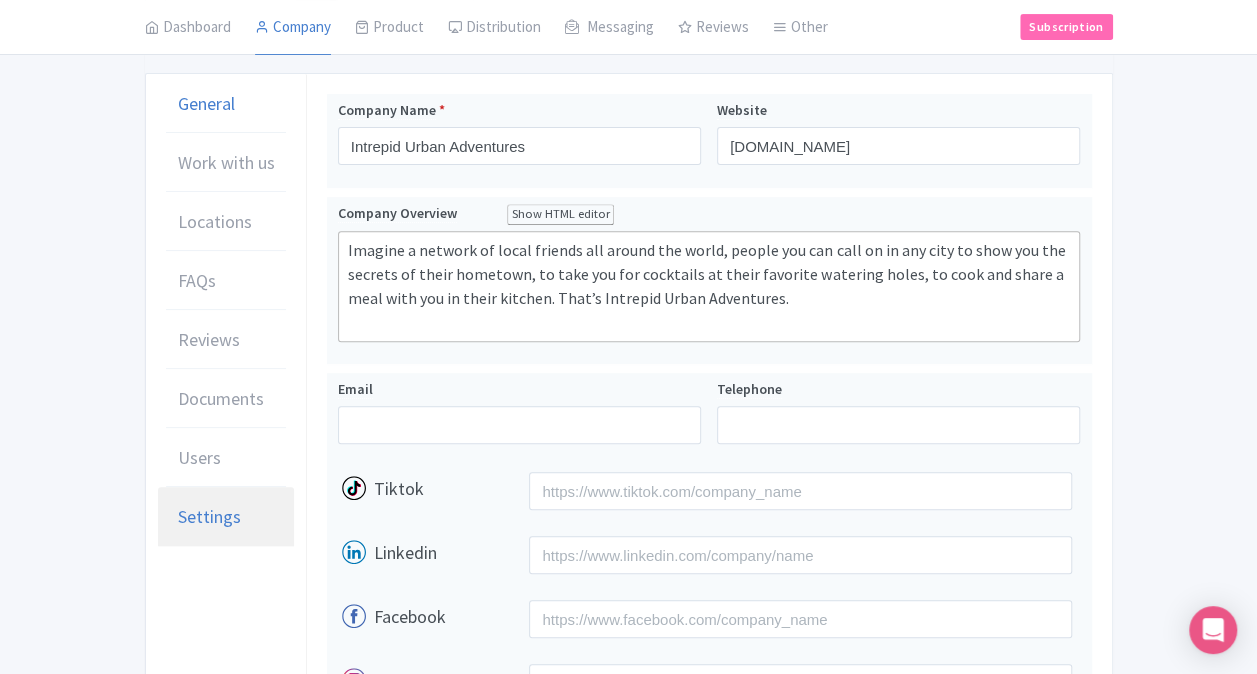 click on "Settings" at bounding box center (209, 516) 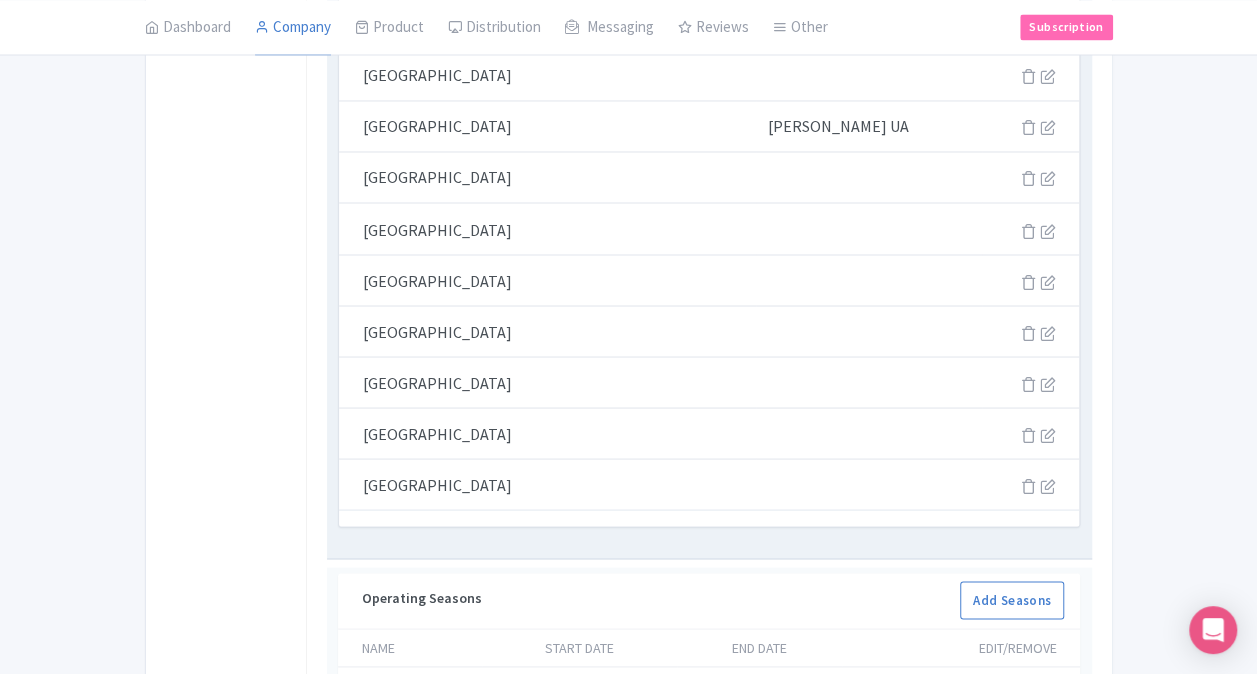 scroll, scrollTop: 1671, scrollLeft: 0, axis: vertical 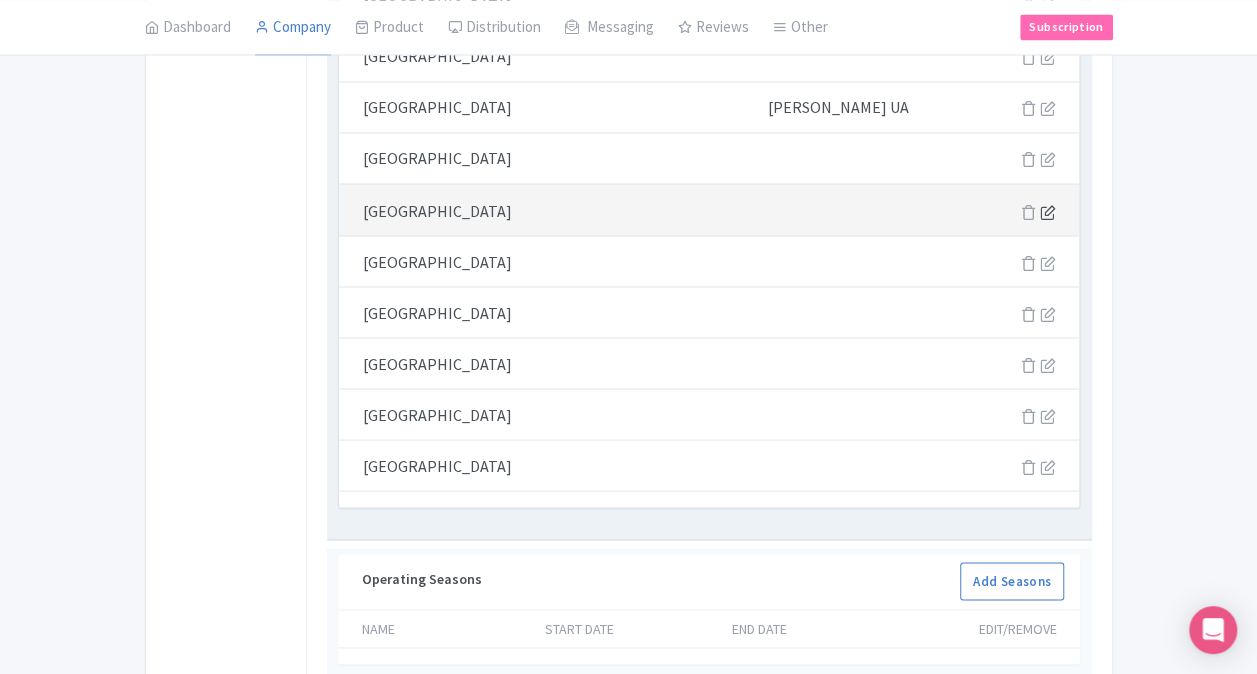 click at bounding box center [1047, 211] 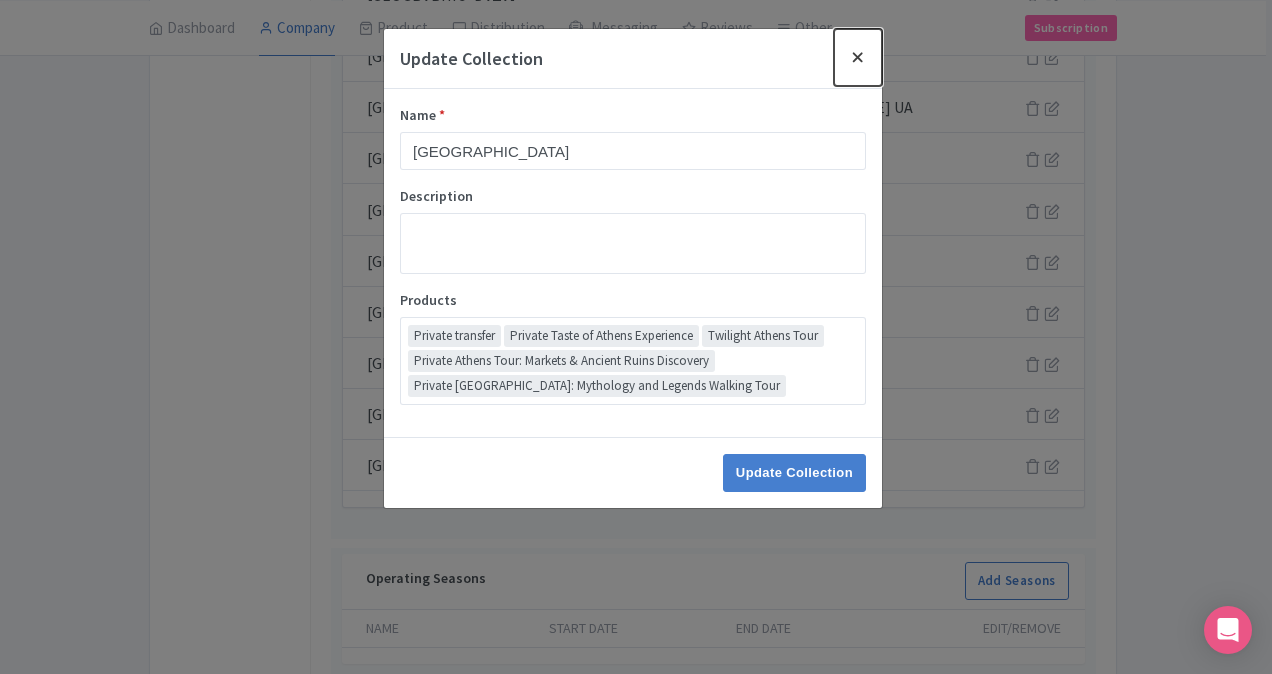 click at bounding box center [858, 57] 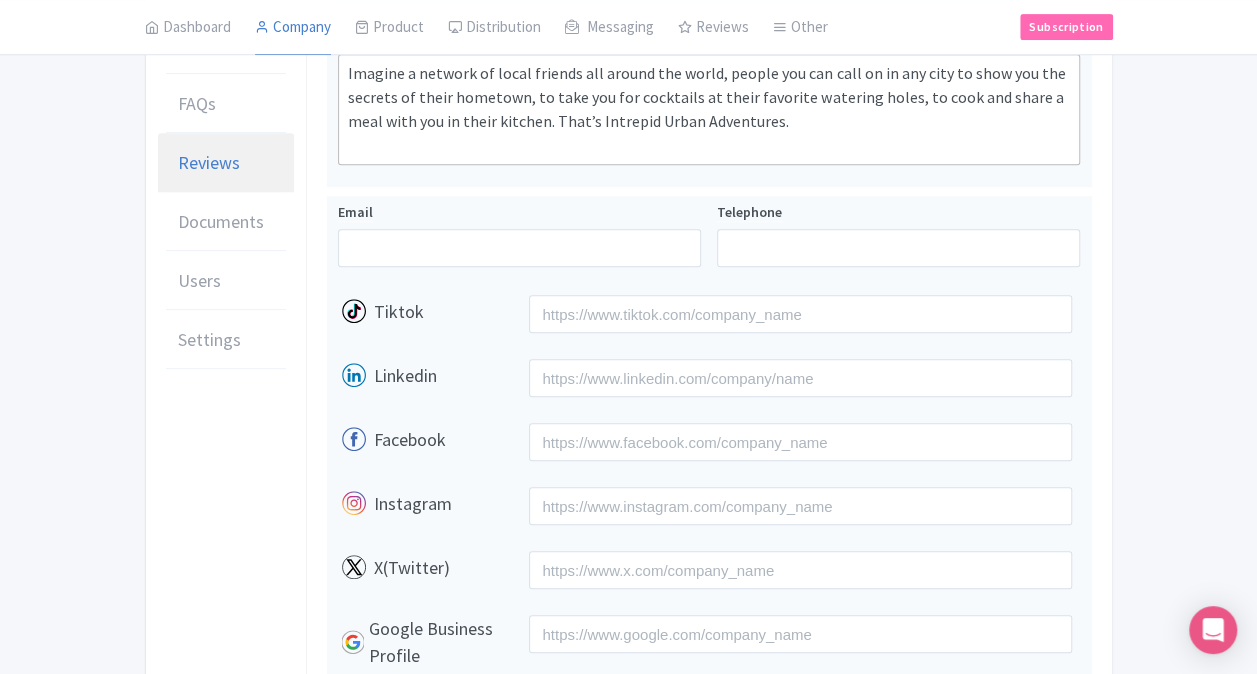 scroll, scrollTop: 271, scrollLeft: 0, axis: vertical 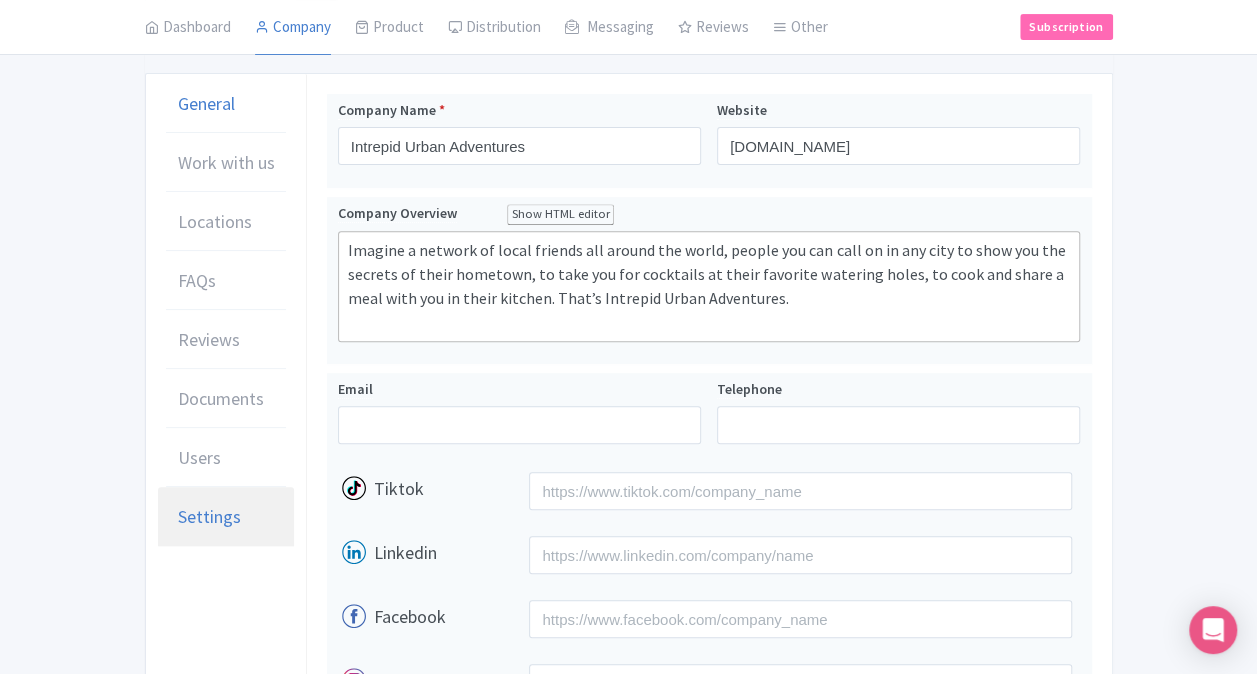 click on "Settings" at bounding box center (209, 516) 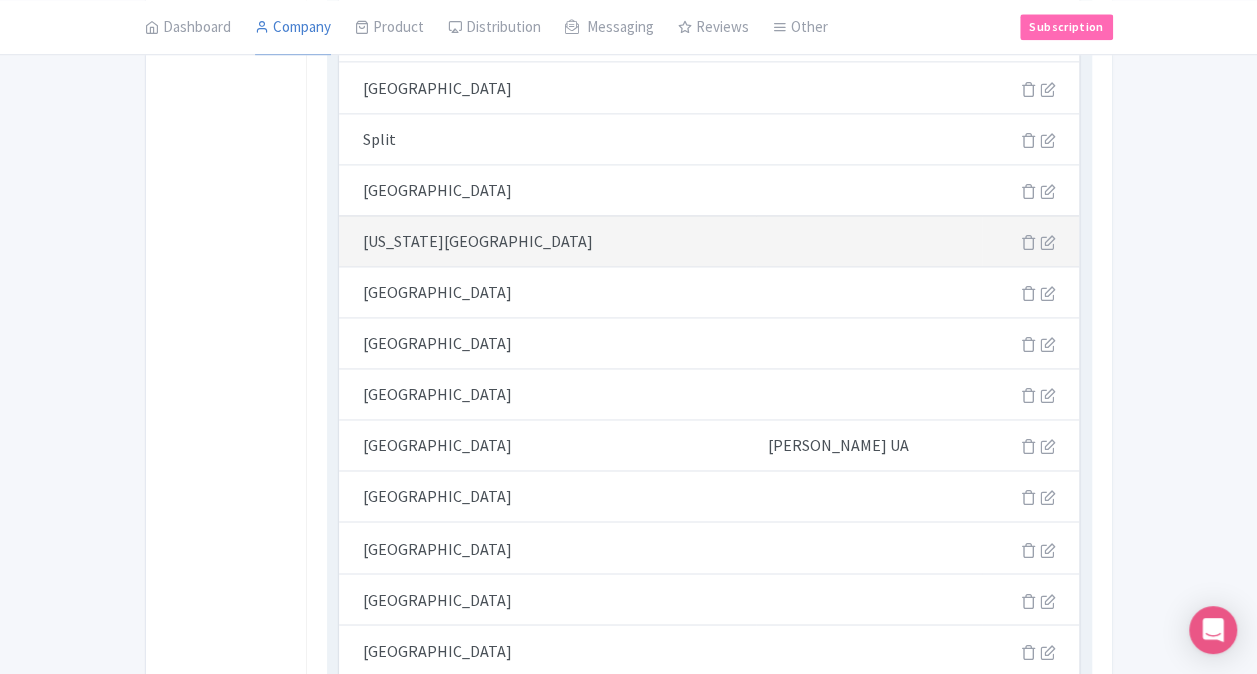 scroll, scrollTop: 1471, scrollLeft: 0, axis: vertical 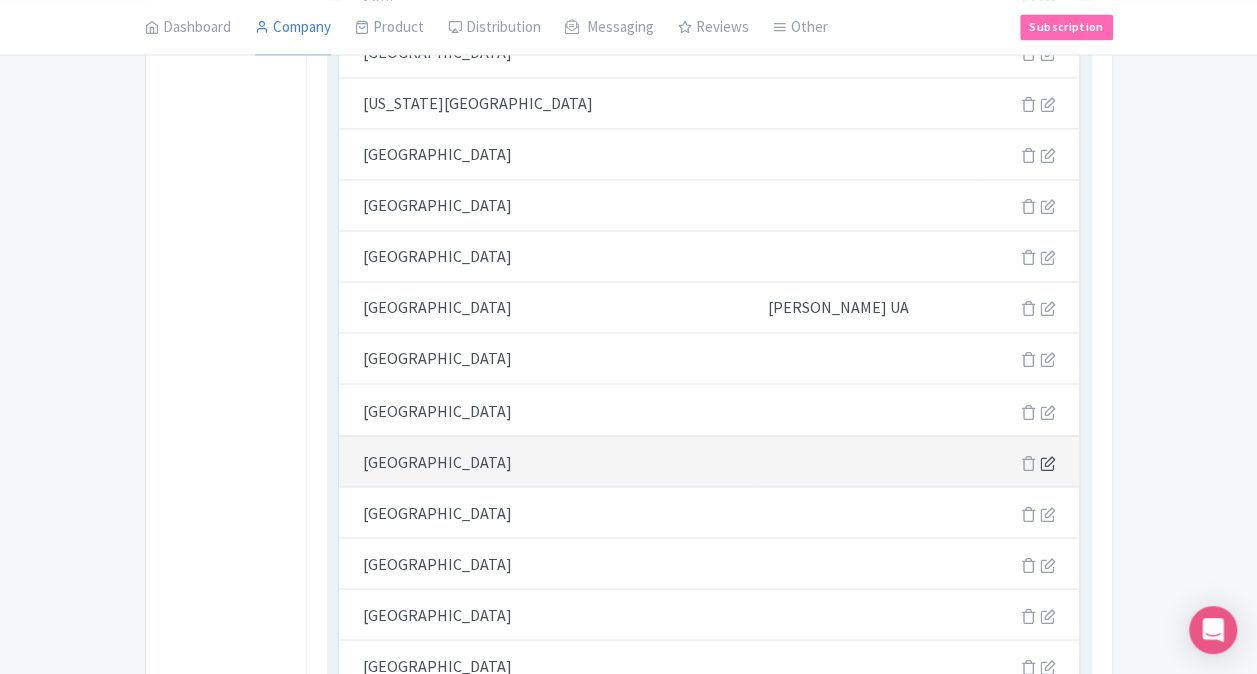 click at bounding box center (1047, 462) 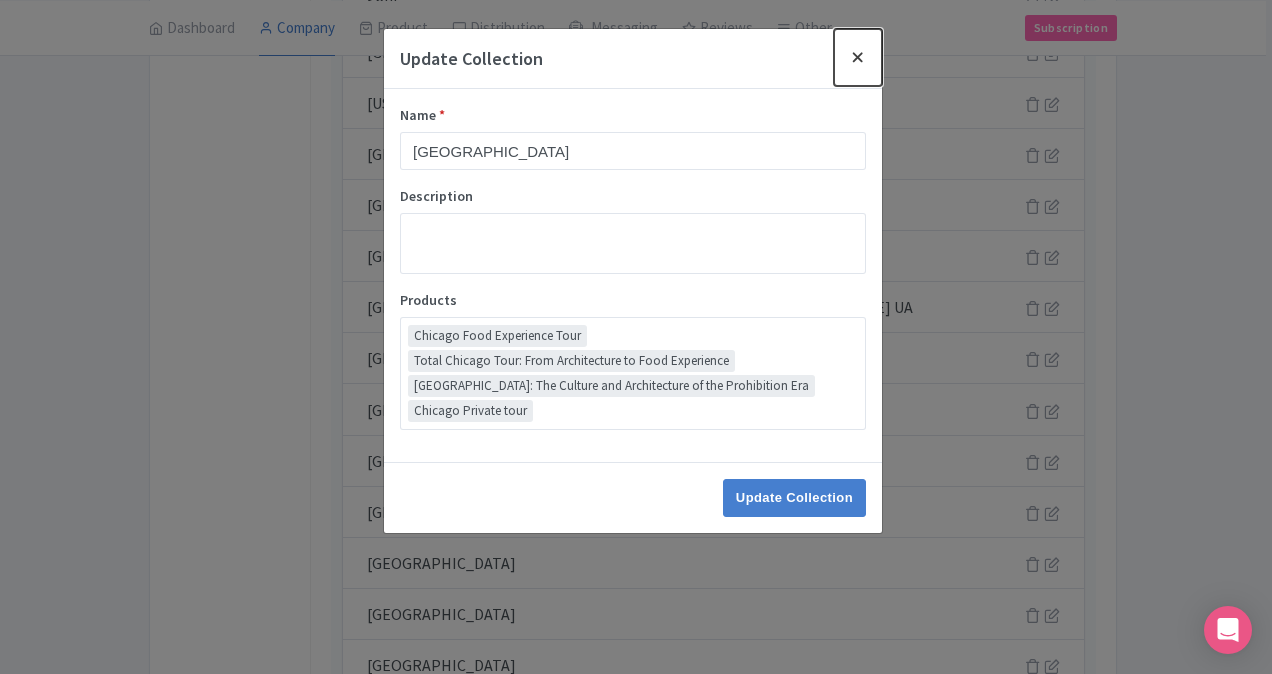 click at bounding box center (858, 57) 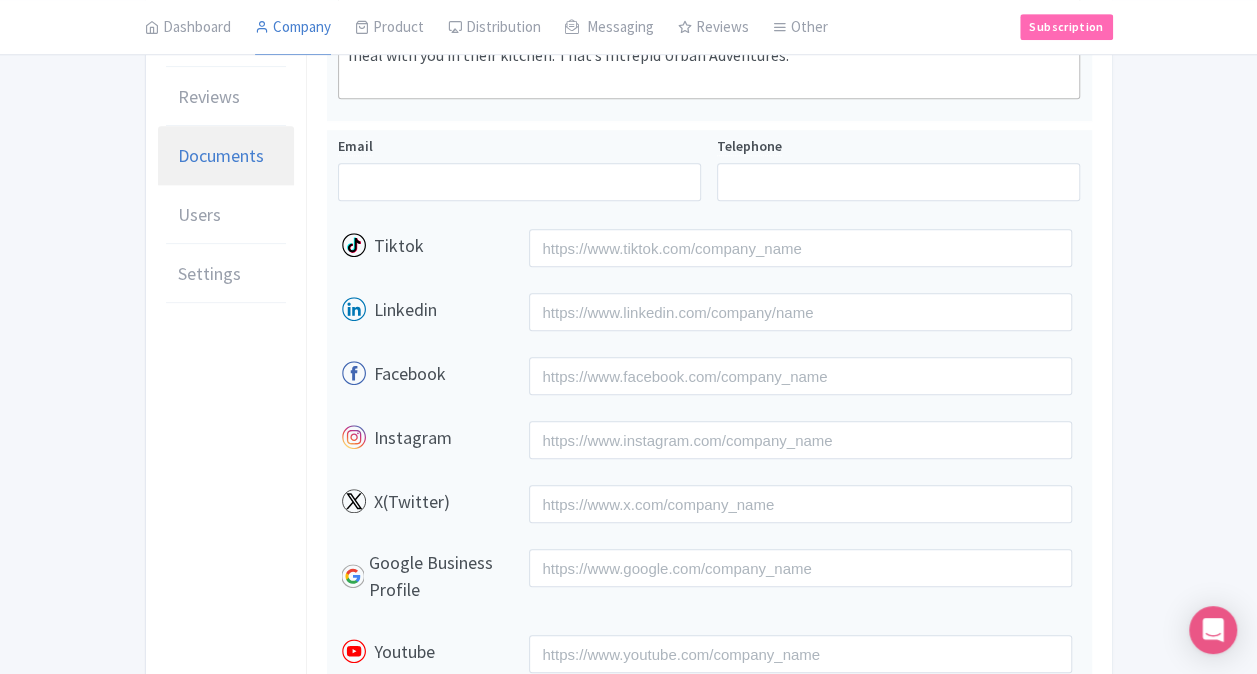 scroll, scrollTop: 371, scrollLeft: 0, axis: vertical 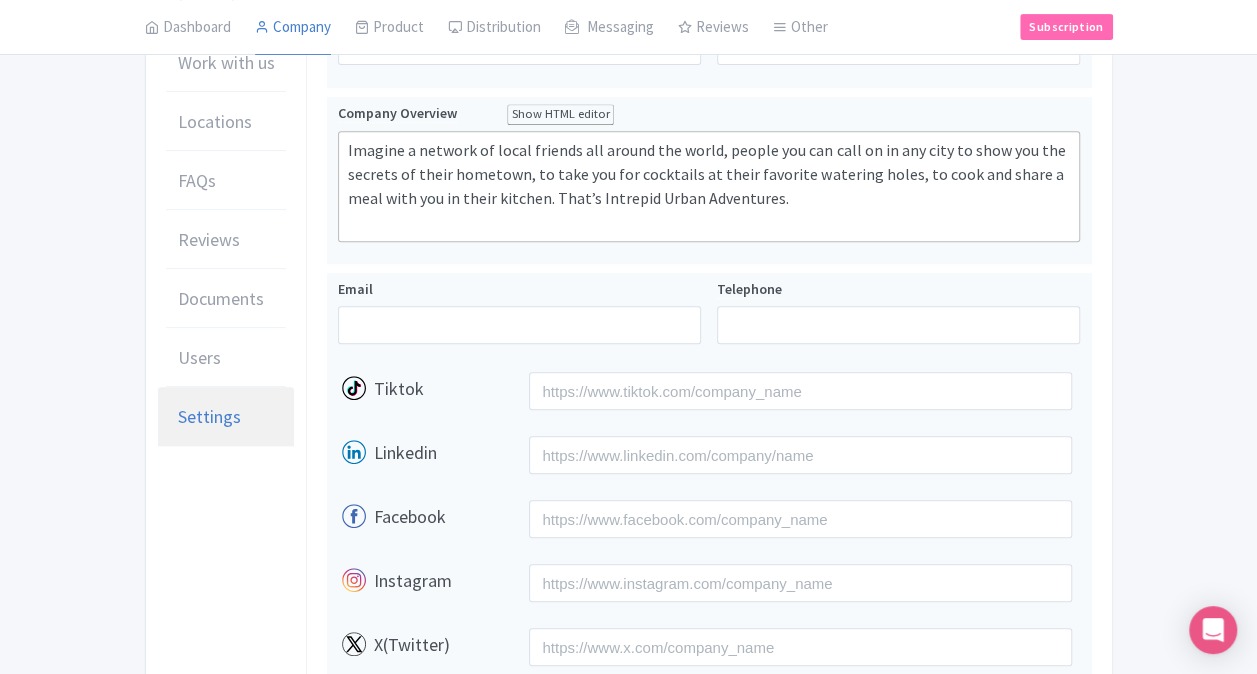 click on "Settings" at bounding box center [209, 416] 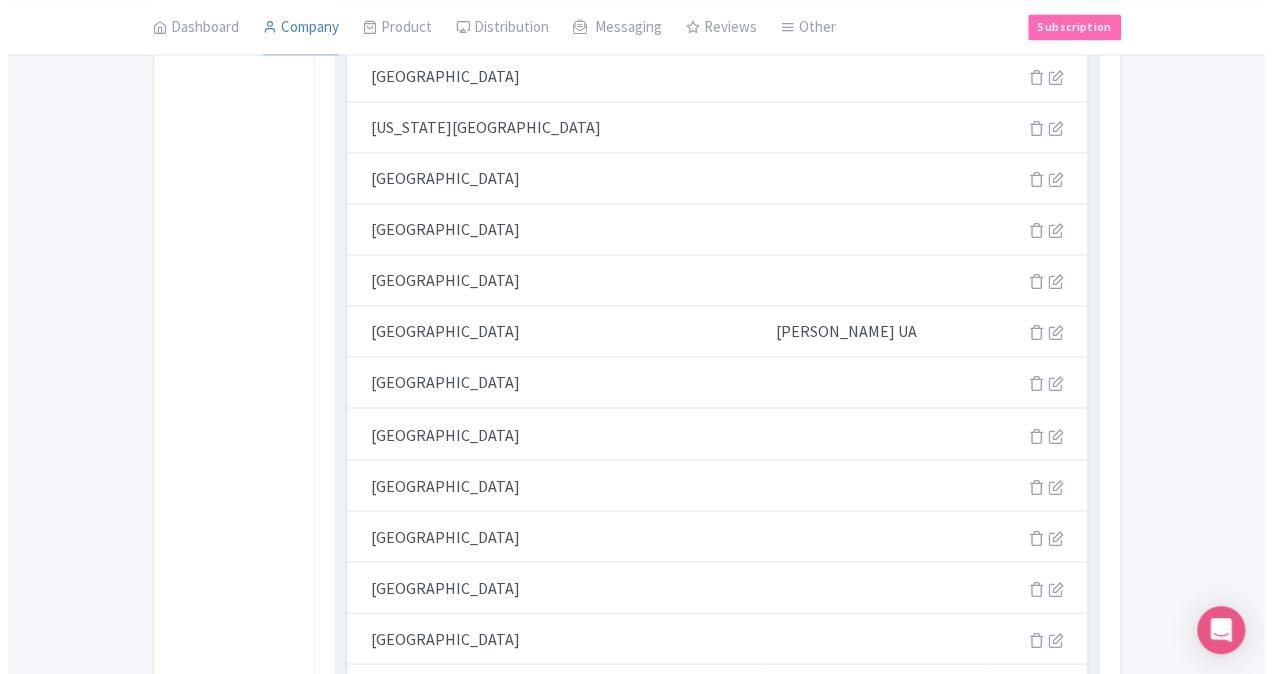 scroll, scrollTop: 1571, scrollLeft: 0, axis: vertical 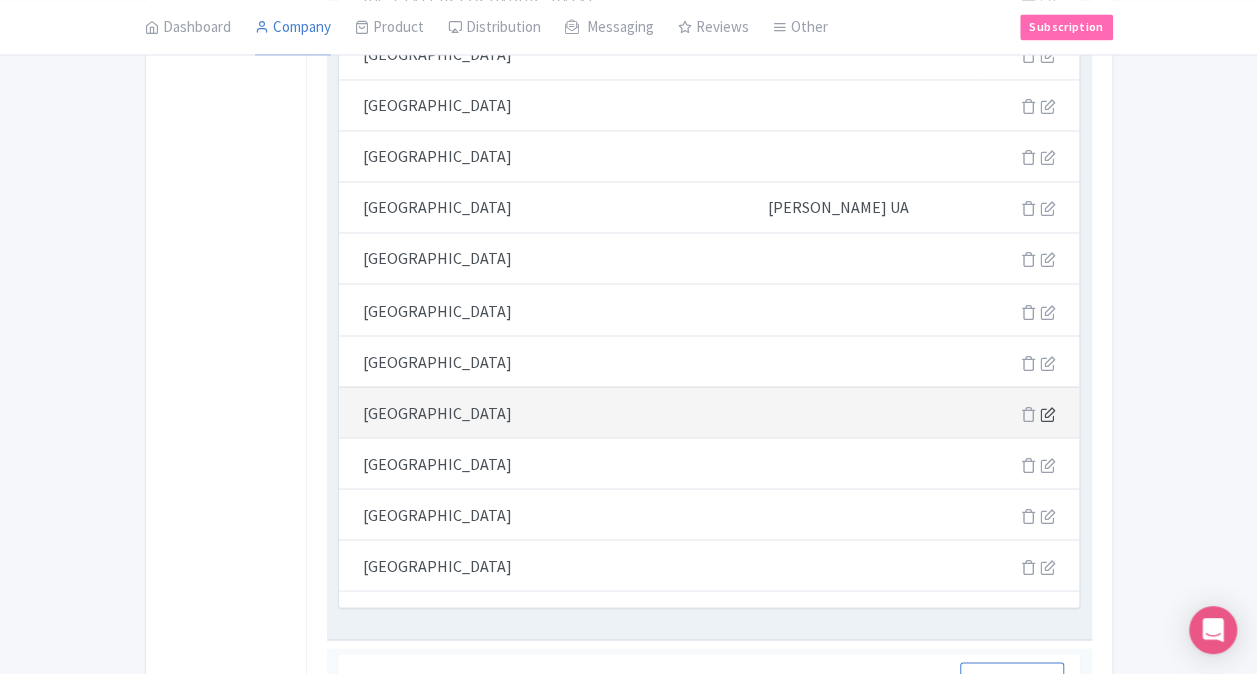 click at bounding box center [1047, 413] 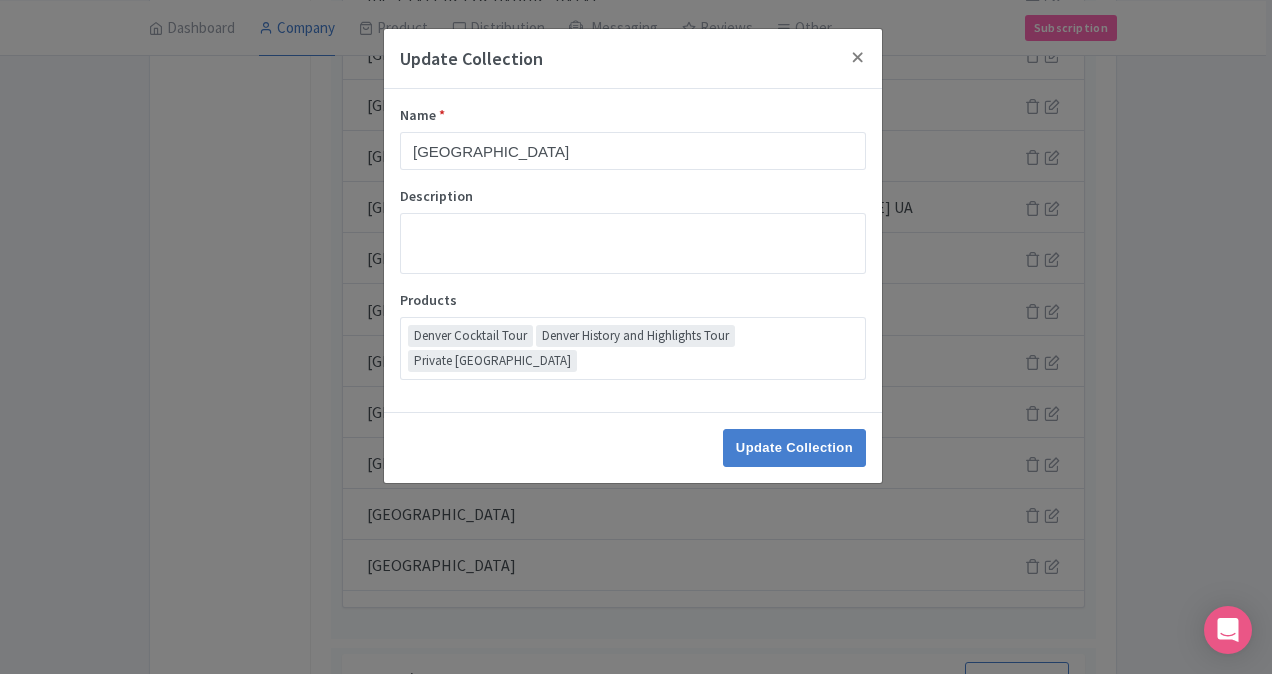 click on "Denver Cocktail Tour Denver History and Highlights Tour Private Denver" at bounding box center [633, 348] 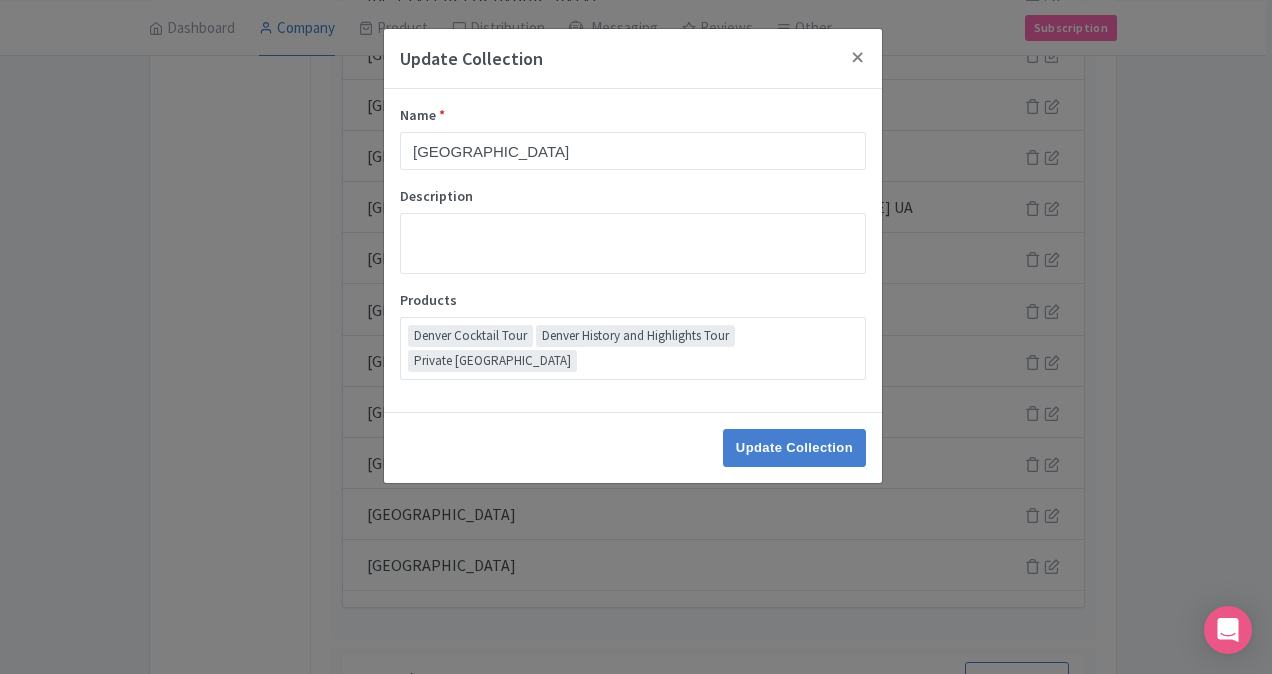 click on "Denver Cocktail Tour Denver History and Highlights Tour Private Denver" at bounding box center (633, 348) 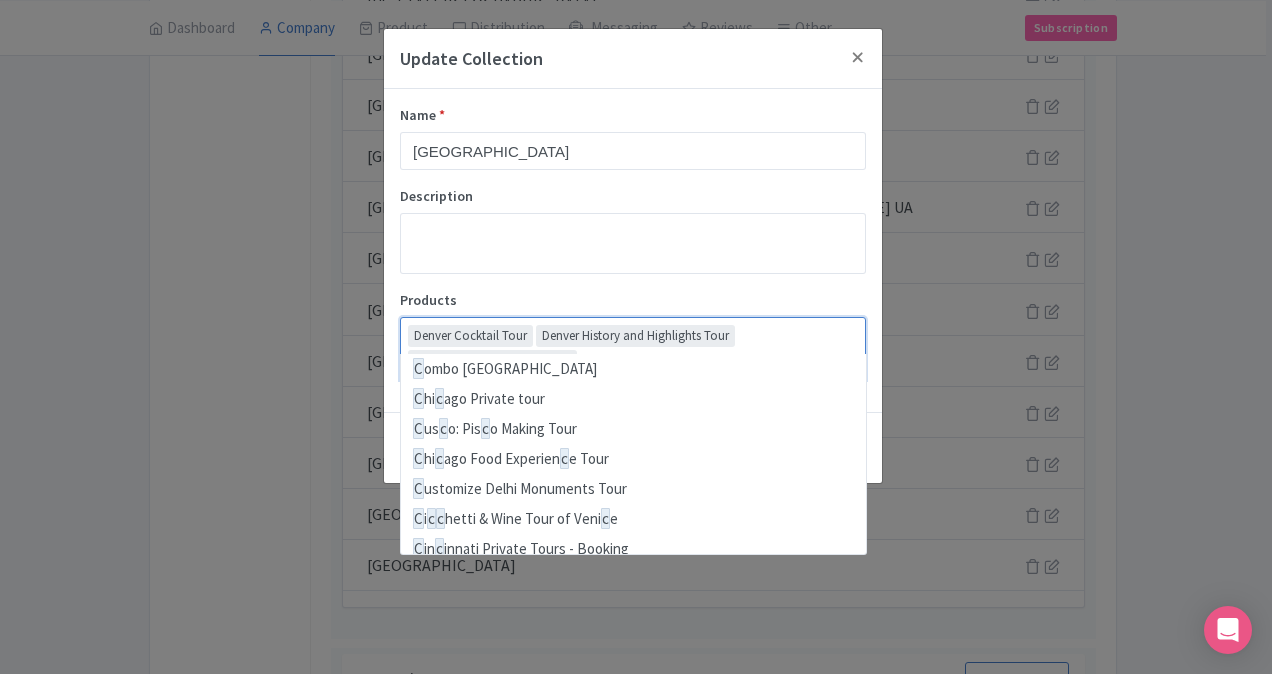 scroll, scrollTop: 0, scrollLeft: 0, axis: both 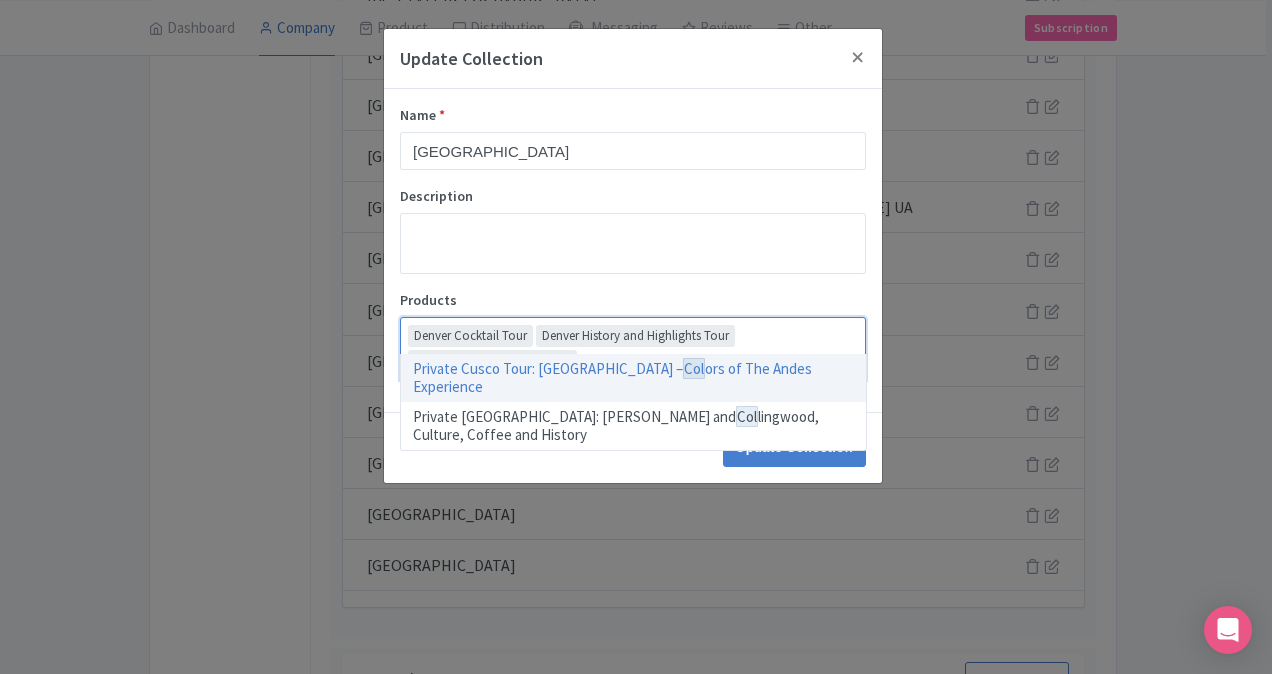 type on "c" 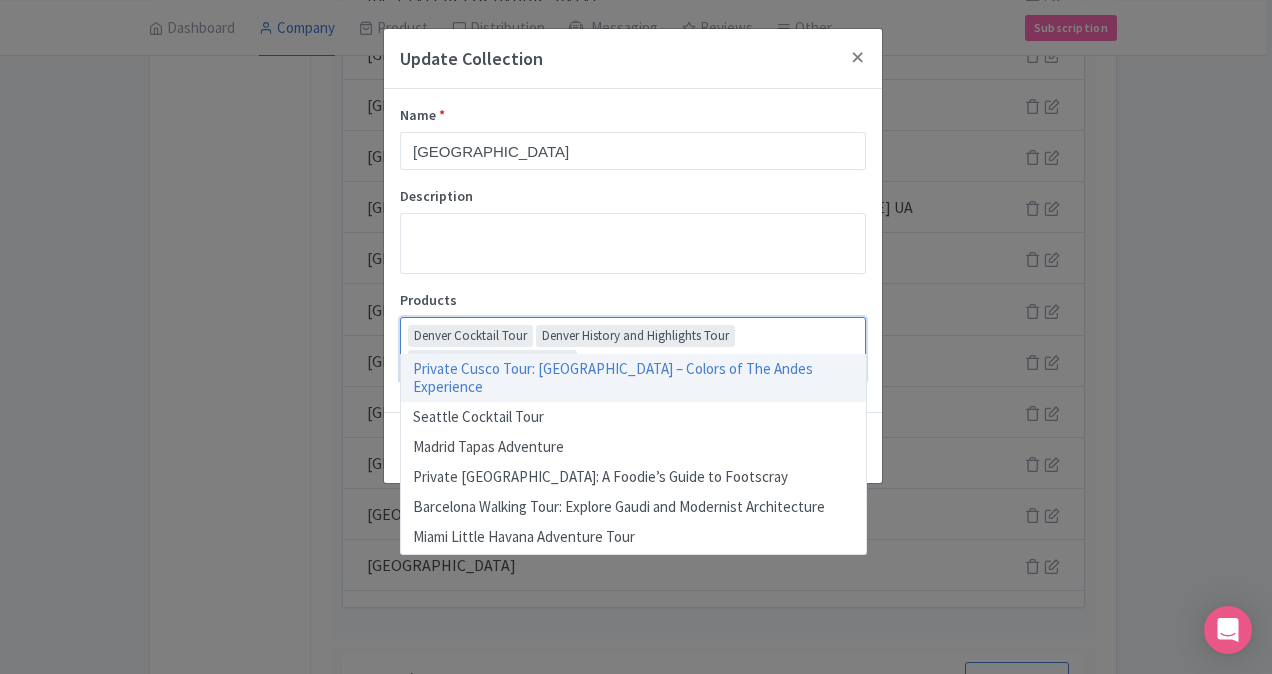 scroll, scrollTop: 0, scrollLeft: 0, axis: both 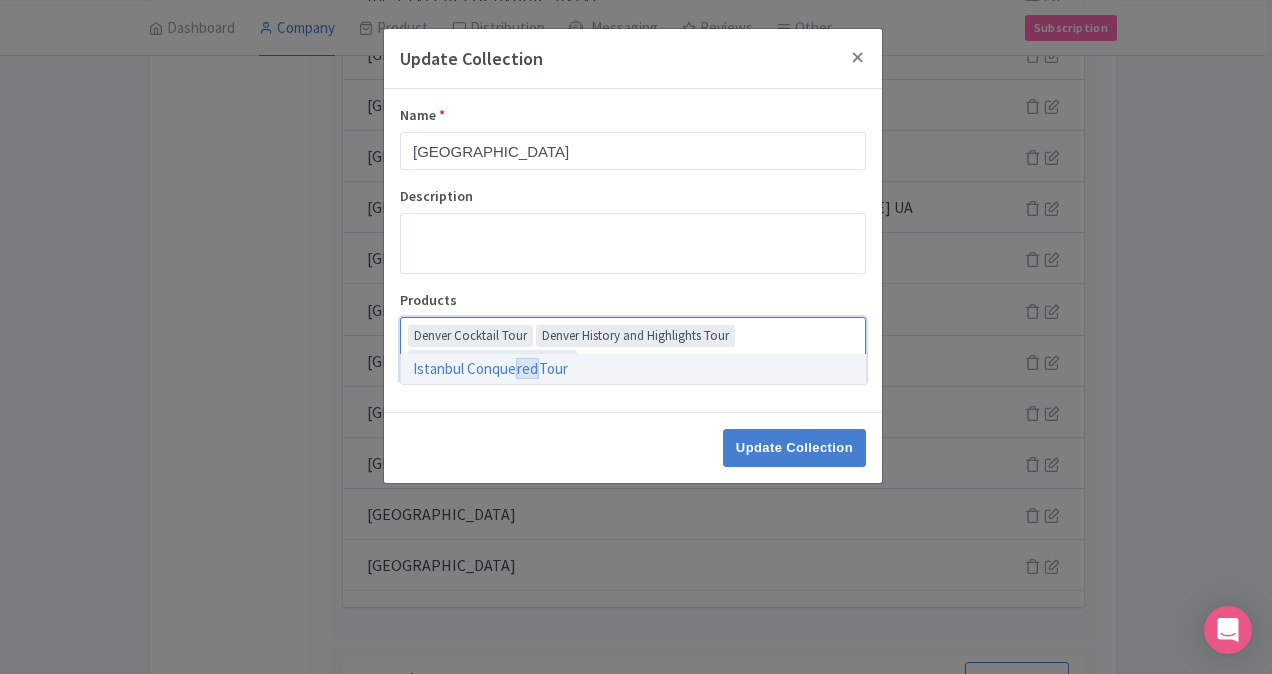 type on "r" 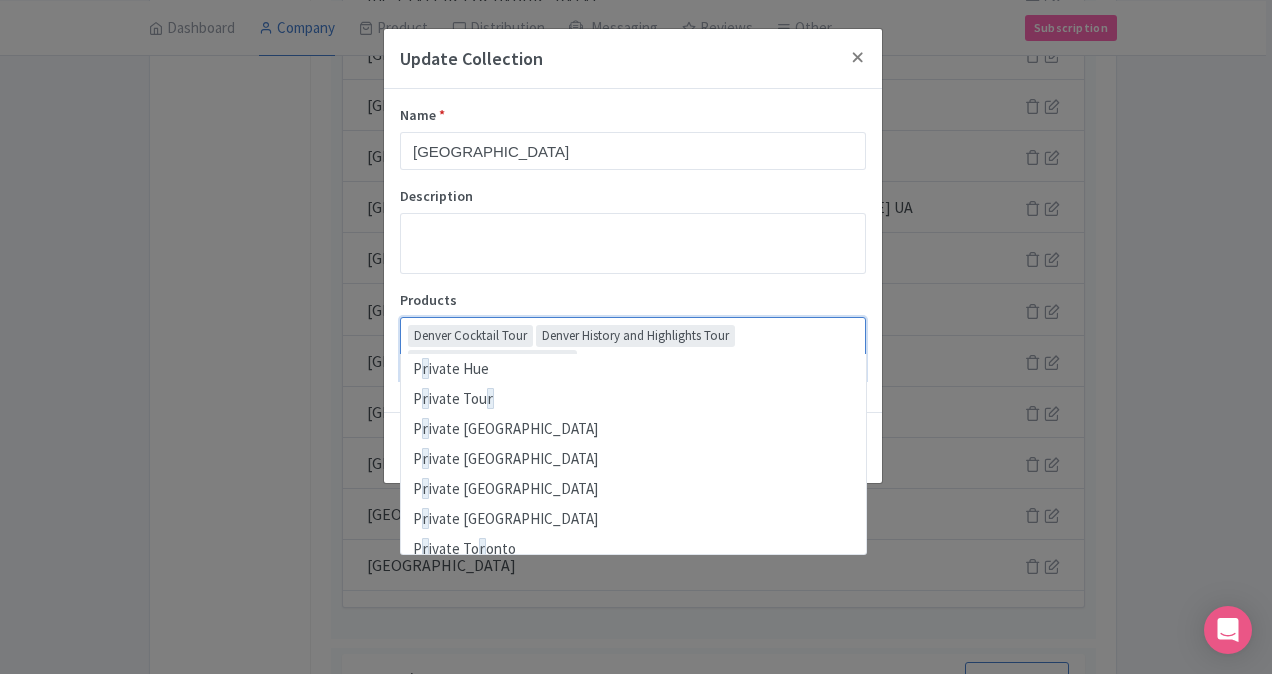 type 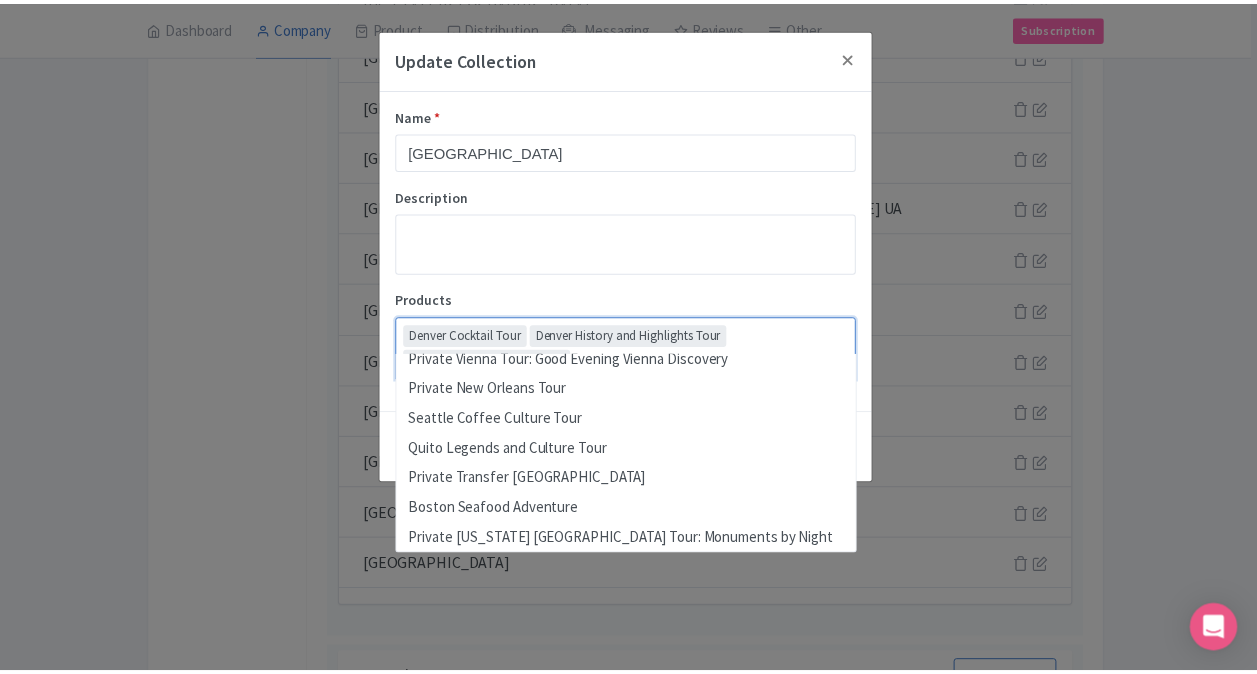 scroll, scrollTop: 3286, scrollLeft: 0, axis: vertical 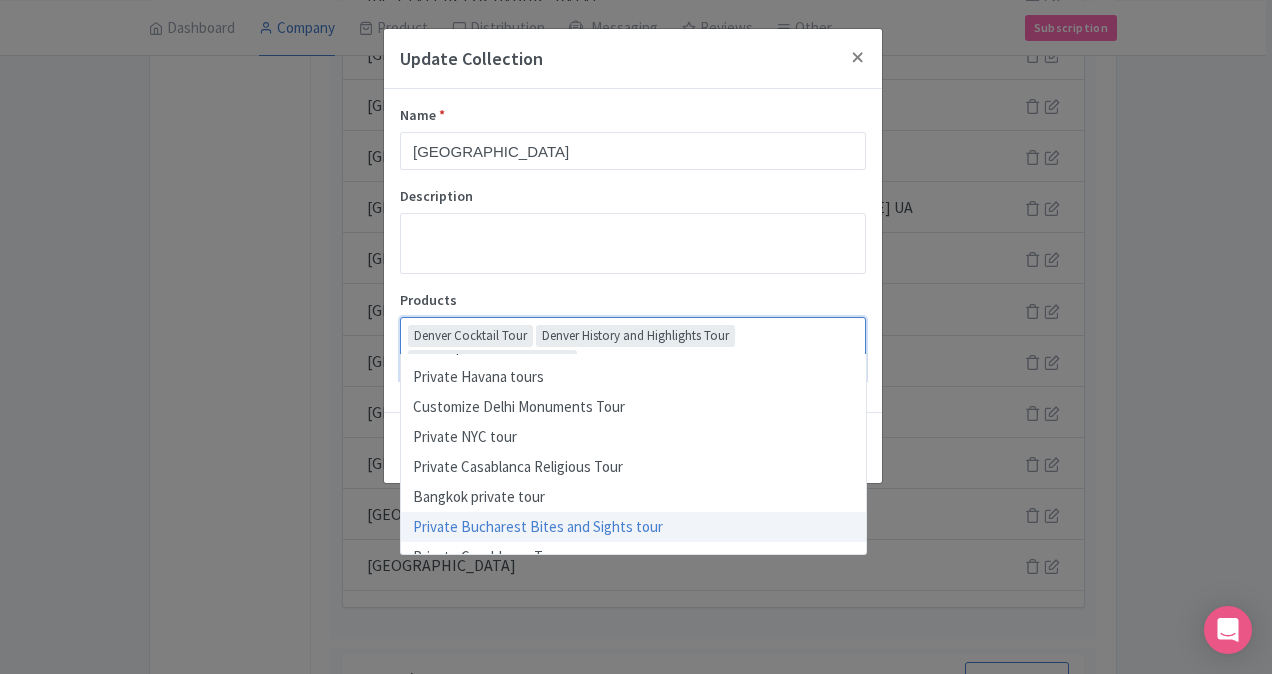 click on "Update Collection" at bounding box center (633, 447) 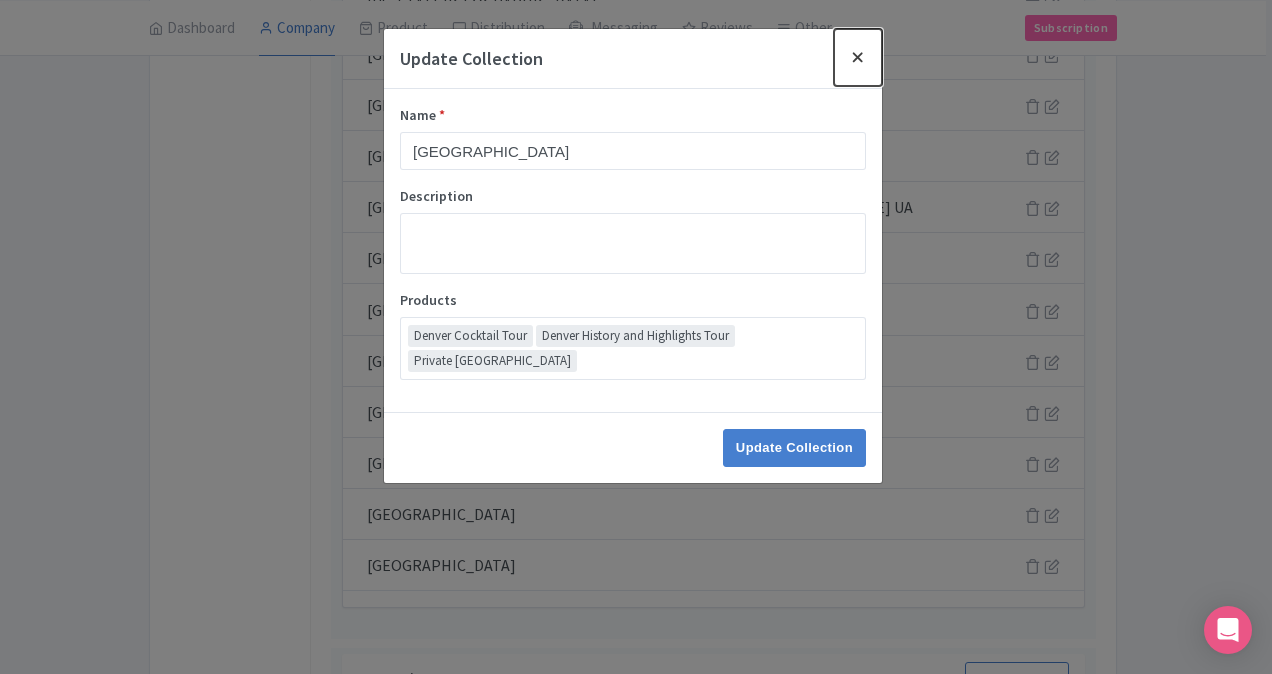 click at bounding box center [858, 57] 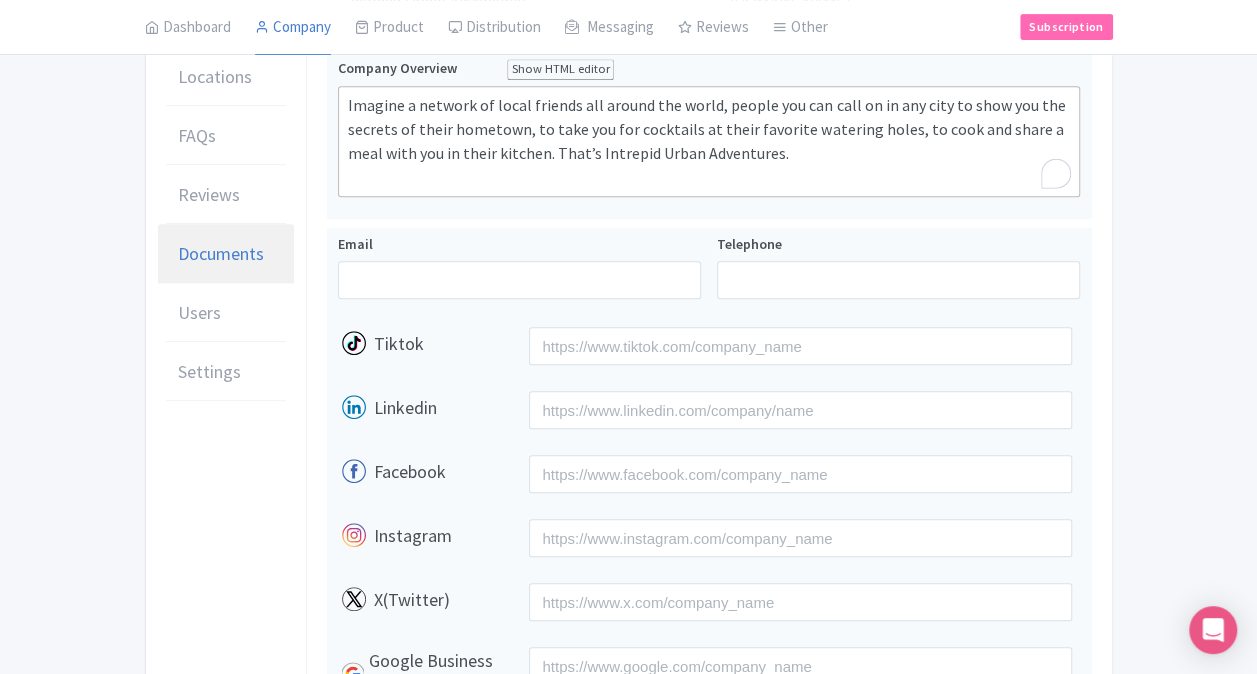 scroll, scrollTop: 371, scrollLeft: 0, axis: vertical 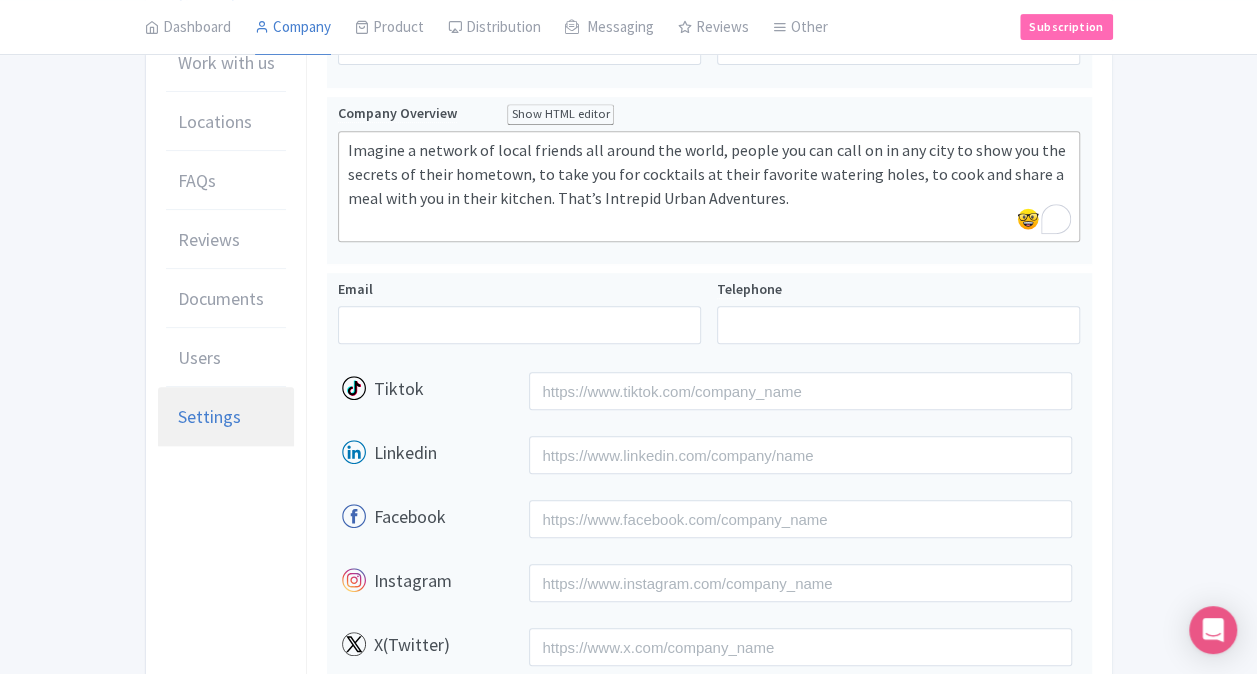click on "Settings" at bounding box center (226, 417) 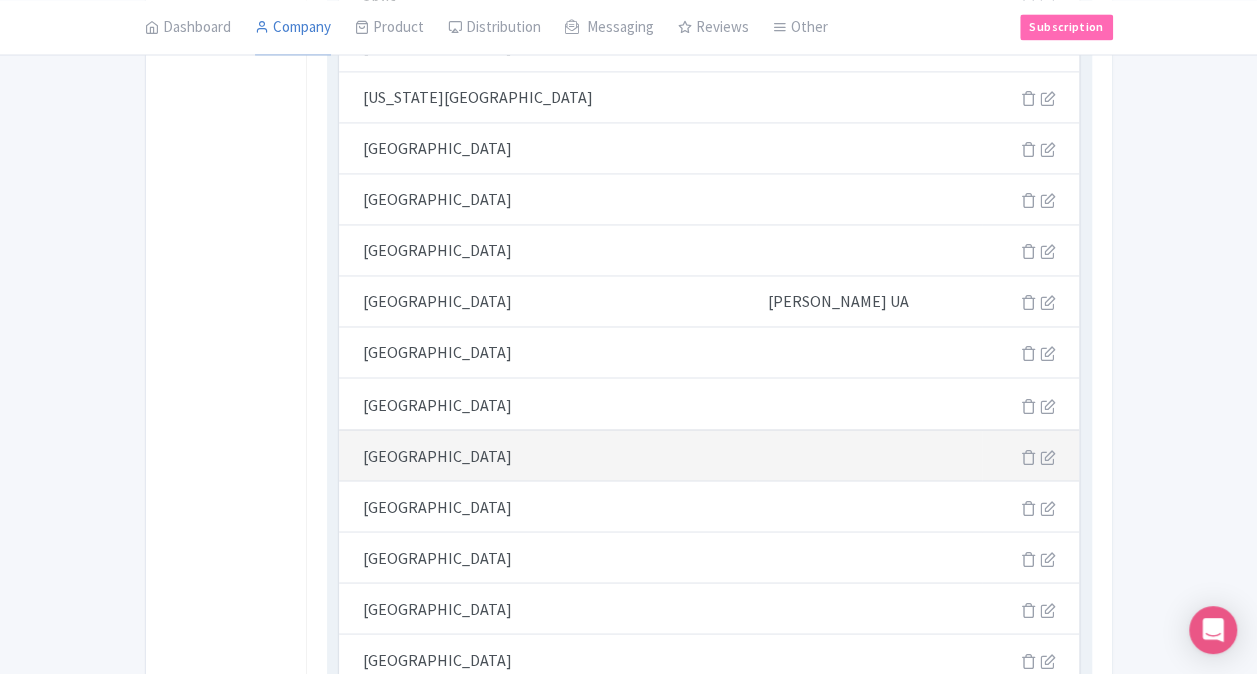 scroll, scrollTop: 1571, scrollLeft: 0, axis: vertical 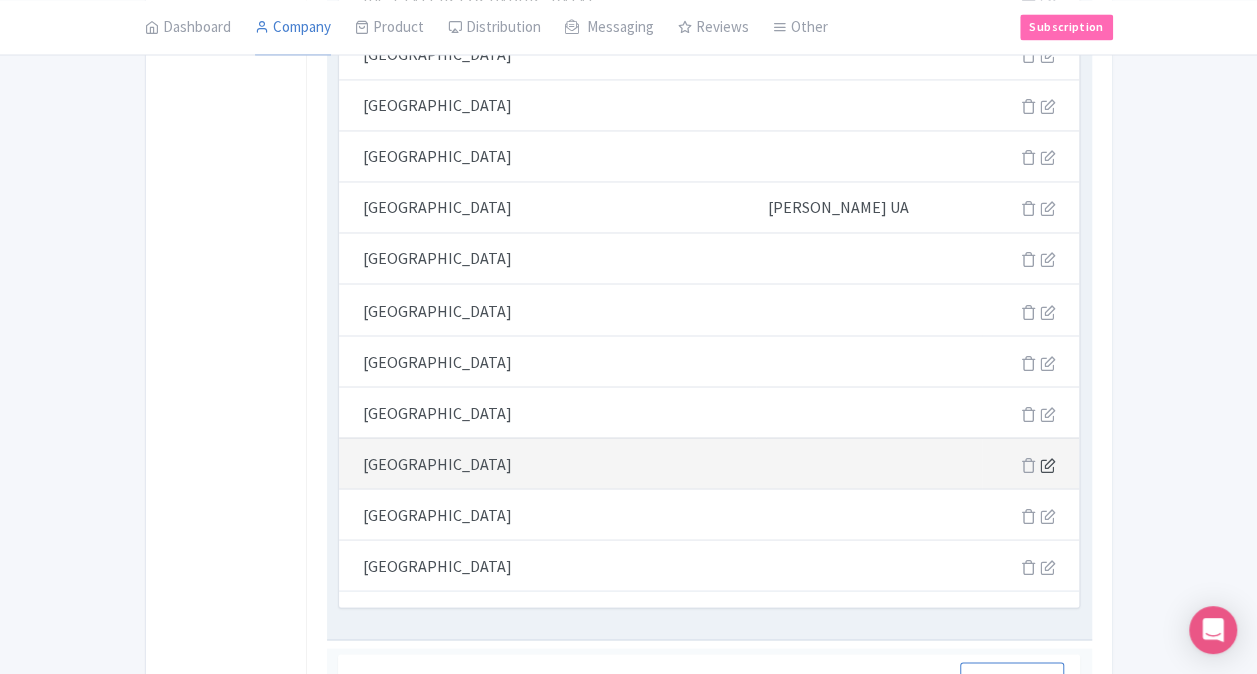 click at bounding box center (1047, 464) 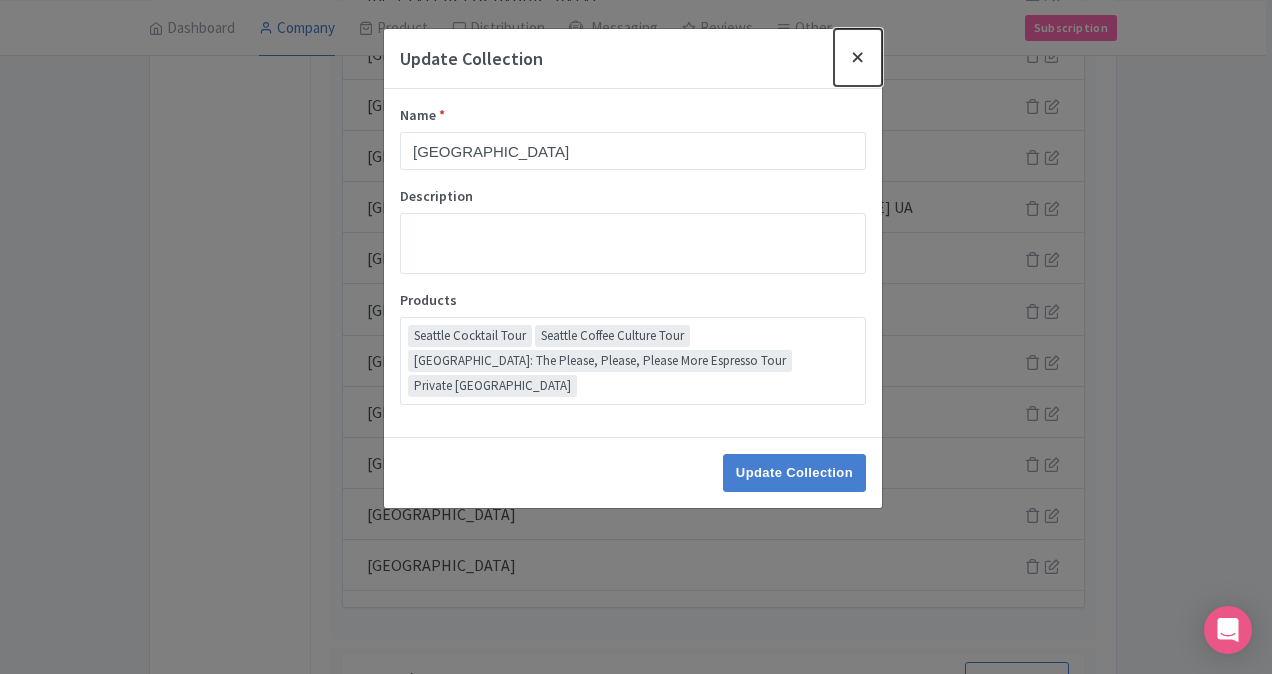 click at bounding box center (858, 57) 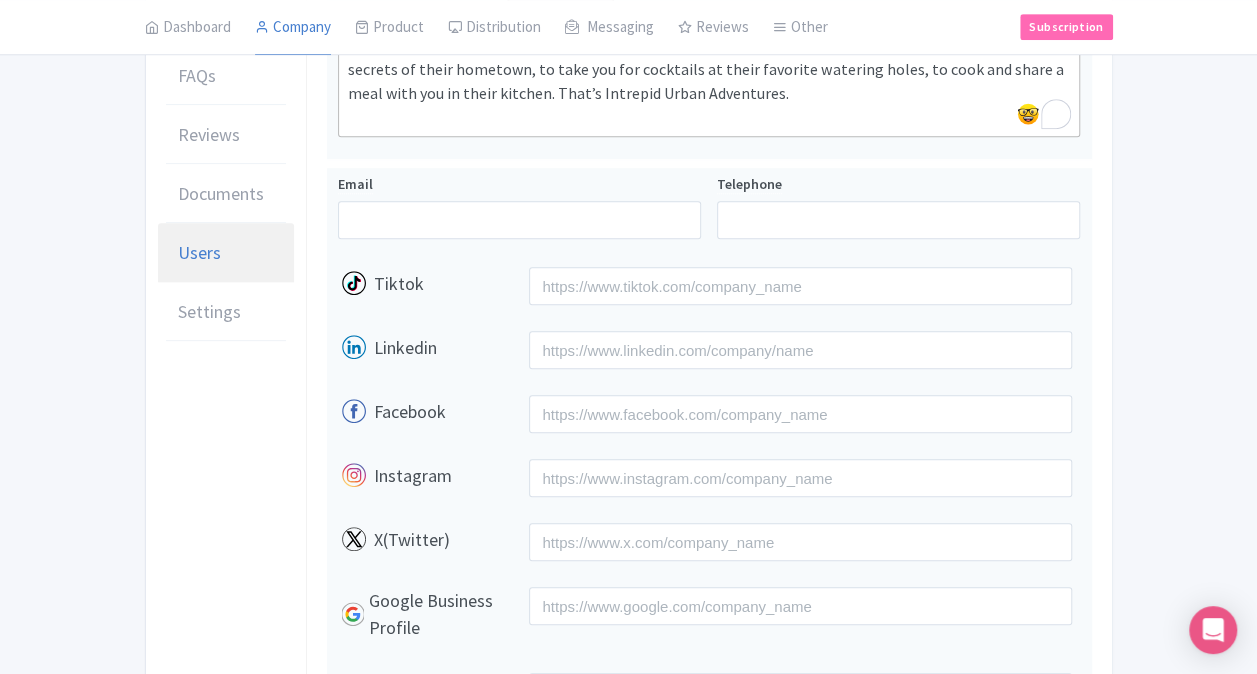 scroll, scrollTop: 371, scrollLeft: 0, axis: vertical 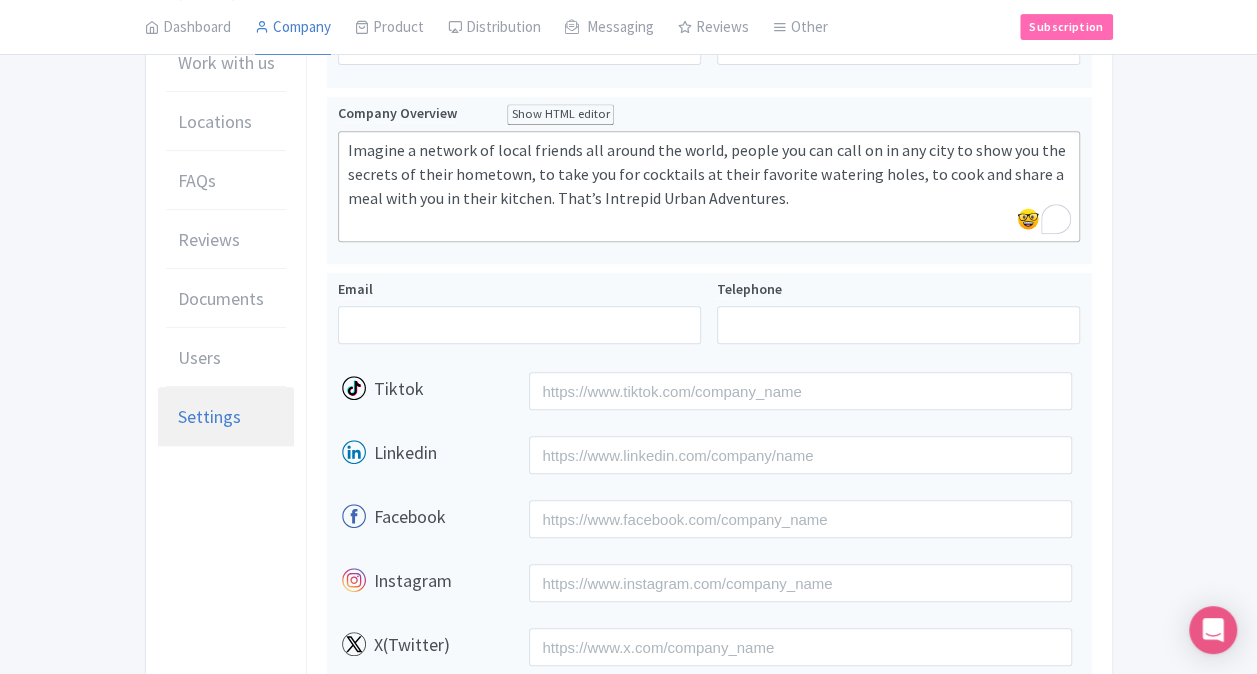 click on "Settings" at bounding box center (209, 416) 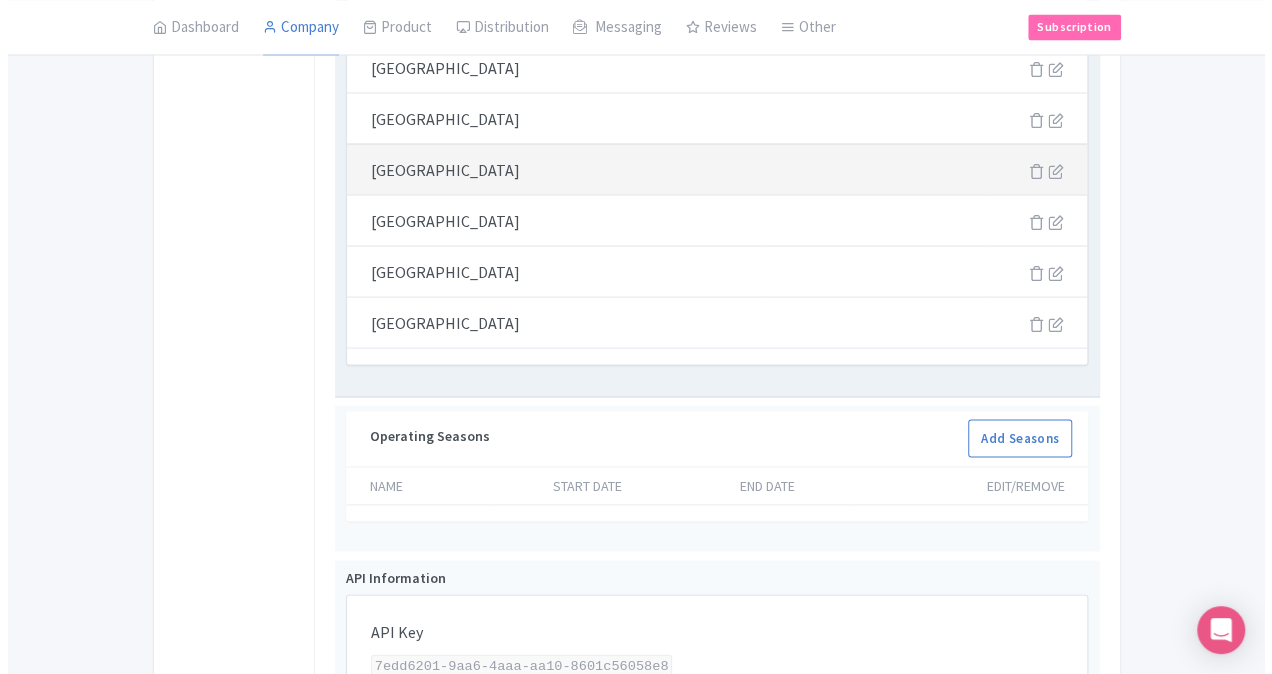 scroll, scrollTop: 1771, scrollLeft: 0, axis: vertical 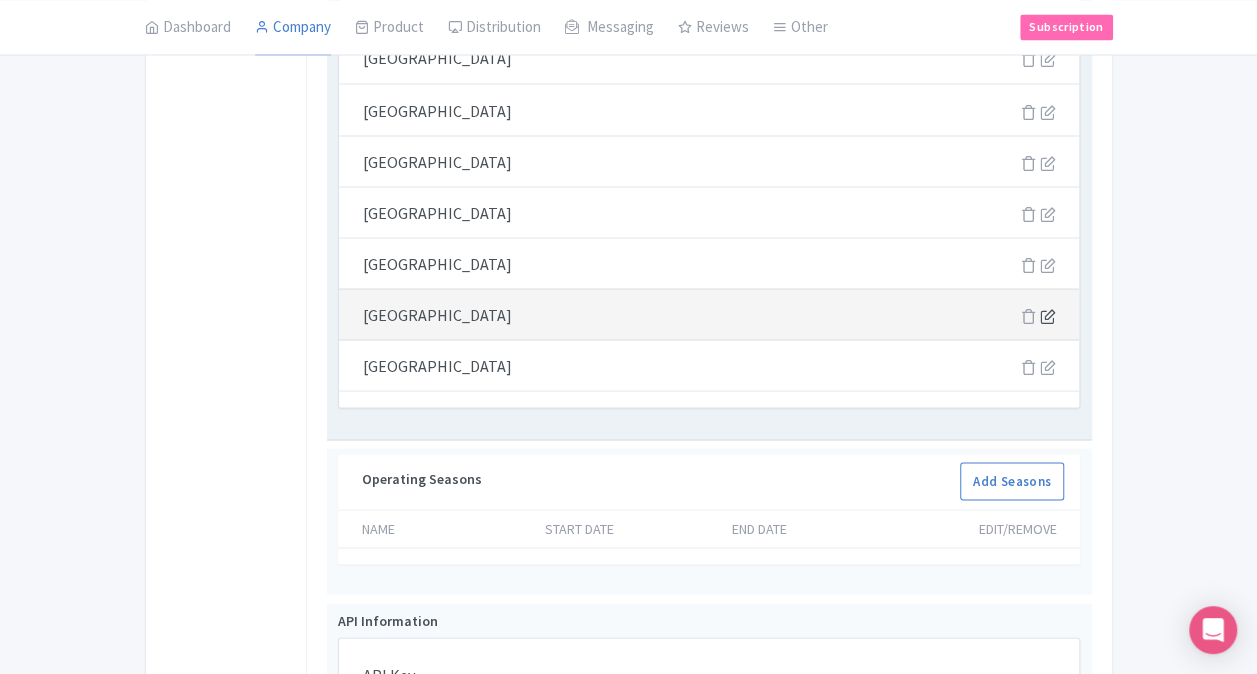 click at bounding box center (1047, 315) 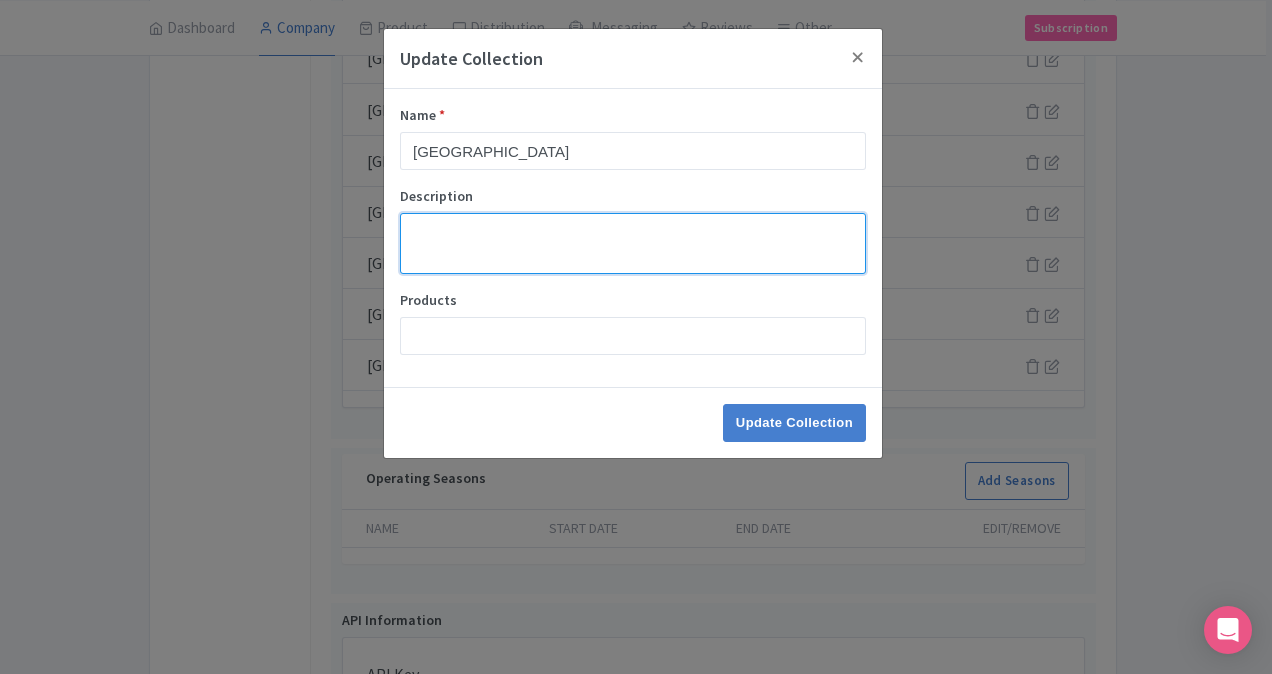 click on "Description" at bounding box center (633, 243) 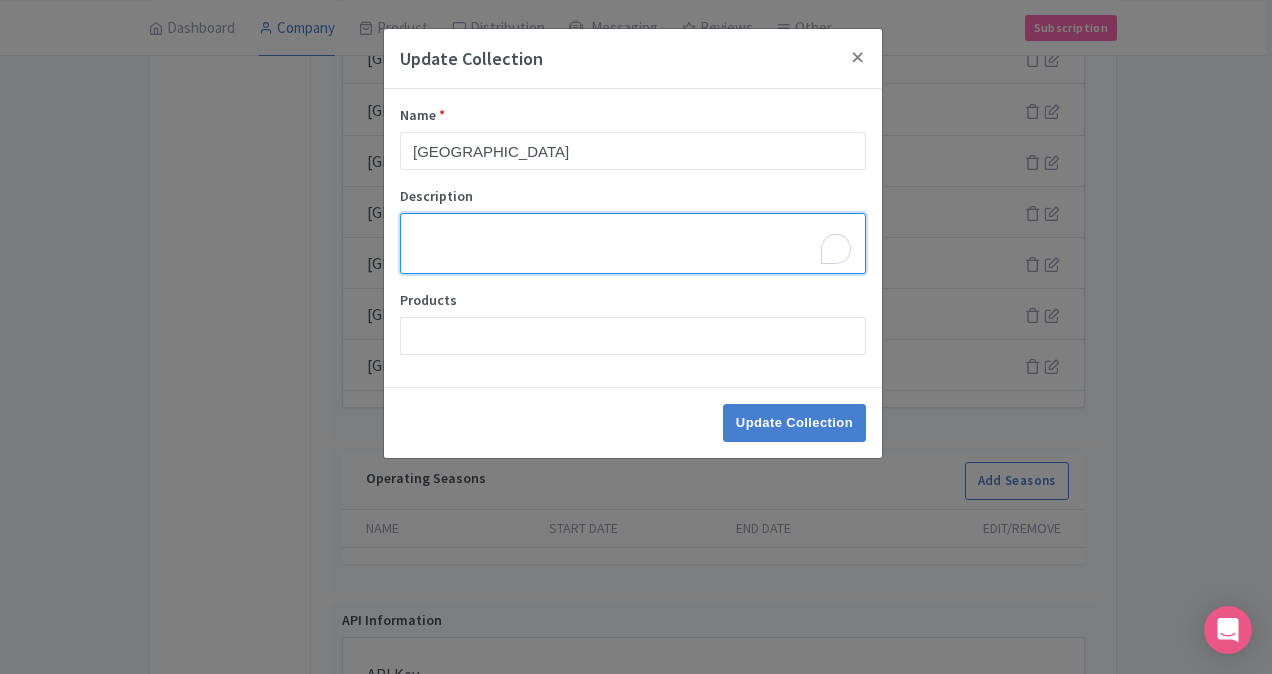 click on "Description" at bounding box center (633, 243) 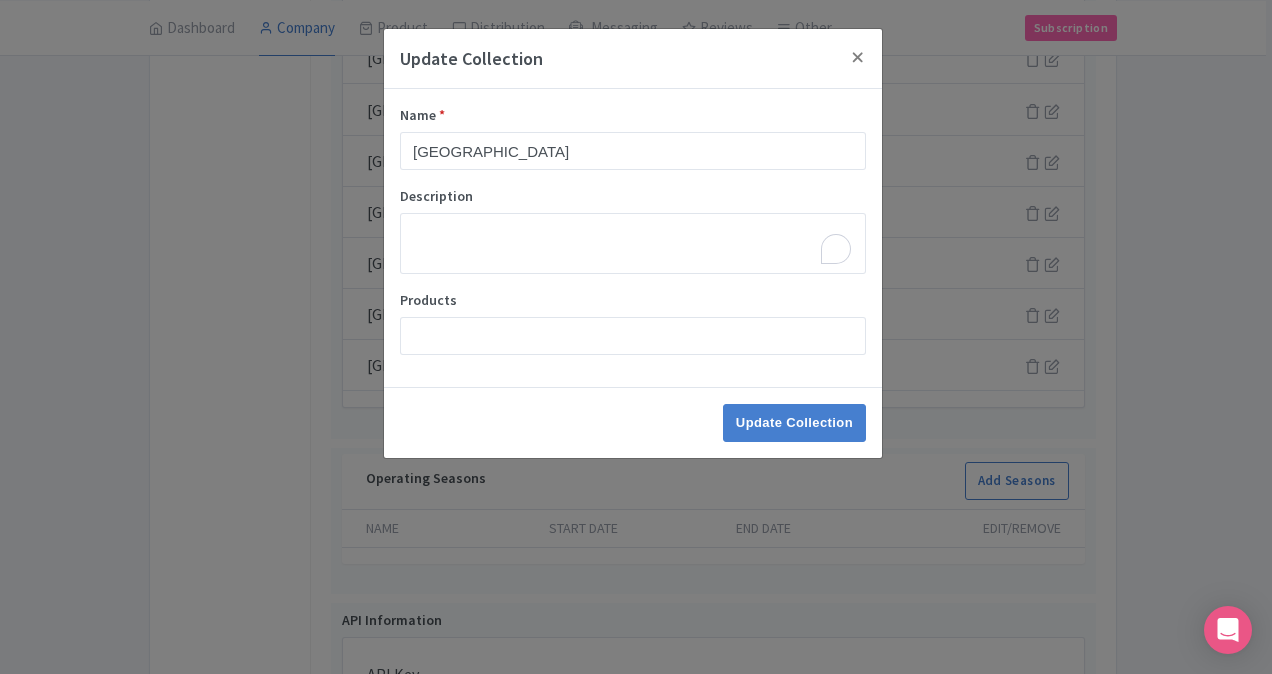 click at bounding box center [633, 336] 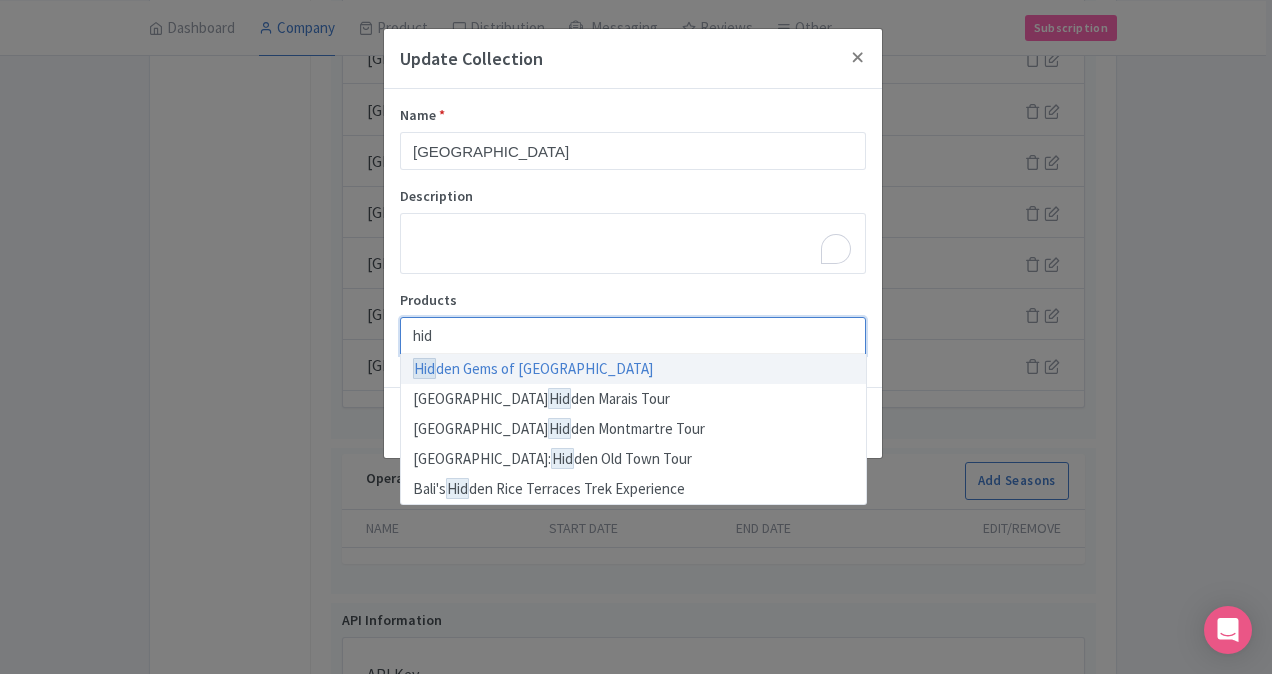 type on "hidd" 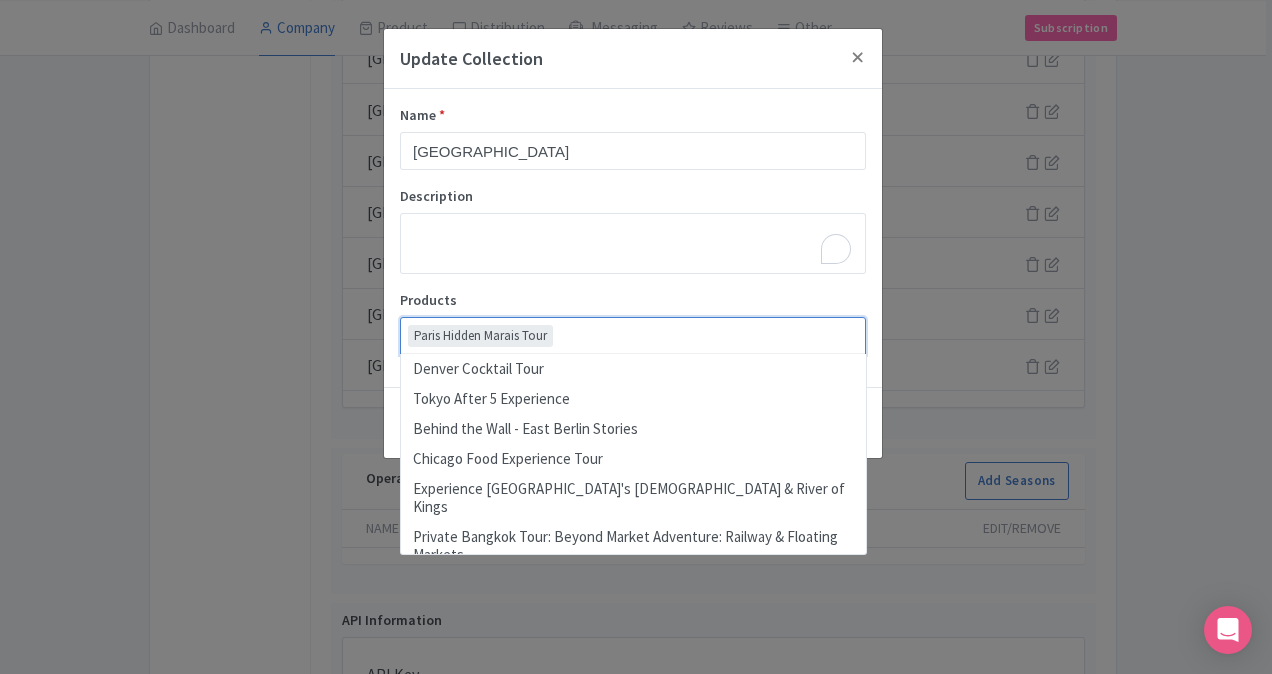 scroll, scrollTop: 2668, scrollLeft: 0, axis: vertical 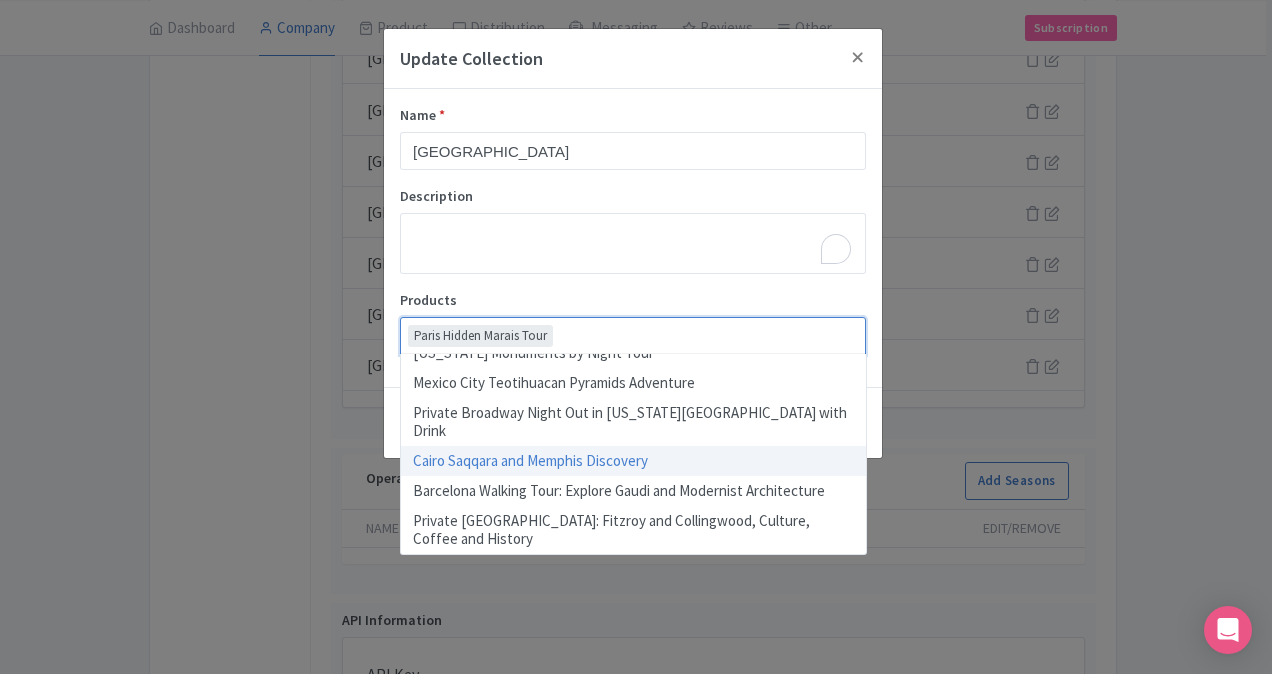 click on "Paris Hidden Marais Tour" at bounding box center [633, 336] 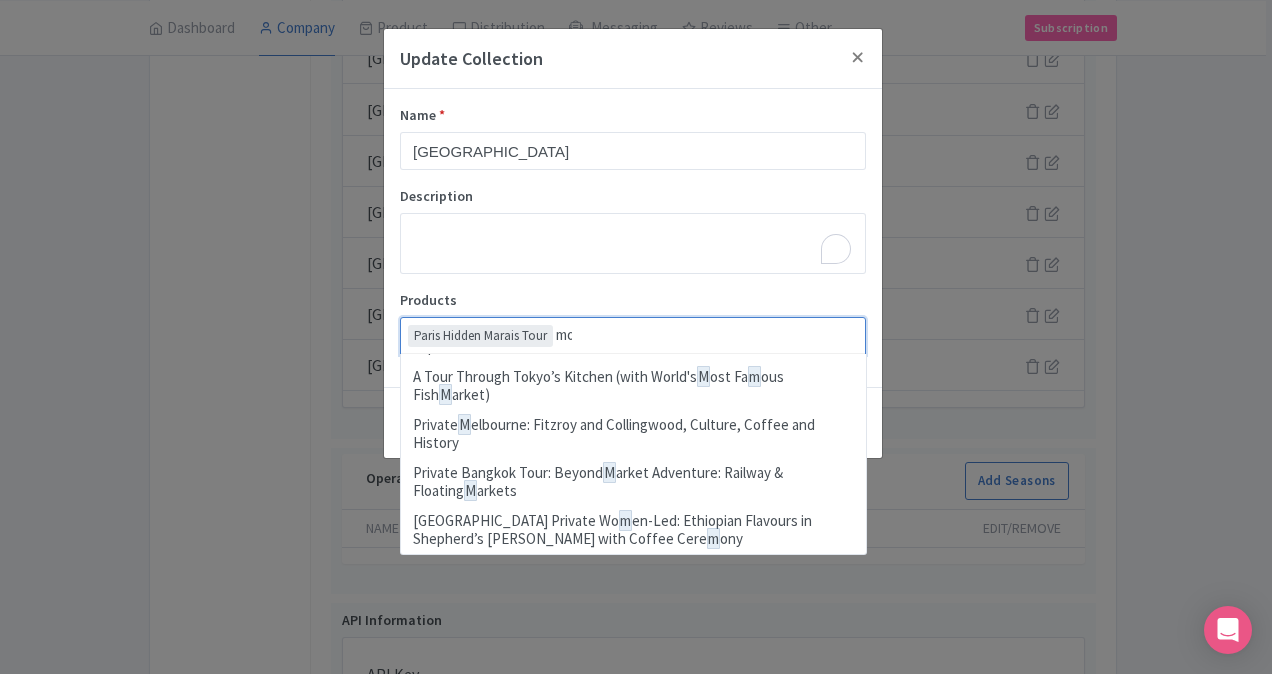 scroll, scrollTop: 0, scrollLeft: 0, axis: both 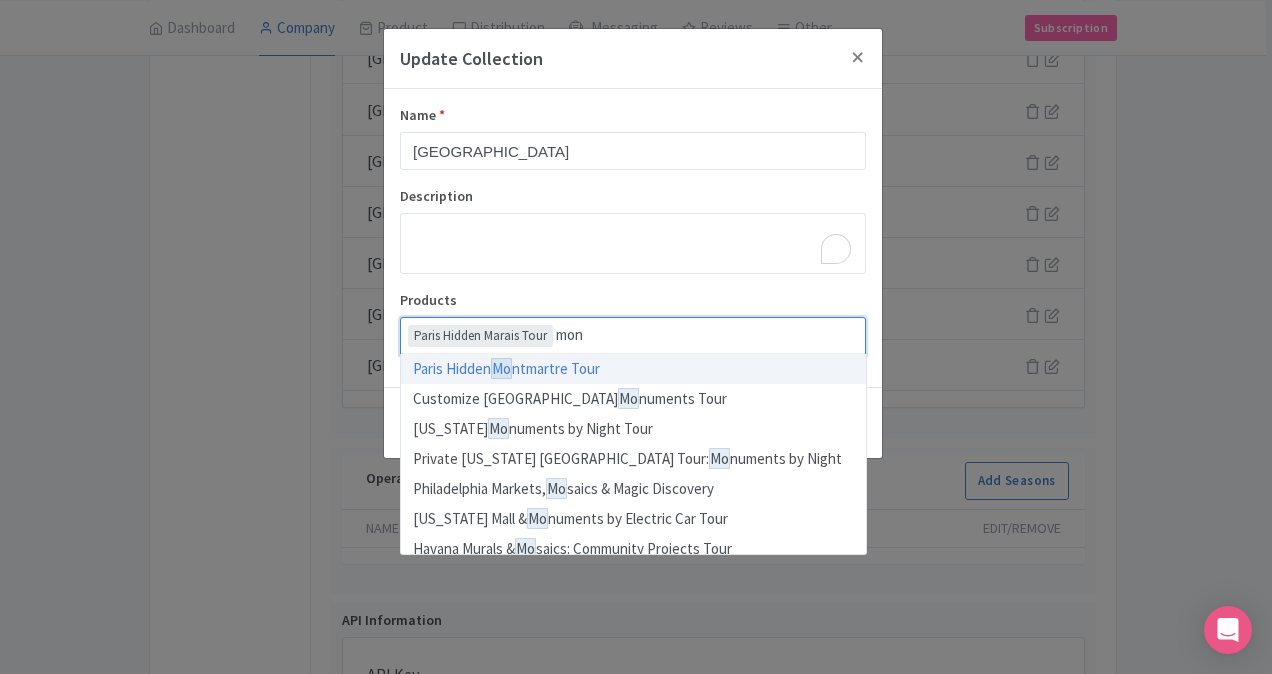 type on "mont" 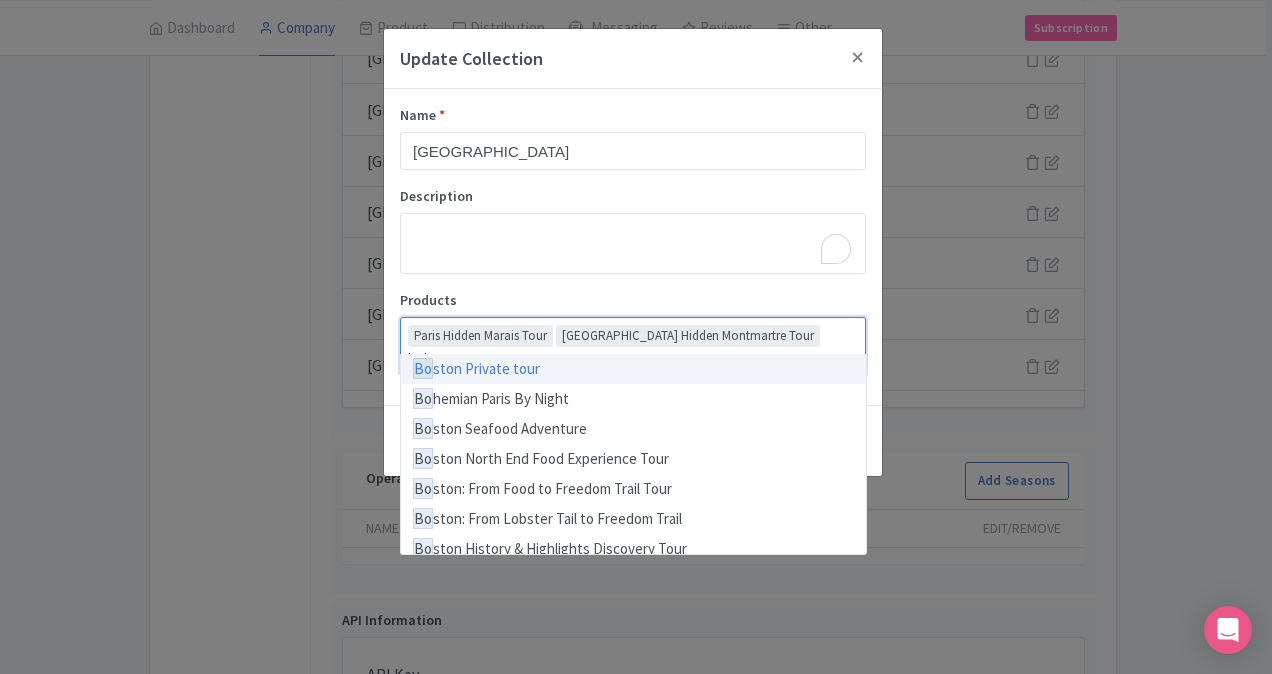 type on "bohe" 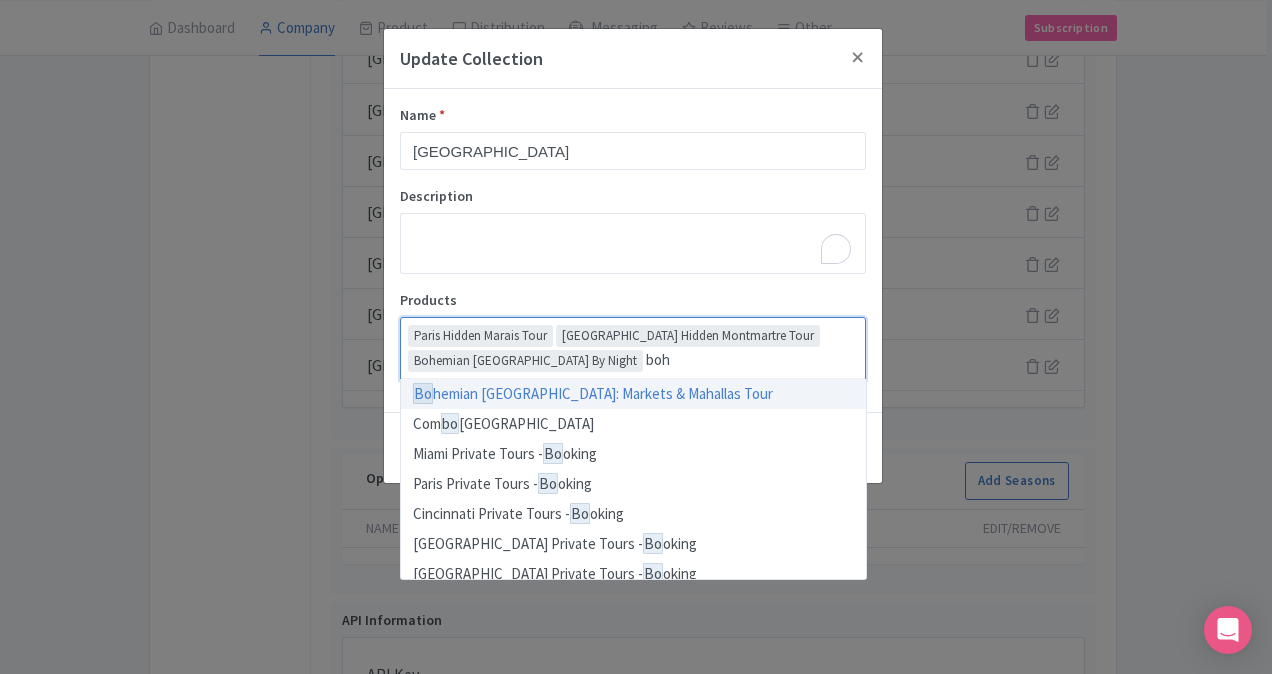 scroll, scrollTop: 0, scrollLeft: 0, axis: both 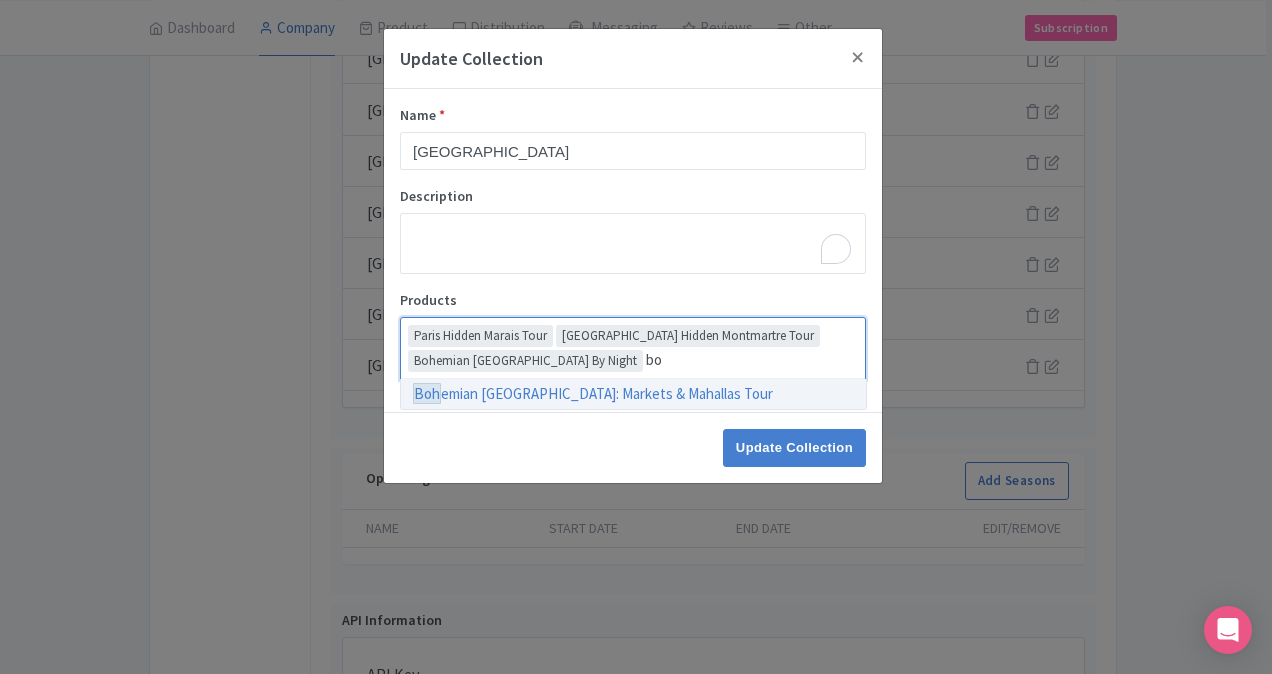 type on "b" 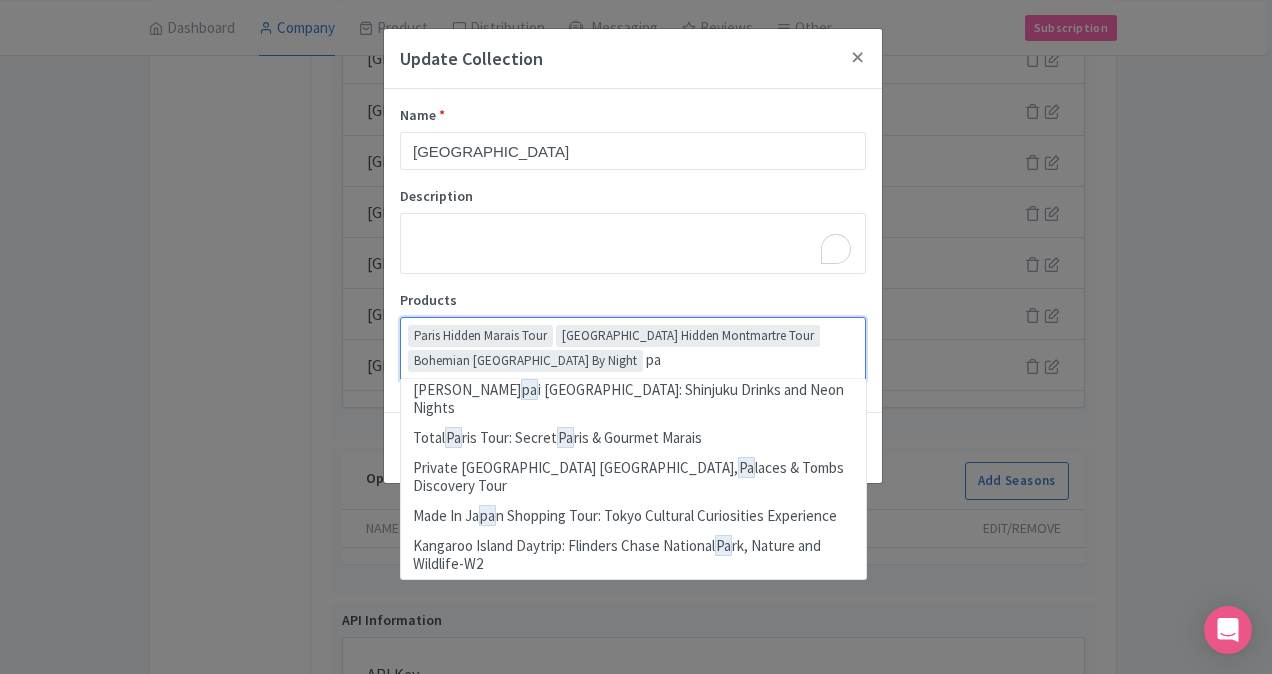 scroll, scrollTop: 0, scrollLeft: 0, axis: both 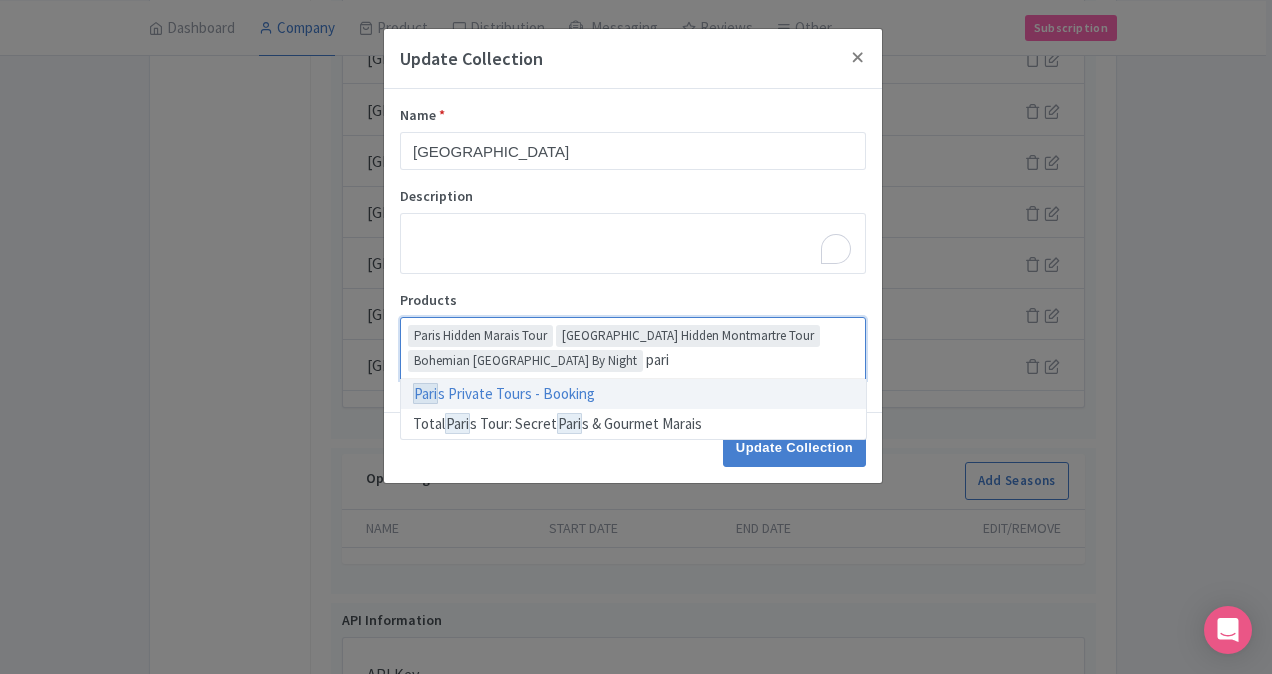 type on "paris" 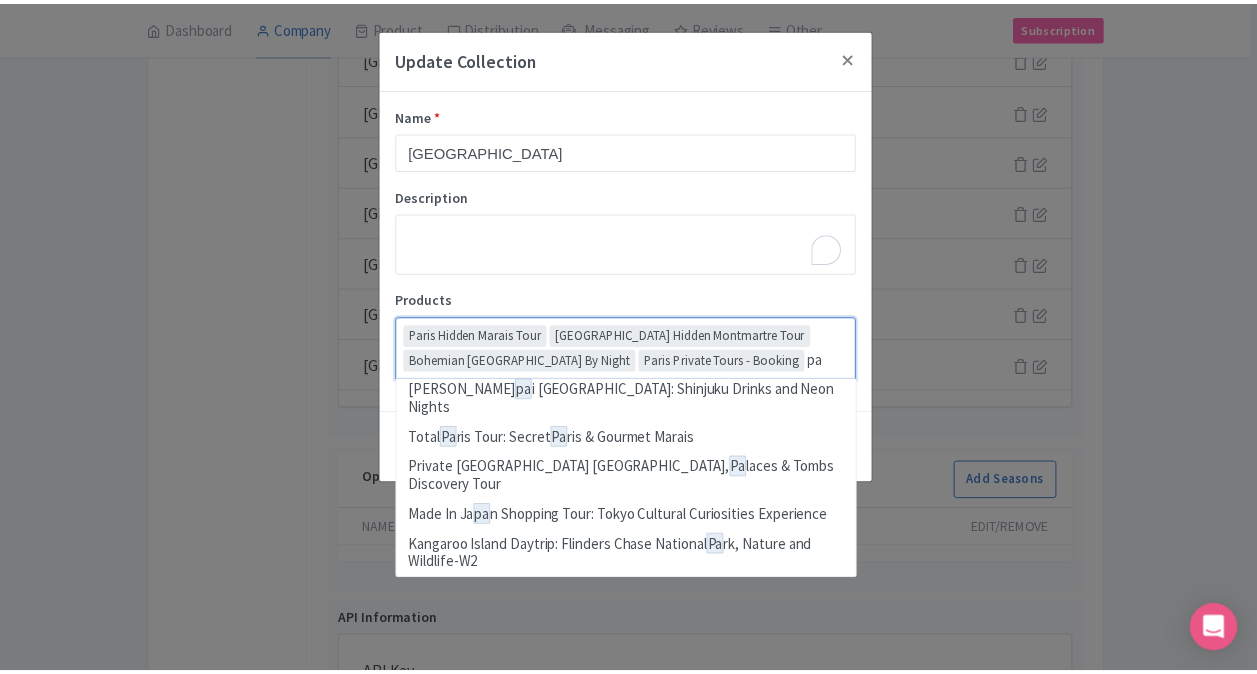 scroll, scrollTop: 0, scrollLeft: 0, axis: both 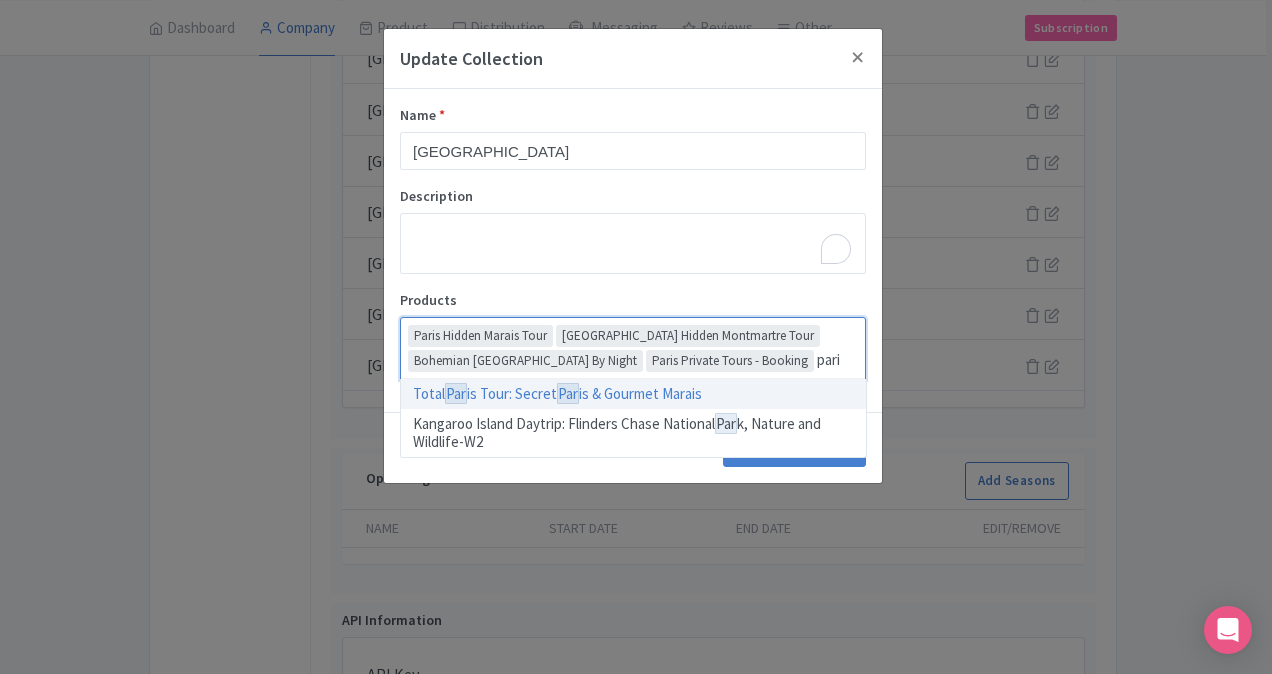 type on "paris" 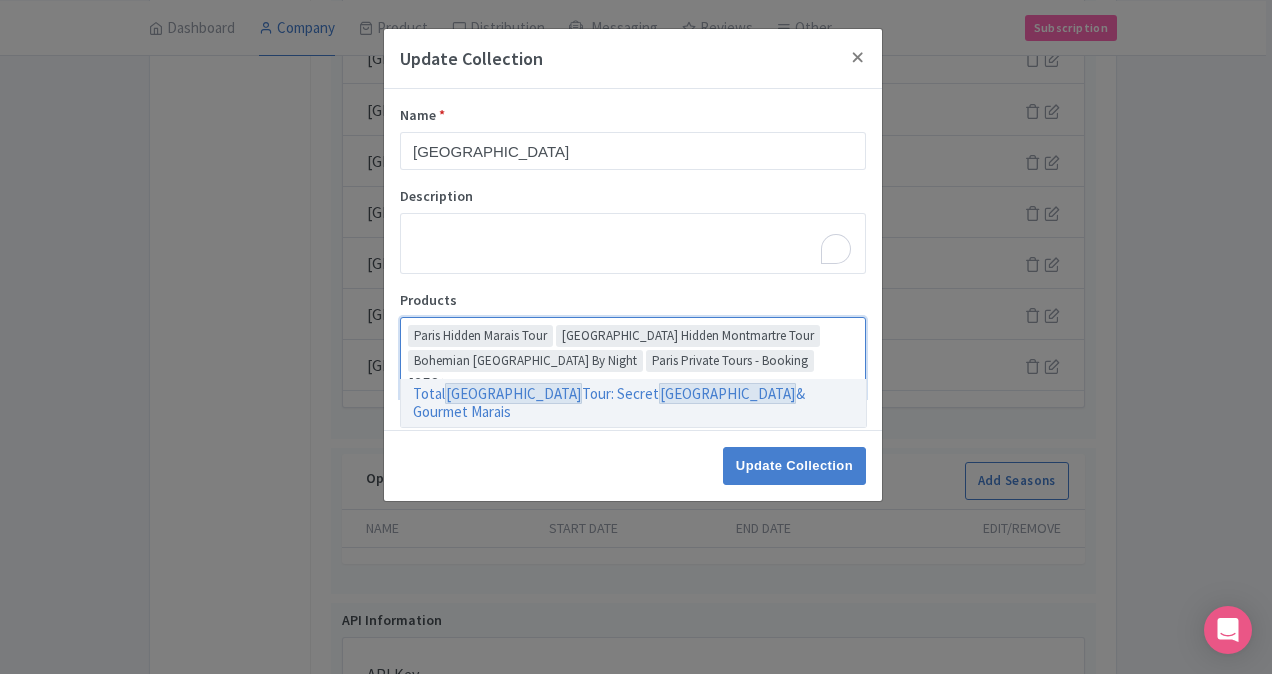 type 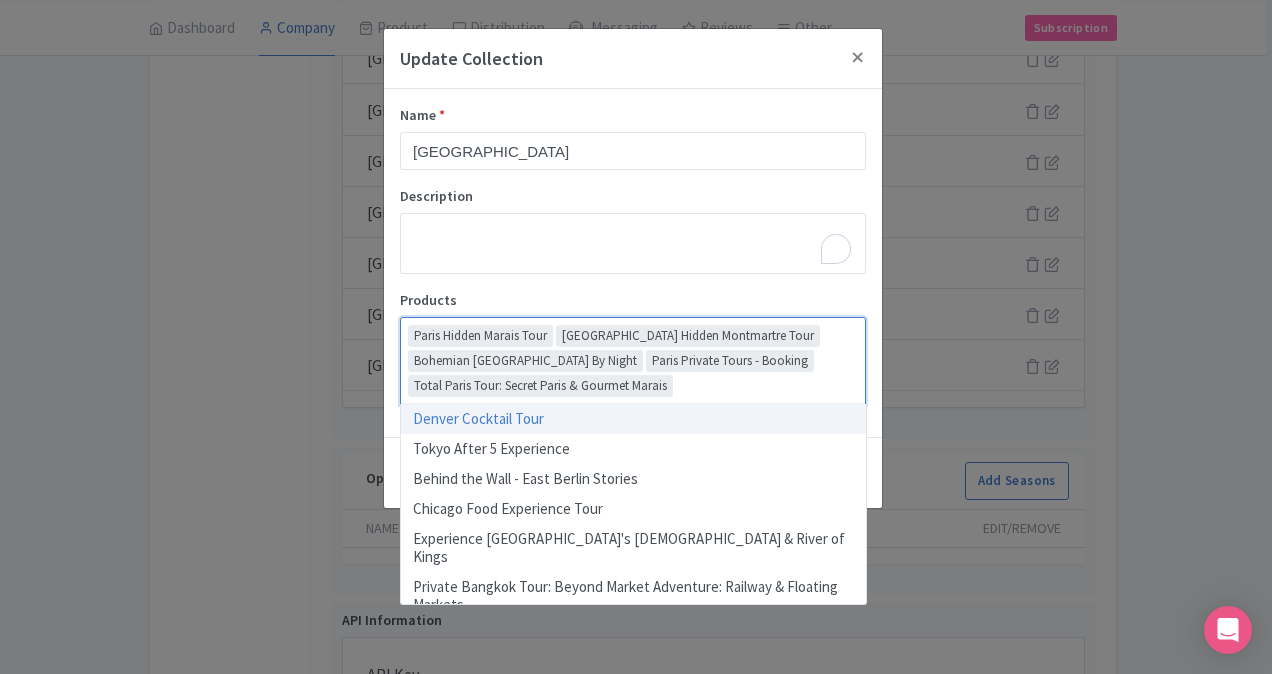click on "Name   * Paris
Description
Products Paris Hidden Marais Tour Paris Hidden Montmartre Tour Bohemian Paris By Night Paris Private Tours - Booking Total Paris Tour: Secret Paris & Gourmet Marais Paris Hidden Marais Tour Paris Hidden Montmartre Tour Bohemian Paris By Night Paris Private Tours - Booking Total Paris Tour: Secret Paris & Gourmet Marais Denver Cocktail Tour Tokyo After 5 Experience Behind the Wall - East Berlin Stories Chicago Food Experience Tour Experience Bangkok's Temples & River of Kings Private Bangkok Tour: Beyond Market Adventure: Railway & Floating Markets Kangaroo Island Daytrip: Flinders Chase National Park, Nature and Wildlife-W2 Private Cusco Tour: Rainbow Mountain – Colors of The Andes Experience Seattle Cocktail Tour Madrid Tapas Adventure Private Melbourne: A Foodie’s Guide to Footscray Barcelona Walking Tour: Explore Gaudi and Modernist Architecture Miami Little Havana Adventure Tour Melbourne Booze Makes History Better Tour Bangkok Chinatown Sights and Bites Experience" at bounding box center (633, 263) 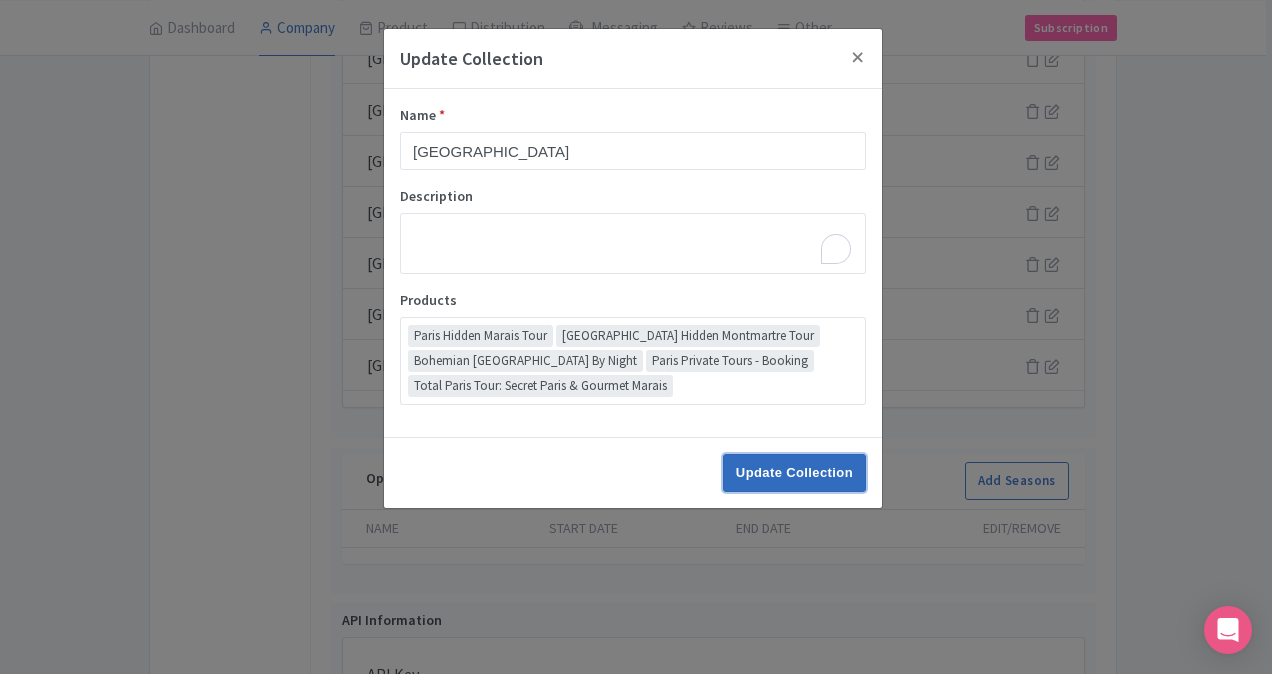 click on "Update Collection" at bounding box center (794, 473) 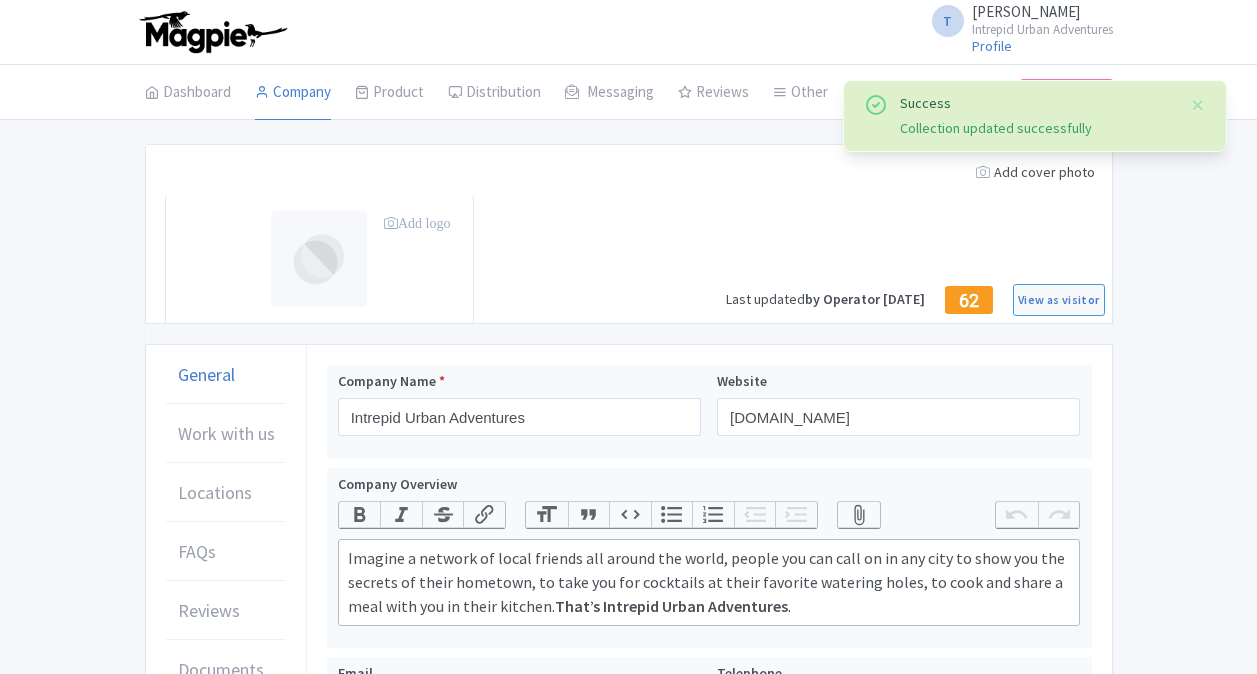 scroll, scrollTop: 0, scrollLeft: 0, axis: both 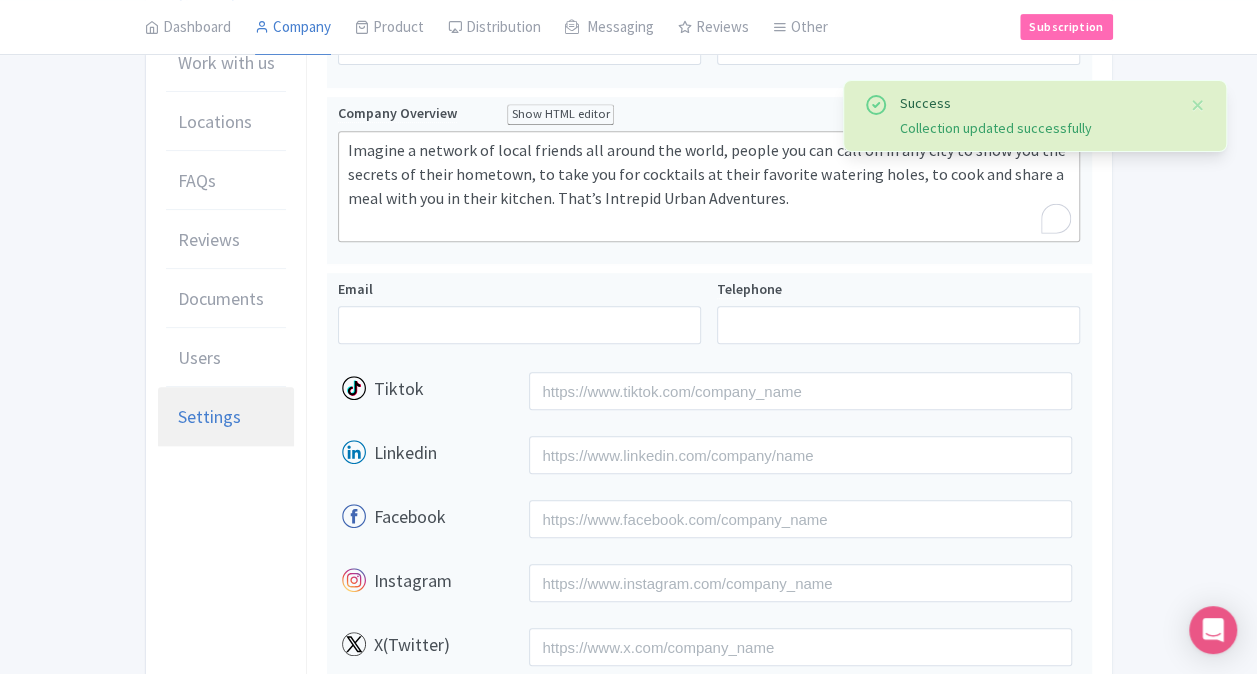 click on "Settings" at bounding box center (209, 416) 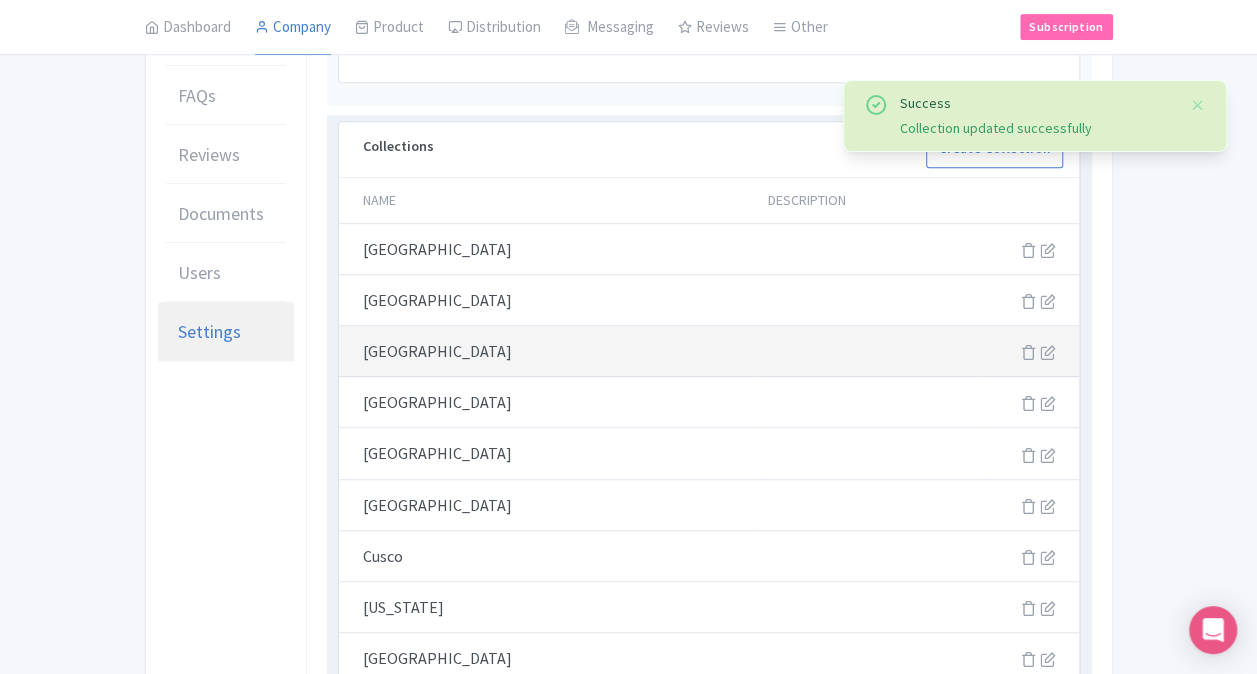 scroll, scrollTop: 471, scrollLeft: 0, axis: vertical 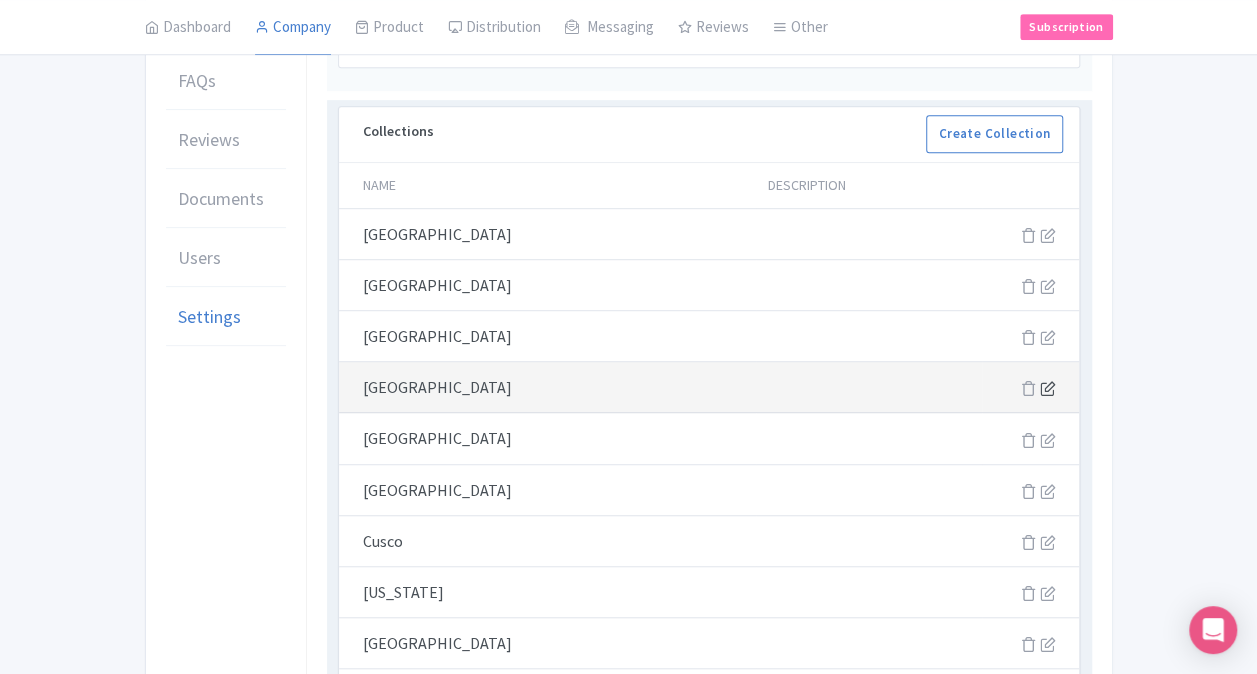 click at bounding box center (1047, 388) 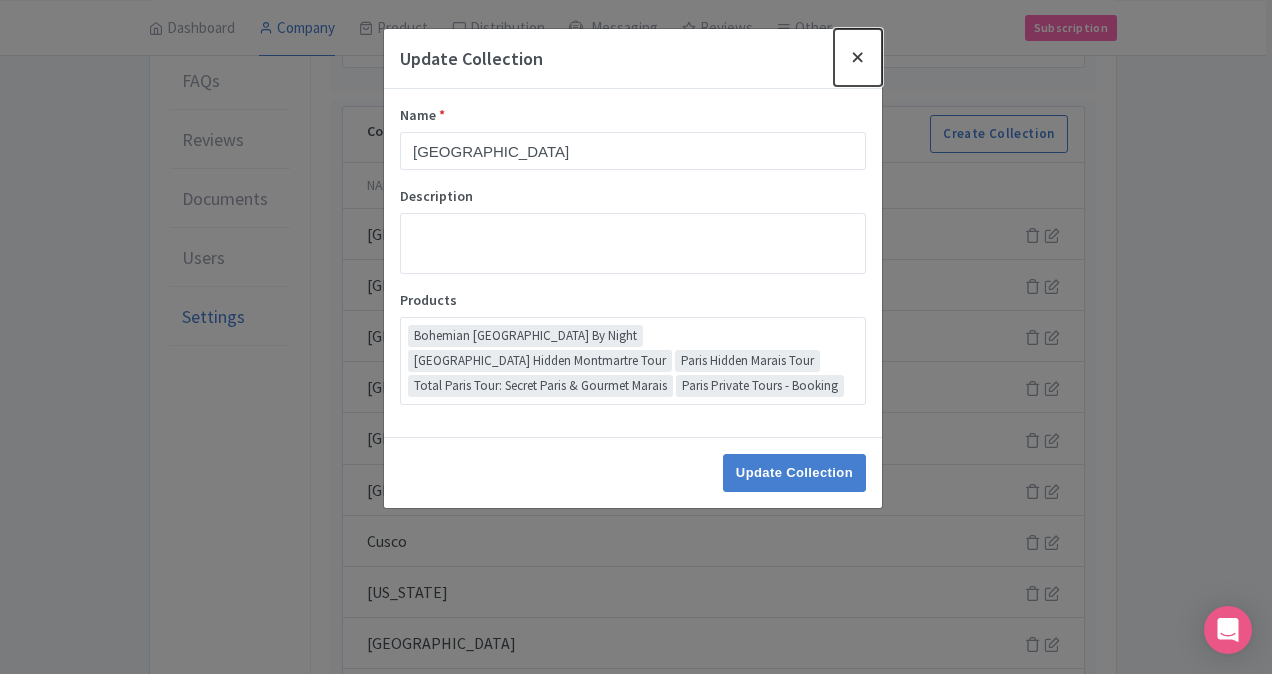 click at bounding box center (858, 57) 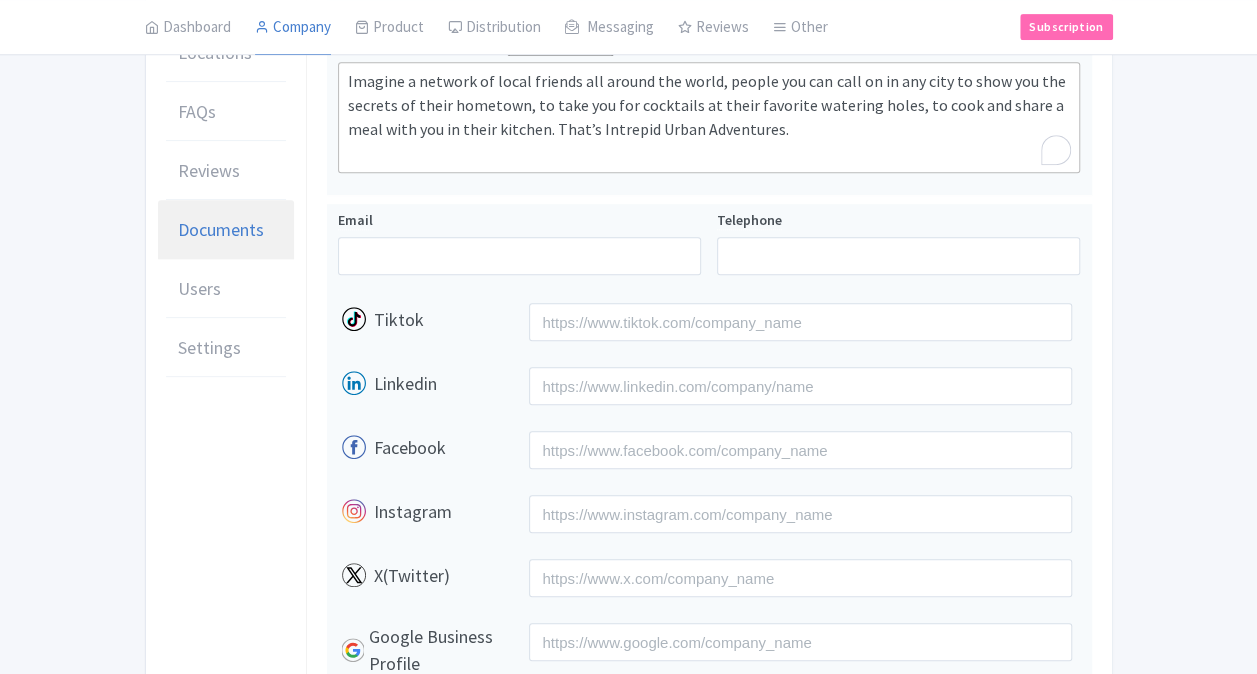 scroll, scrollTop: 422, scrollLeft: 0, axis: vertical 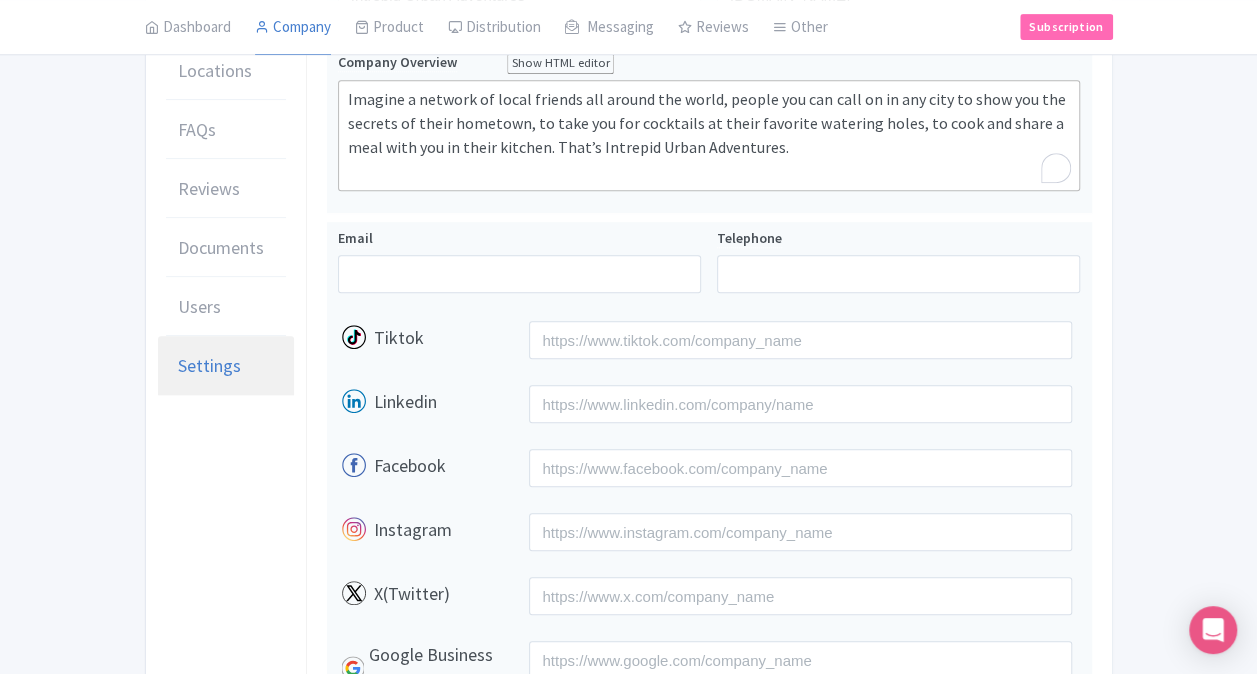 click on "Settings" at bounding box center (209, 365) 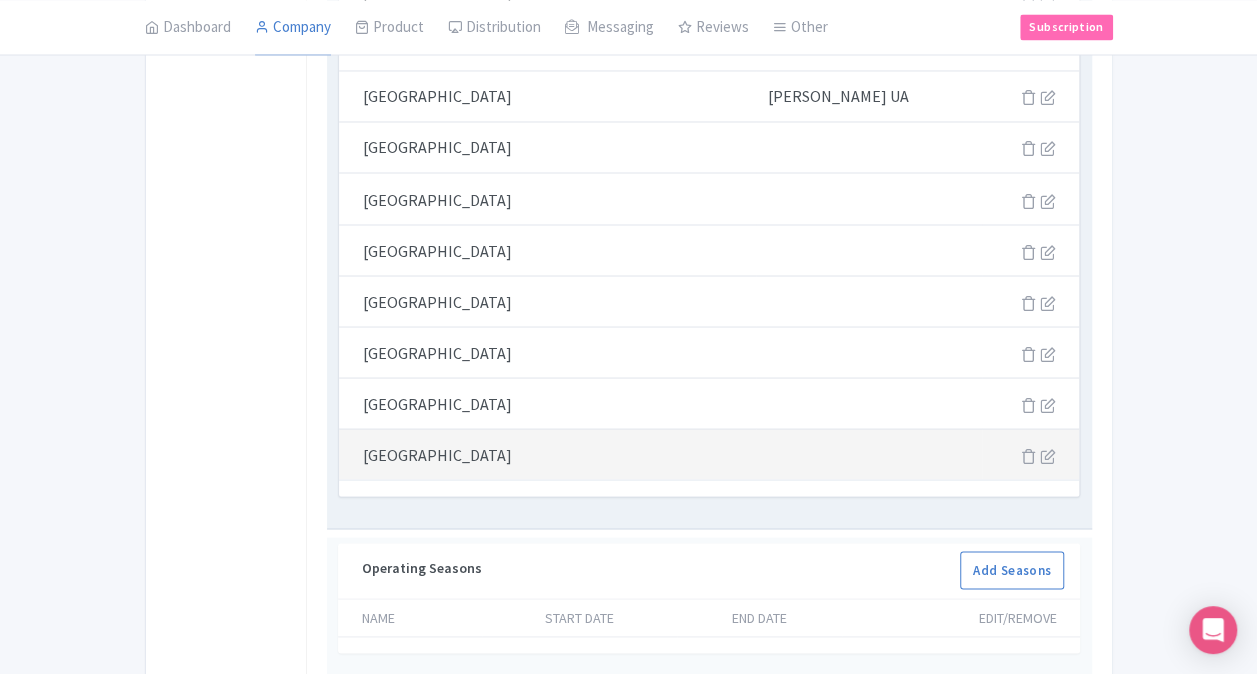 scroll, scrollTop: 1722, scrollLeft: 0, axis: vertical 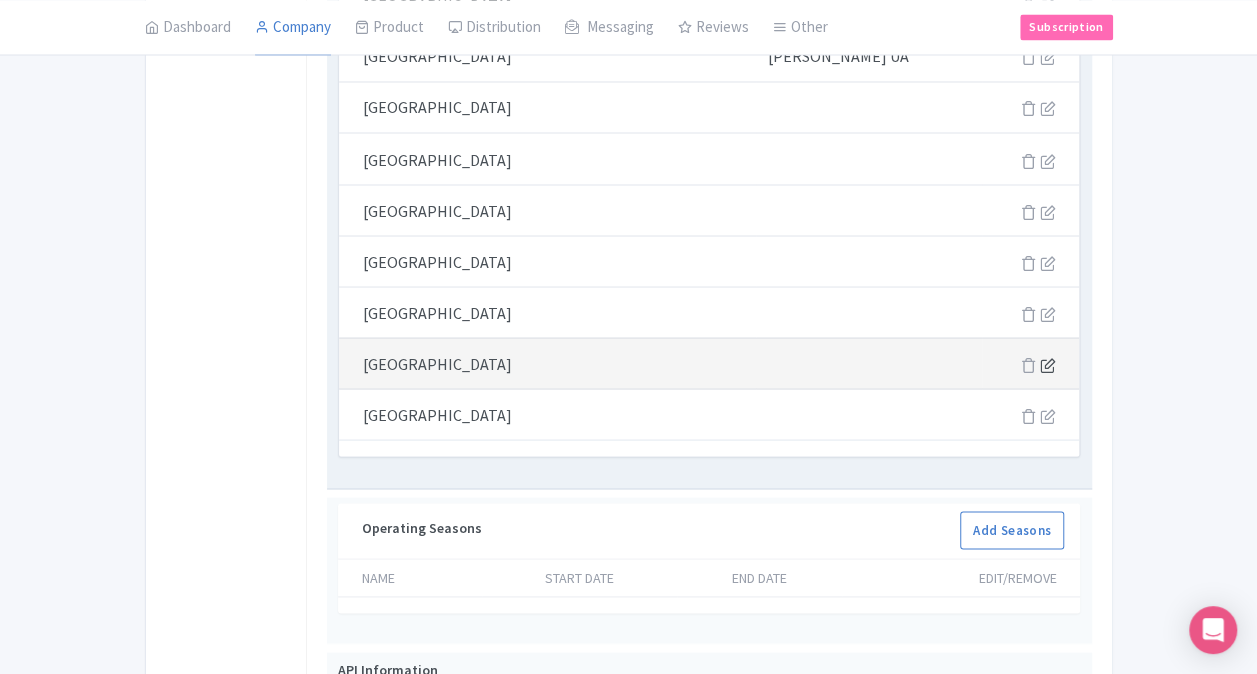 click at bounding box center [1047, 364] 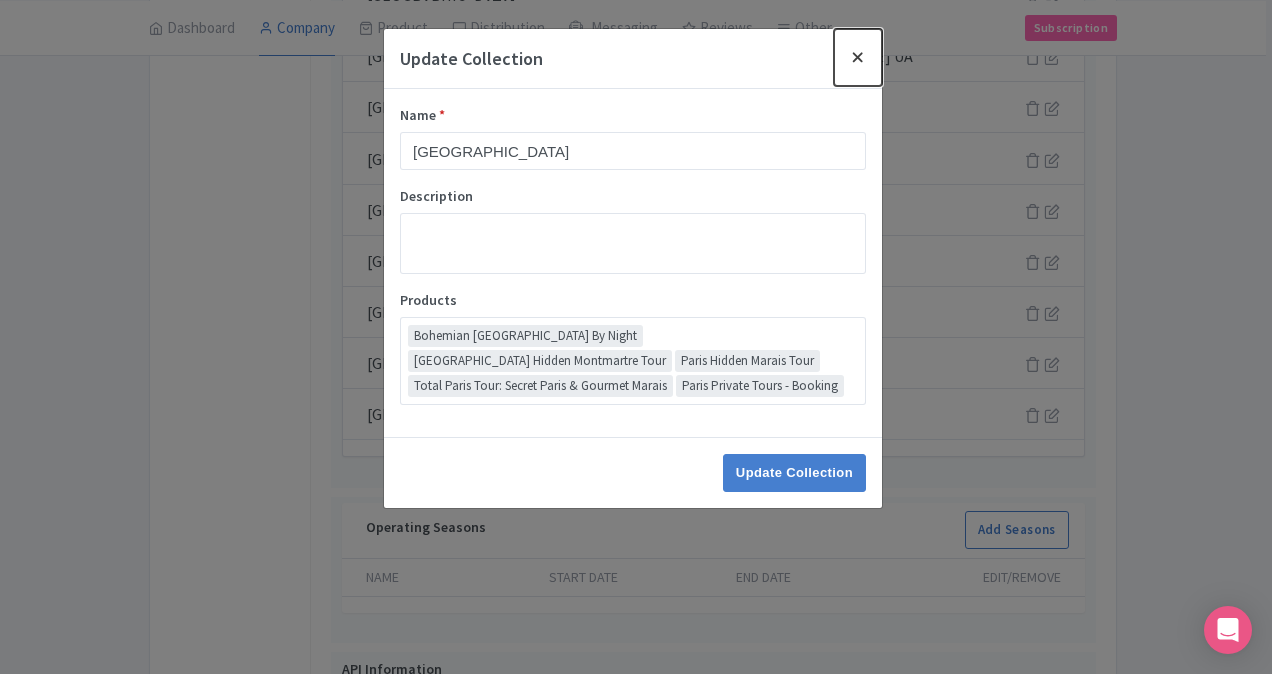 click at bounding box center (858, 57) 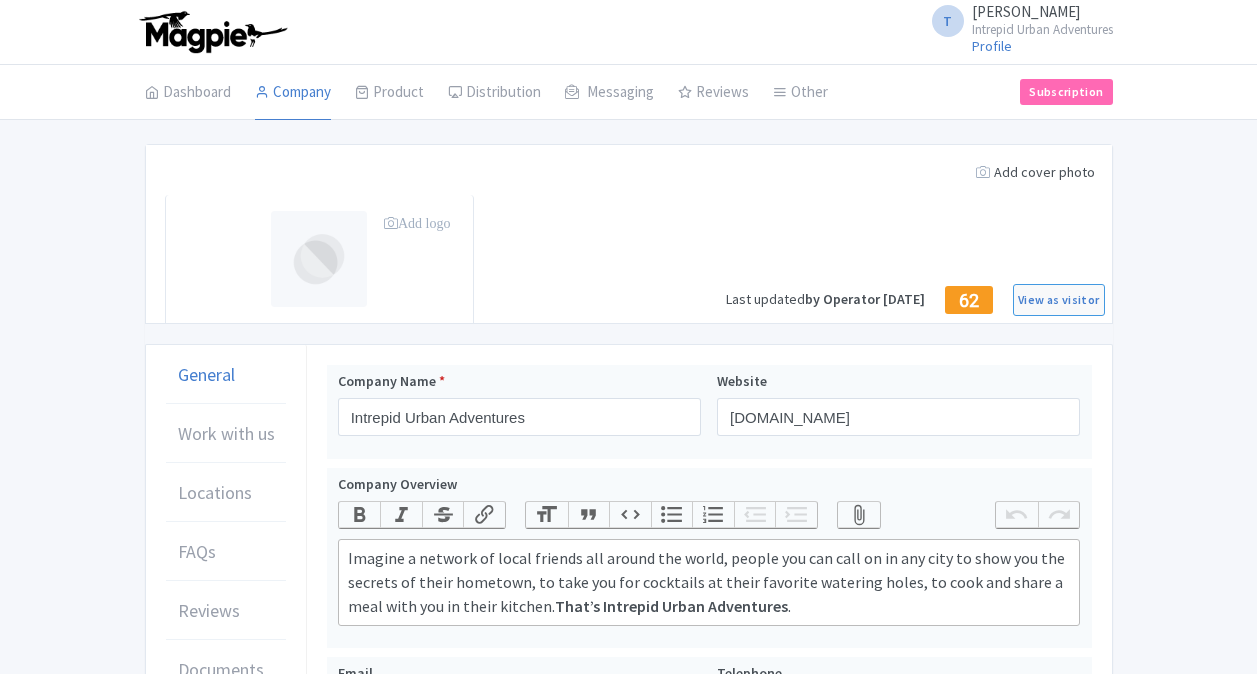 scroll, scrollTop: 0, scrollLeft: 0, axis: both 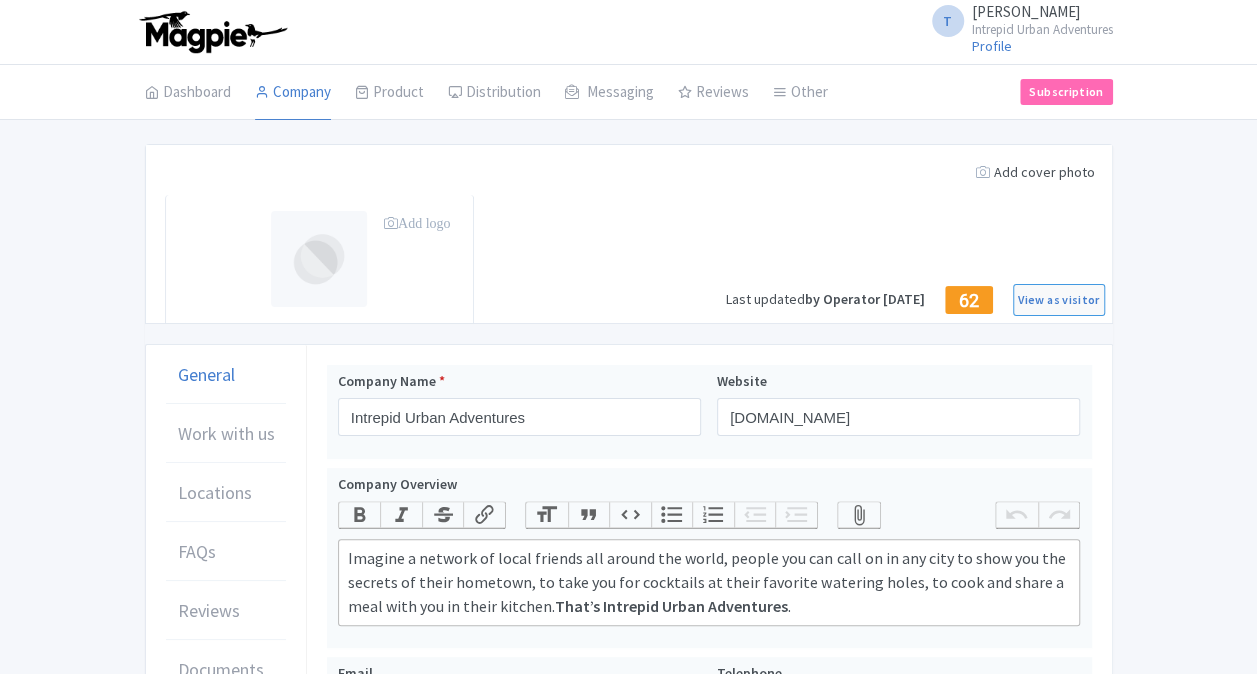 click on "T
[PERSON_NAME]
Intrepid Urban Adventures
Profile
Users
Settings
Sign out
Dashboard
Company
Product
My Products
Image Library
Rate Sheets
Distribution
Manage Resellers
Manage Contacts
Product Listings
Listings Optimizer
Affiliate
Promotions
Messaging
Outbox
New Announcement
Manage Message Templates
Reviews
Review Dashboard
Manage
Analytics
Tools
Other
Help Documents
Connections
View All Magpie Products
Magpie Pricing
Subscription
Enterprise Information
Email
Contact Support
Upgrade
Premium
Up to 10 Products
$69
Premium Plus
Up to 50 Products
$119
Enterprise
Request a quote
Add cover photo
Add logo
Last updated
by Operator [DATE]
62" at bounding box center [628, 700] 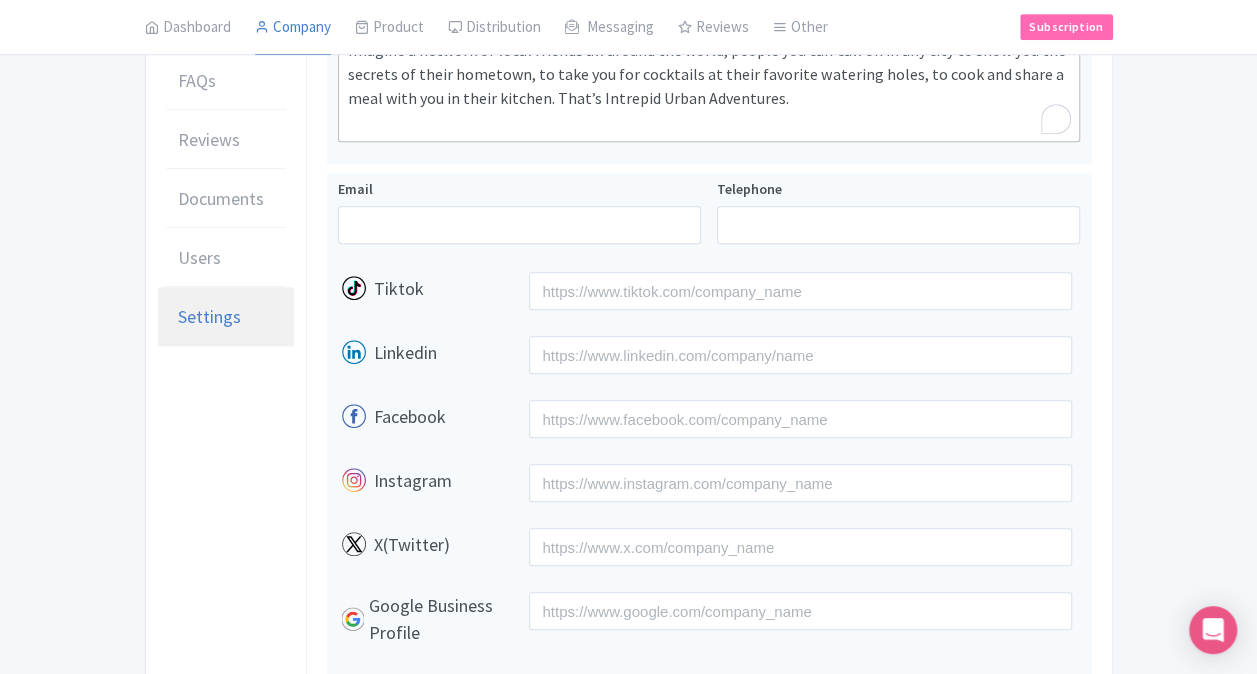 click on "Settings" at bounding box center (209, 316) 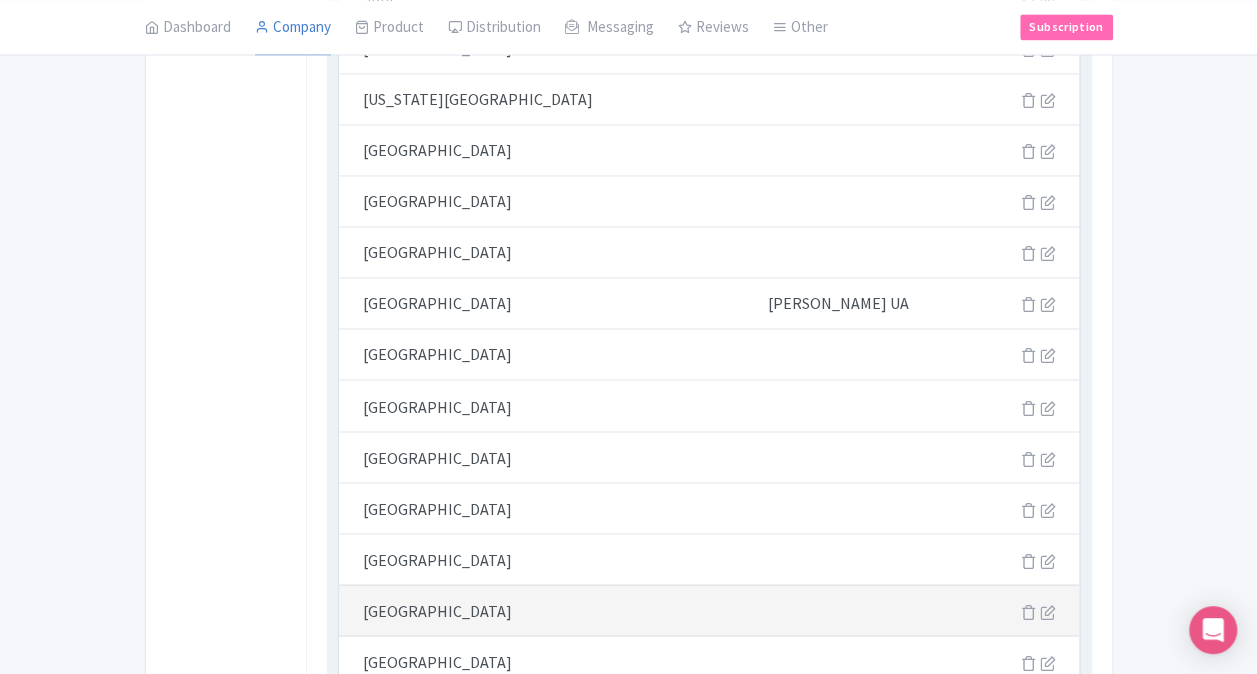 scroll, scrollTop: 1671, scrollLeft: 0, axis: vertical 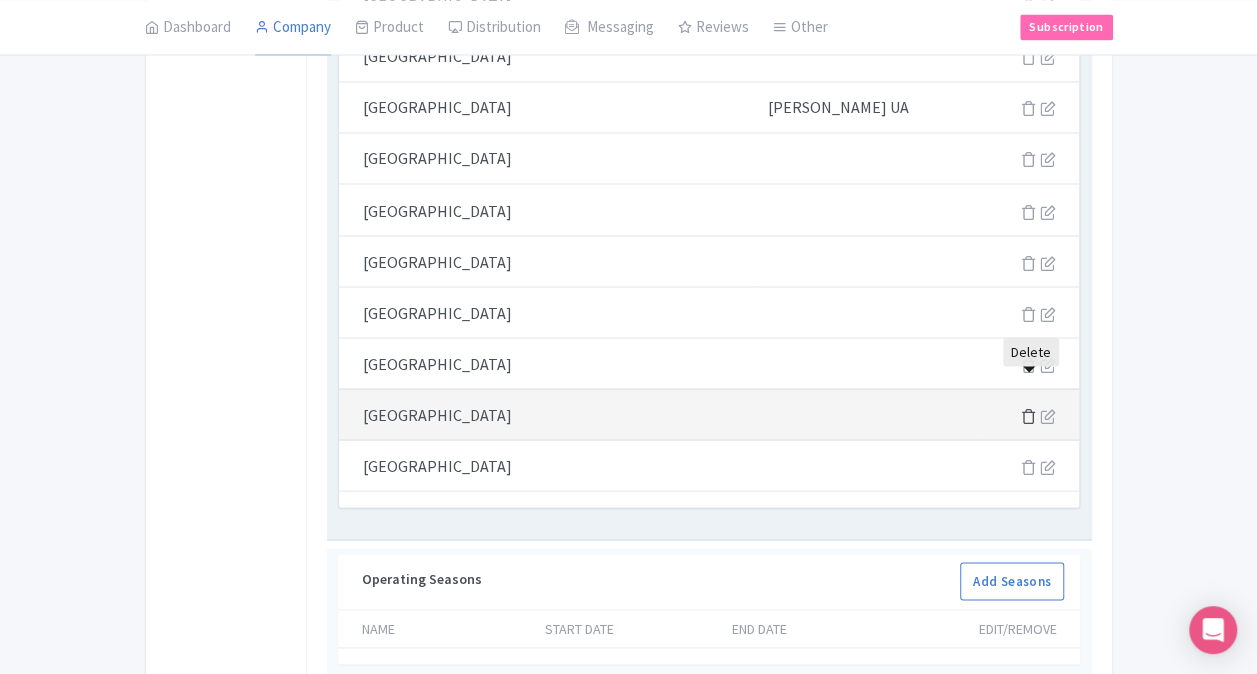 click at bounding box center [1028, 415] 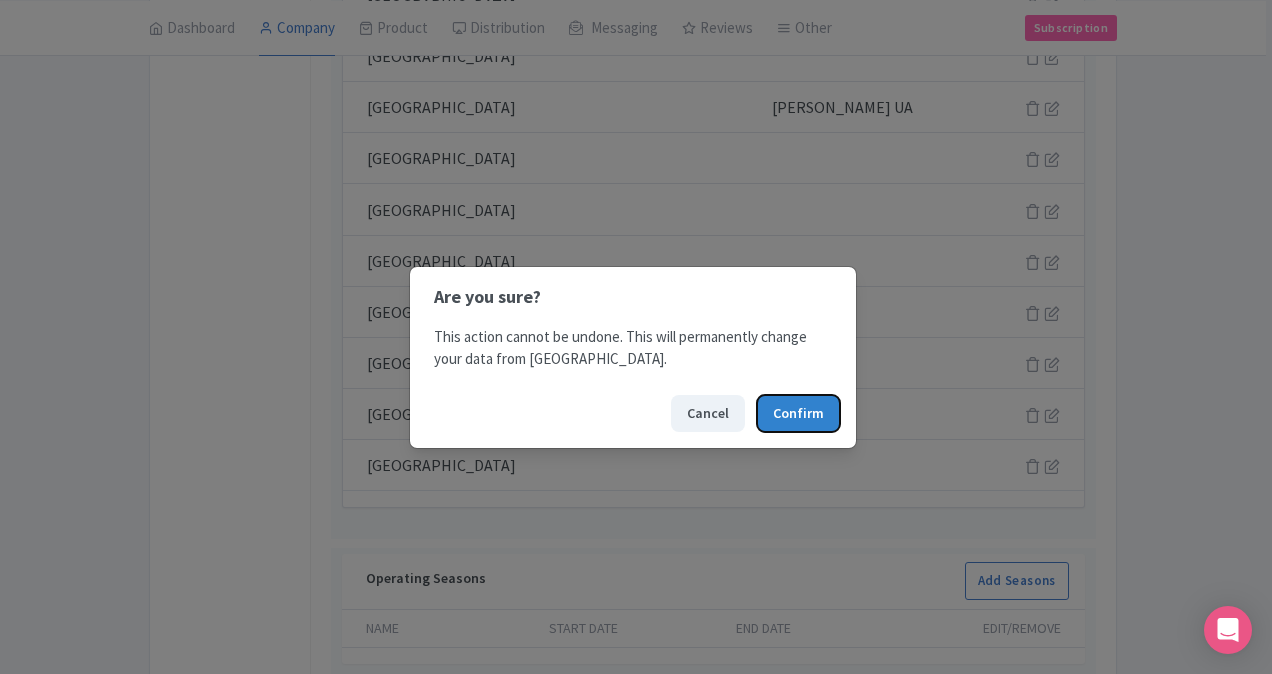 click on "Confirm" at bounding box center [798, 413] 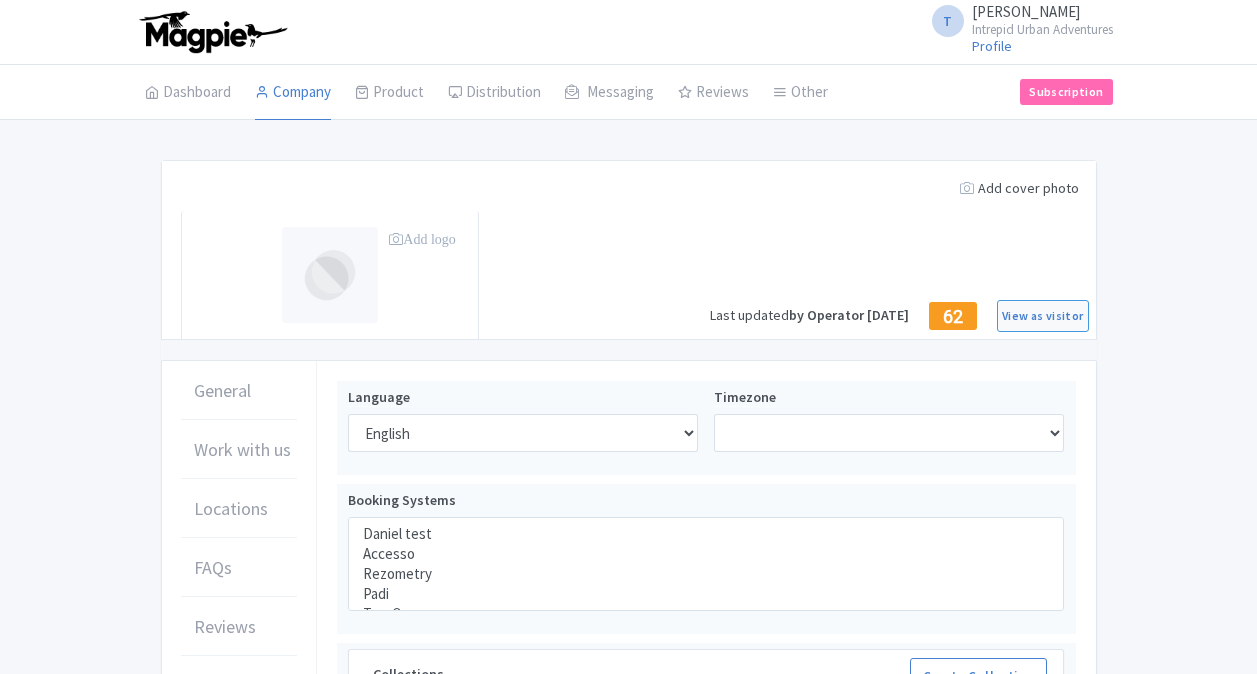 select 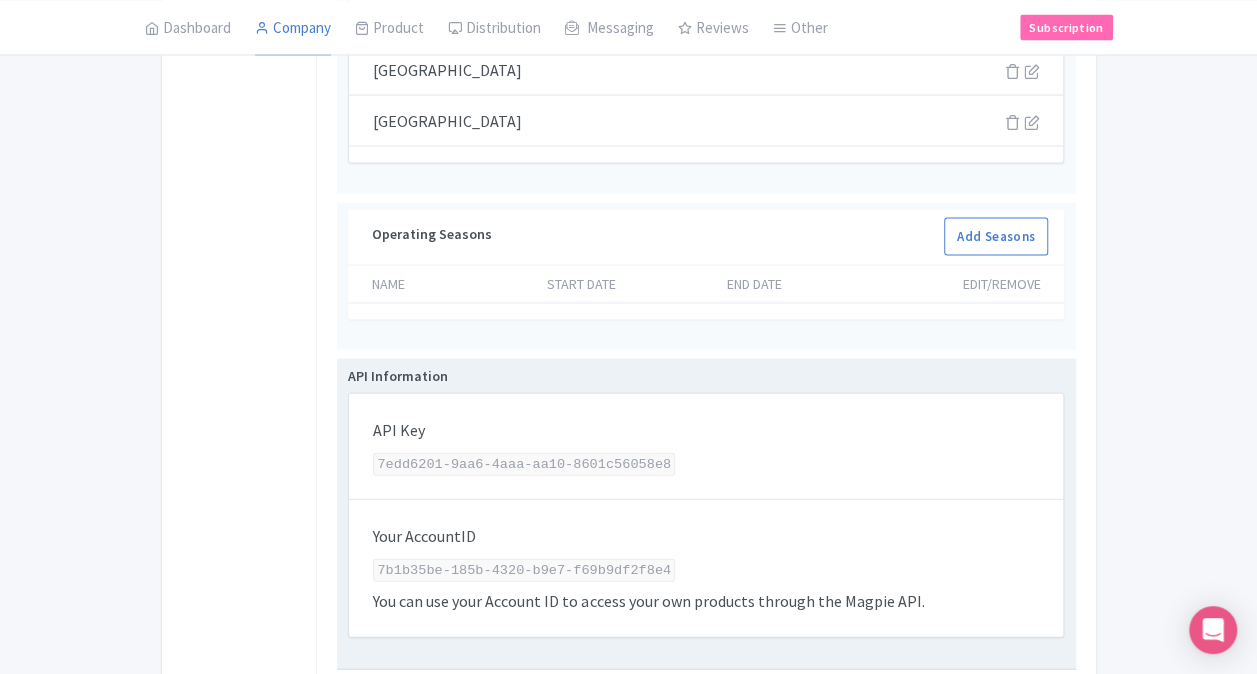 scroll, scrollTop: 1780, scrollLeft: 0, axis: vertical 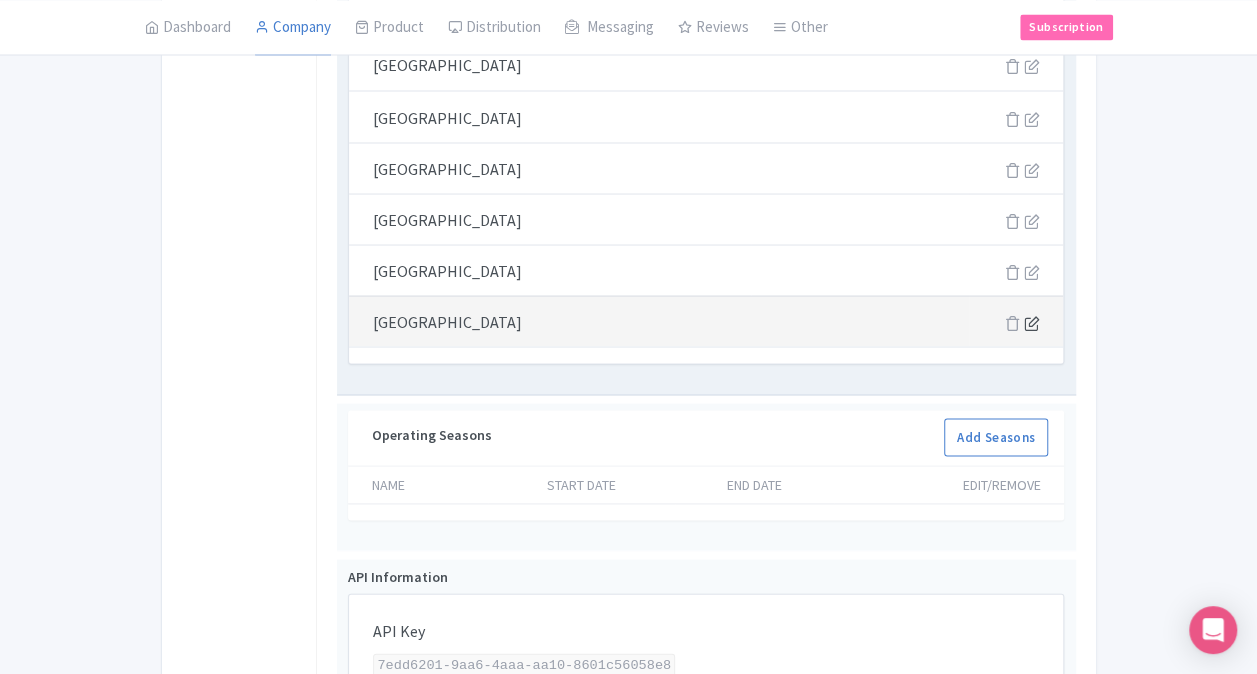 click at bounding box center [1031, 322] 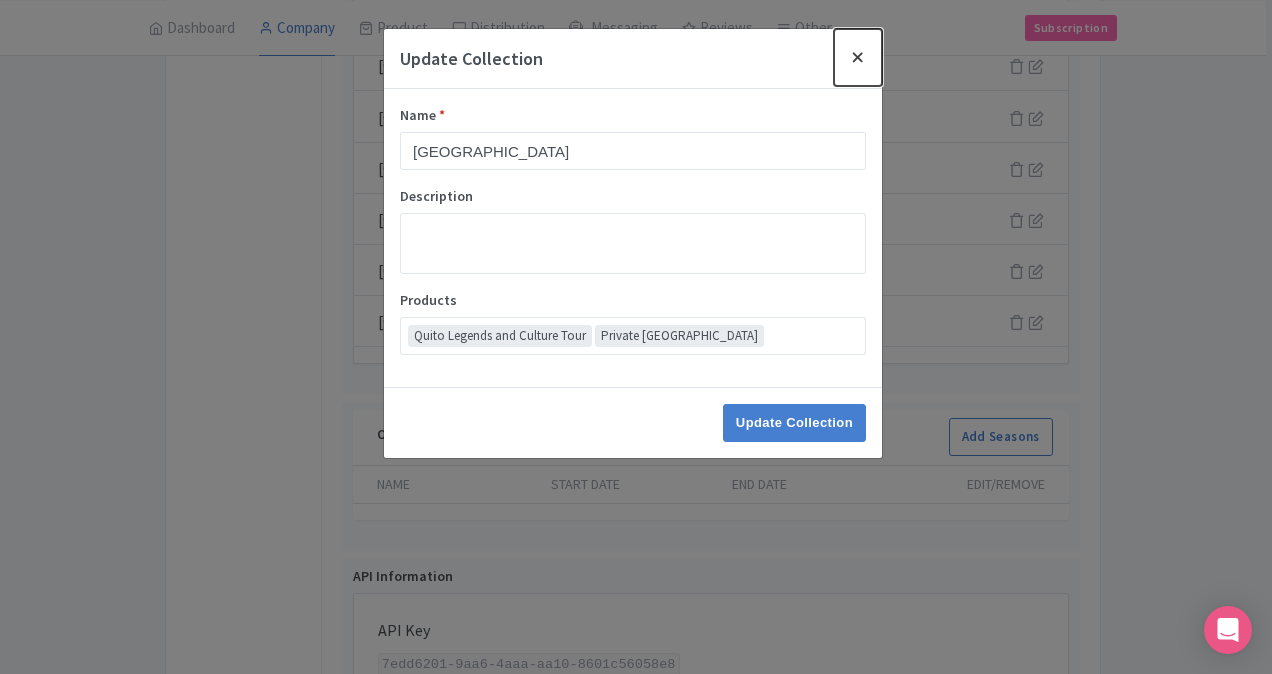 click at bounding box center [858, 57] 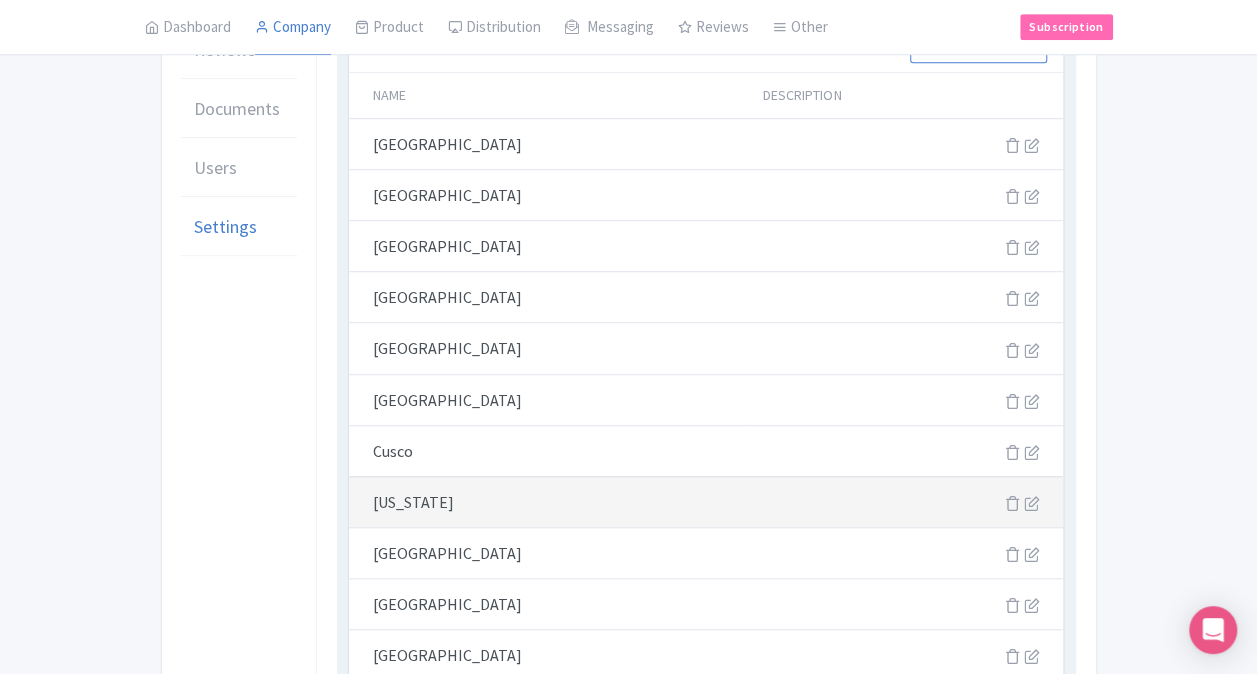scroll, scrollTop: 380, scrollLeft: 0, axis: vertical 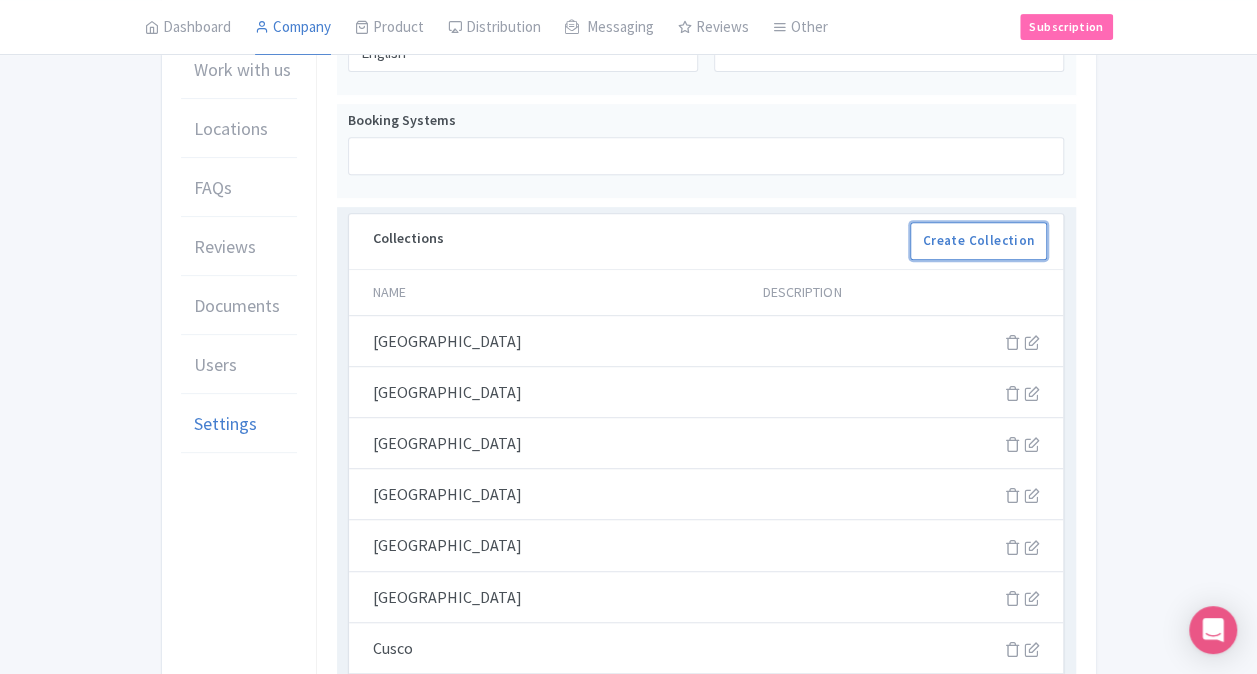 drag, startPoint x: 1012, startPoint y: 244, endPoint x: 889, endPoint y: 244, distance: 123 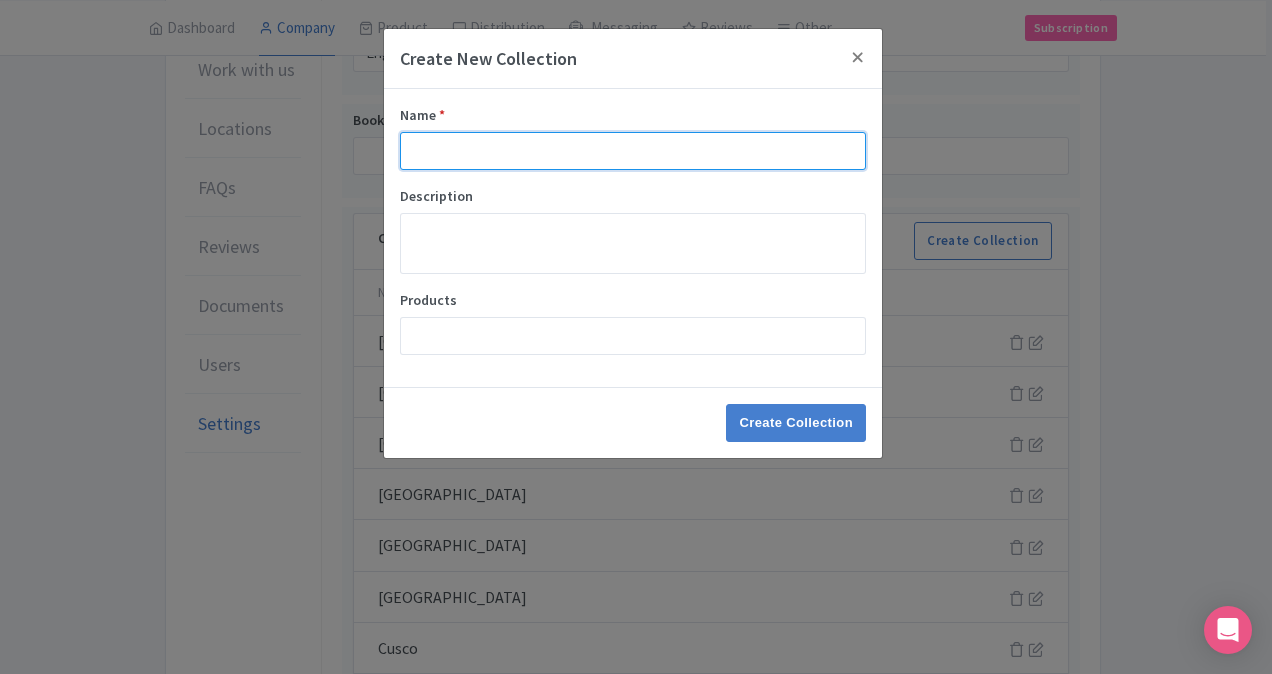 click on "Name   *" at bounding box center (633, 151) 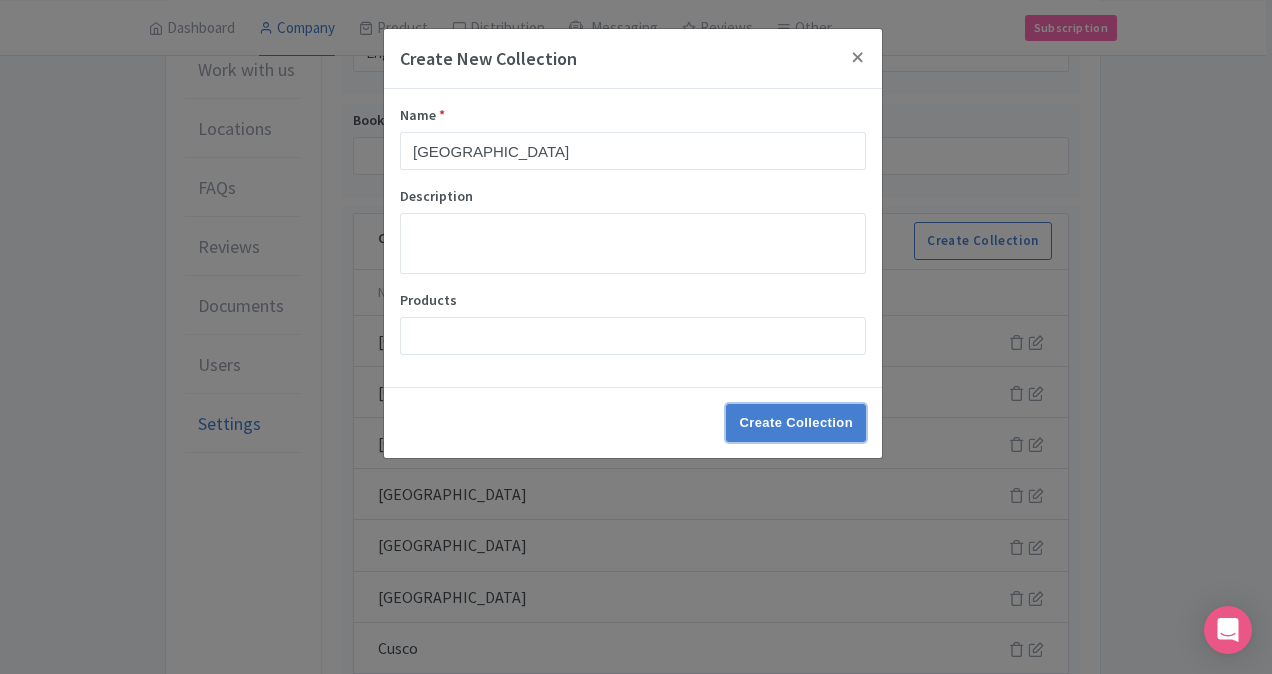 drag, startPoint x: 814, startPoint y: 416, endPoint x: 892, endPoint y: 174, distance: 254.2597 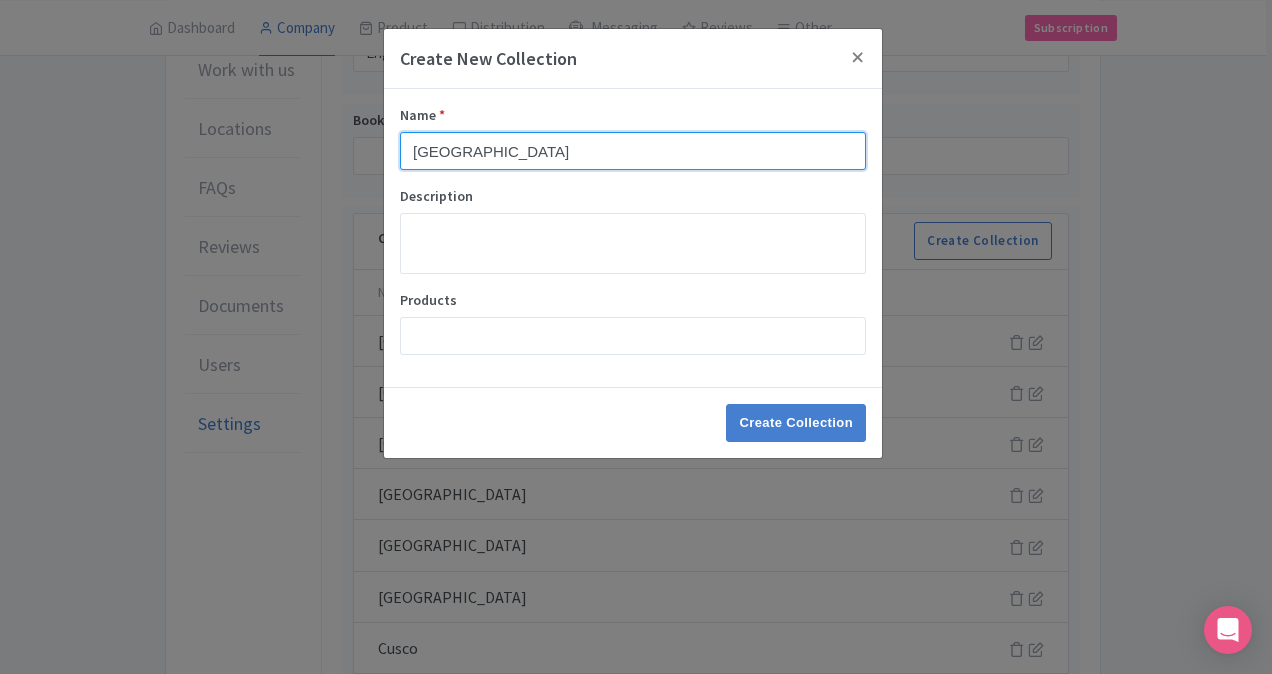 click on "Kangaroo island" at bounding box center [633, 151] 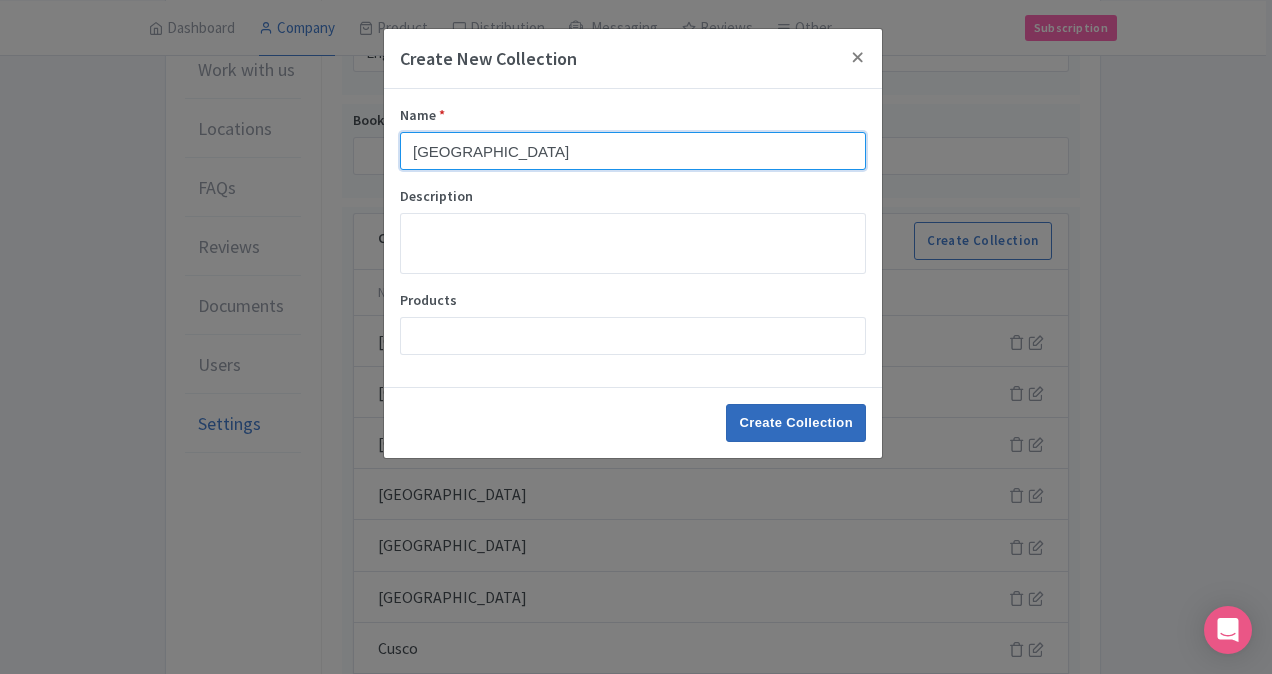 type on "[GEOGRAPHIC_DATA]" 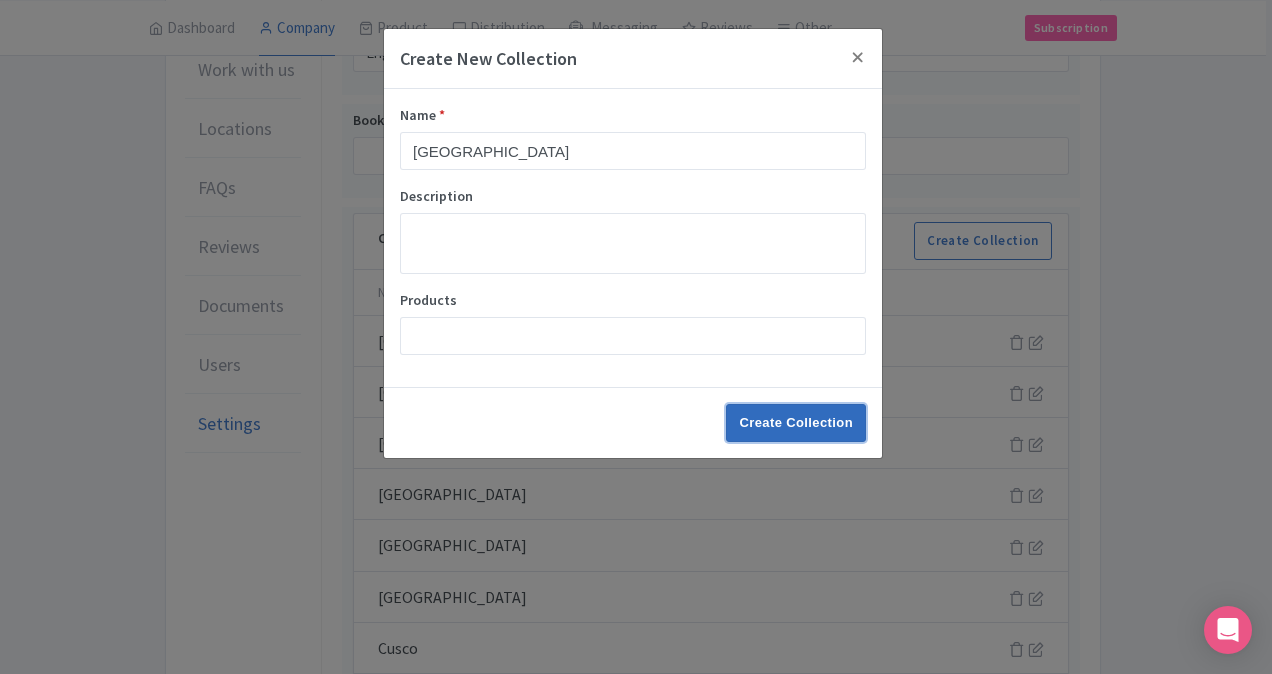 click on "Create Collection" at bounding box center [796, 423] 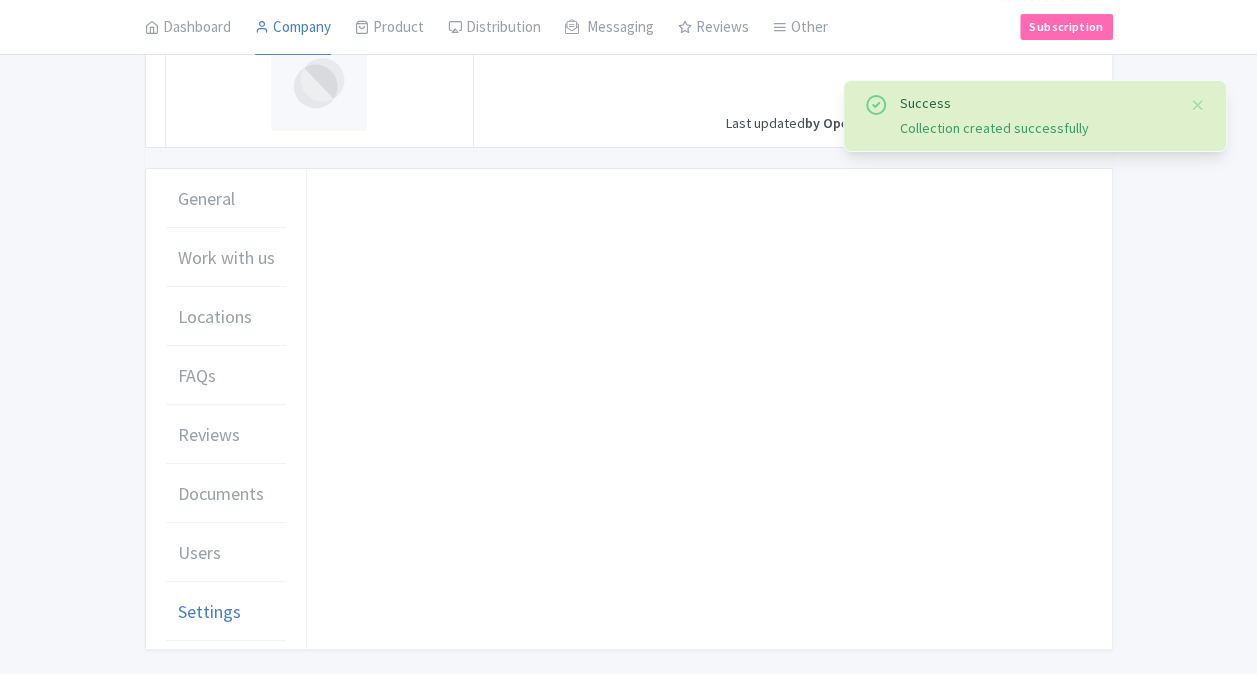 scroll, scrollTop: 364, scrollLeft: 0, axis: vertical 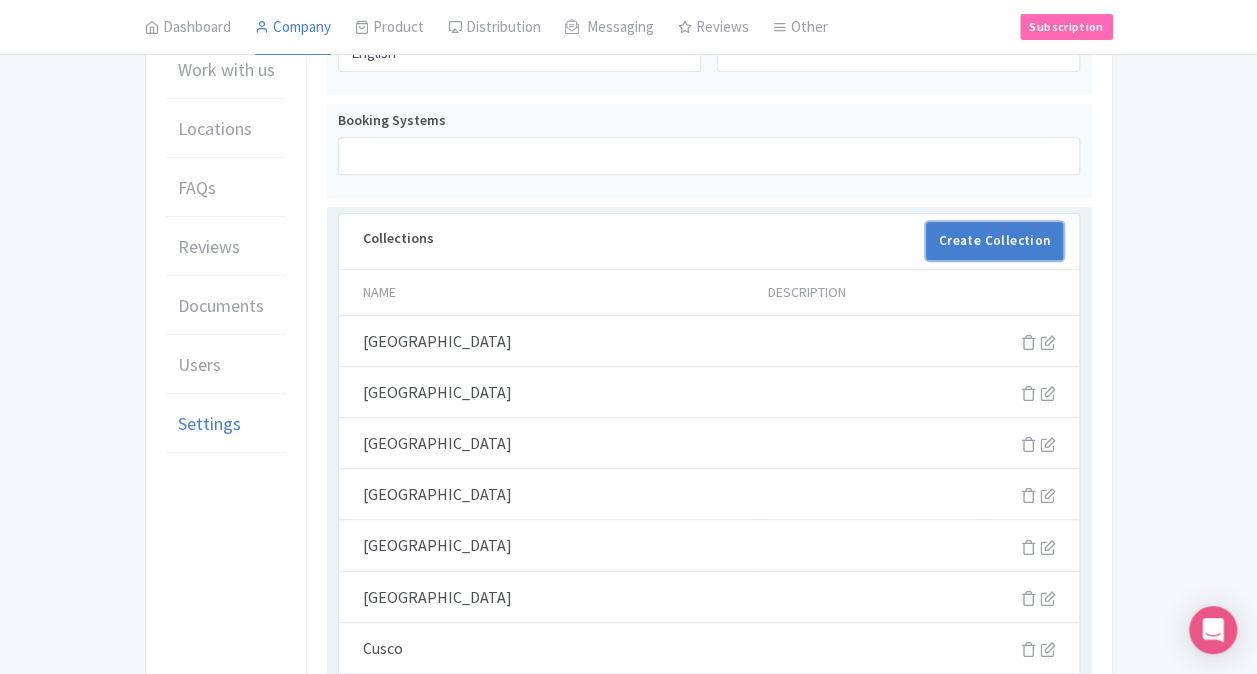 click on "Create Collection" at bounding box center [995, 241] 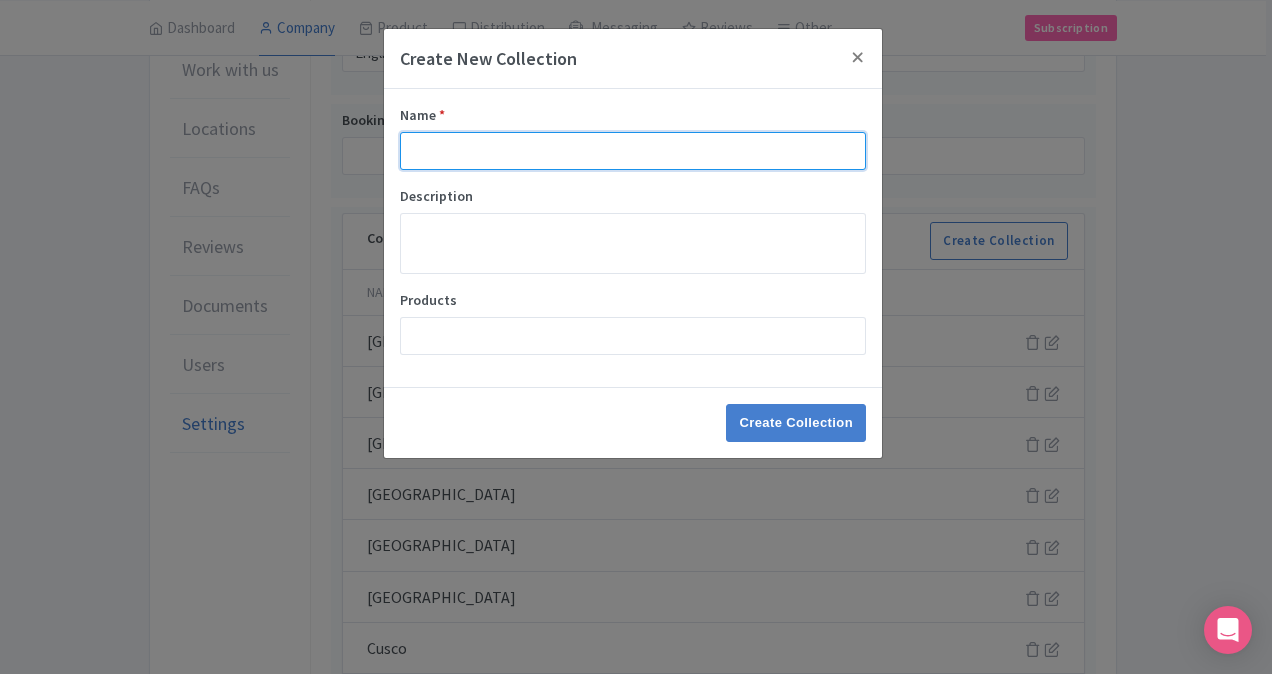 click on "Name   *" at bounding box center [633, 151] 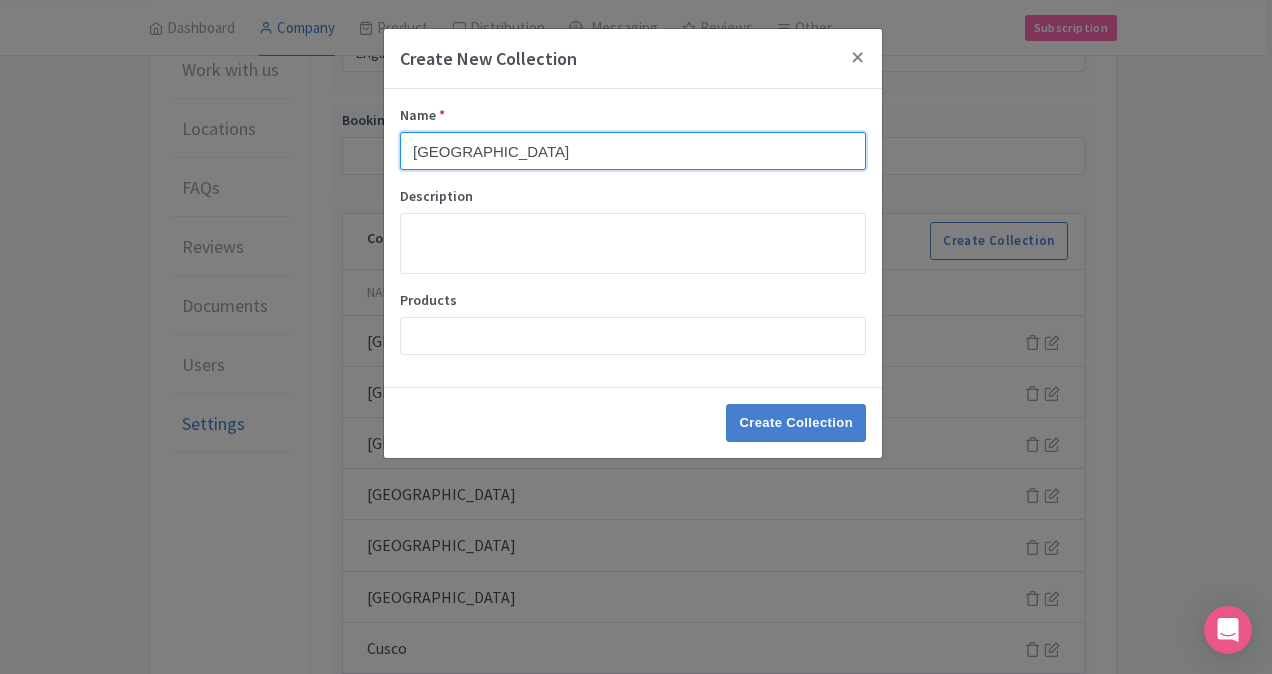 paste 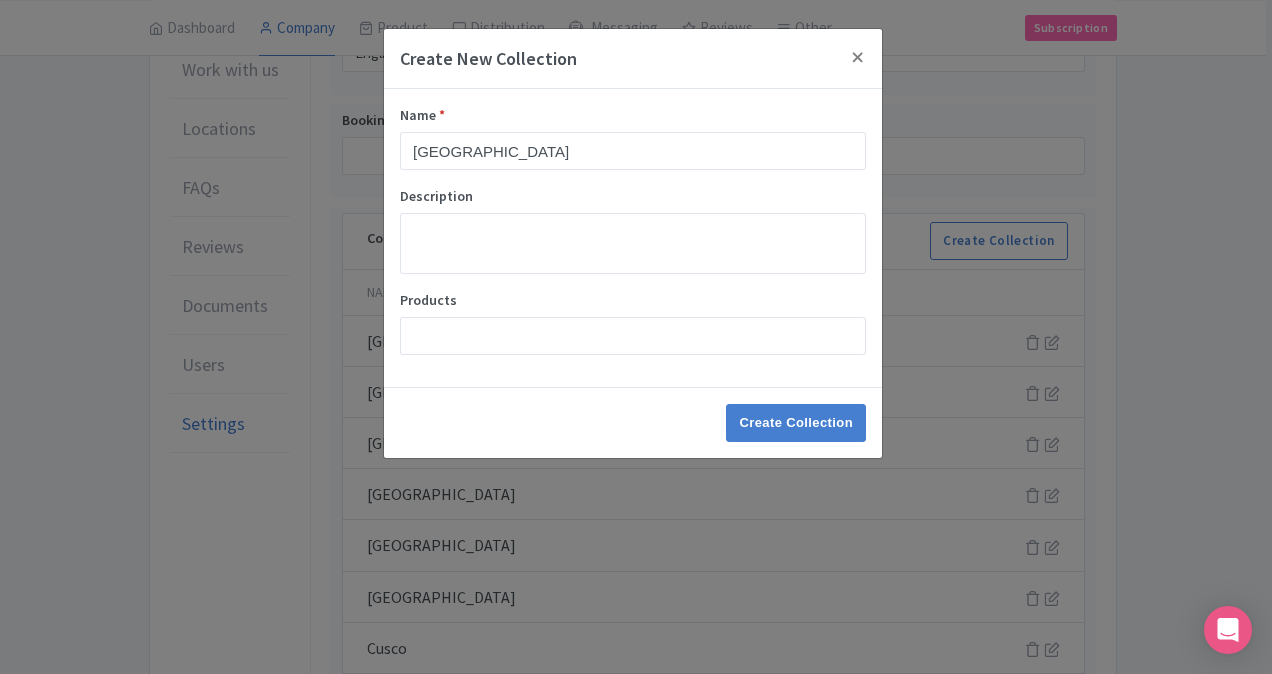 click on "Create Collection" at bounding box center (633, 422) 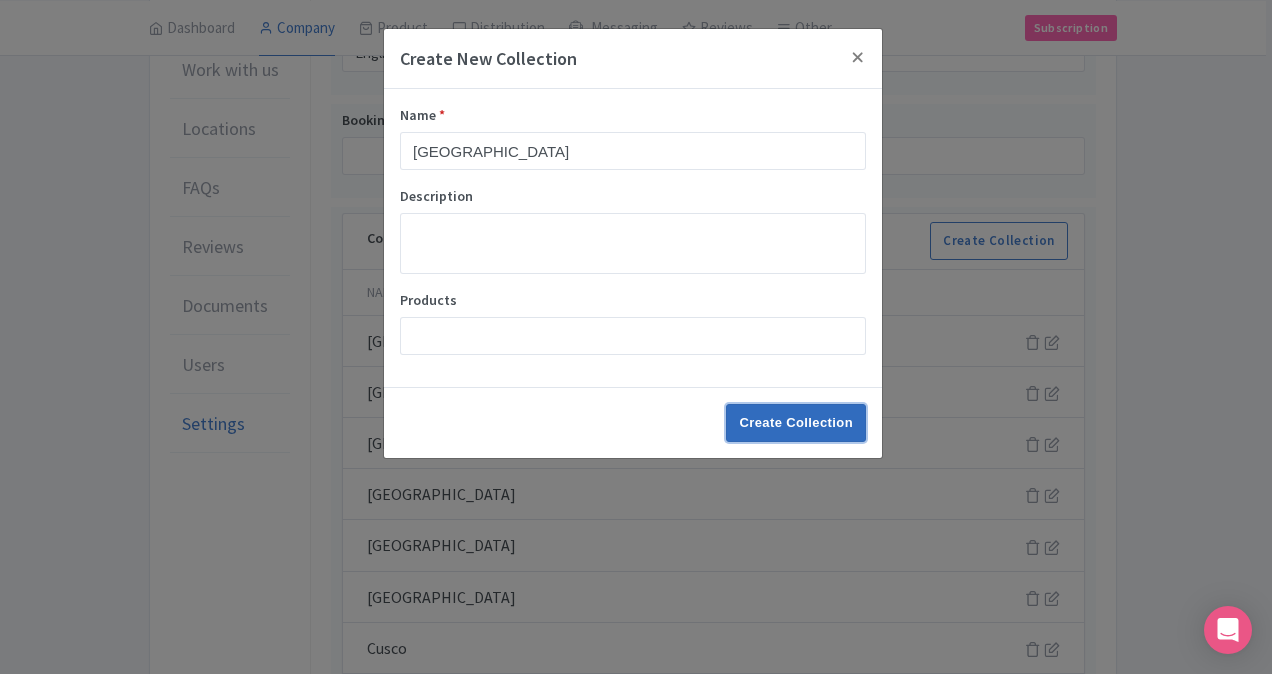 click on "Create Collection" at bounding box center [796, 423] 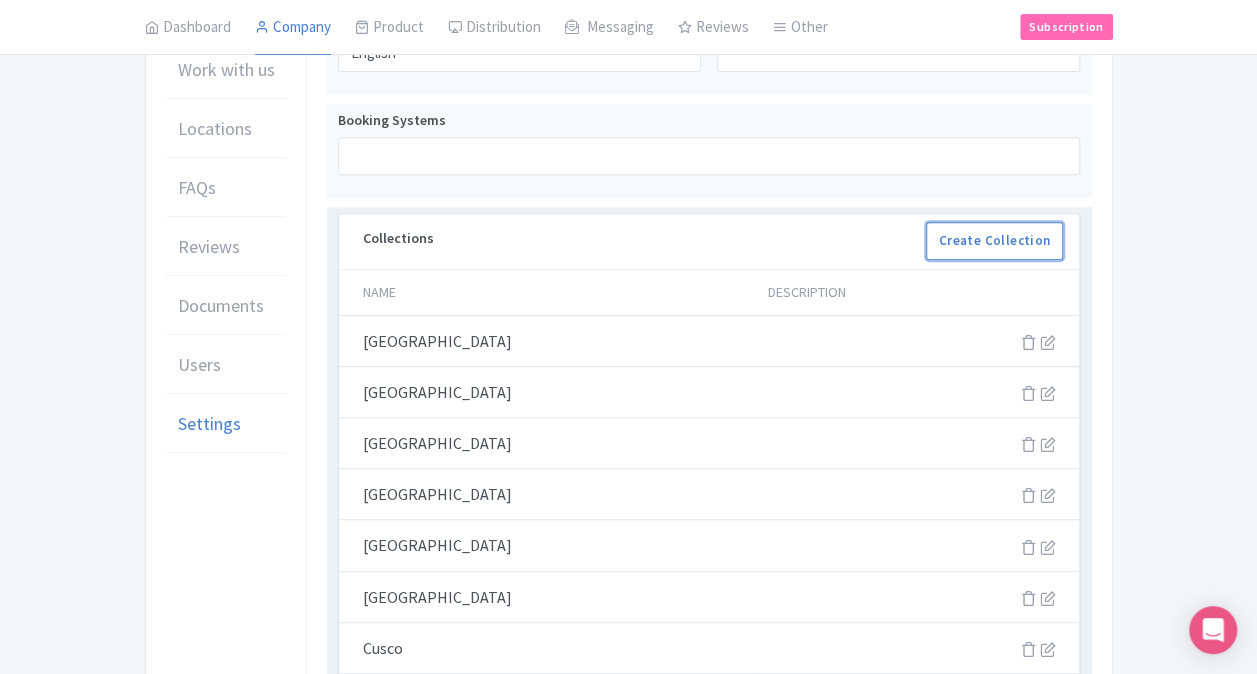 drag, startPoint x: 970, startPoint y: 238, endPoint x: 899, endPoint y: 244, distance: 71.25307 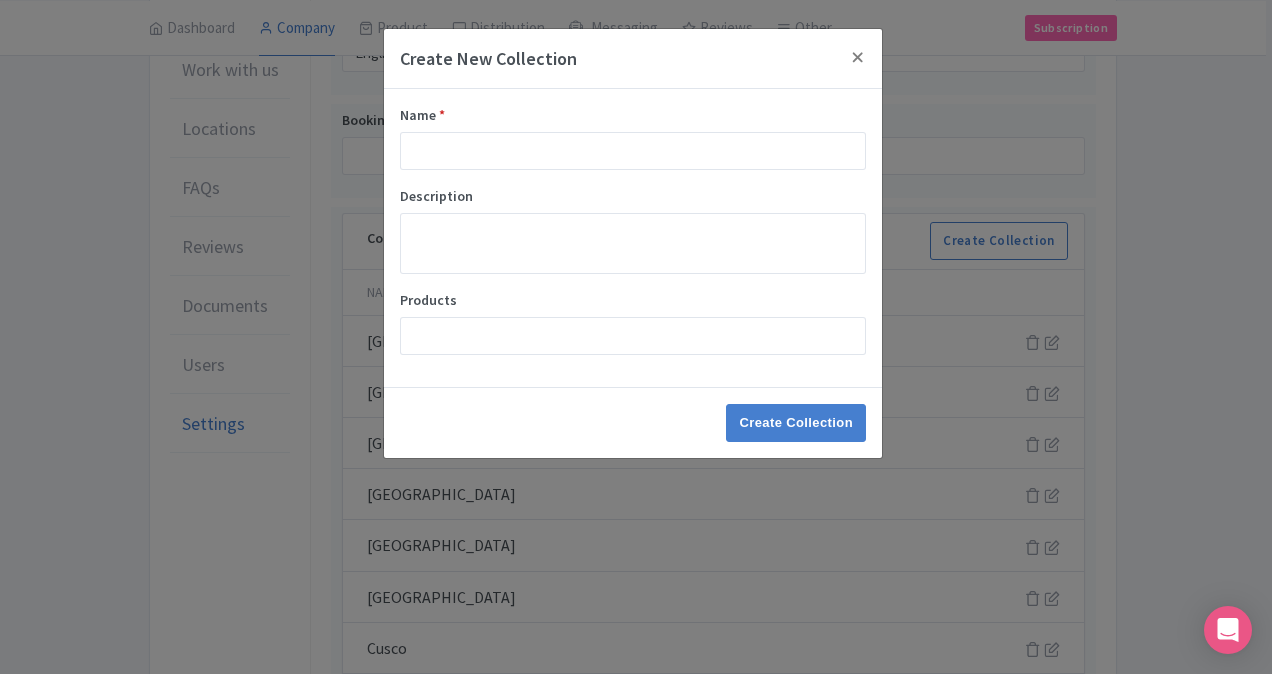 click on "Name   *" at bounding box center (633, 137) 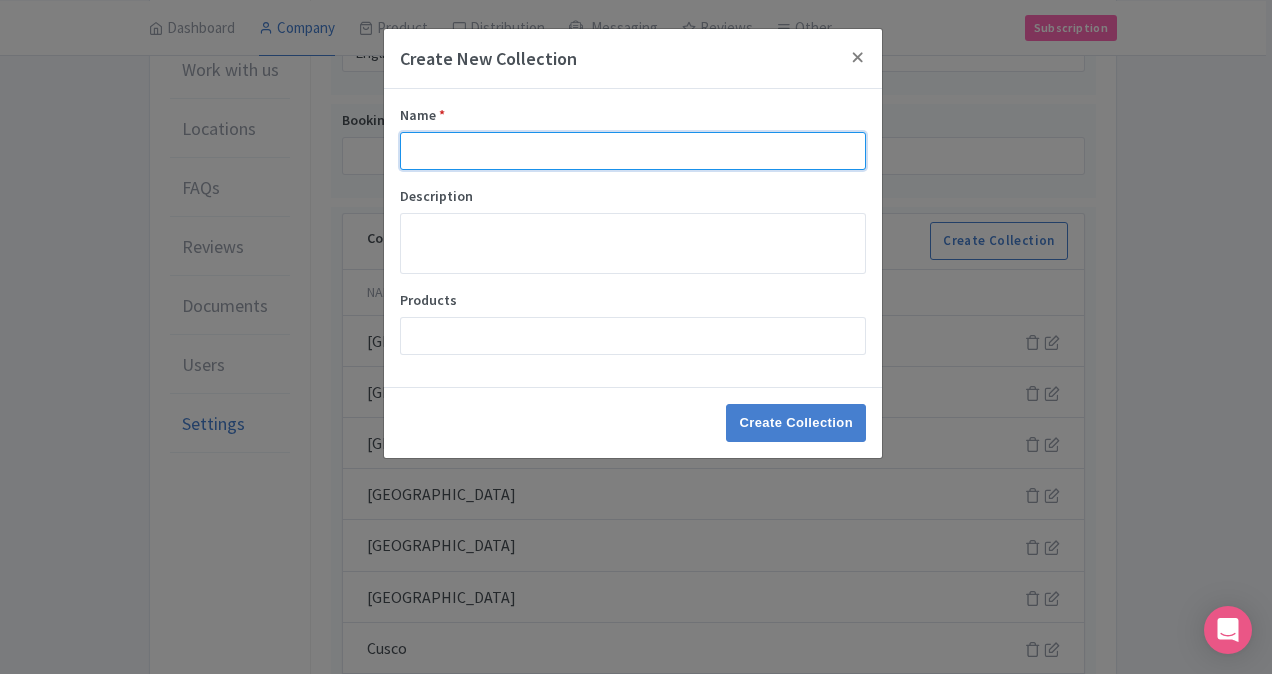 click on "Name   *" at bounding box center (633, 151) 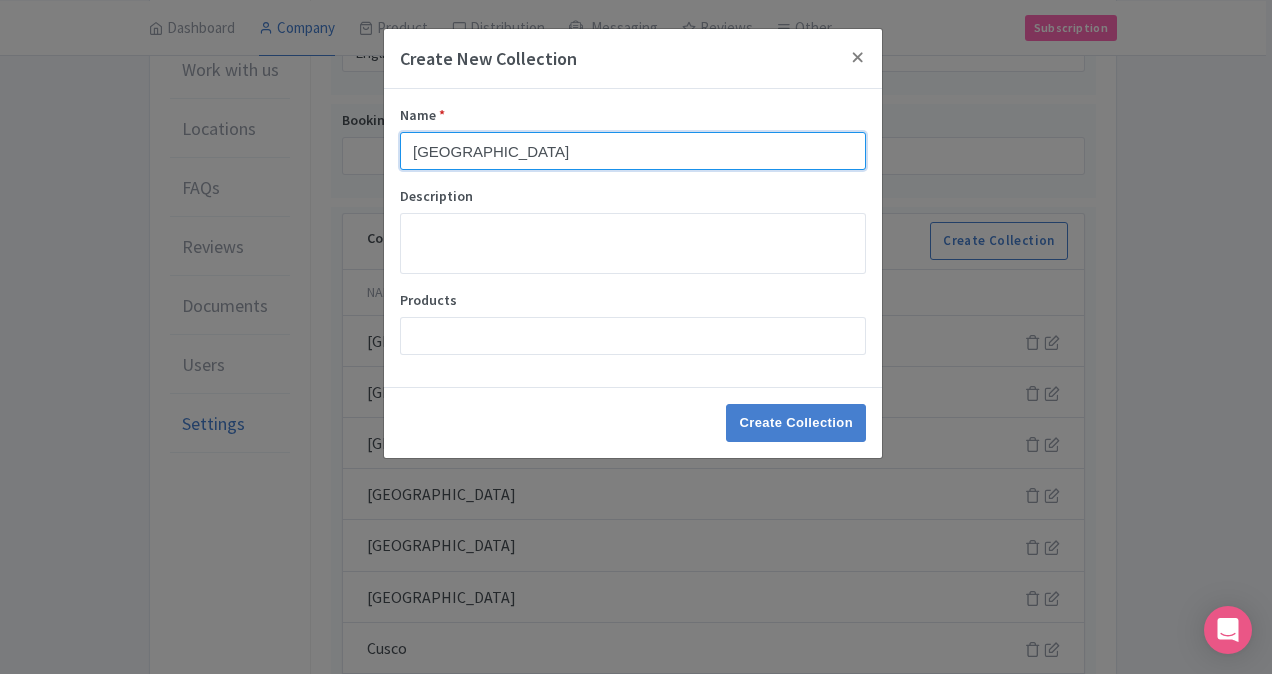 type on "[GEOGRAPHIC_DATA]" 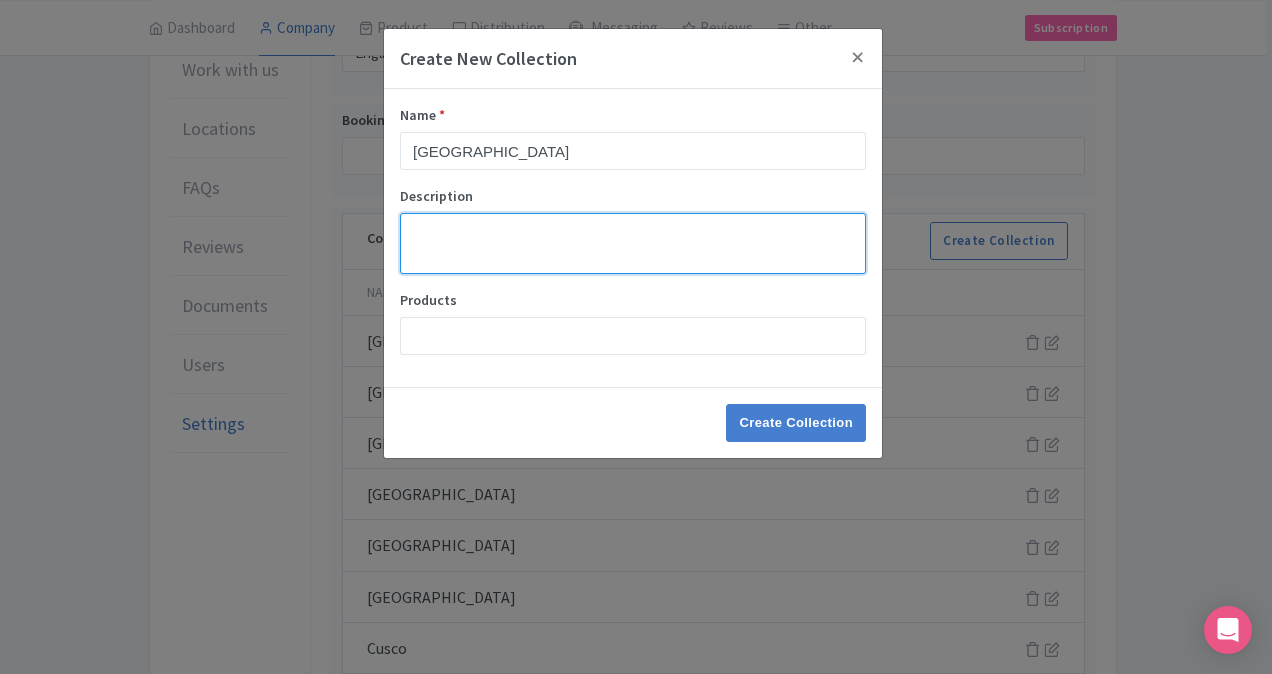 click on "Description" at bounding box center [633, 243] 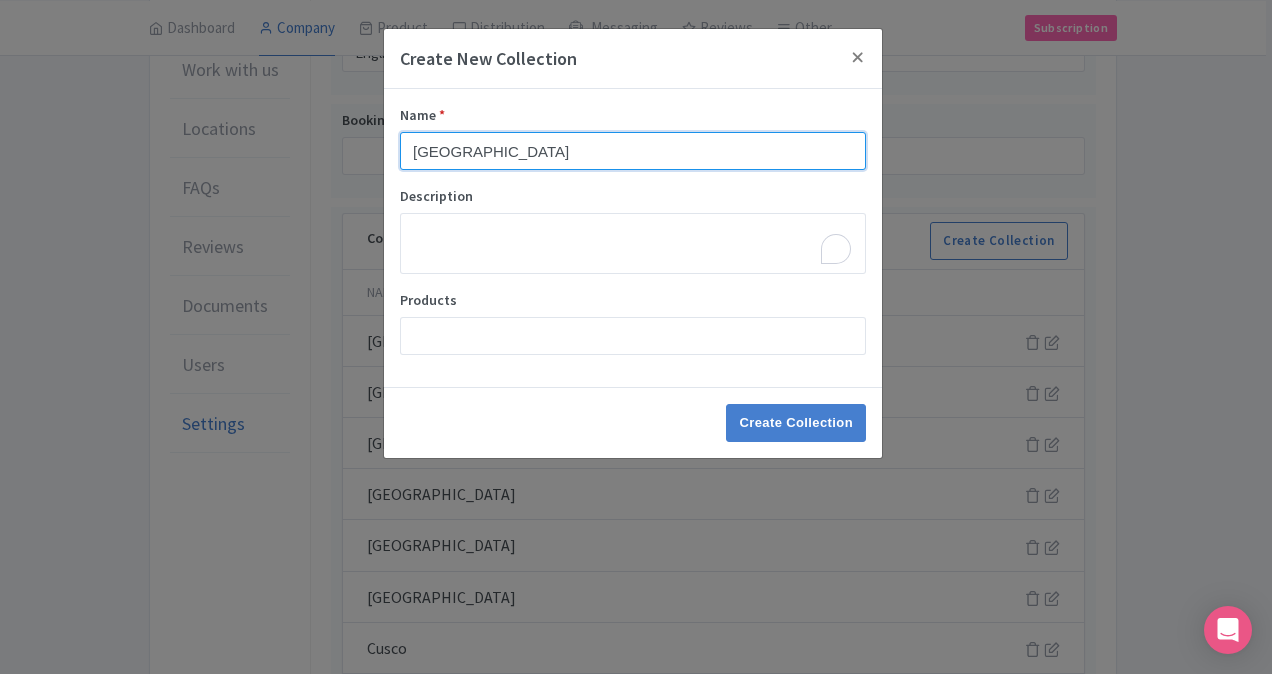 click on "[GEOGRAPHIC_DATA]" at bounding box center (633, 151) 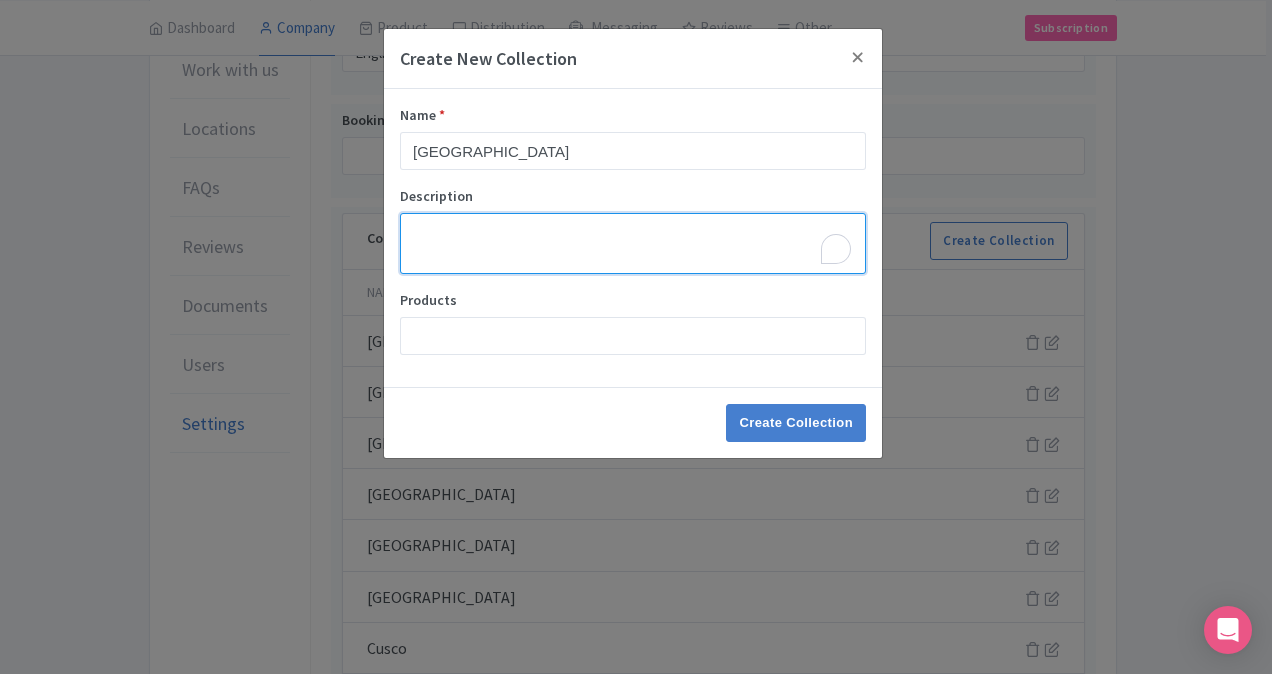 click on "Description" at bounding box center [633, 243] 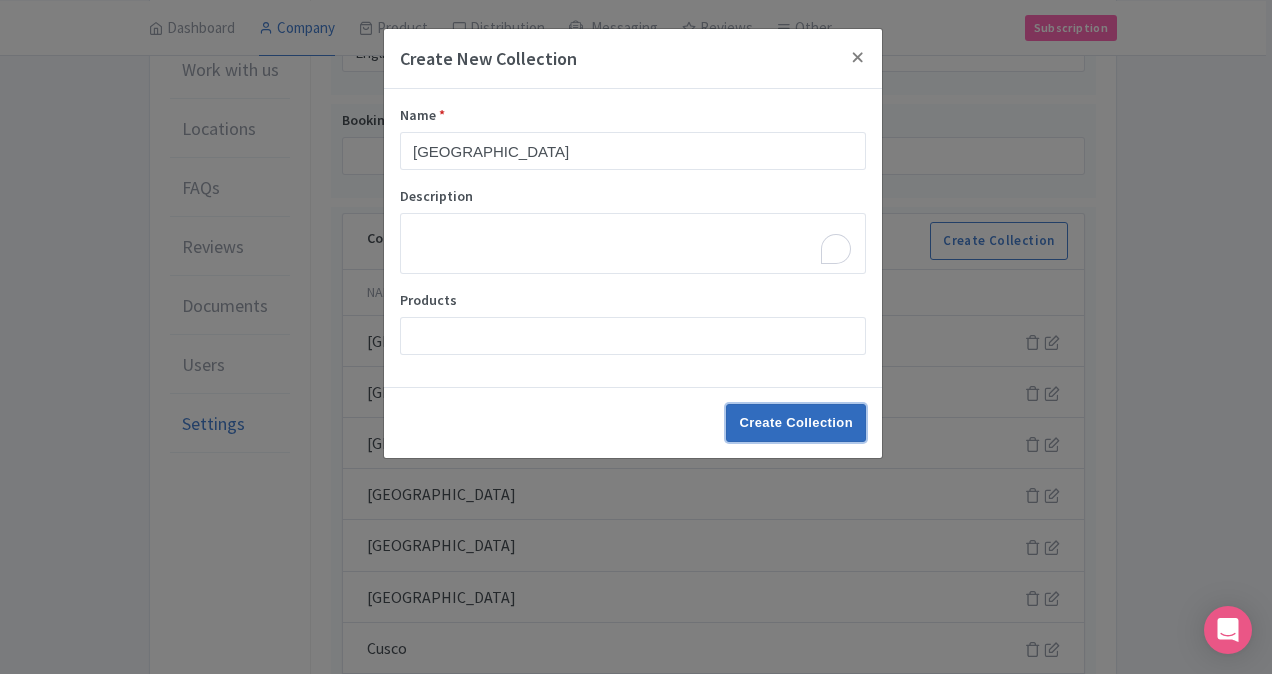 click on "Create Collection" at bounding box center (796, 423) 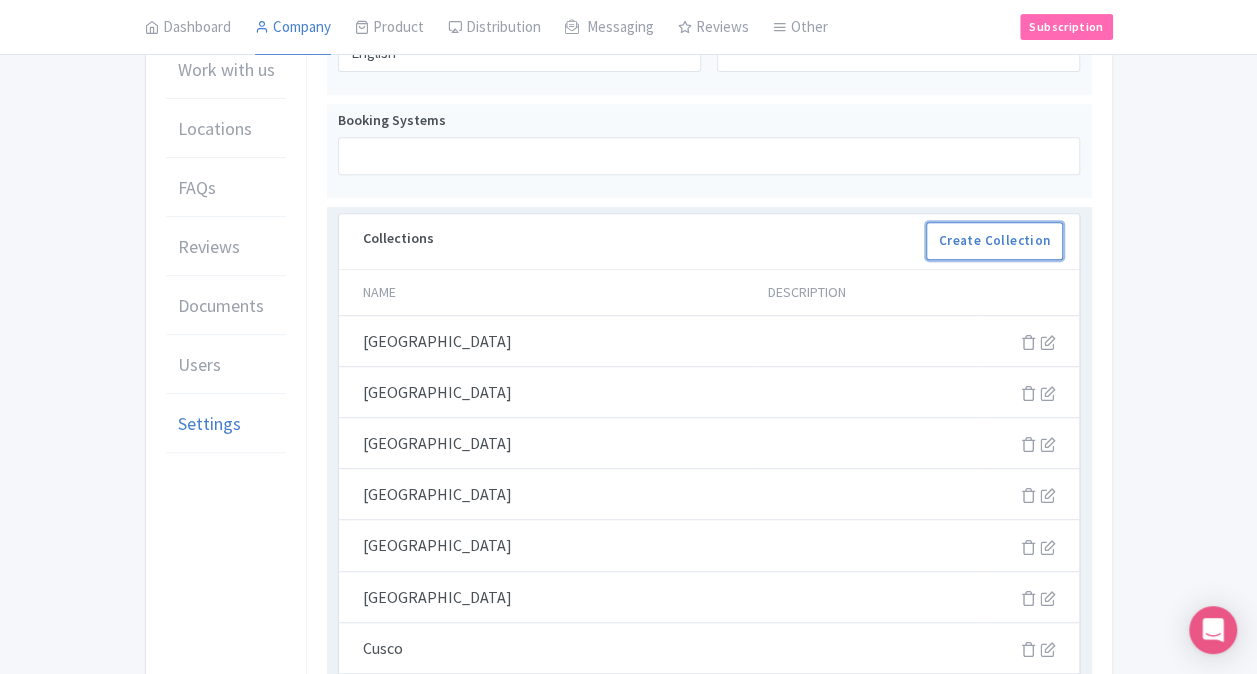 click on "Create Collection" at bounding box center (995, 241) 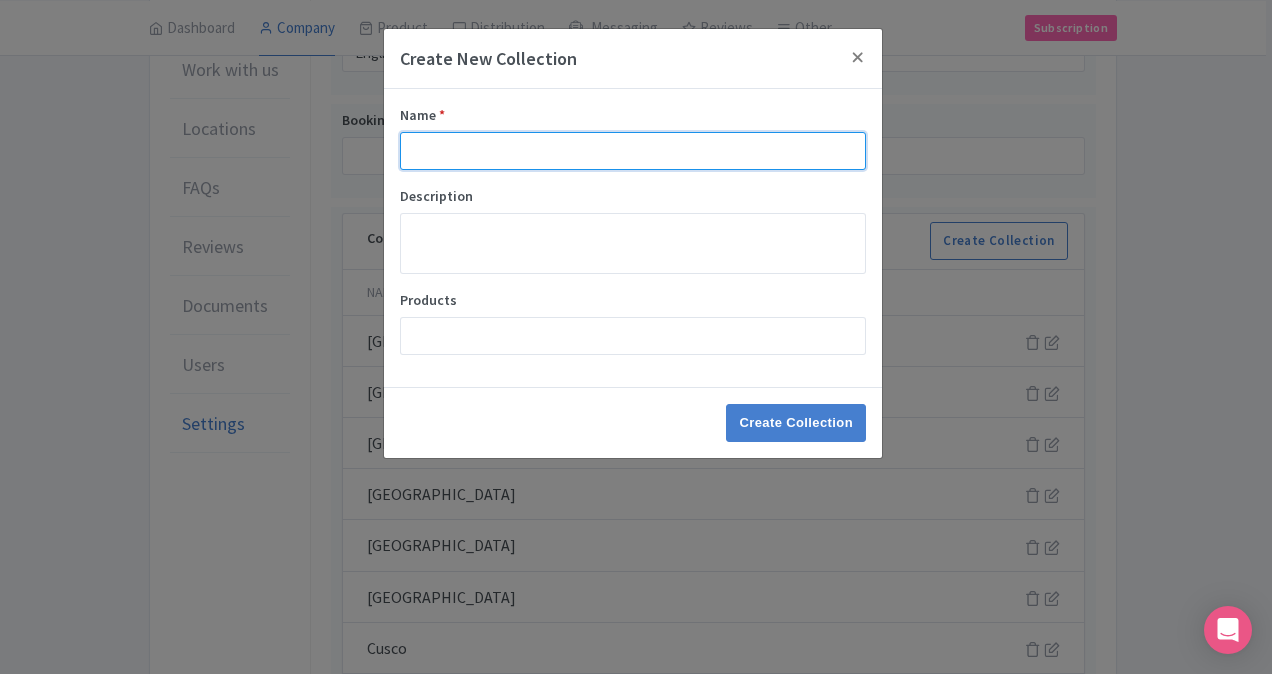 click on "Name   *" at bounding box center (633, 151) 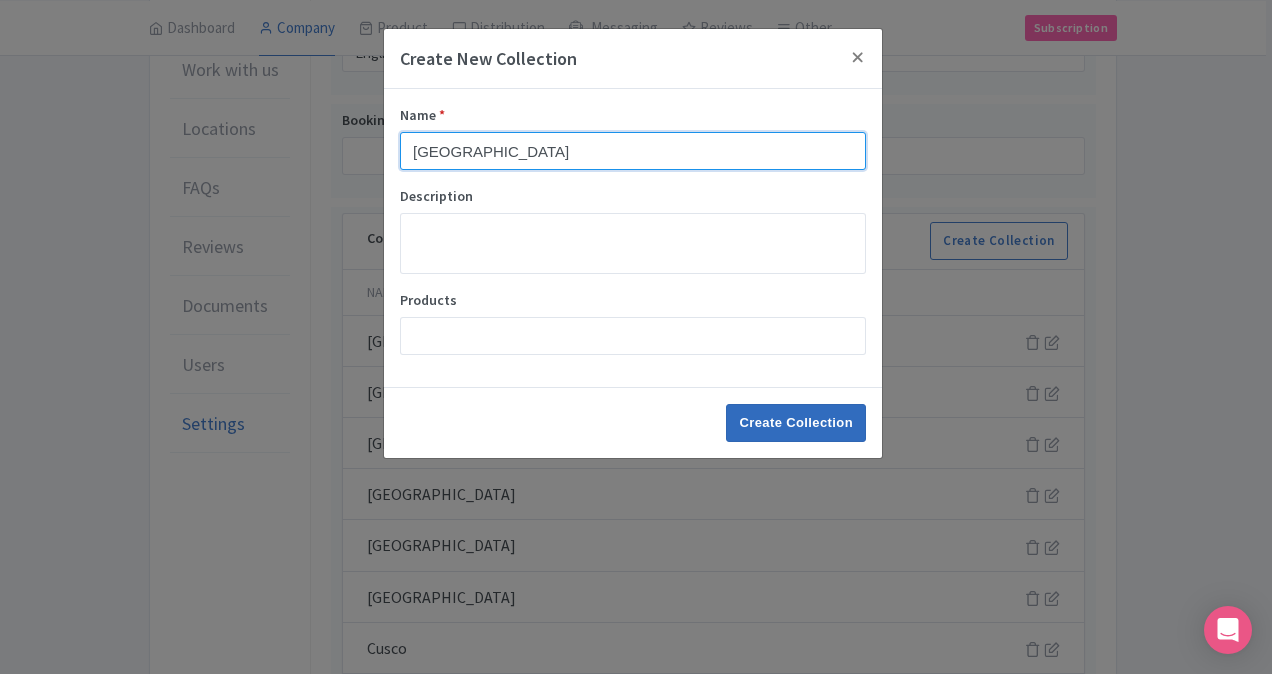 type on "[GEOGRAPHIC_DATA]" 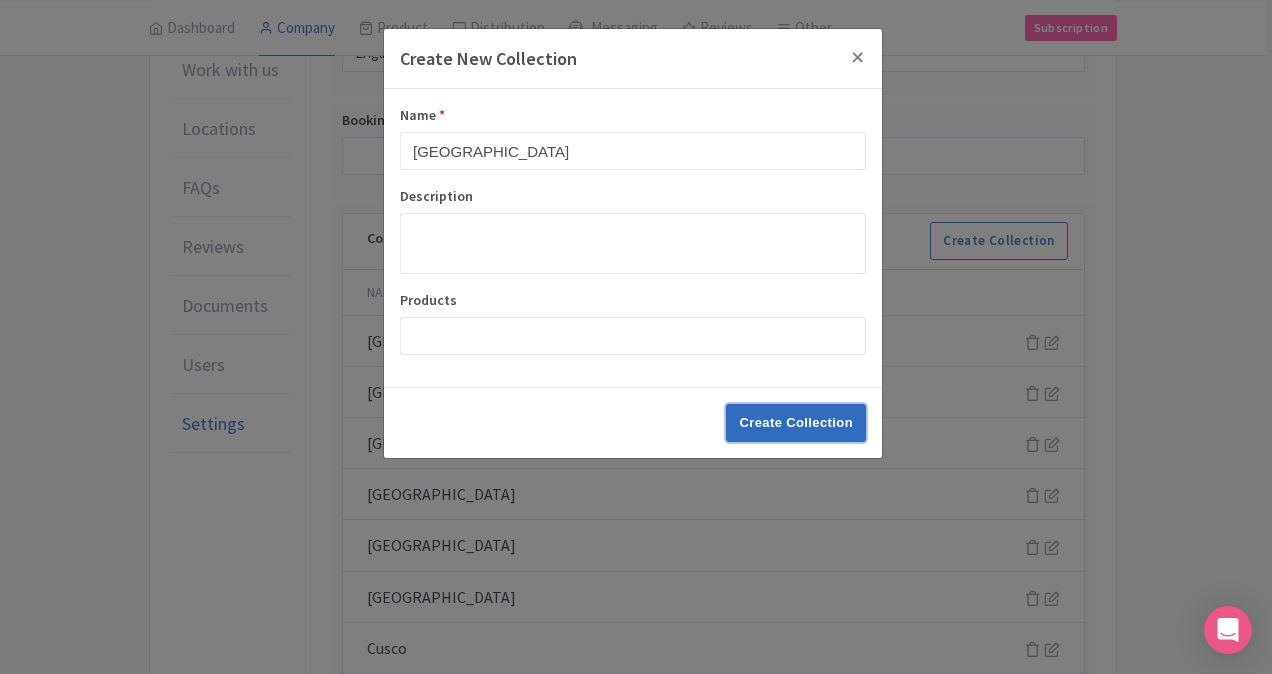 click on "Create Collection" at bounding box center [796, 423] 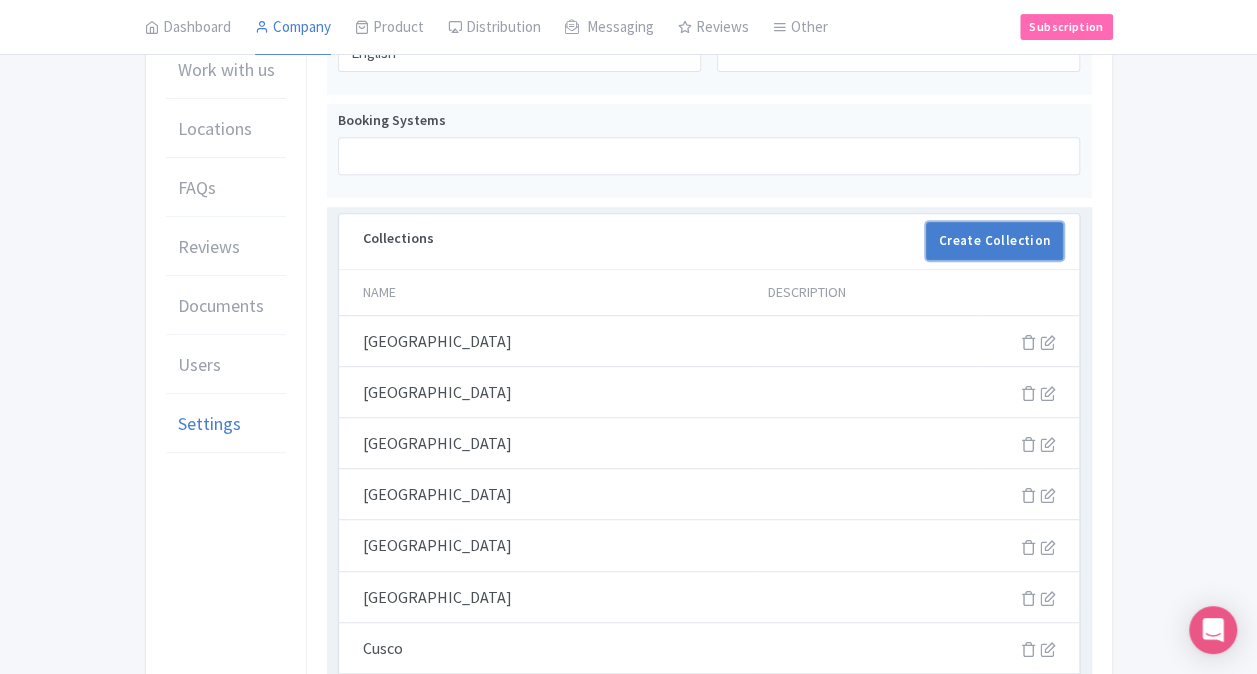 click on "Create Collection" at bounding box center [995, 241] 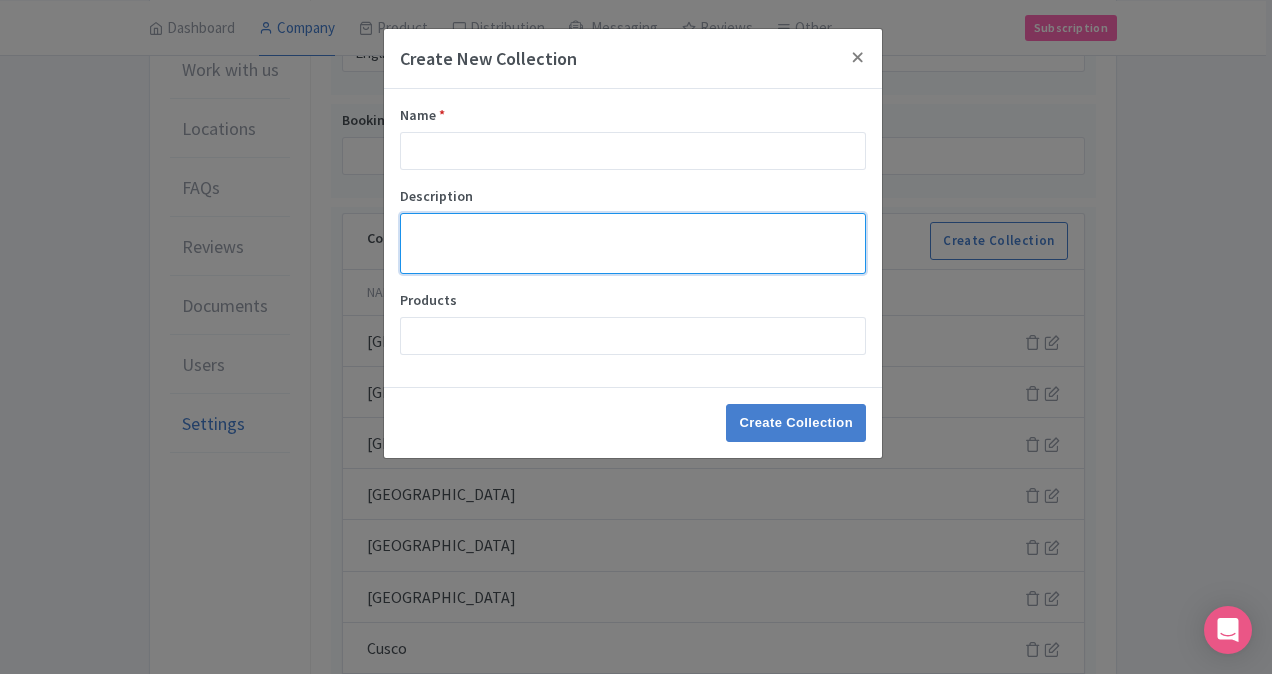 click on "Description" at bounding box center [633, 243] 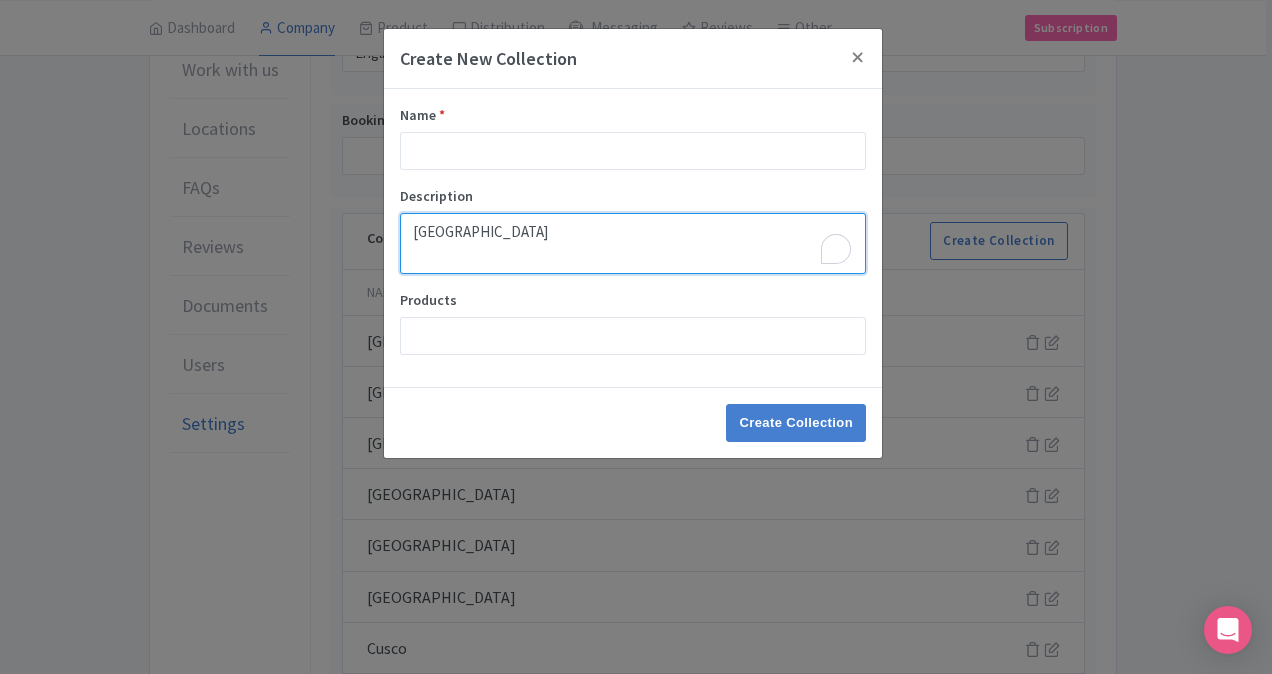 type 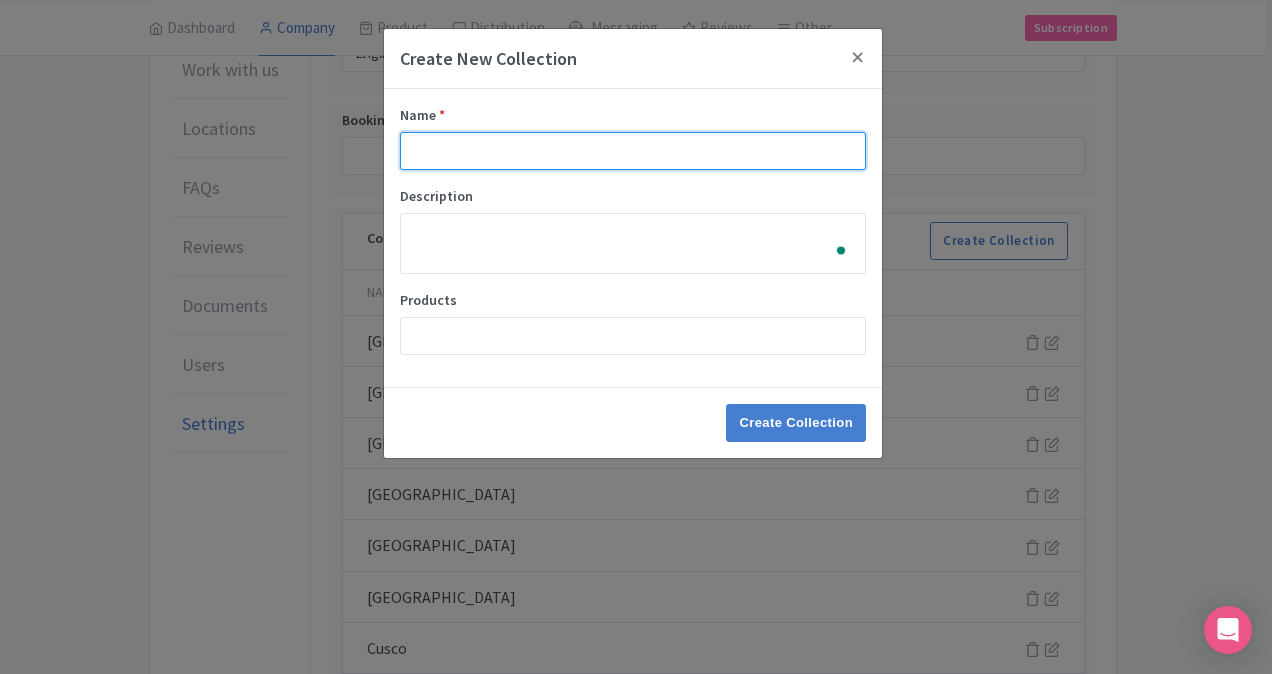 click on "Name   *" at bounding box center (633, 151) 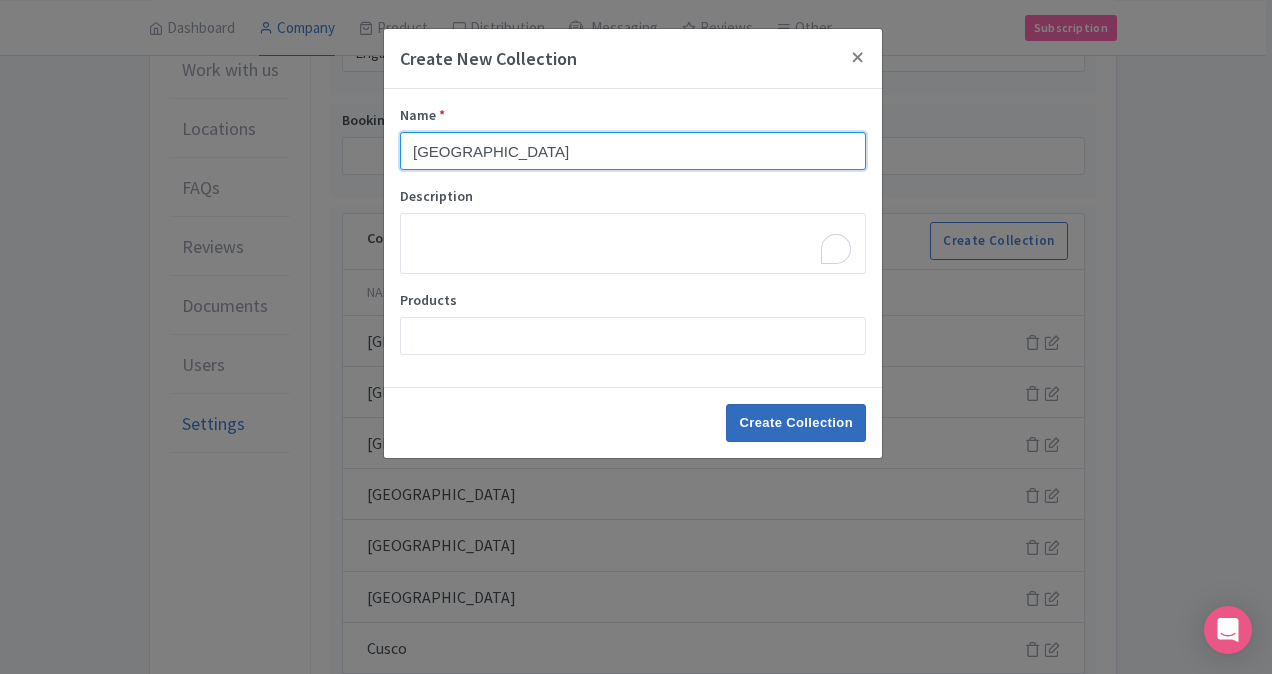 type on "[GEOGRAPHIC_DATA]" 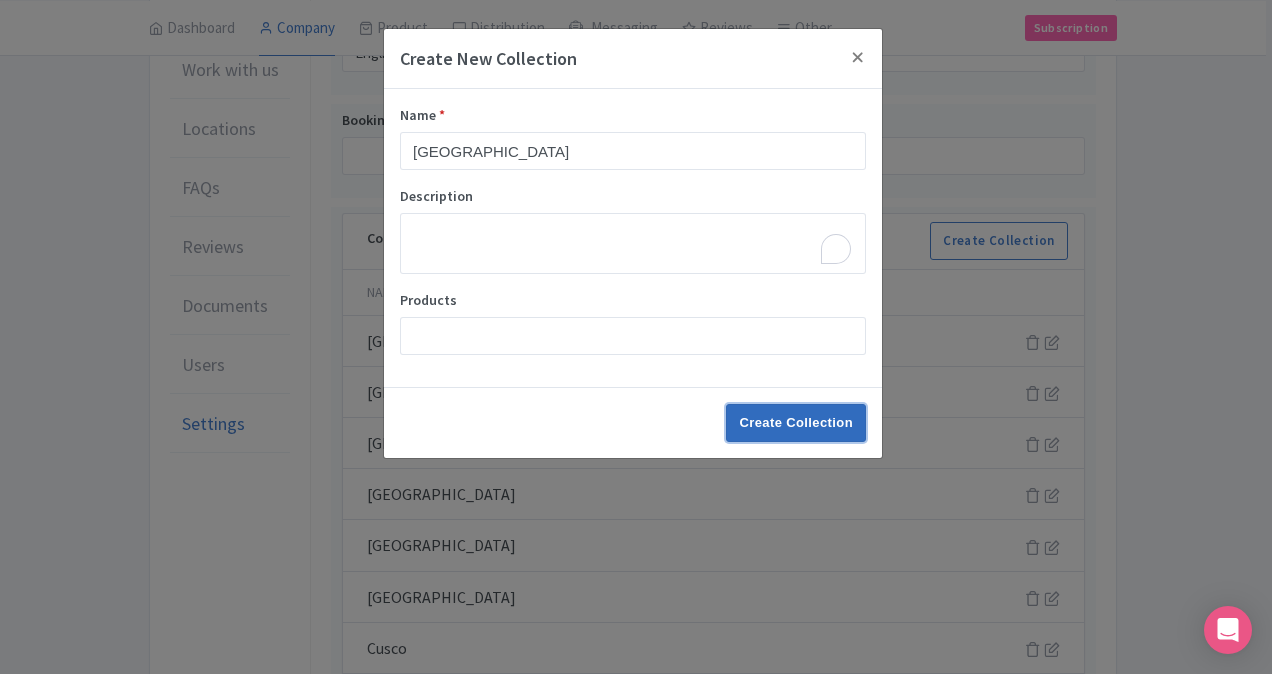 click on "Create Collection" at bounding box center [796, 423] 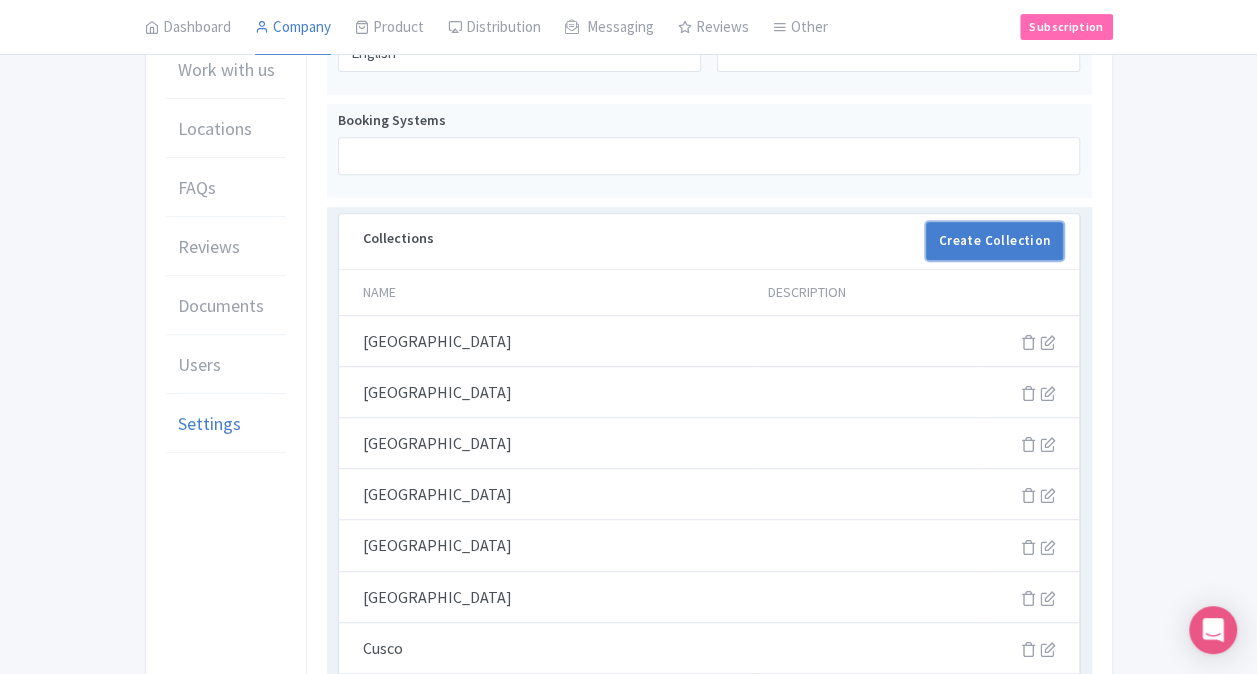 click on "Create Collection" at bounding box center [995, 241] 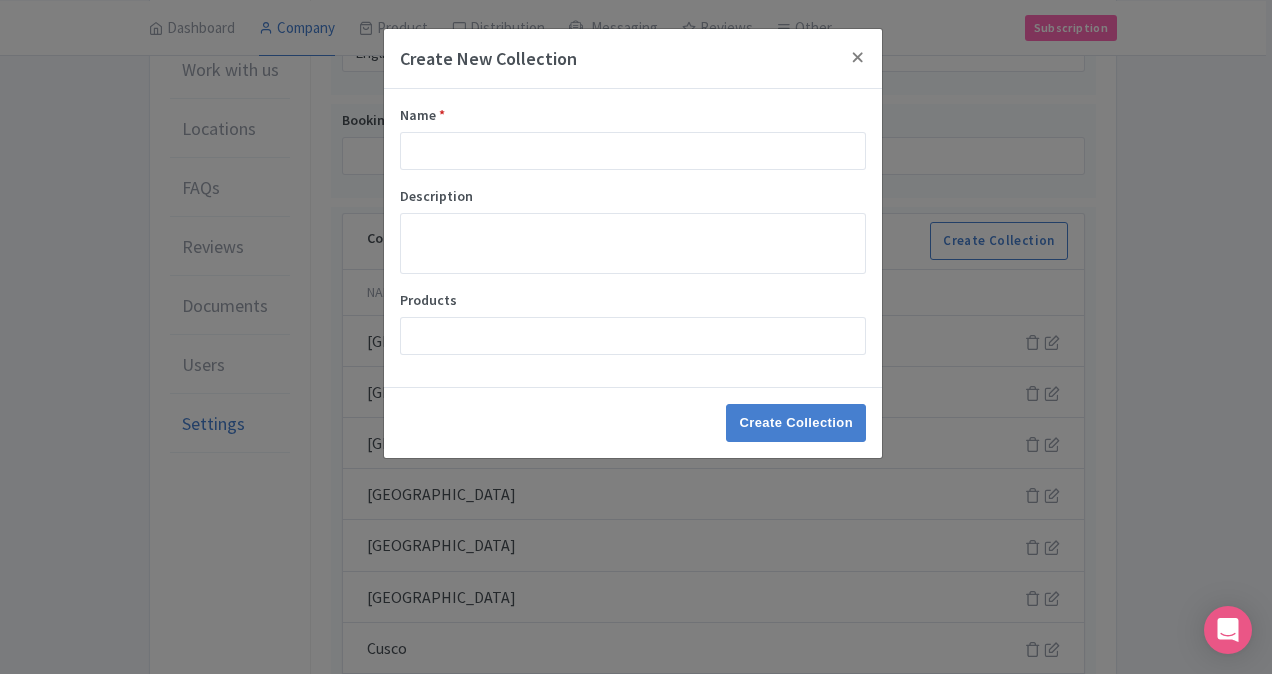 click on "Name   *
Description
Products" at bounding box center [633, 238] 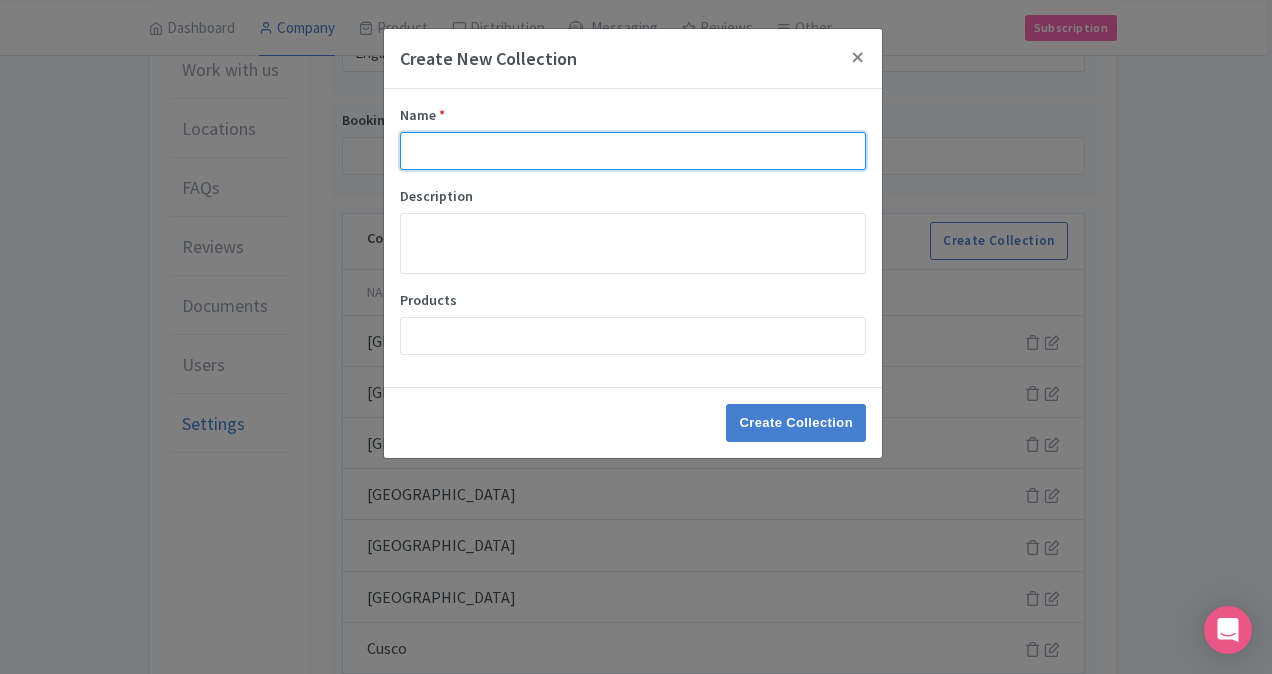 click on "Name   *" at bounding box center (633, 151) 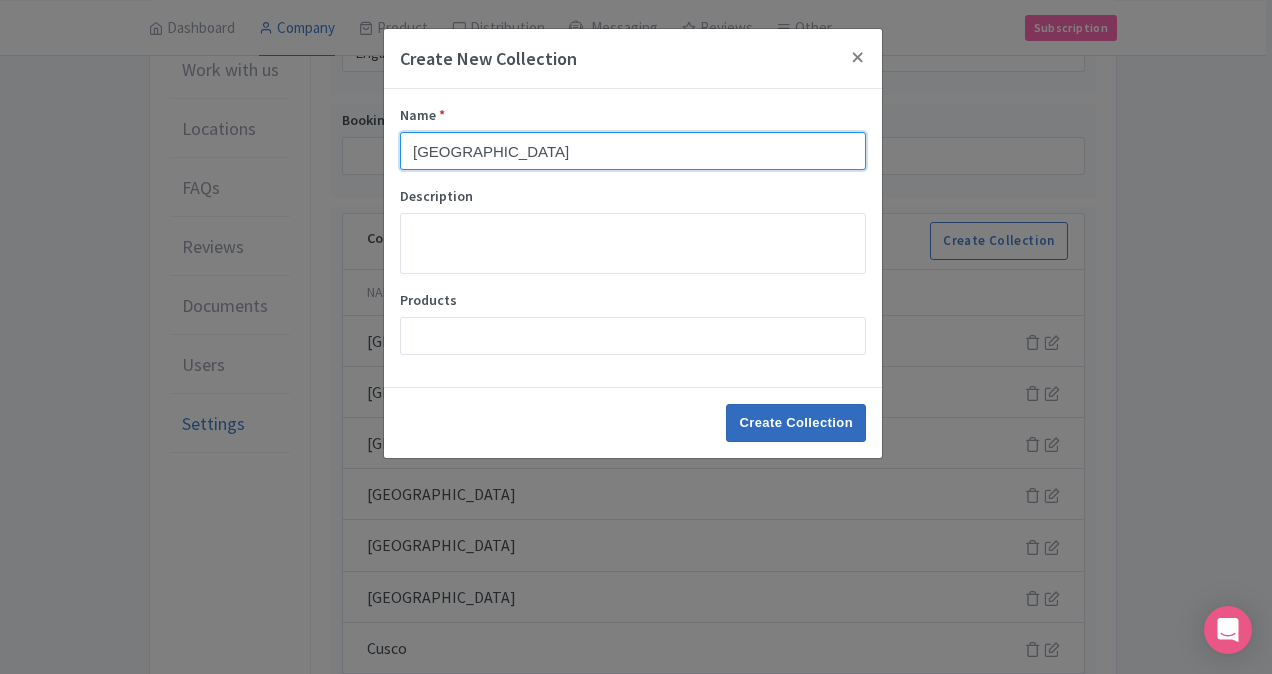 type on "[GEOGRAPHIC_DATA]" 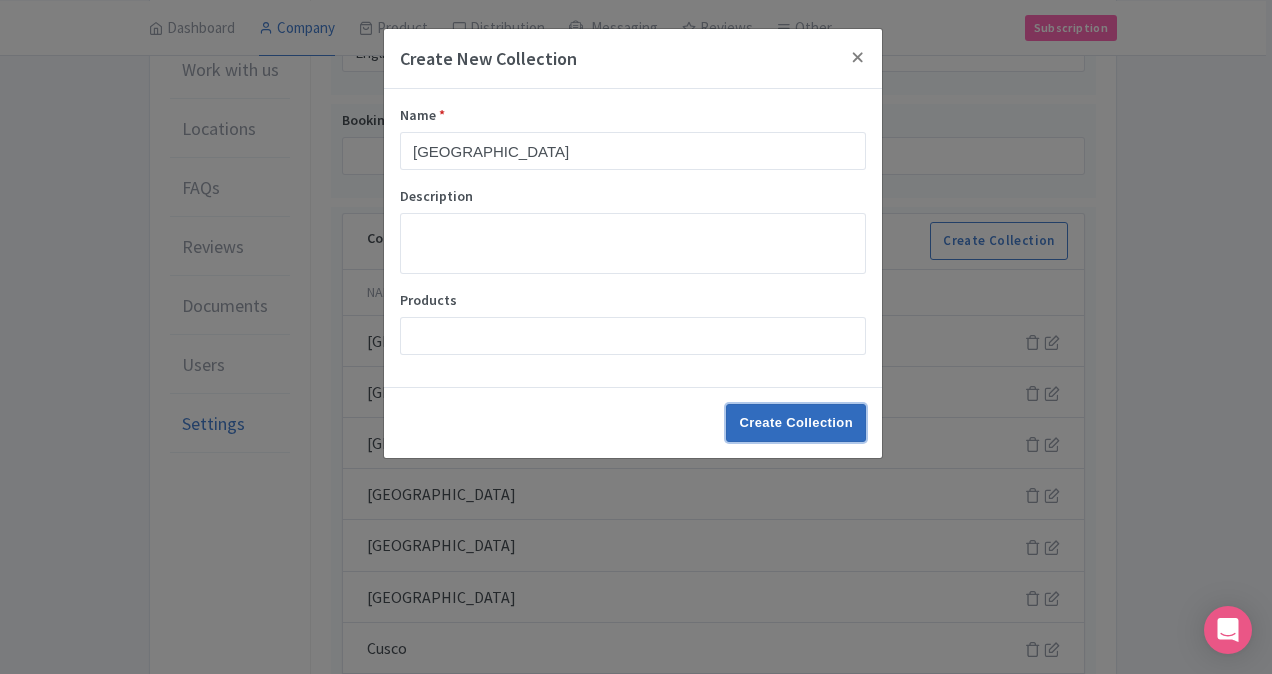 click on "Create Collection" at bounding box center [796, 423] 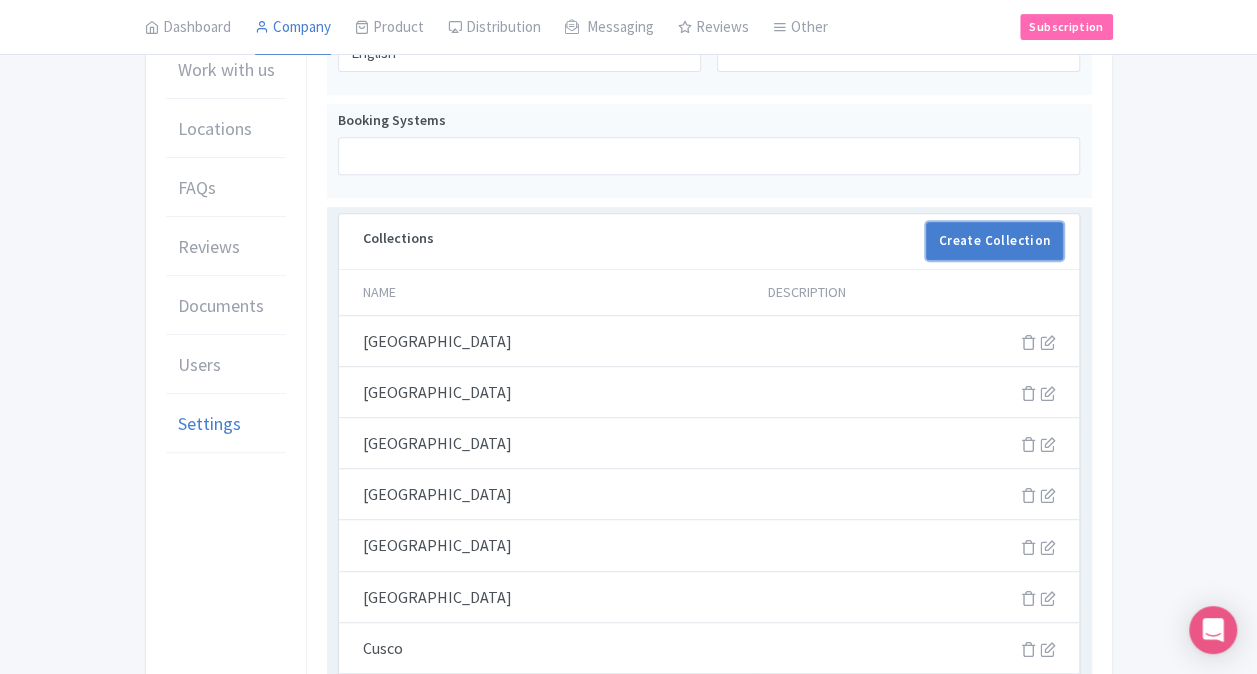 click on "Create Collection" at bounding box center (995, 241) 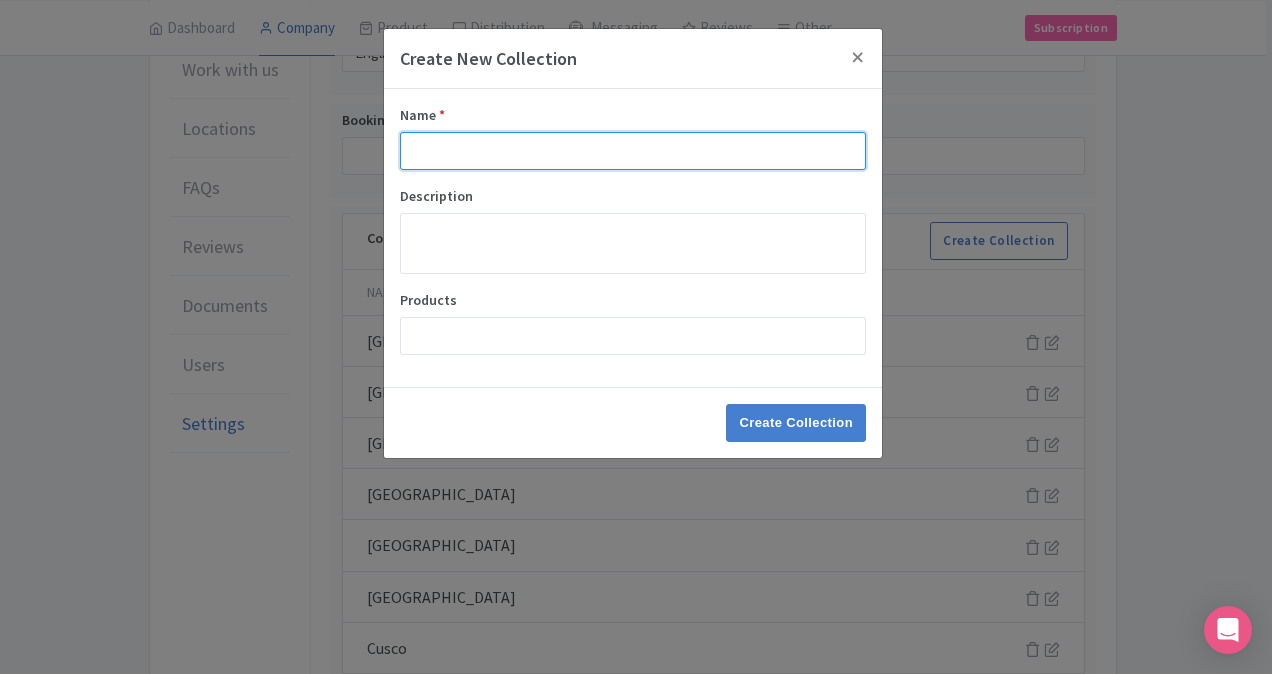 click on "Name   *" at bounding box center (633, 151) 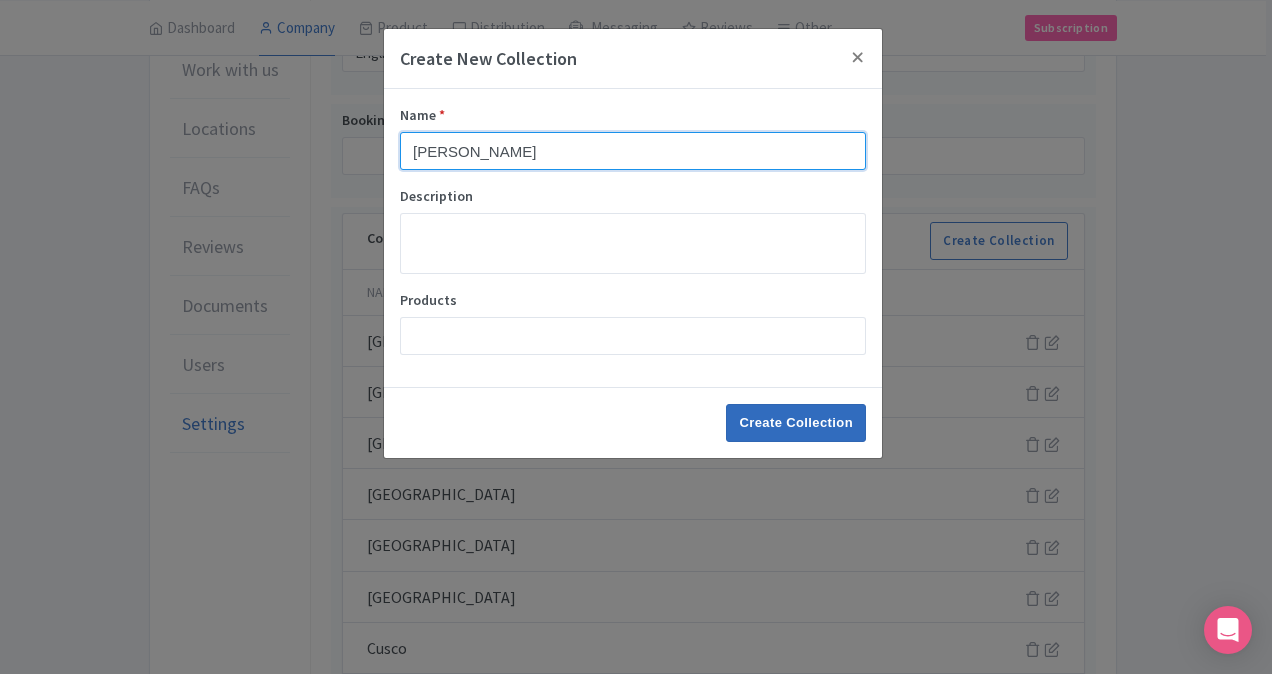 type on "[PERSON_NAME]" 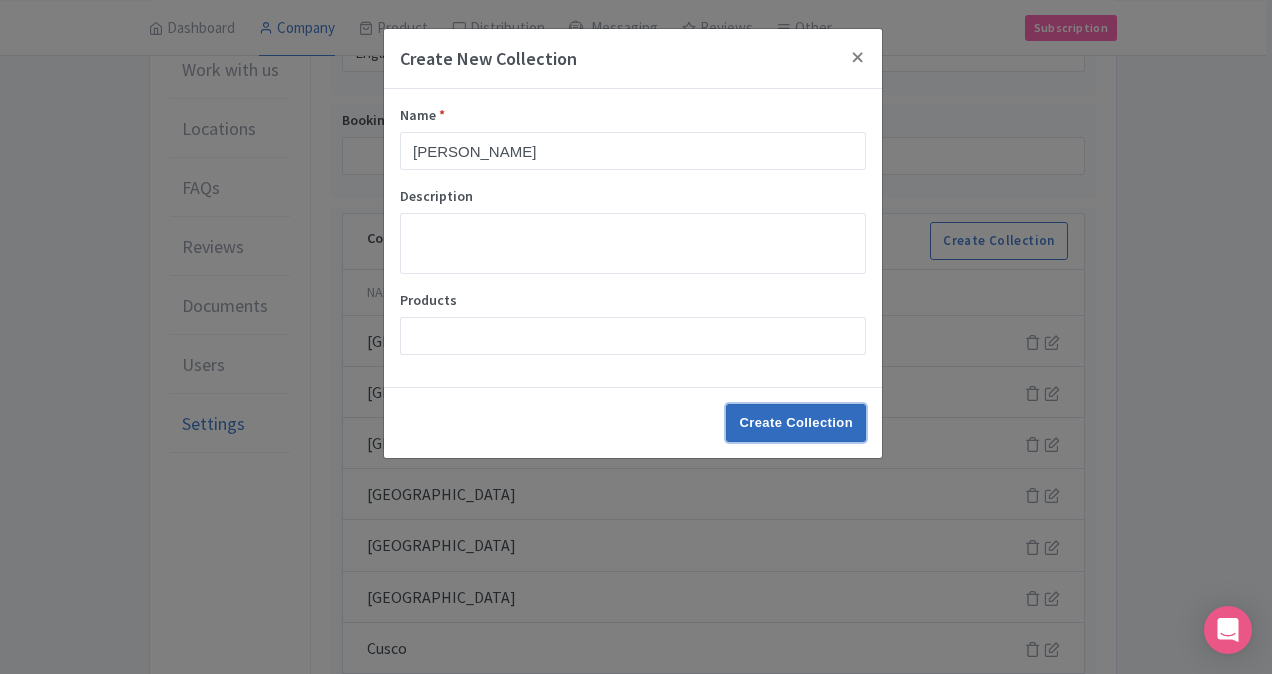 click on "Create Collection" at bounding box center (796, 423) 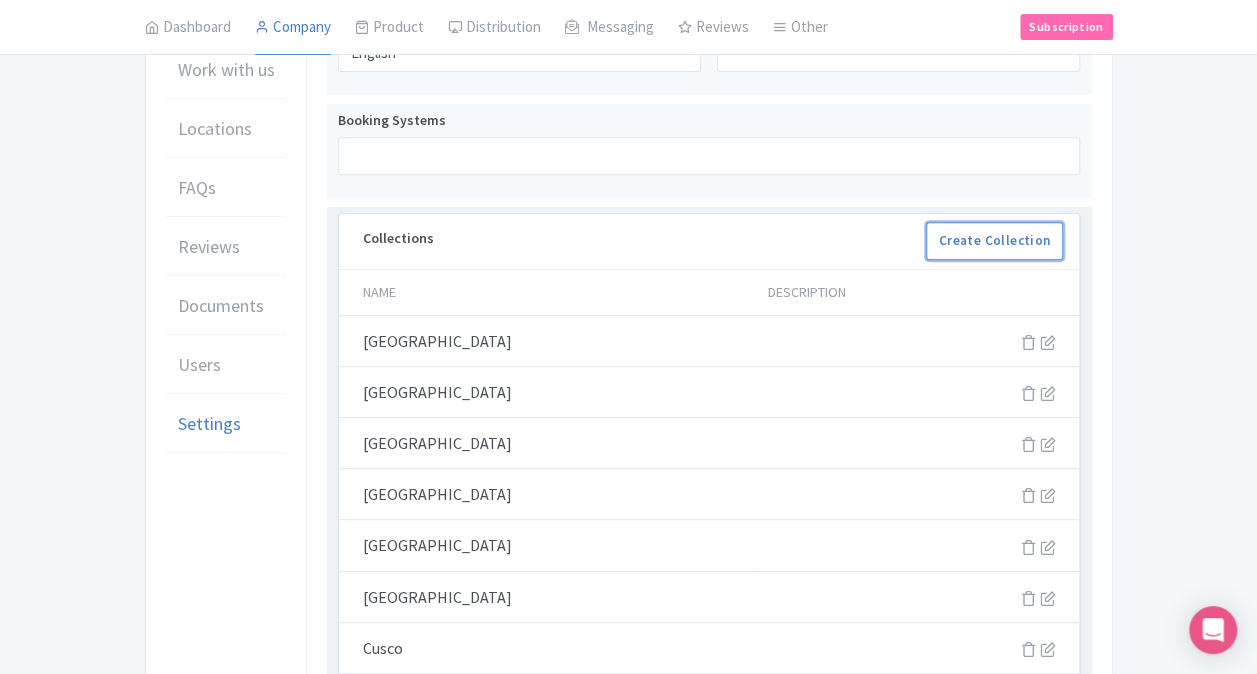click on "Create Collection" at bounding box center (995, 241) 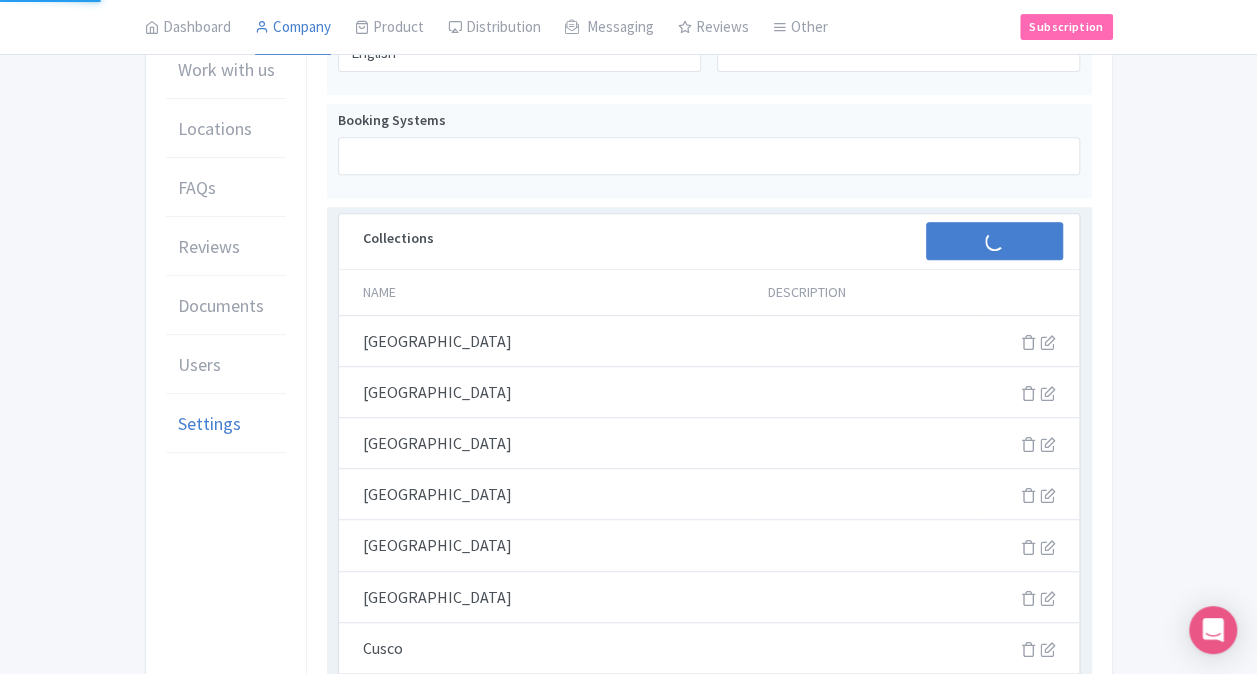 click on "Create Collection" at bounding box center [995, 241] 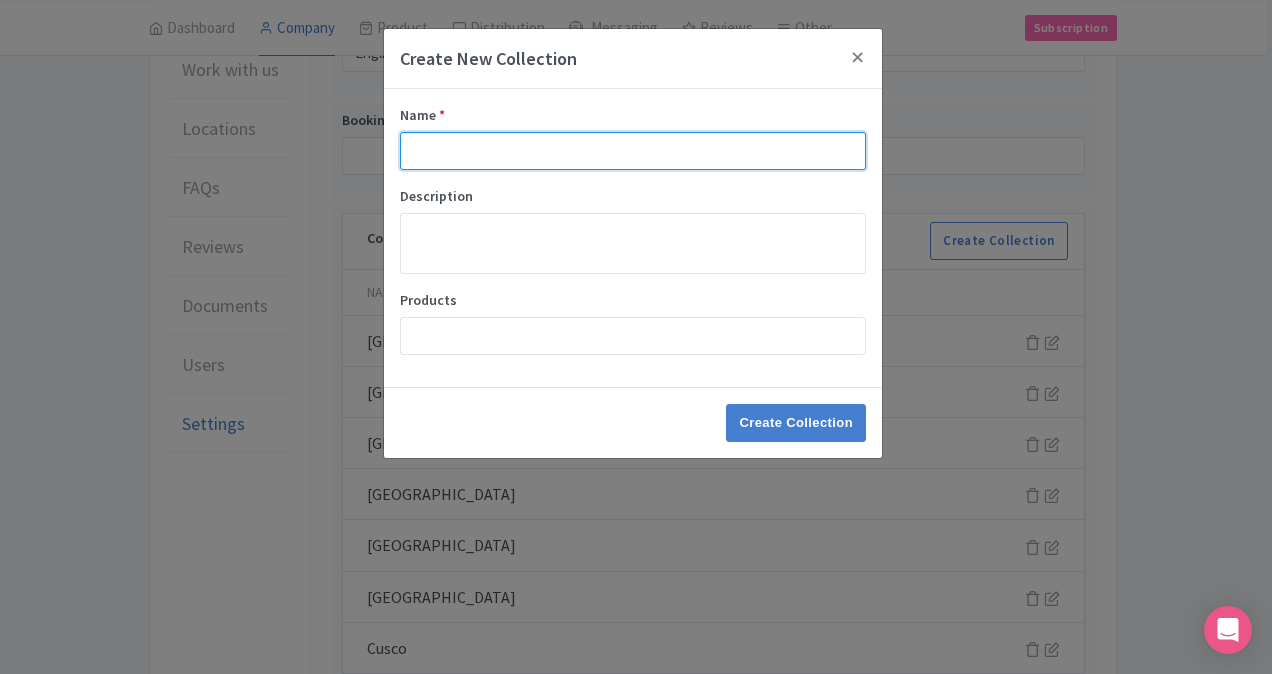 click on "Name   *" at bounding box center [633, 151] 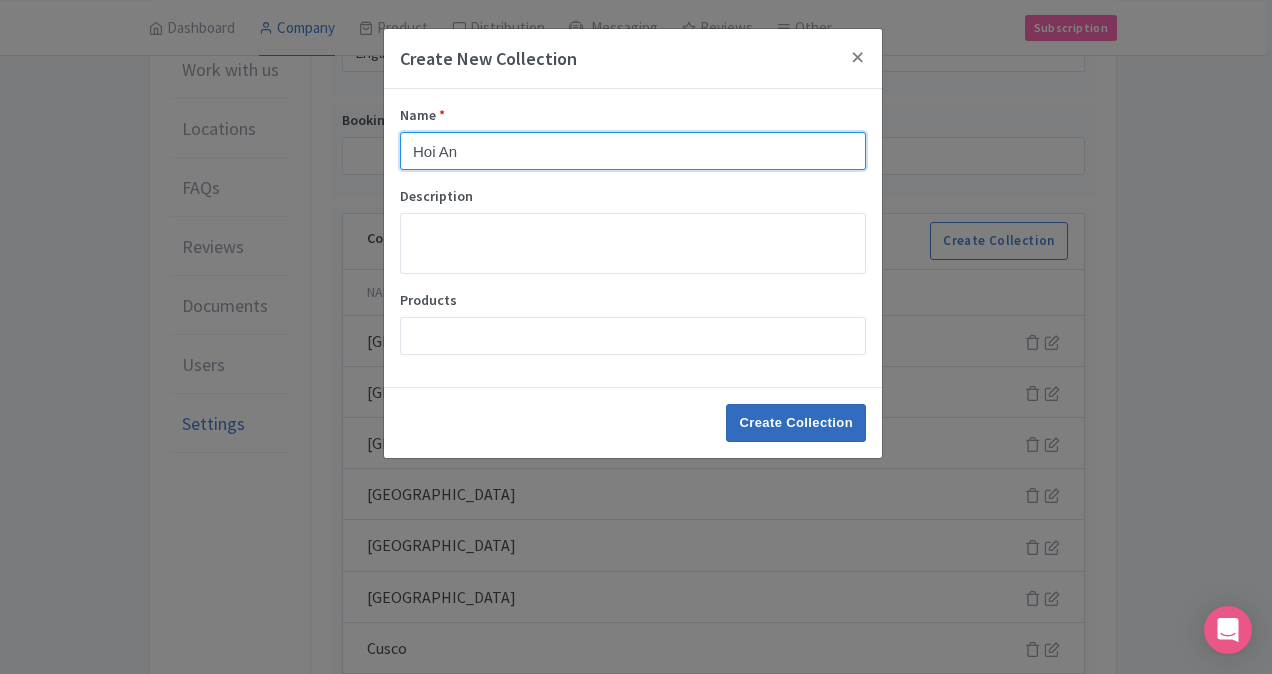 type on "Hoi An" 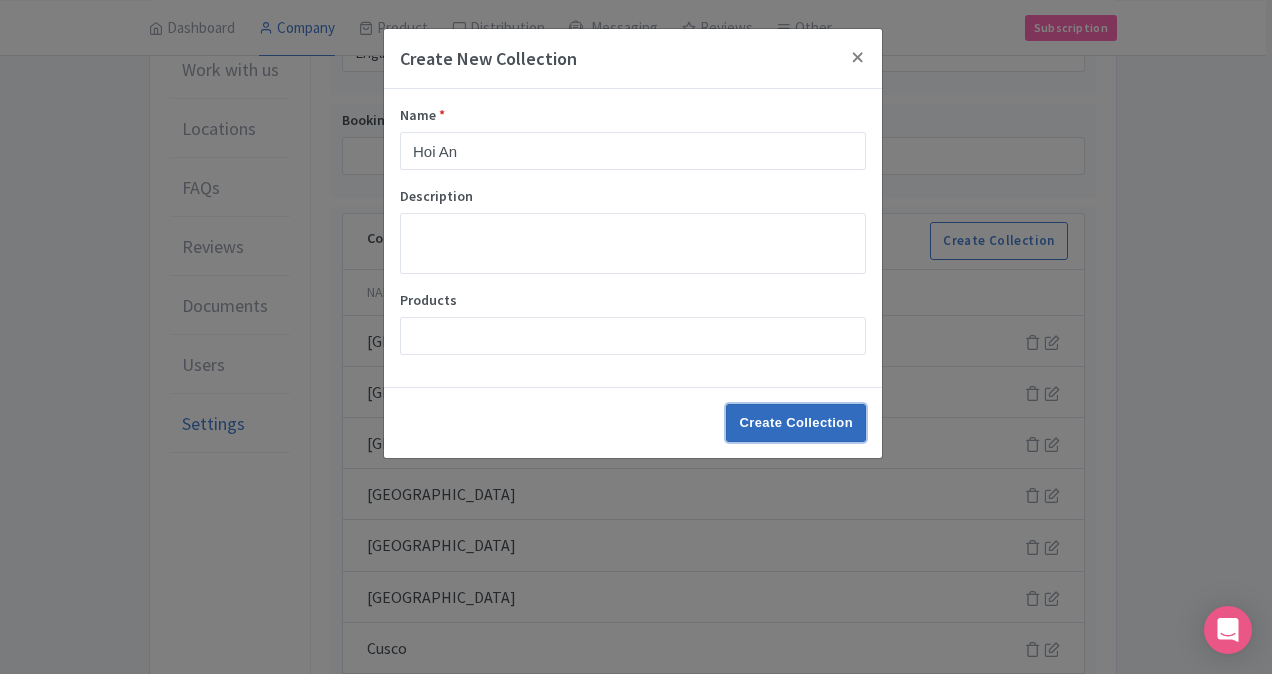 click on "Create Collection" at bounding box center [796, 423] 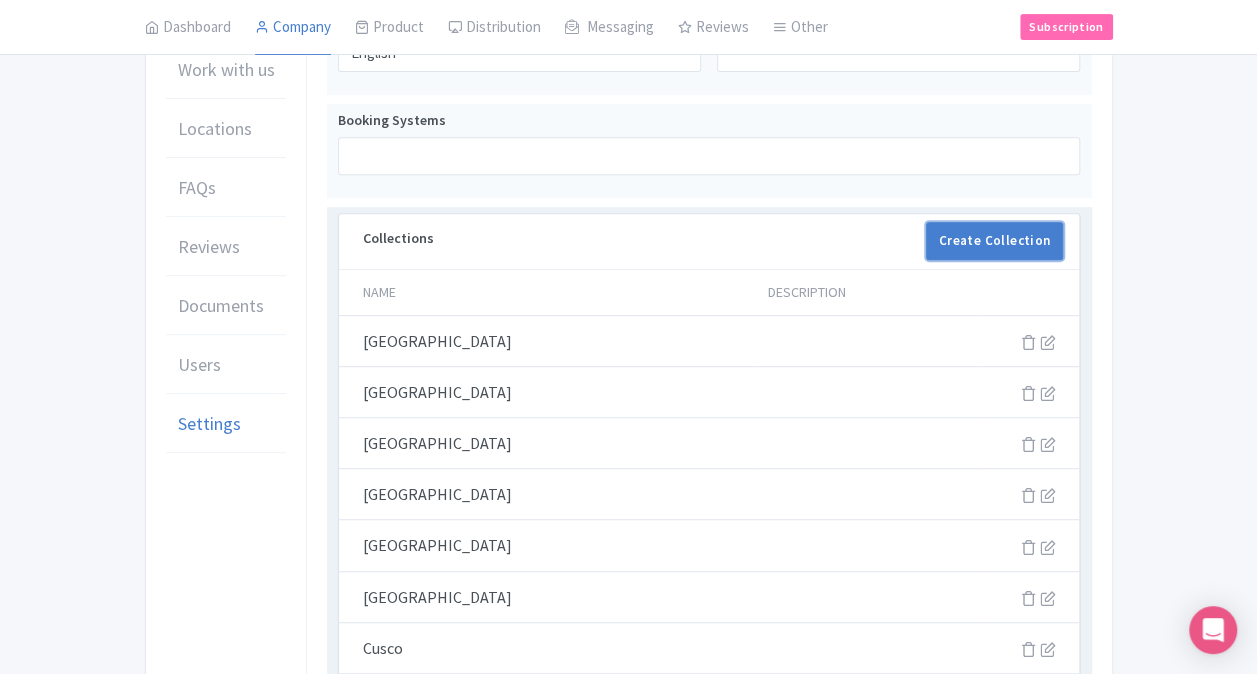 click on "Create Collection" at bounding box center (995, 241) 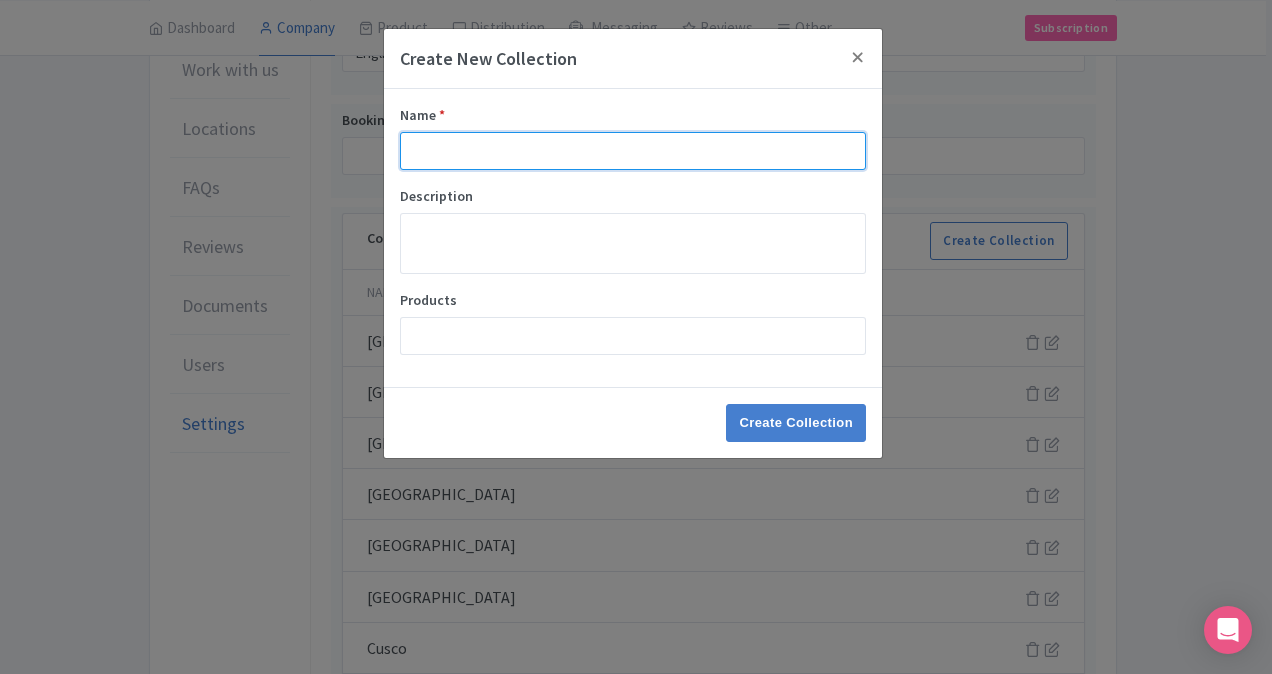 click on "Name   *" at bounding box center (633, 151) 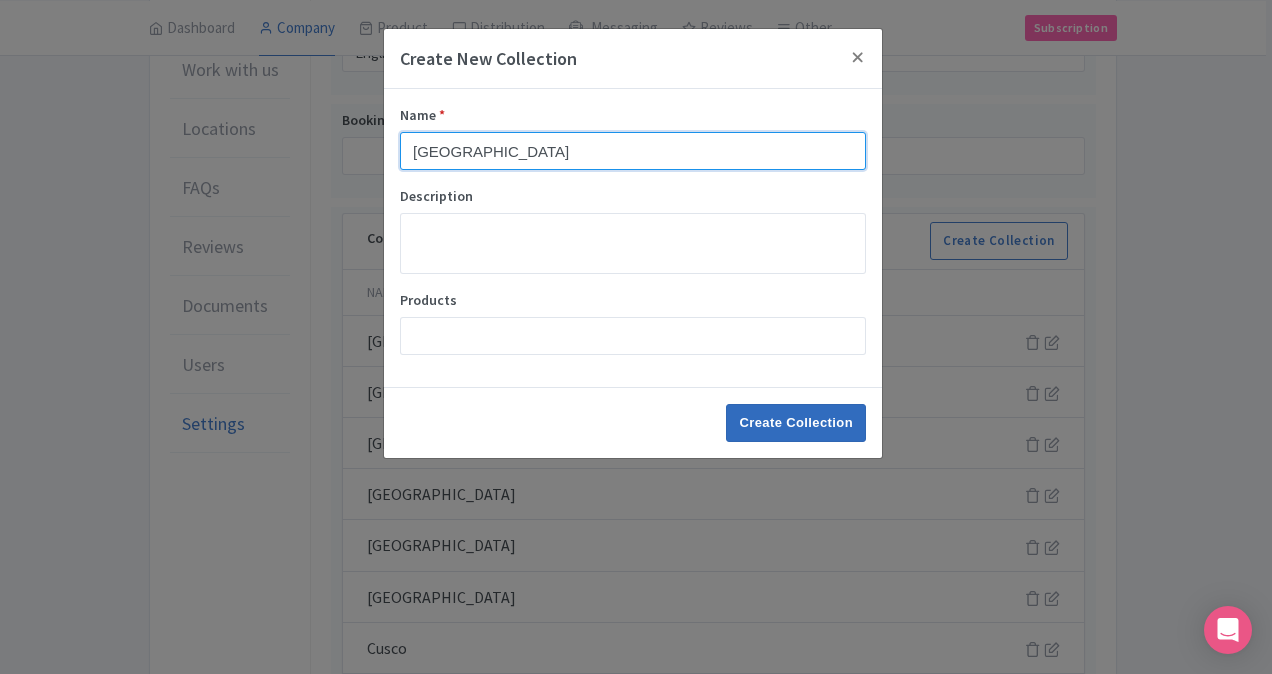 type on "[GEOGRAPHIC_DATA]" 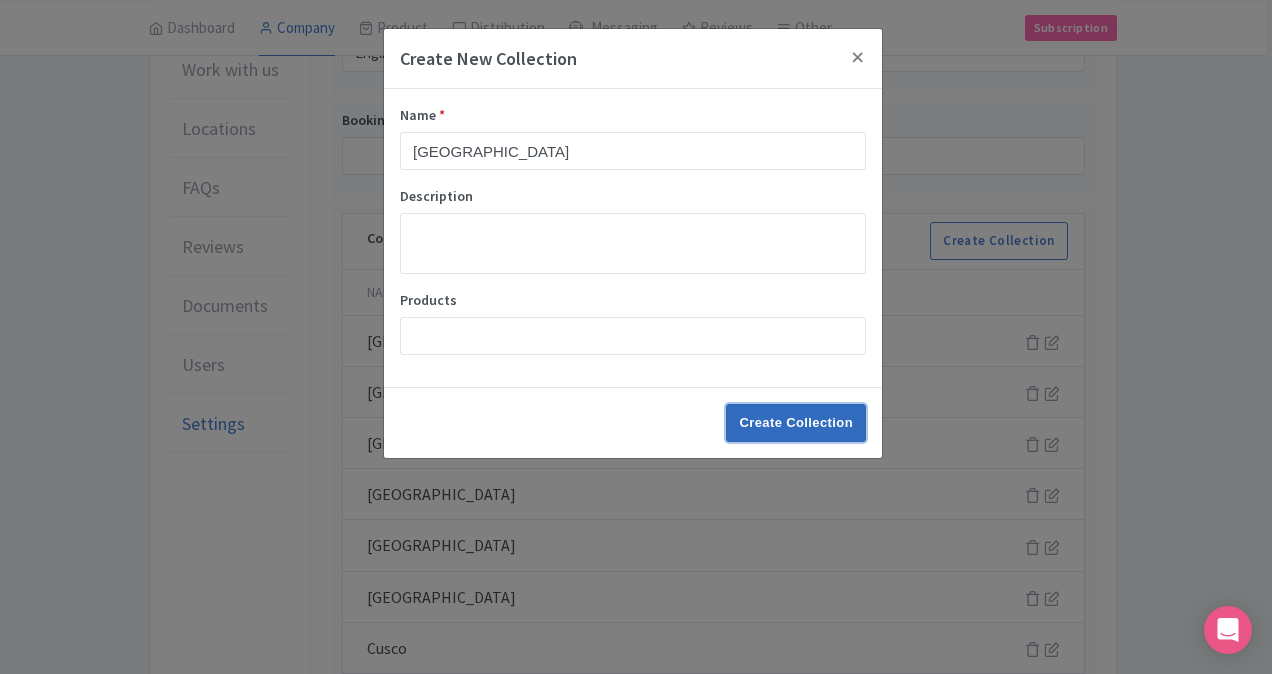 click on "Create Collection" at bounding box center (796, 423) 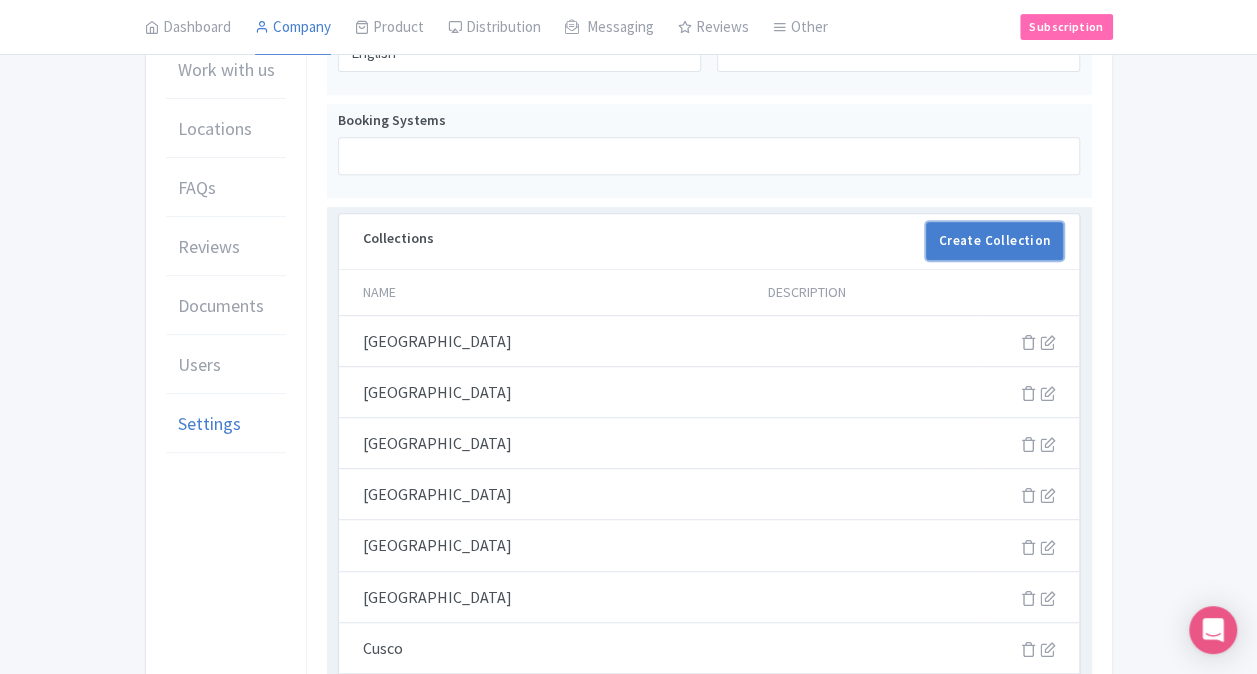 click on "Create Collection" at bounding box center (995, 241) 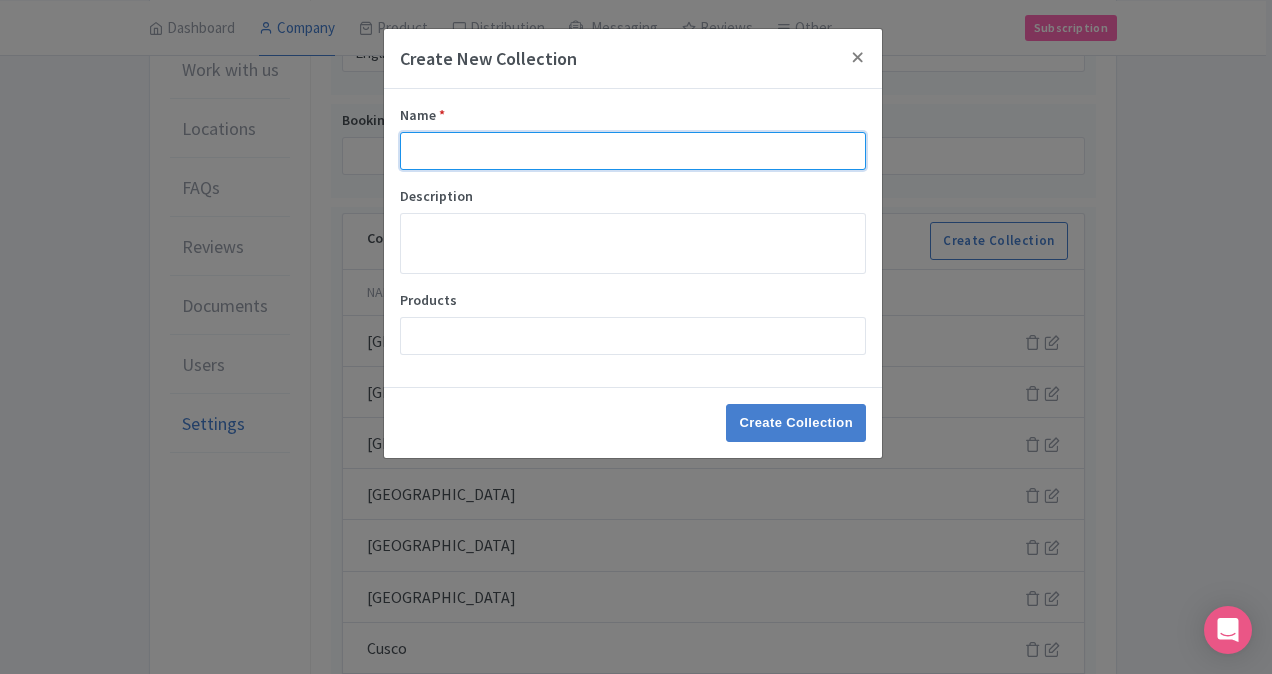 click on "Name   *" at bounding box center [633, 151] 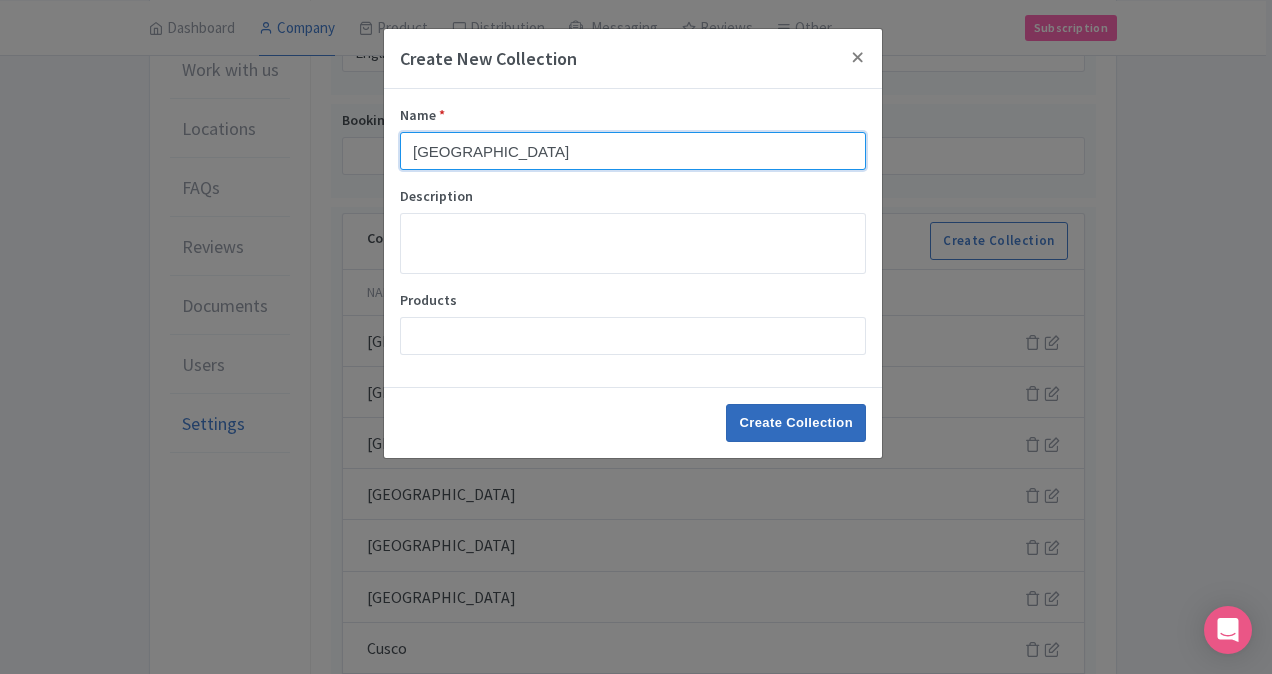 type on "[GEOGRAPHIC_DATA]" 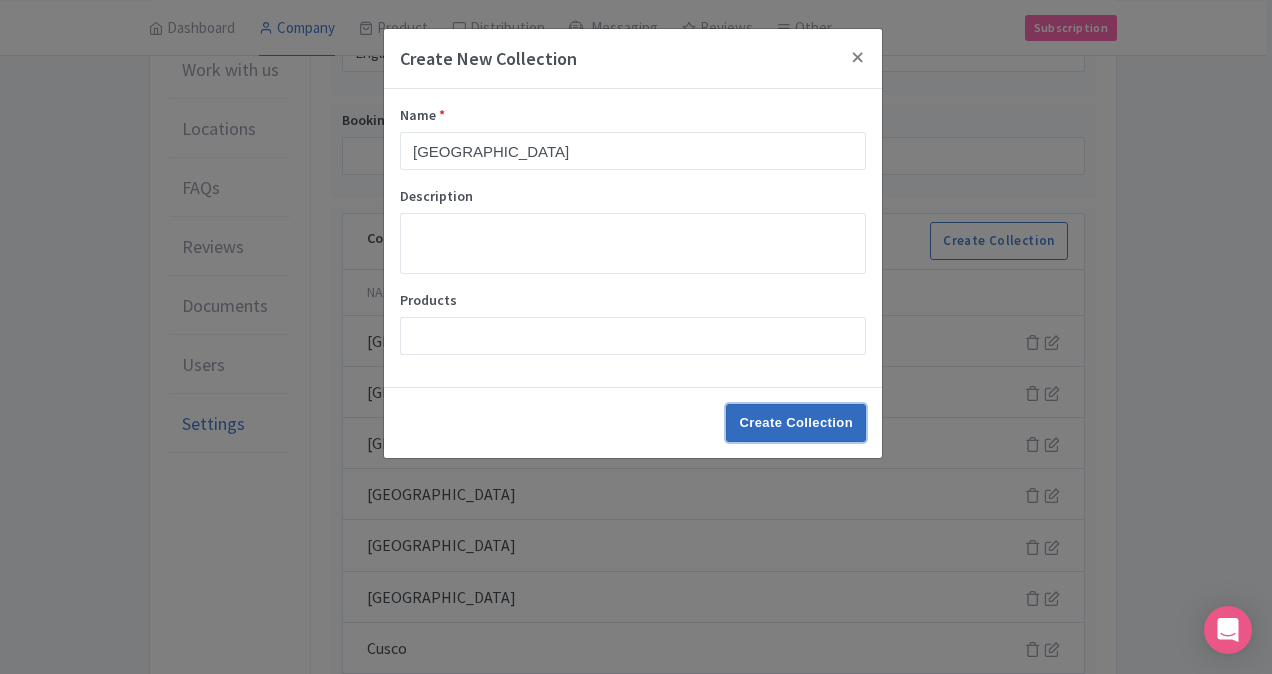 click on "Create Collection" at bounding box center [796, 423] 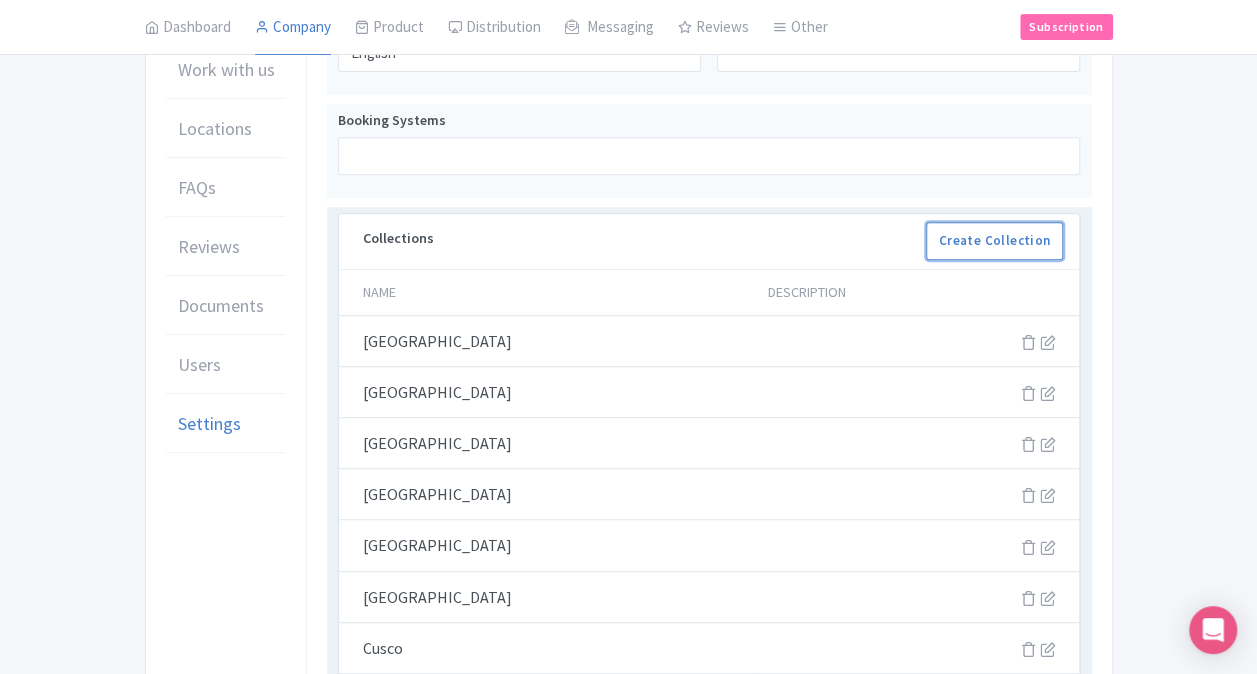 drag, startPoint x: 980, startPoint y: 228, endPoint x: 901, endPoint y: 230, distance: 79.025314 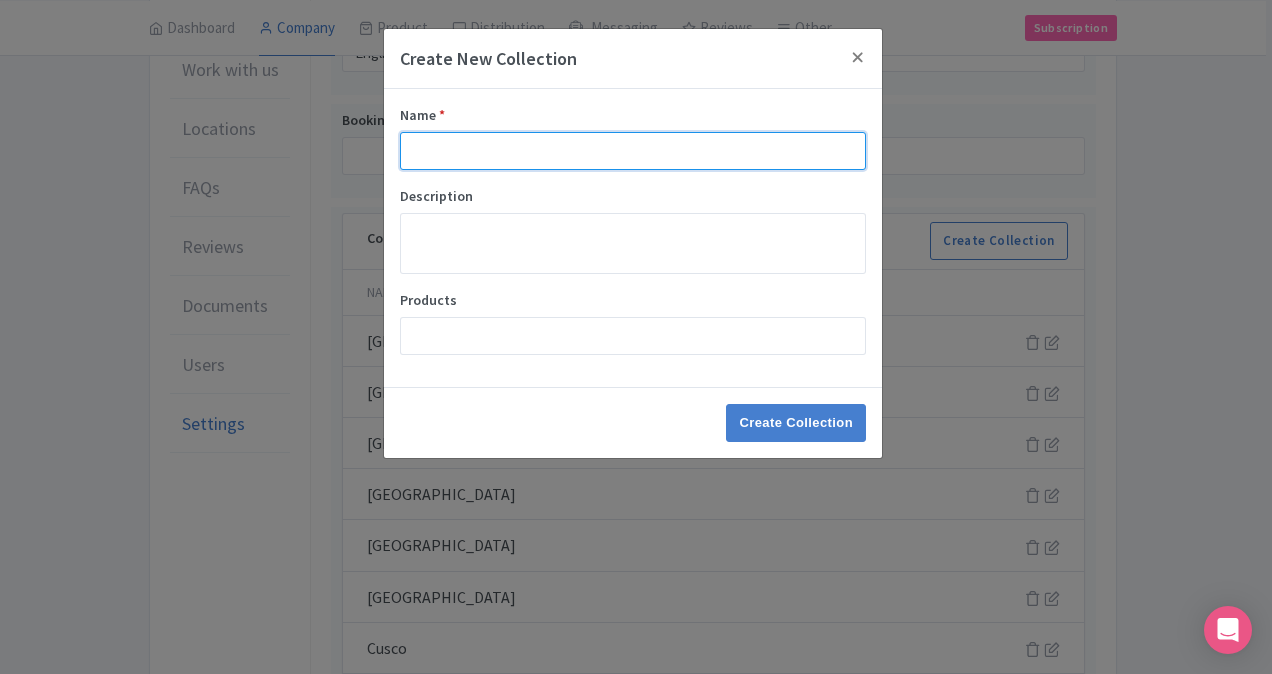 click on "Name   *" at bounding box center [633, 151] 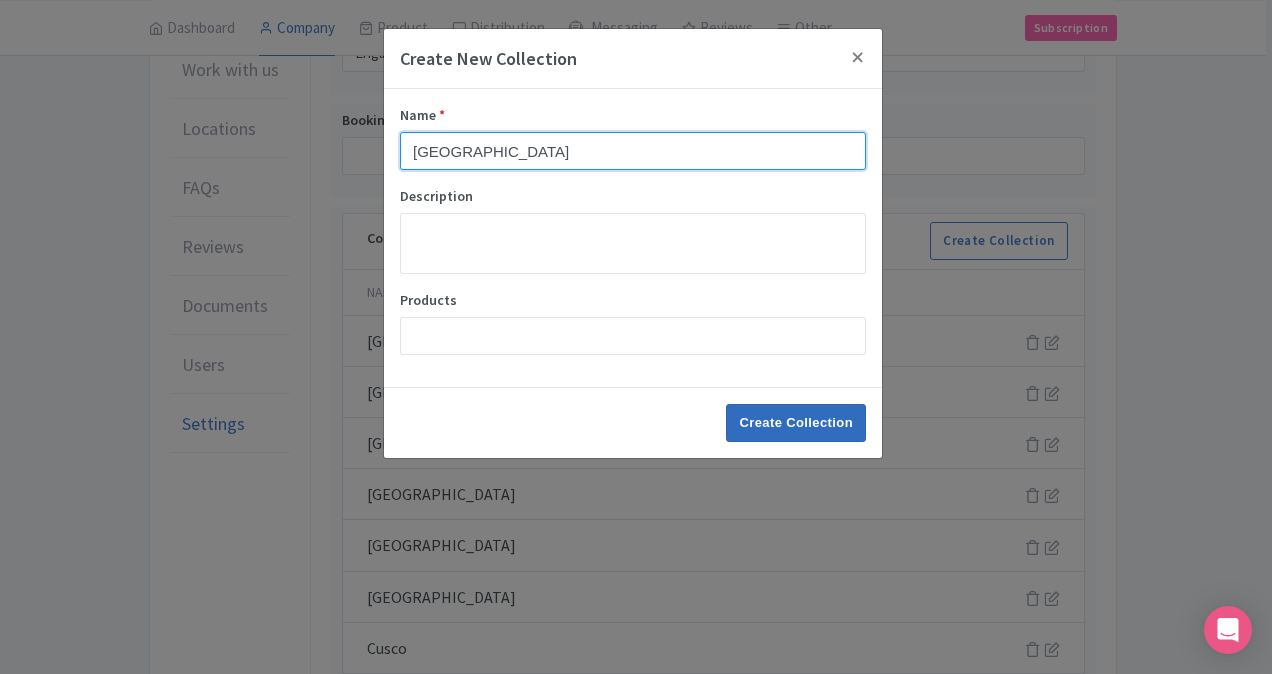 type on "[GEOGRAPHIC_DATA]" 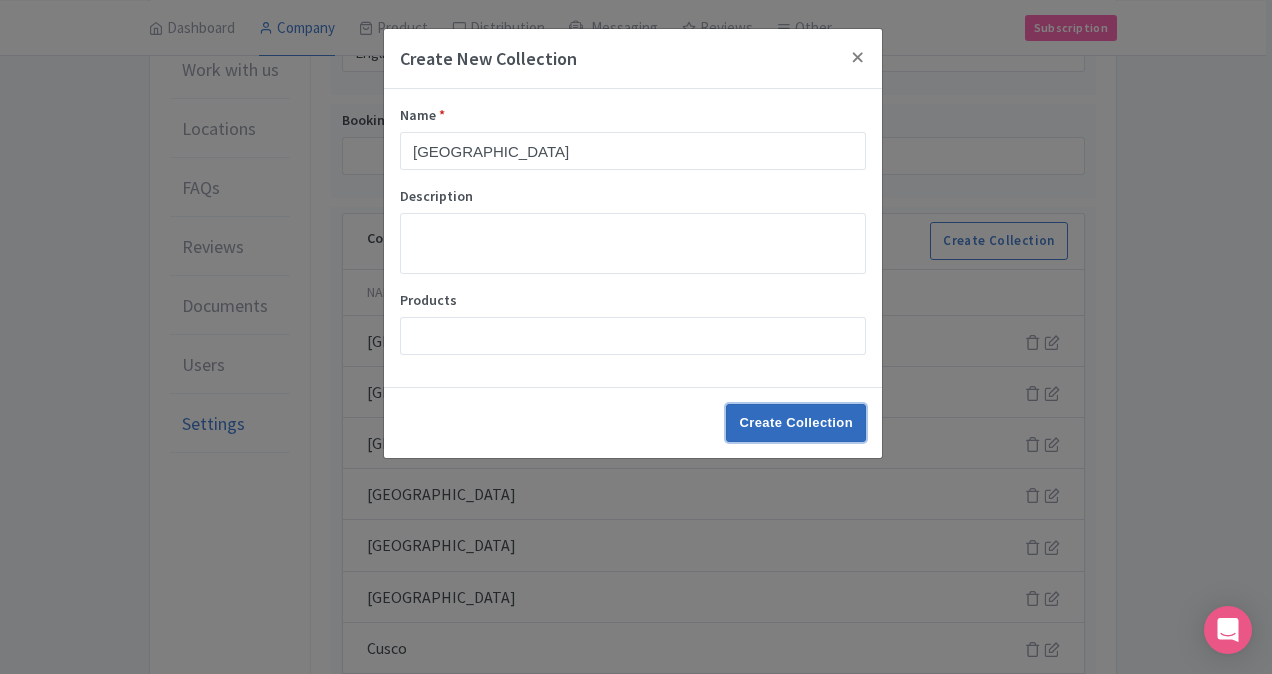 click on "Create Collection" at bounding box center (796, 423) 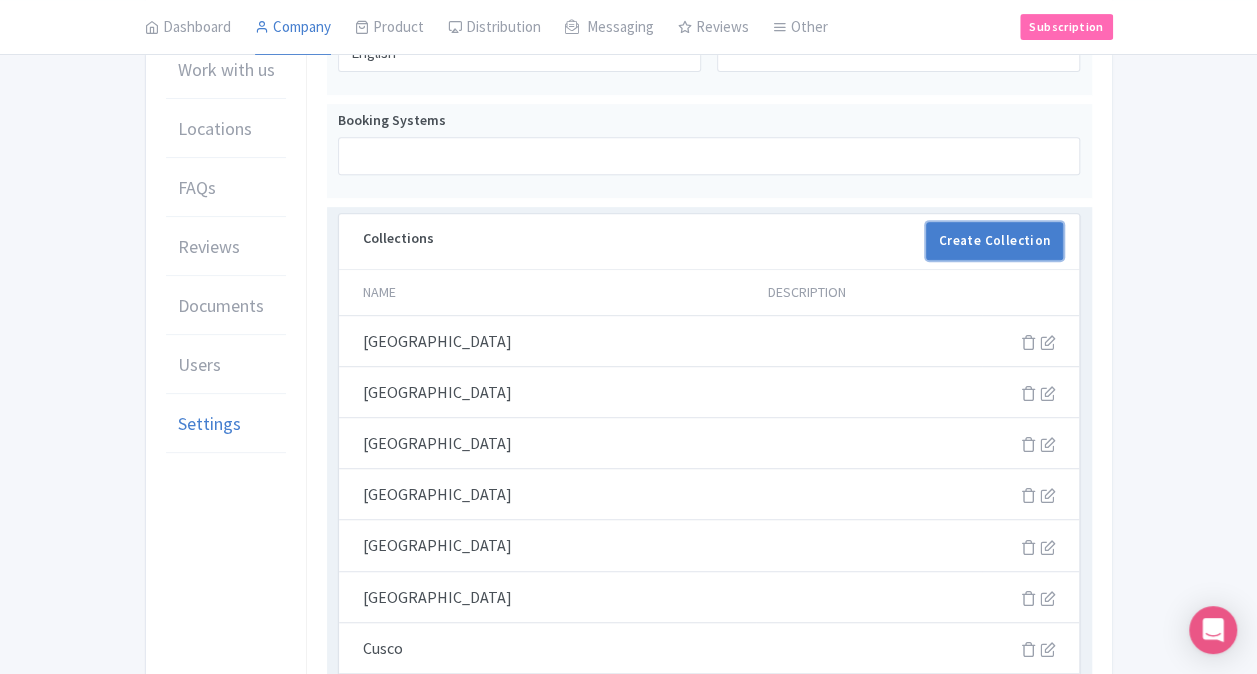 click on "Create Collection" at bounding box center (995, 241) 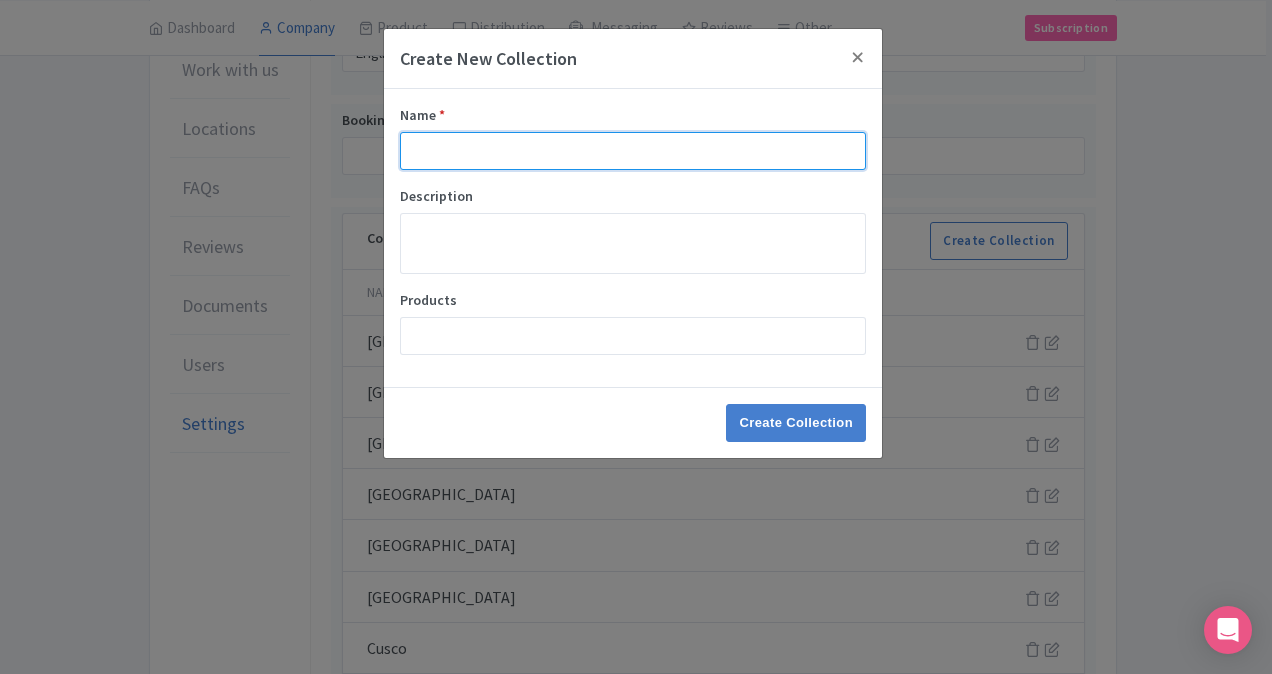click on "Name   *" at bounding box center [633, 151] 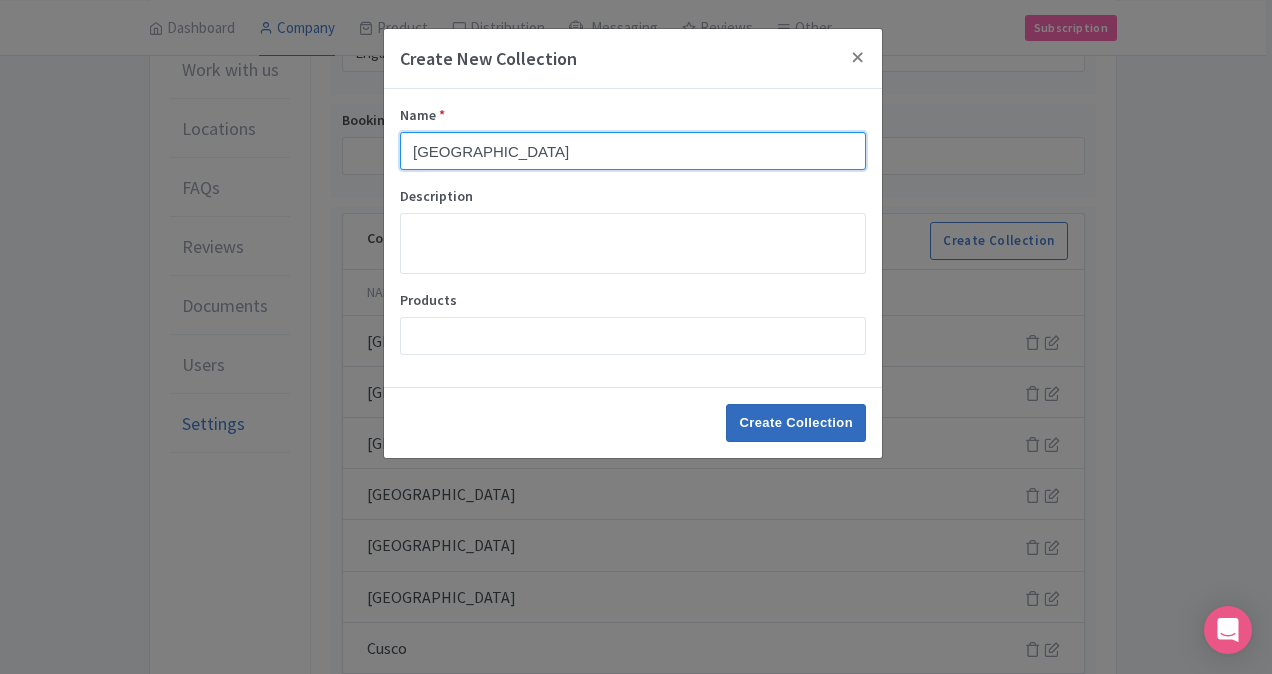 type on "Toronto" 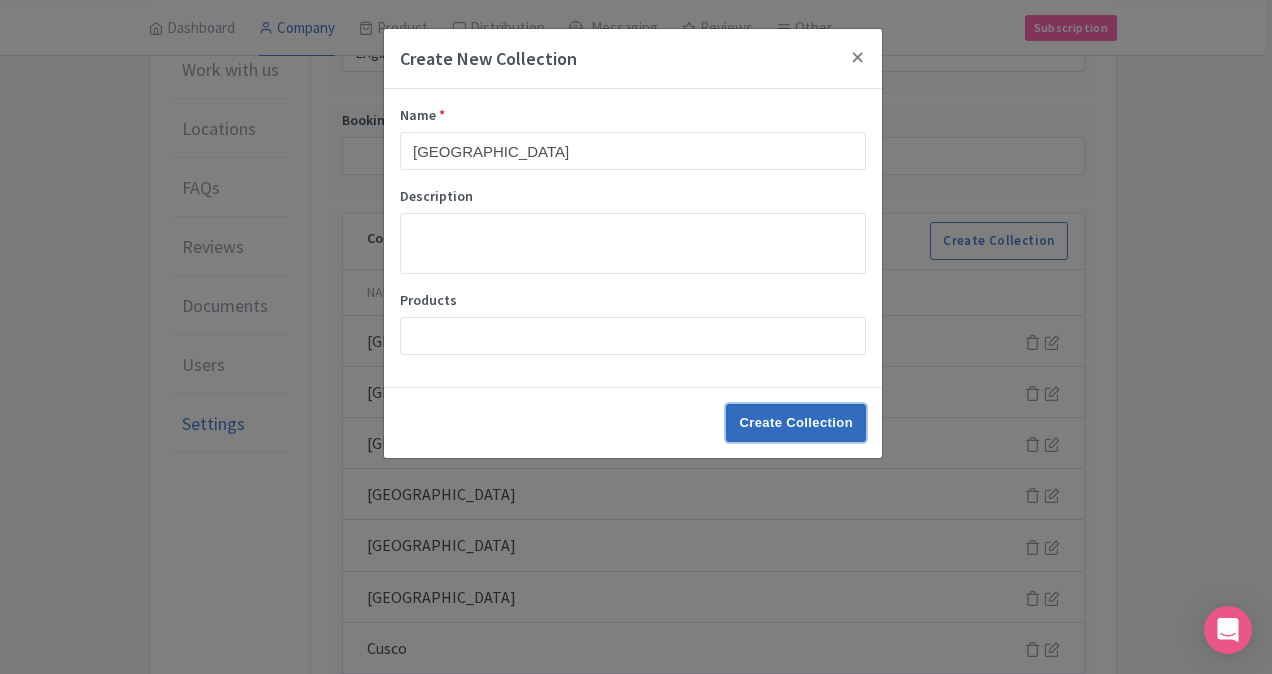 click on "Create Collection" at bounding box center (796, 423) 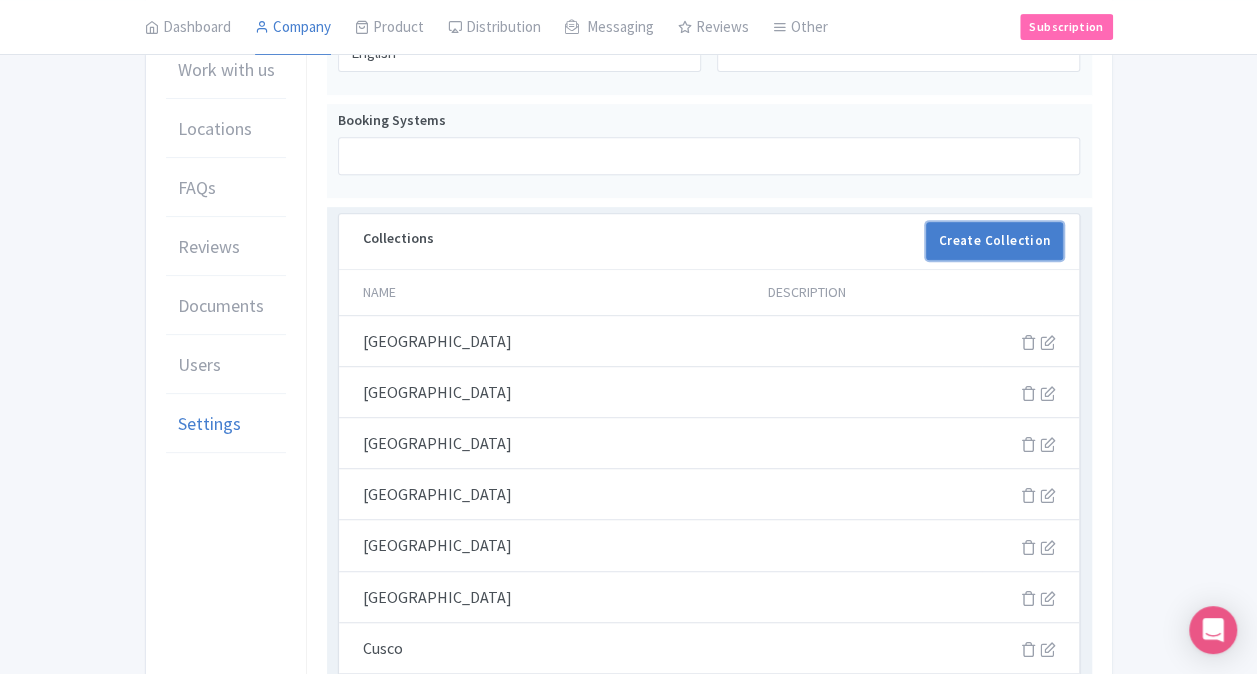 click on "Create Collection" at bounding box center [995, 241] 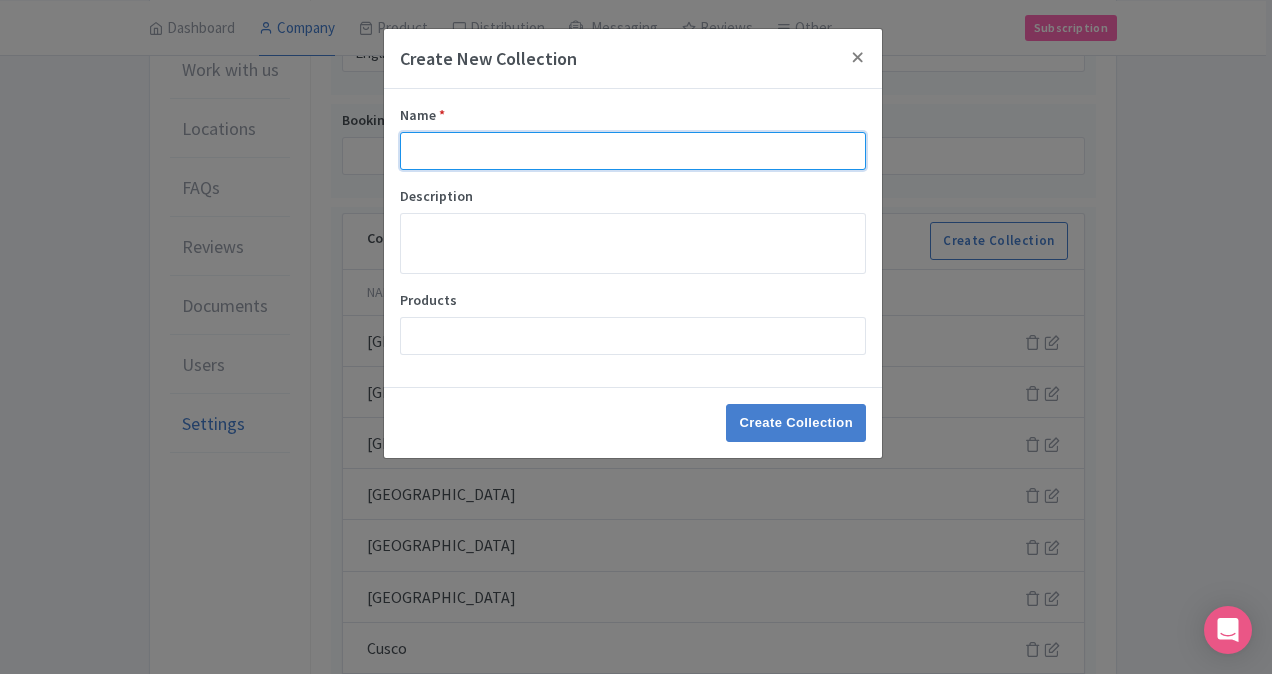 click on "Name   *" at bounding box center [633, 151] 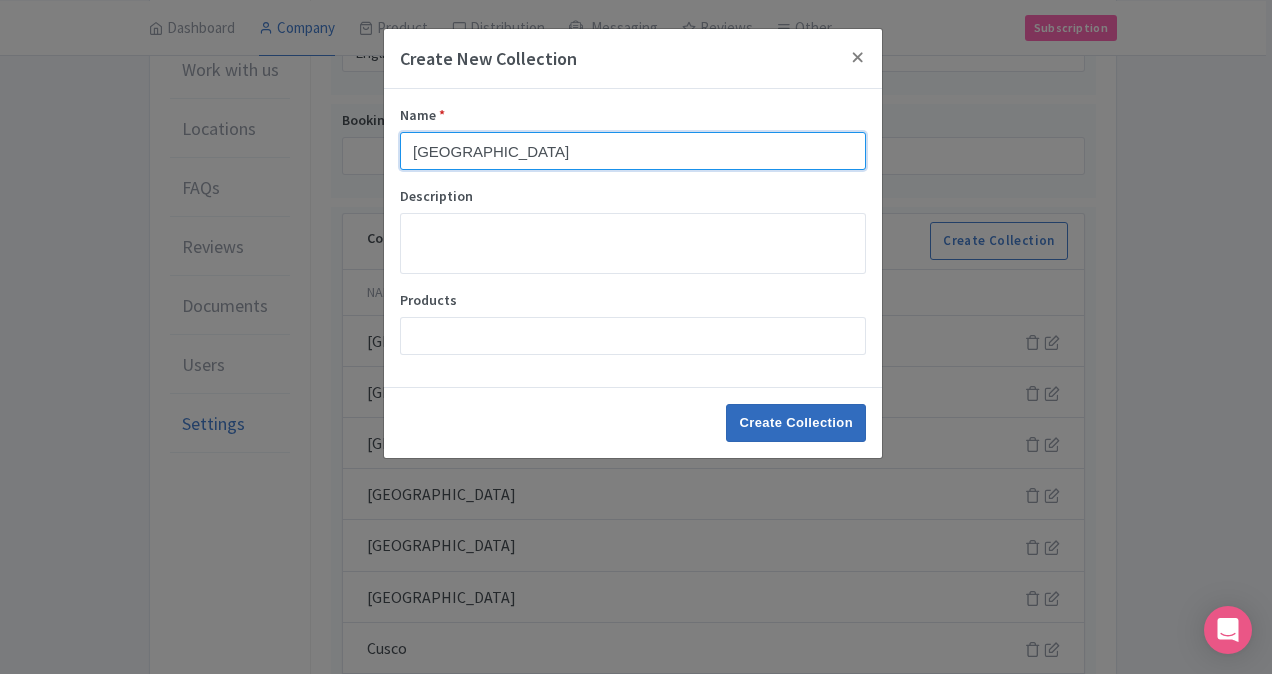 type on "Casablanca" 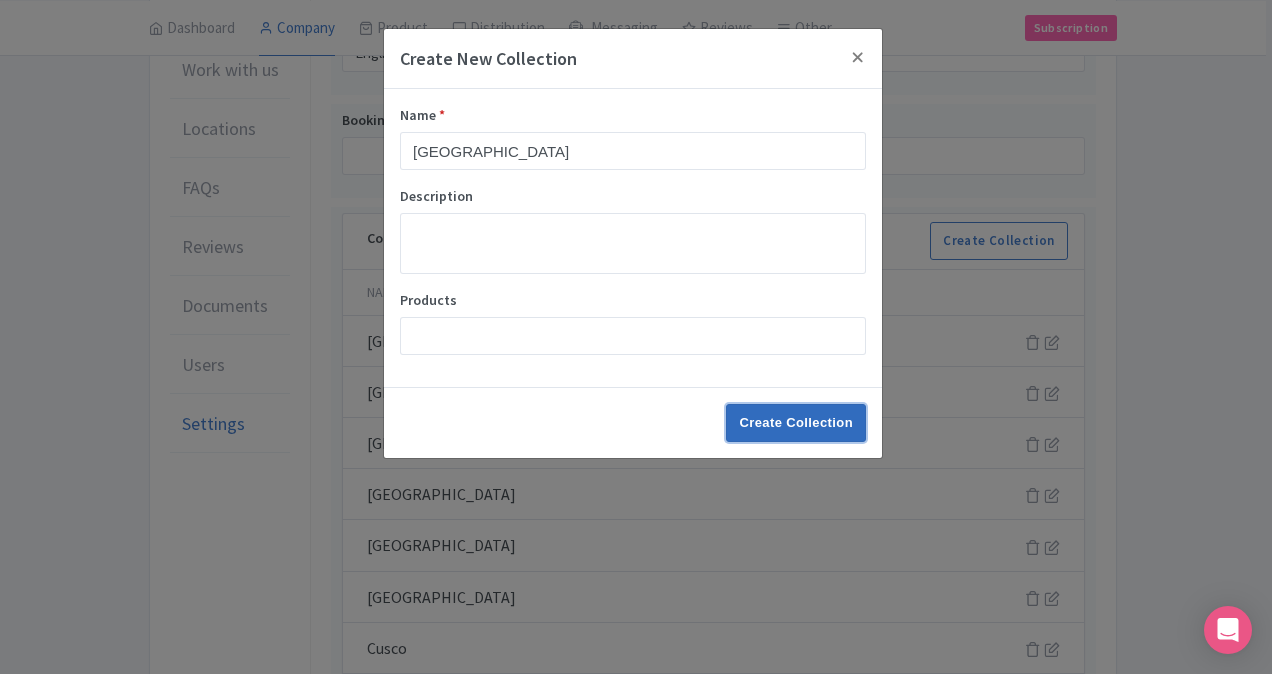 click on "Create Collection" at bounding box center [796, 423] 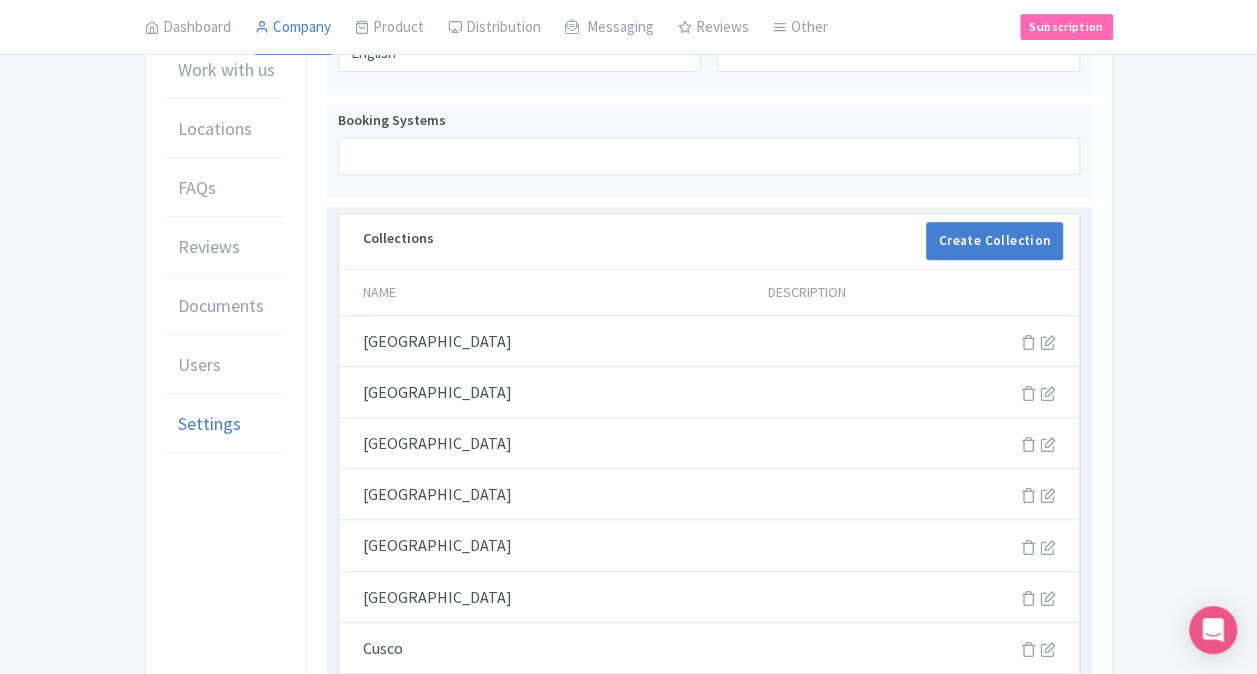 drag, startPoint x: 930, startPoint y: 241, endPoint x: 957, endPoint y: 237, distance: 27.294687 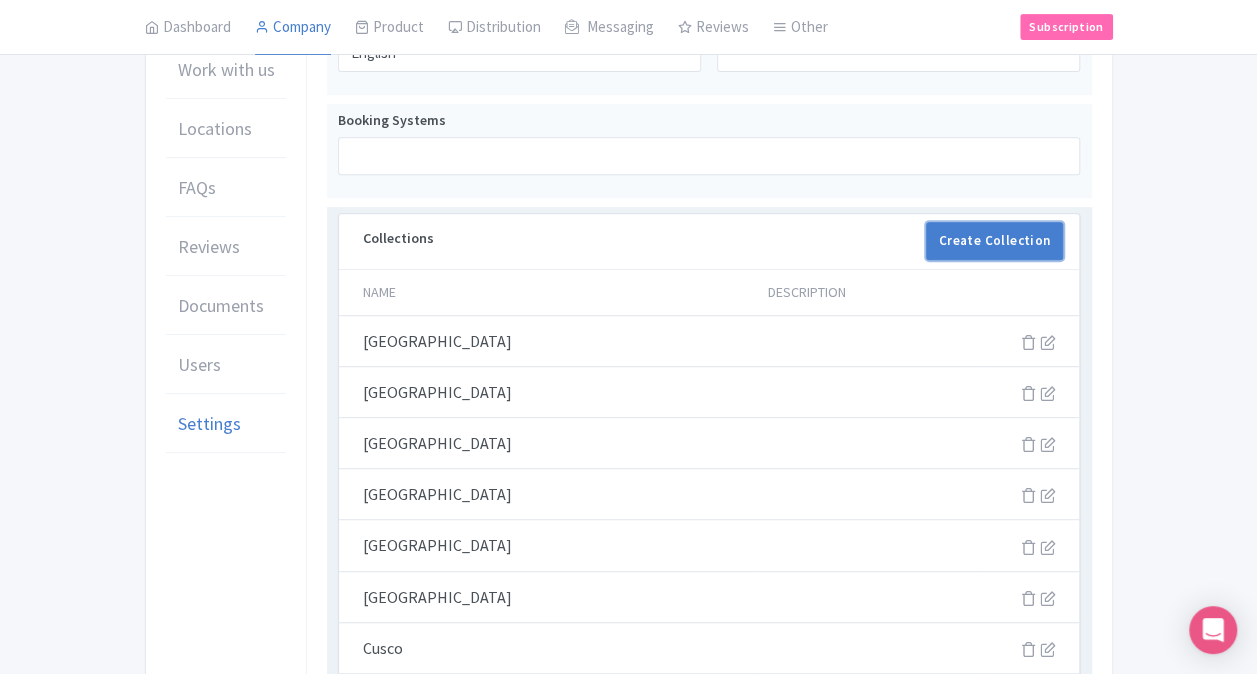 click on "Create Collection" at bounding box center (995, 241) 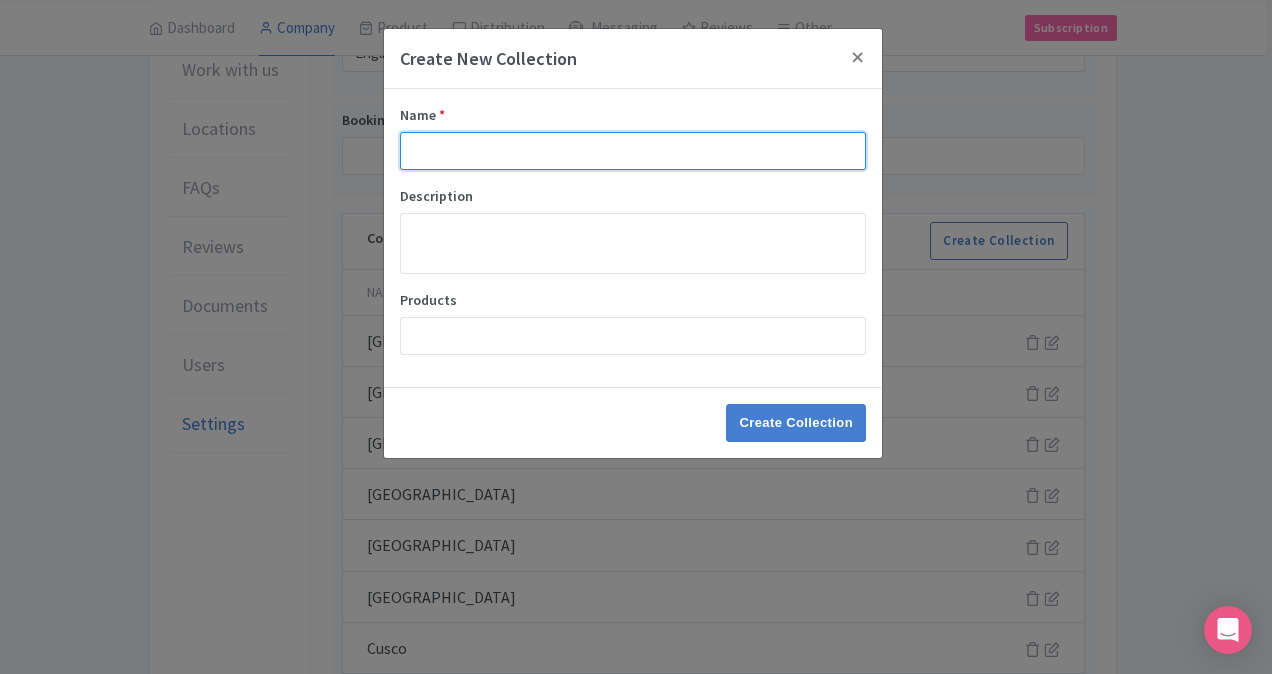 click on "Name   *" at bounding box center [633, 151] 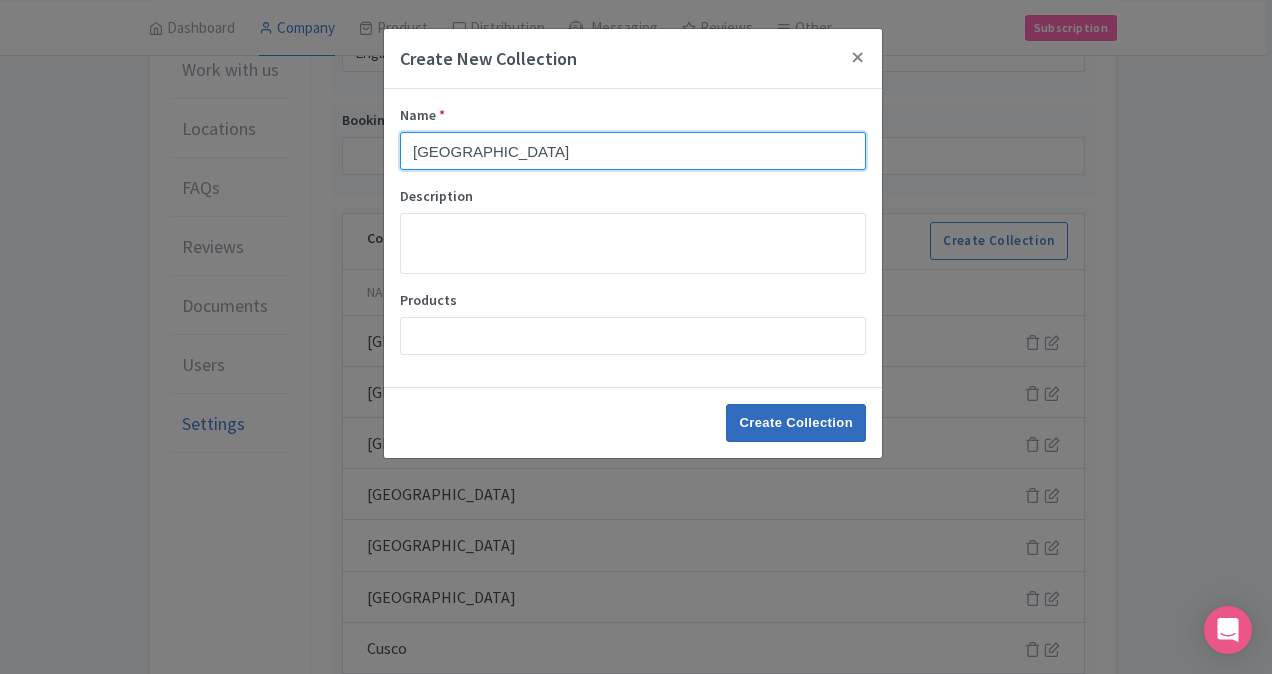 type on "Marrakech" 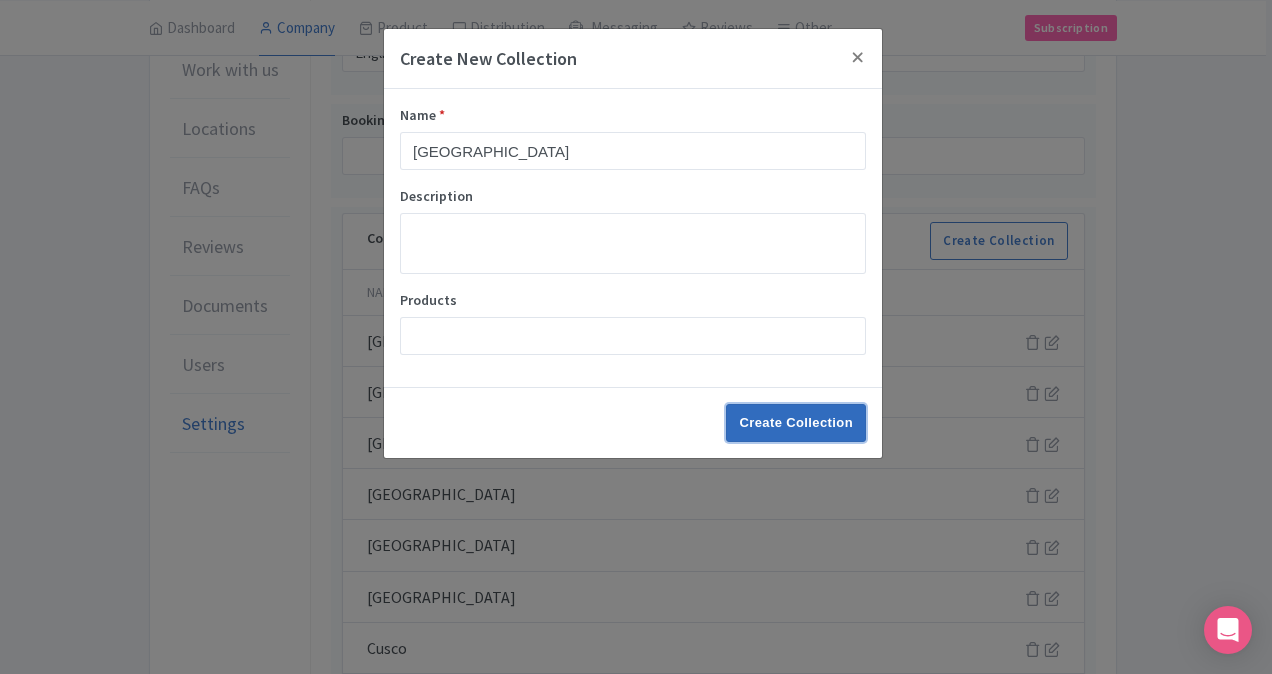 click on "Create Collection" at bounding box center [796, 423] 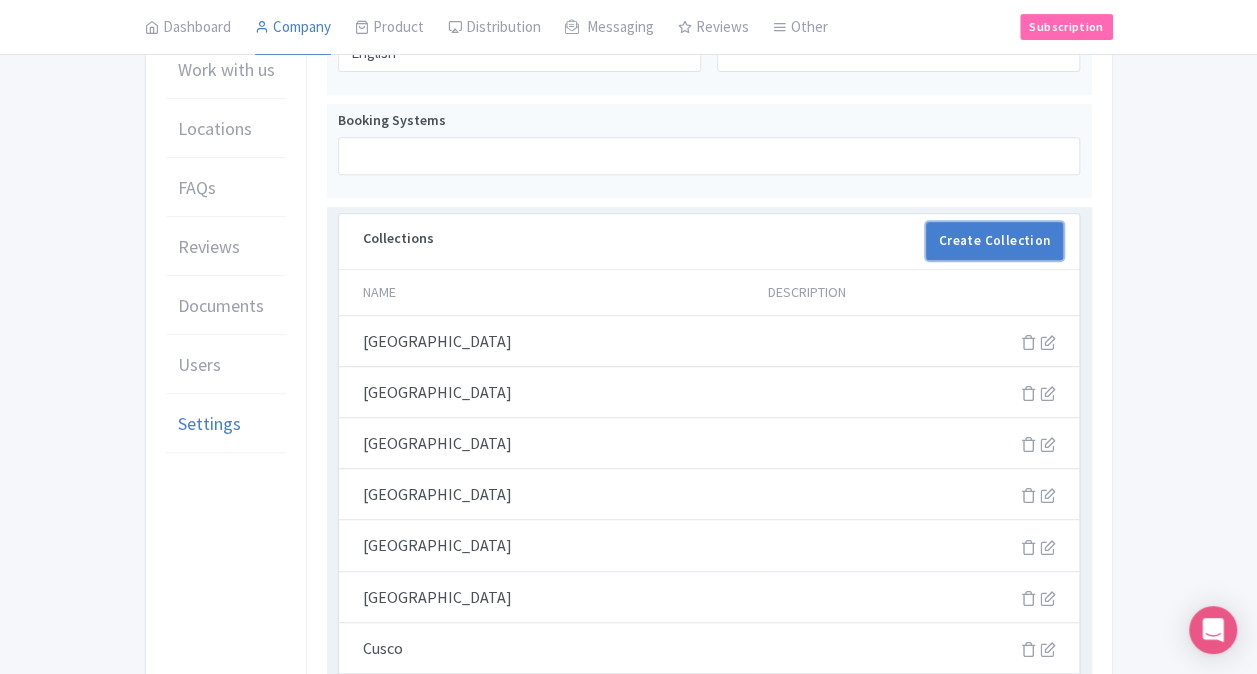 click on "Create Collection" at bounding box center (995, 241) 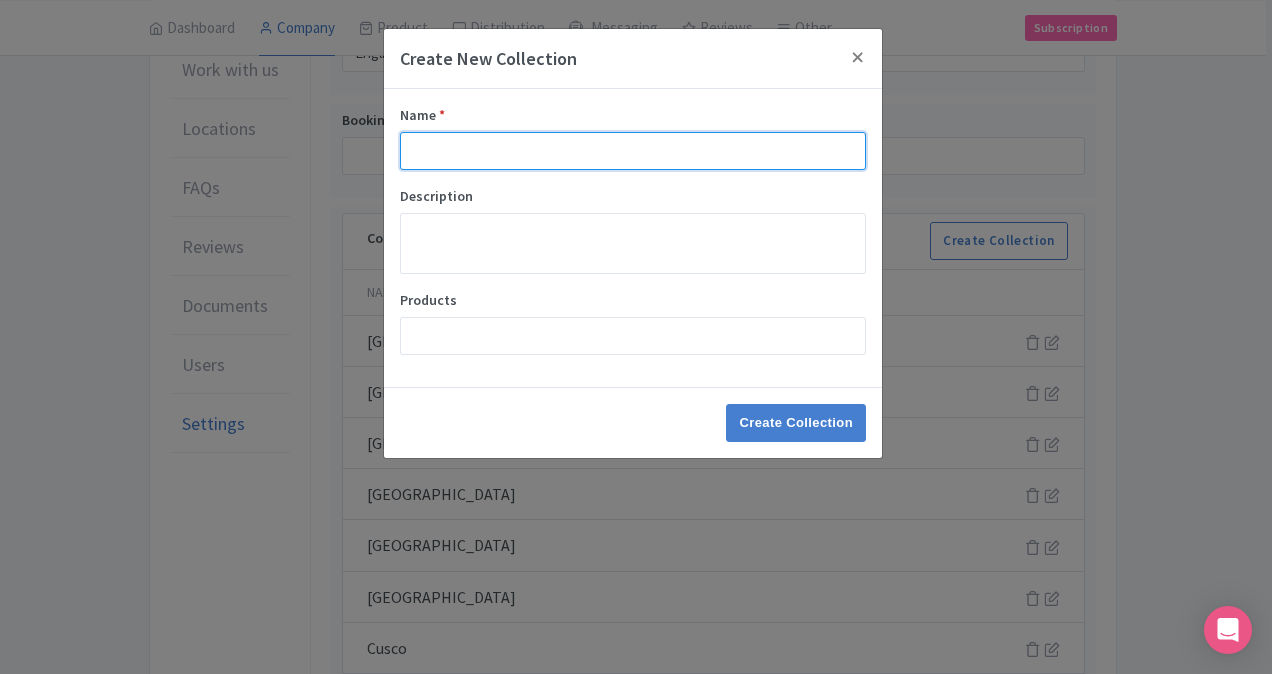 click on "Name   *" at bounding box center (633, 151) 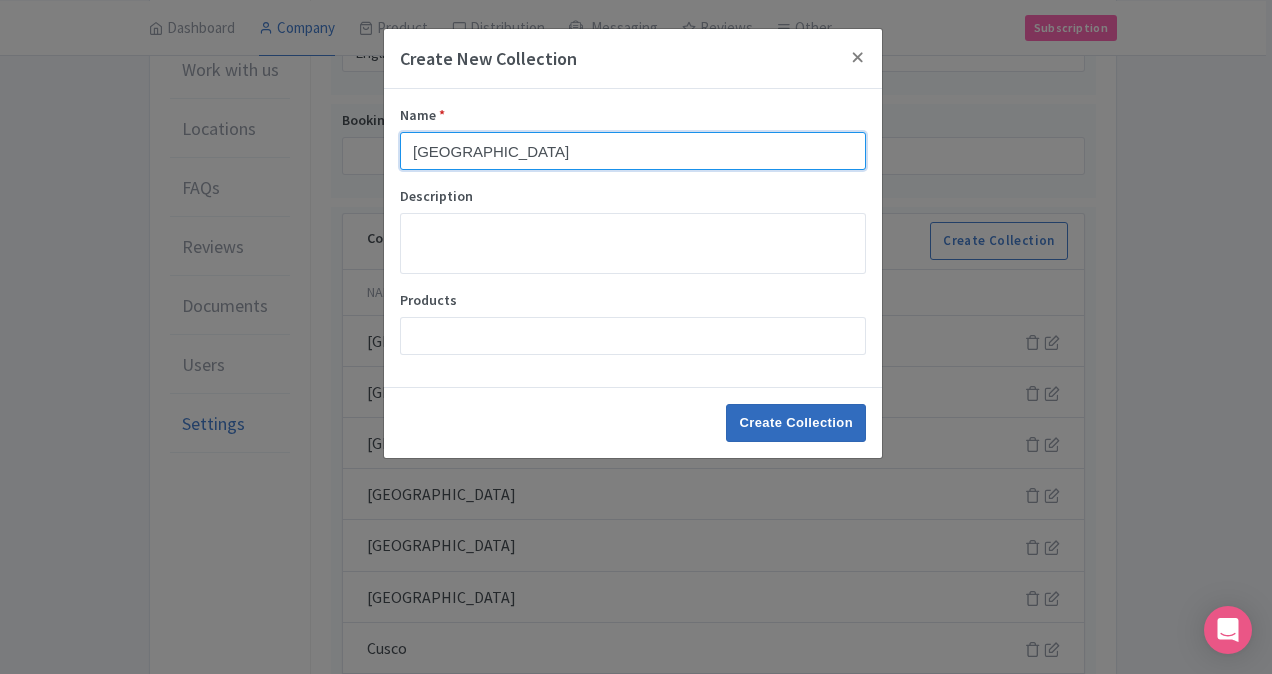 type on "[GEOGRAPHIC_DATA]" 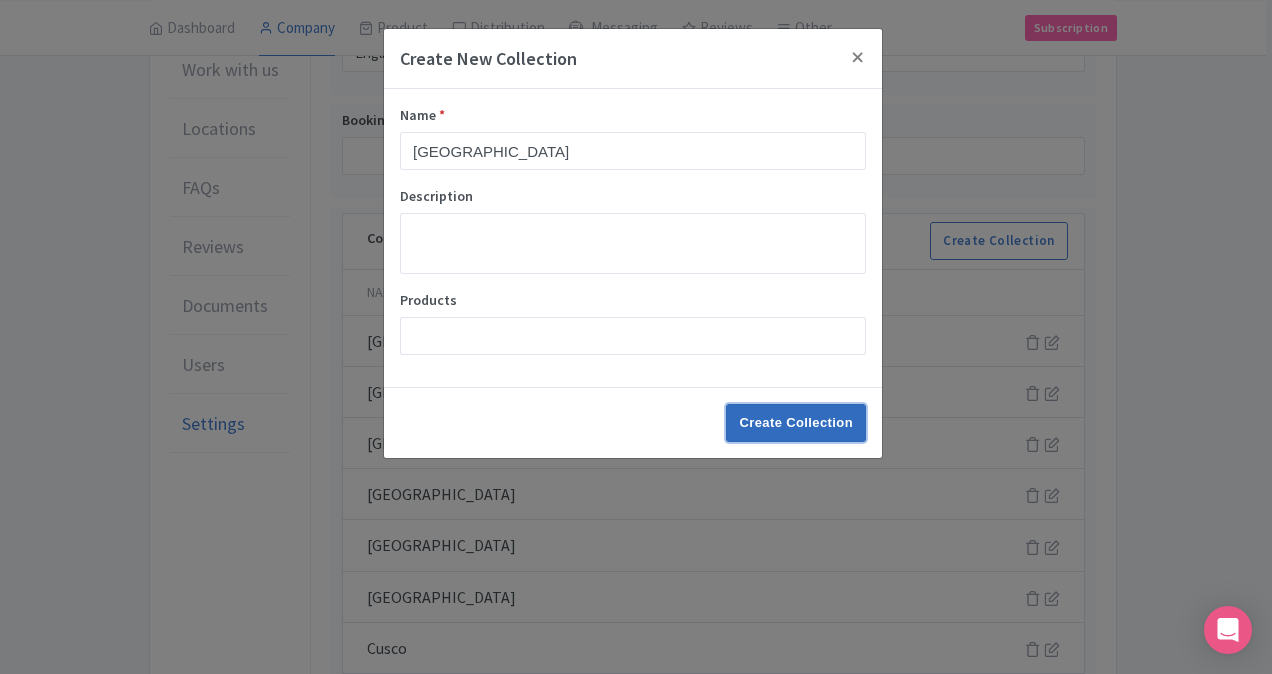 click on "Create Collection" at bounding box center (796, 423) 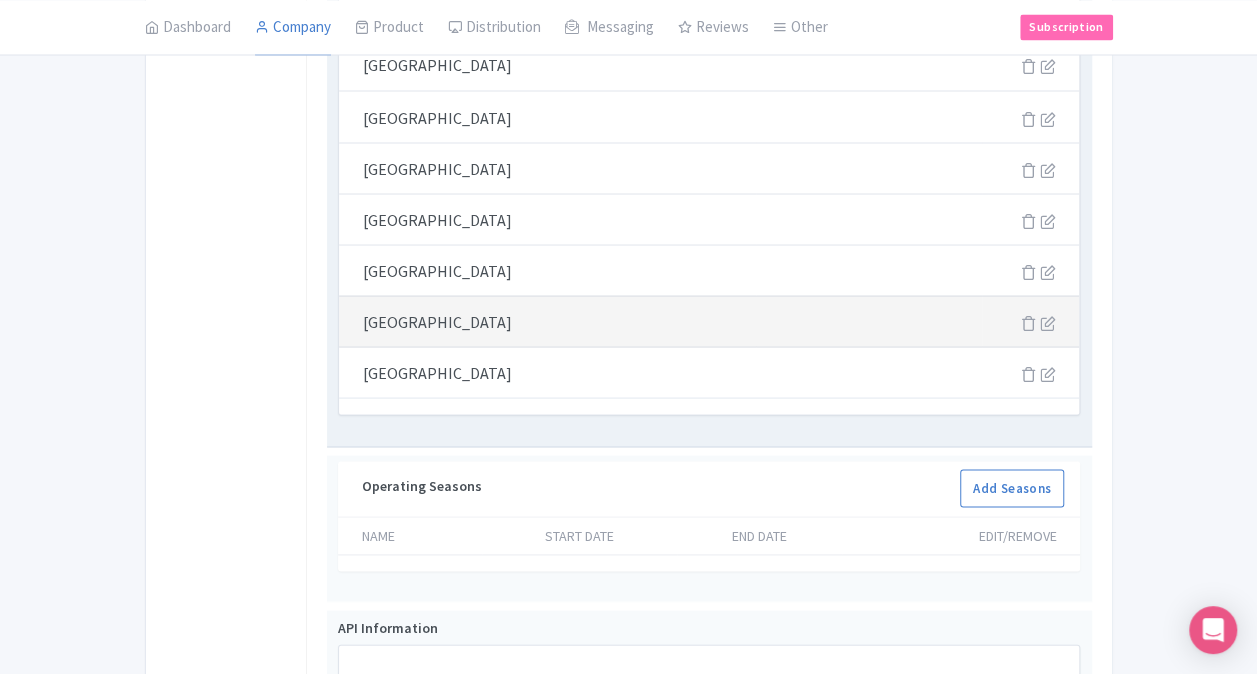 scroll, scrollTop: 2064, scrollLeft: 0, axis: vertical 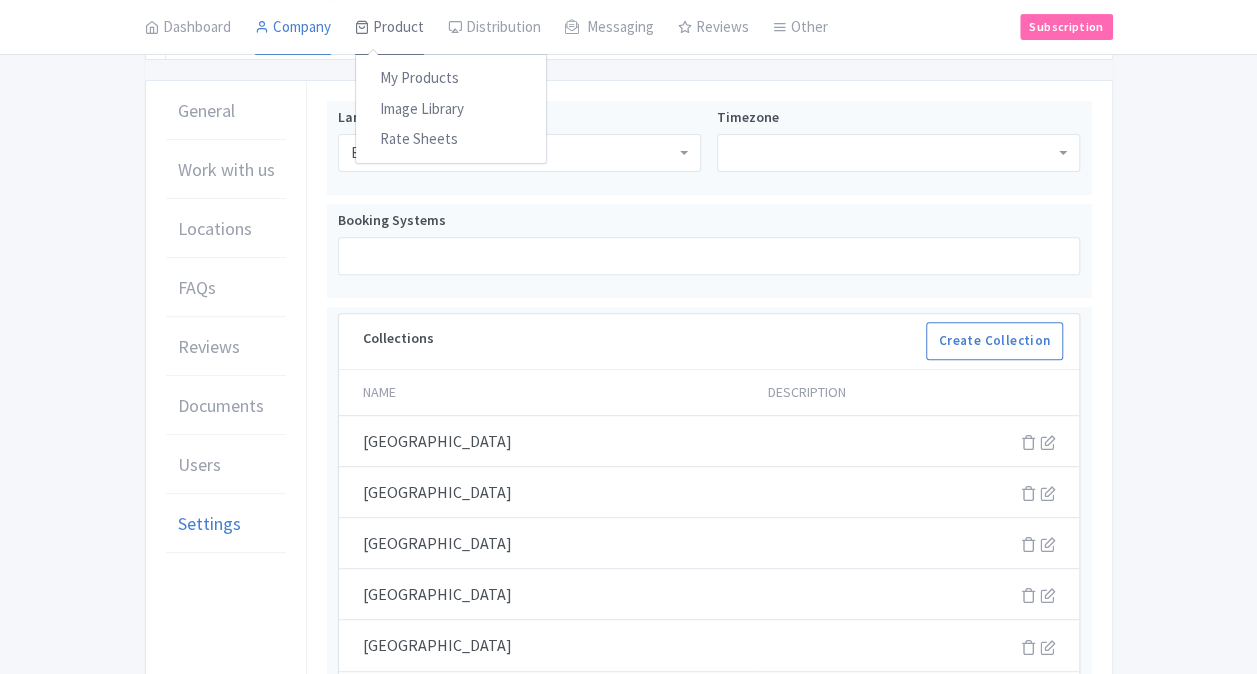 click on "Product" at bounding box center (389, 28) 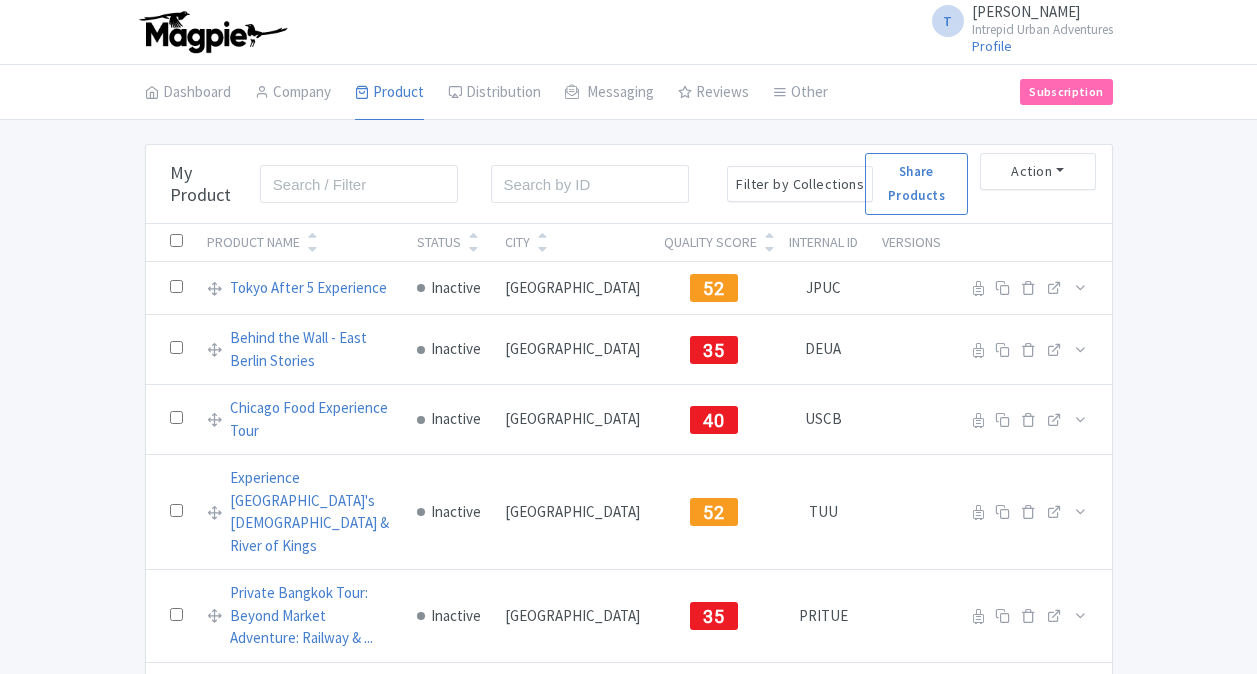 scroll, scrollTop: 0, scrollLeft: 0, axis: both 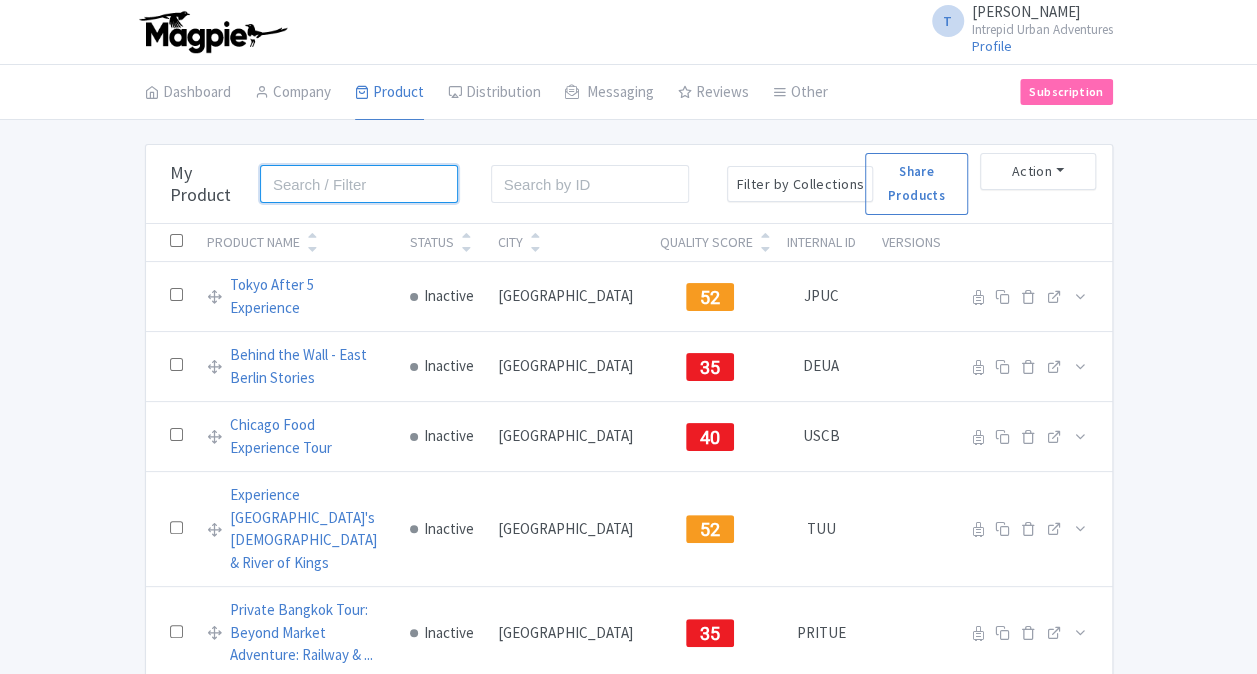 click at bounding box center (359, 184) 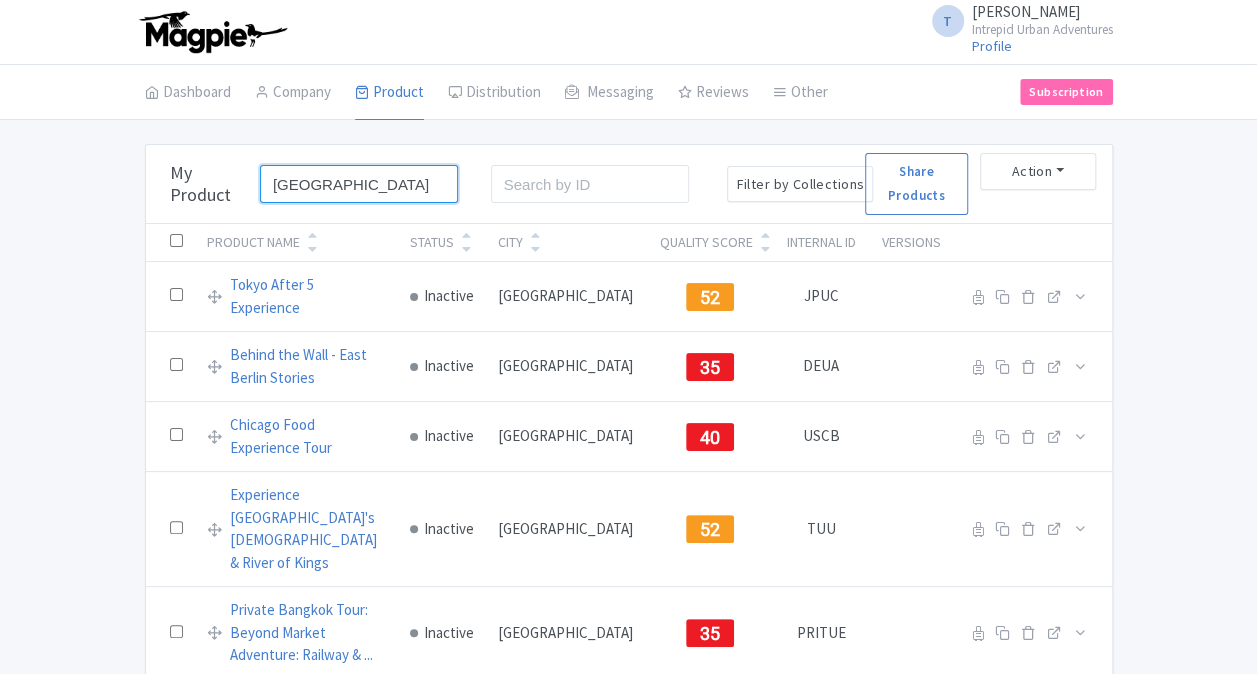 type on "Kangaroo island" 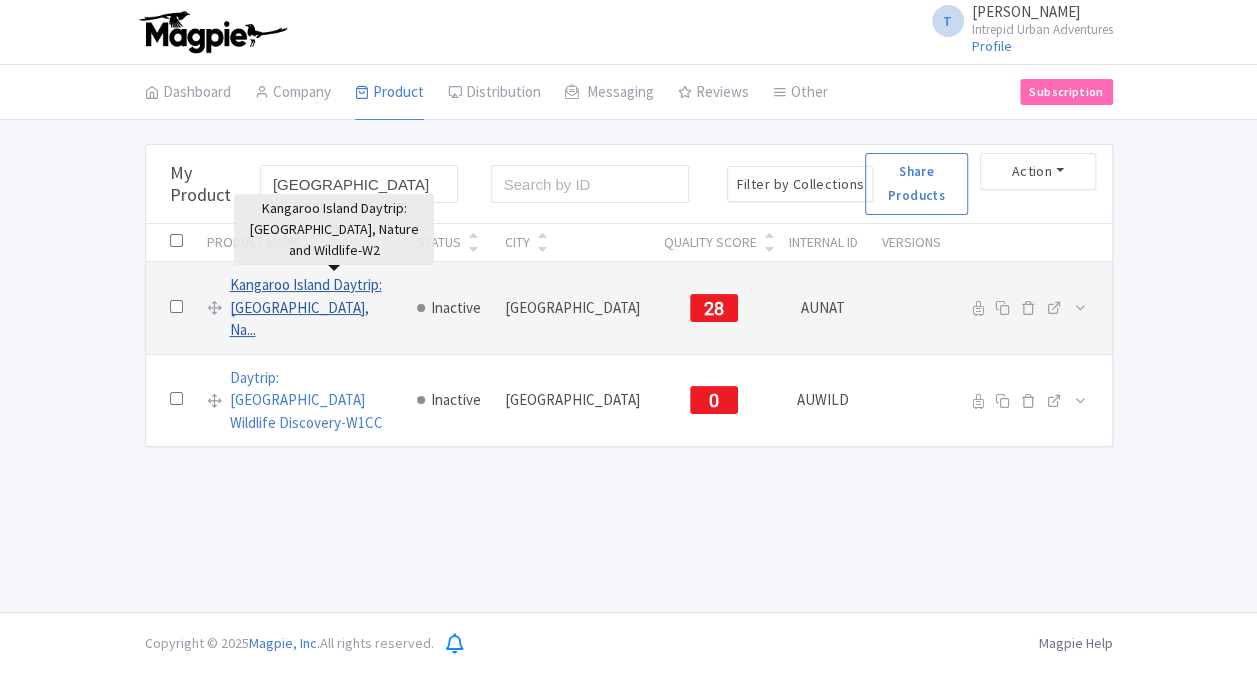 click on "Kangaroo Island Daytrip: [GEOGRAPHIC_DATA], Na..." at bounding box center [311, 308] 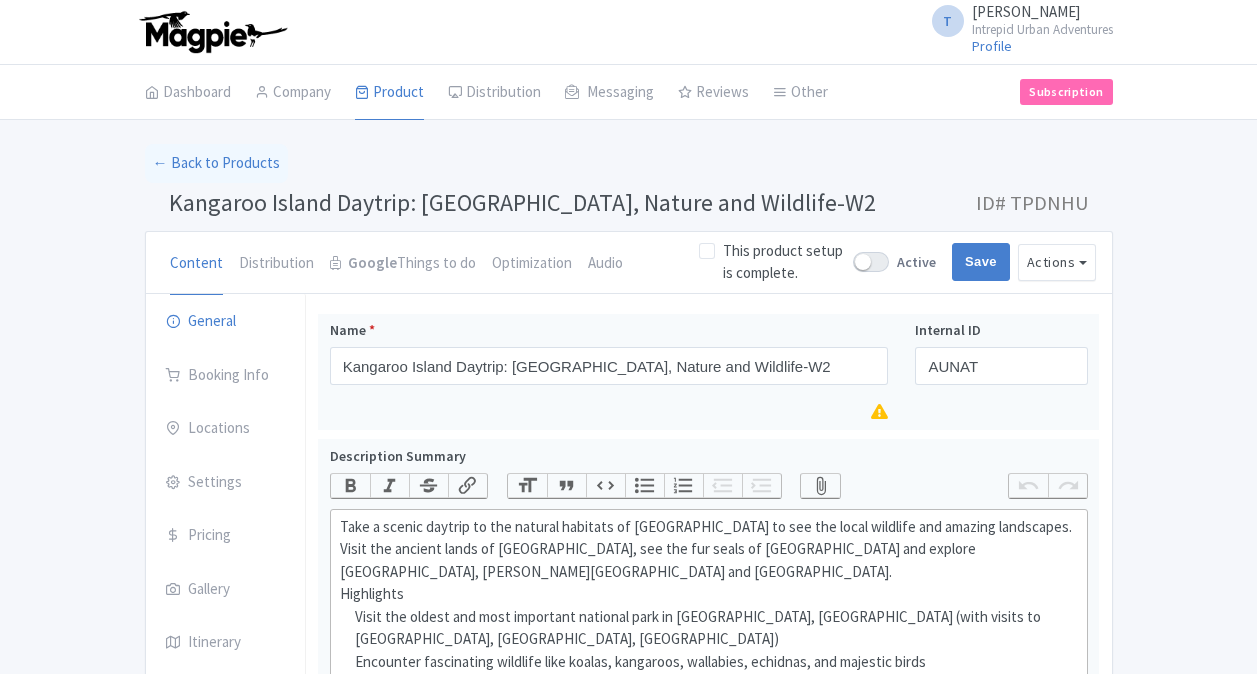 scroll, scrollTop: 0, scrollLeft: 0, axis: both 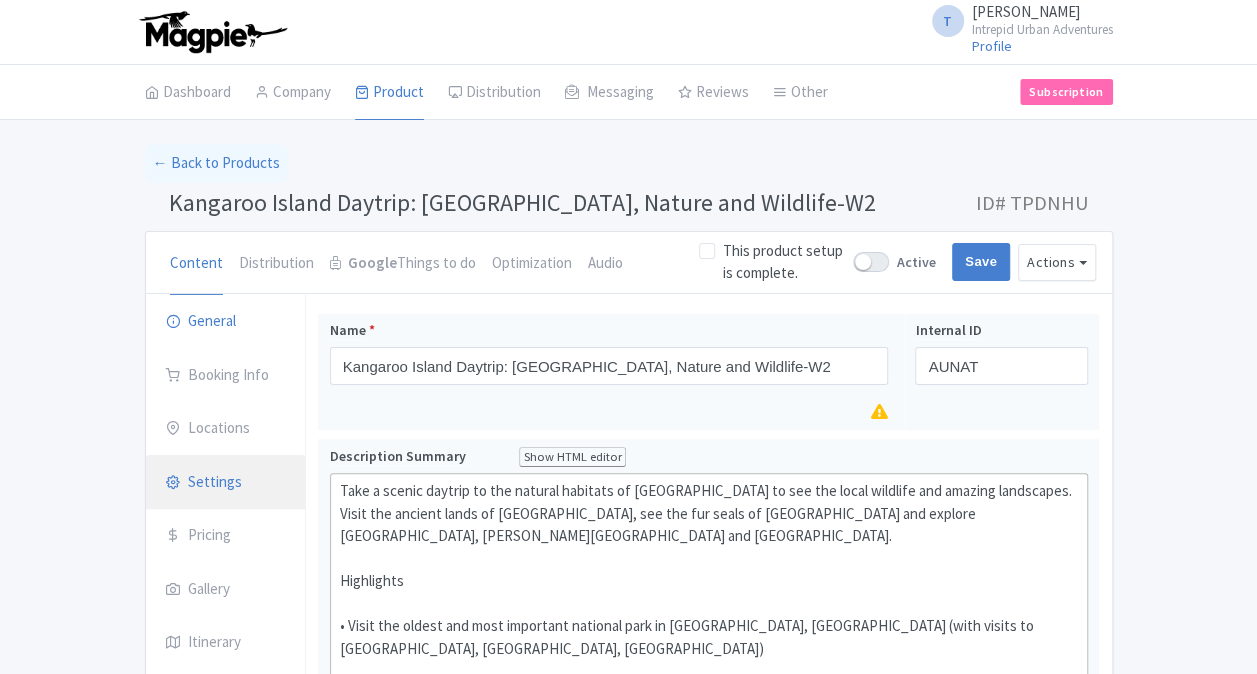 click on "Settings" at bounding box center (226, 483) 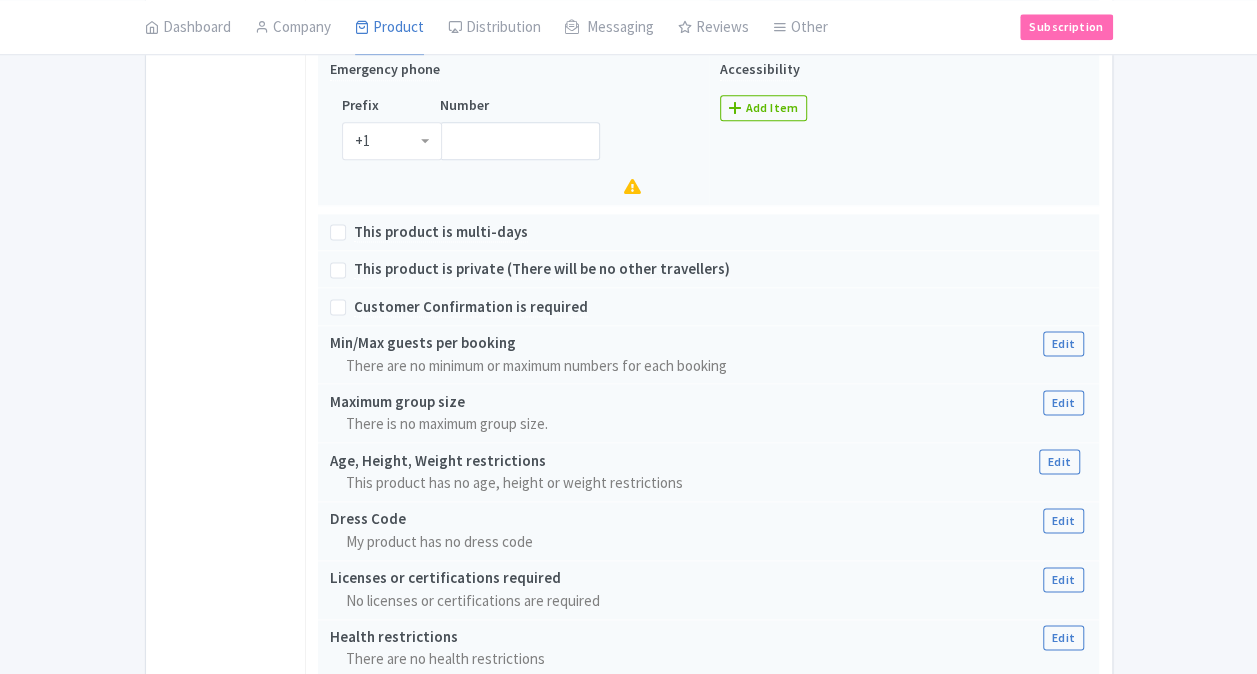 scroll, scrollTop: 1684, scrollLeft: 0, axis: vertical 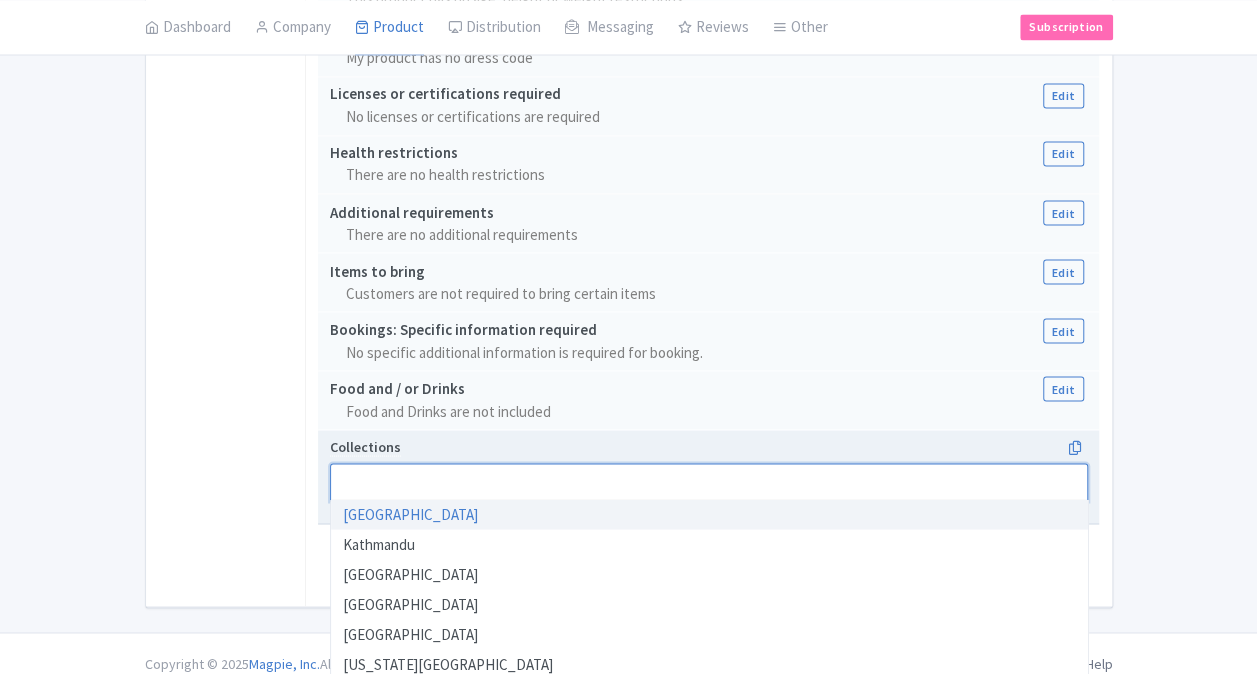 click at bounding box center [709, 482] 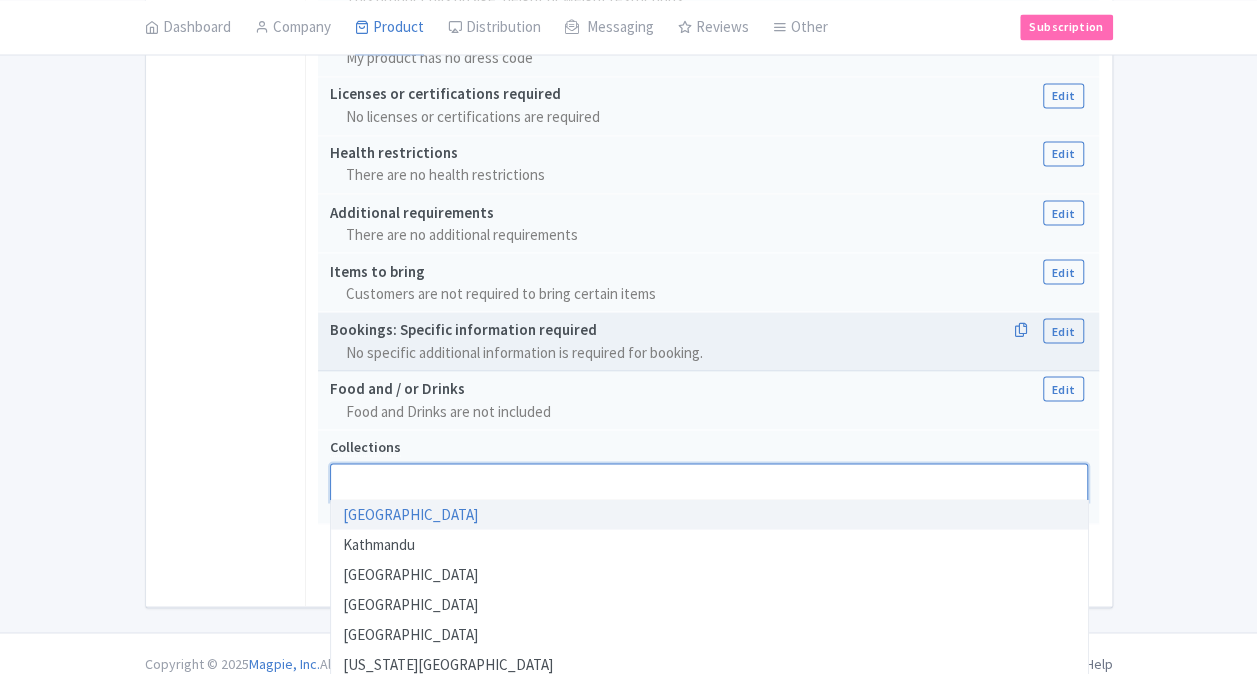 paste on "Kangaroo island" 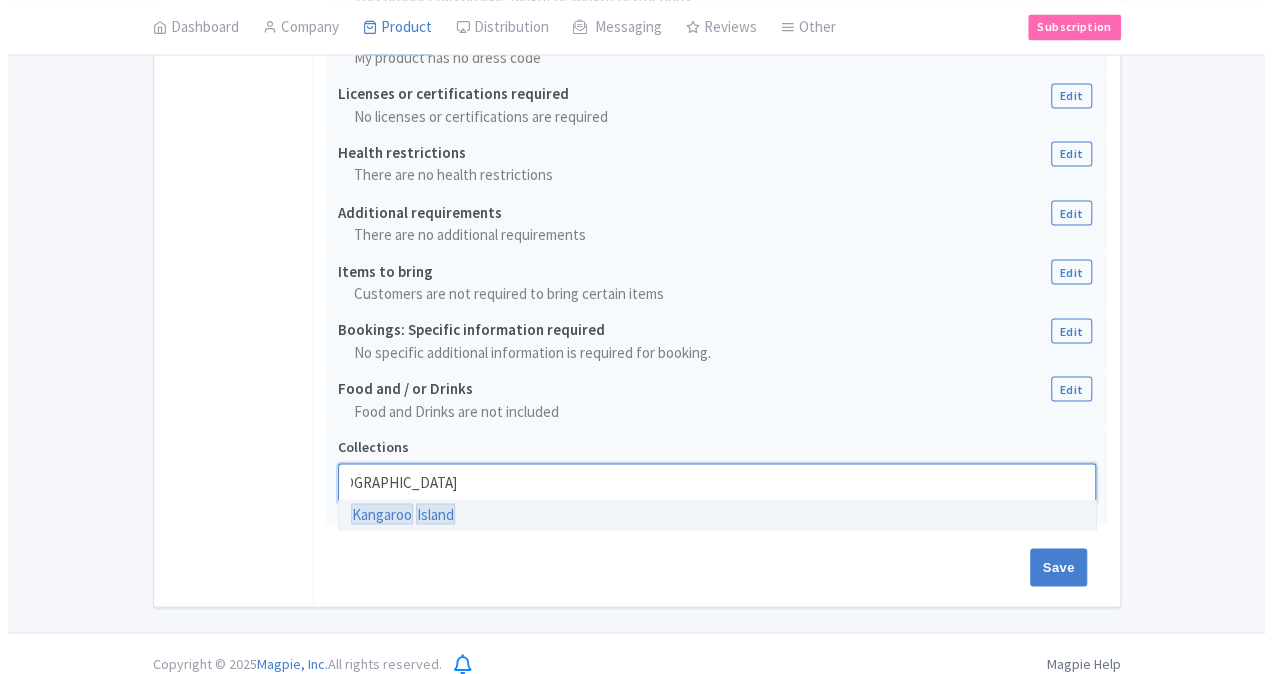 scroll, scrollTop: 0, scrollLeft: 0, axis: both 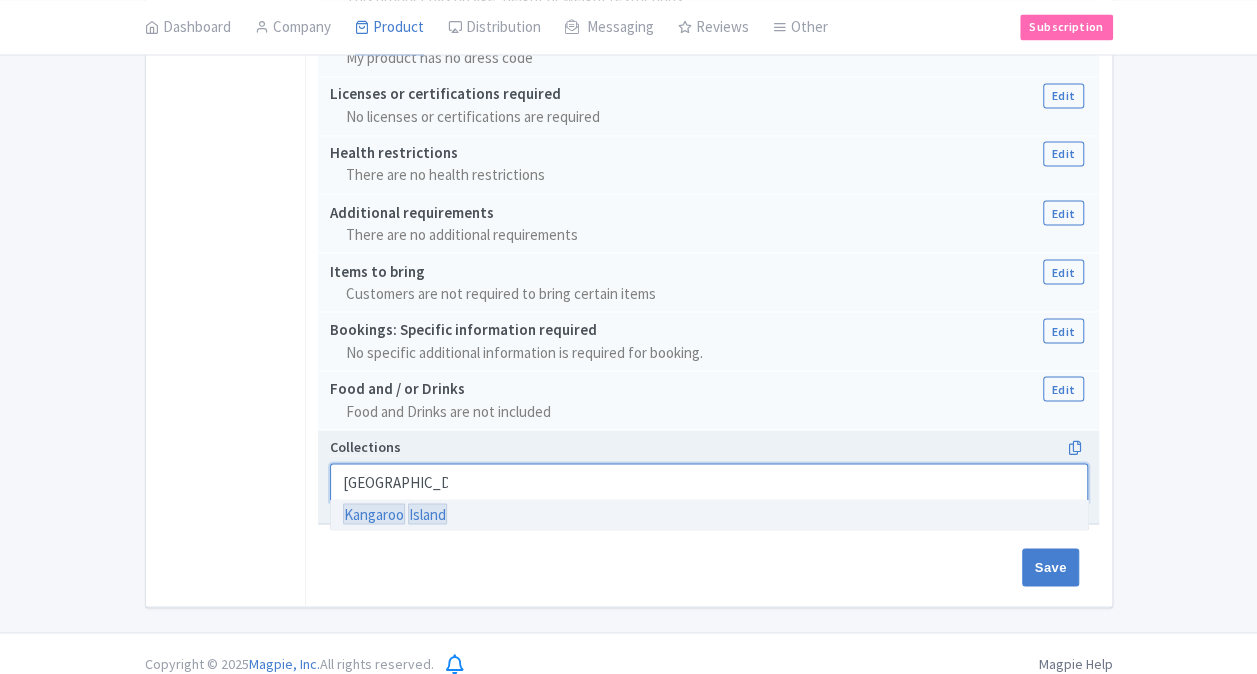 type 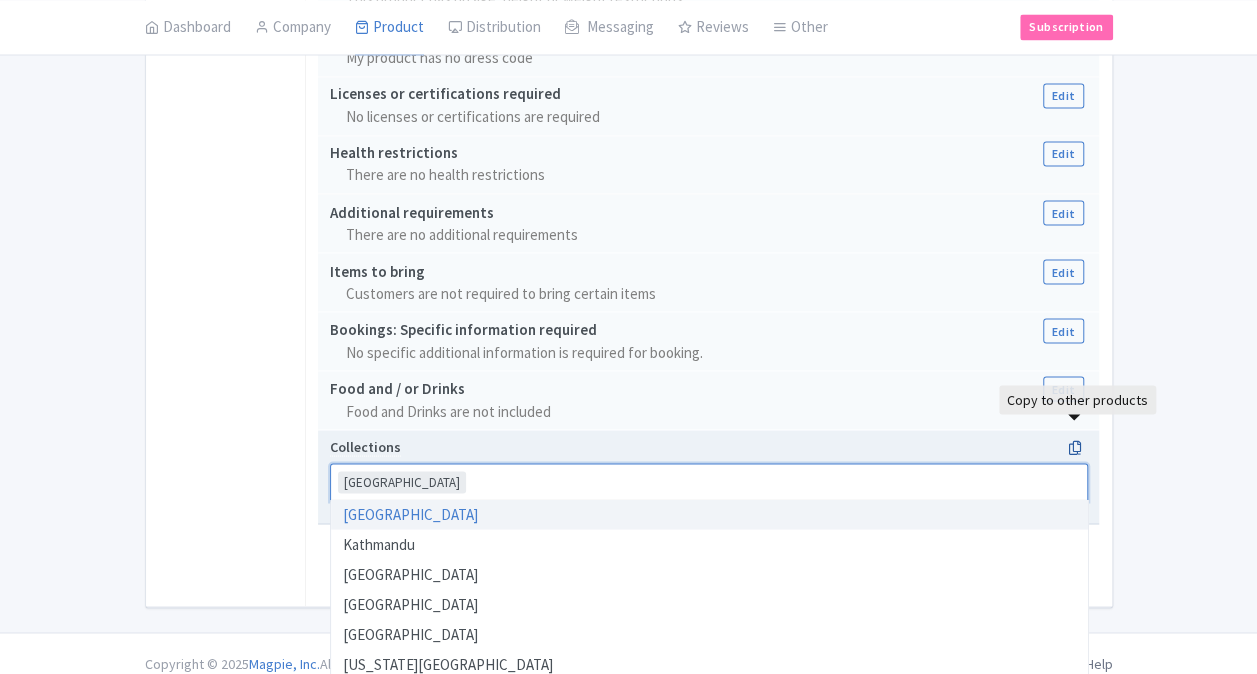 click at bounding box center (1074, 447) 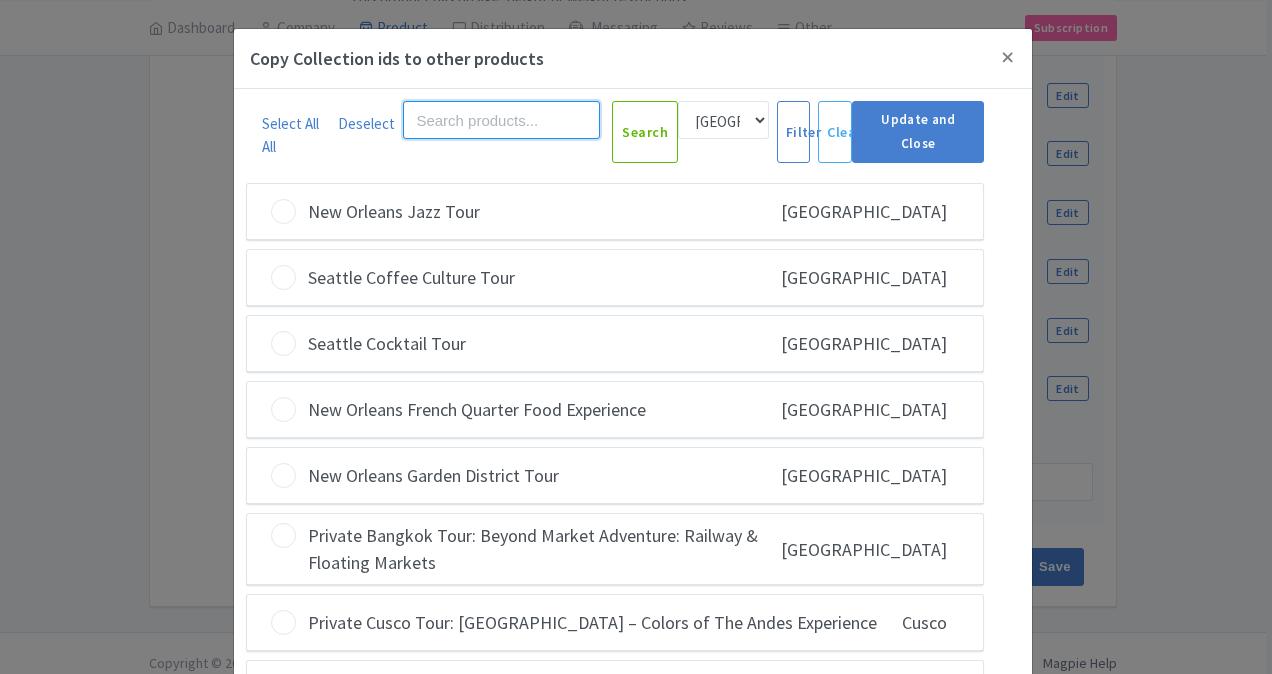click at bounding box center [501, 120] 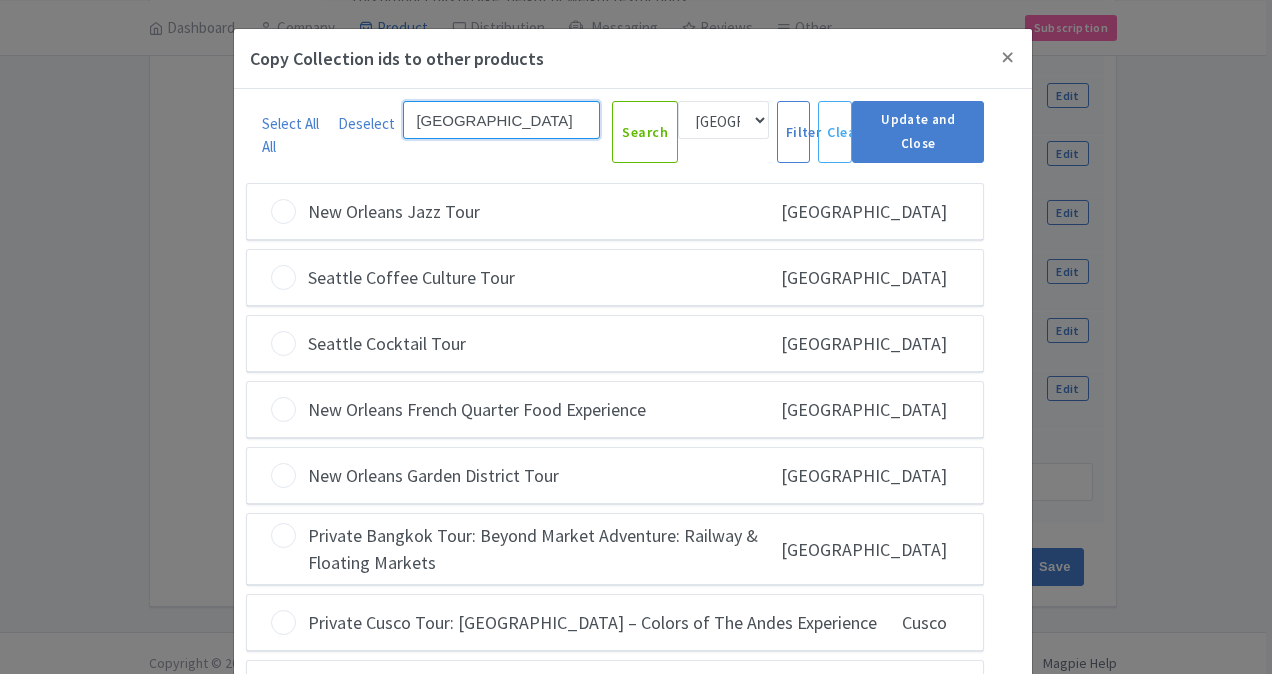 type on "Kangaroo island" 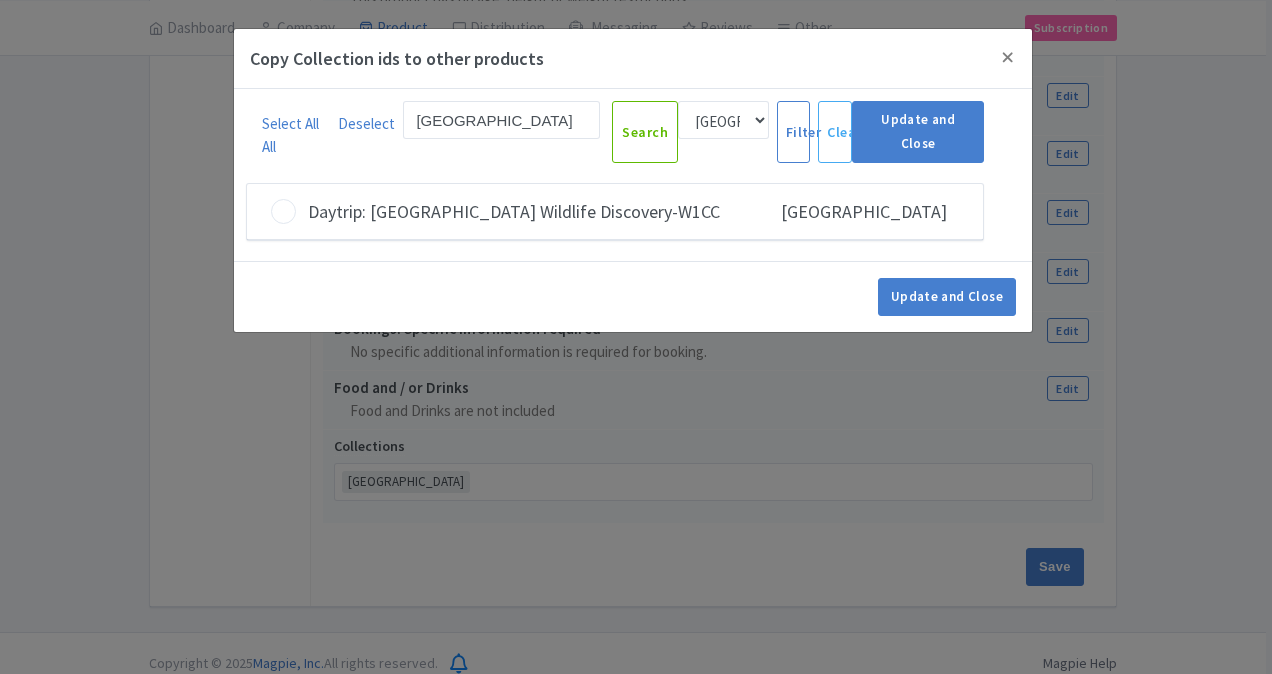 click at bounding box center (283, 211) 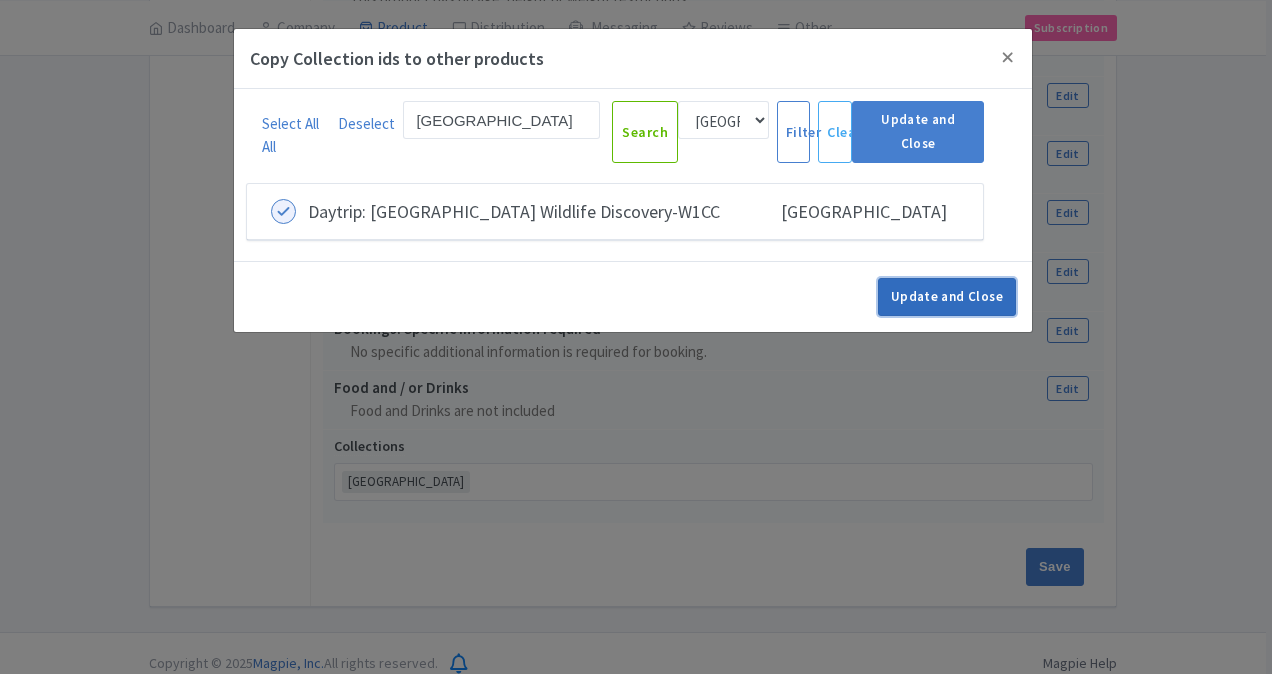 click on "Update and Close" at bounding box center [947, 297] 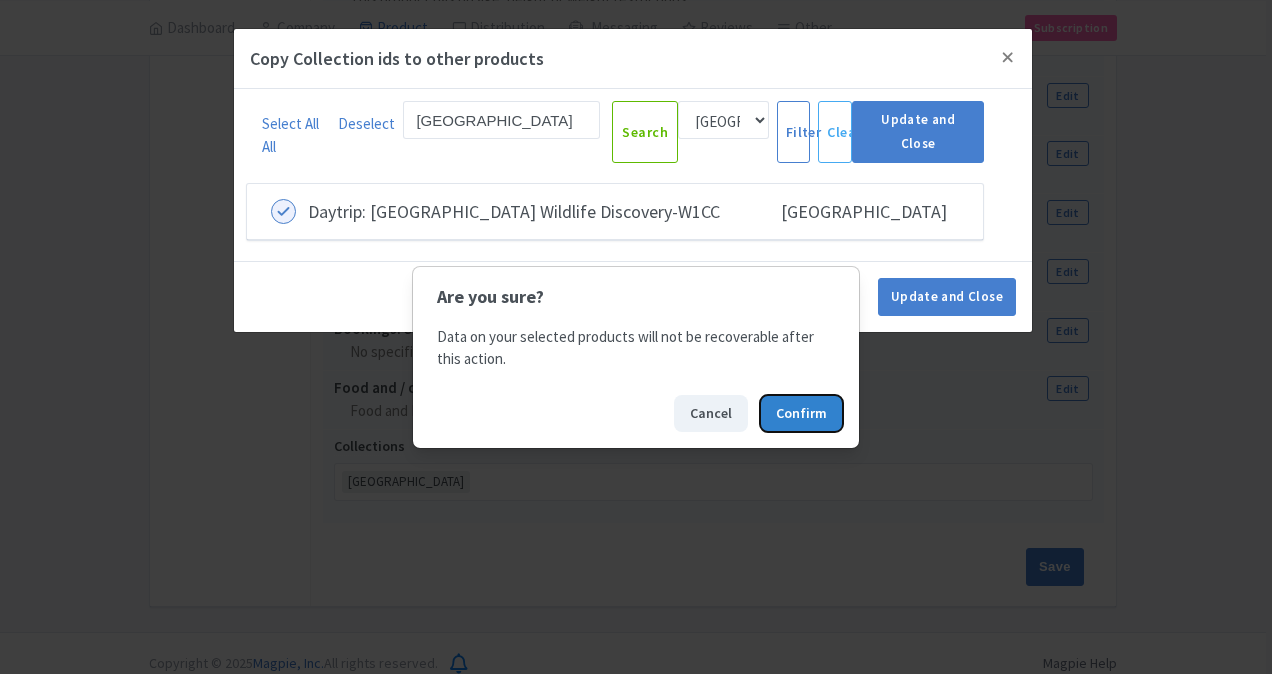 click on "Confirm" at bounding box center (801, 413) 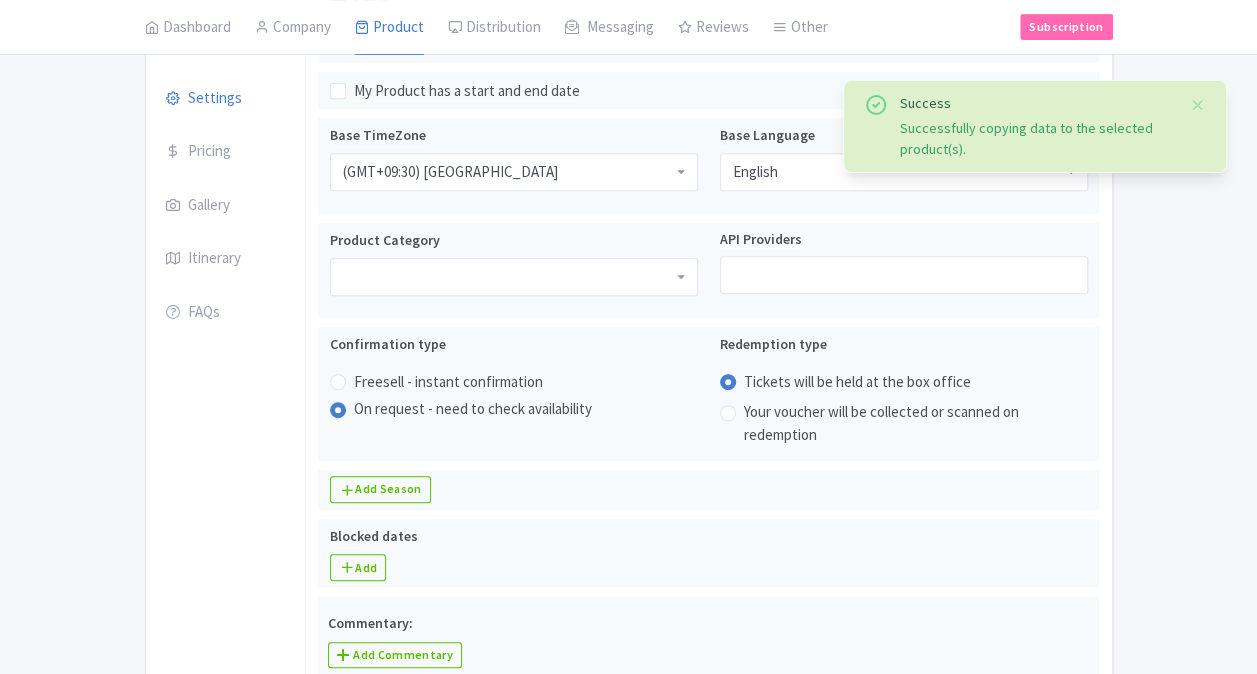scroll, scrollTop: 0, scrollLeft: 0, axis: both 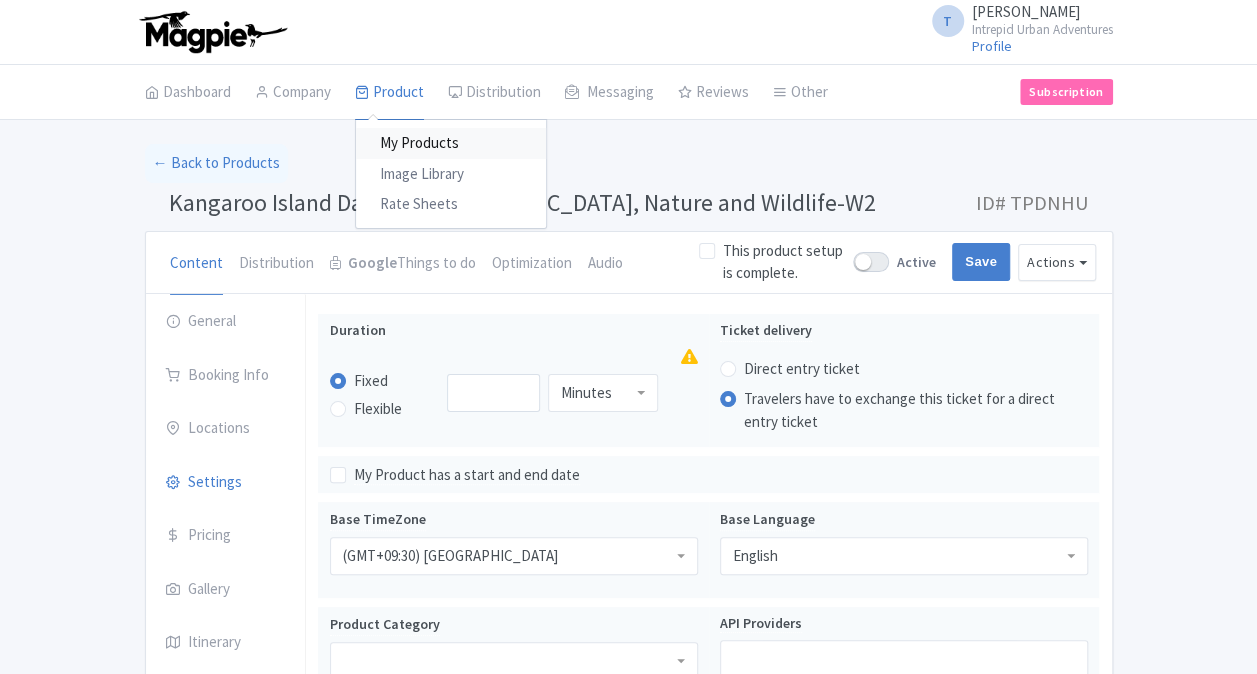 click on "My Products" at bounding box center [451, 143] 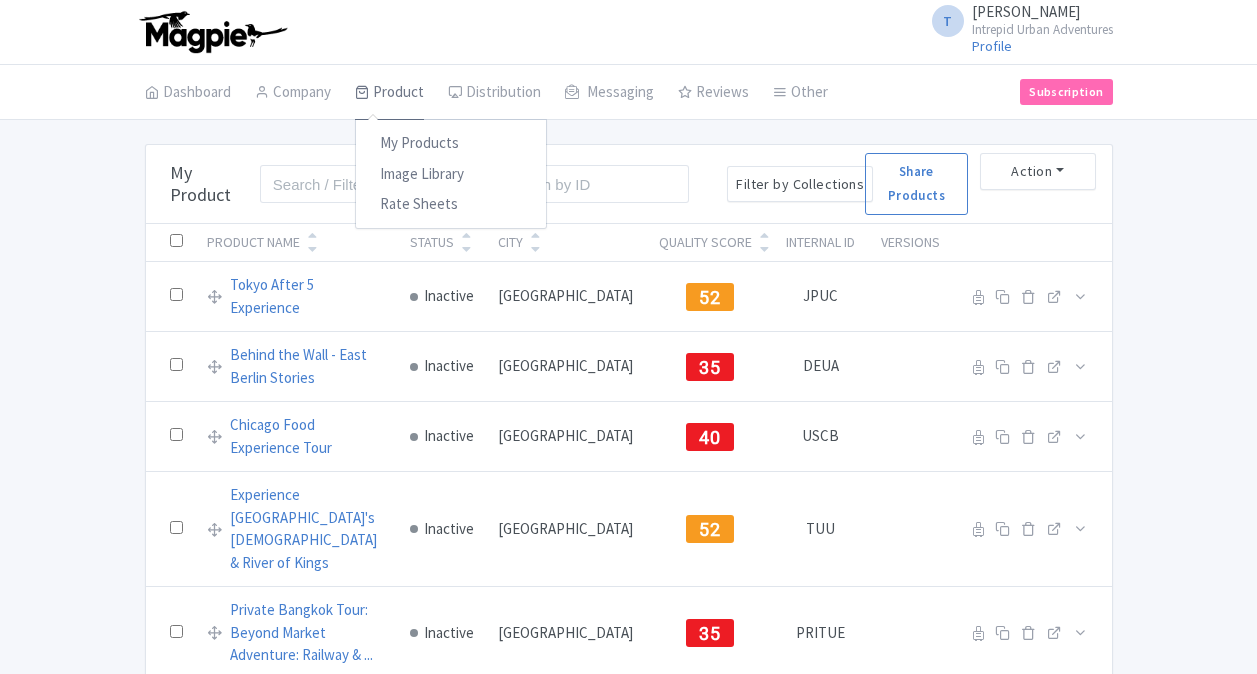 scroll, scrollTop: 0, scrollLeft: 0, axis: both 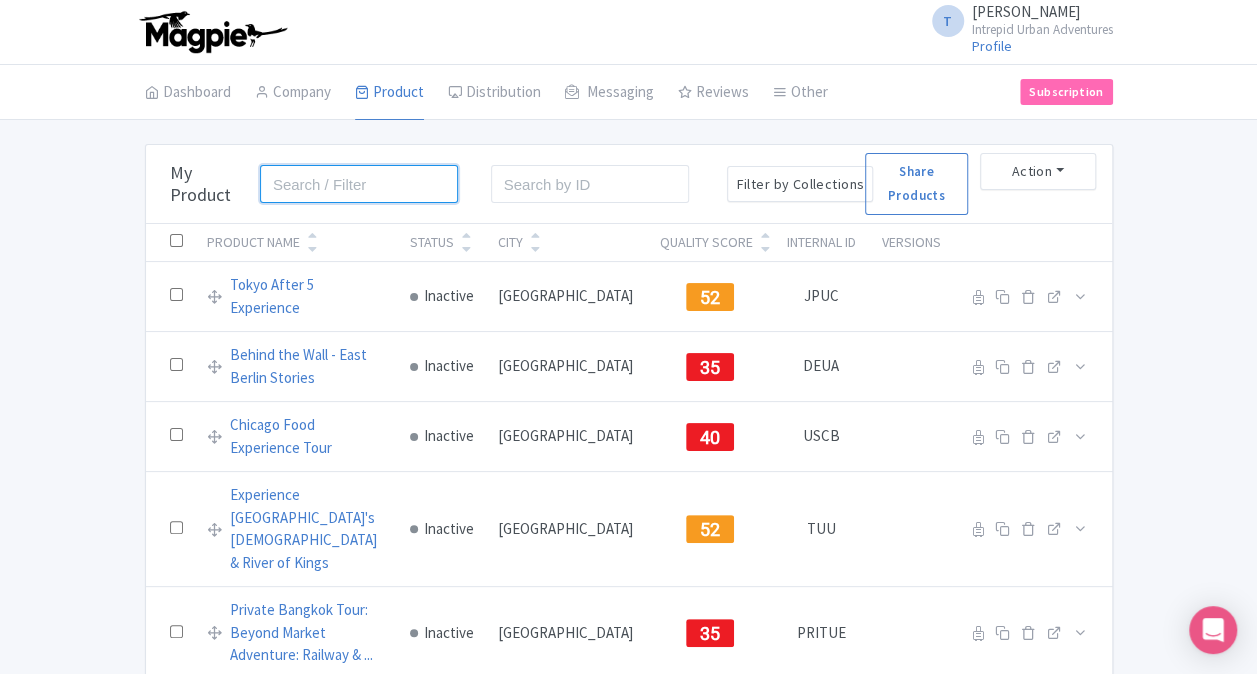 click at bounding box center [359, 184] 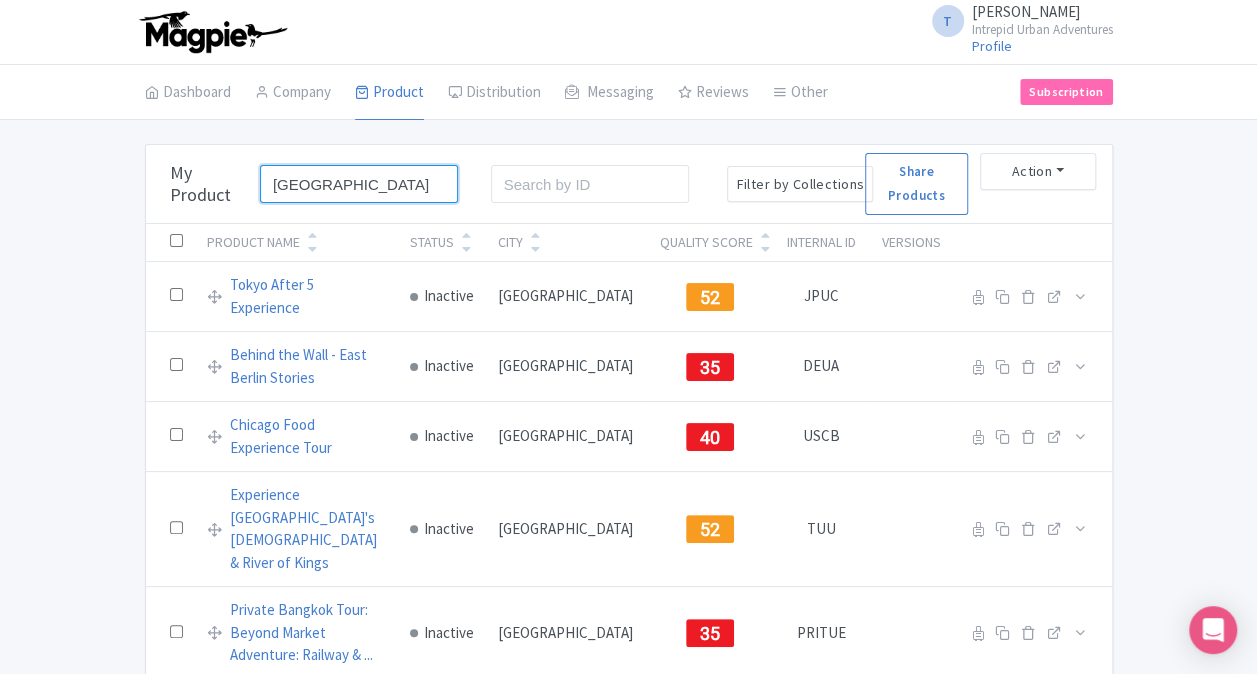 type on "[GEOGRAPHIC_DATA]" 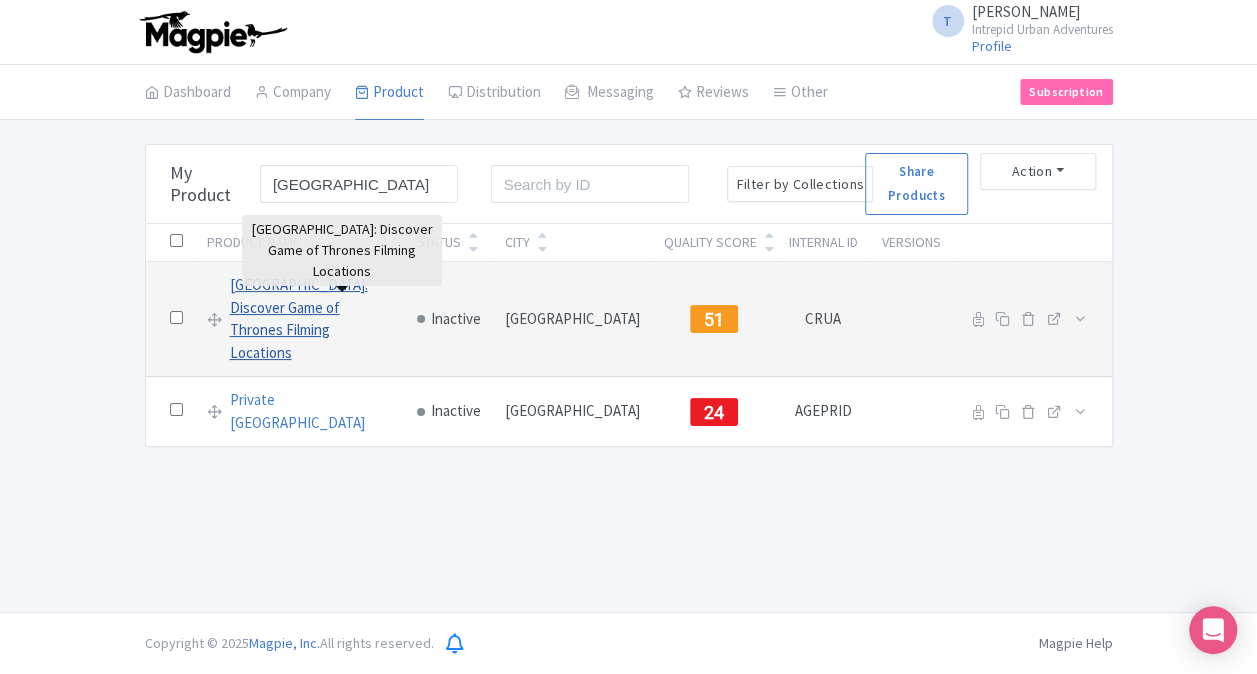 click on "[GEOGRAPHIC_DATA]: Discover Game of Thrones Filming Locations" at bounding box center (311, 319) 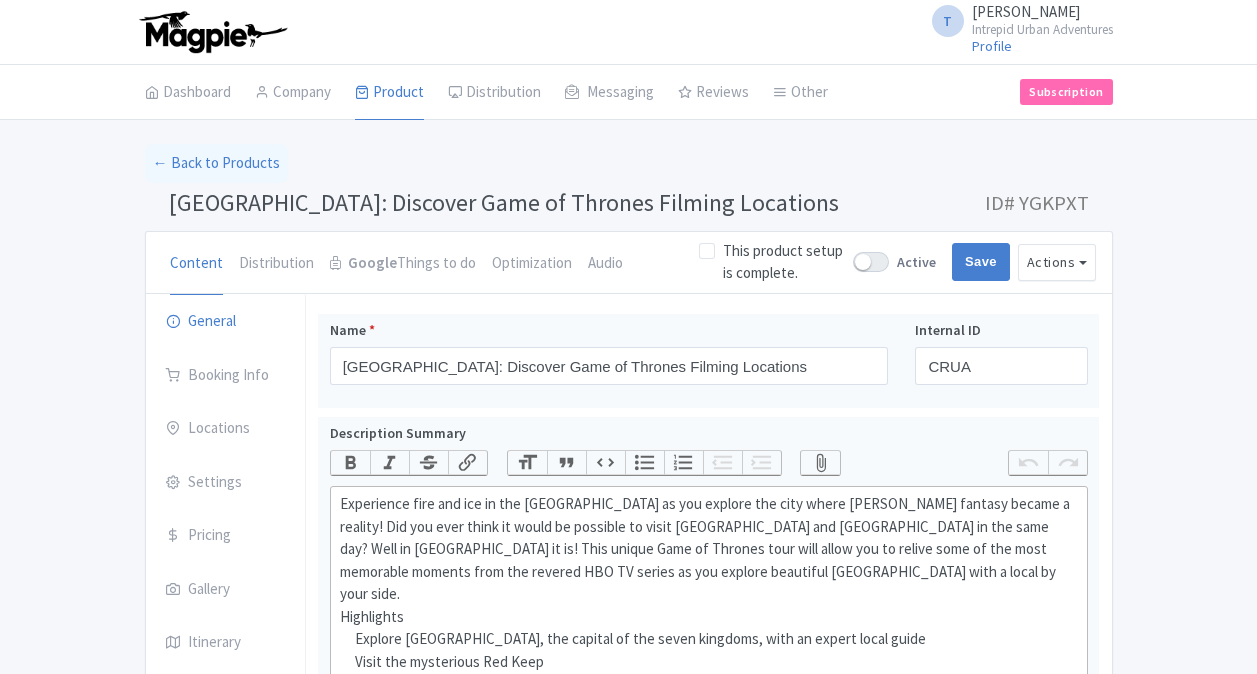 scroll, scrollTop: 0, scrollLeft: 0, axis: both 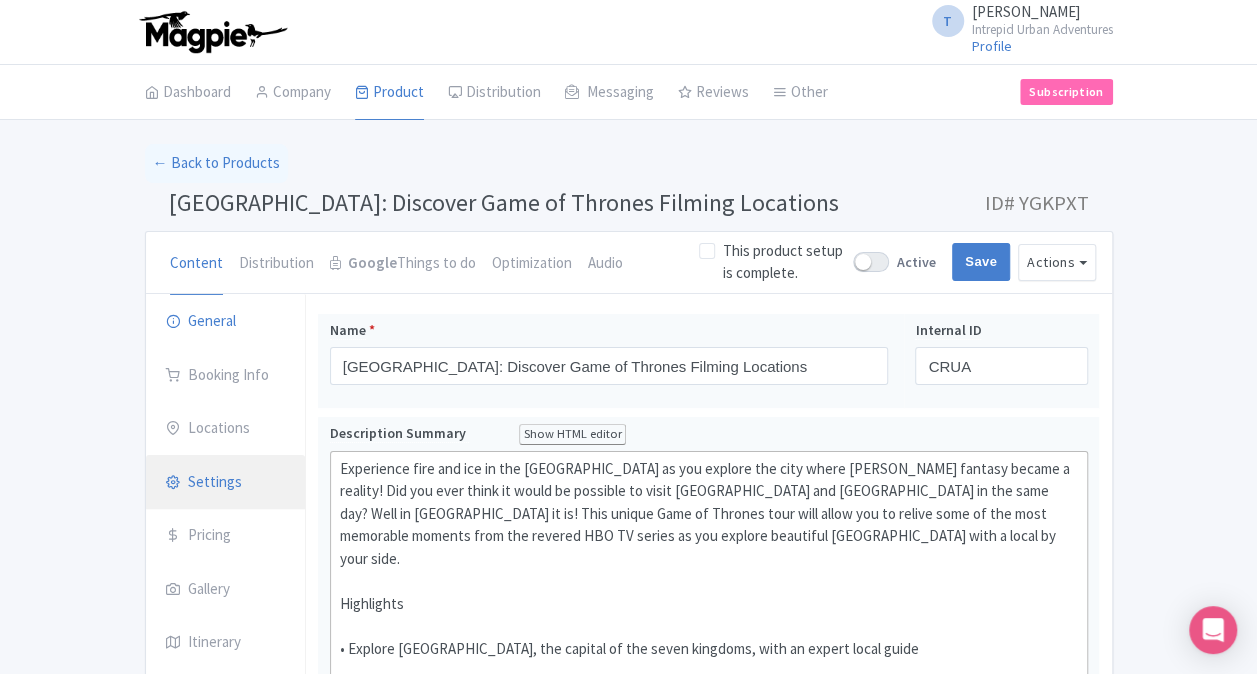 click on "Settings" at bounding box center (226, 483) 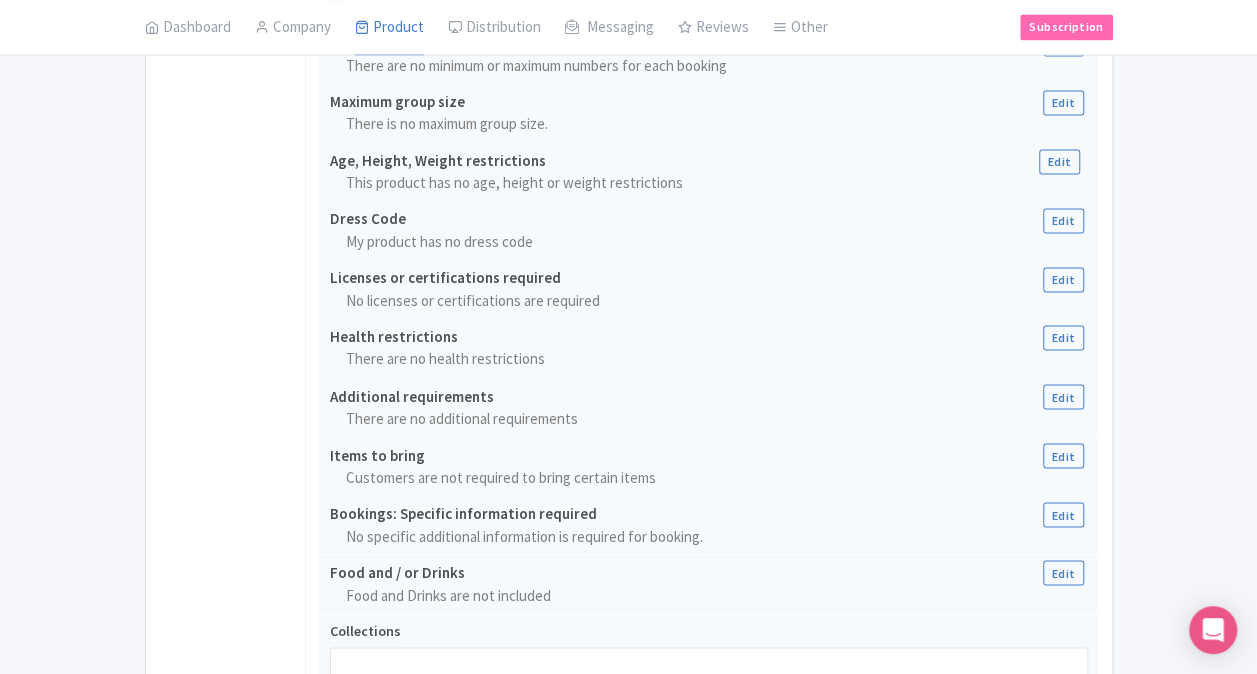 scroll, scrollTop: 1684, scrollLeft: 0, axis: vertical 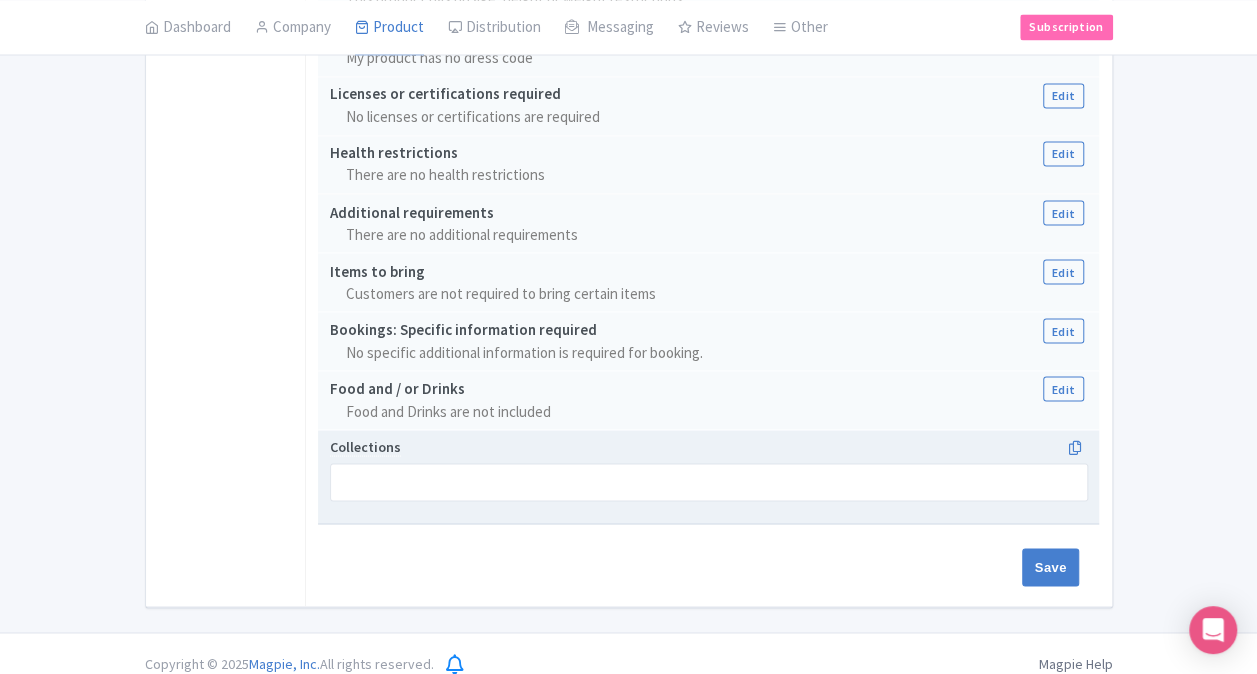 click at bounding box center (709, 482) 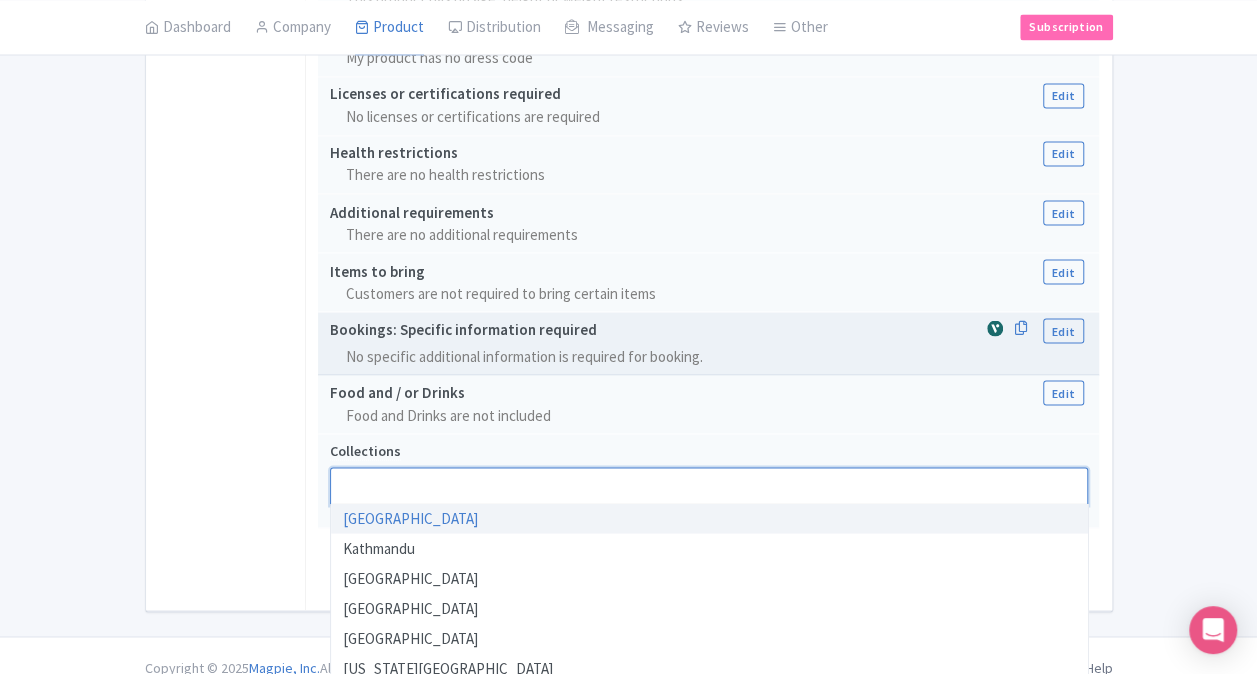paste on "[GEOGRAPHIC_DATA]" 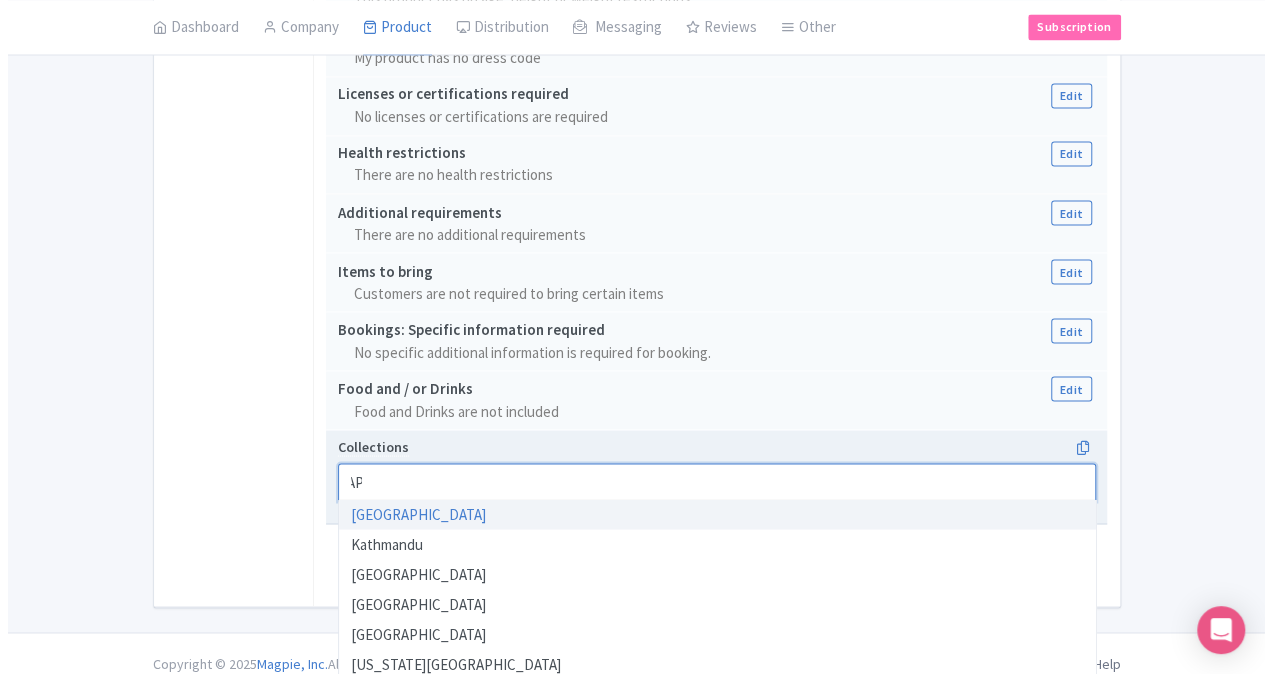 scroll, scrollTop: 0, scrollLeft: 0, axis: both 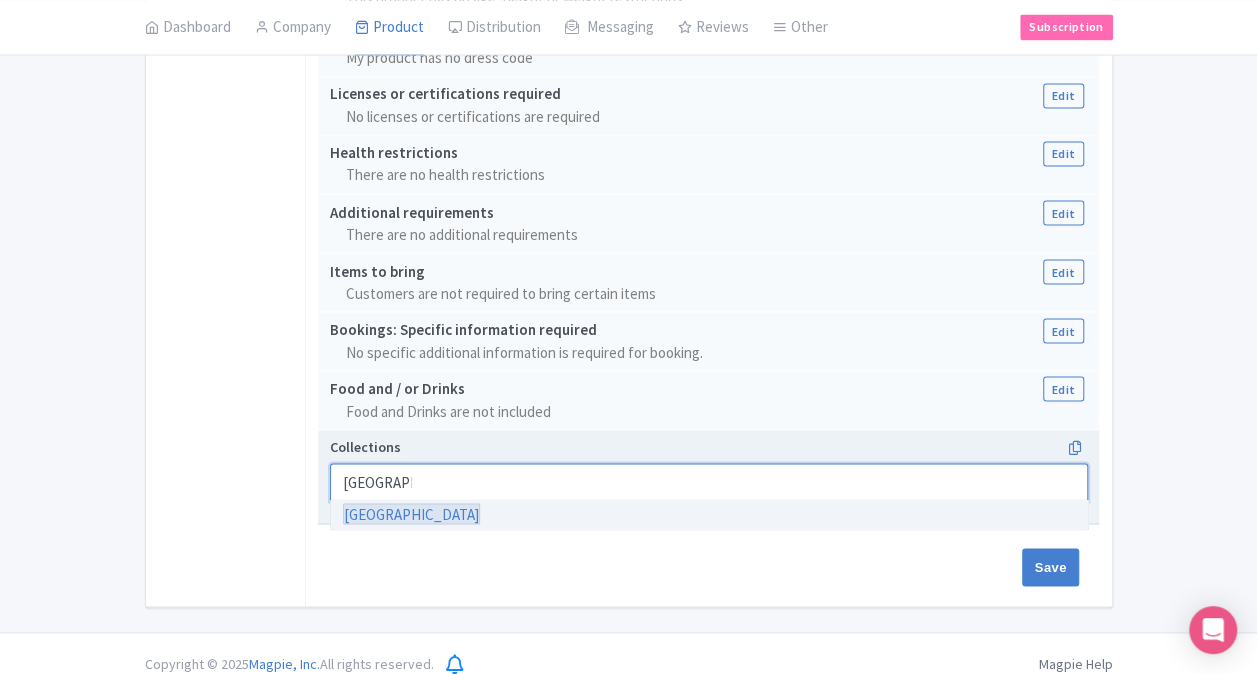 type 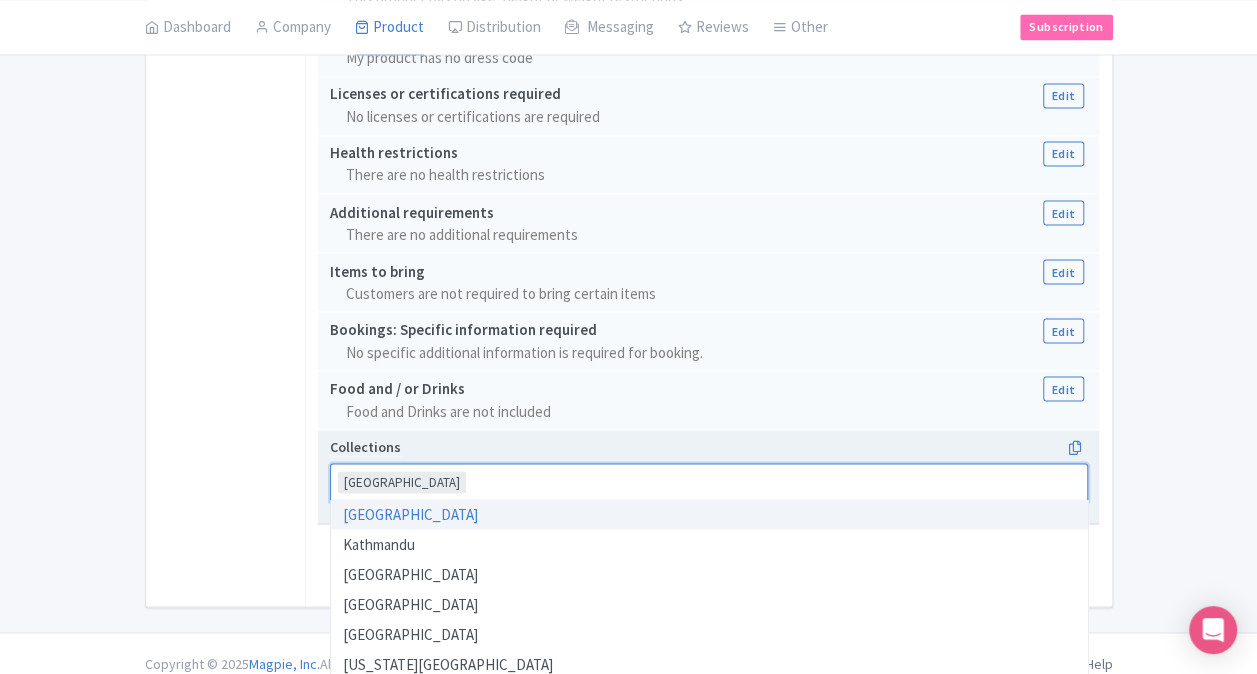 click on "Collections Dubrovnik Dubrovnik Los Angeles Kathmandu Hanoi Melbourne Cairo Washington DC Hong Kong Philadelphia Bali Tokyo Boston Paris Bangkok Lima Cusco New York Bucharest Barcelona Madrid San Jose Split New Orleans Vienna Athens Chicago Denver Seattle Quito Kangaroo Island Florence London Venice Delhi Ho Chi Minh Hoi An Istanbul Havana Mexico Toronto Casablanca Marrakech Nairobi" at bounding box center [709, 468] 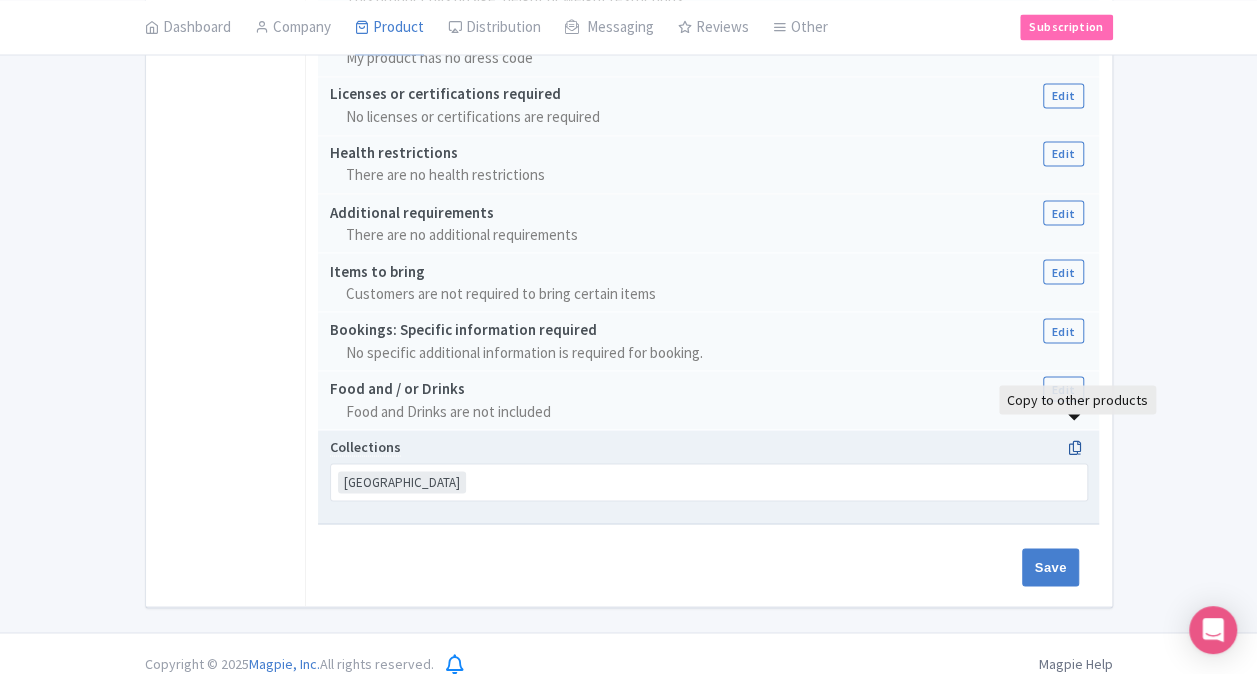 click at bounding box center (1074, 447) 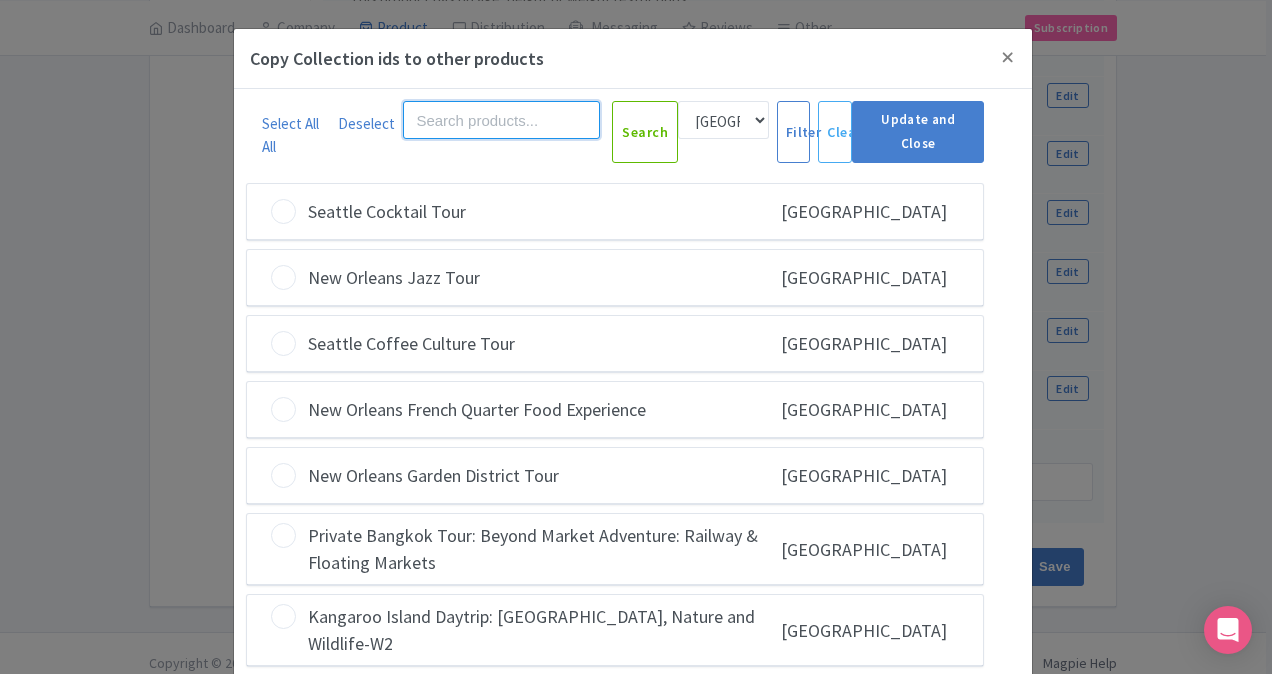 click at bounding box center [501, 120] 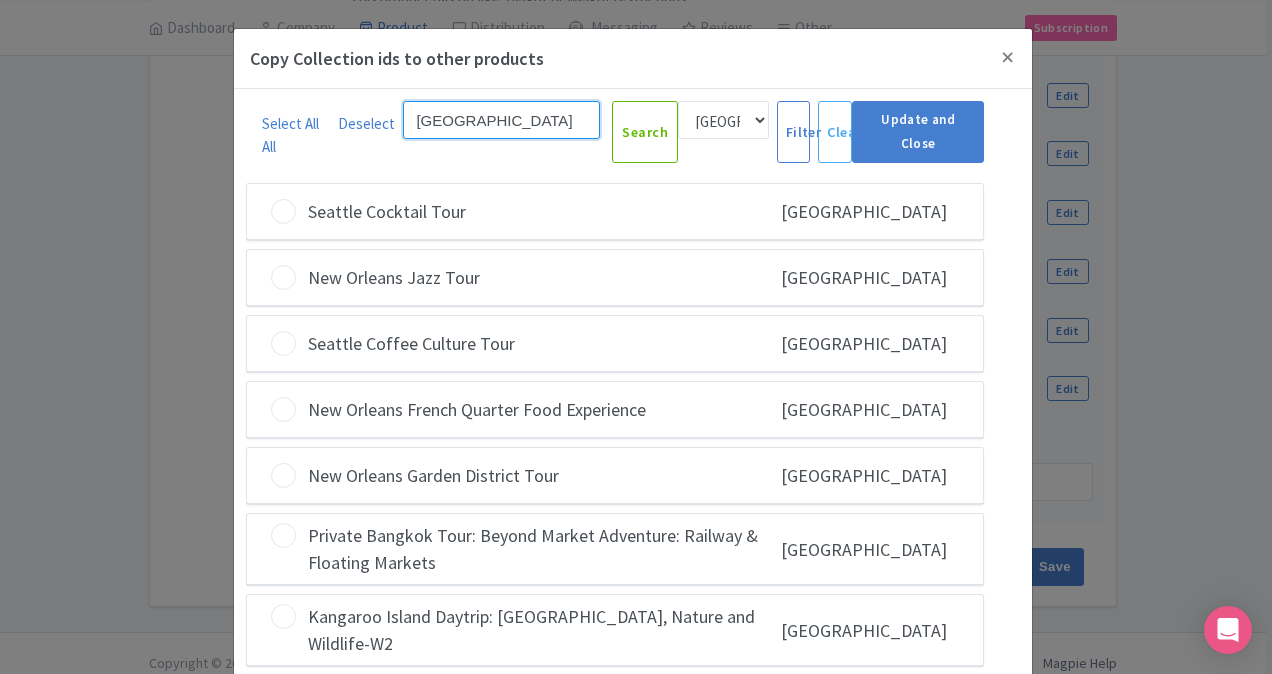 type on "[GEOGRAPHIC_DATA]" 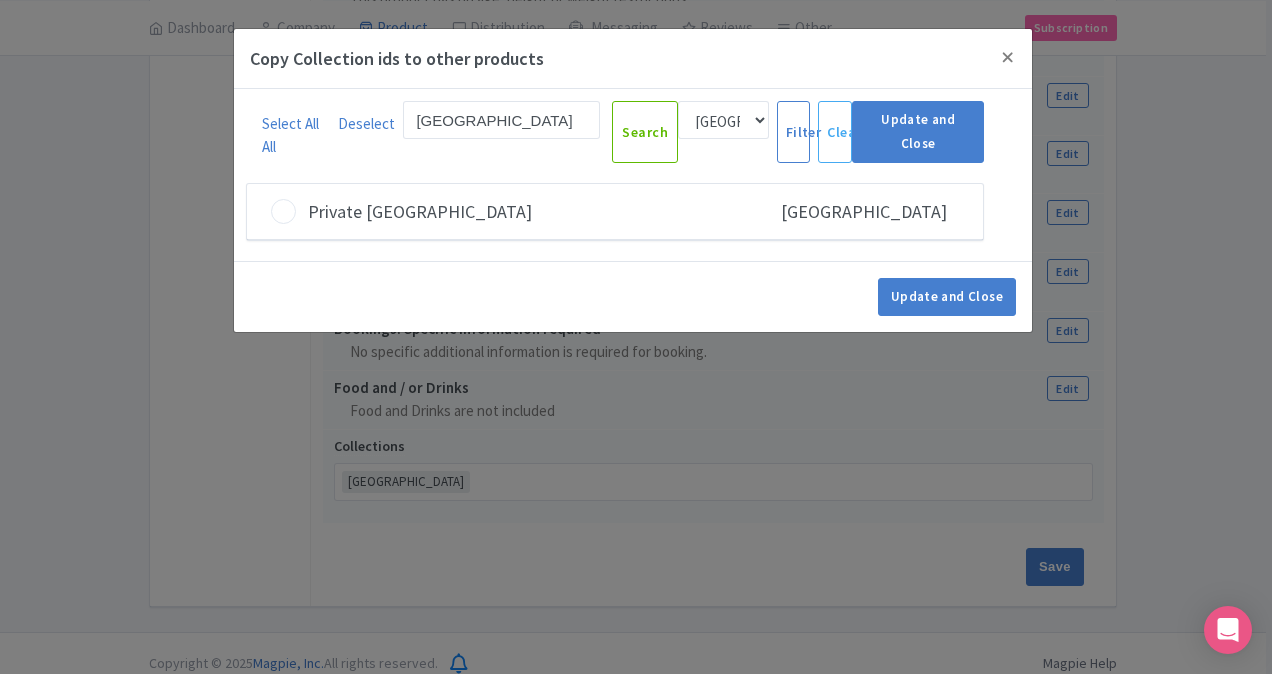 click on "Private Dubrovnik" at bounding box center (420, 211) 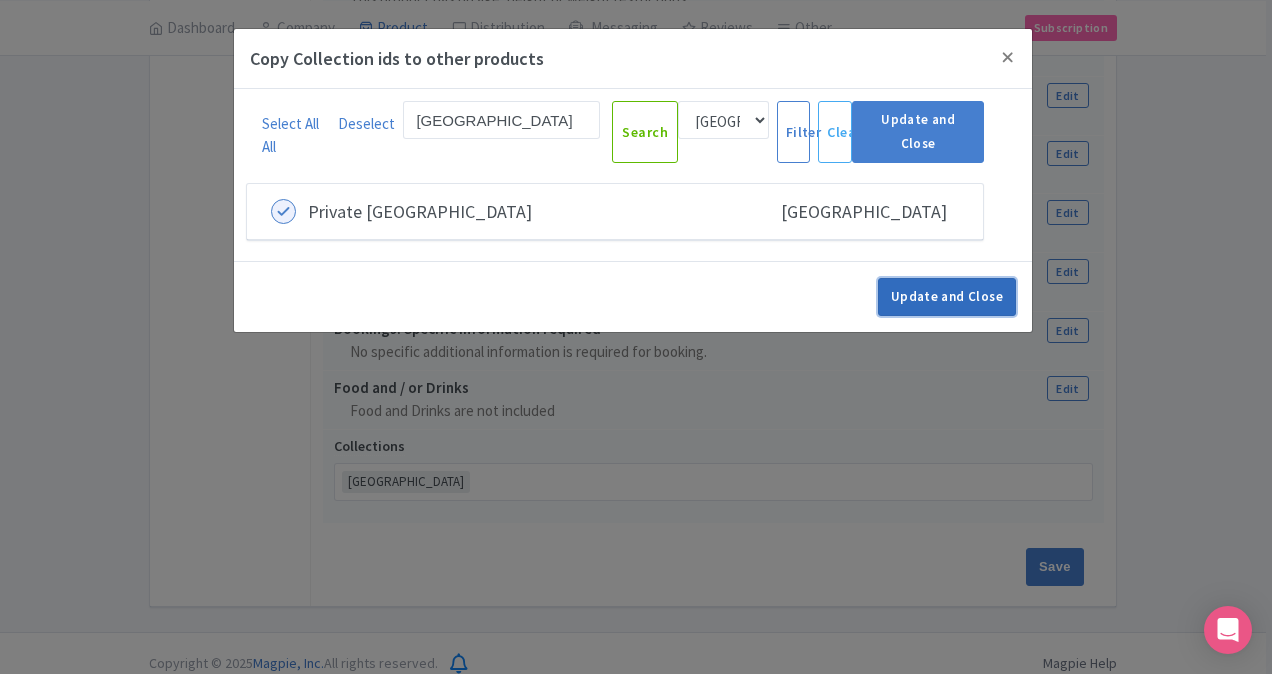 click on "Update and Close" at bounding box center [947, 297] 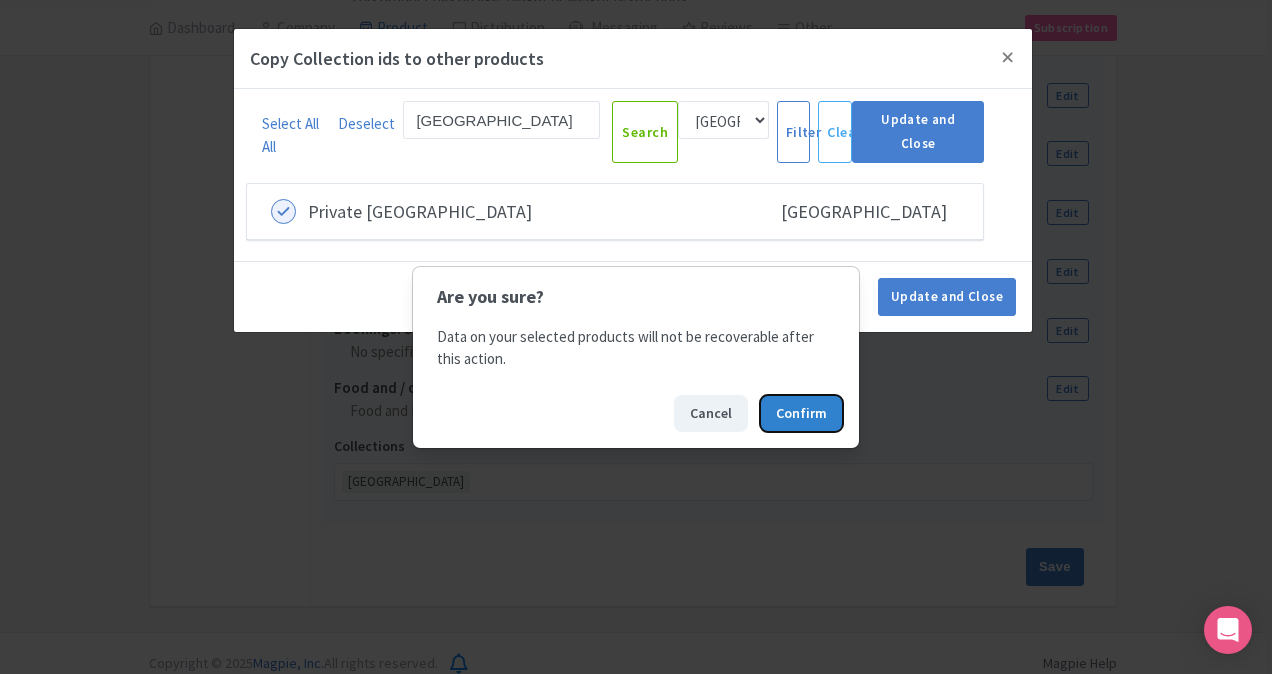 click on "Confirm" at bounding box center [801, 413] 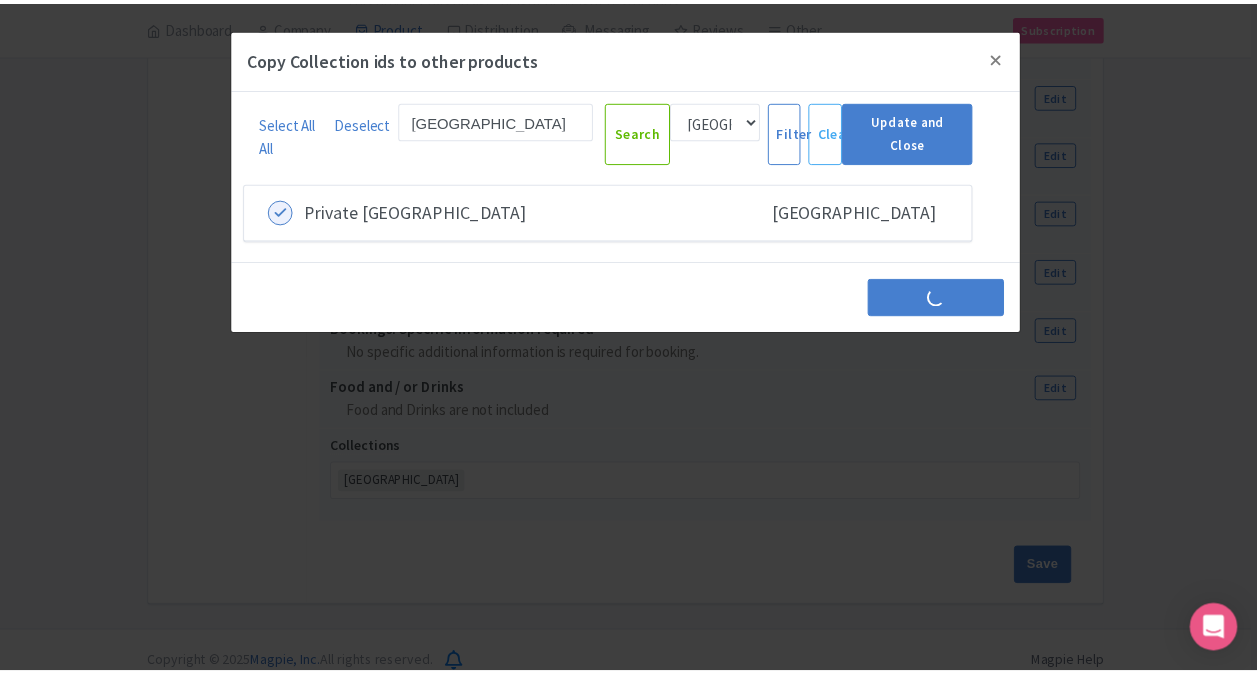 scroll, scrollTop: 0, scrollLeft: 0, axis: both 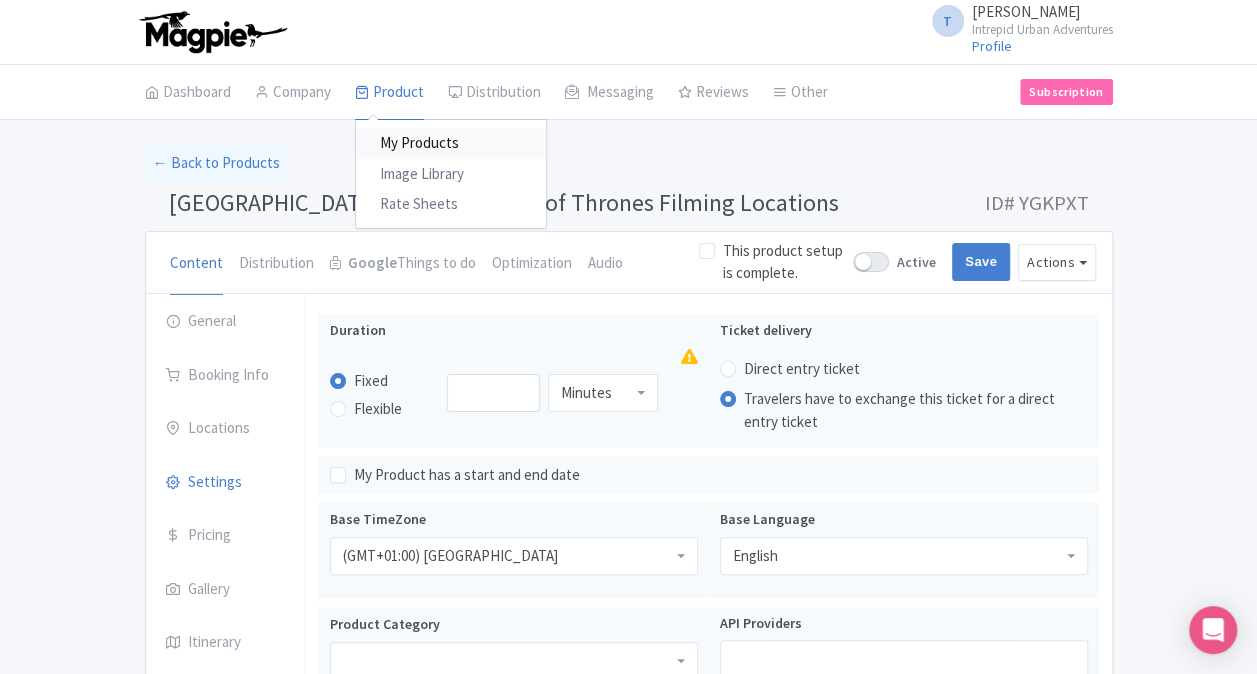 click on "My Products" at bounding box center [451, 143] 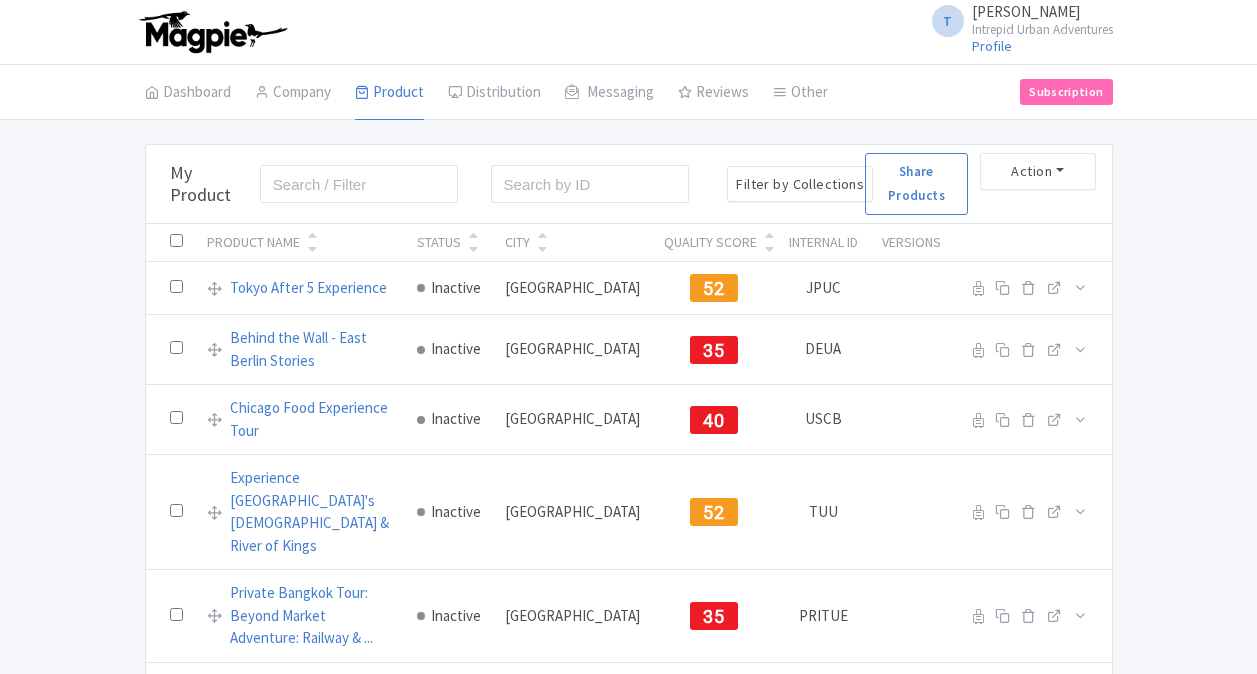 scroll, scrollTop: 0, scrollLeft: 0, axis: both 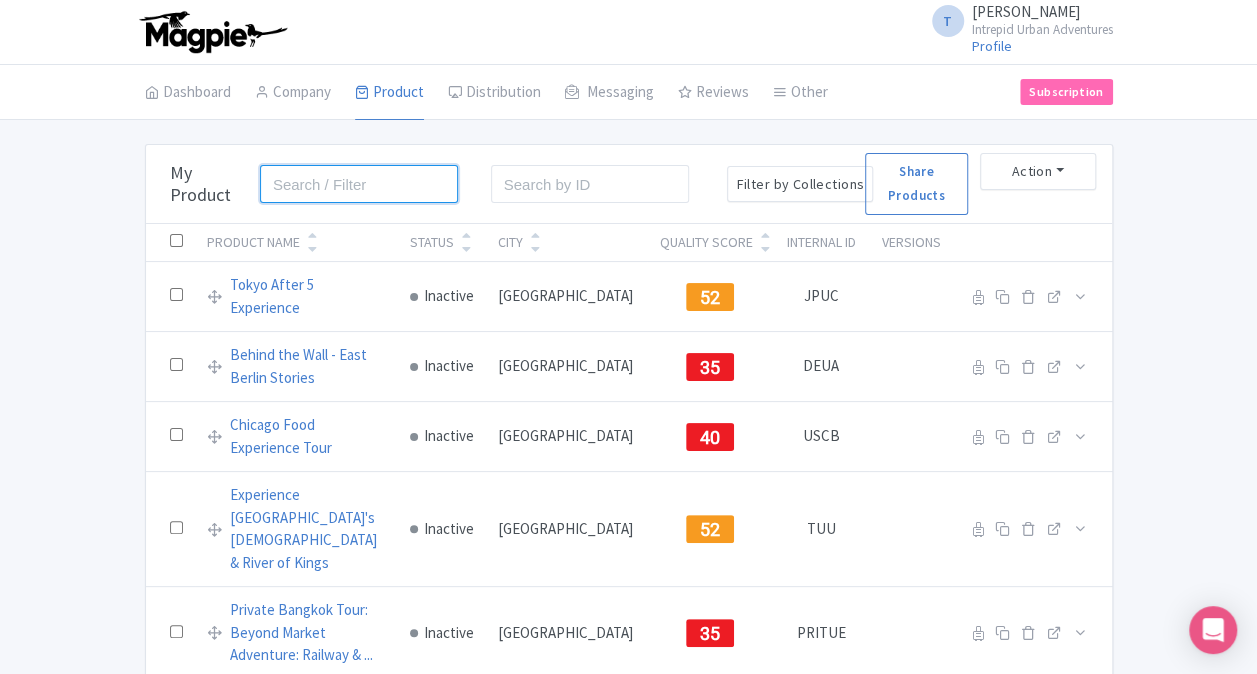 click at bounding box center [359, 184] 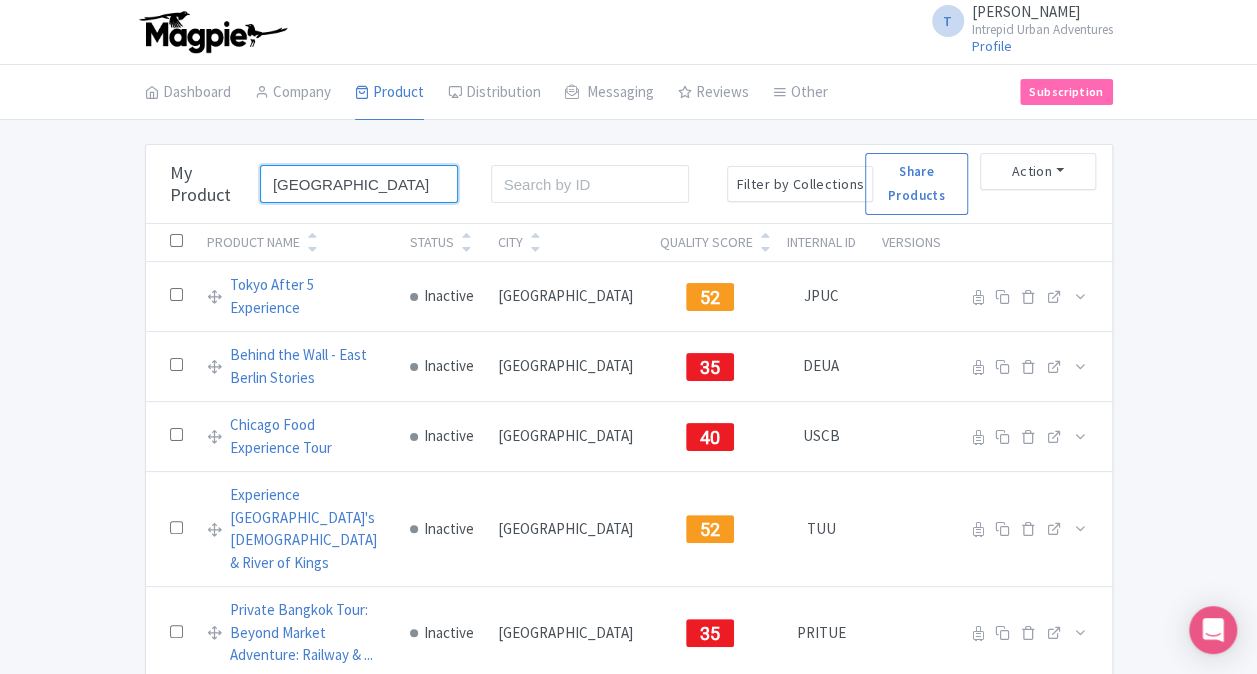 type on "[GEOGRAPHIC_DATA]" 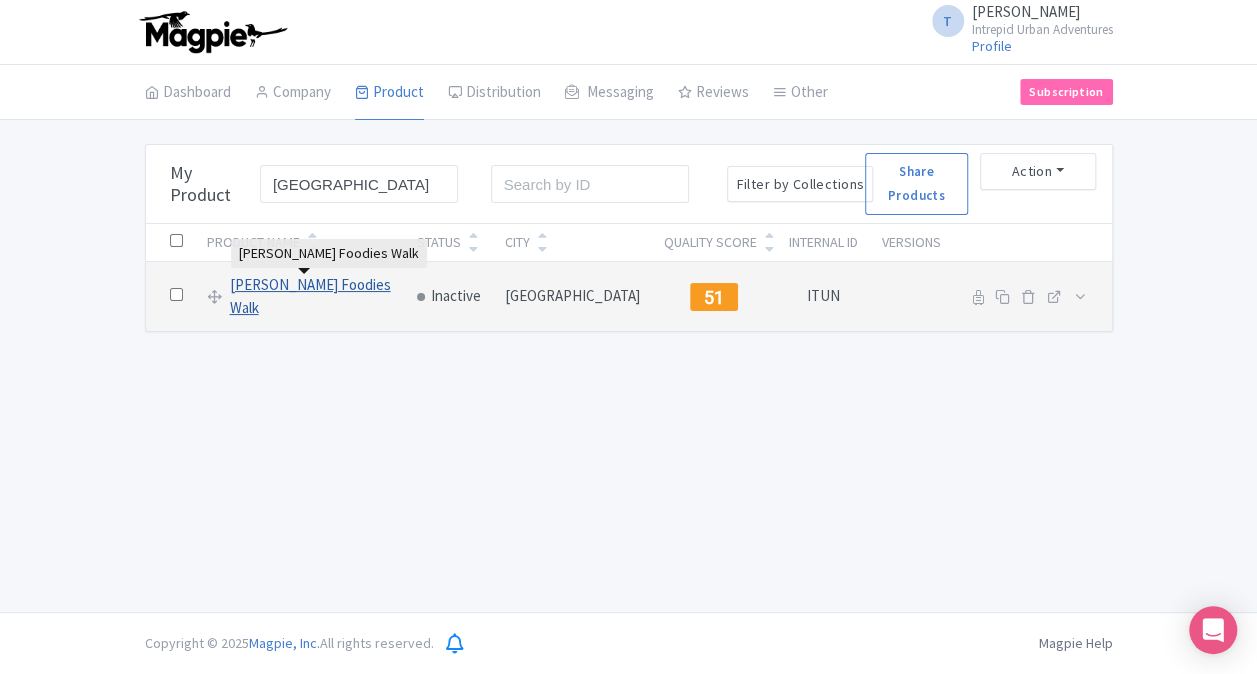 click on "[PERSON_NAME] Foodies Walk" at bounding box center (311, 296) 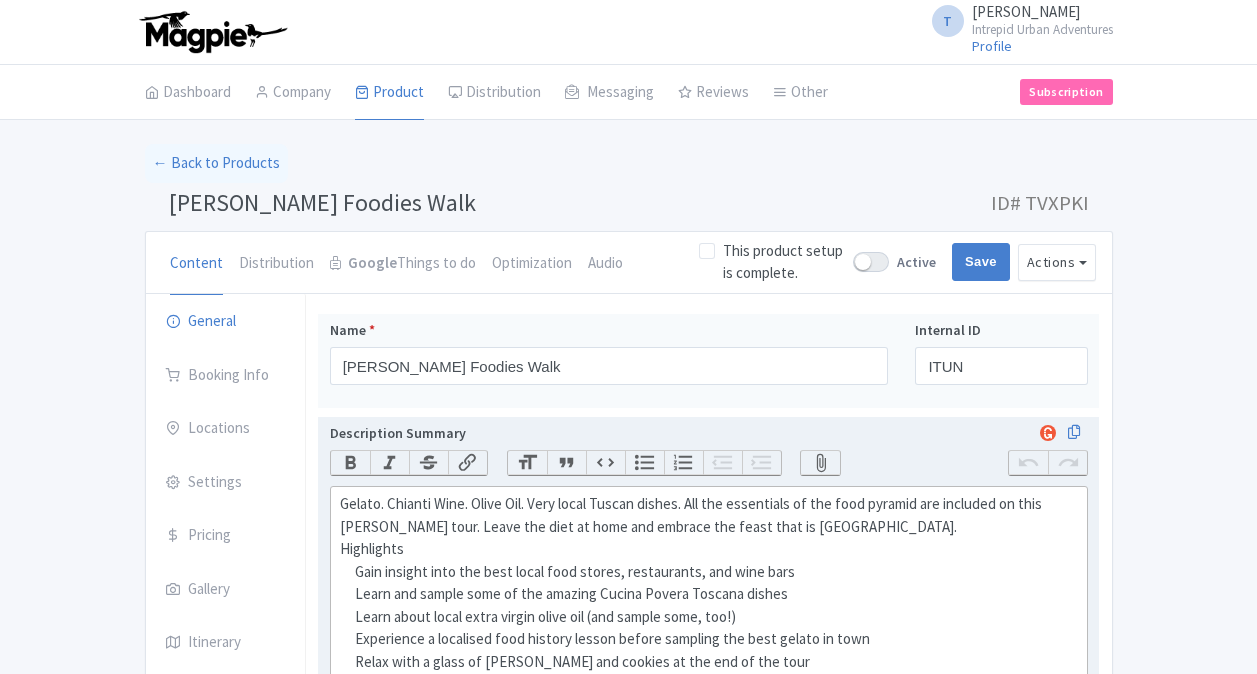 scroll, scrollTop: 0, scrollLeft: 0, axis: both 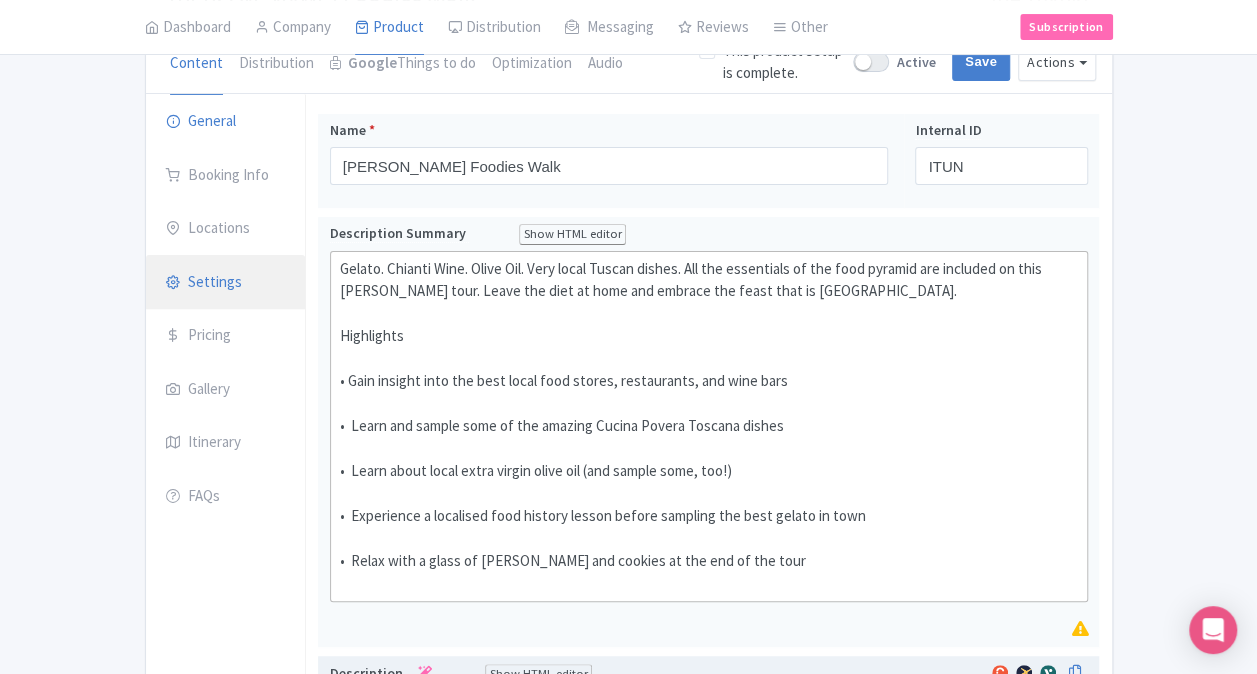 click on "Settings" at bounding box center (226, 283) 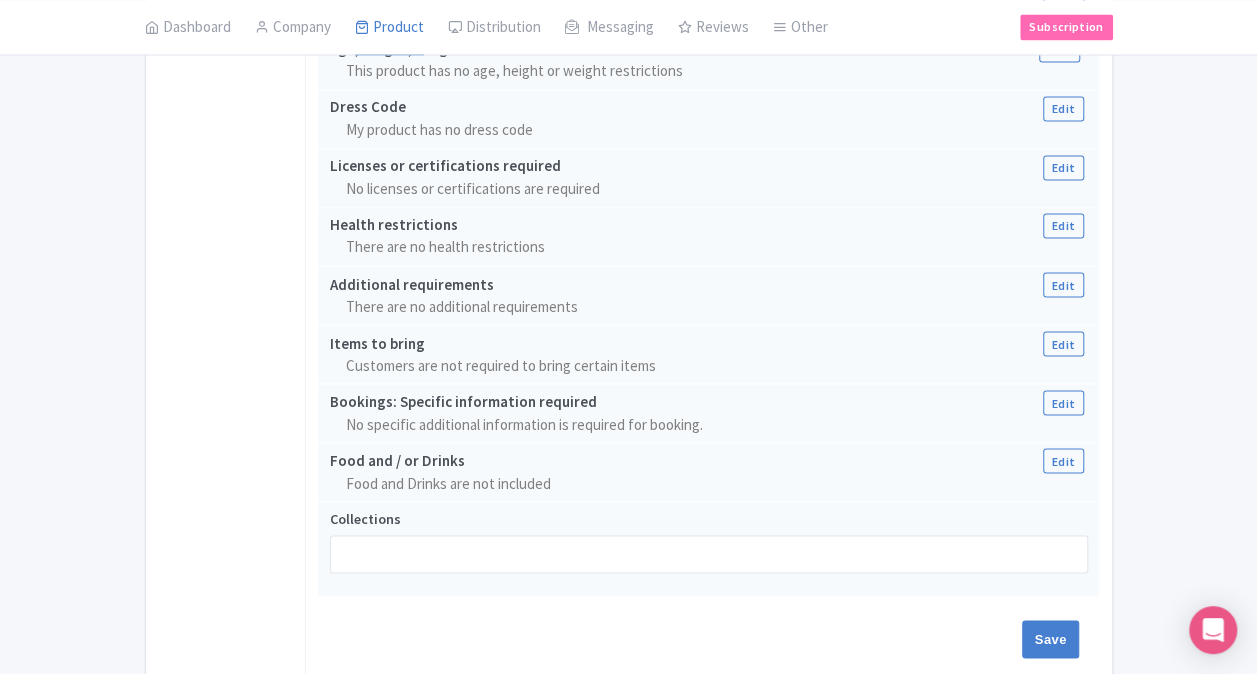 scroll, scrollTop: 1684, scrollLeft: 0, axis: vertical 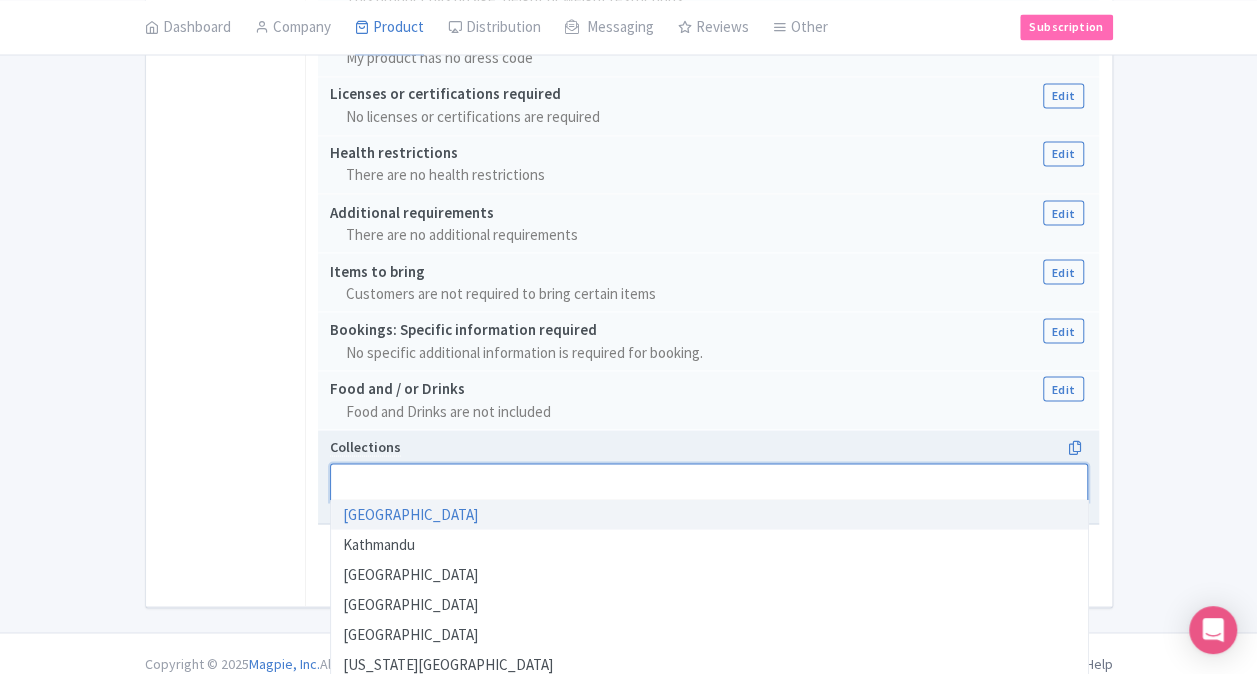 click at bounding box center [709, 482] 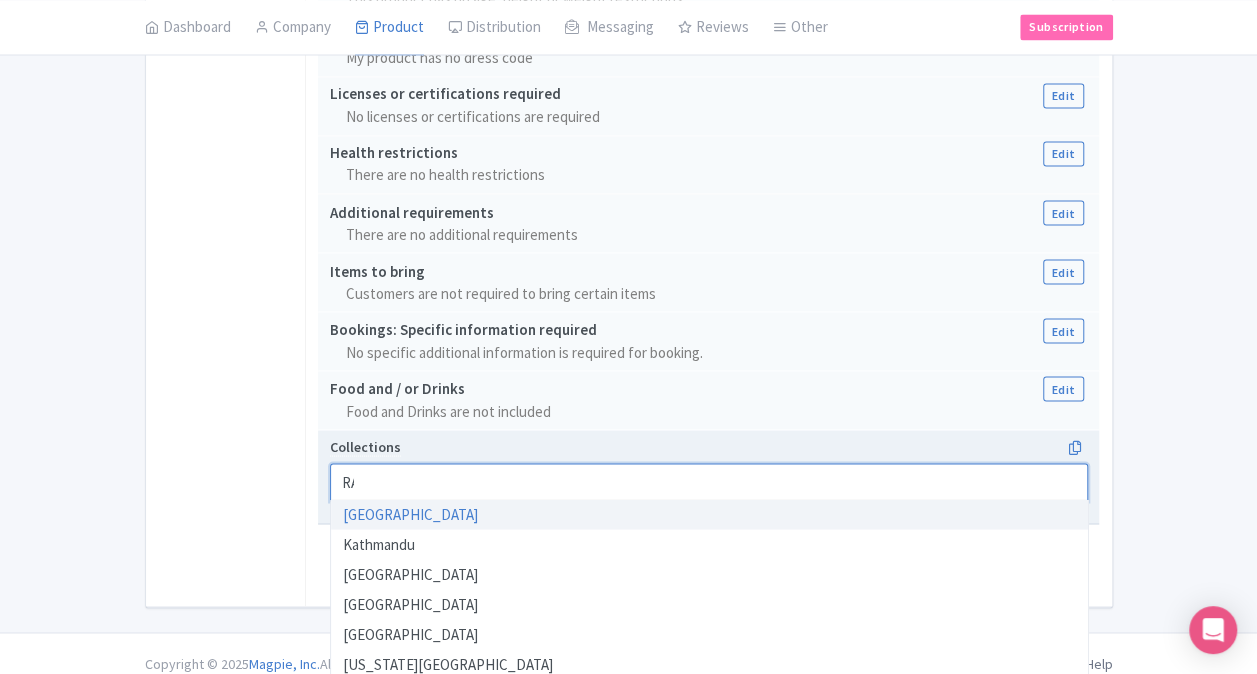 scroll, scrollTop: 0, scrollLeft: 0, axis: both 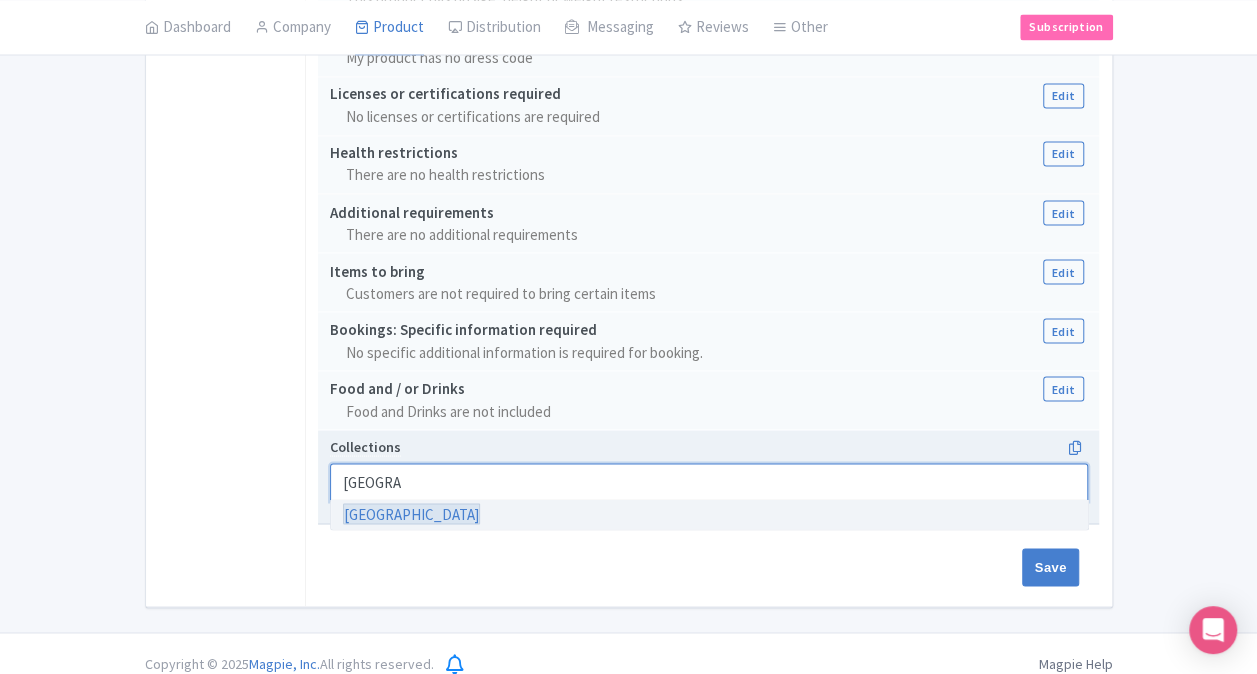 type 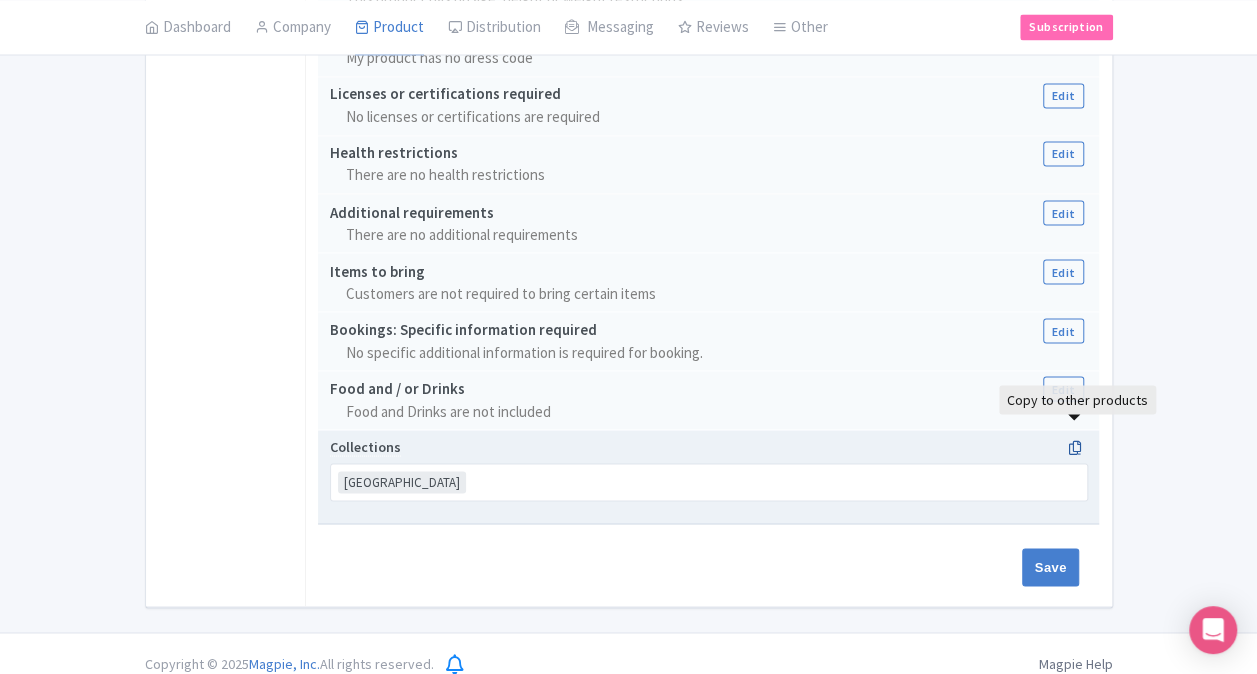 click at bounding box center [1074, 447] 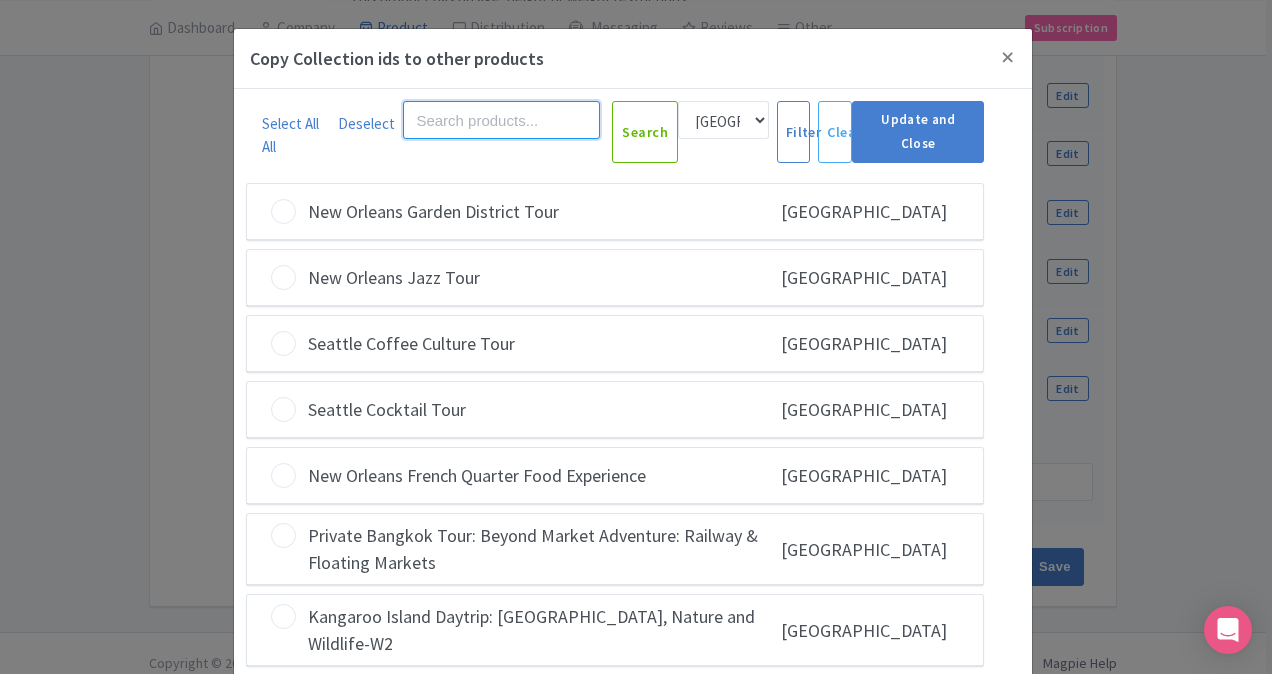 click at bounding box center [501, 120] 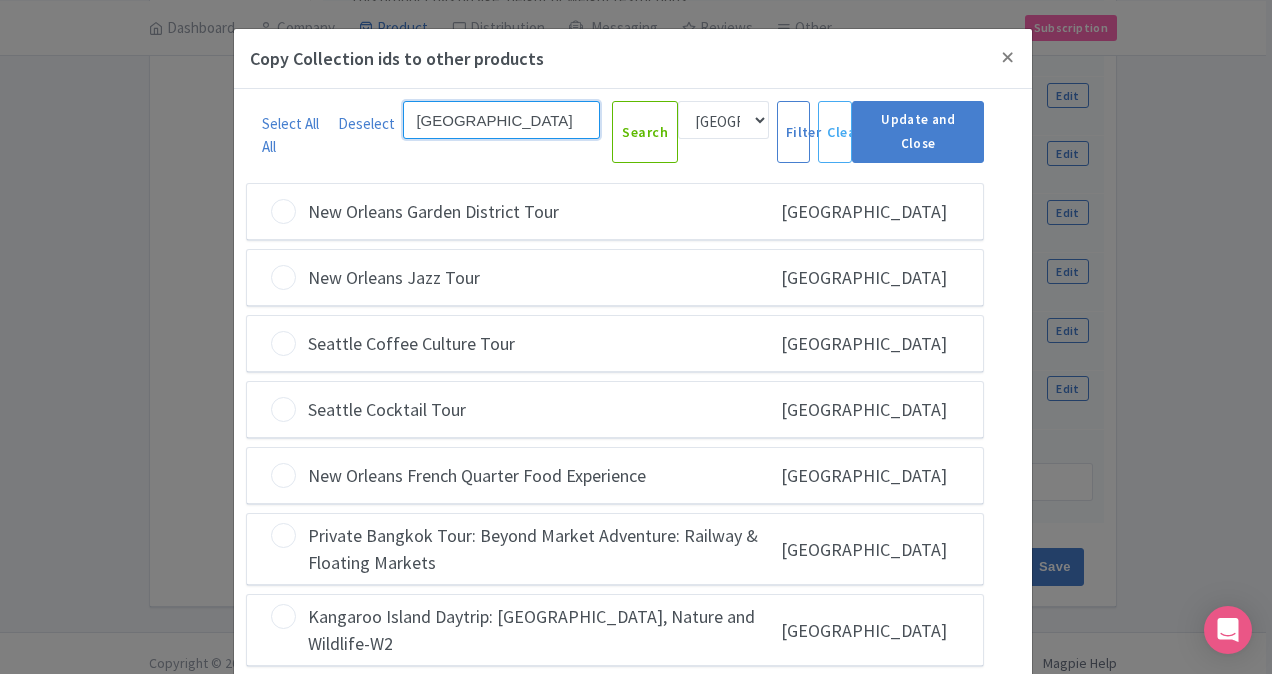 type on "[GEOGRAPHIC_DATA]" 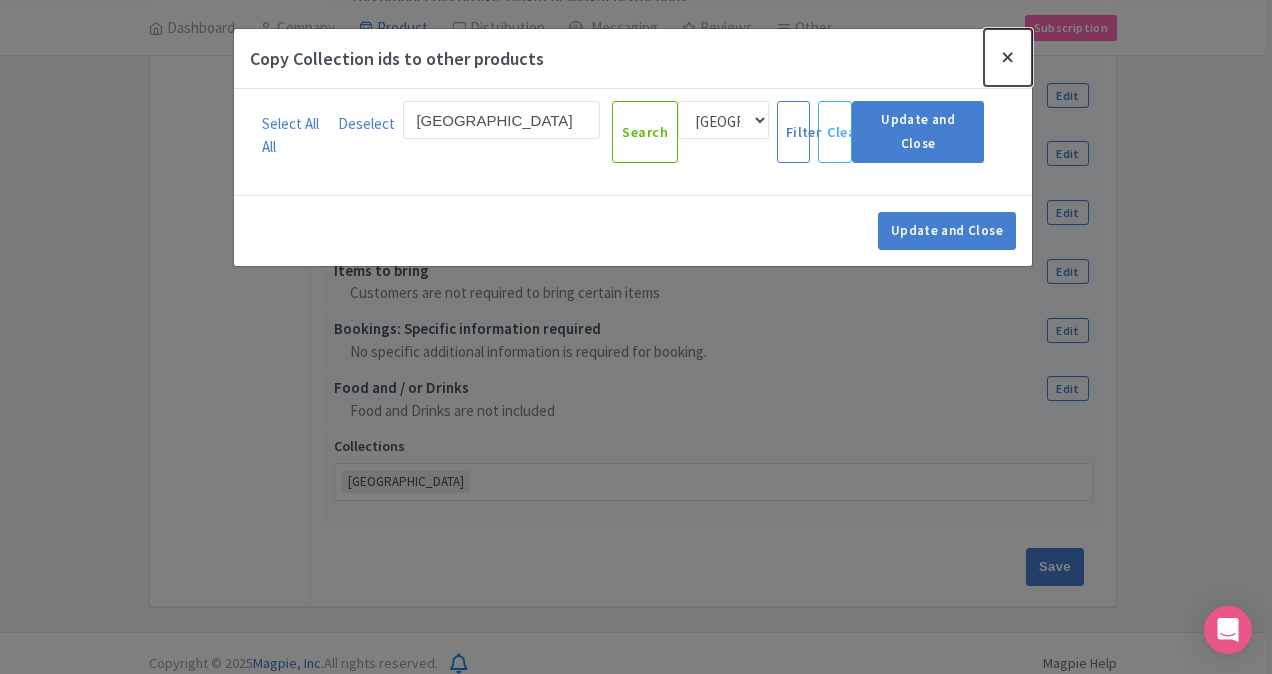 click at bounding box center (1008, 57) 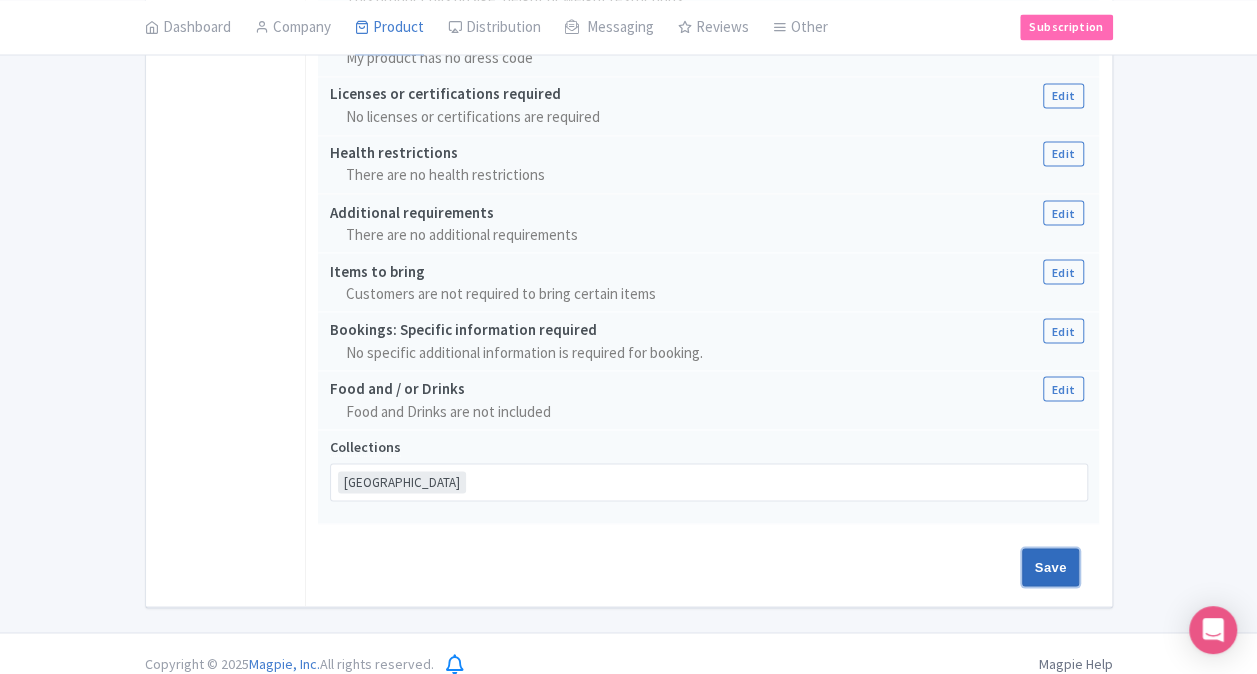 click on "Save" at bounding box center [1051, 567] 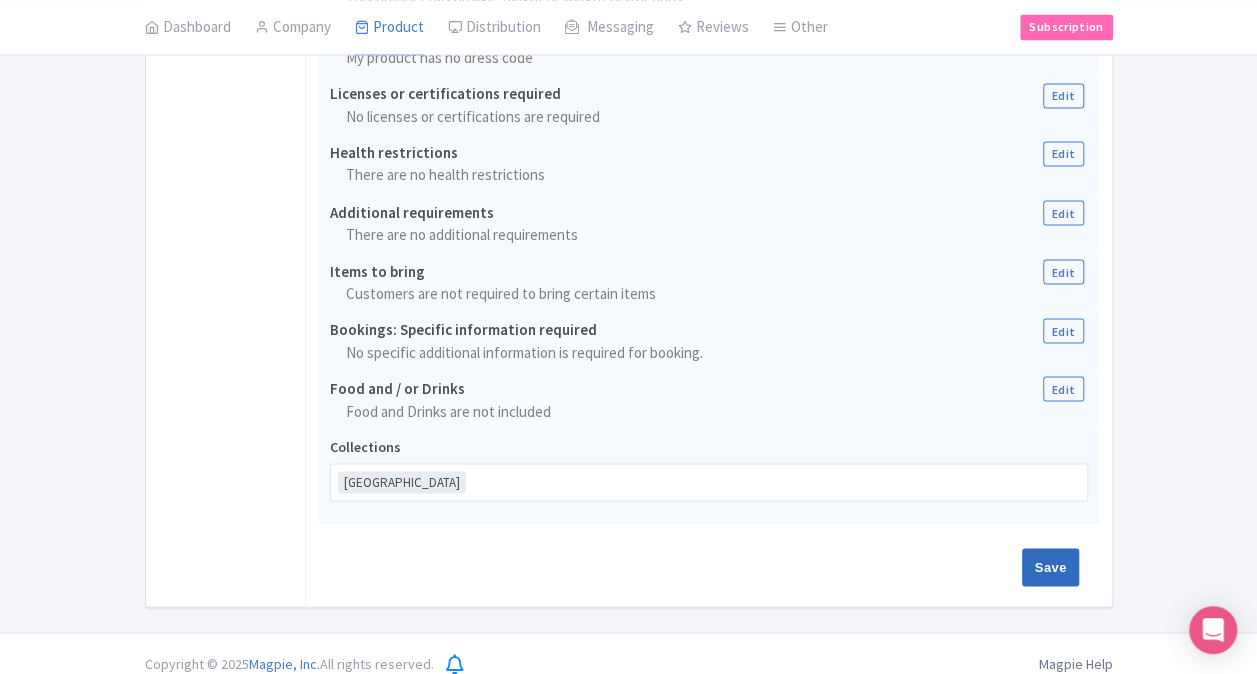 type on "Saving..." 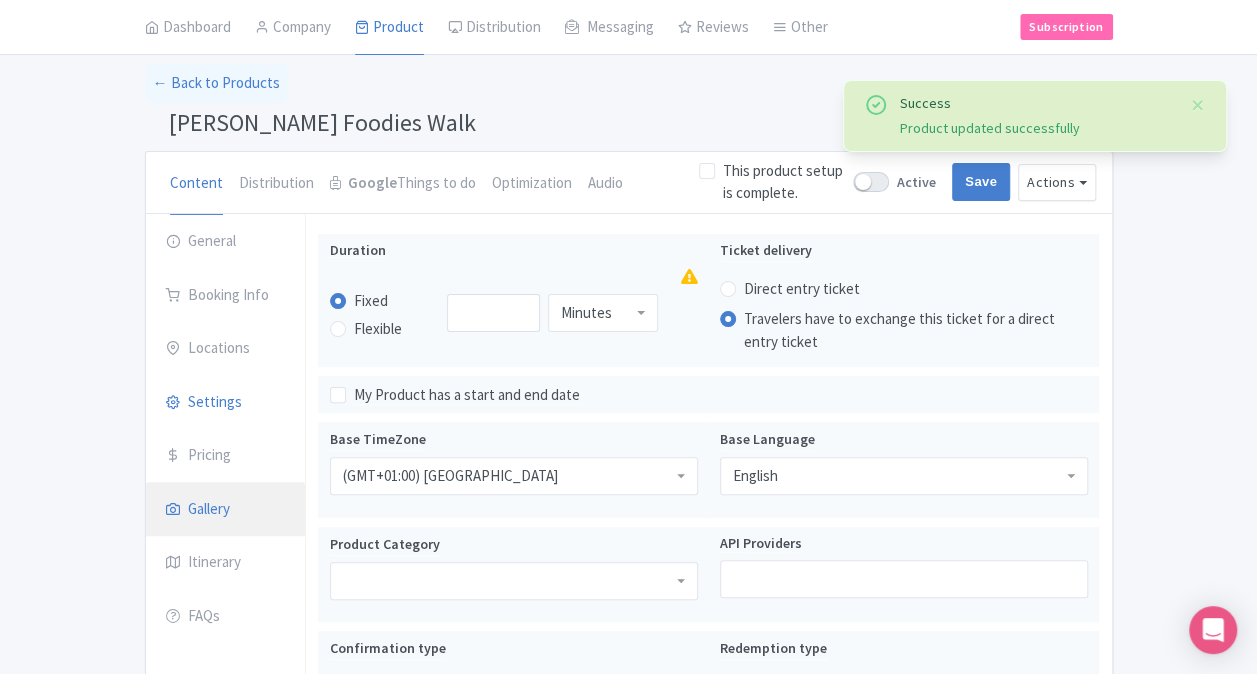 scroll, scrollTop: 0, scrollLeft: 0, axis: both 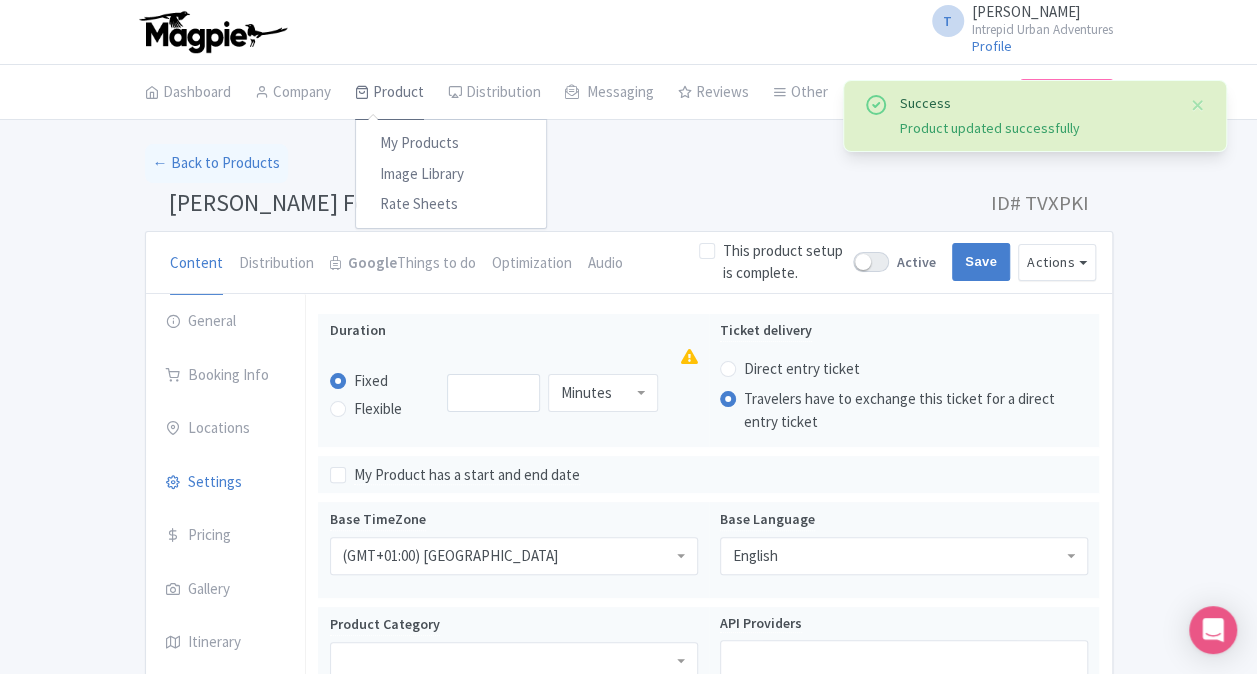 click on "Product" at bounding box center [389, 93] 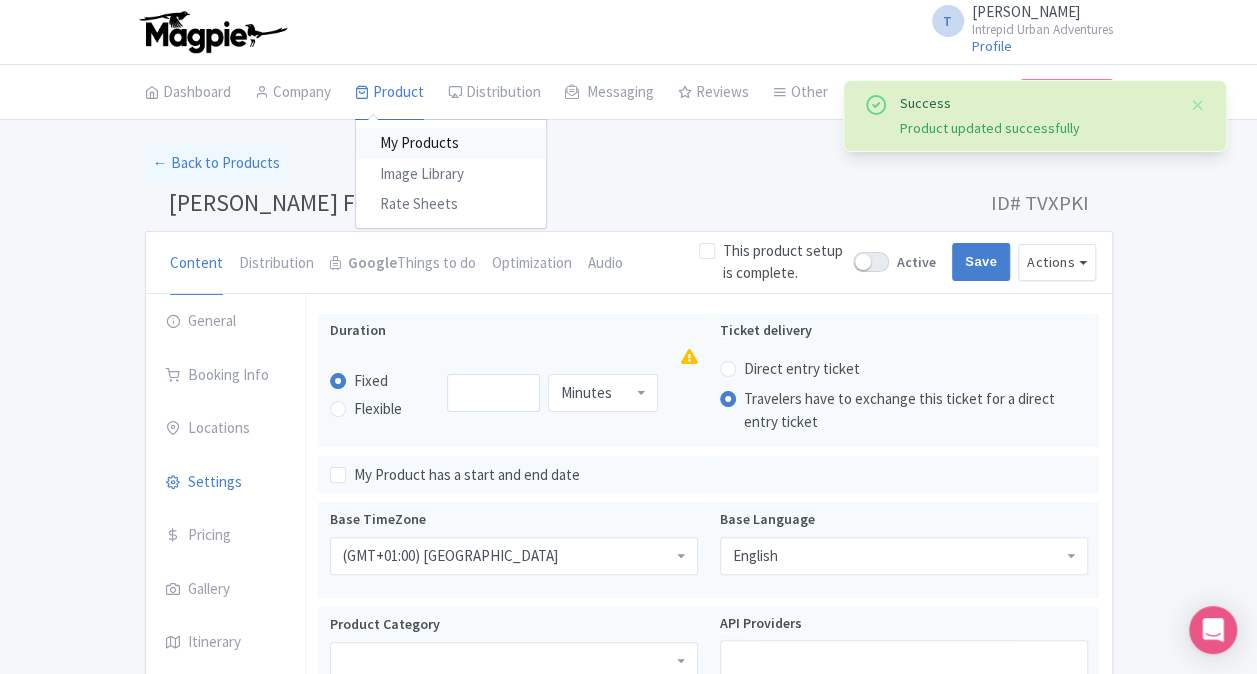 click on "My Products" at bounding box center [451, 143] 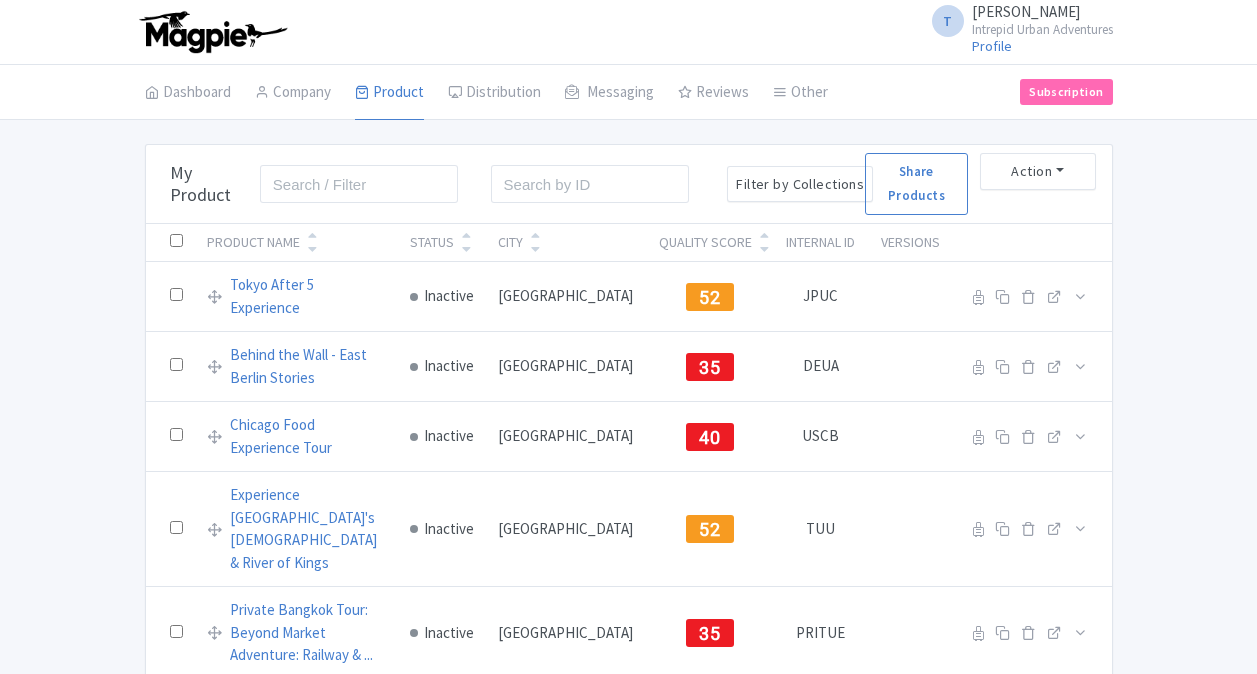 scroll, scrollTop: 0, scrollLeft: 0, axis: both 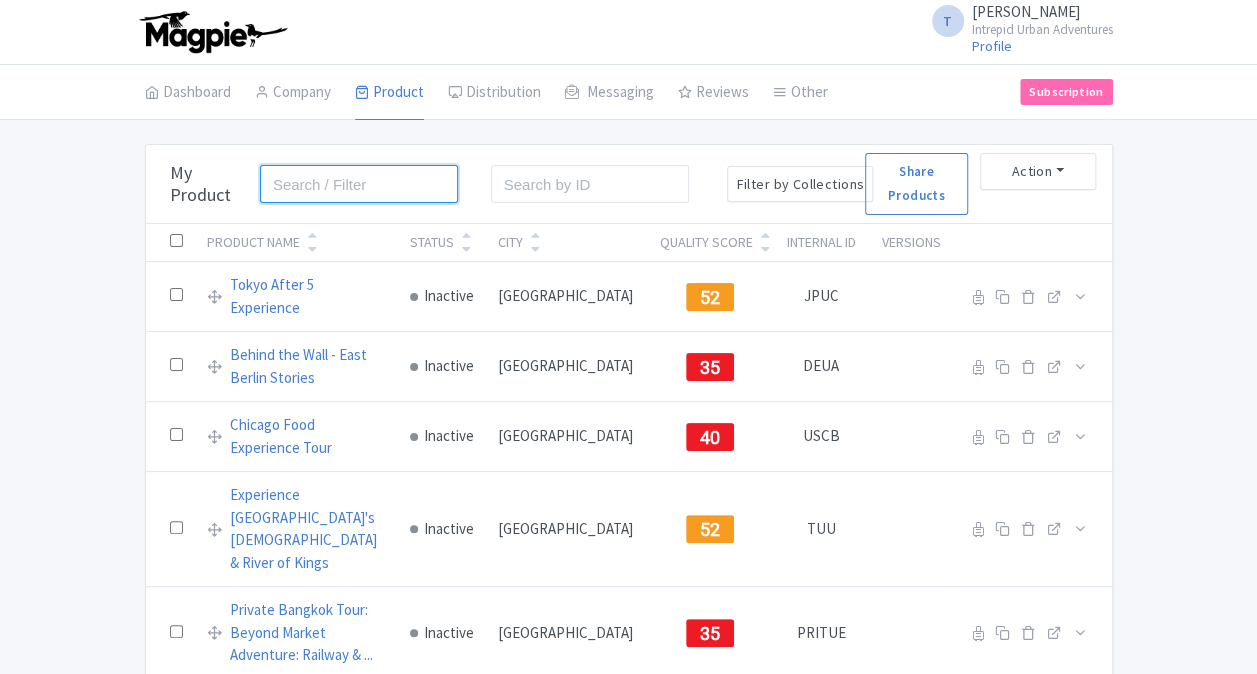 click at bounding box center (359, 184) 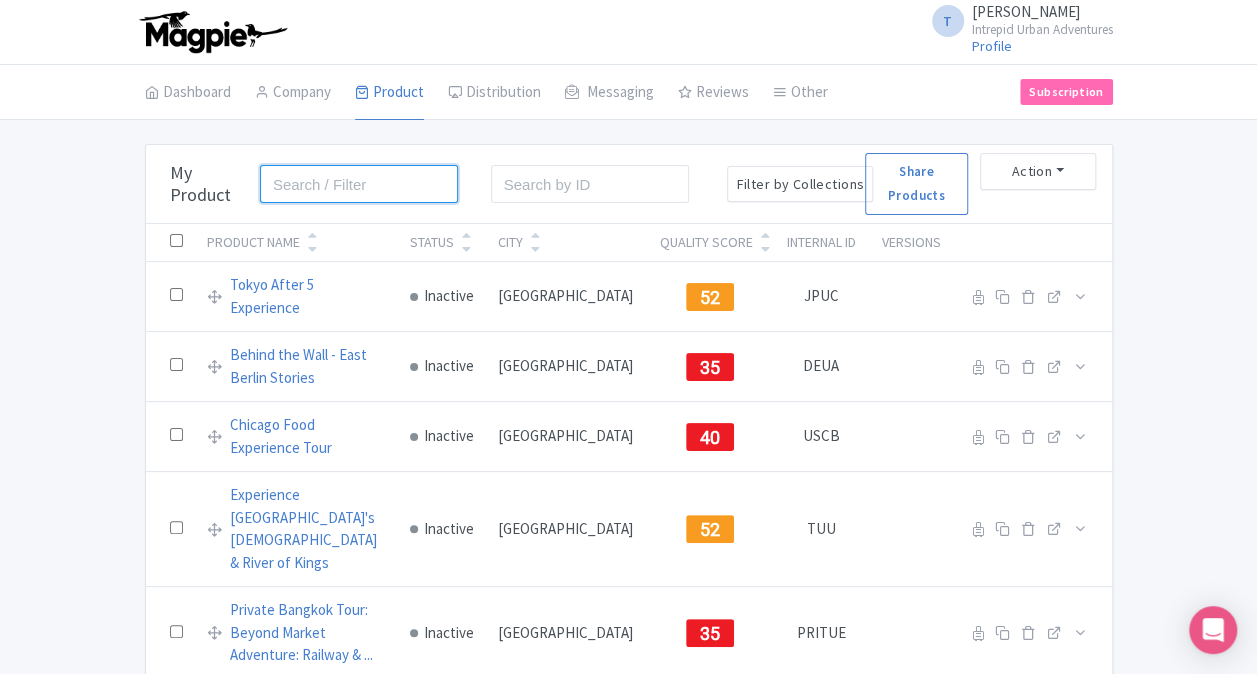paste on "[GEOGRAPHIC_DATA]" 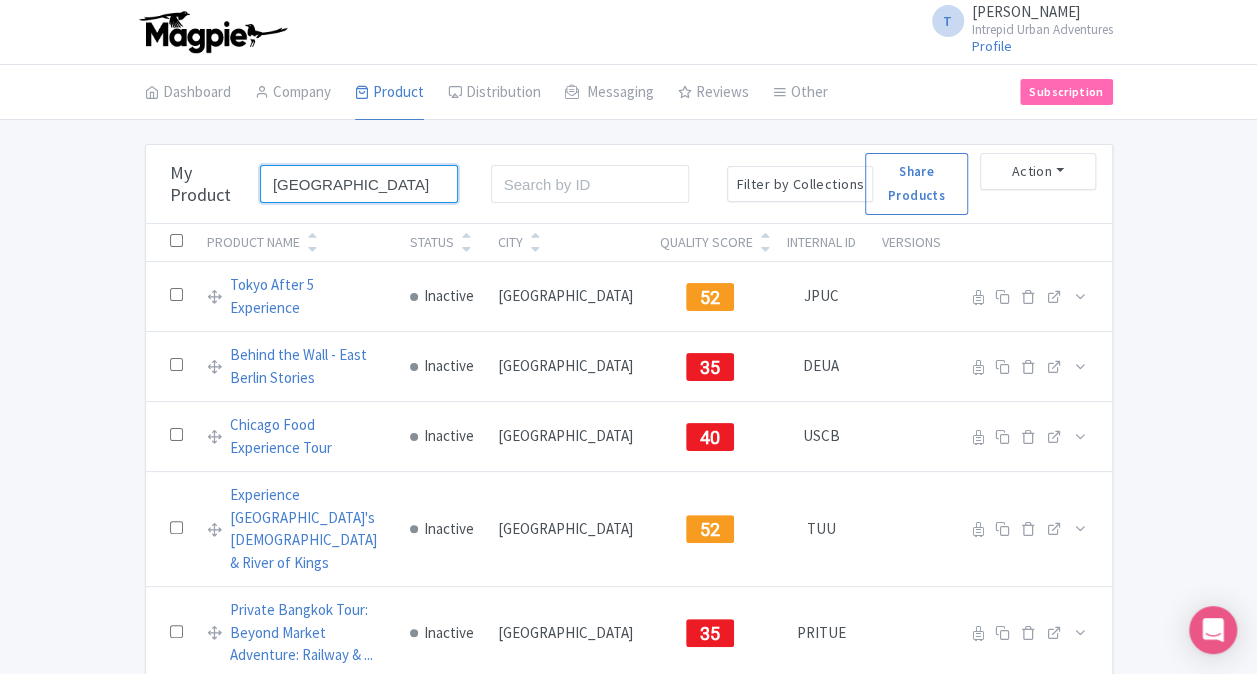 type on "[GEOGRAPHIC_DATA]" 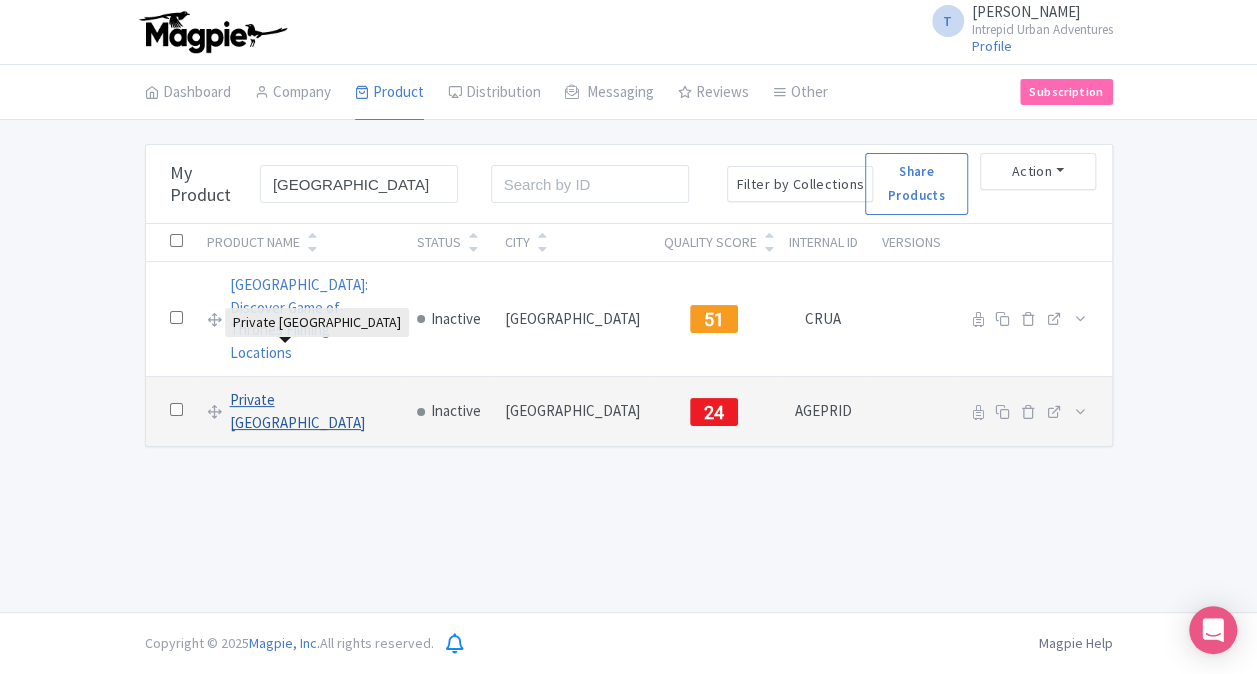 click on "Private [GEOGRAPHIC_DATA]" at bounding box center [311, 411] 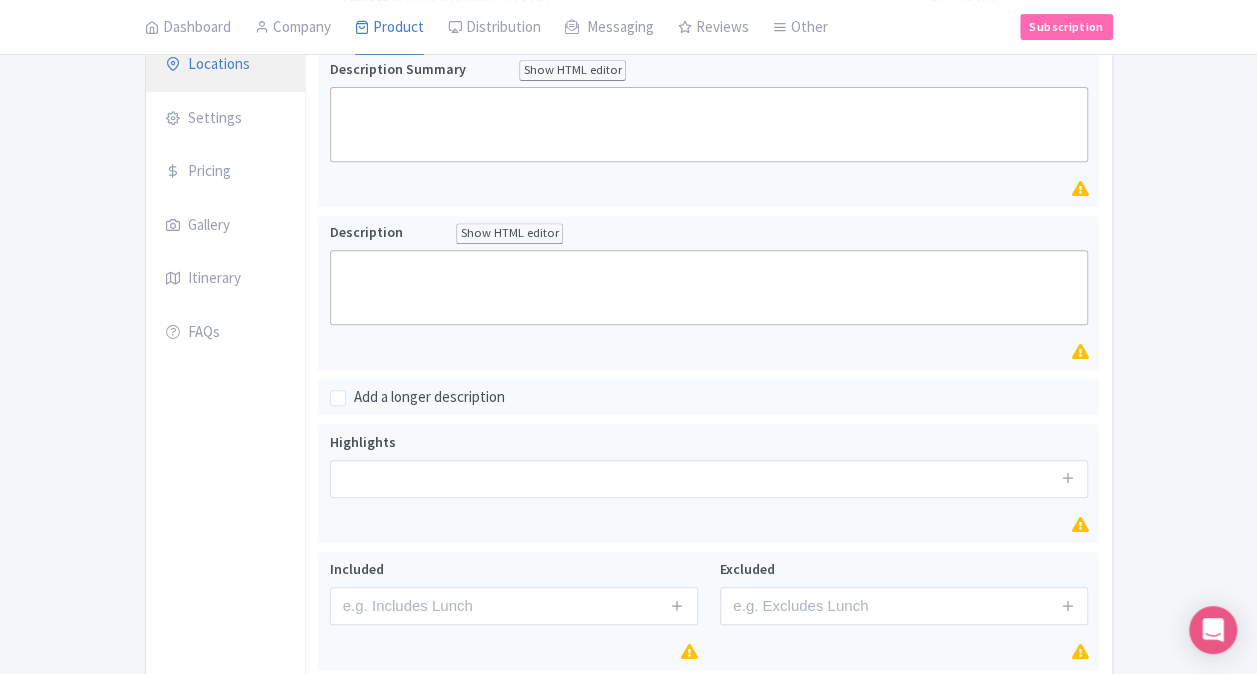 scroll, scrollTop: 223, scrollLeft: 0, axis: vertical 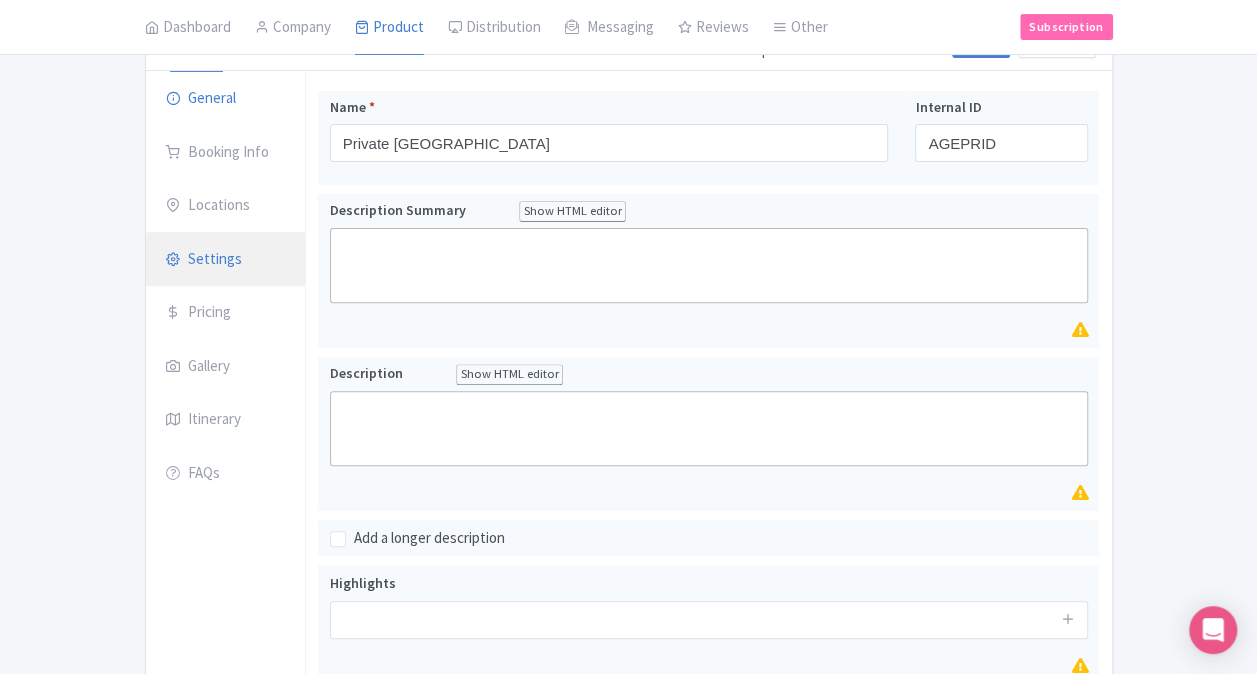 click on "Settings" at bounding box center [226, 260] 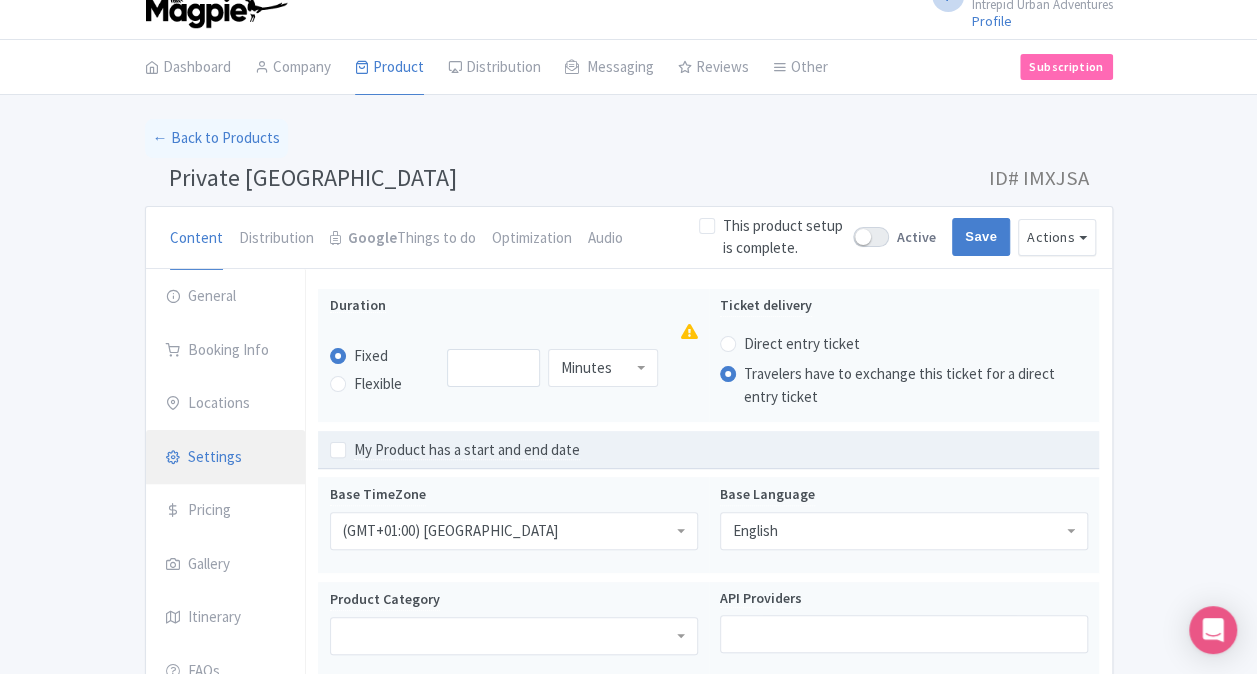 scroll, scrollTop: 0, scrollLeft: 0, axis: both 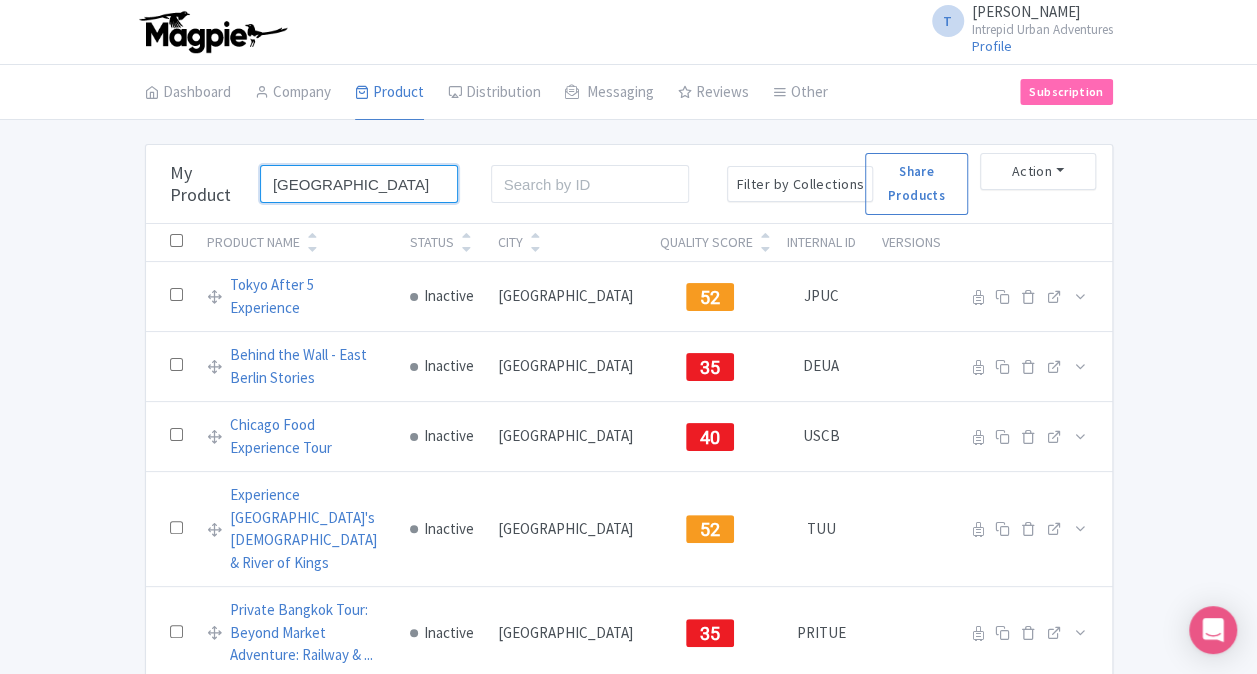 click on "[GEOGRAPHIC_DATA]" at bounding box center (359, 184) 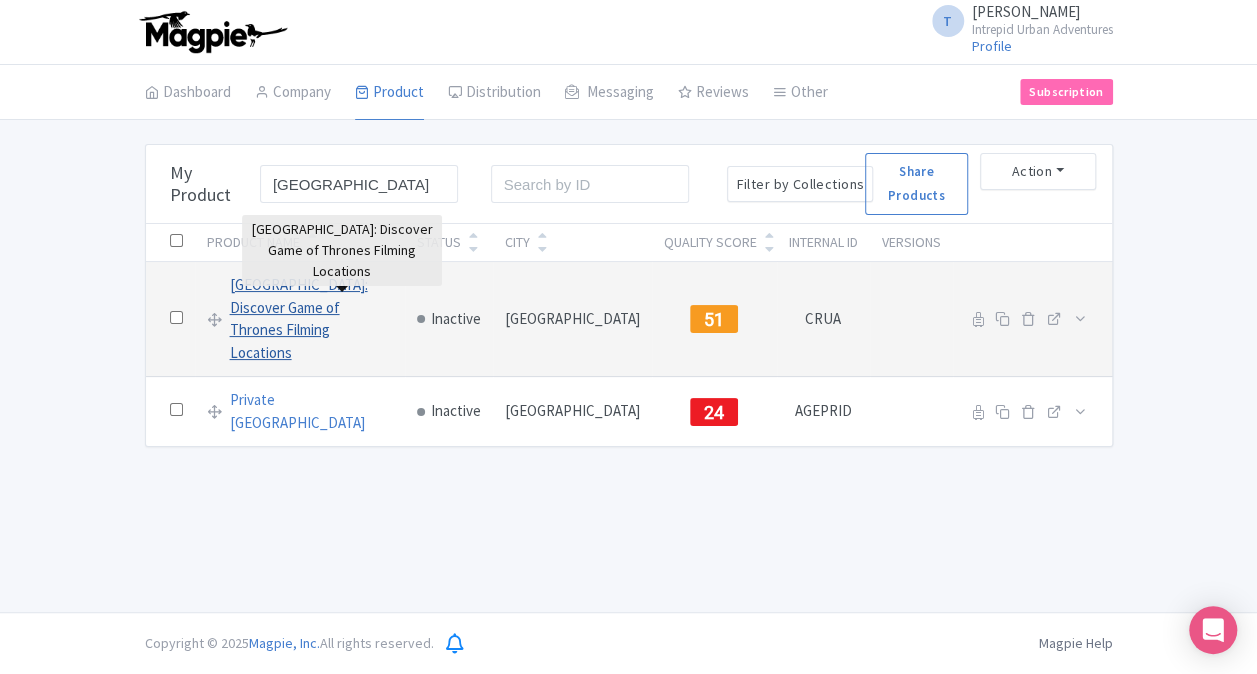 click on "[GEOGRAPHIC_DATA]: Discover Game of Thrones Filming Locations" at bounding box center (311, 319) 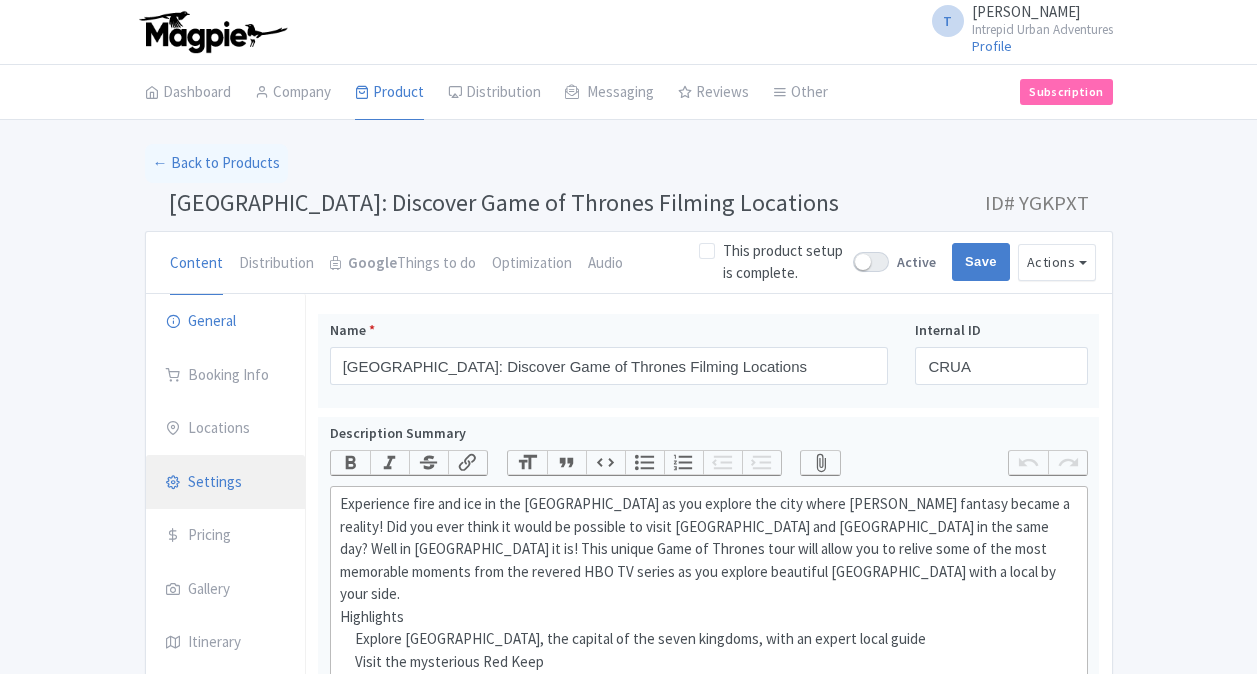 scroll, scrollTop: 0, scrollLeft: 0, axis: both 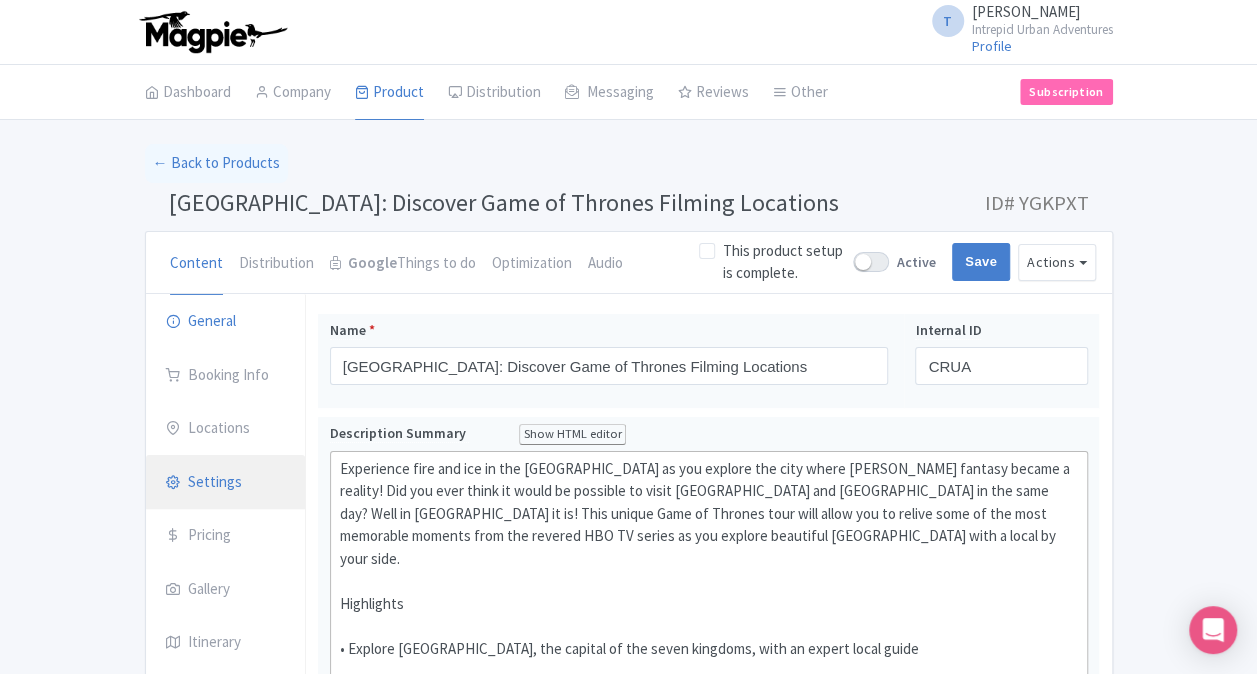 click on "Settings" at bounding box center (226, 483) 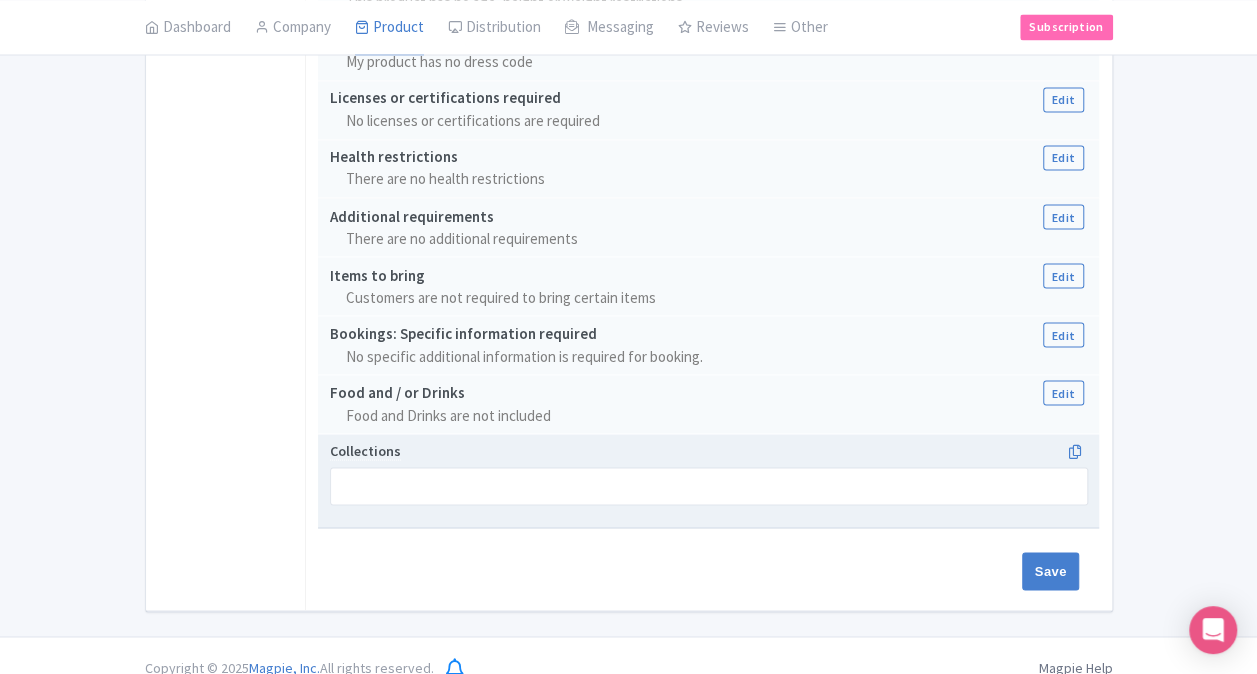 scroll, scrollTop: 1684, scrollLeft: 0, axis: vertical 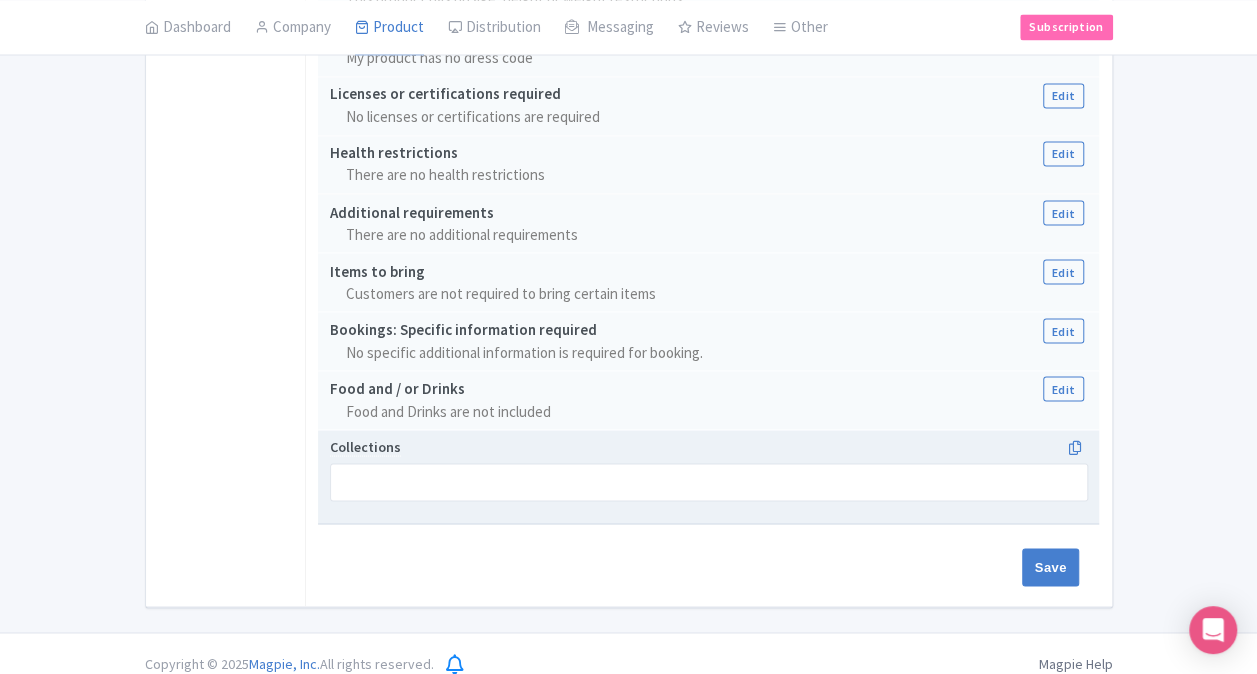 click at bounding box center (709, 482) 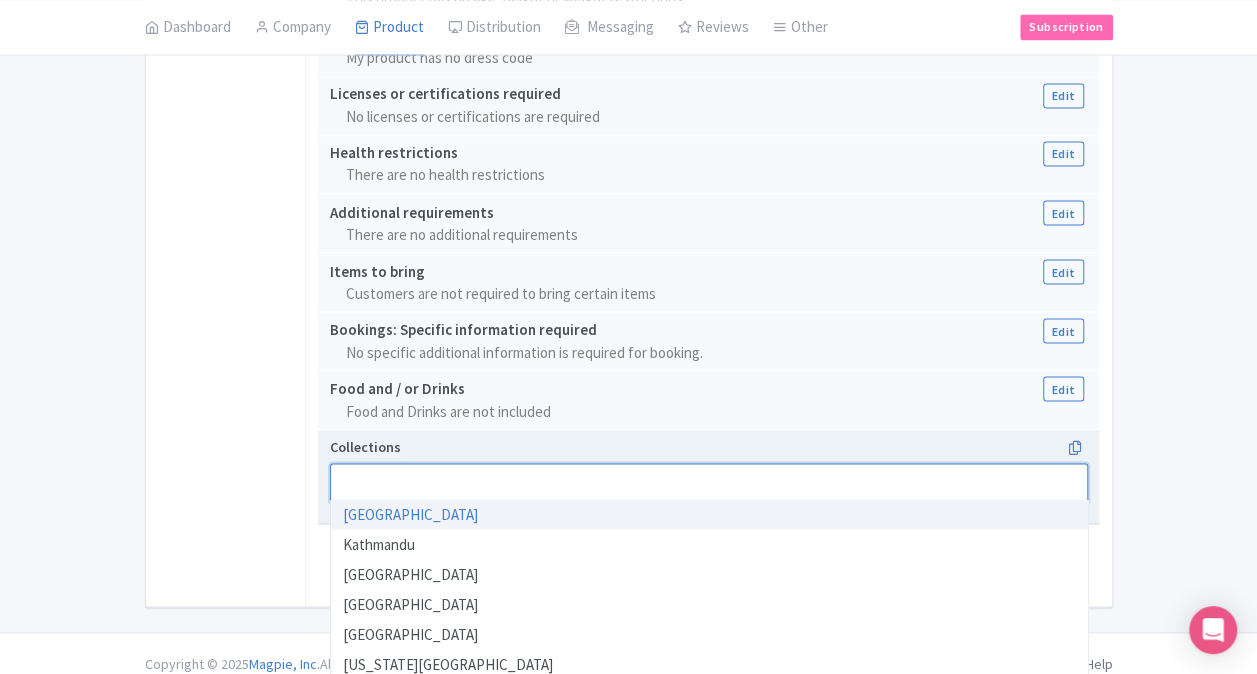 paste on "[GEOGRAPHIC_DATA]" 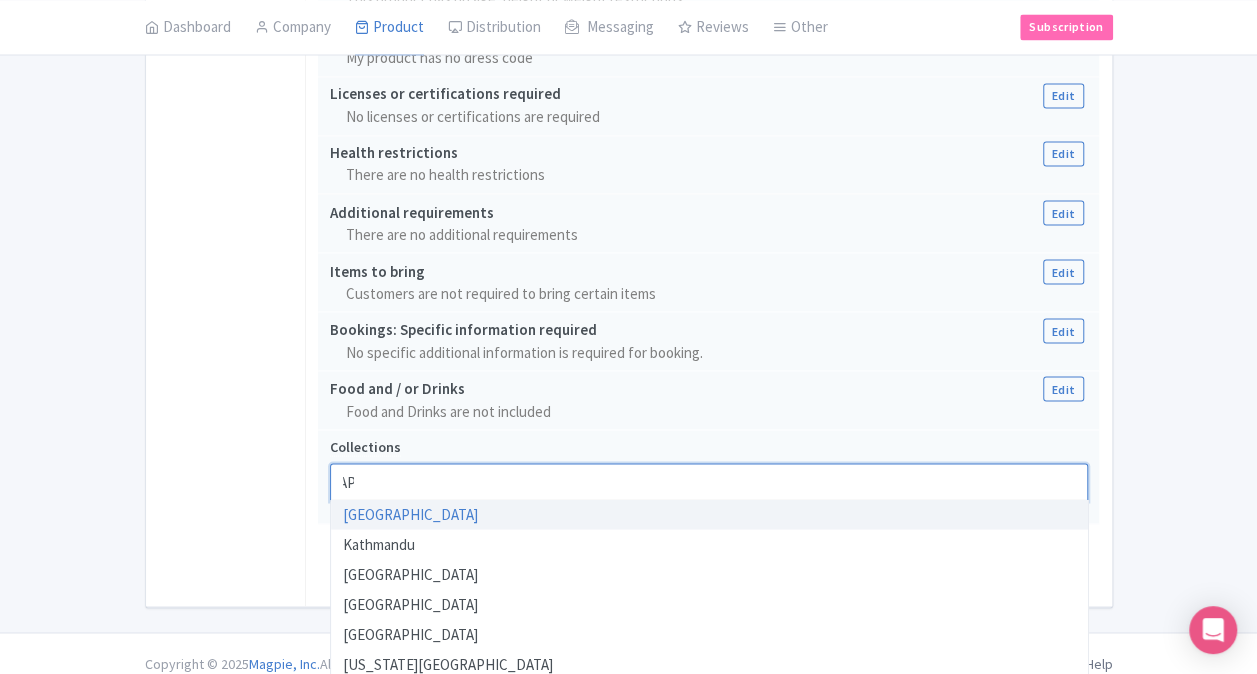 scroll, scrollTop: 0, scrollLeft: 0, axis: both 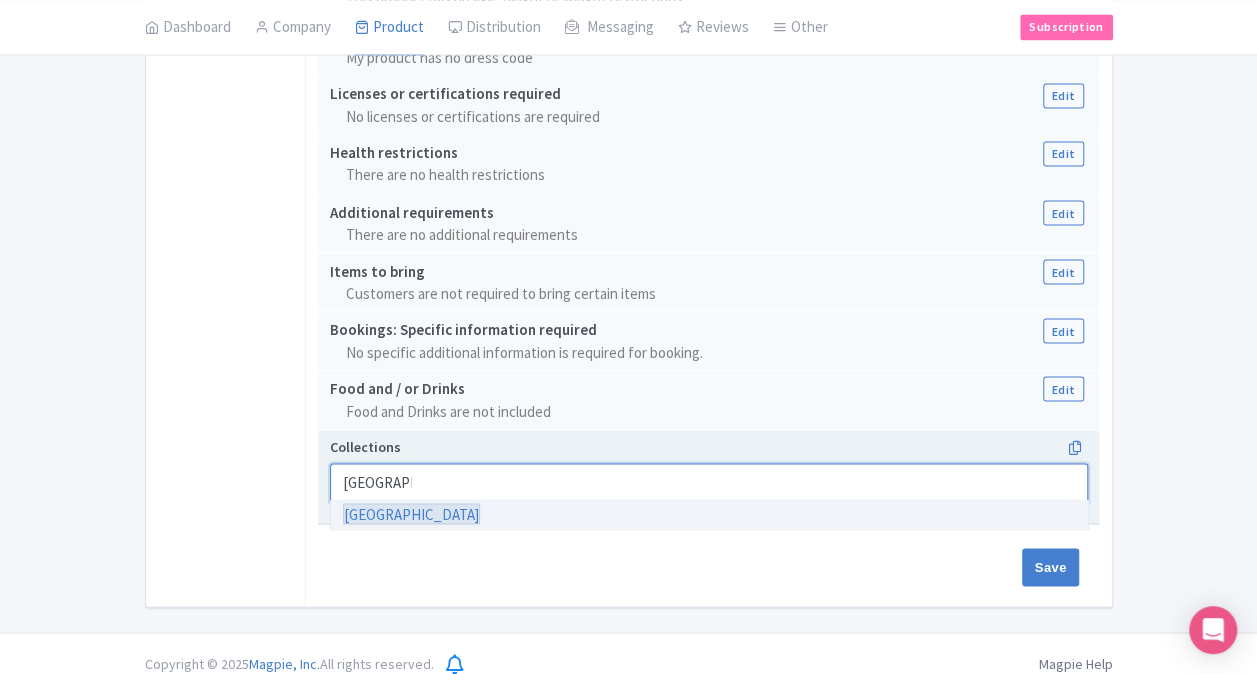 type 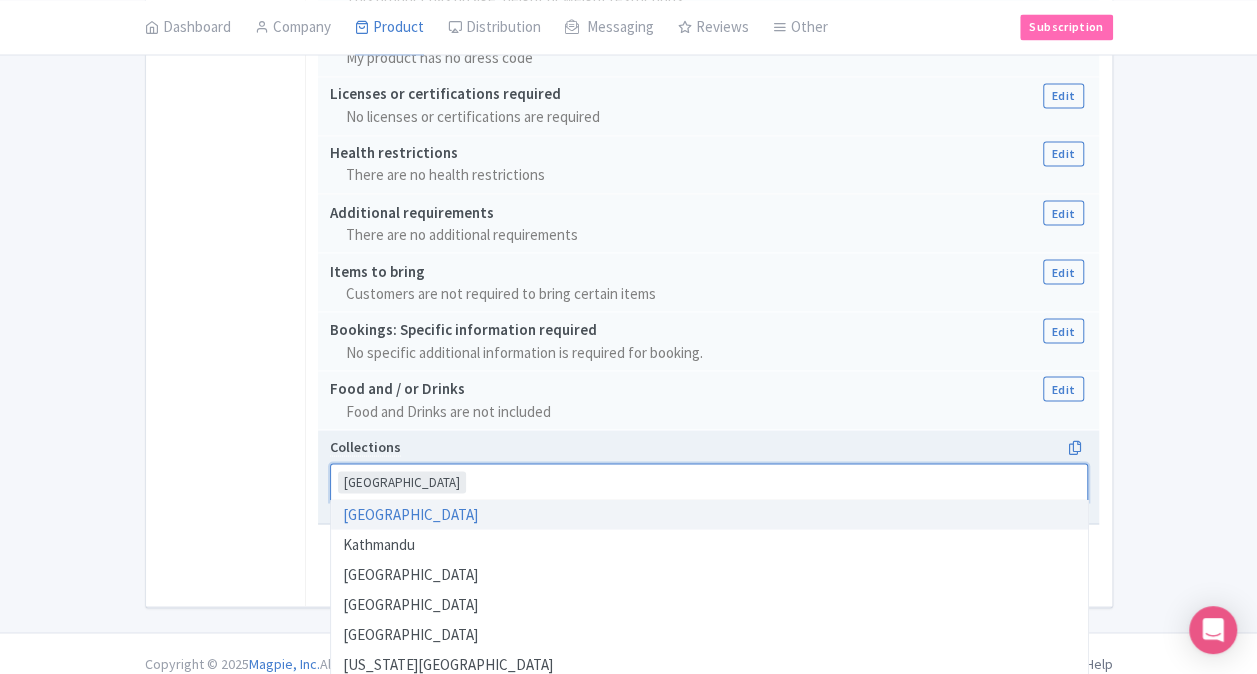 click on "← Back to Products
Dubrovnik: Discover Game of Thrones Filming Locations
ID# YGKPXT
Content
Distribution
Google  Things to do
Optimization
Audio
This product setup is complete.
Active
Save
Actions
View on Magpie
Customer View
Industry Partner View
Download
Excel
Word
All Images ZIP
Share Products
Ventrata
GetYourGuide
Viator
Delete Product
Create new version
You are currently editing a version of this product: Primary Product
General
Booking Info
Locations
Settings
Pricing
Gallery
Itinerary
FAQs
Dubrovnik: Discover Game of Thrones Filming Locations
Name   *
Dubrovnik: Discover Game of Thrones Filming Locations
Internal ID CRUA" at bounding box center (628, -466) 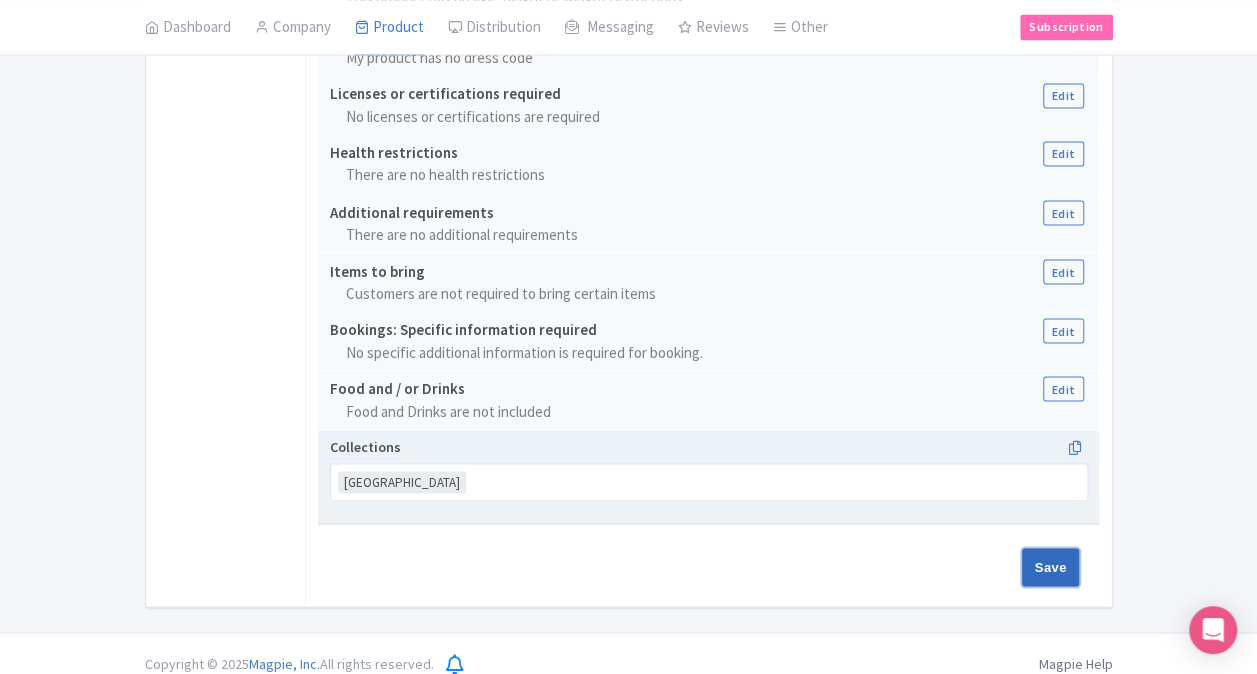 click on "Save" at bounding box center (1051, 567) 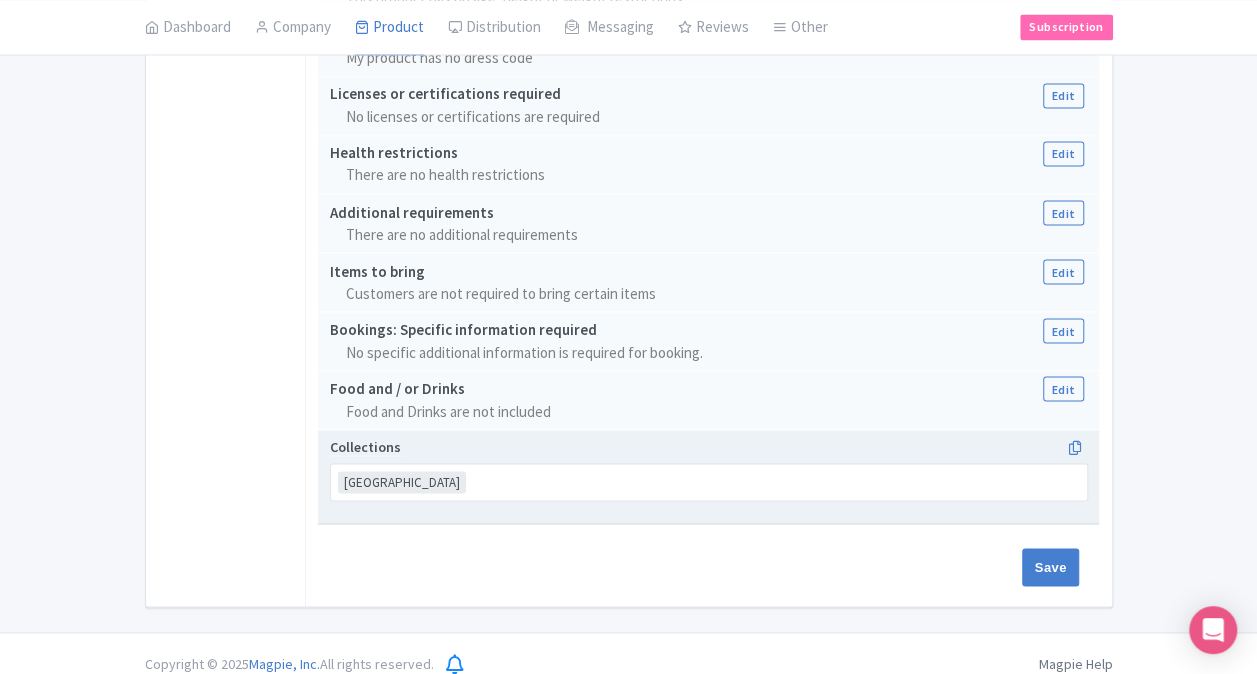 type on "Saving..." 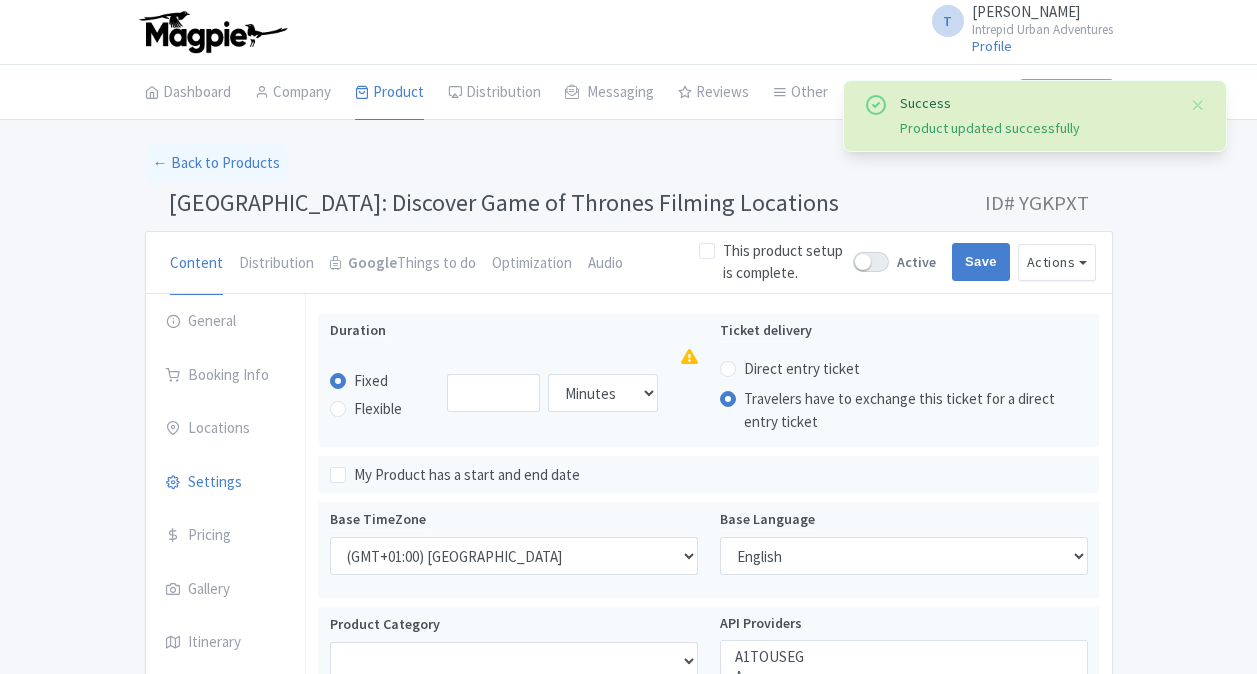 select 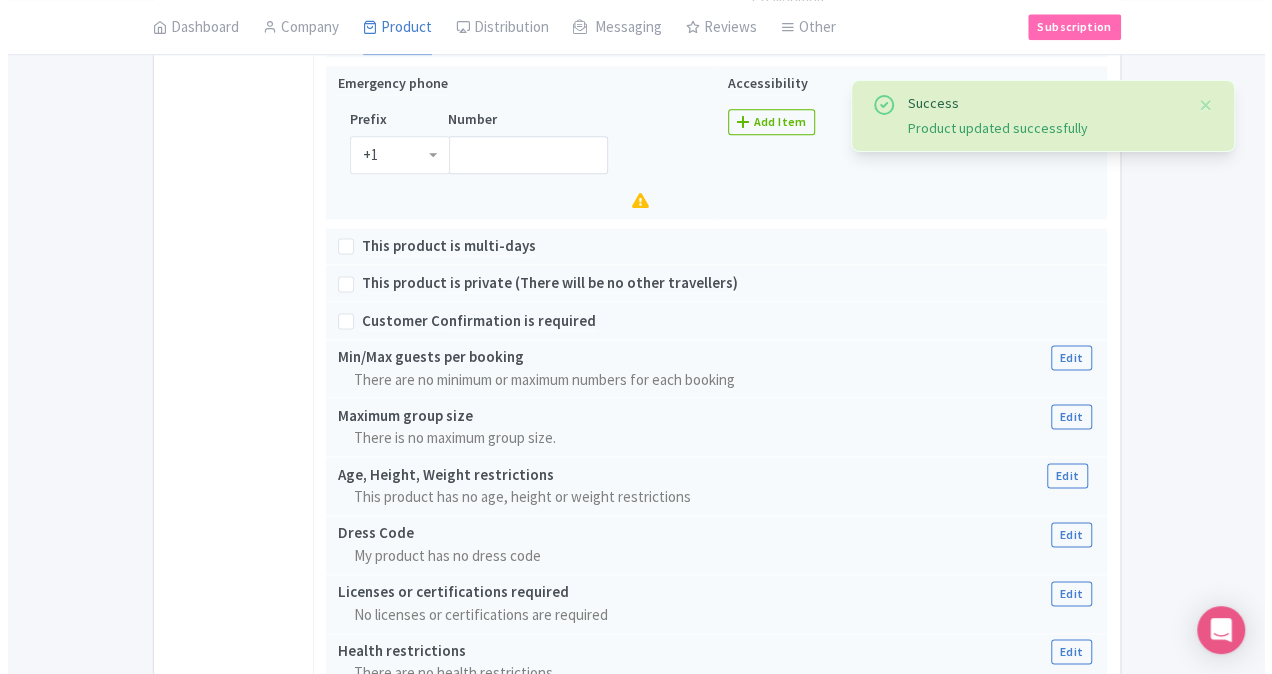 scroll, scrollTop: 1684, scrollLeft: 0, axis: vertical 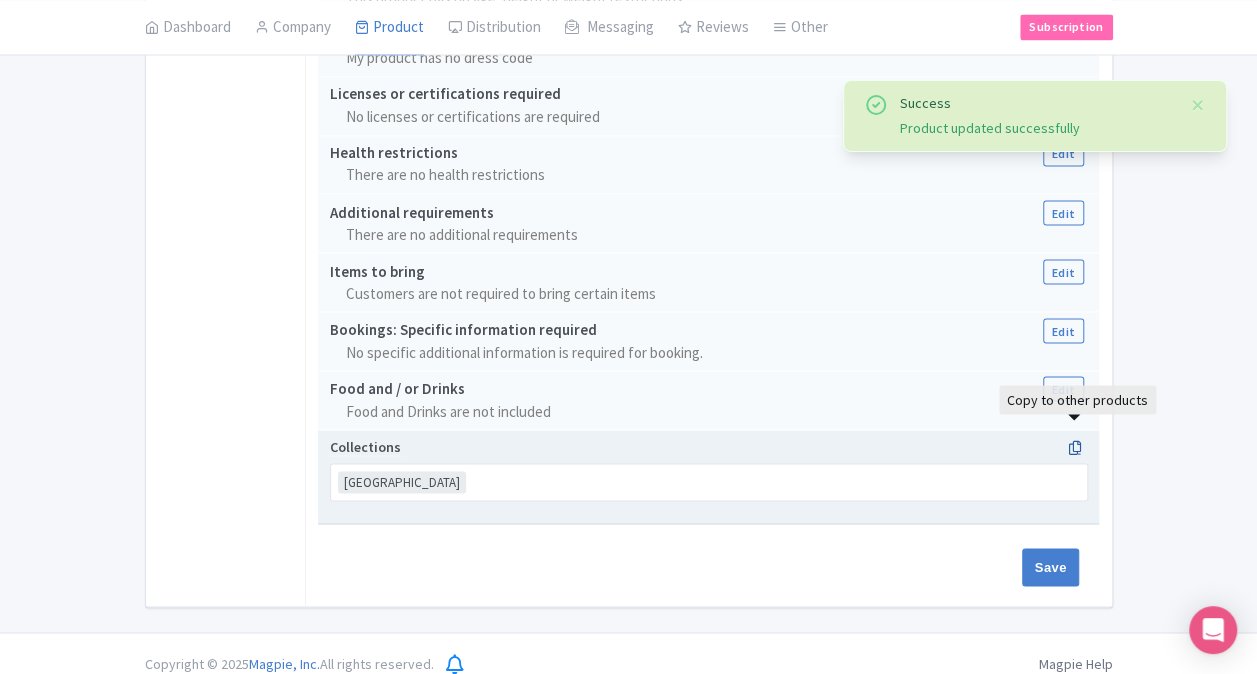click at bounding box center [1074, 447] 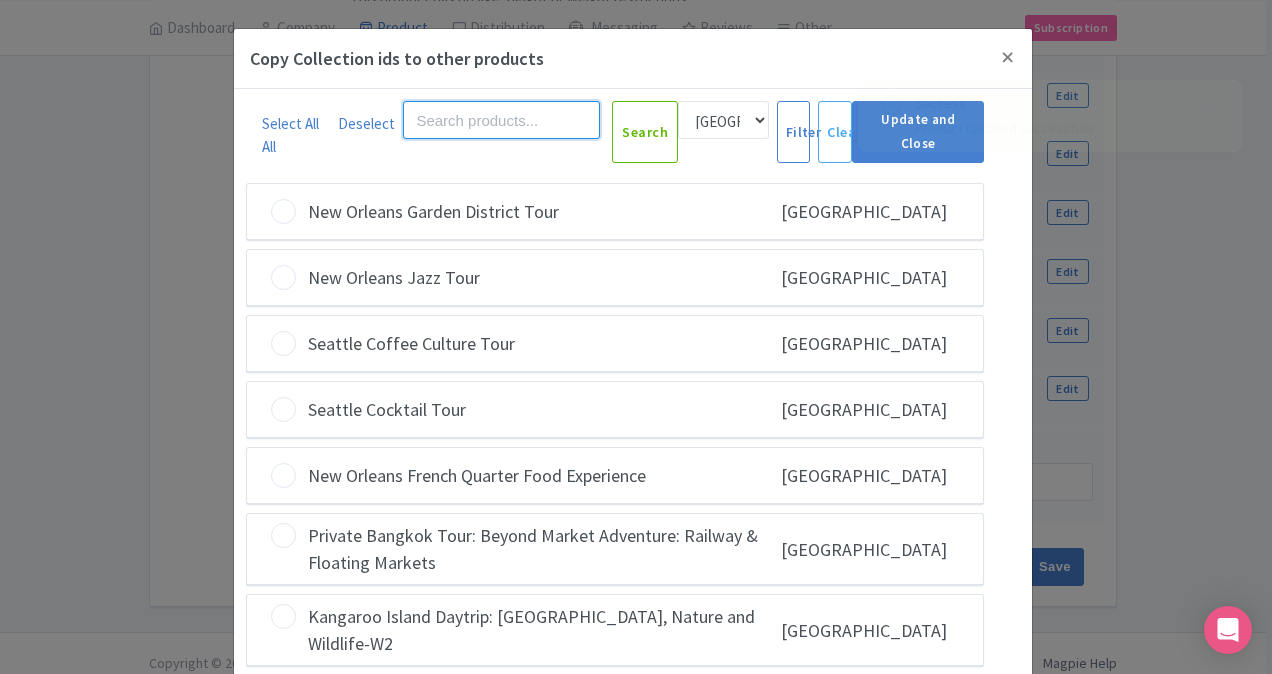 click at bounding box center (501, 120) 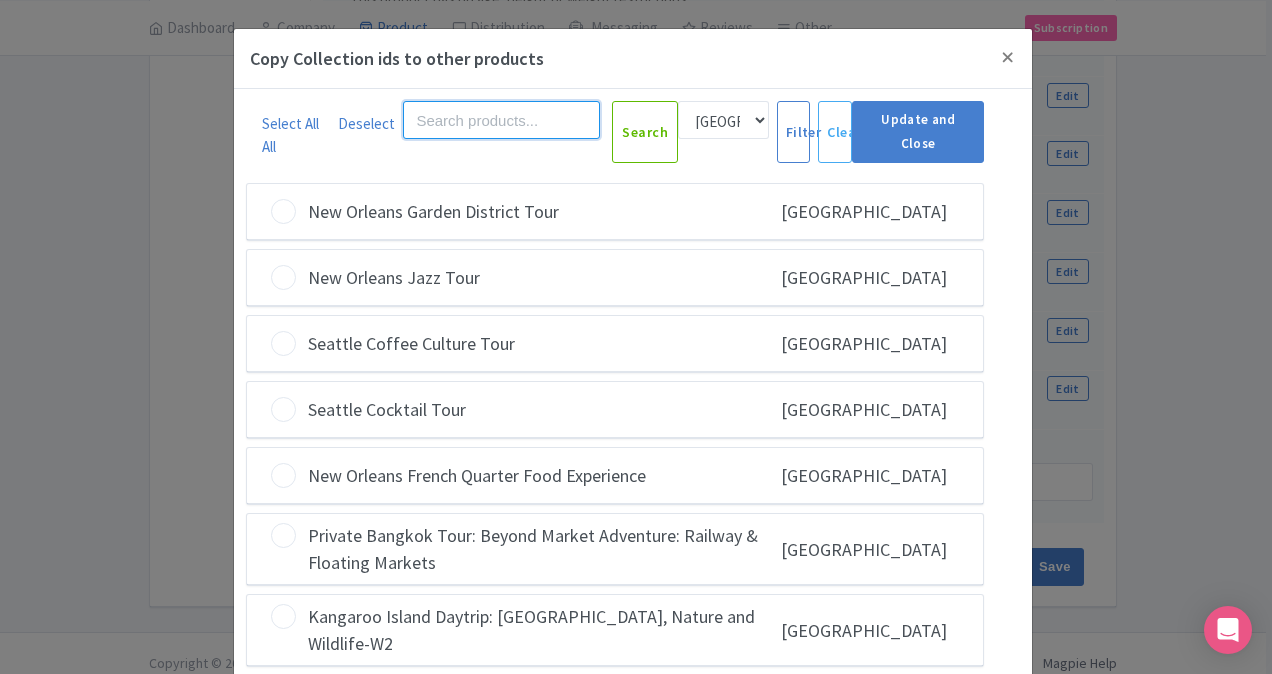 paste on "[GEOGRAPHIC_DATA]" 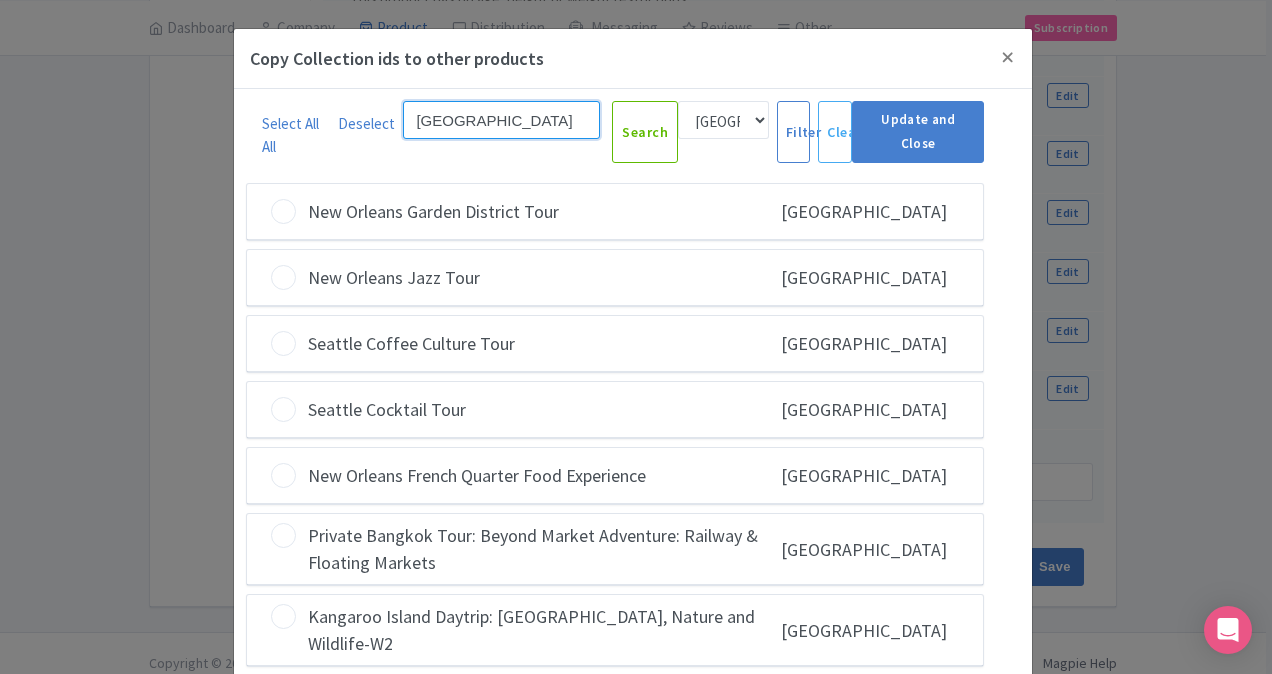 type on "[GEOGRAPHIC_DATA]" 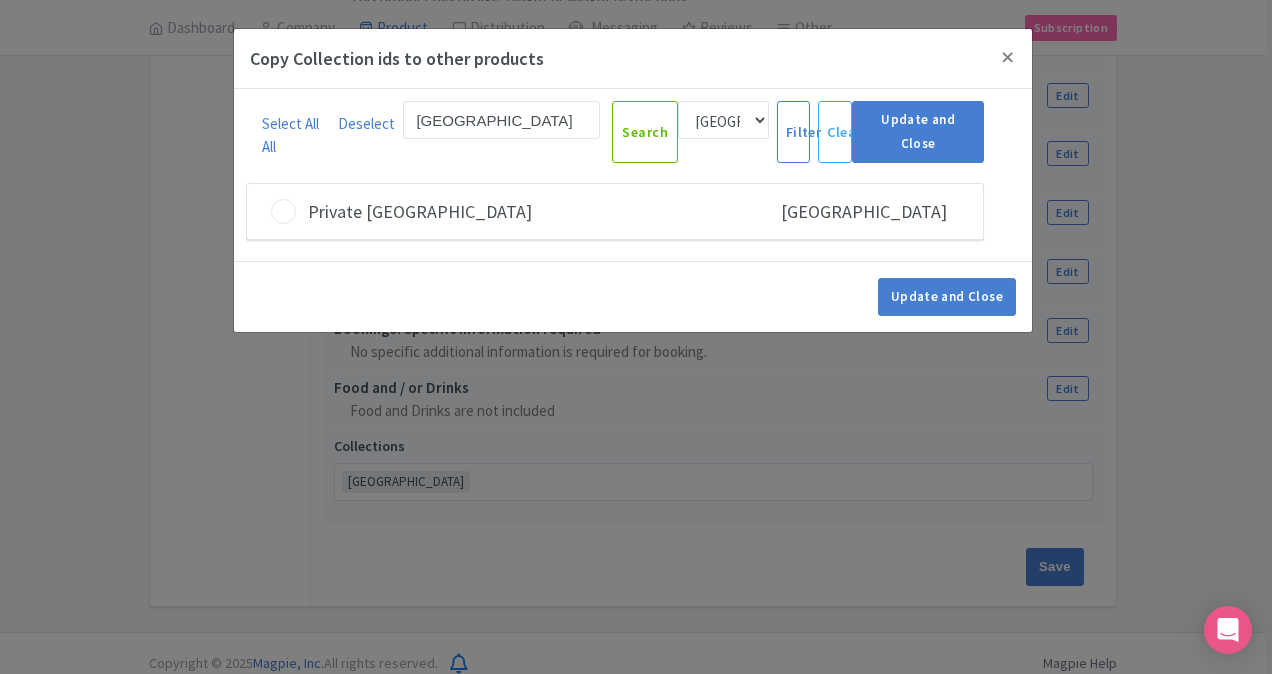 click at bounding box center (283, 211) 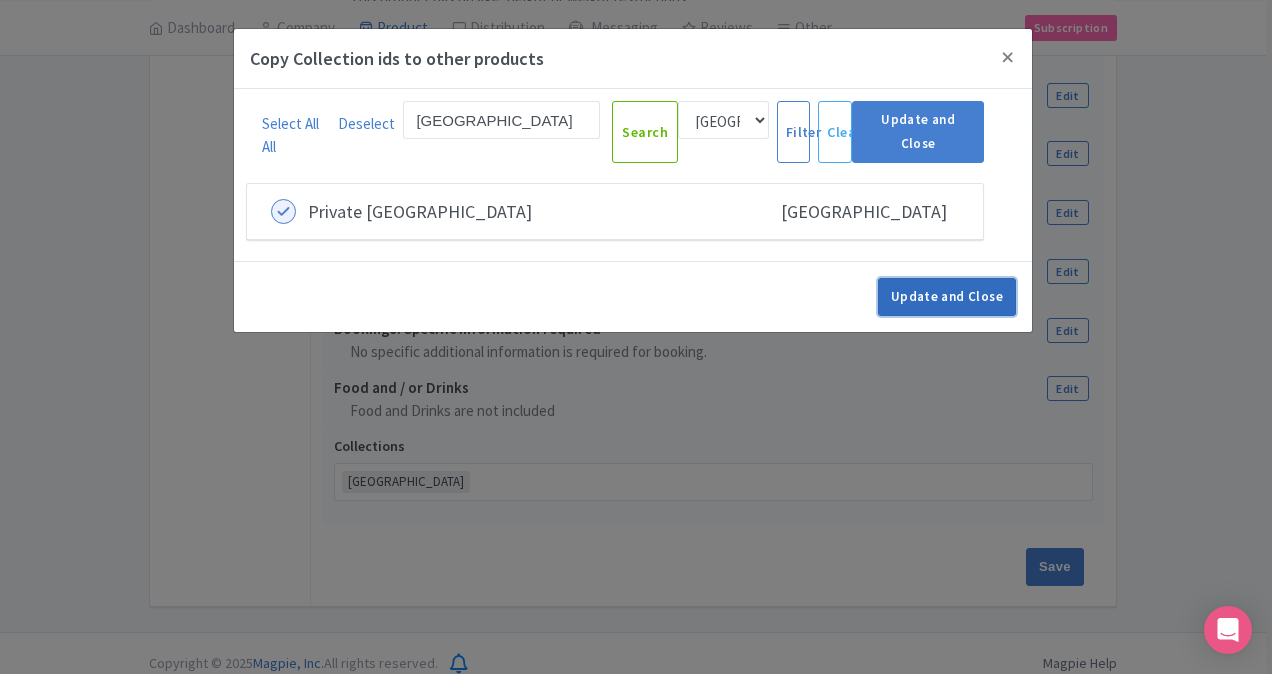 click on "Update and Close" at bounding box center [947, 297] 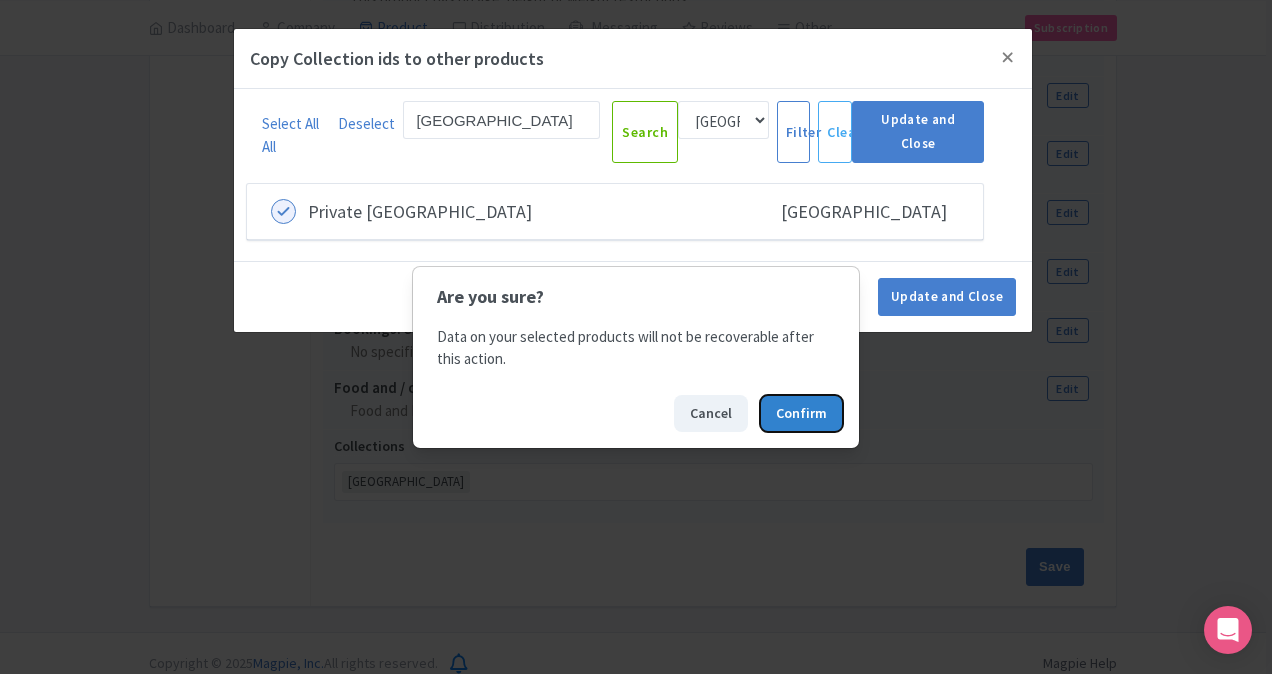 click on "Confirm" at bounding box center [801, 413] 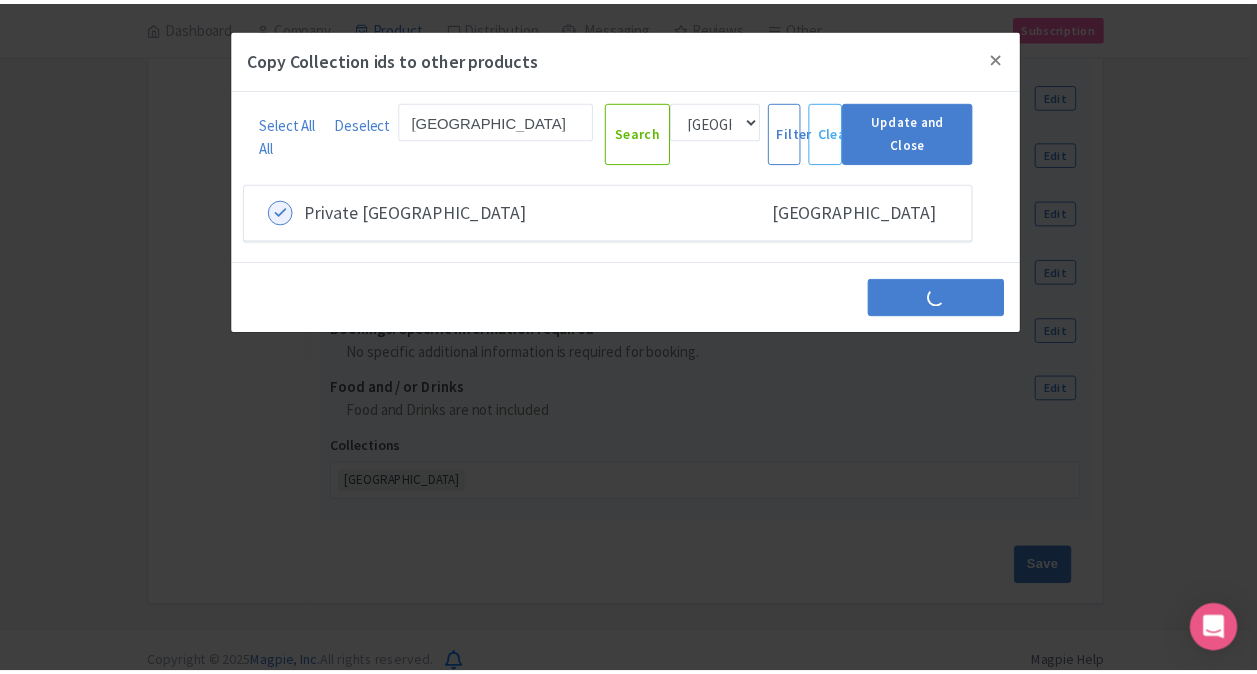 scroll, scrollTop: 0, scrollLeft: 0, axis: both 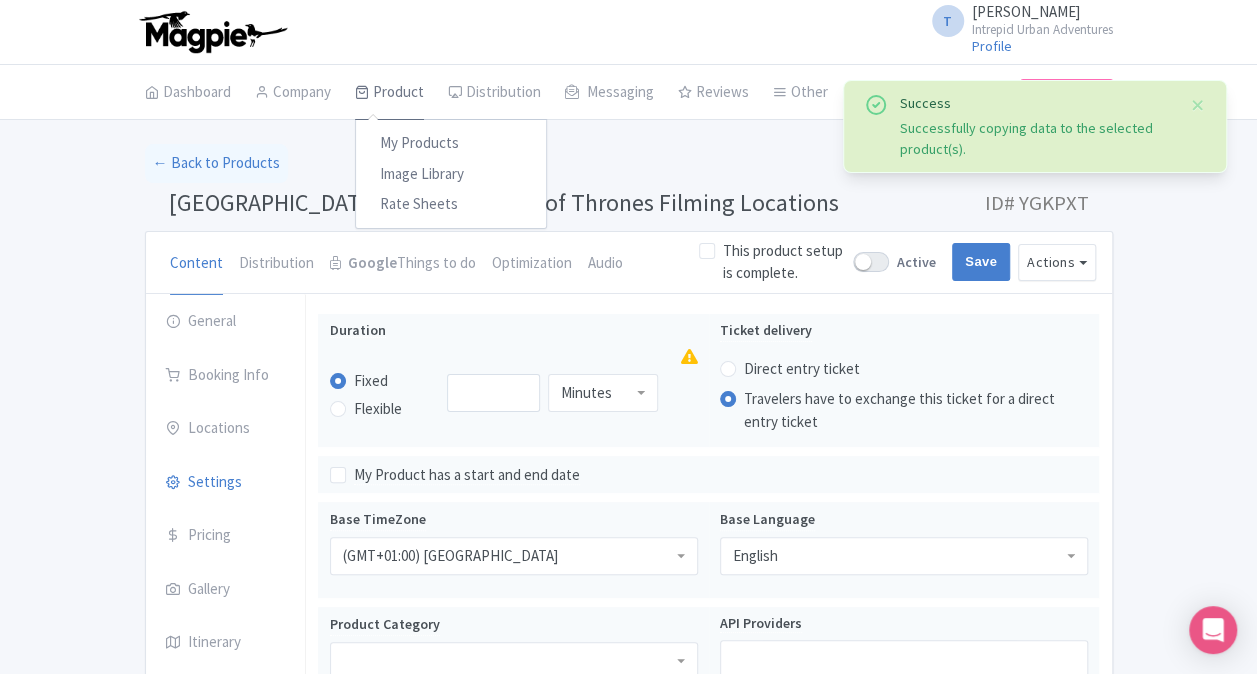 click on "Product" at bounding box center (389, 93) 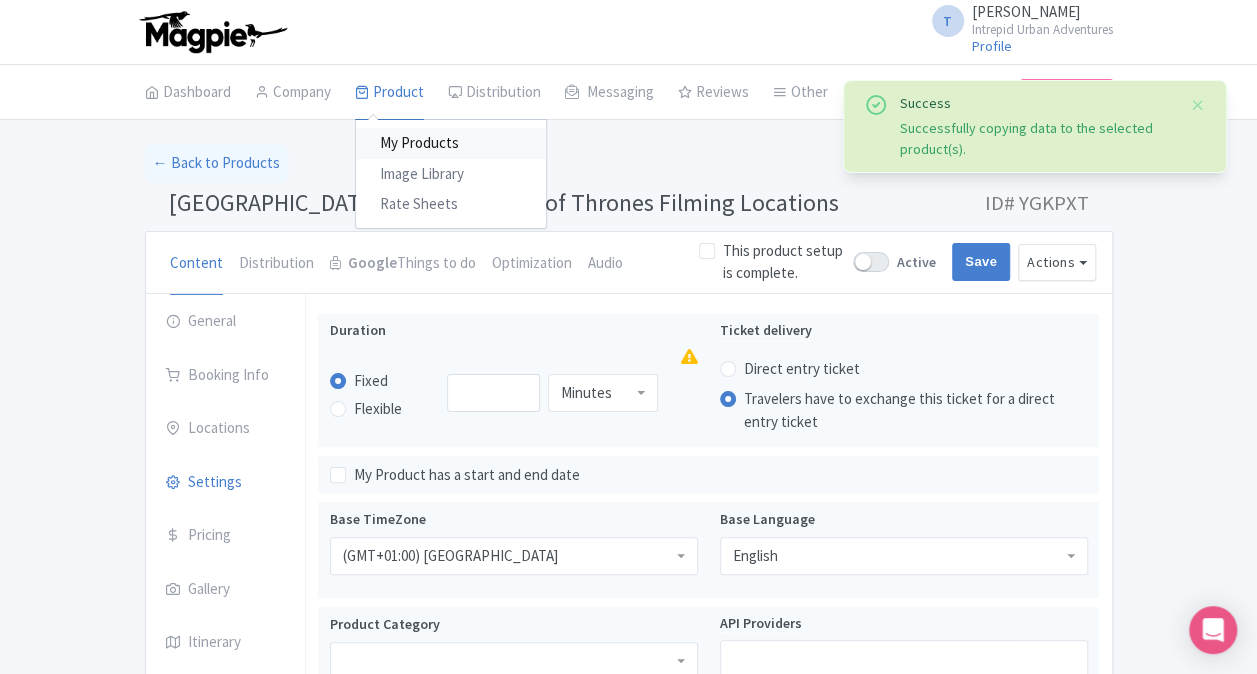 click on "My Products" at bounding box center [451, 143] 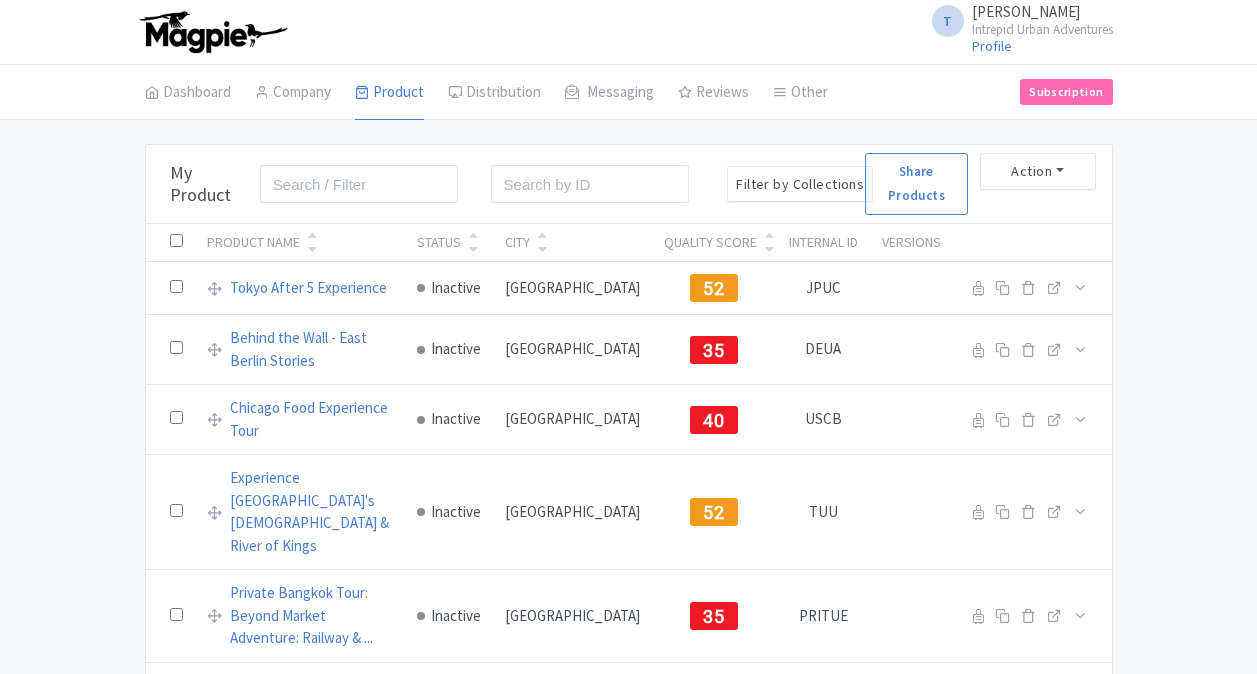 scroll, scrollTop: 0, scrollLeft: 0, axis: both 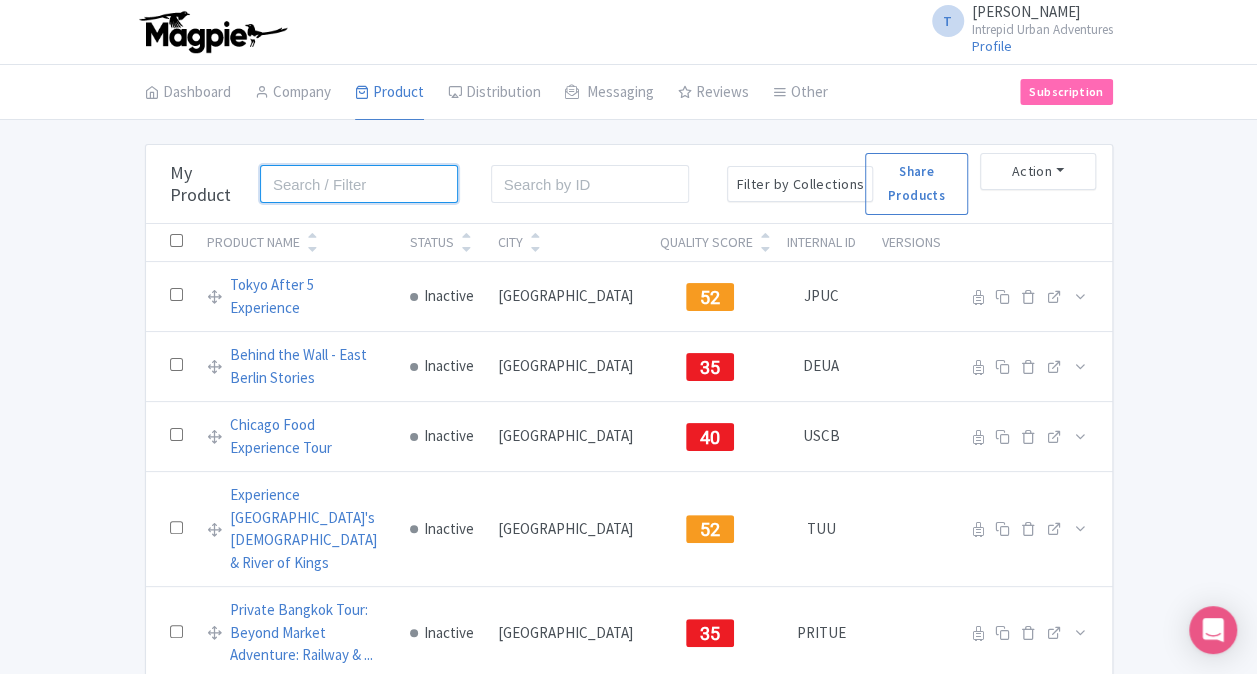 drag, startPoint x: 389, startPoint y: 185, endPoint x: 371, endPoint y: 181, distance: 18.439089 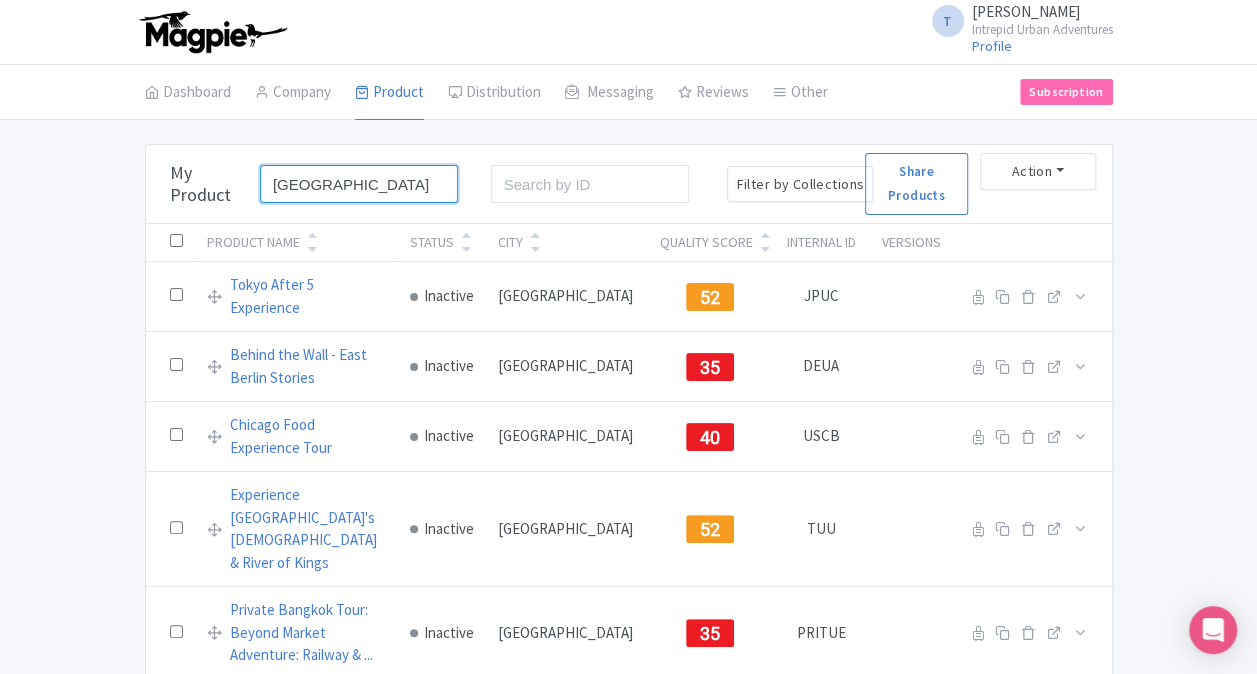 type on "[GEOGRAPHIC_DATA]" 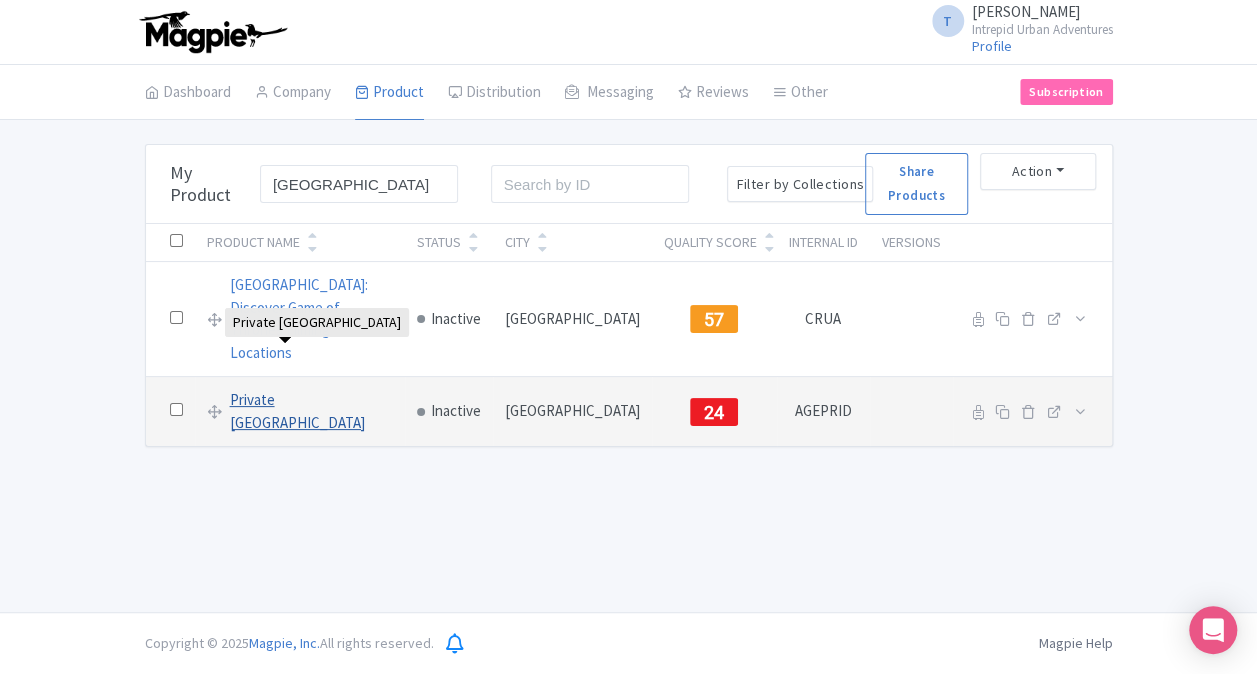 click on "Private [GEOGRAPHIC_DATA]" at bounding box center [311, 411] 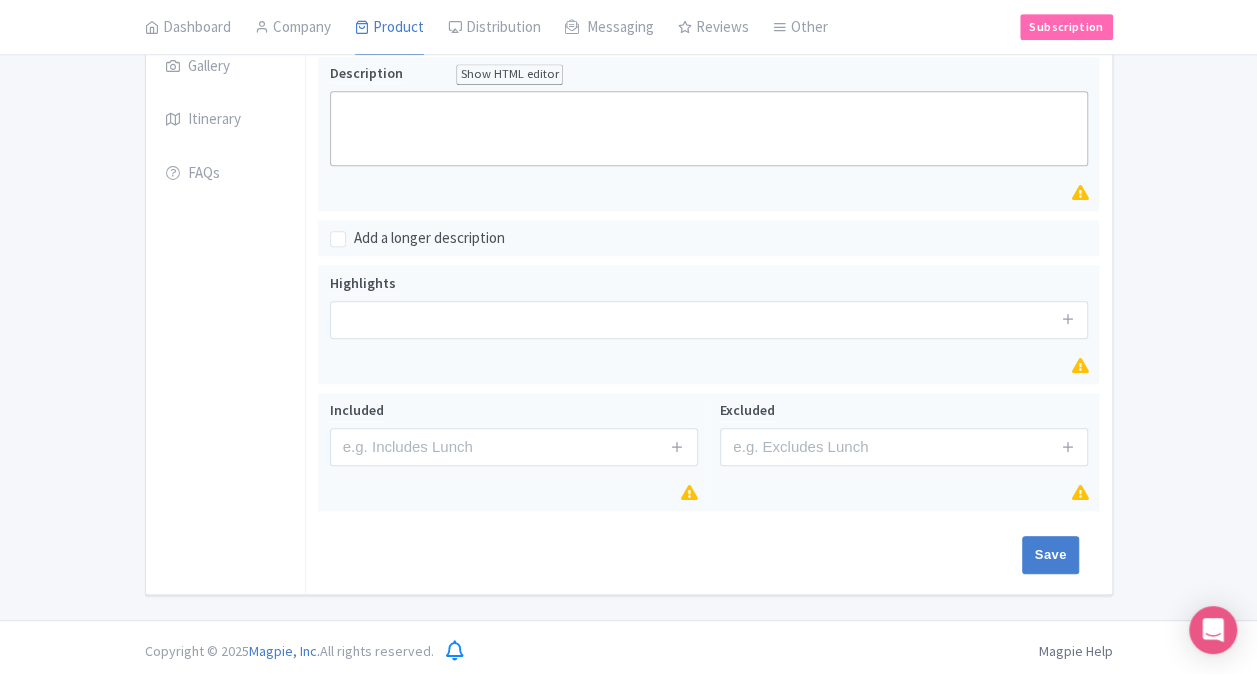 scroll, scrollTop: 223, scrollLeft: 0, axis: vertical 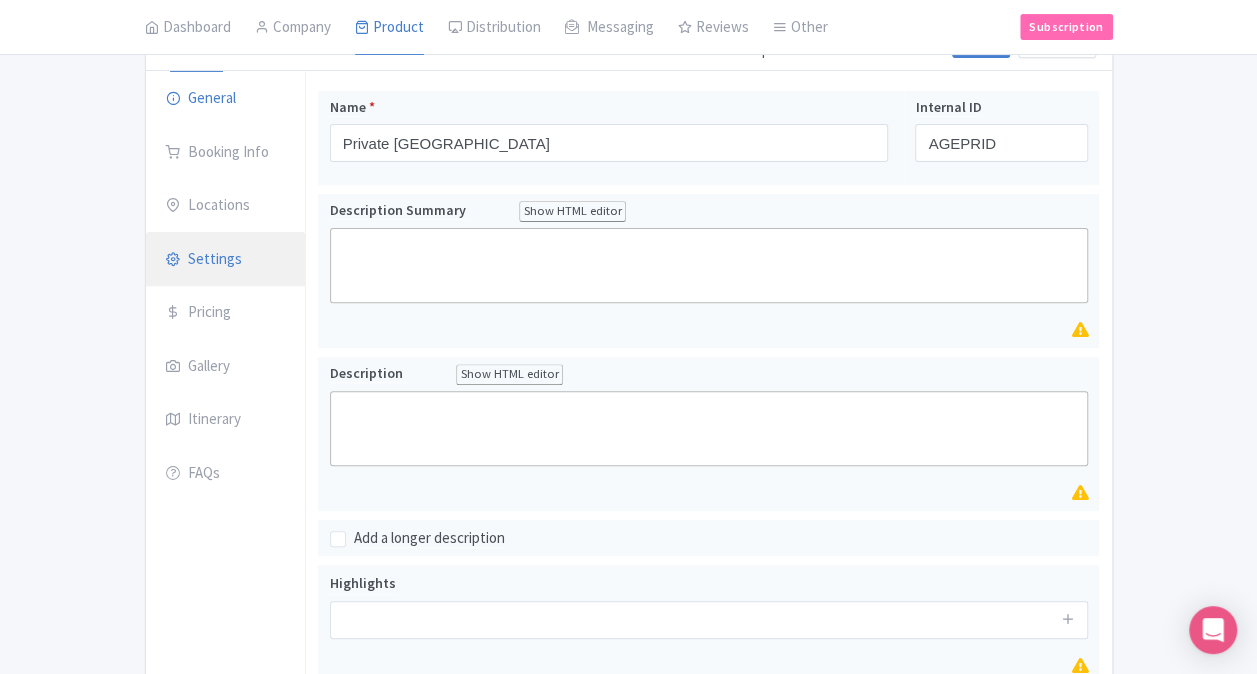 click on "Settings" at bounding box center (226, 260) 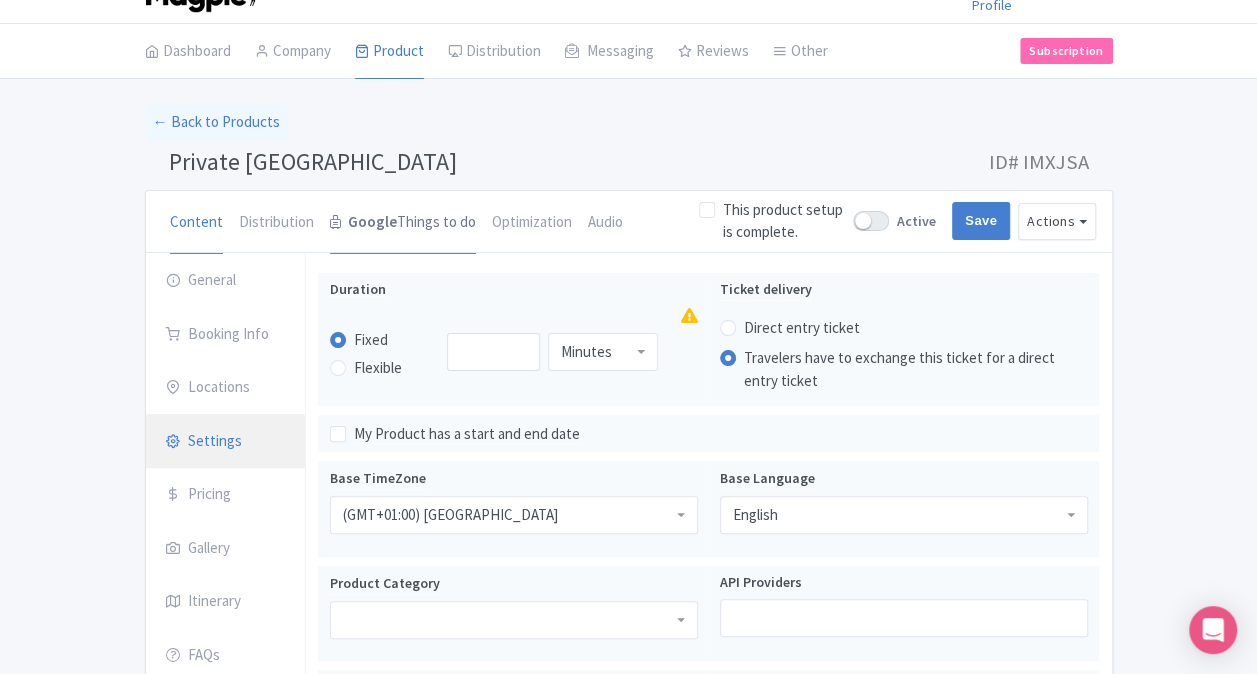scroll, scrollTop: 0, scrollLeft: 0, axis: both 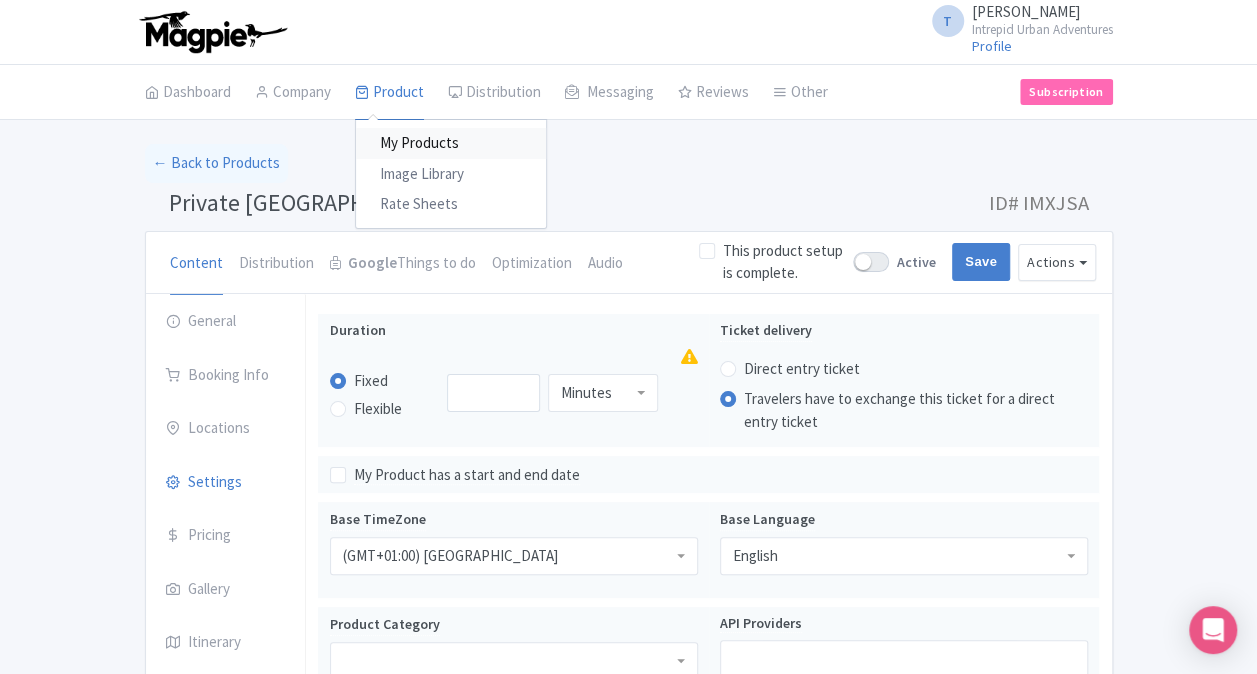 click on "My Products" at bounding box center [451, 143] 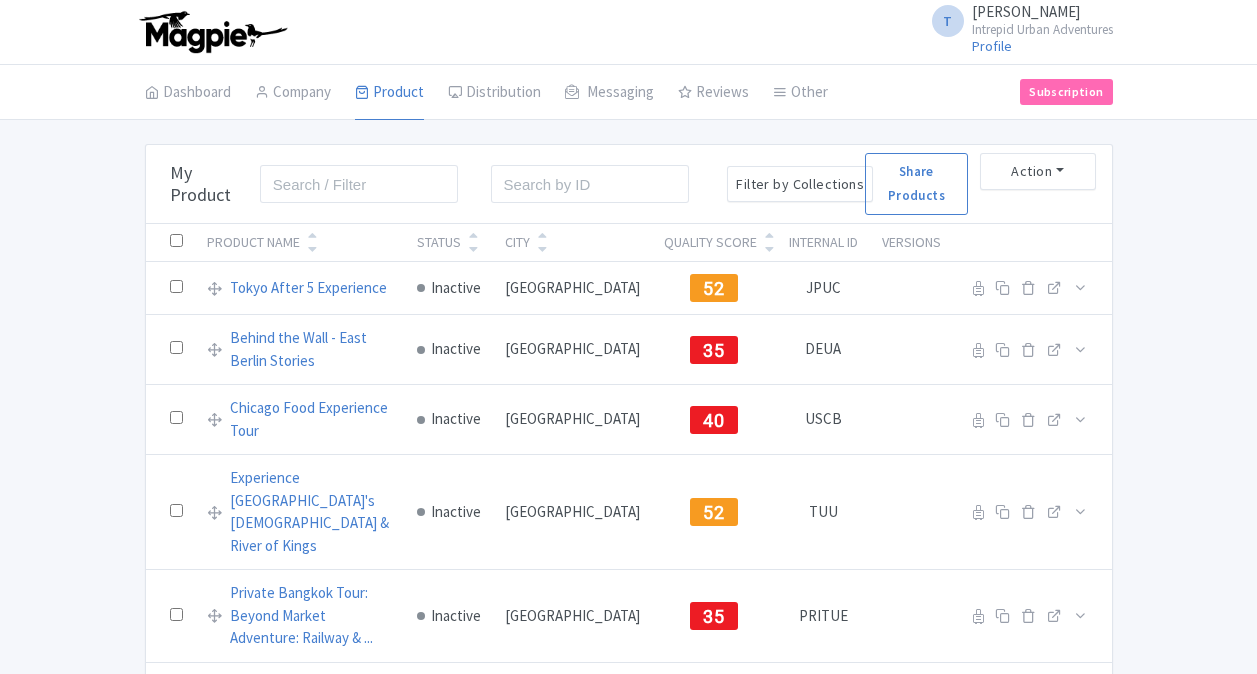 scroll, scrollTop: 0, scrollLeft: 0, axis: both 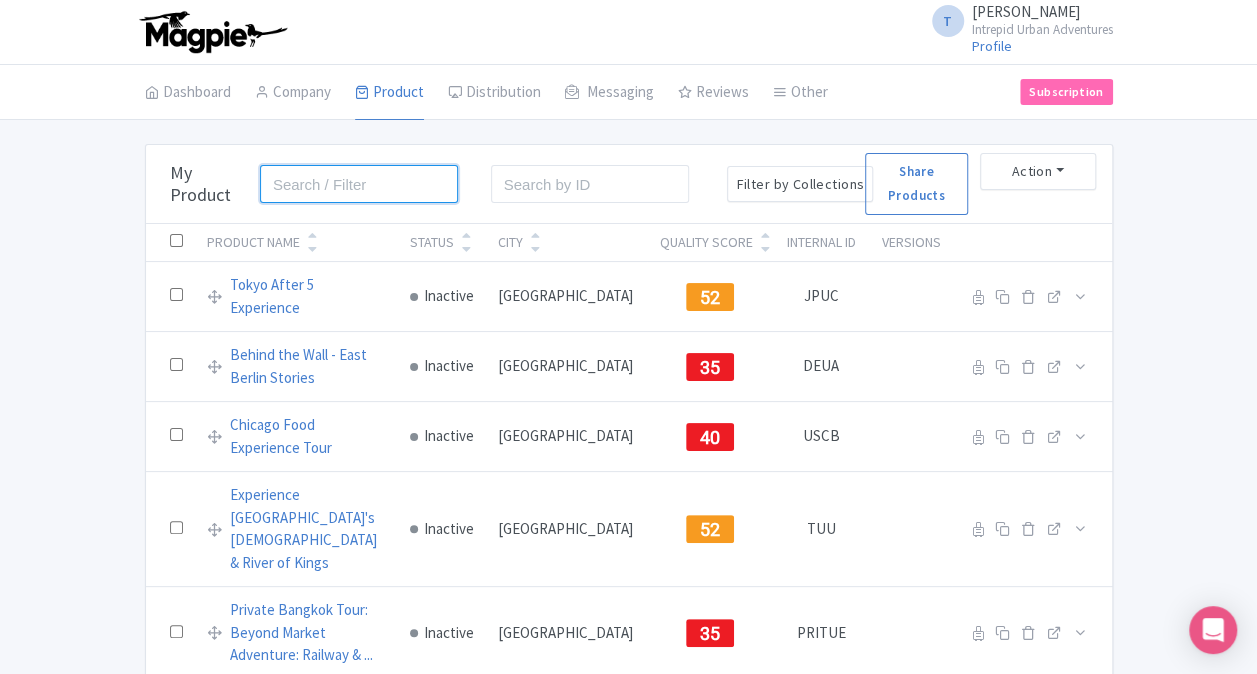 drag, startPoint x: 296, startPoint y: 180, endPoint x: 280, endPoint y: 174, distance: 17.088007 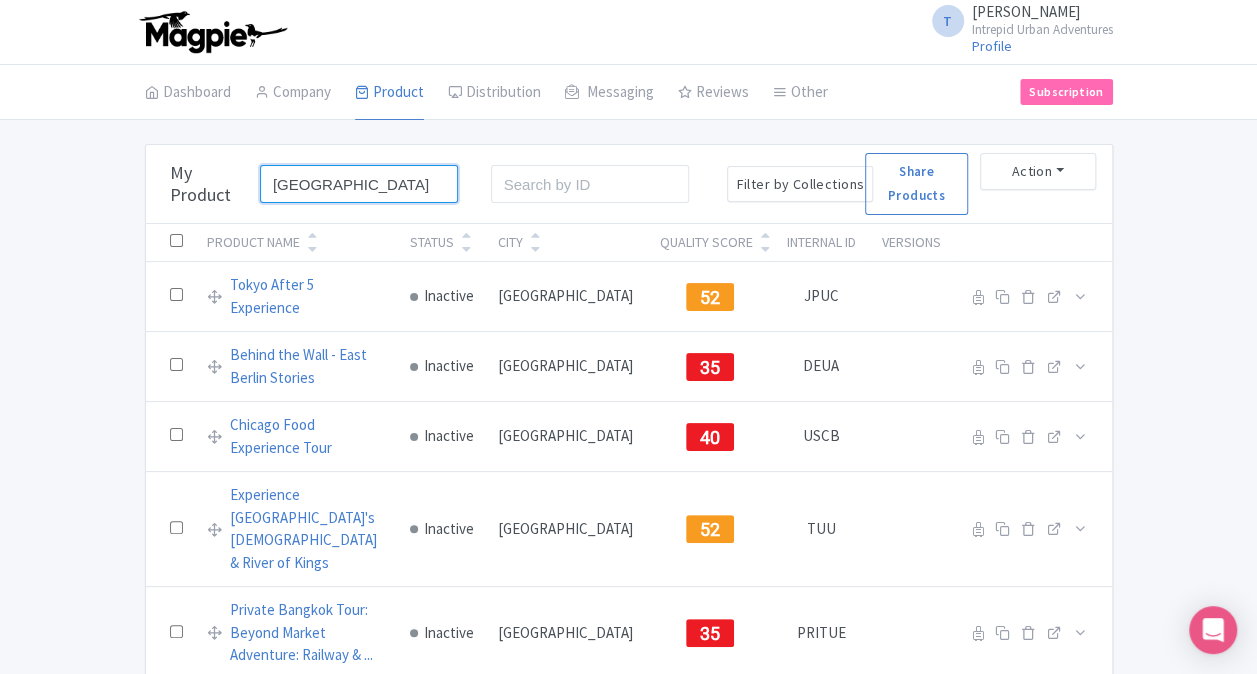 type on "[GEOGRAPHIC_DATA]" 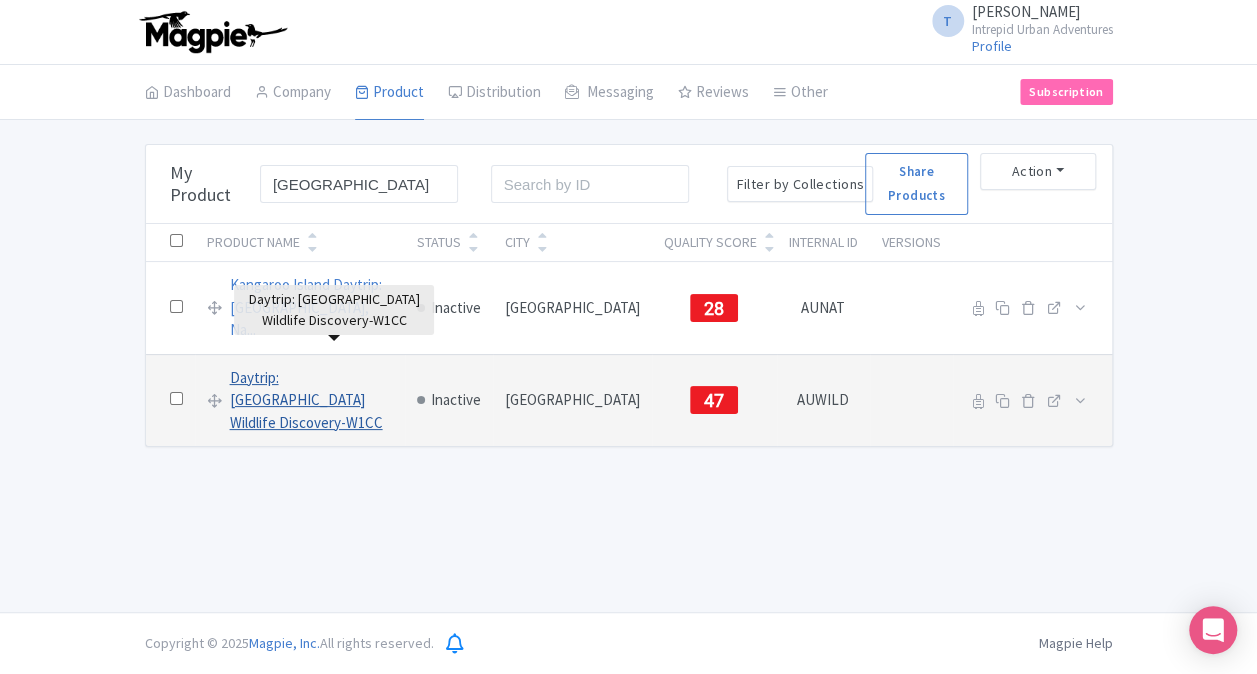 click on "Daytrip: [GEOGRAPHIC_DATA] Wildlife Discovery-W1CC" at bounding box center (311, 401) 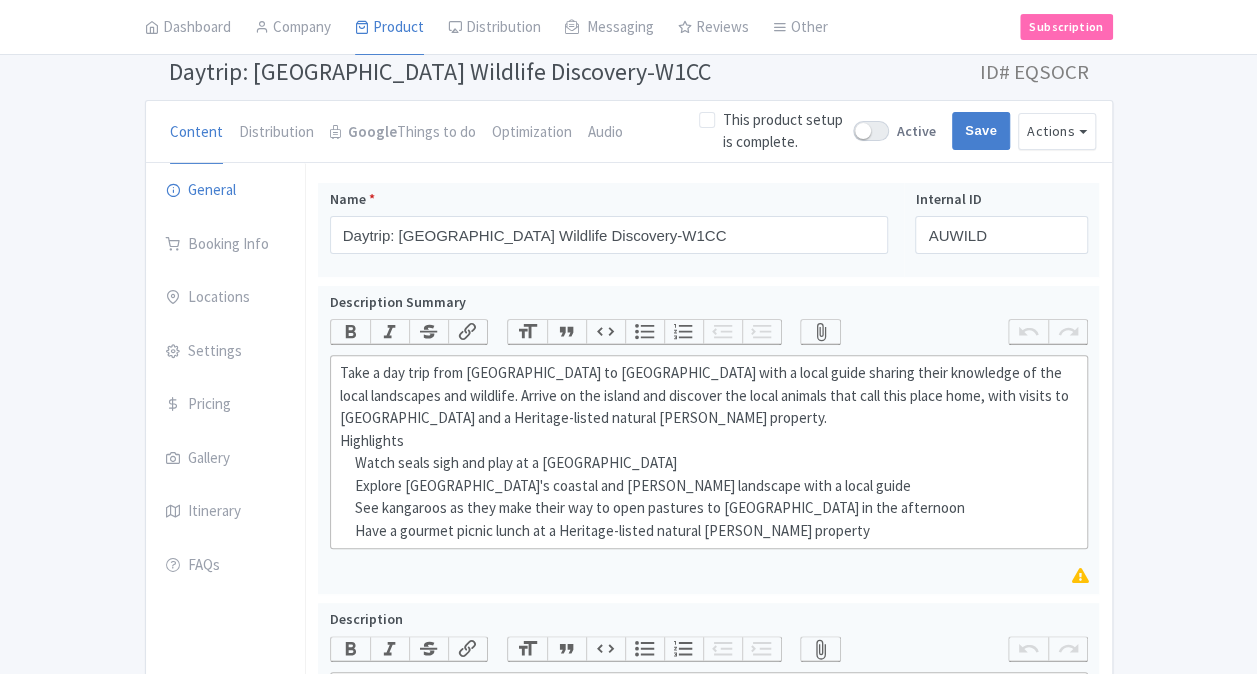 scroll, scrollTop: 400, scrollLeft: 0, axis: vertical 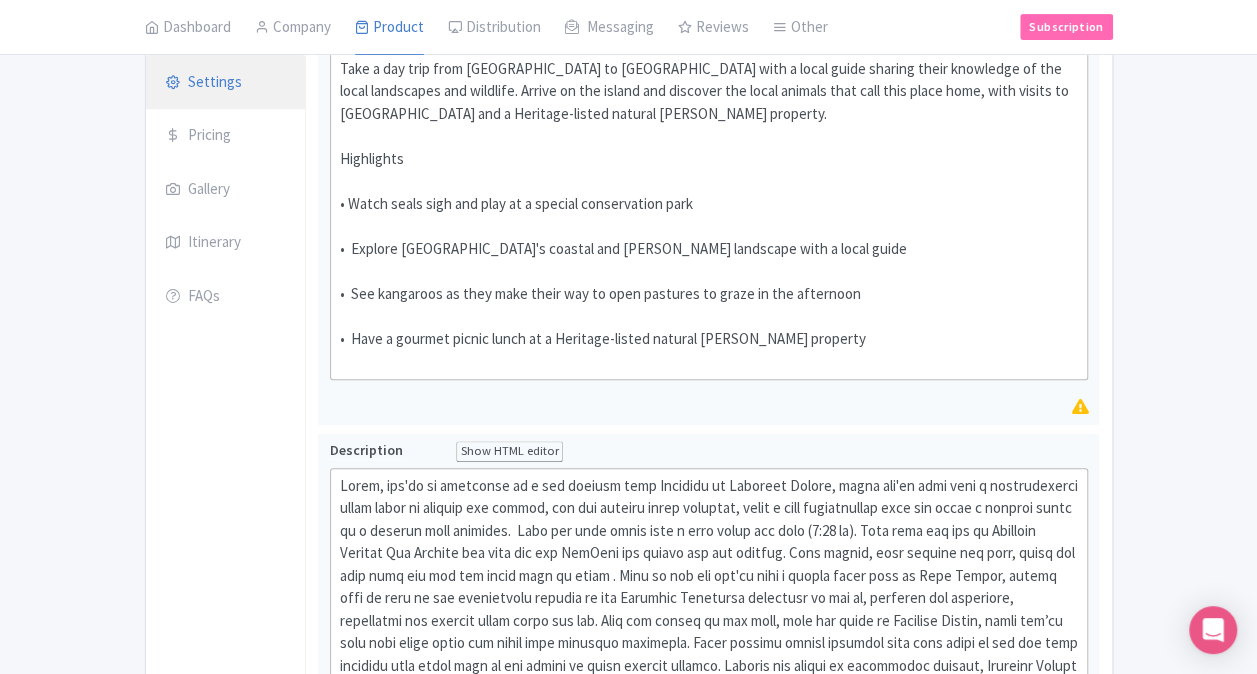 click on "Settings" at bounding box center (226, 83) 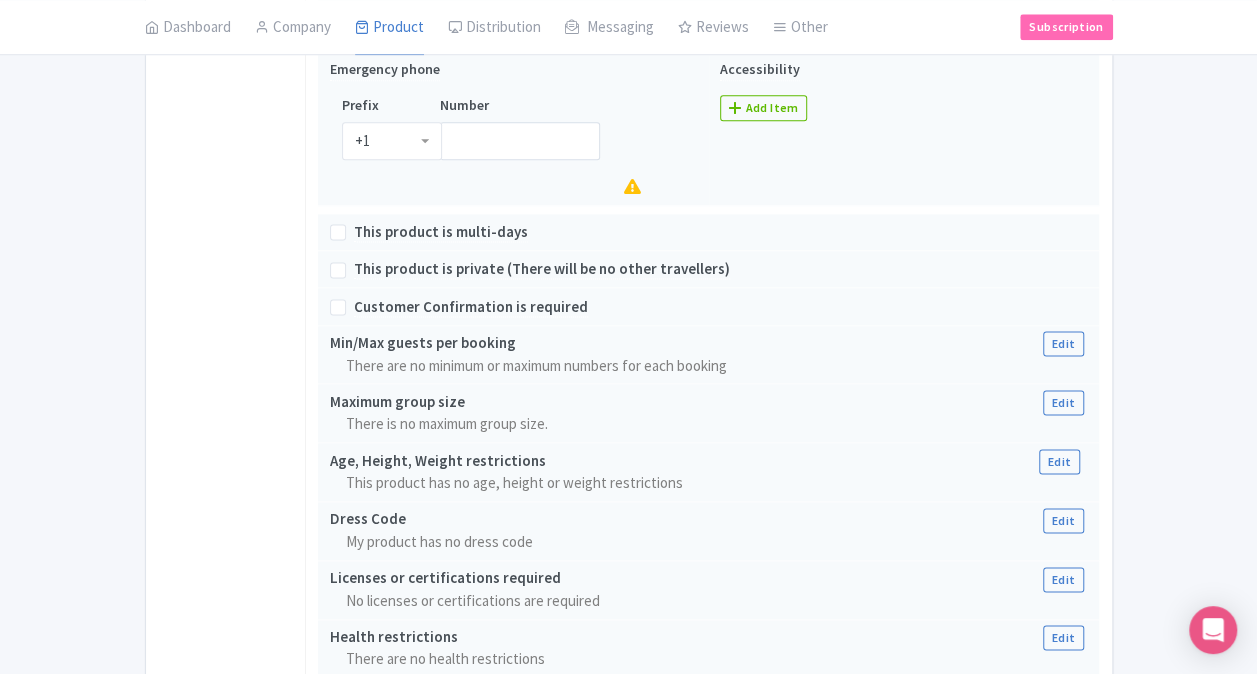 scroll, scrollTop: 1684, scrollLeft: 0, axis: vertical 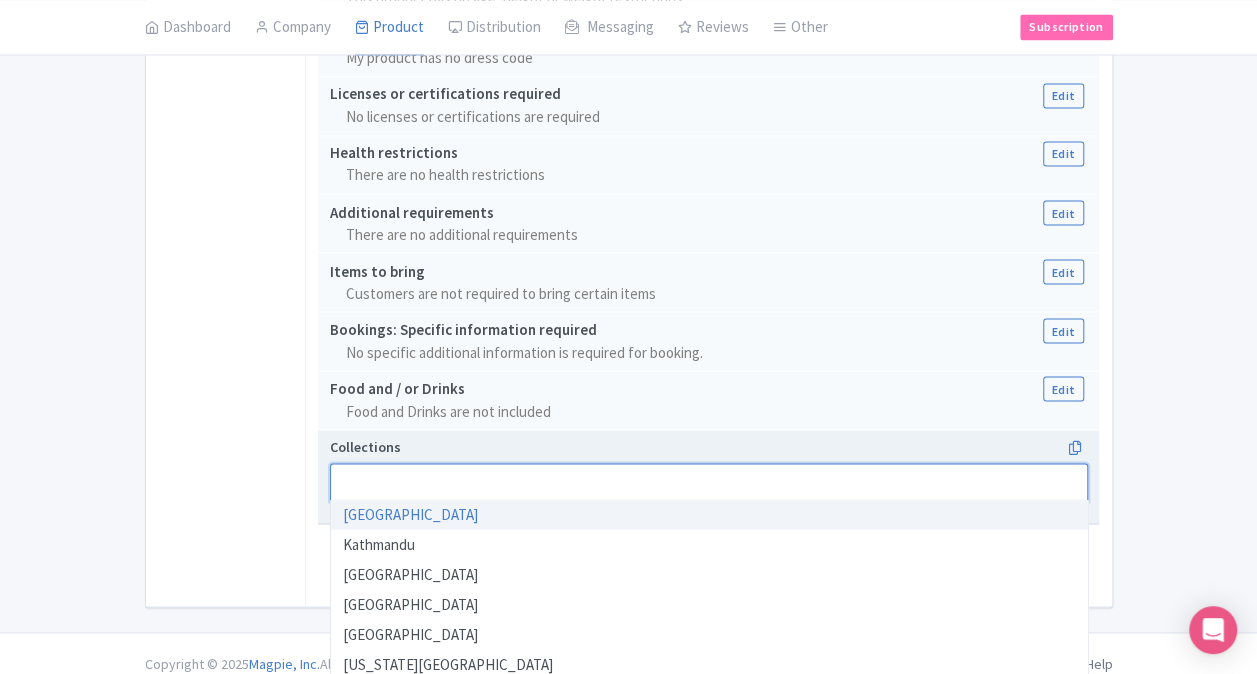 click at bounding box center (709, 482) 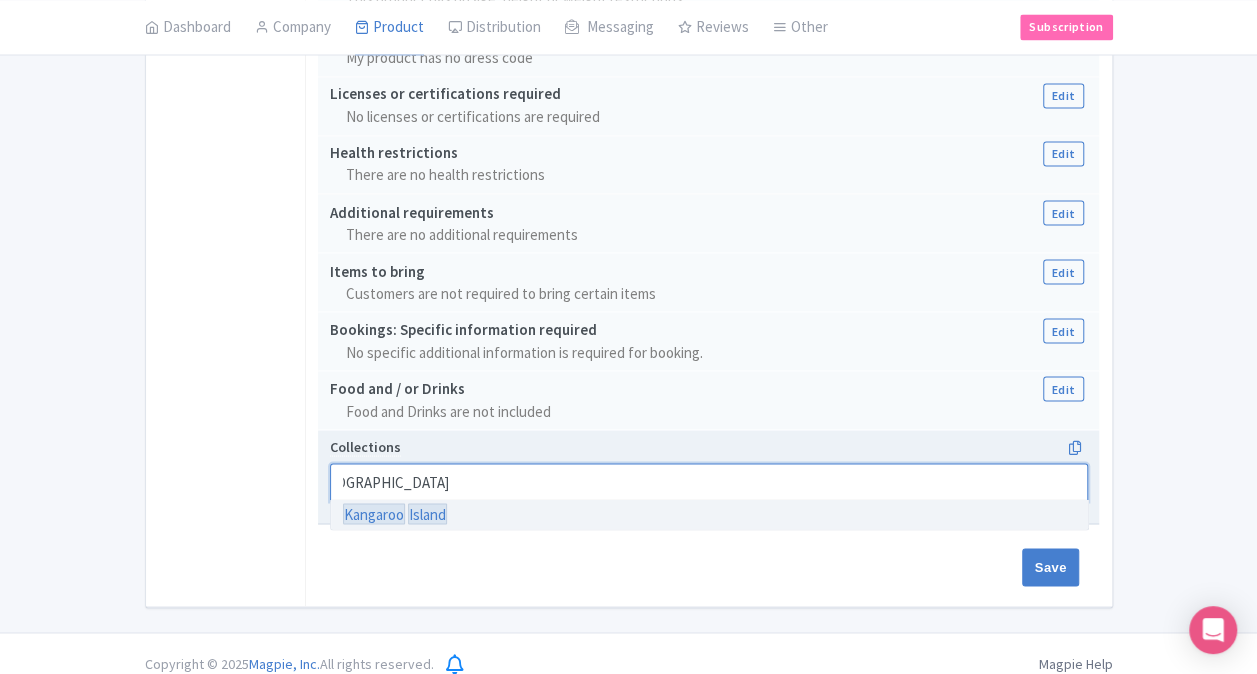 scroll, scrollTop: 0, scrollLeft: 0, axis: both 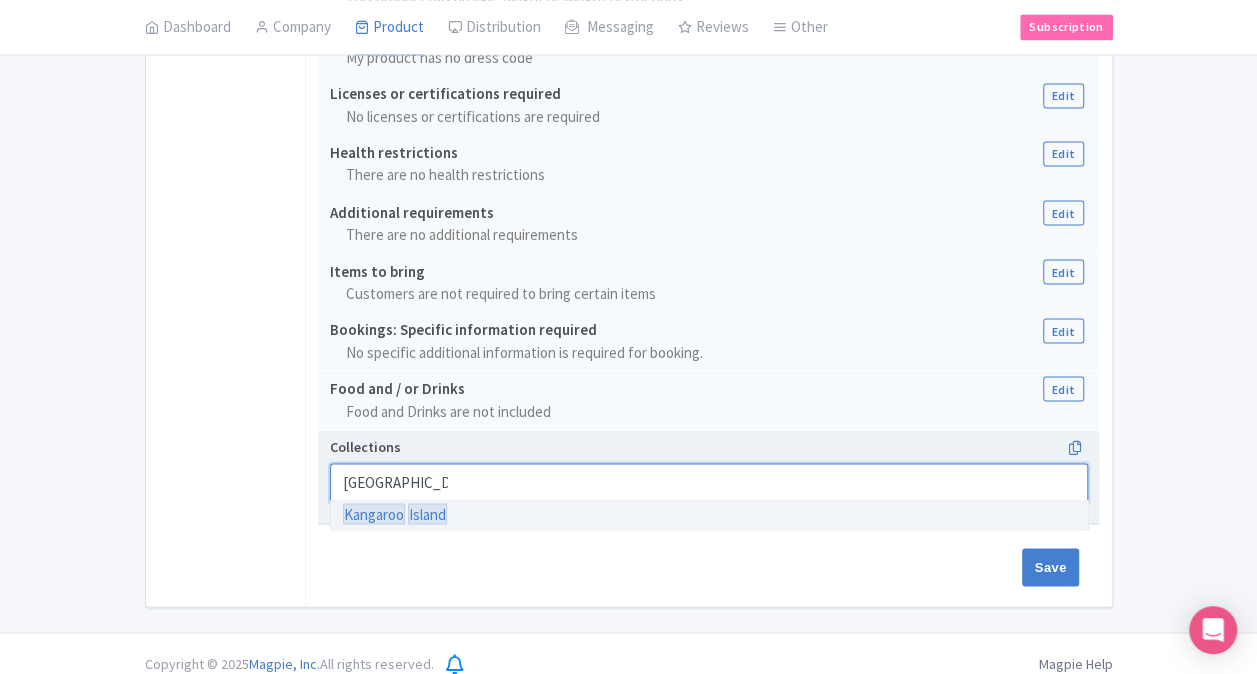 type 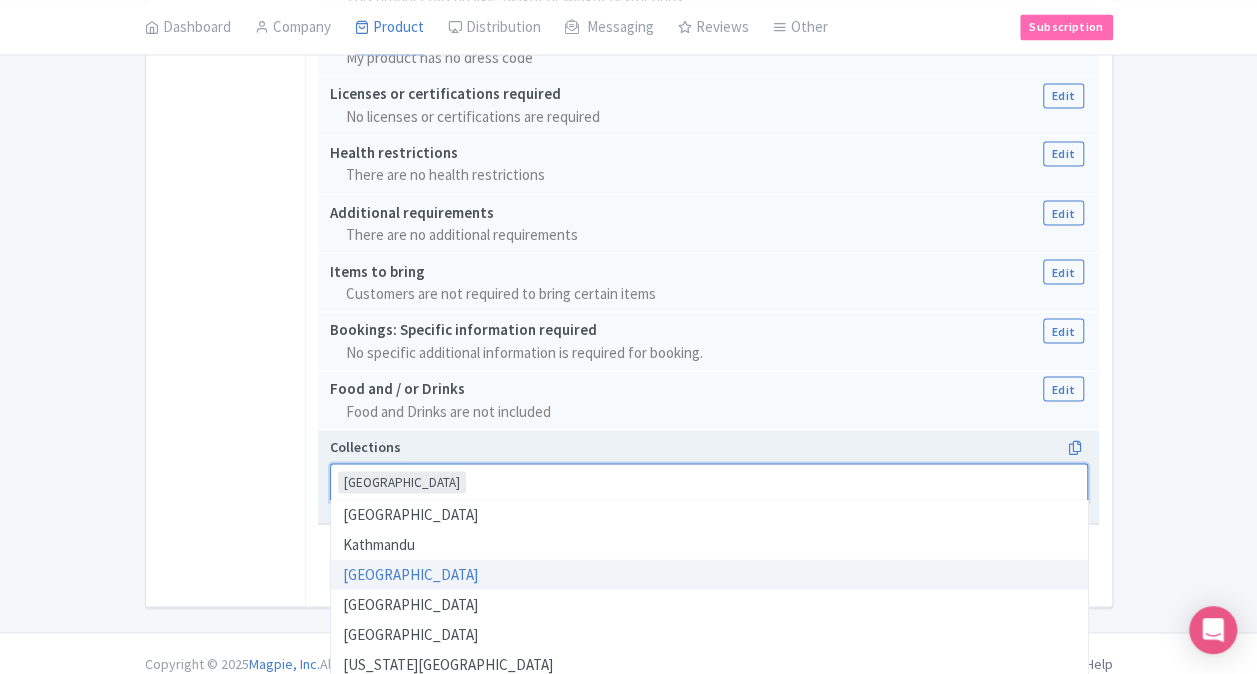 click on "← Back to Products
Daytrip: Kangaroo Island Wildlife Discovery-W1CC
ID# EQSOCR
Content
Distribution
Google  Things to do
Optimization
Audio
This product setup is complete.
Active
Save
Actions
View on Magpie
Customer View
Industry Partner View
Download
Excel
Word
All Images ZIP
Share Products
Ventrata
Delete Product
Create new version
You are currently editing a version of this product: Primary Product
General
Booking Info
Locations
Settings
Pricing
Gallery
Itinerary
FAQs
Daytrip: Kangaroo Island Wildlife Discovery-W1CC
Name   *
Daytrip: Kangaroo Island Wildlife Discovery-W1CC
Your product's name has 48 characters. We recommend between 10 and 60 characters." at bounding box center [628, -466] 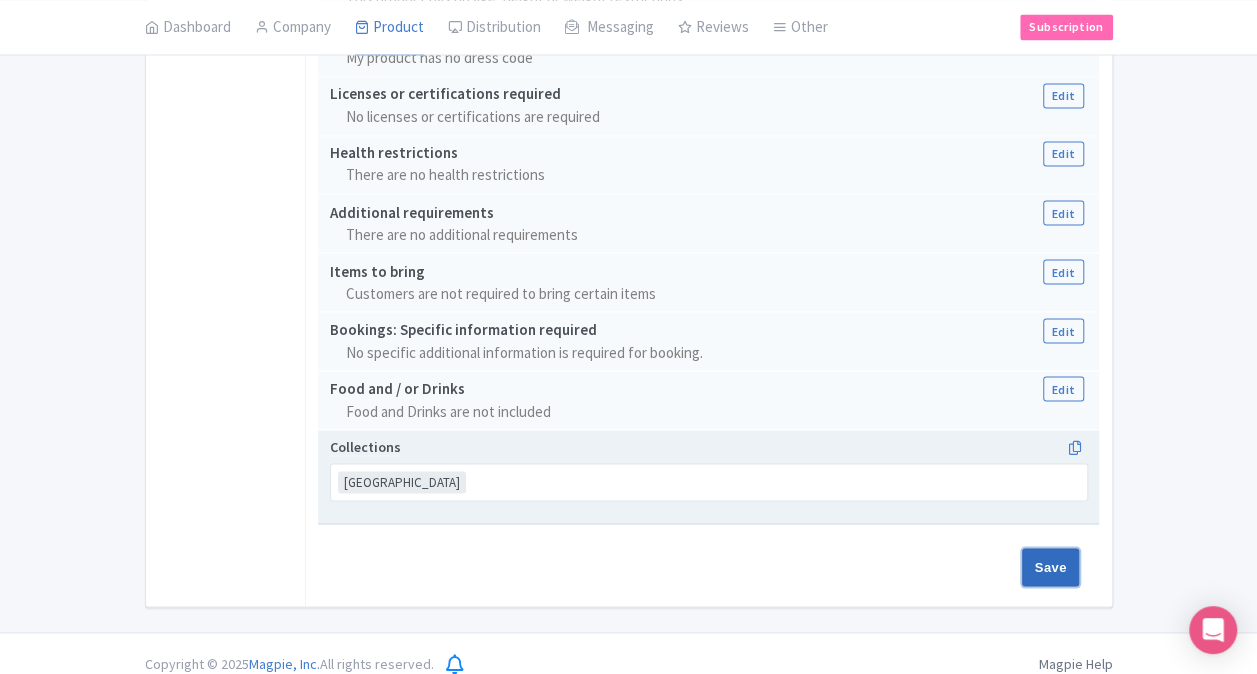 click on "Save" at bounding box center (1051, 567) 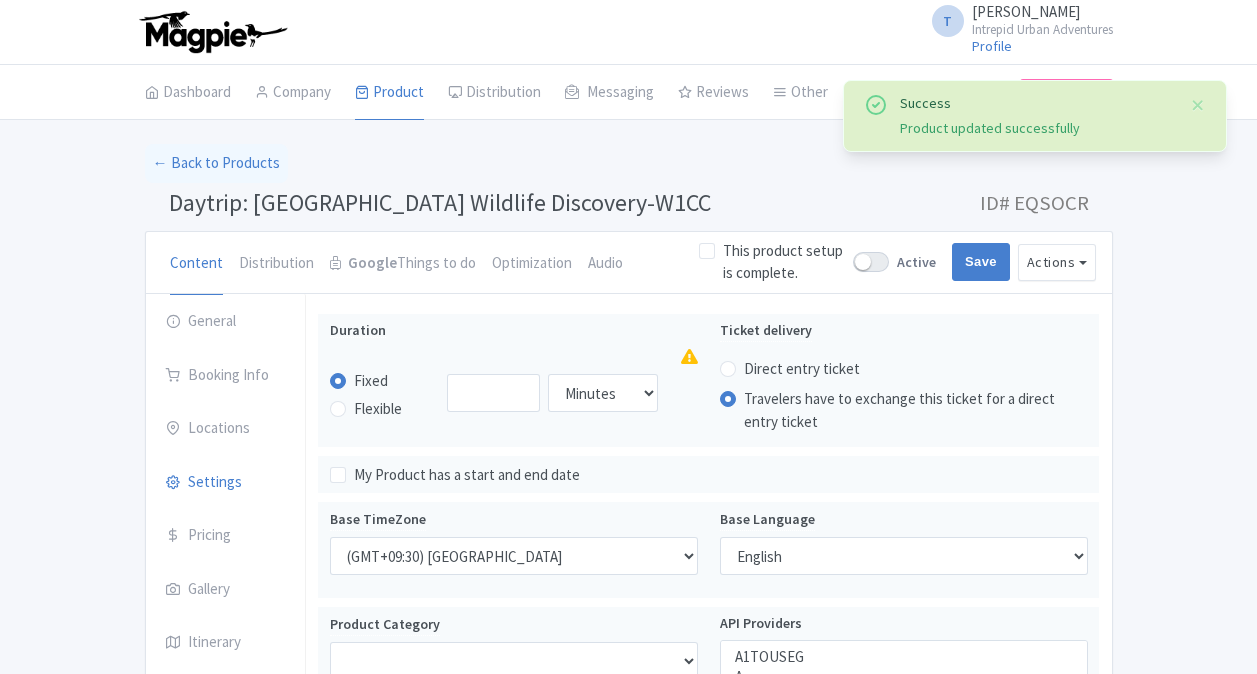 select 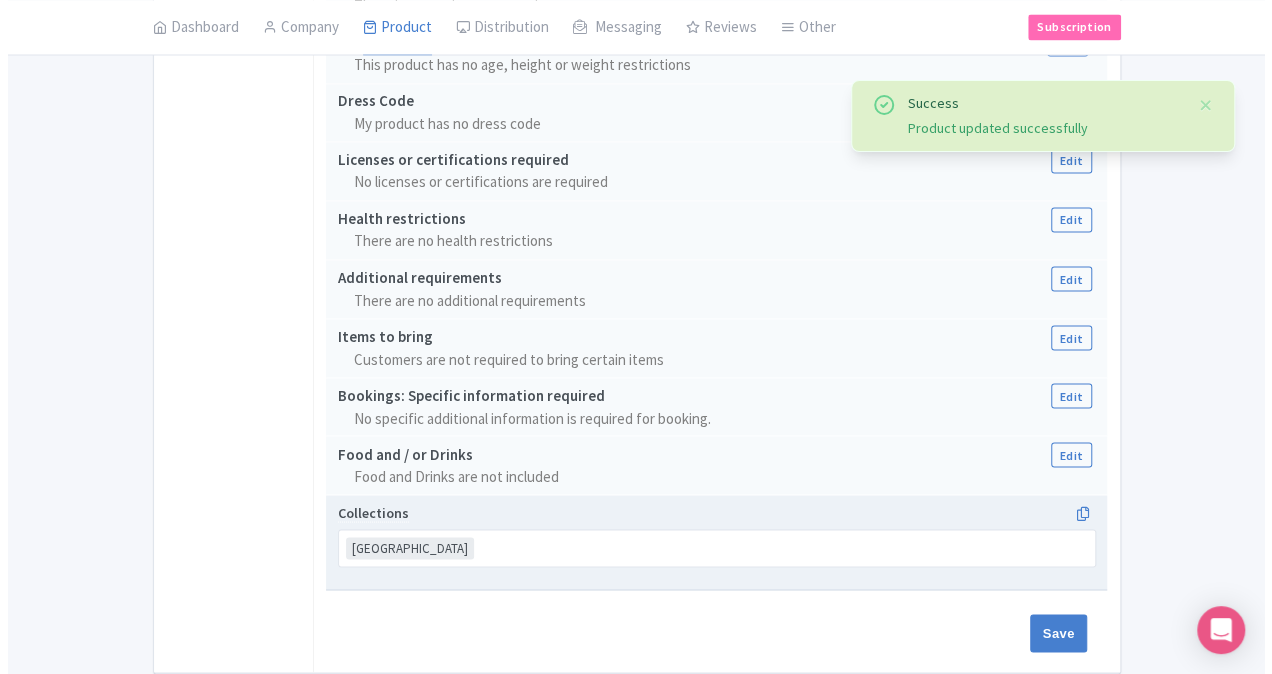 scroll, scrollTop: 1671, scrollLeft: 0, axis: vertical 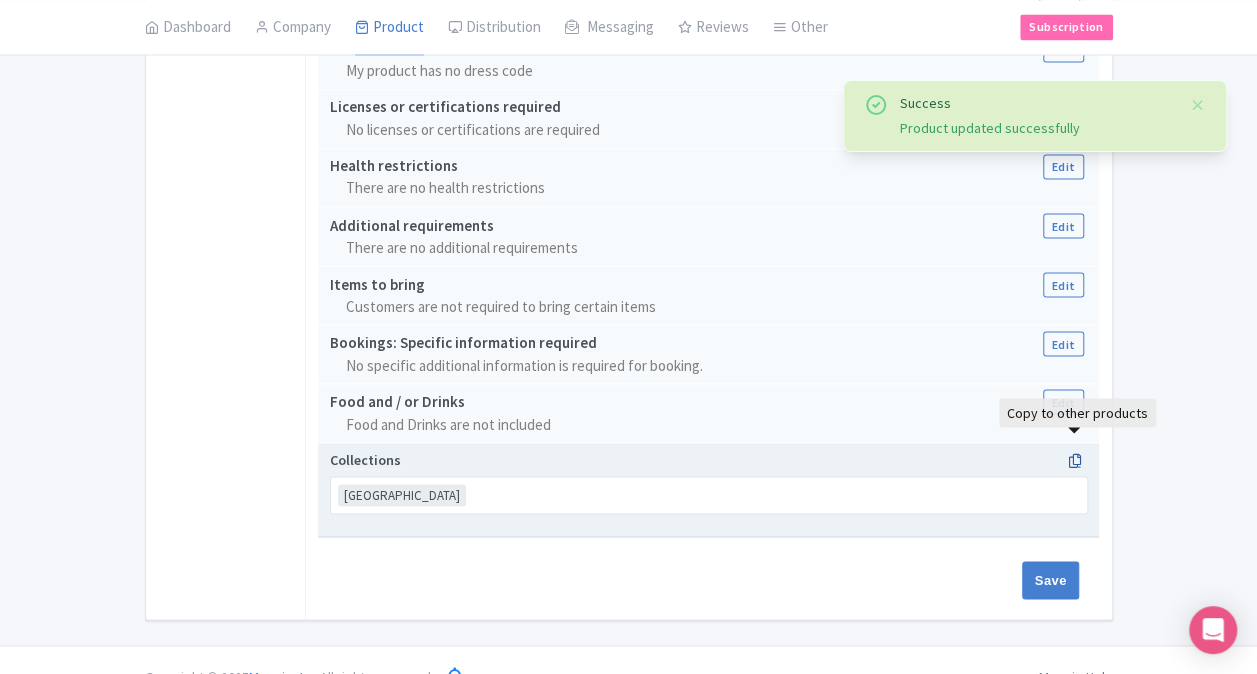 click at bounding box center (1074, 460) 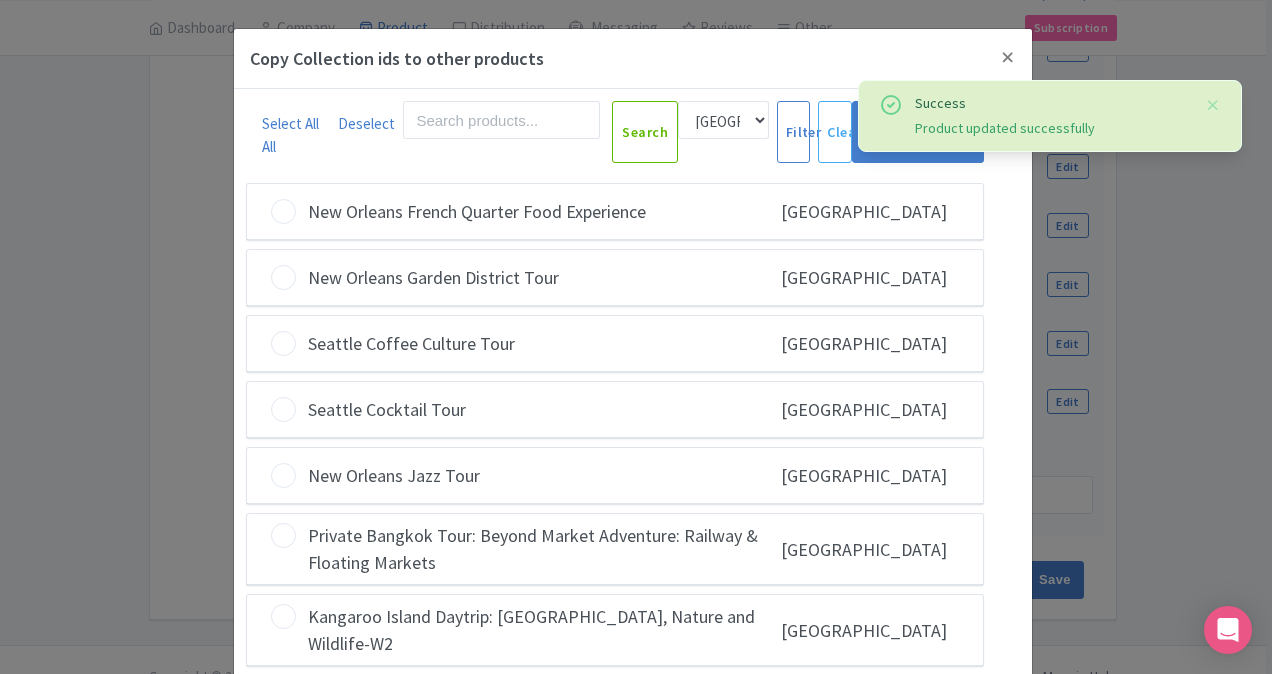 click on "Search" at bounding box center [540, 132] 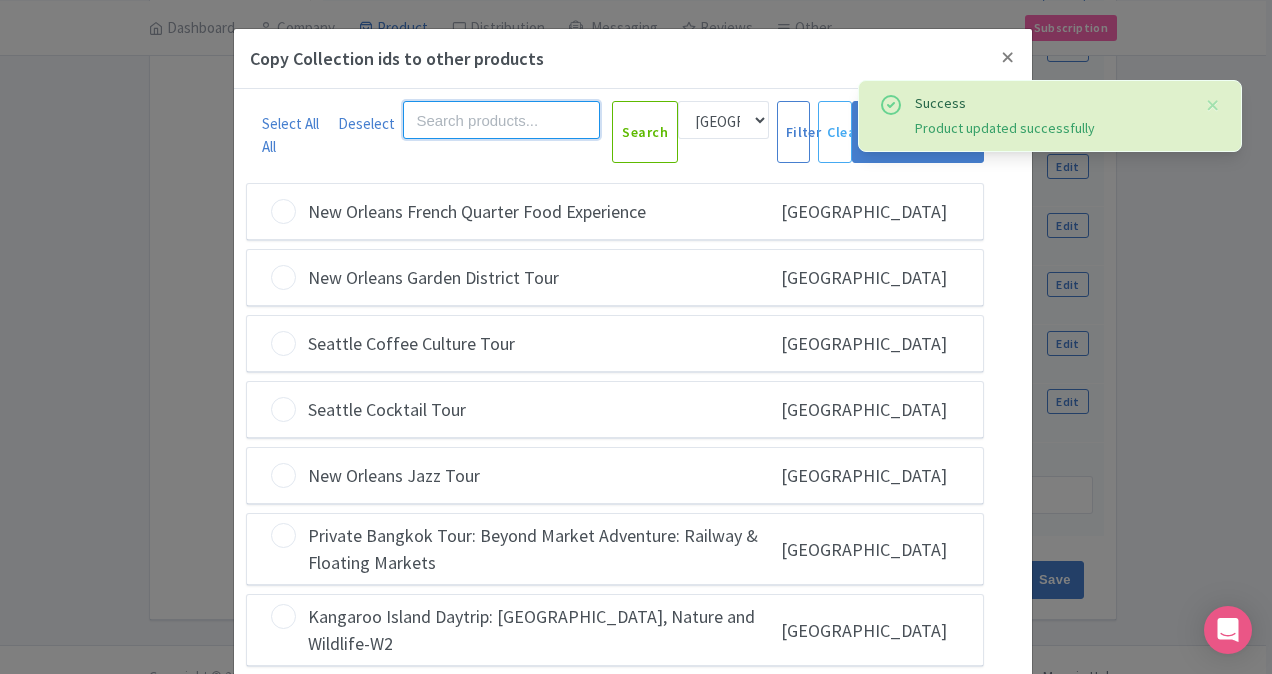 click at bounding box center (501, 120) 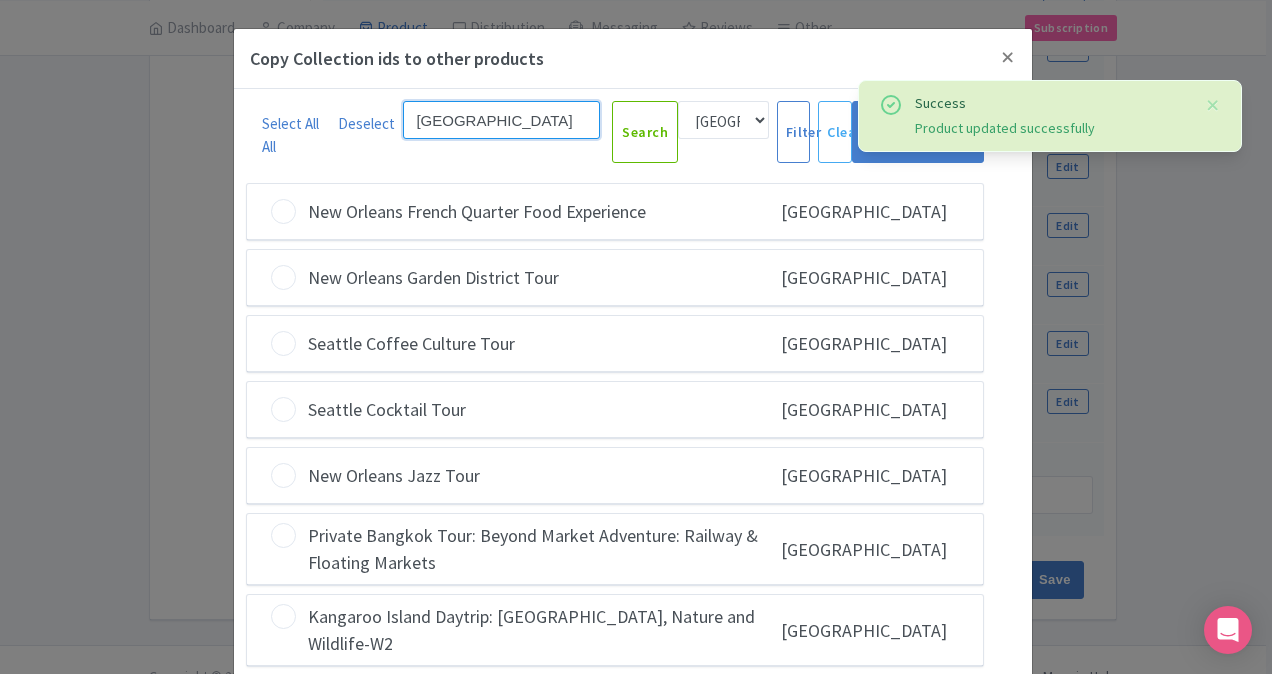 type on "[GEOGRAPHIC_DATA]" 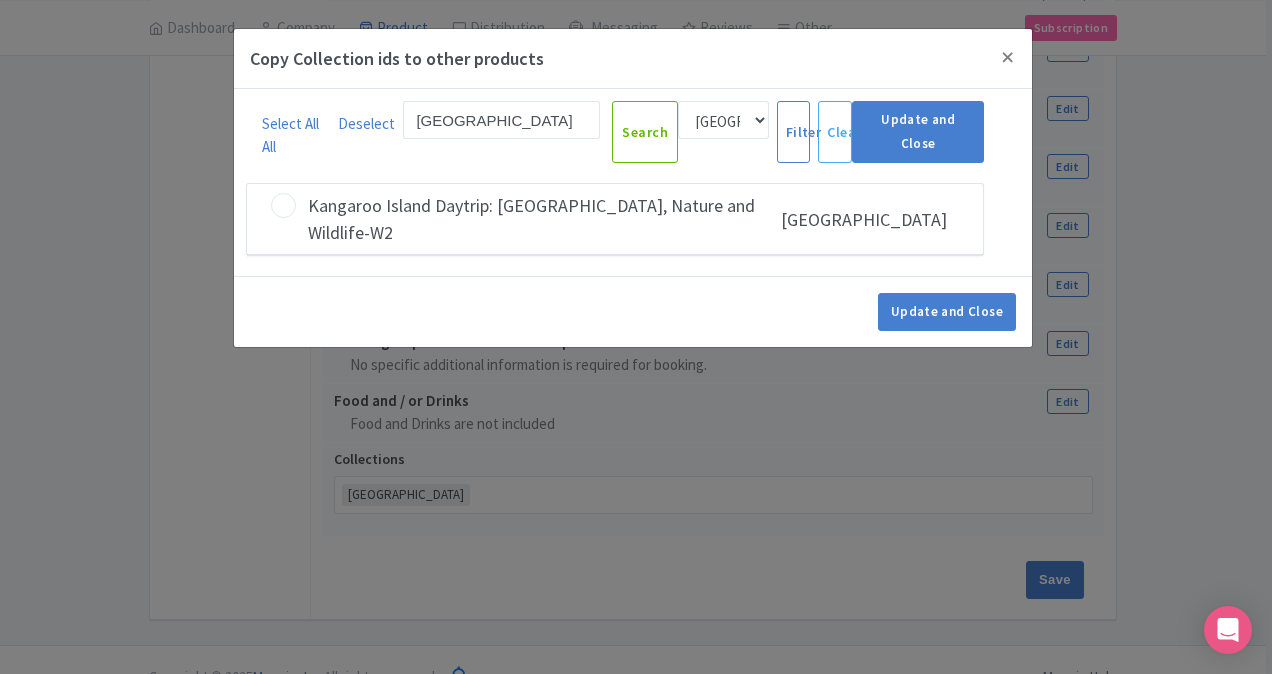 drag, startPoint x: 282, startPoint y: 198, endPoint x: 568, endPoint y: 227, distance: 287.46652 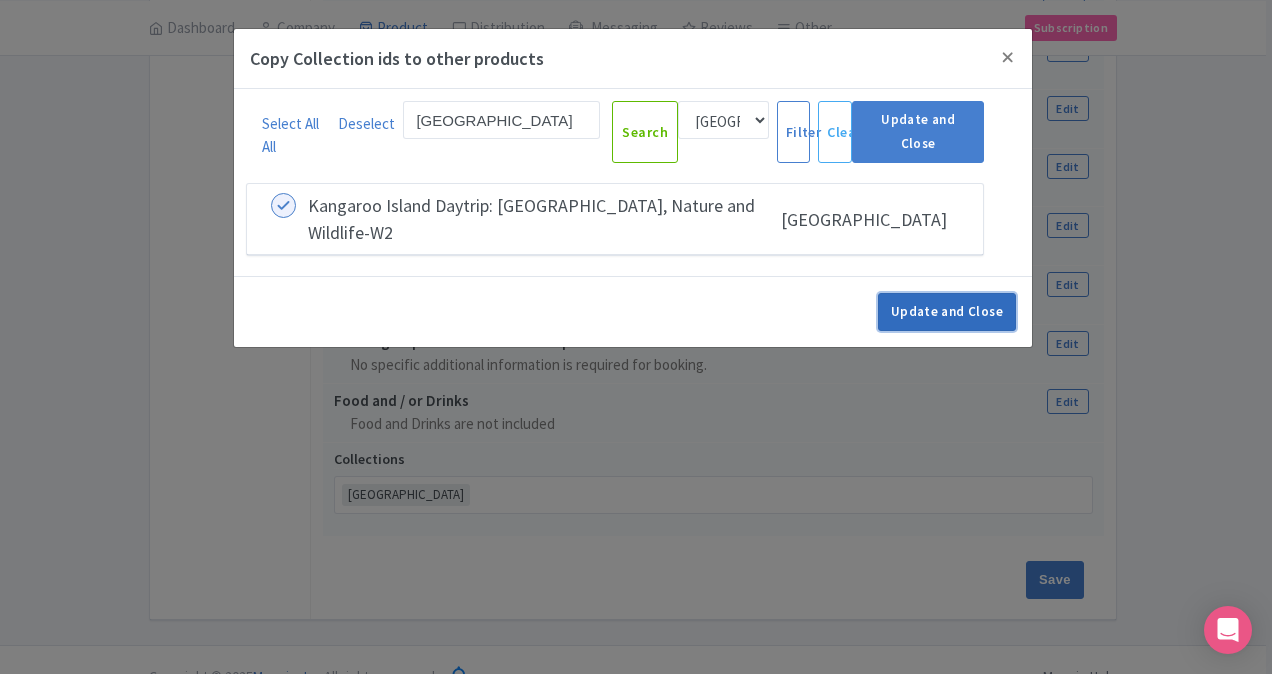 click on "Update and Close" at bounding box center [947, 312] 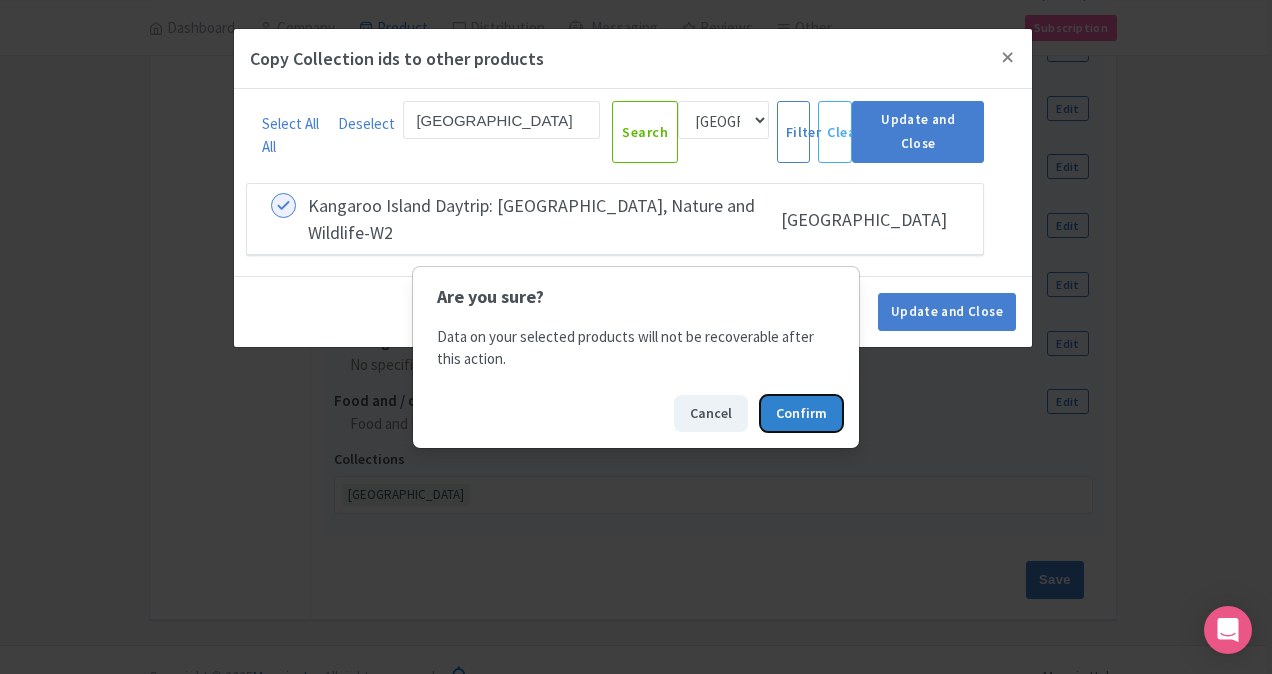 click on "Confirm" at bounding box center (801, 413) 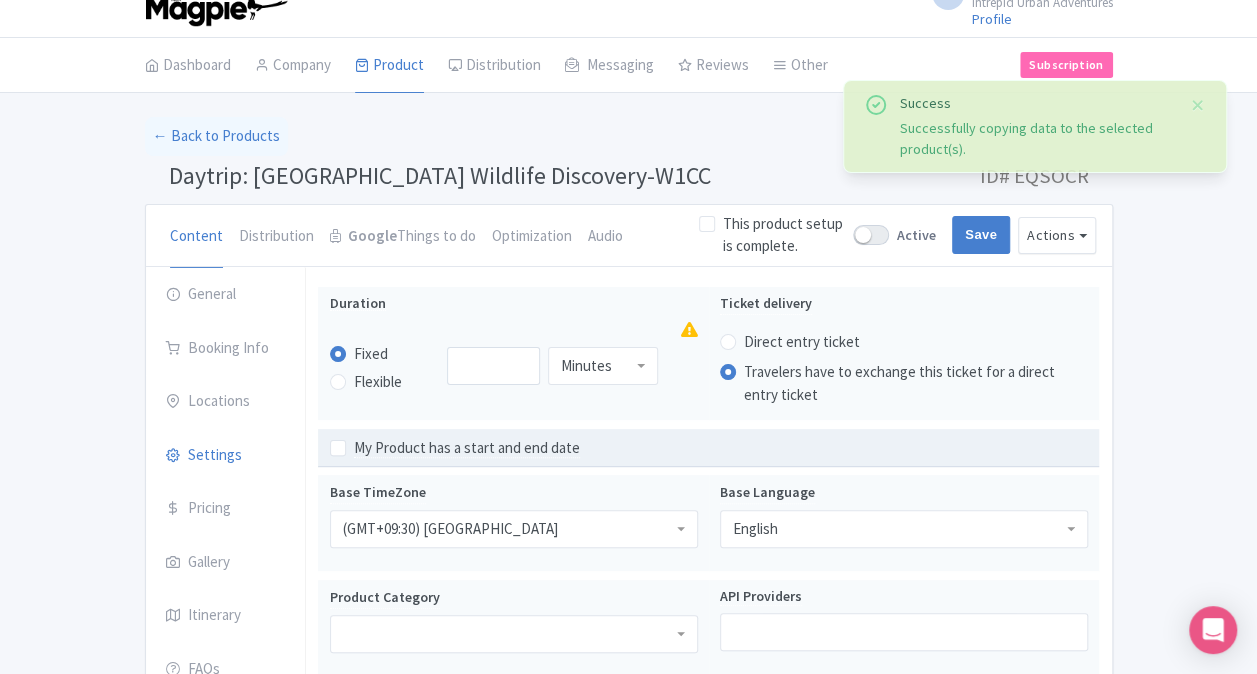 scroll, scrollTop: 0, scrollLeft: 0, axis: both 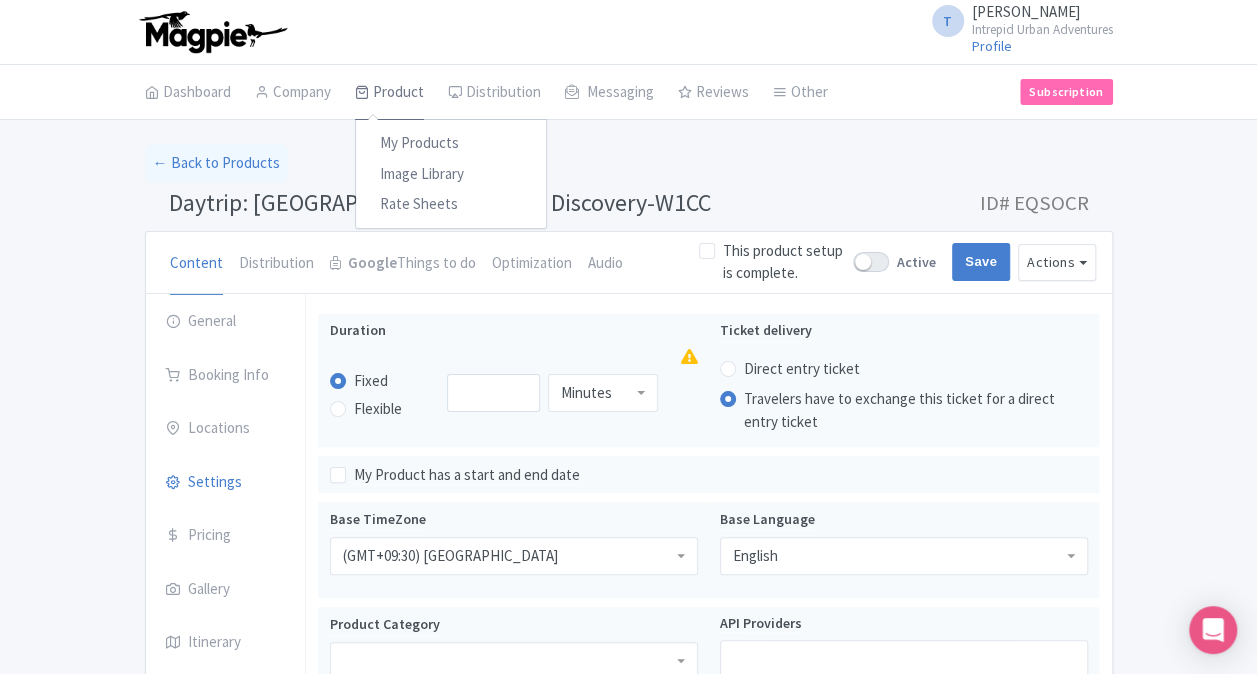 click on "Product" at bounding box center (389, 93) 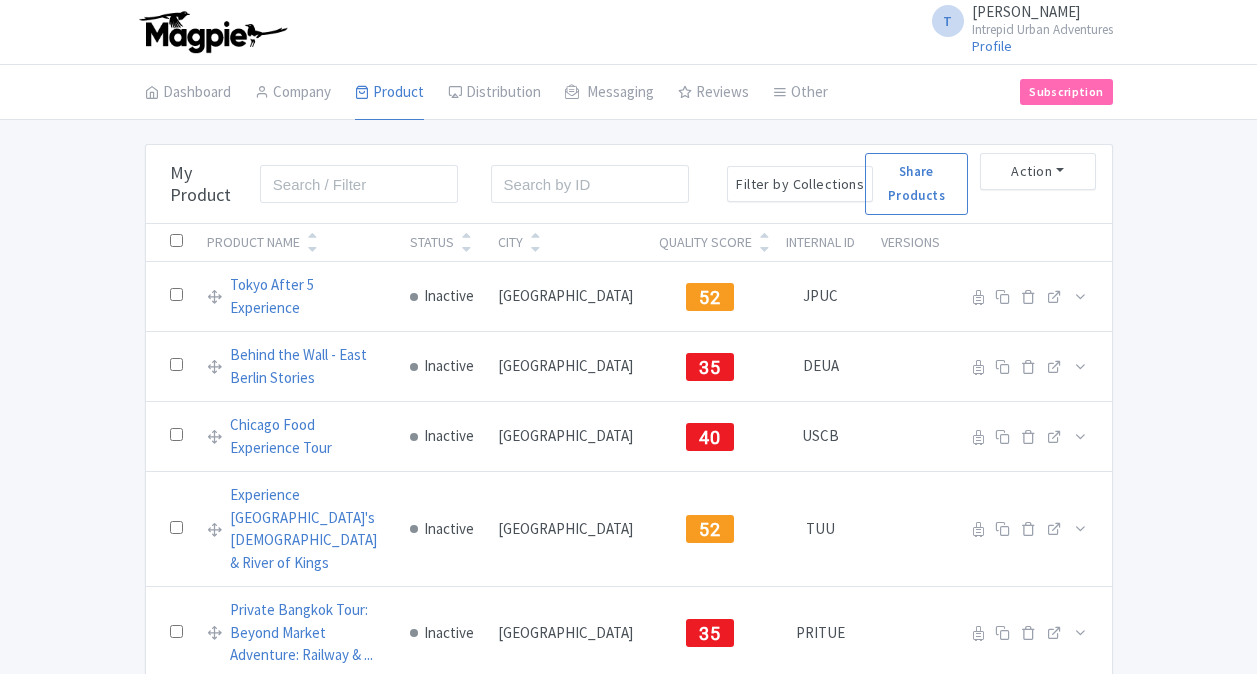click at bounding box center (359, 184) 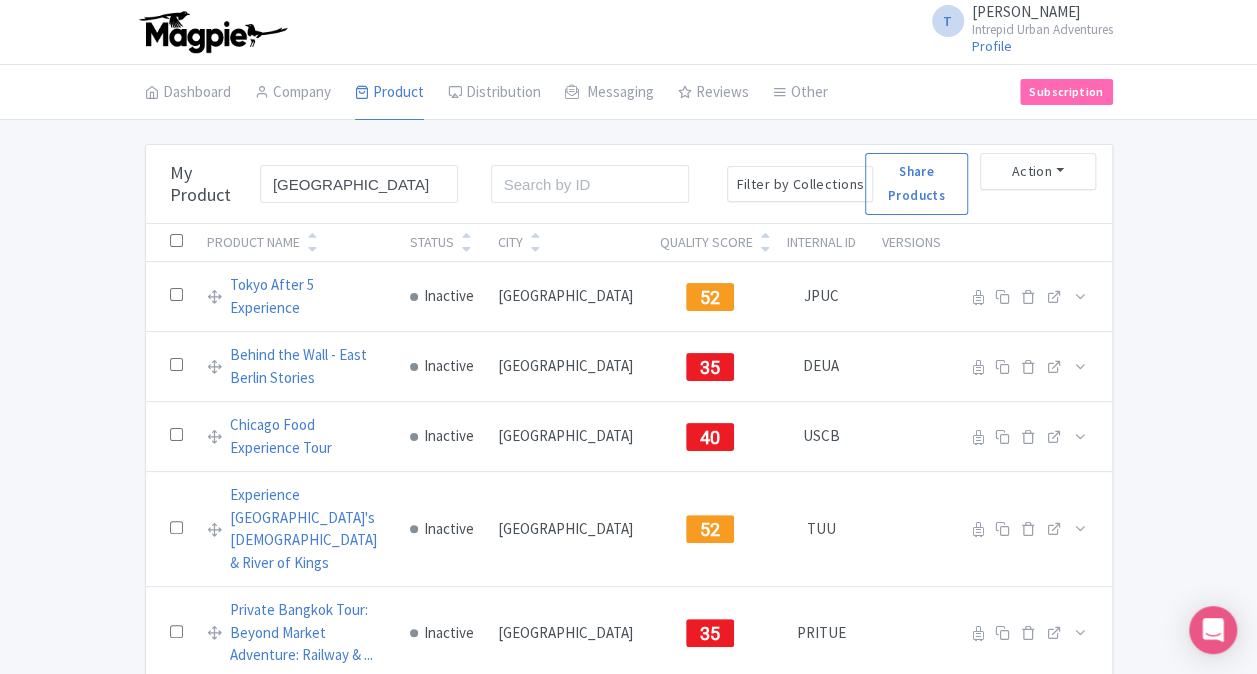 type on "Kangaroo island" 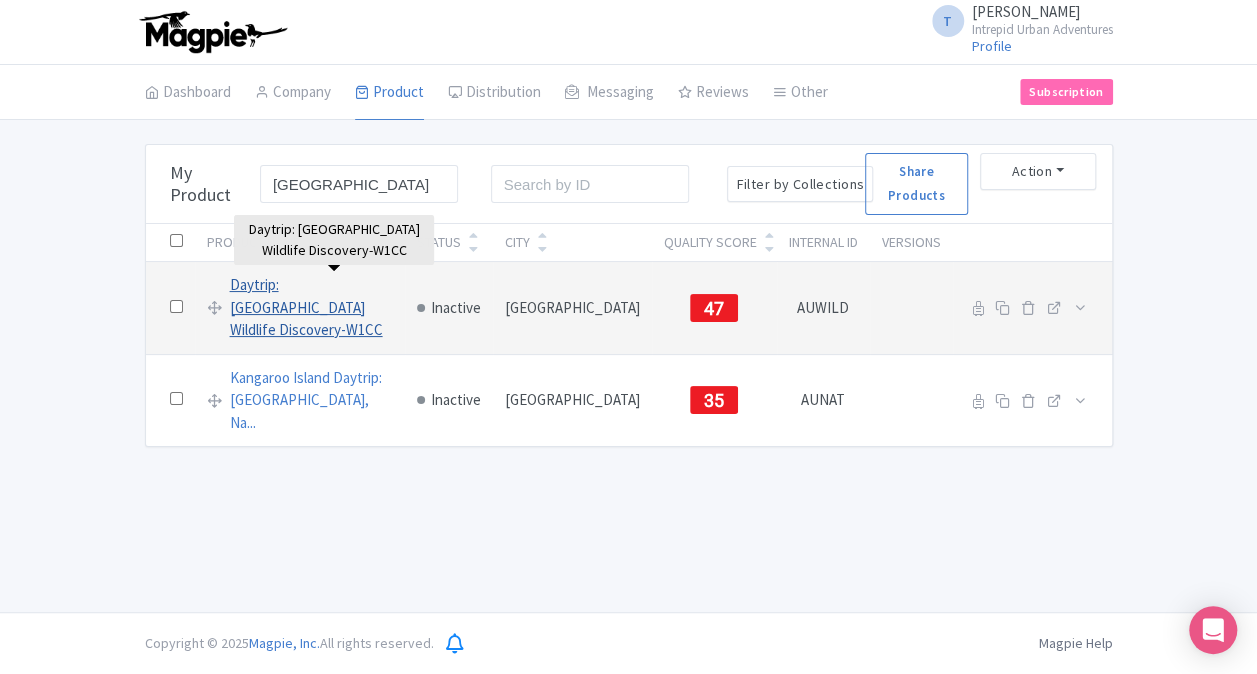 click on "Daytrip: [GEOGRAPHIC_DATA] Wildlife Discovery-W1CC" at bounding box center [311, 308] 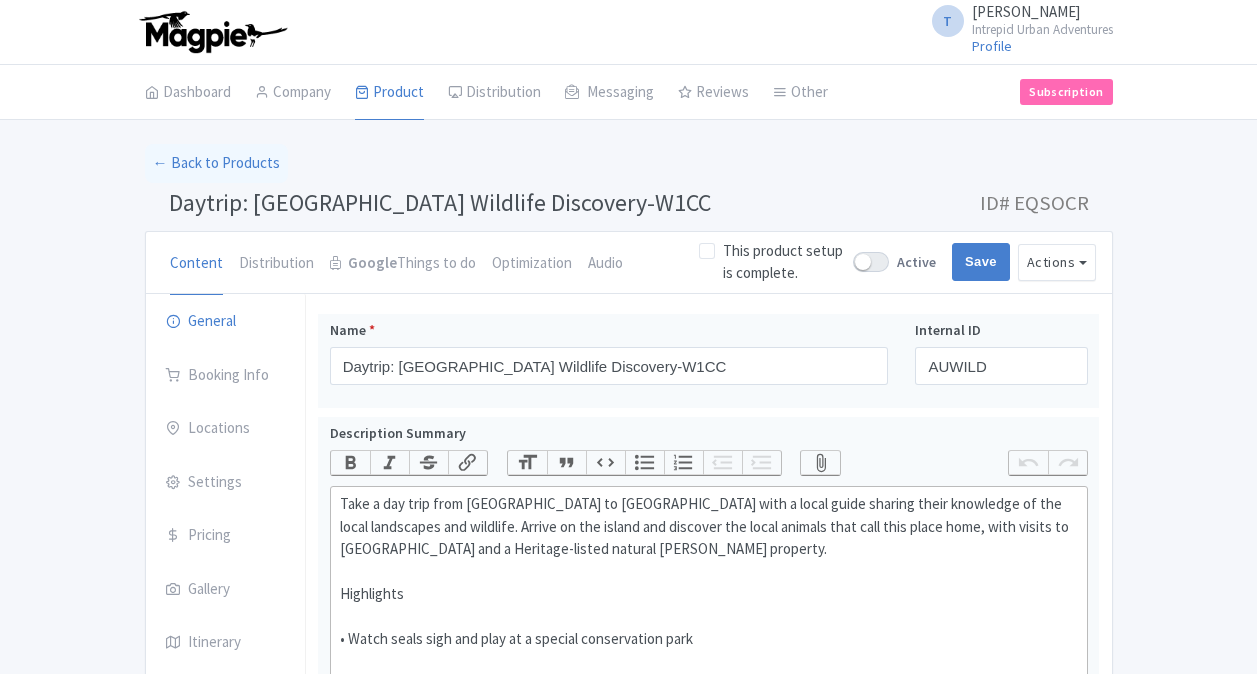 scroll, scrollTop: 0, scrollLeft: 0, axis: both 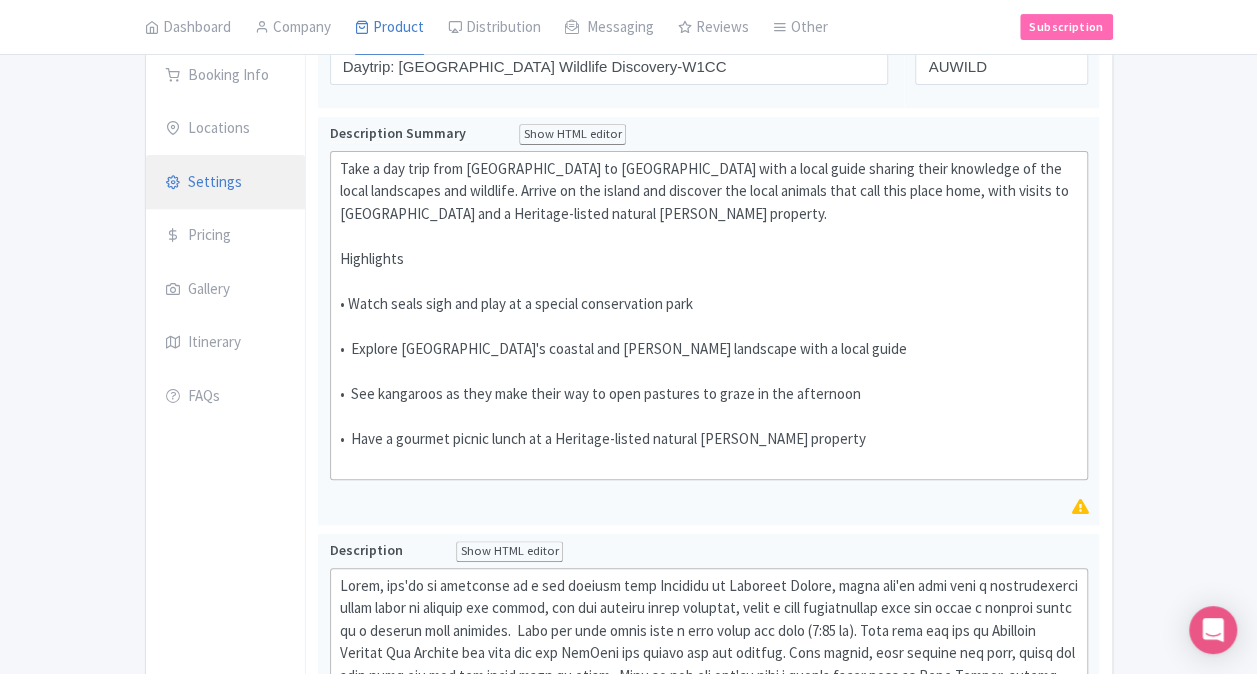 click on "Settings" at bounding box center [226, 183] 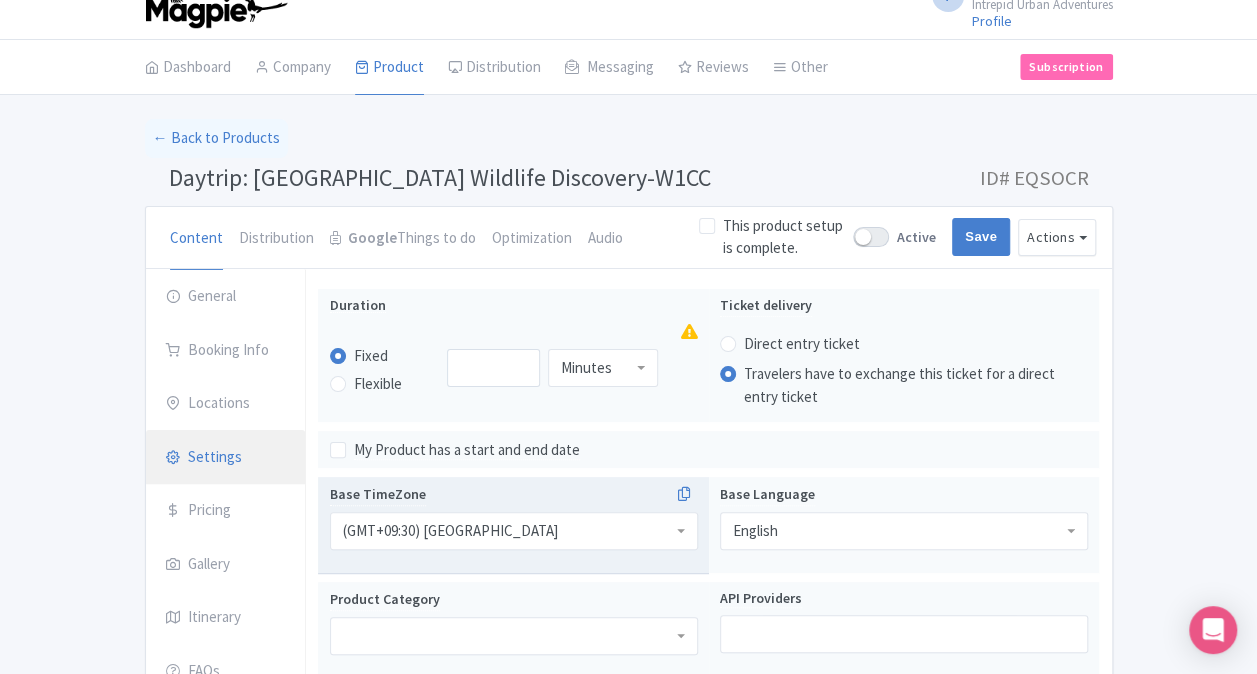 scroll, scrollTop: 0, scrollLeft: 0, axis: both 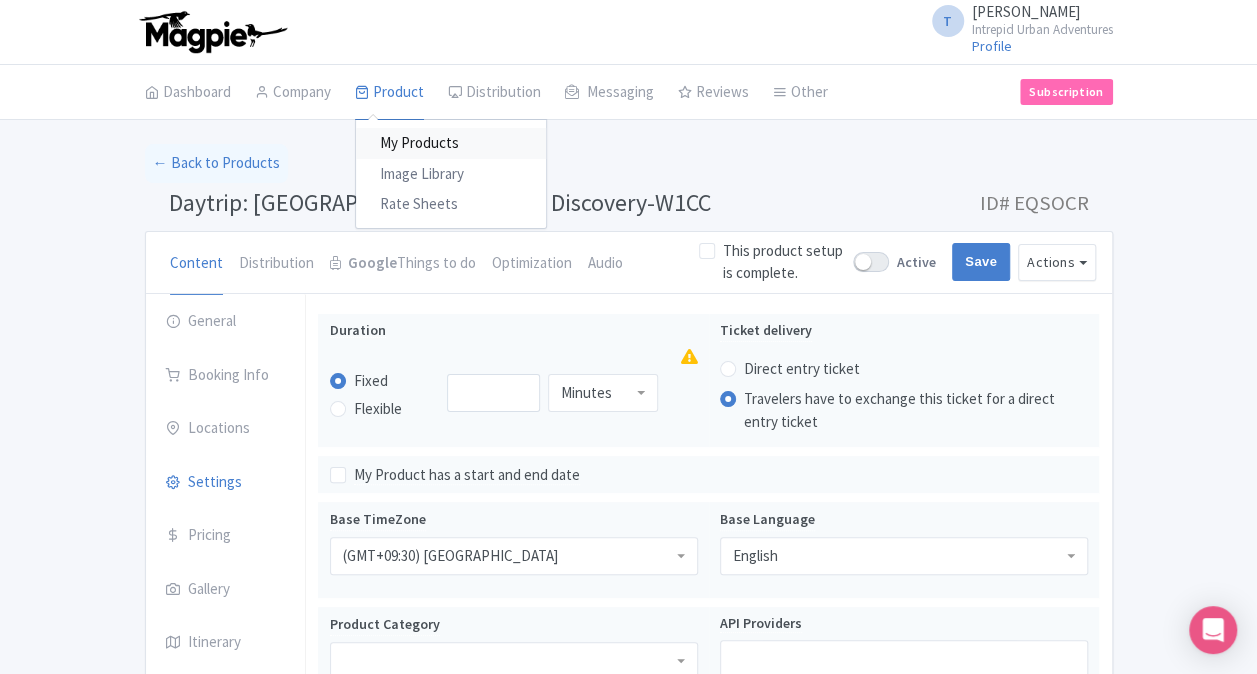 click on "My Products" at bounding box center (451, 143) 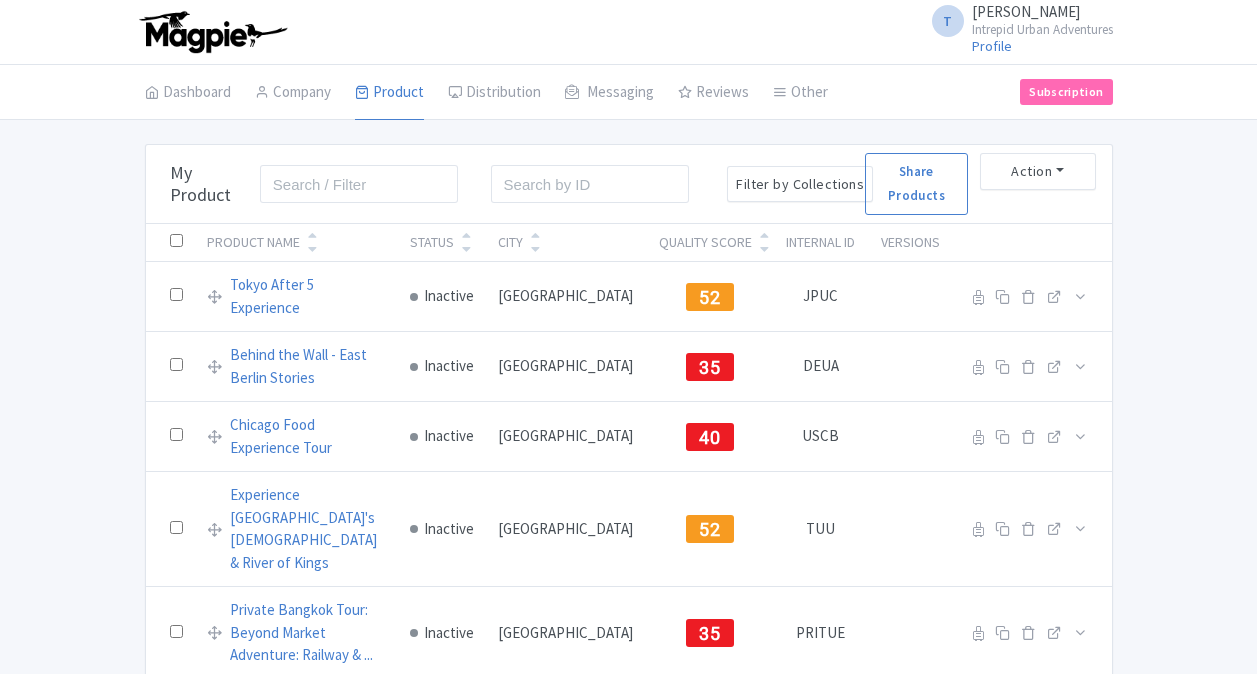 scroll, scrollTop: 0, scrollLeft: 0, axis: both 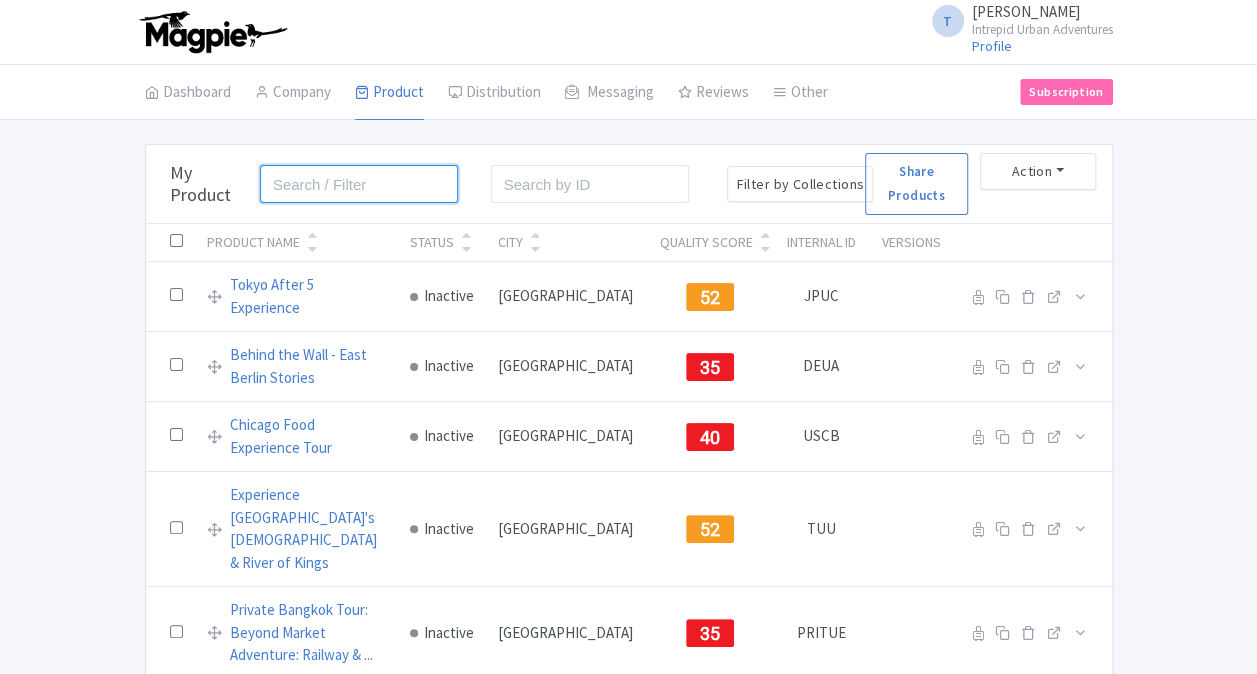 click at bounding box center (359, 184) 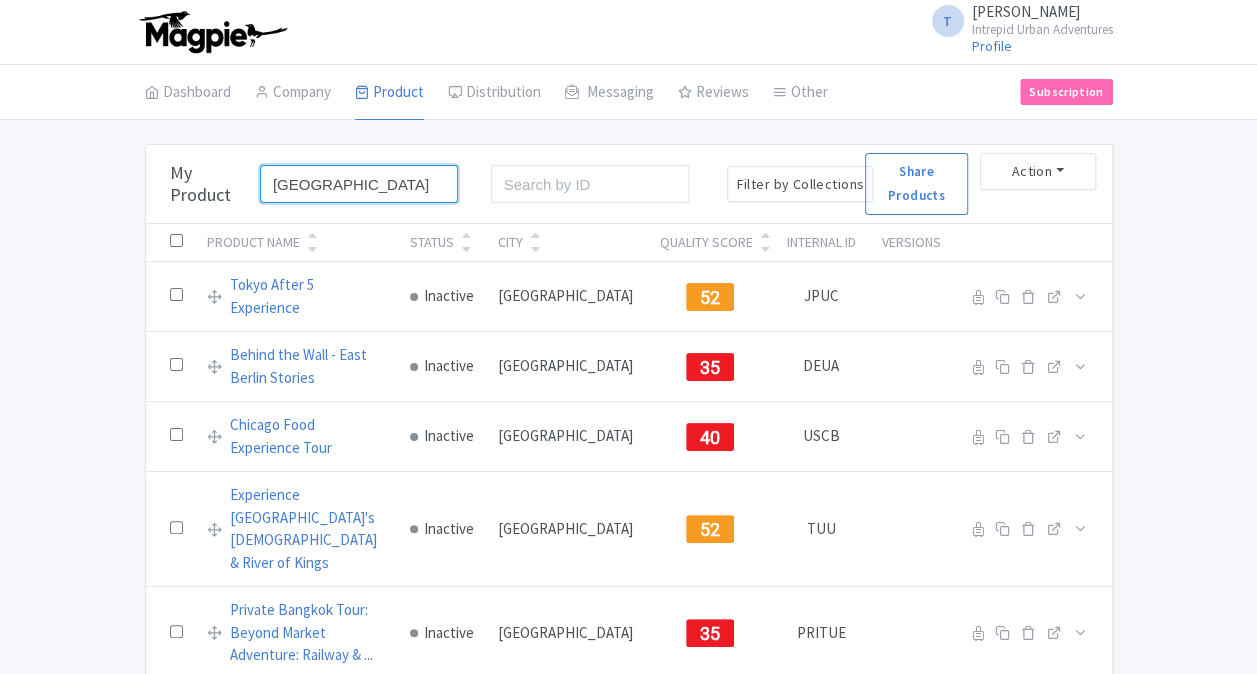 type on "[GEOGRAPHIC_DATA]" 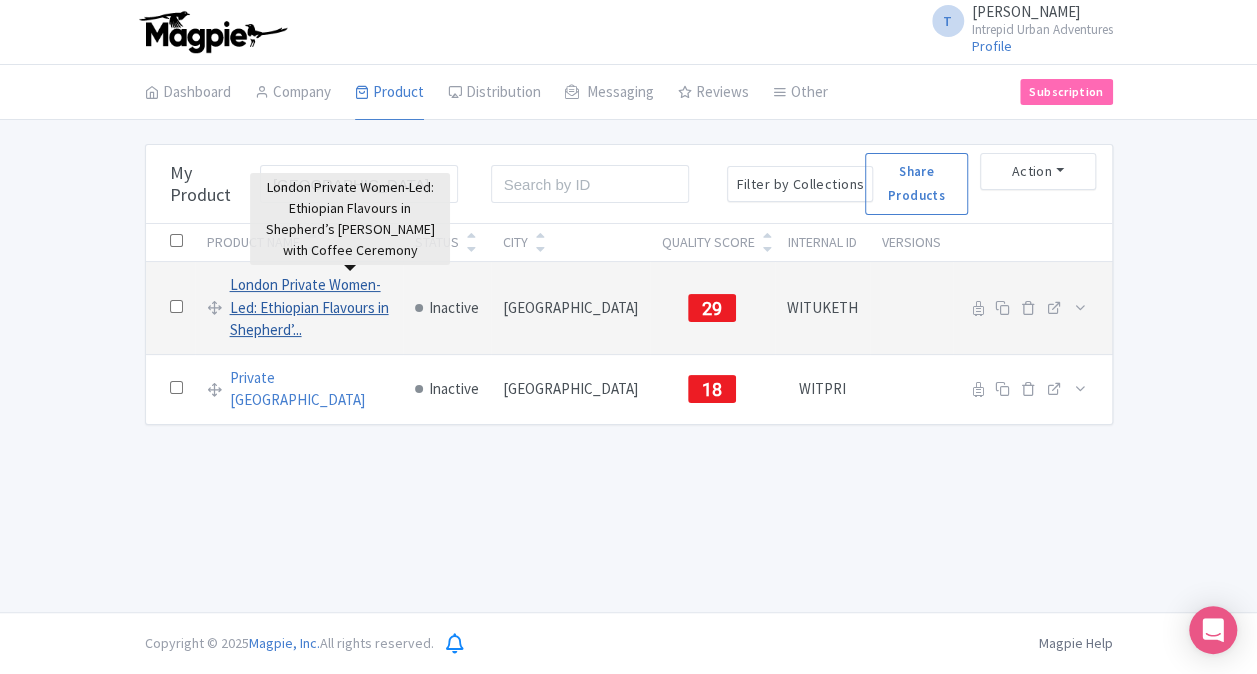 click on "London Private Women-Led: Ethiopian Flavours in Shepherd’..." at bounding box center [310, 308] 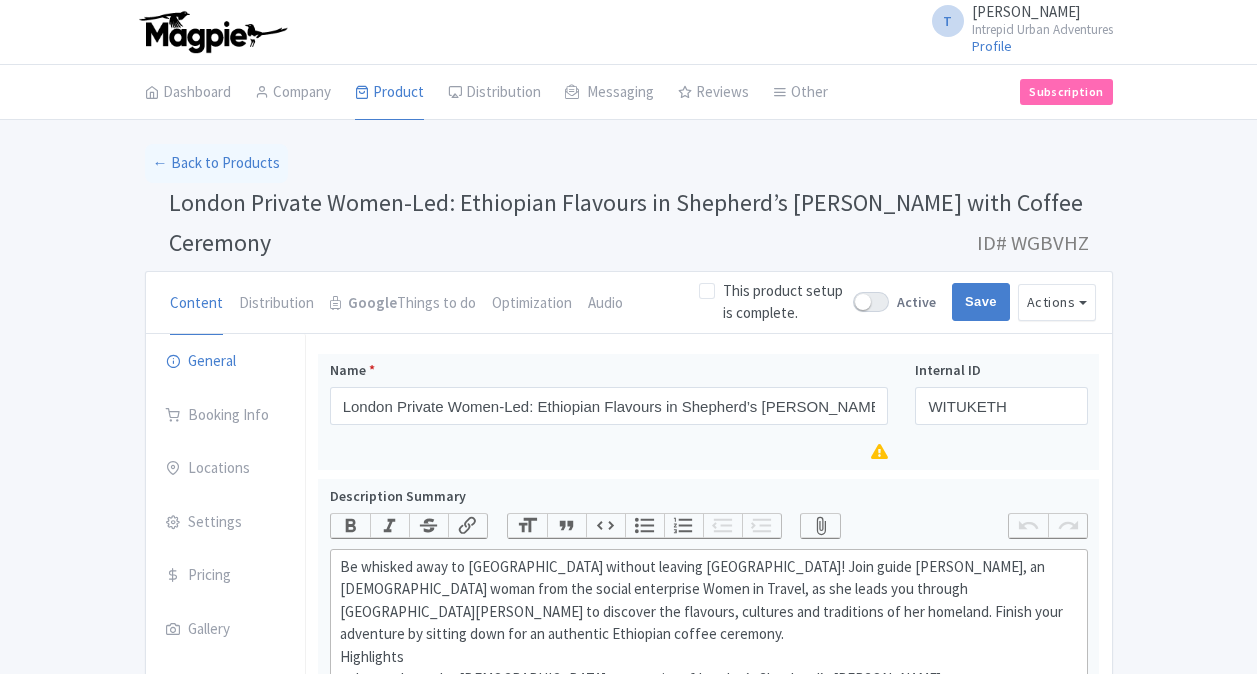 scroll, scrollTop: 0, scrollLeft: 0, axis: both 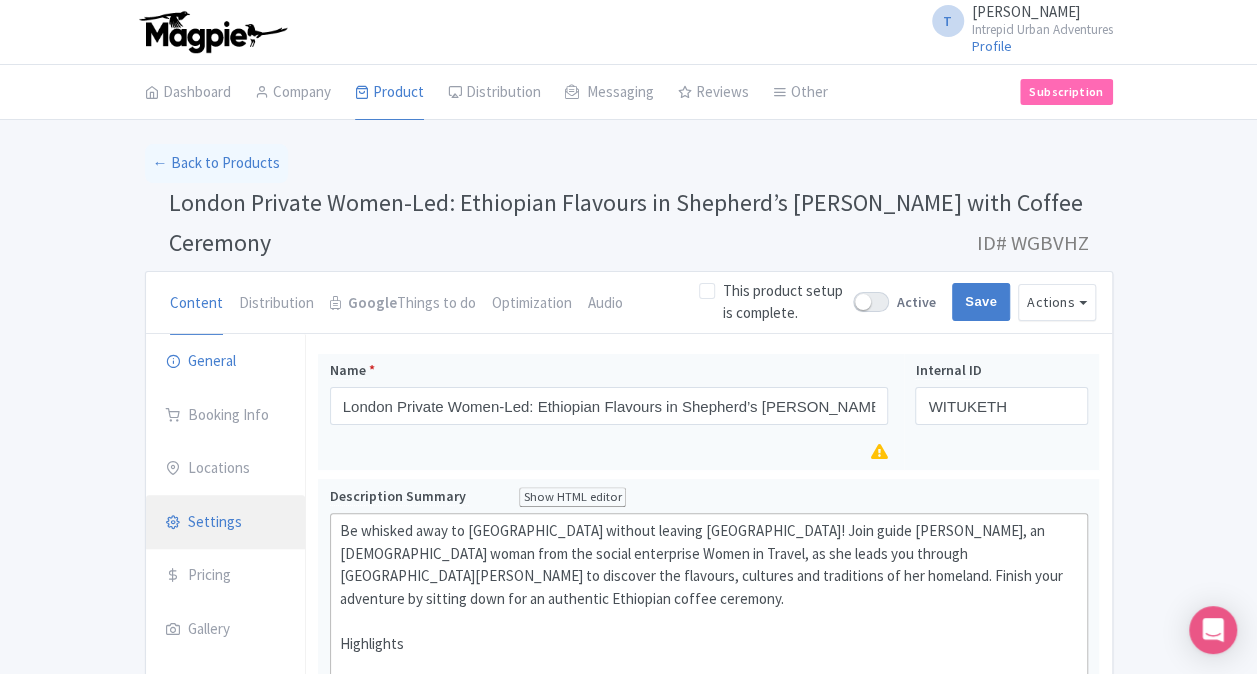click on "Settings" at bounding box center [226, 523] 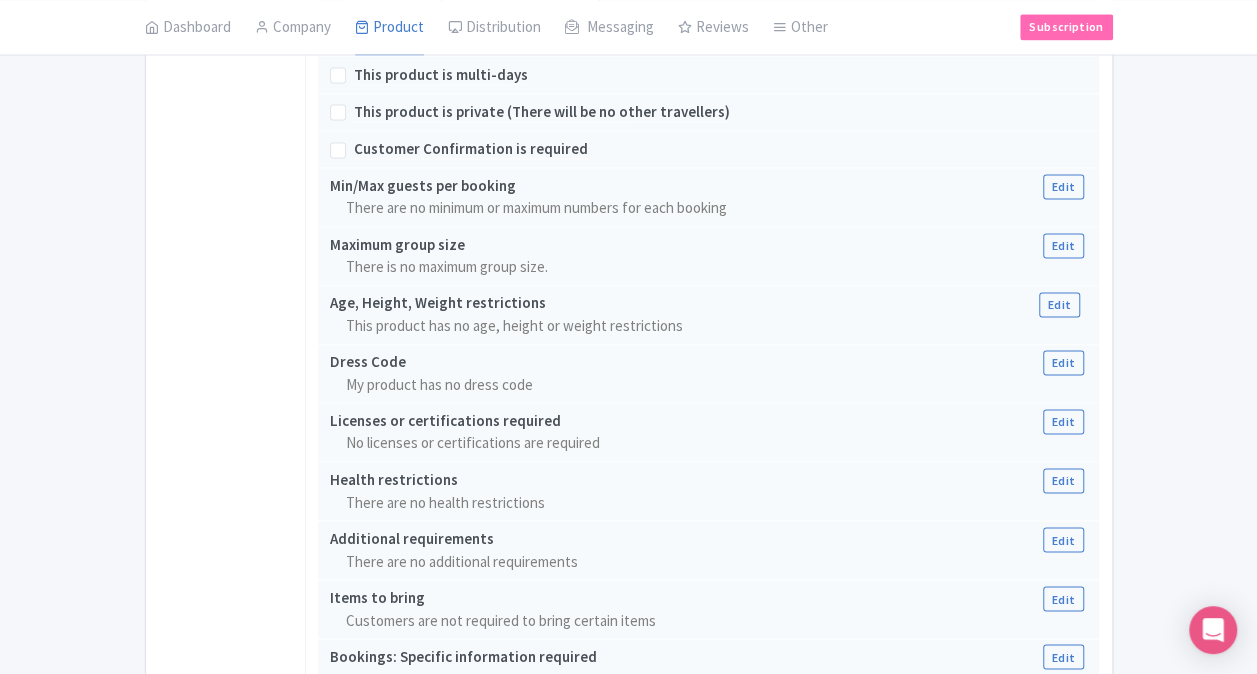 scroll, scrollTop: 1600, scrollLeft: 0, axis: vertical 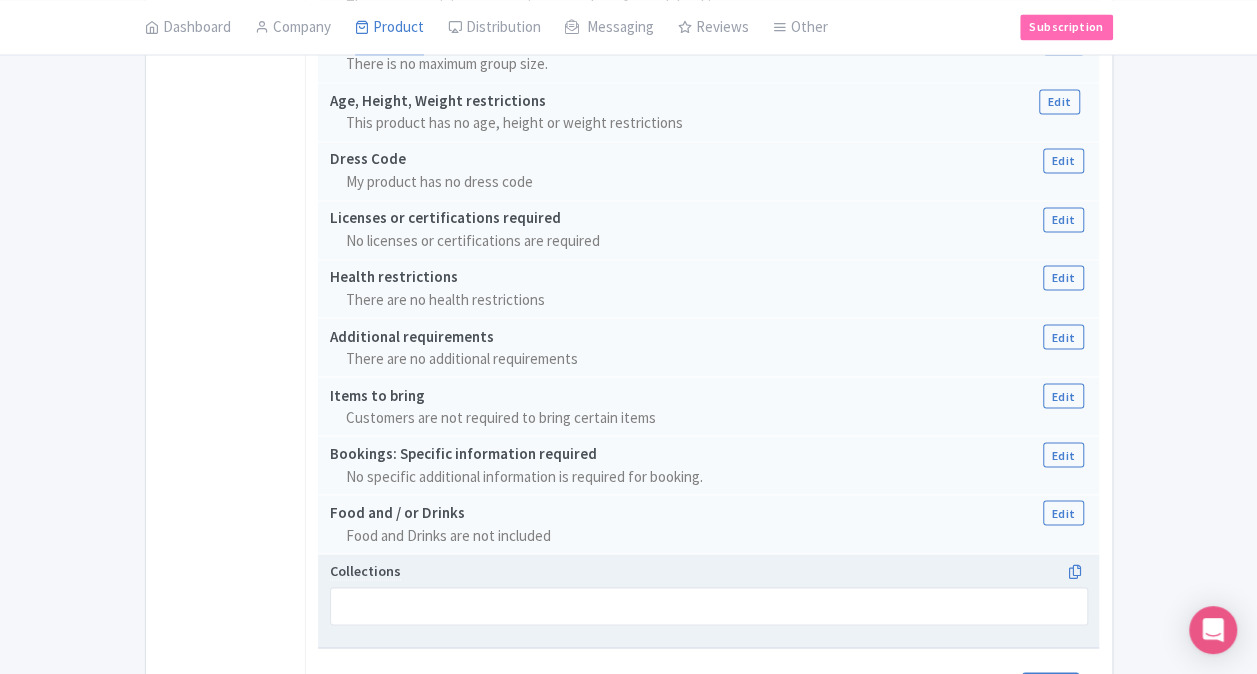 click on "Collections" at bounding box center (709, 592) 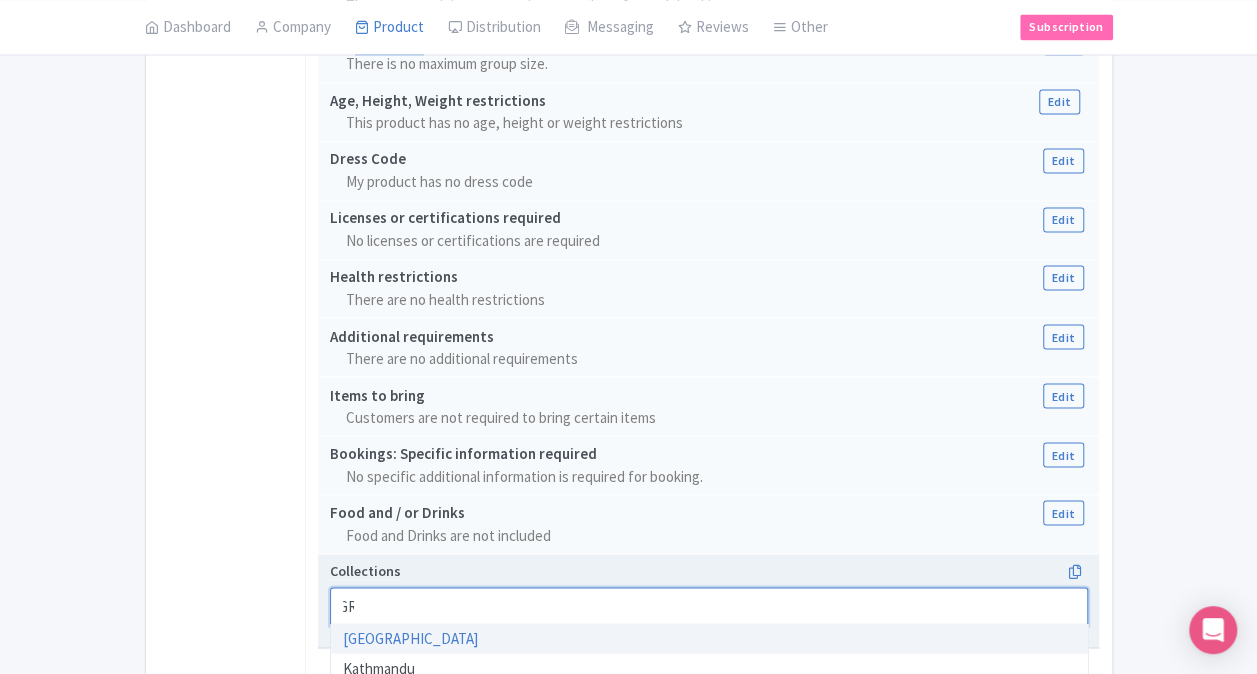 scroll, scrollTop: 0, scrollLeft: 0, axis: both 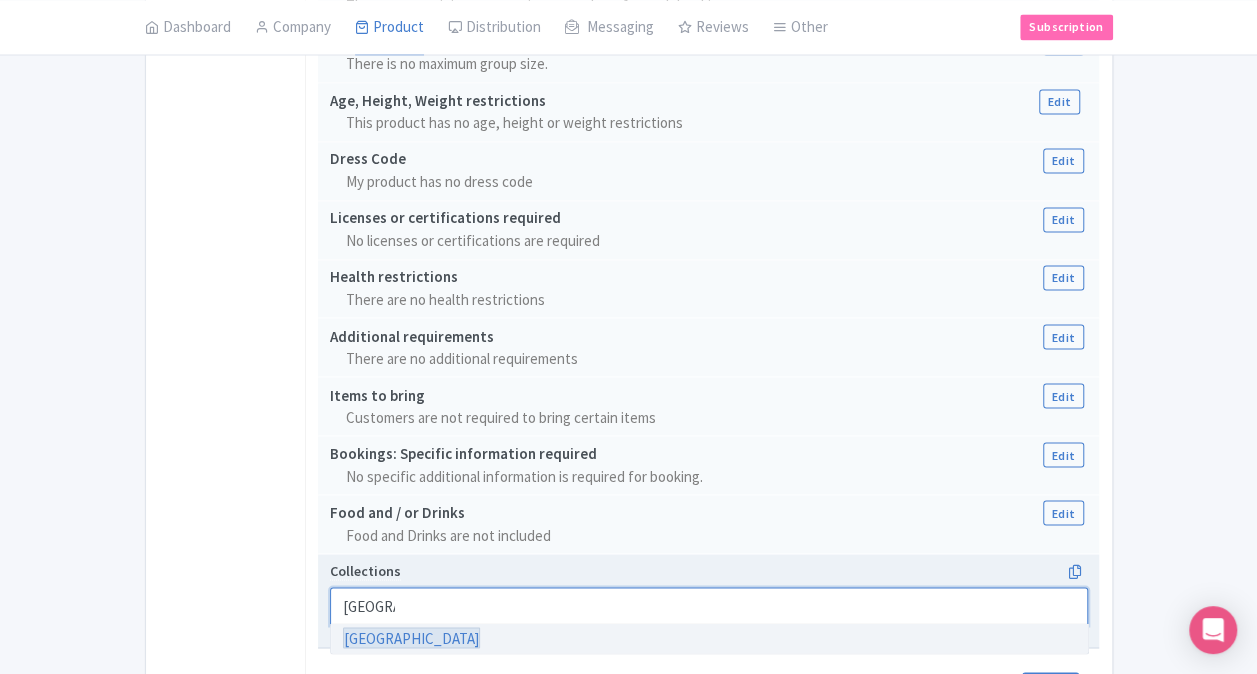 type 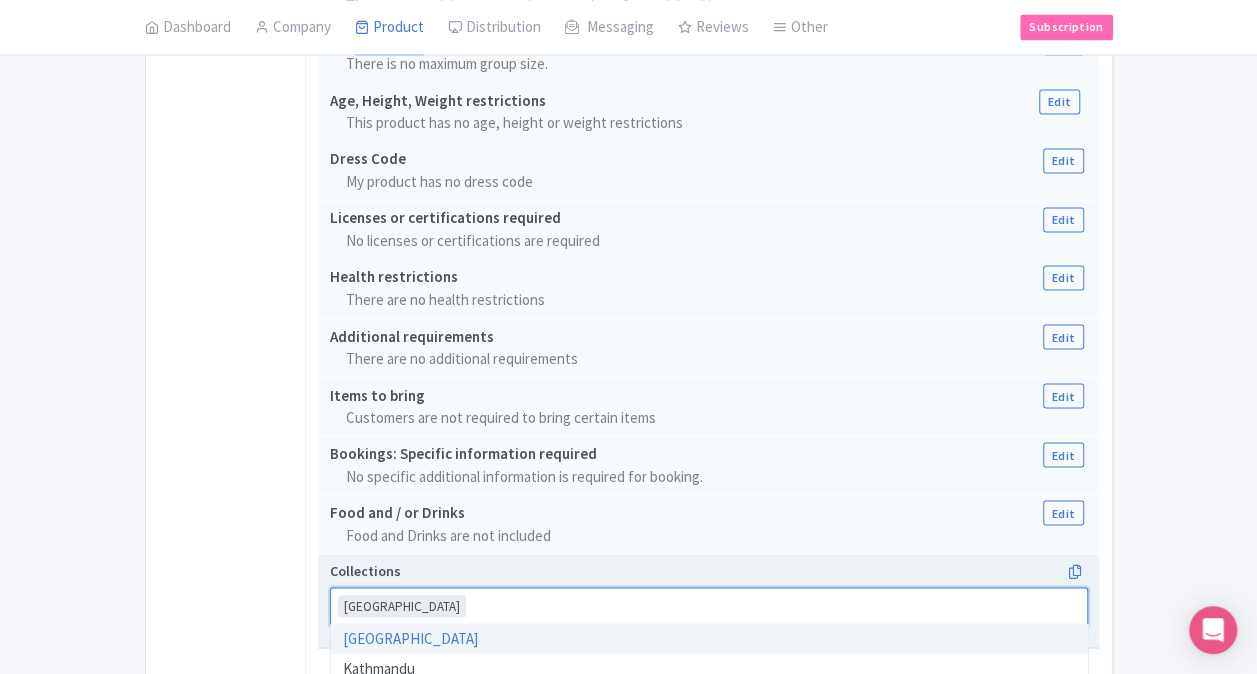 drag, startPoint x: 433, startPoint y: 626, endPoint x: 568, endPoint y: 624, distance: 135.01482 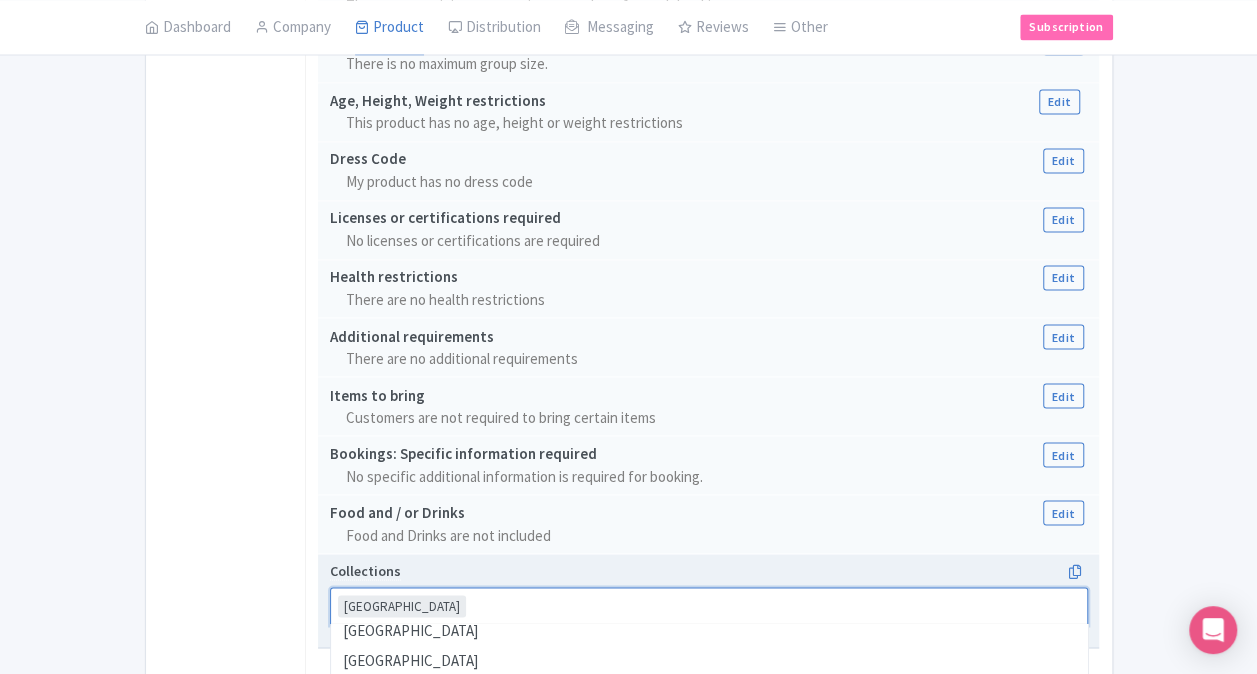 scroll, scrollTop: 100, scrollLeft: 0, axis: vertical 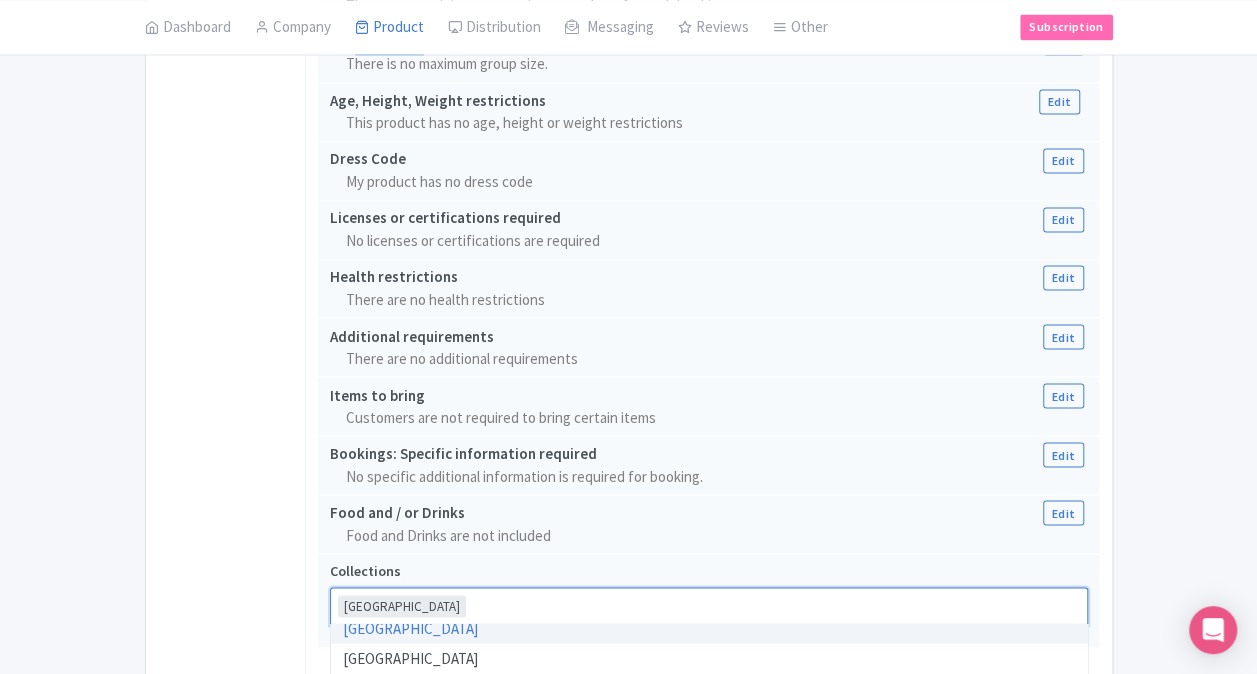 click on "← Back to Products
London Private Women-Led: Ethiopian Flavours in Shepherd’s Bush with Coffee Ceremony
ID# WGBVHZ
Content
Distribution
Google  Things to do
Optimization
Audio
This product setup is complete.
Active
Save
Actions
View on Magpie
Customer View
Industry Partner View
Download
Excel
Word
All Images ZIP
Share Products
Ventrata
Delete Product
Create new version
You are currently editing a version of this product: Primary Product
General
Booking Info
Locations
Settings
Pricing
Gallery
Itinerary
FAQs
London Private Women-Led: Ethiopian Flavours in Shepherd’s Bush with Coffee Ceremony
Name   *
Internal ID WITUKETH
Description Summary" at bounding box center [629, -362] 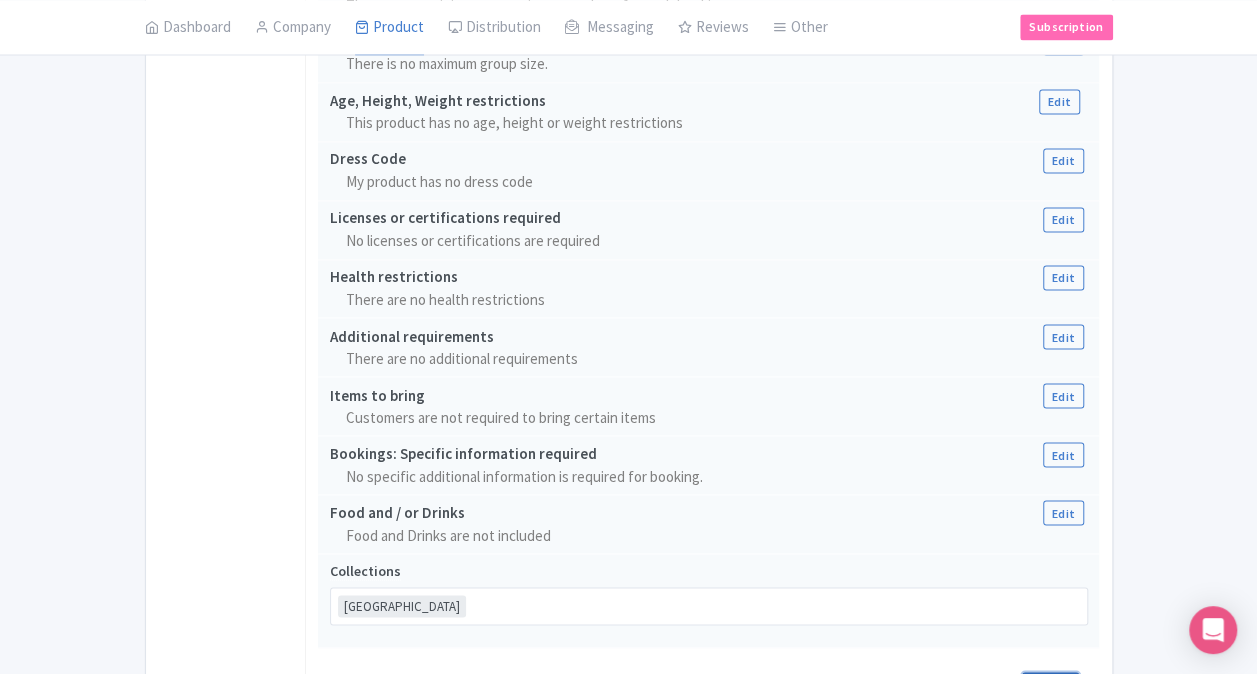 click on "Save" at bounding box center [1051, 691] 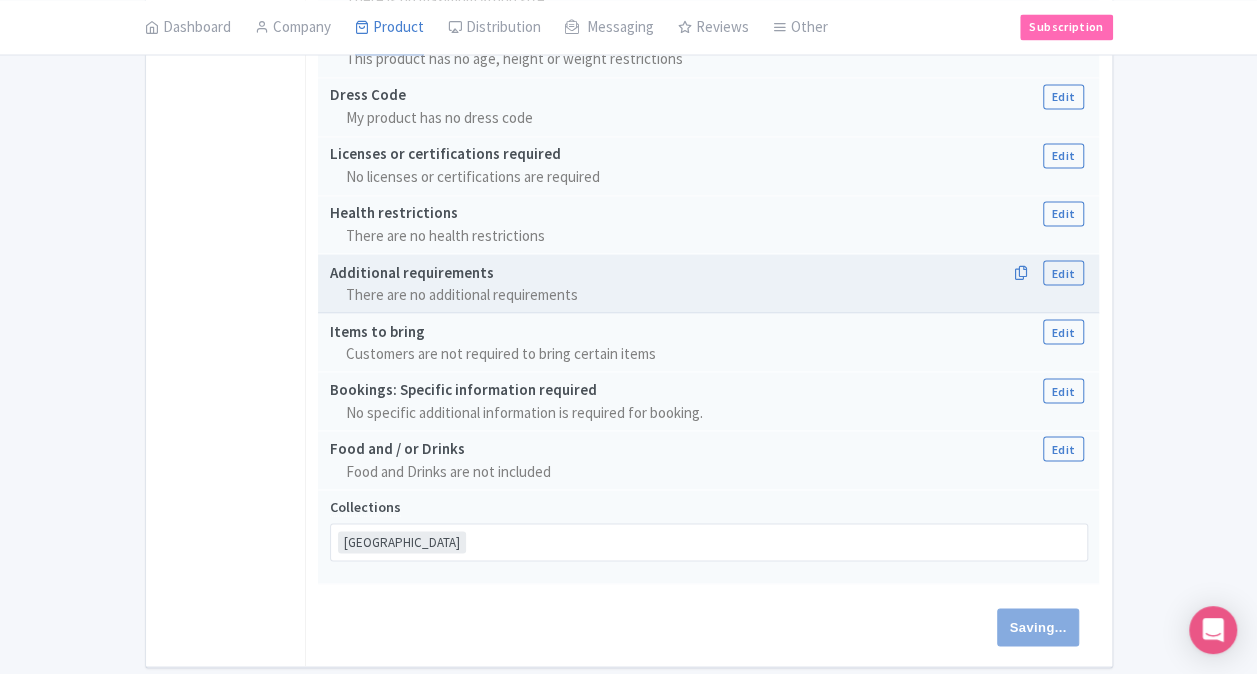 scroll, scrollTop: 1716, scrollLeft: 0, axis: vertical 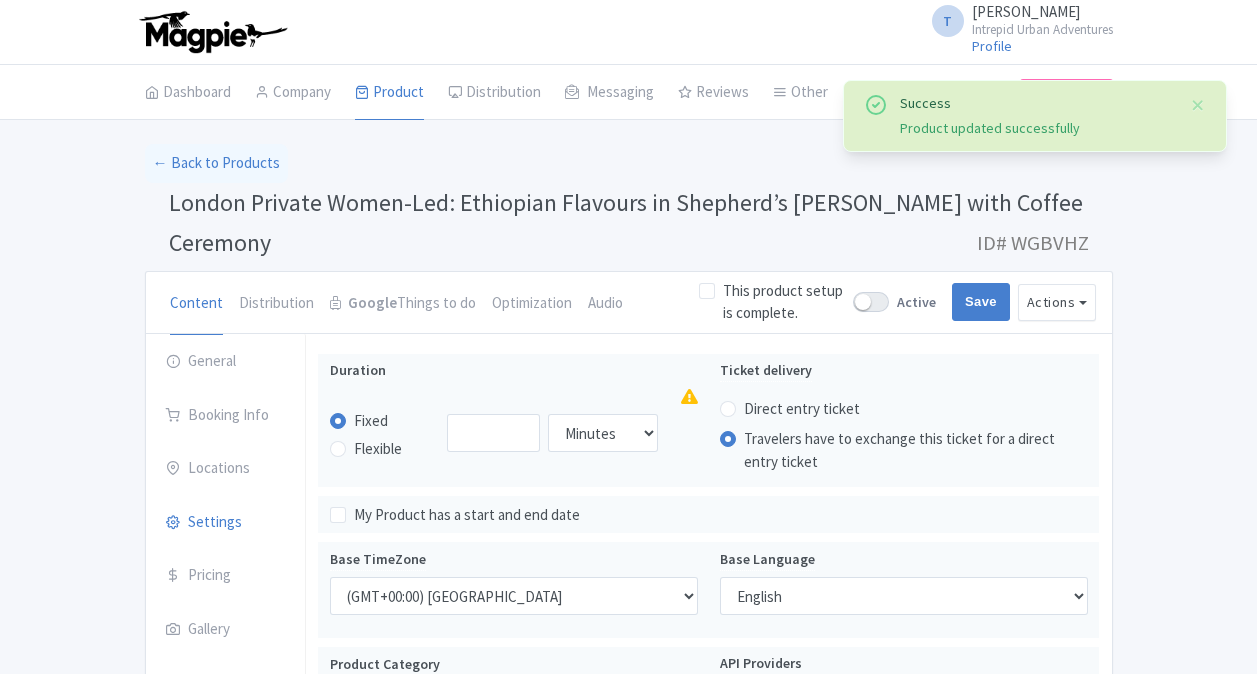 select 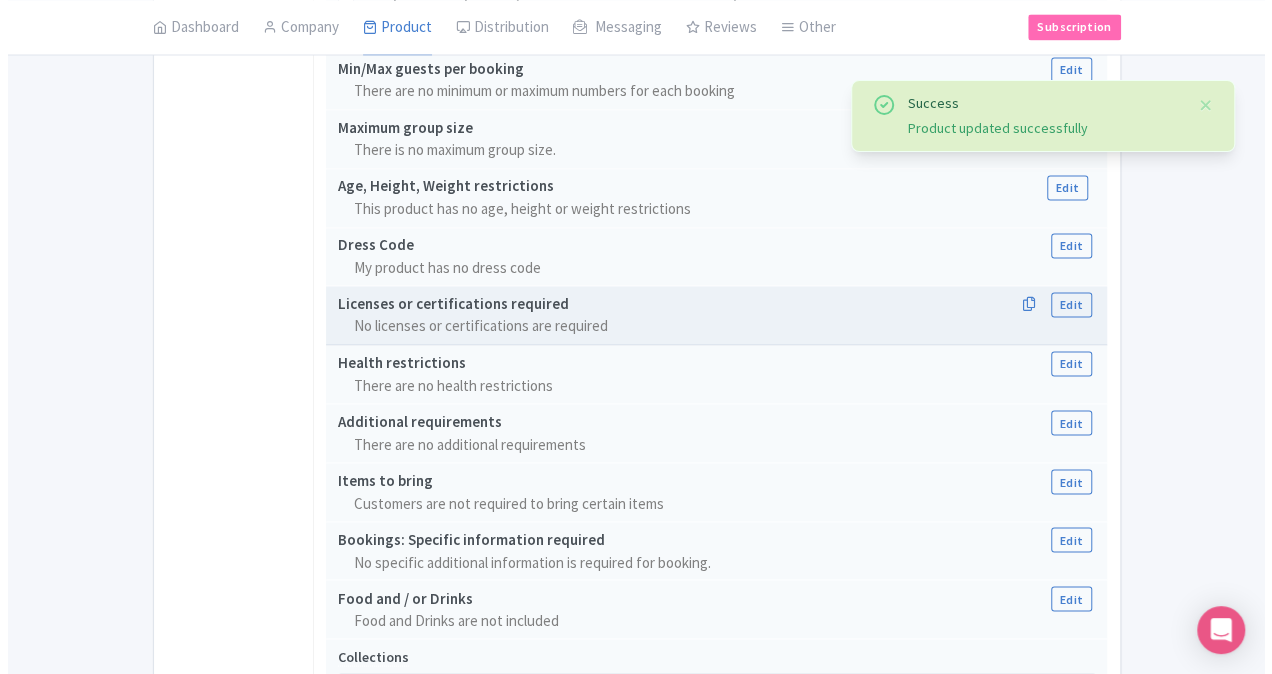 scroll, scrollTop: 1703, scrollLeft: 0, axis: vertical 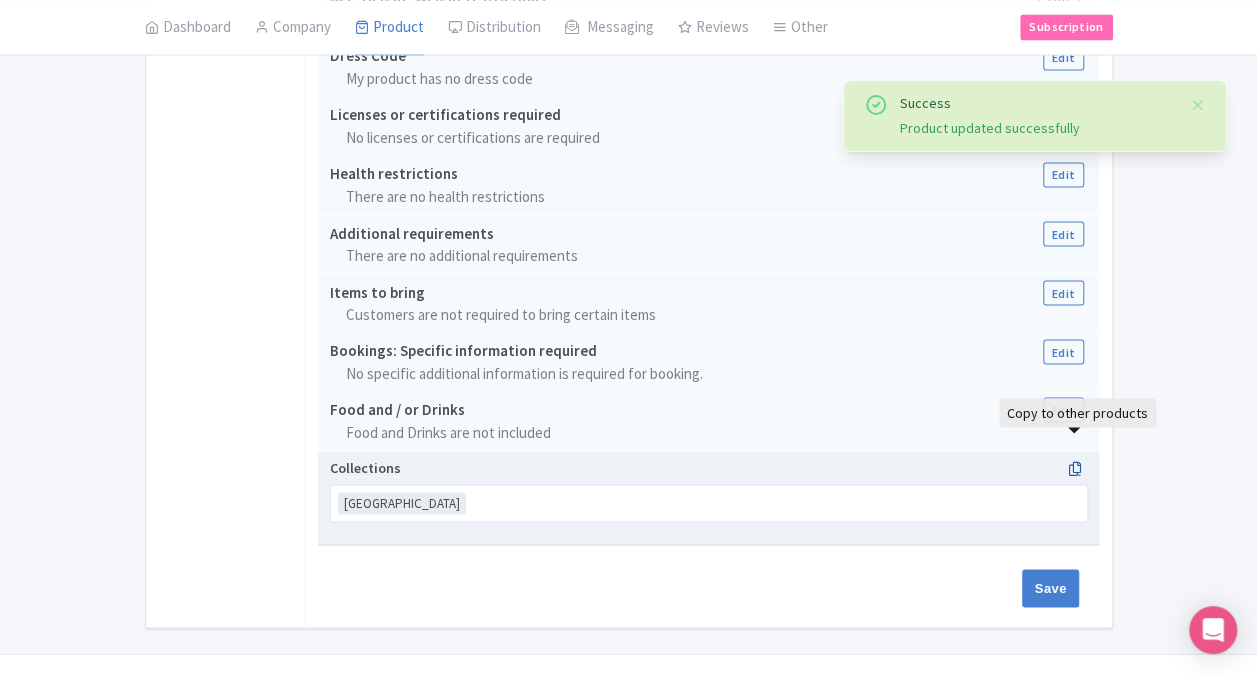 click at bounding box center (1074, 468) 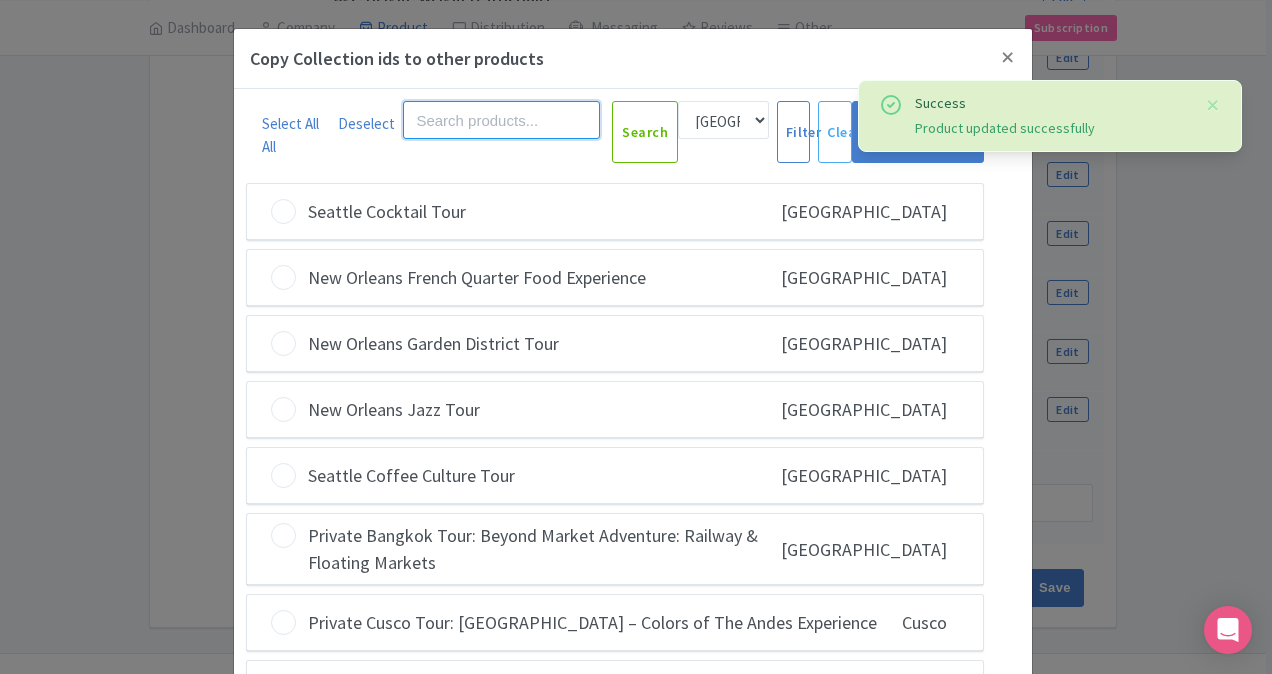 click at bounding box center [501, 120] 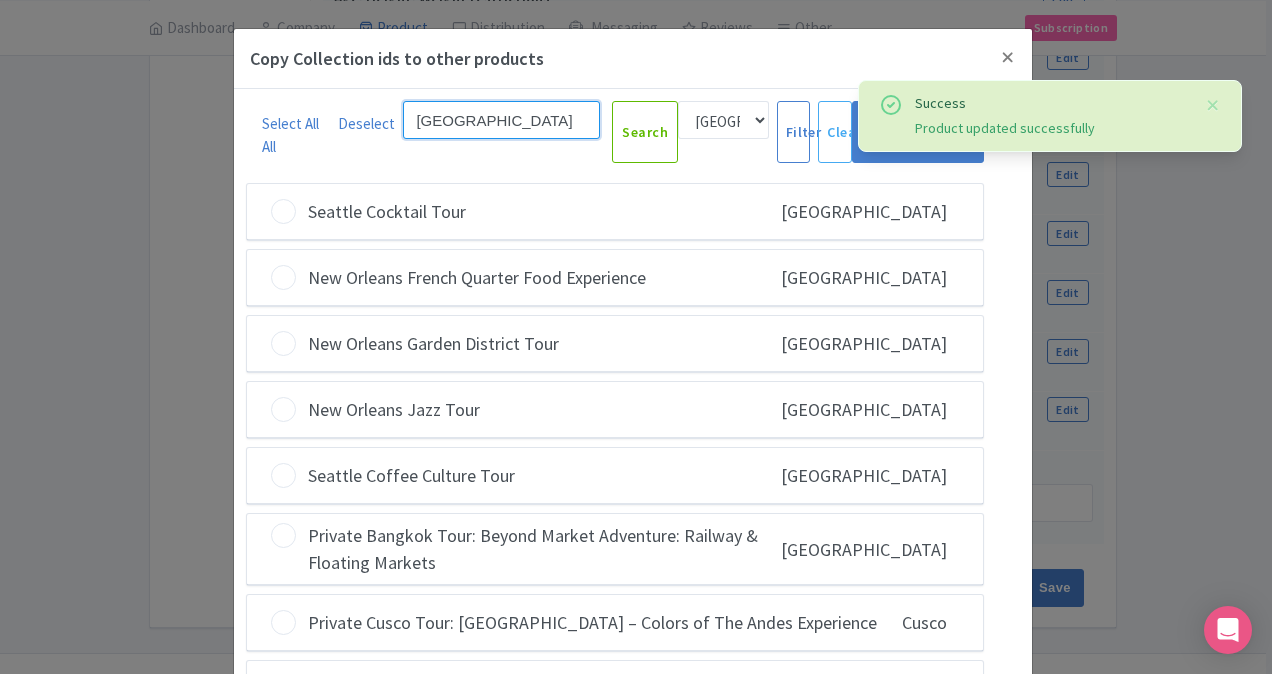 type on "[GEOGRAPHIC_DATA]" 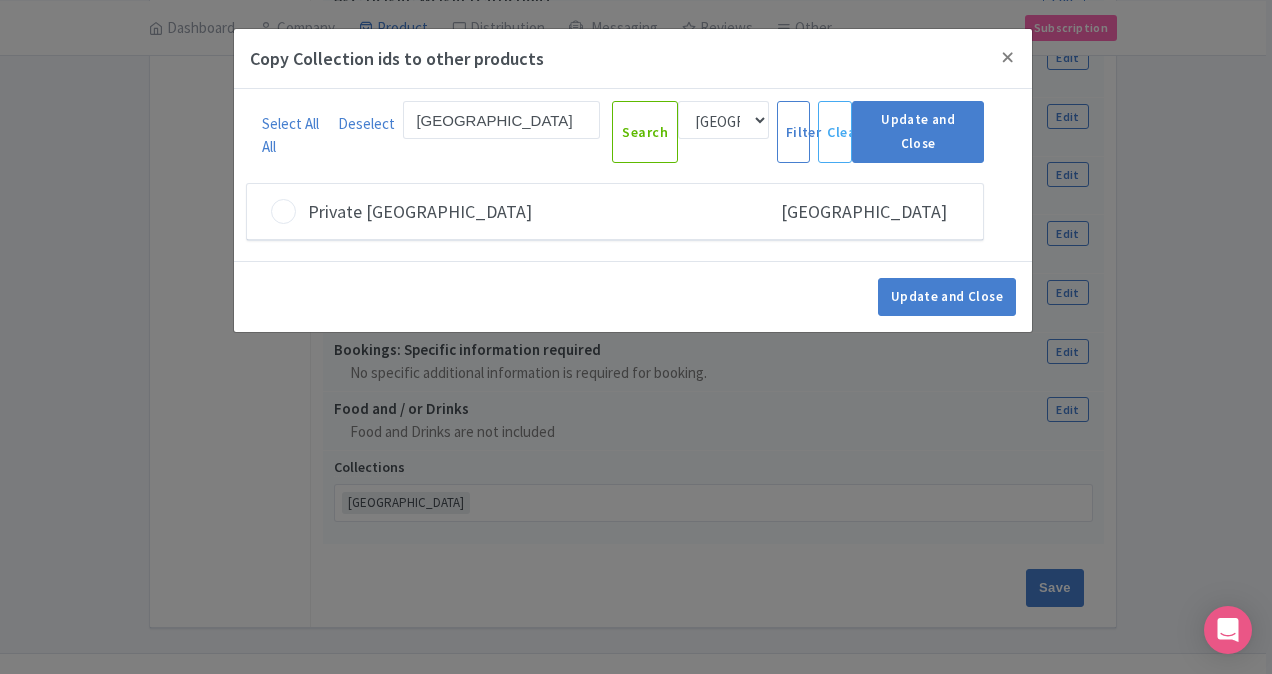 click at bounding box center [283, 211] 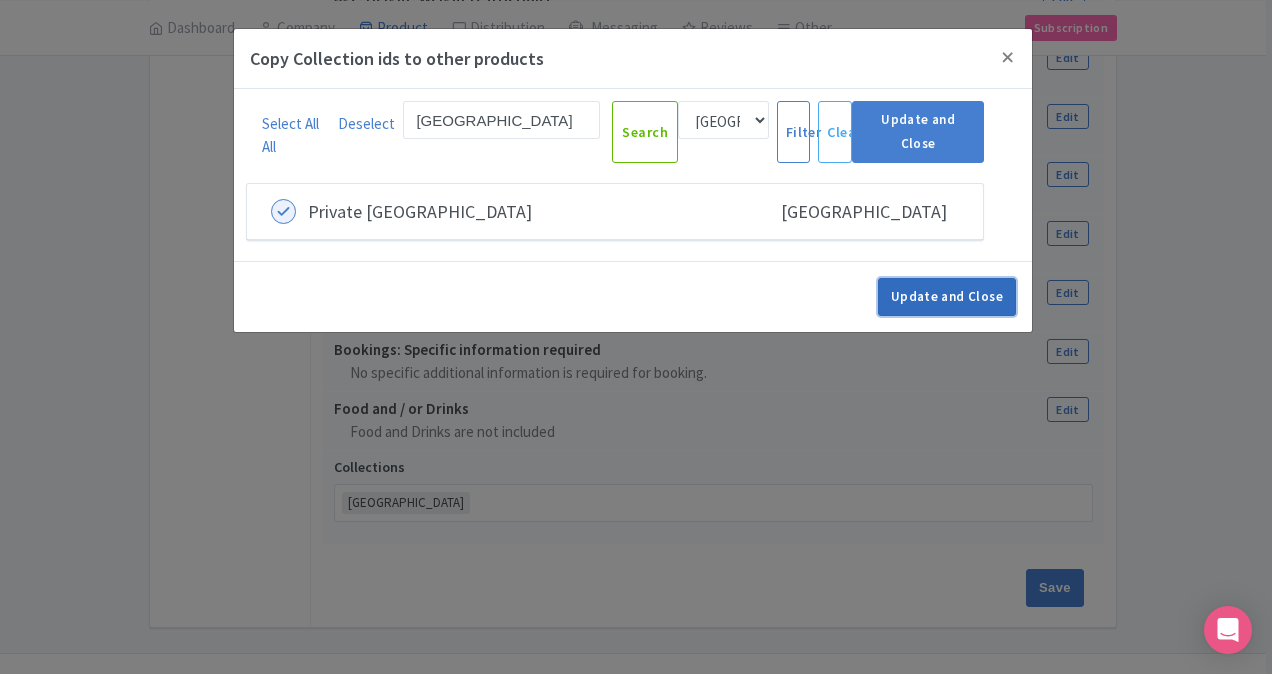 click on "Update and Close" at bounding box center (947, 297) 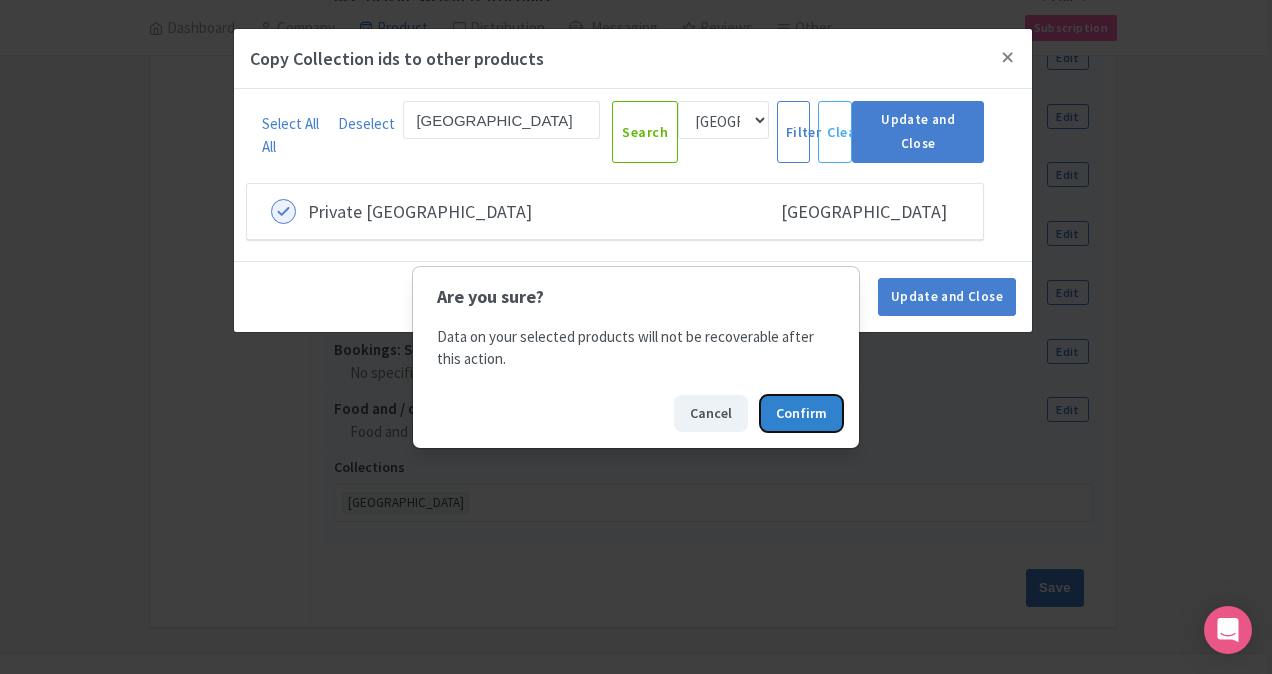 click on "Confirm" at bounding box center (801, 413) 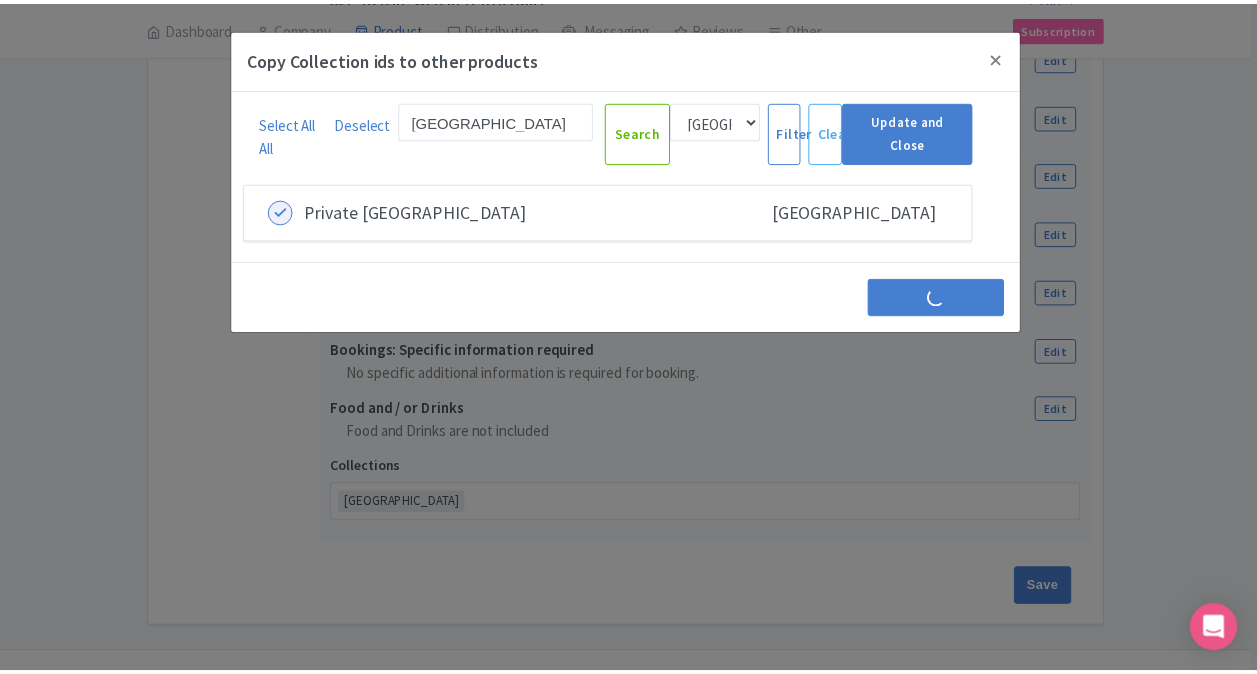 scroll, scrollTop: 0, scrollLeft: 0, axis: both 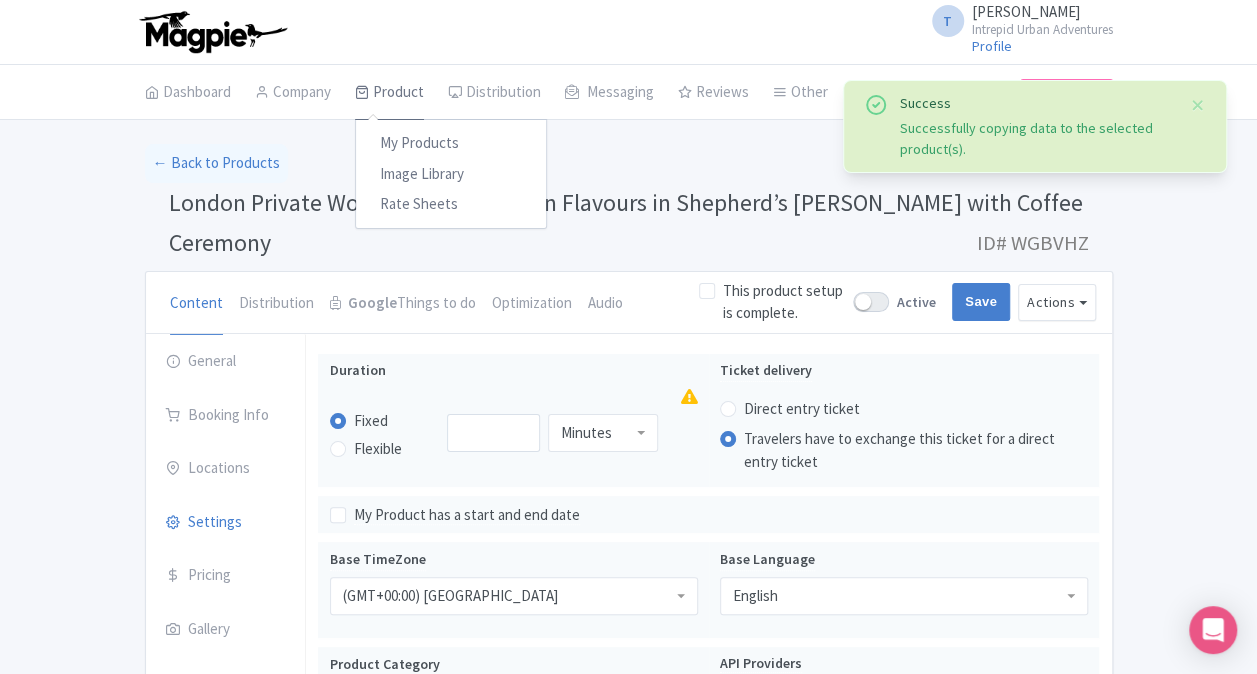 click on "Product" at bounding box center (389, 93) 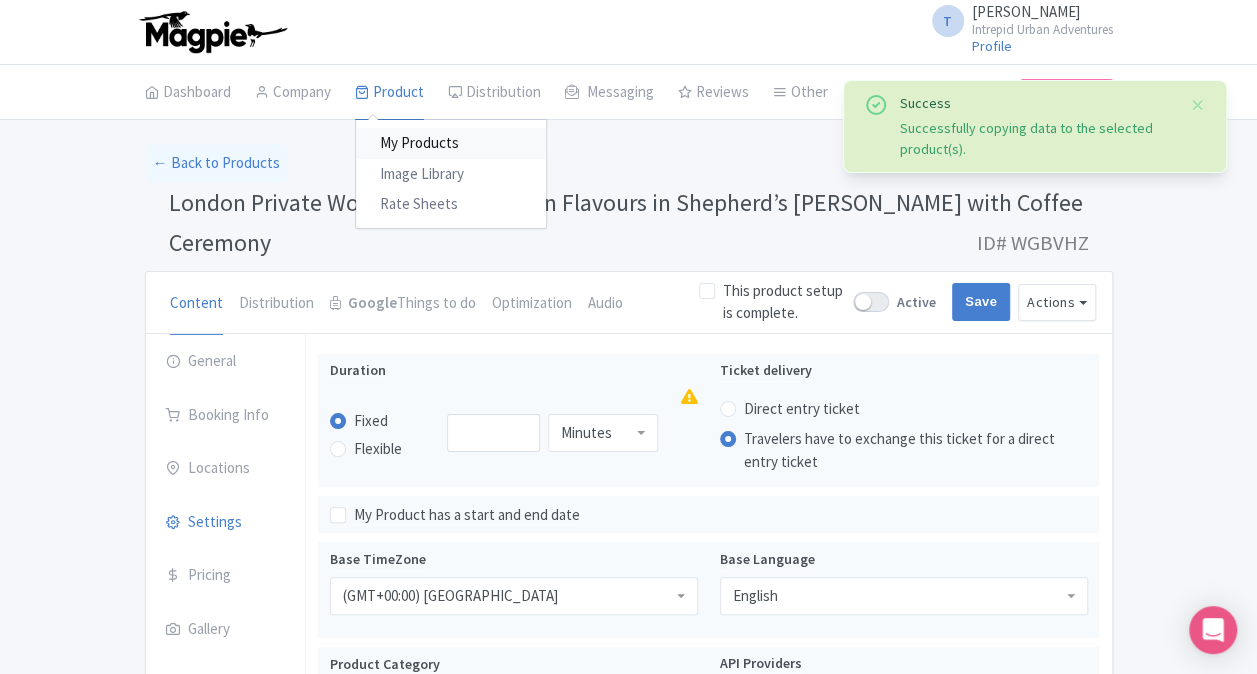 click on "My Products" at bounding box center [451, 143] 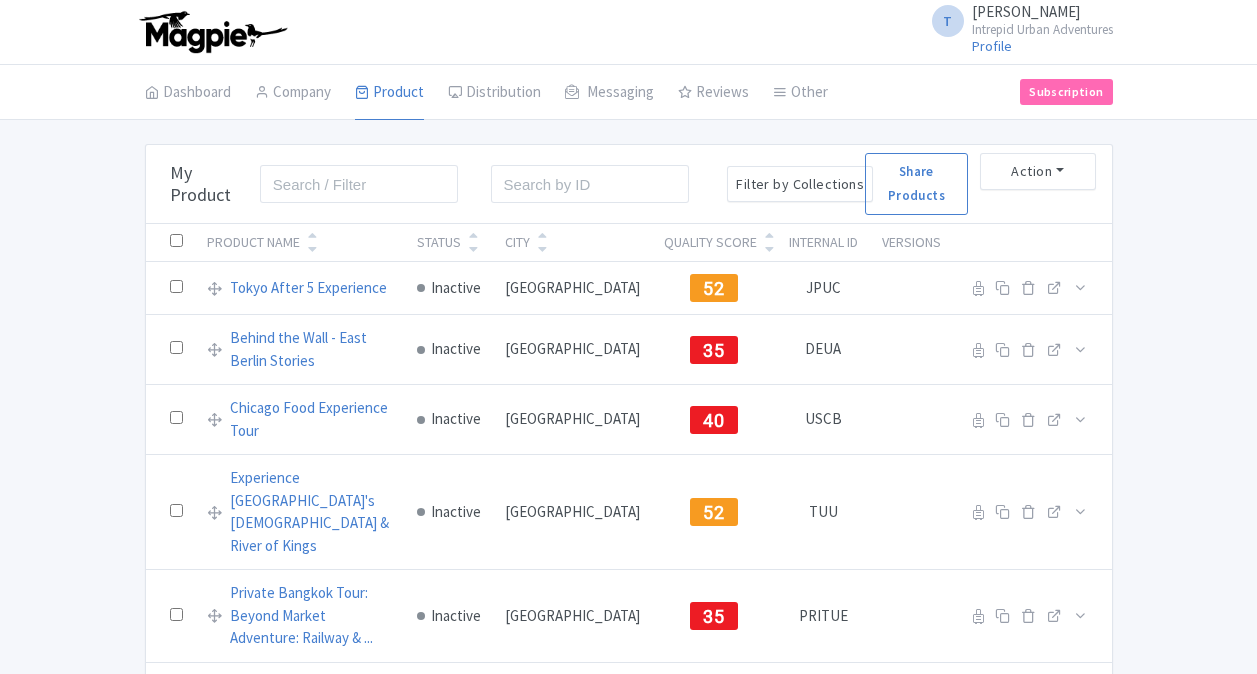 scroll, scrollTop: 0, scrollLeft: 0, axis: both 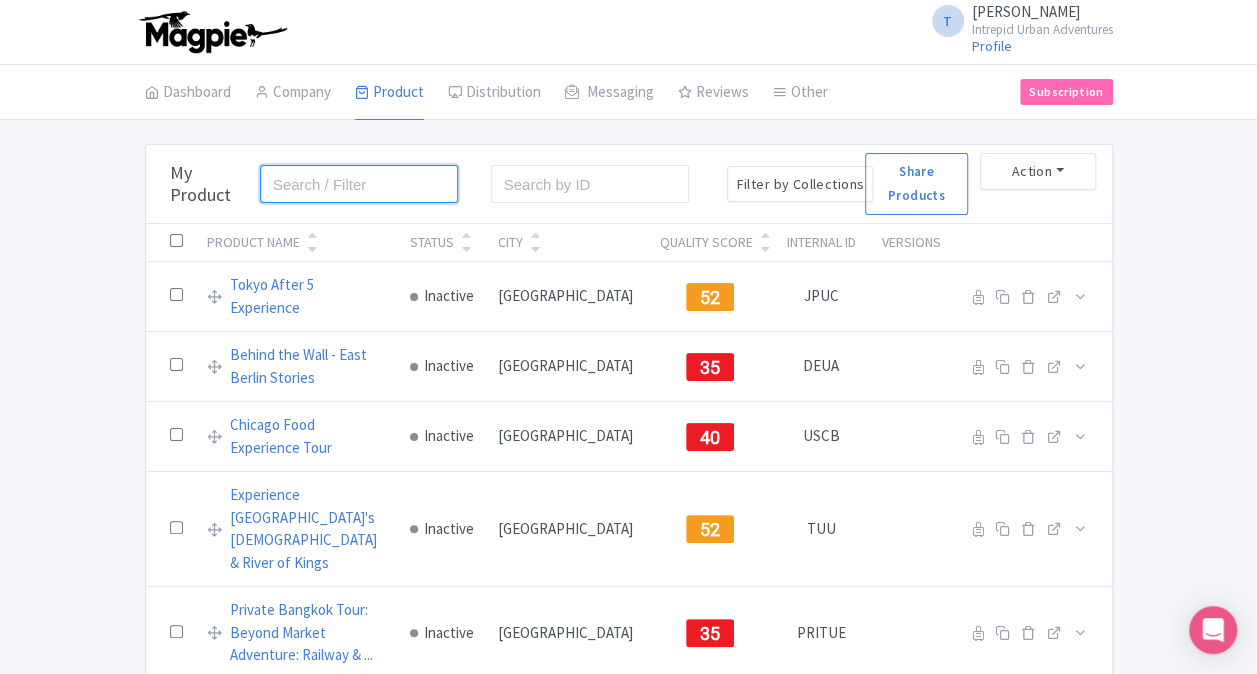 click at bounding box center (359, 184) 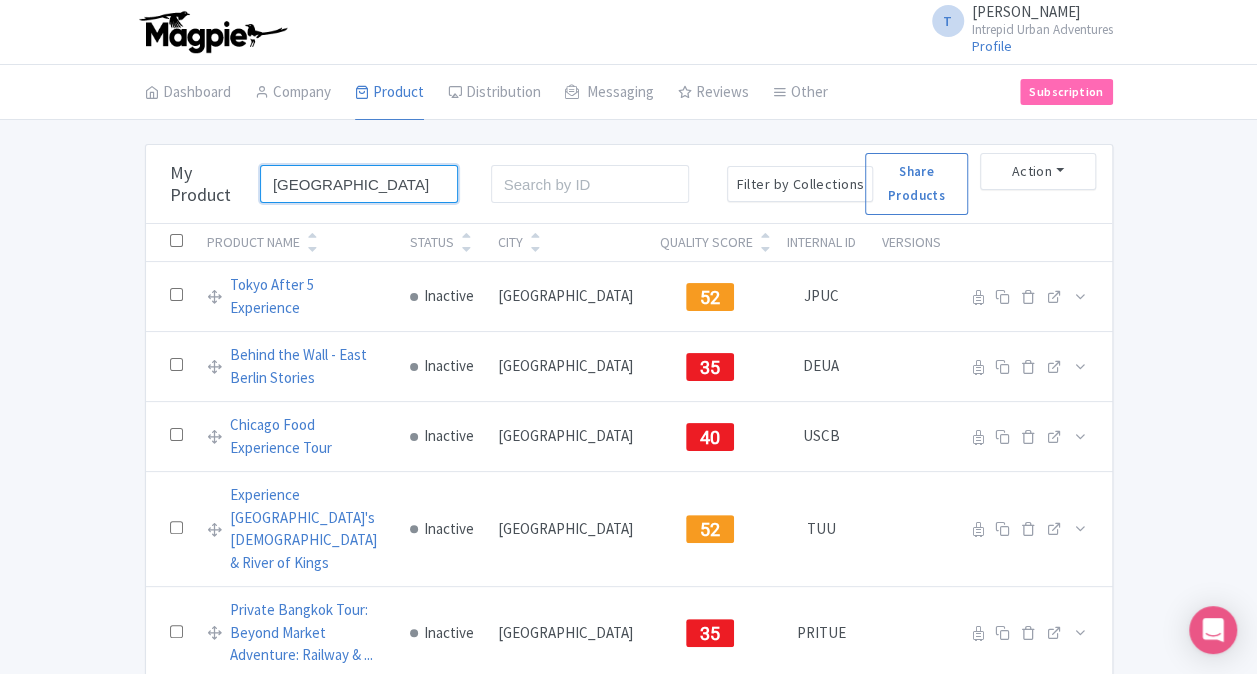 type on "[GEOGRAPHIC_DATA]" 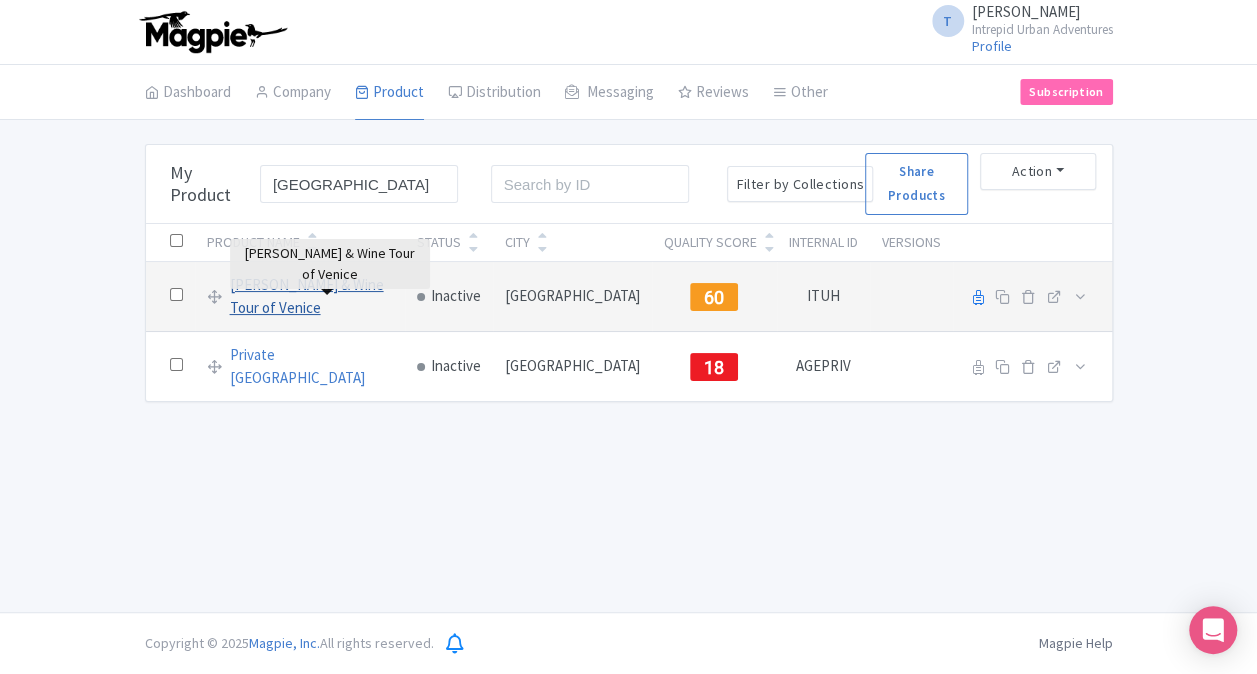 click on "[PERSON_NAME] & Wine Tour of Venice" at bounding box center [311, 296] 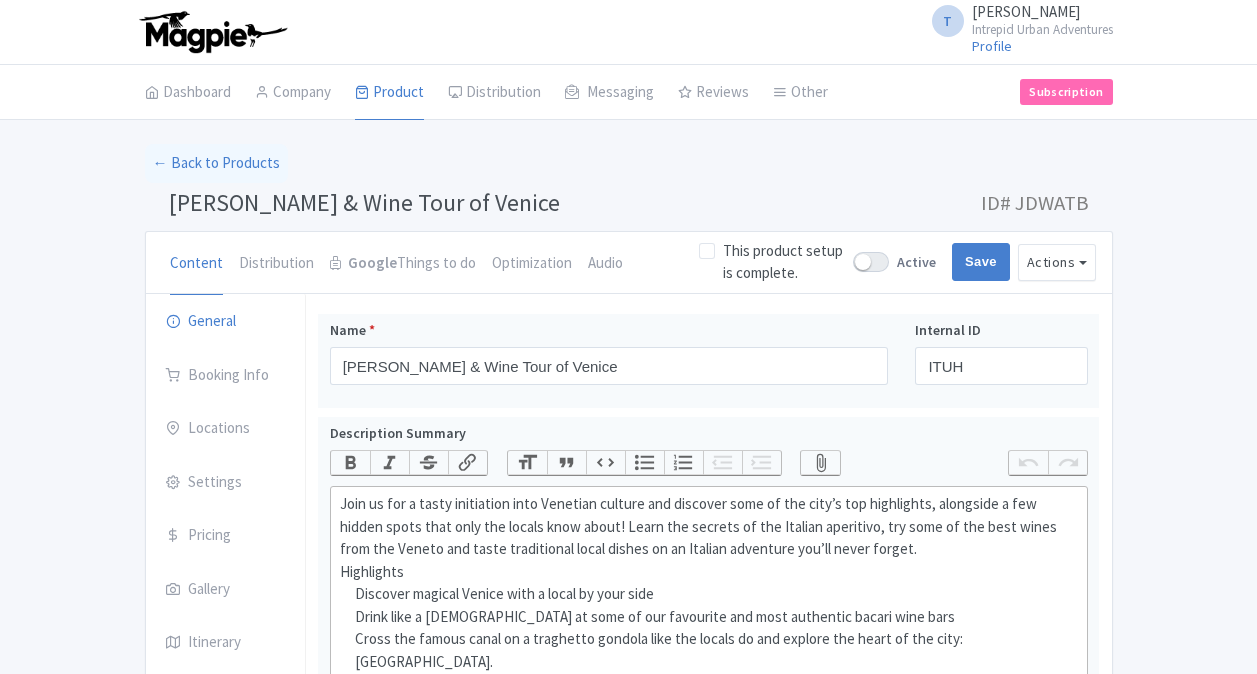 scroll, scrollTop: 0, scrollLeft: 0, axis: both 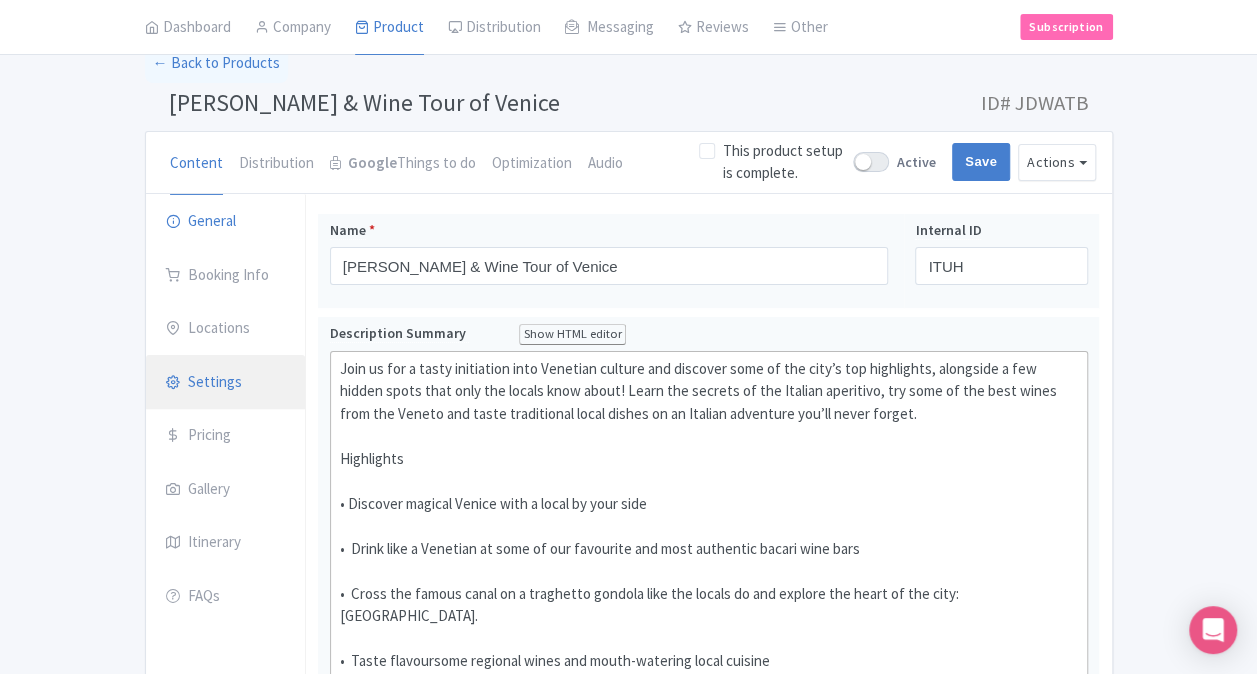 click on "Settings" at bounding box center (226, 383) 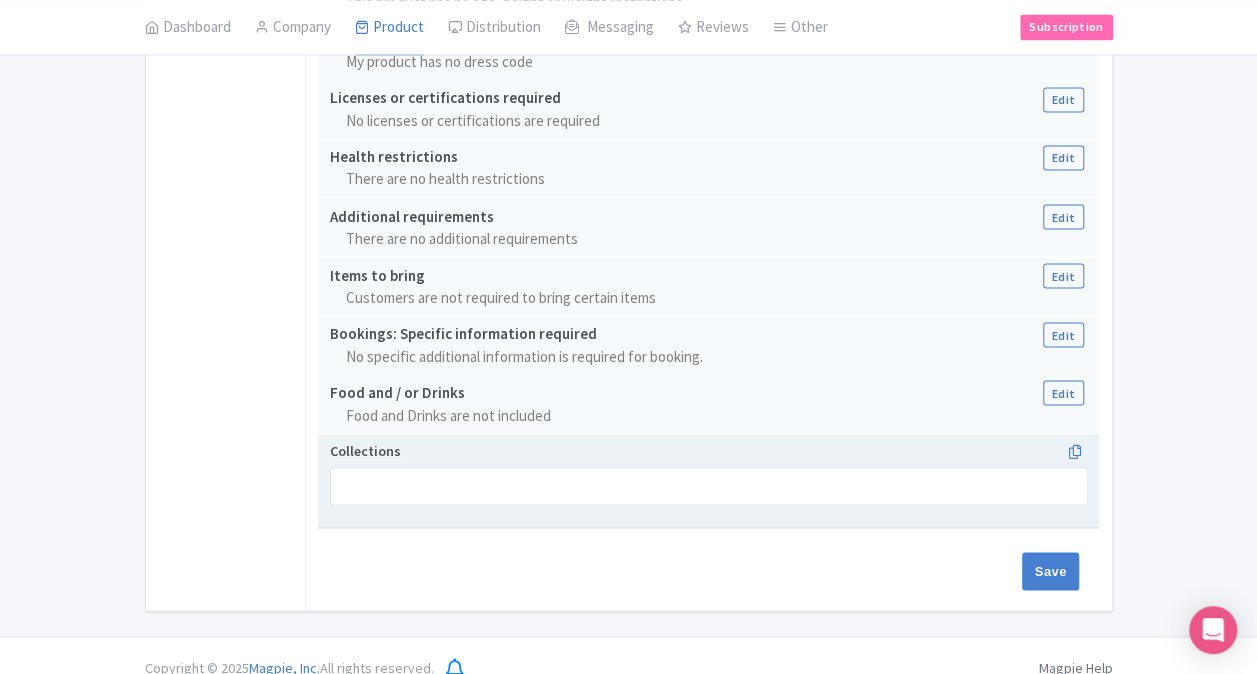 scroll, scrollTop: 1684, scrollLeft: 0, axis: vertical 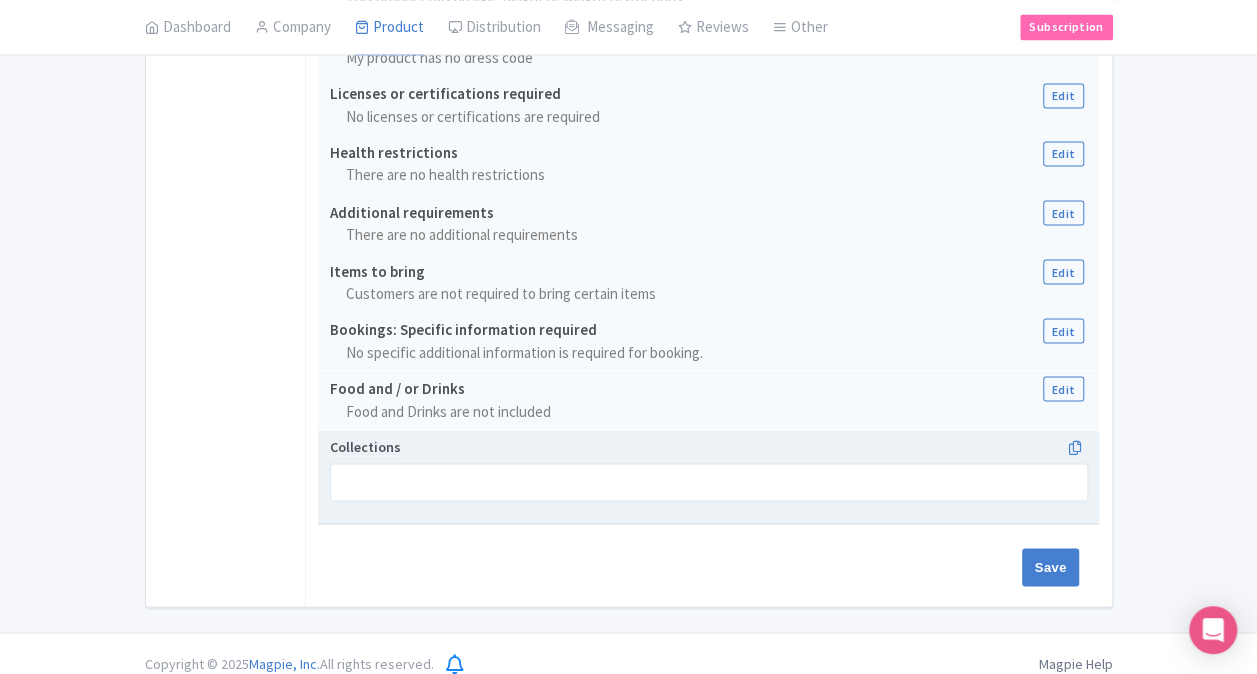 click at bounding box center [709, 482] 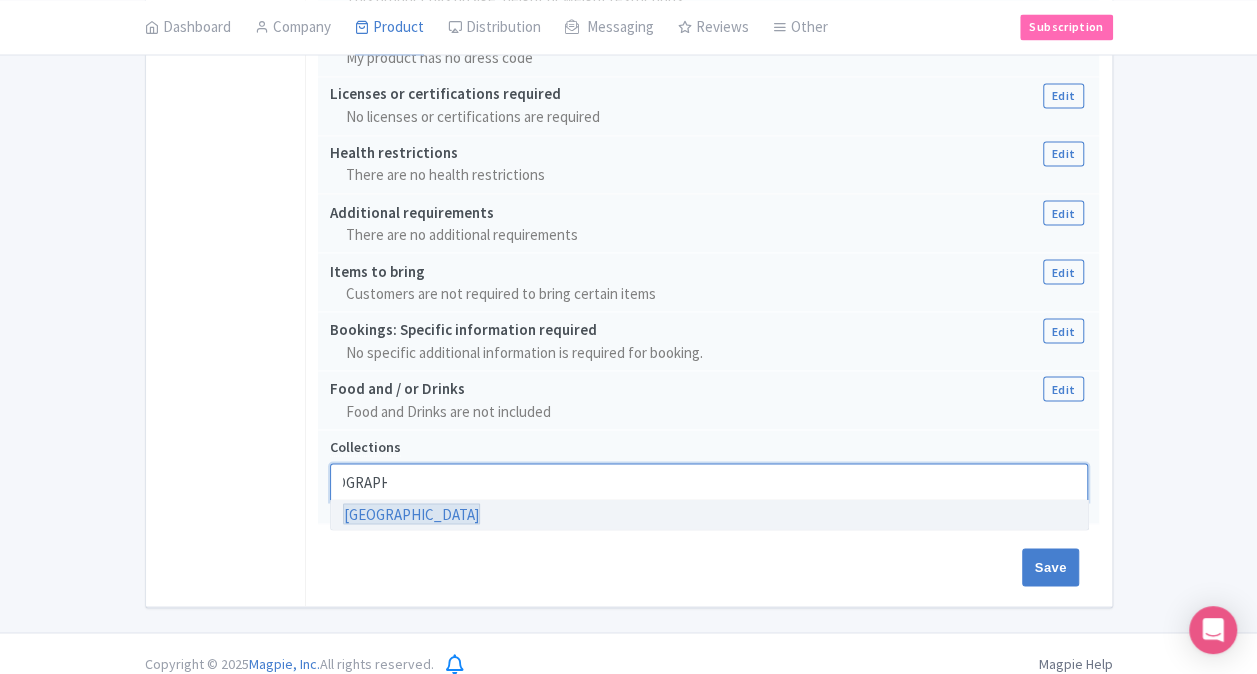 scroll, scrollTop: 0, scrollLeft: 0, axis: both 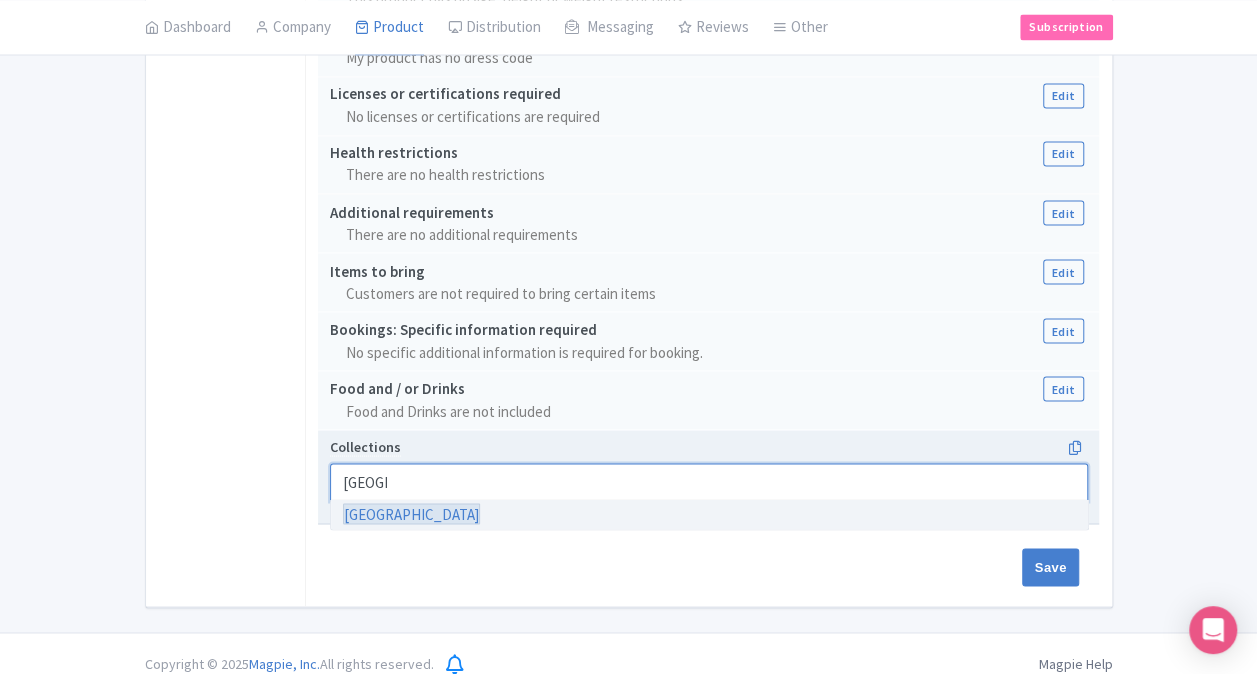 type 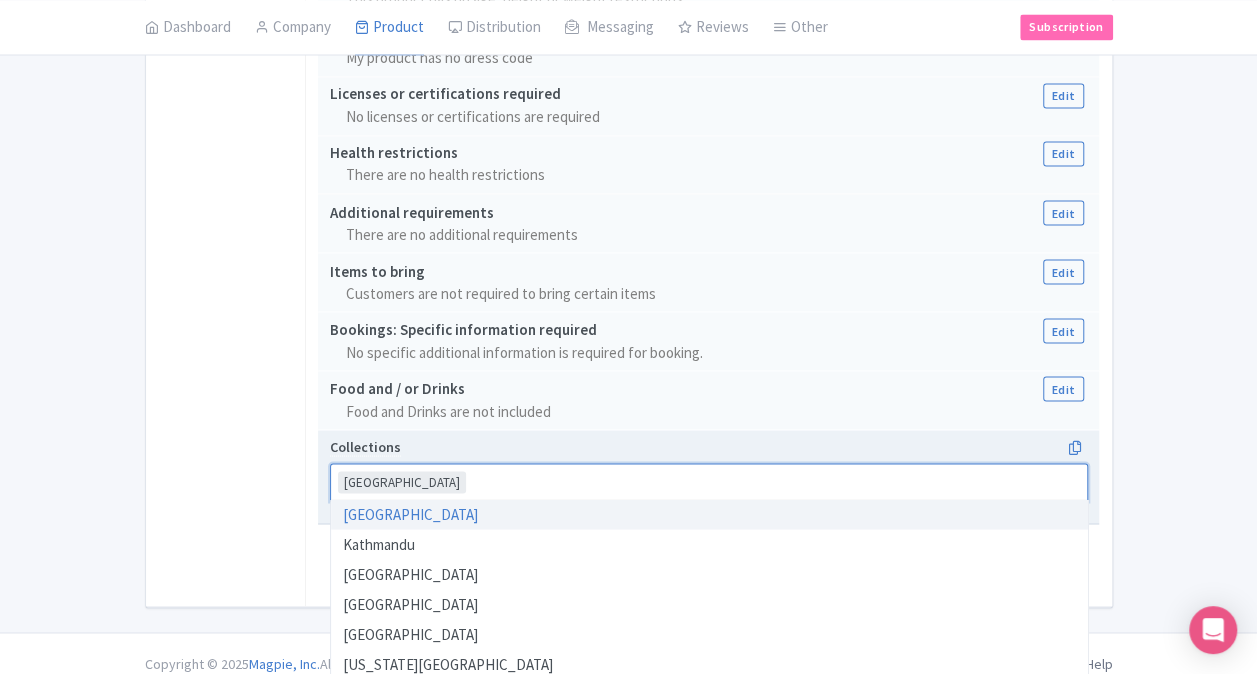 click on "← Back to Products
Cicchetti & Wine Tour of Venice
ID# JDWATB
Content
Distribution
Google  Things to do
Optimization
Audio
This product setup is complete.
Active
Save
Actions
View on Magpie
Customer View
Industry Partner View
Download
Excel
Word
All Images ZIP
Share Products
Ventrata
GetYourGuide
Viator
Expedia
Delete Product
Create new version
You are currently editing a version of this product: Primary Product
General
Booking Info
Locations
Settings
Pricing
Gallery
Itinerary
FAQs
Cicchetti & Wine Tour of Venice
Name   *
Cicchetti & Wine Tour of Venice
Your product's name has 35 characters. We recommend between 10 and 60 characters.
Internal ID ITUH" at bounding box center [628, -466] 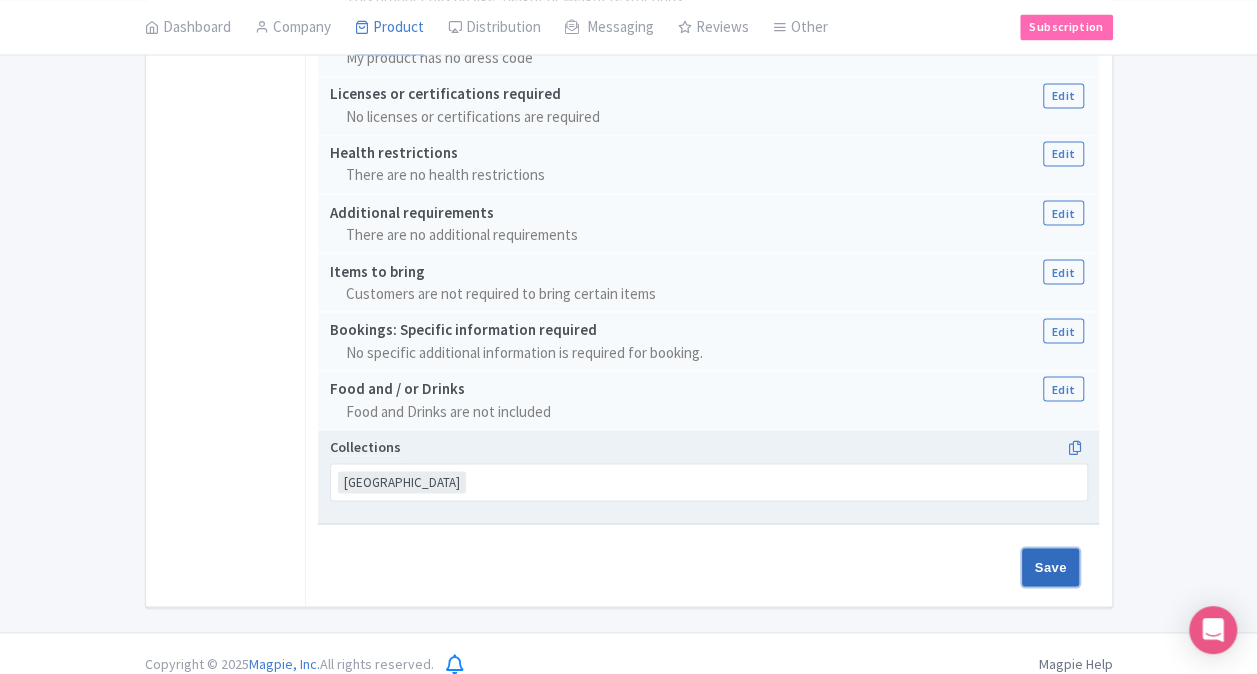 click on "Save" at bounding box center (1051, 567) 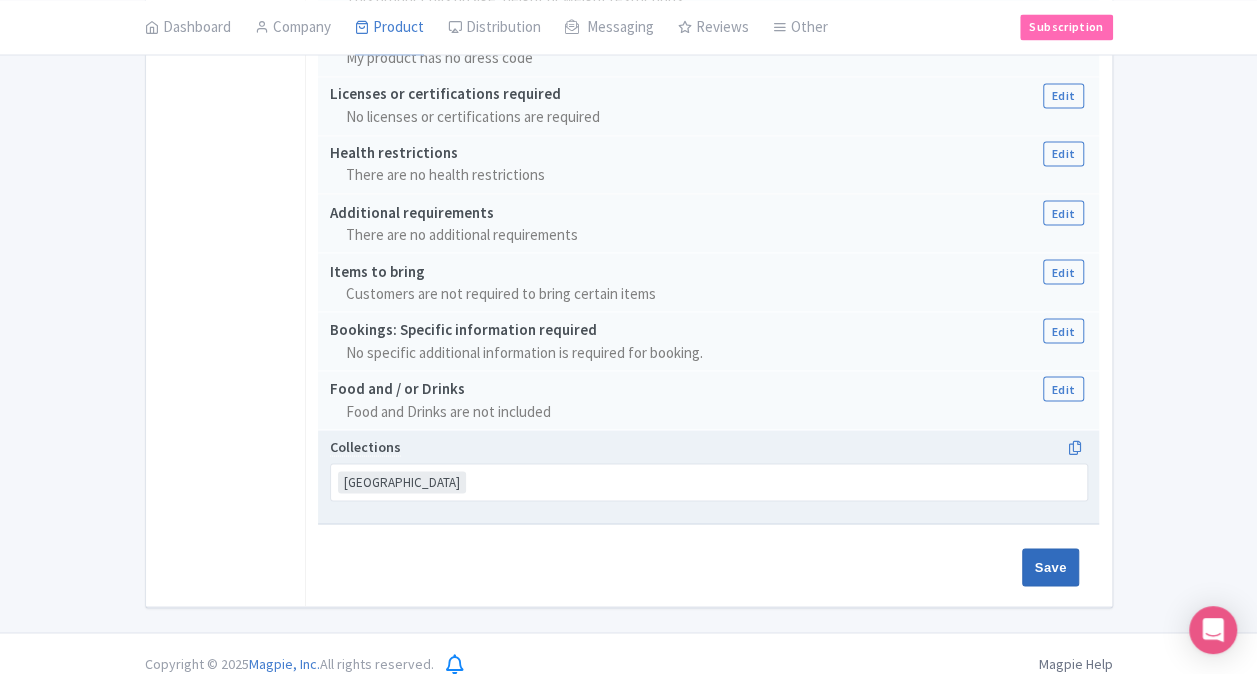 type on "Saving..." 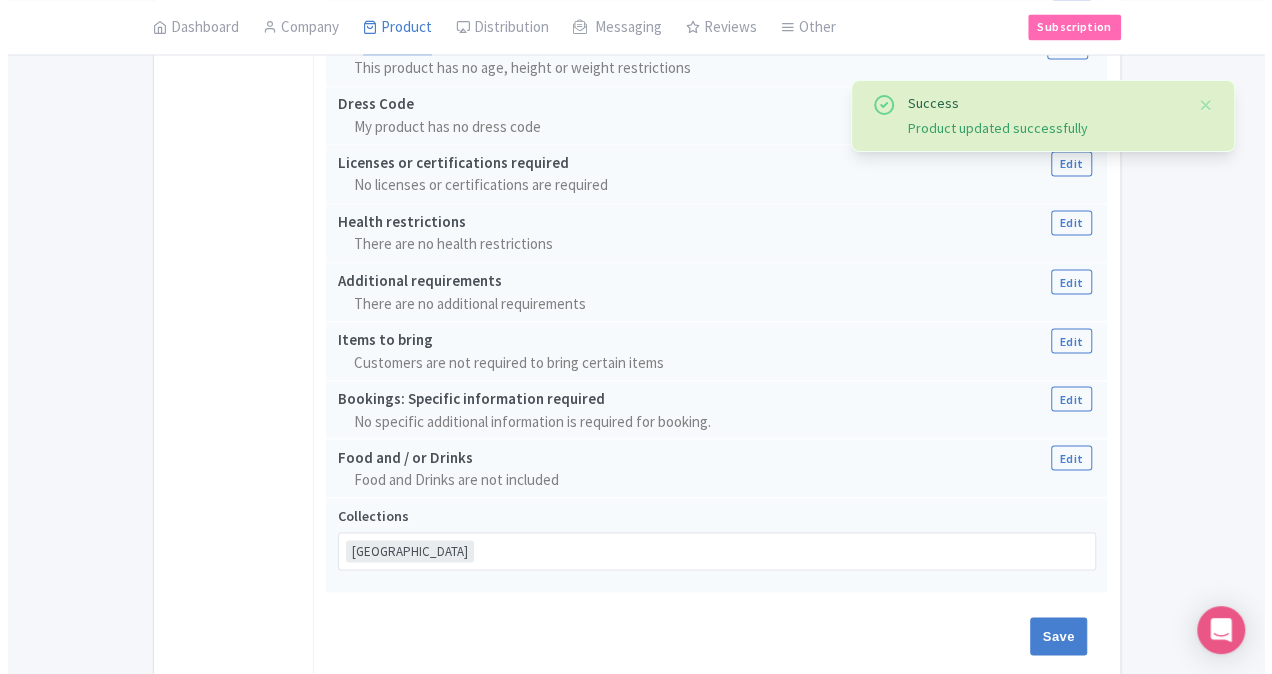scroll, scrollTop: 1671, scrollLeft: 0, axis: vertical 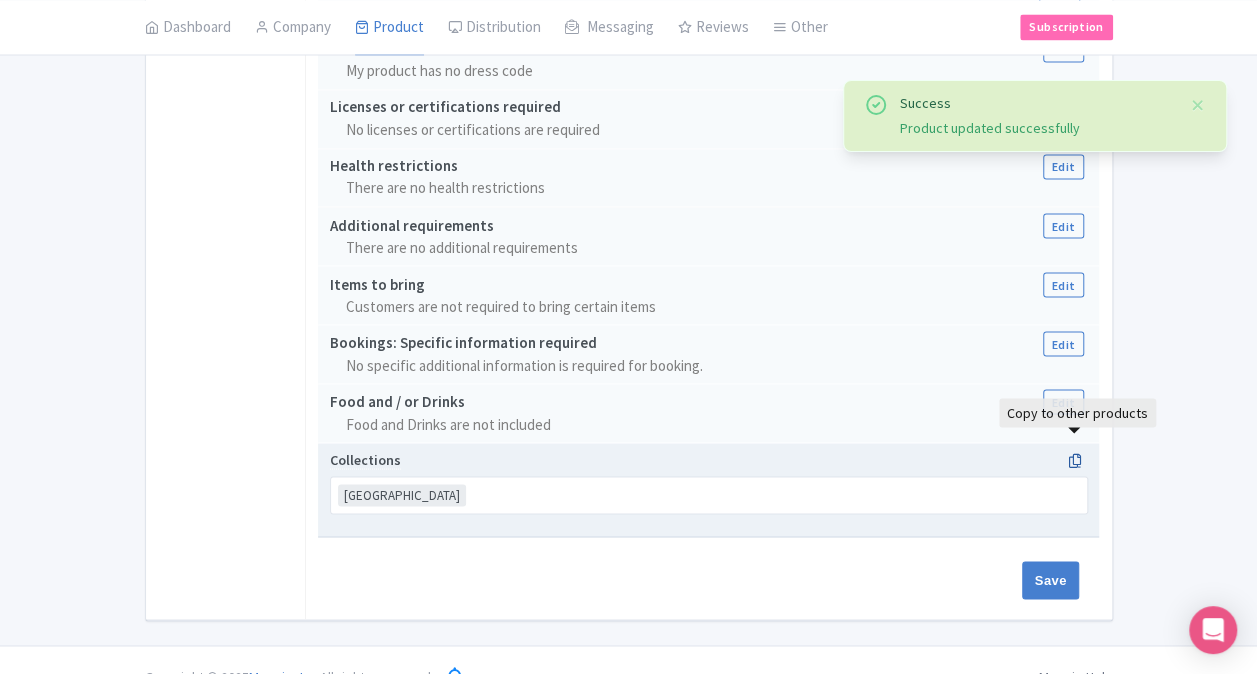 click at bounding box center (1074, 460) 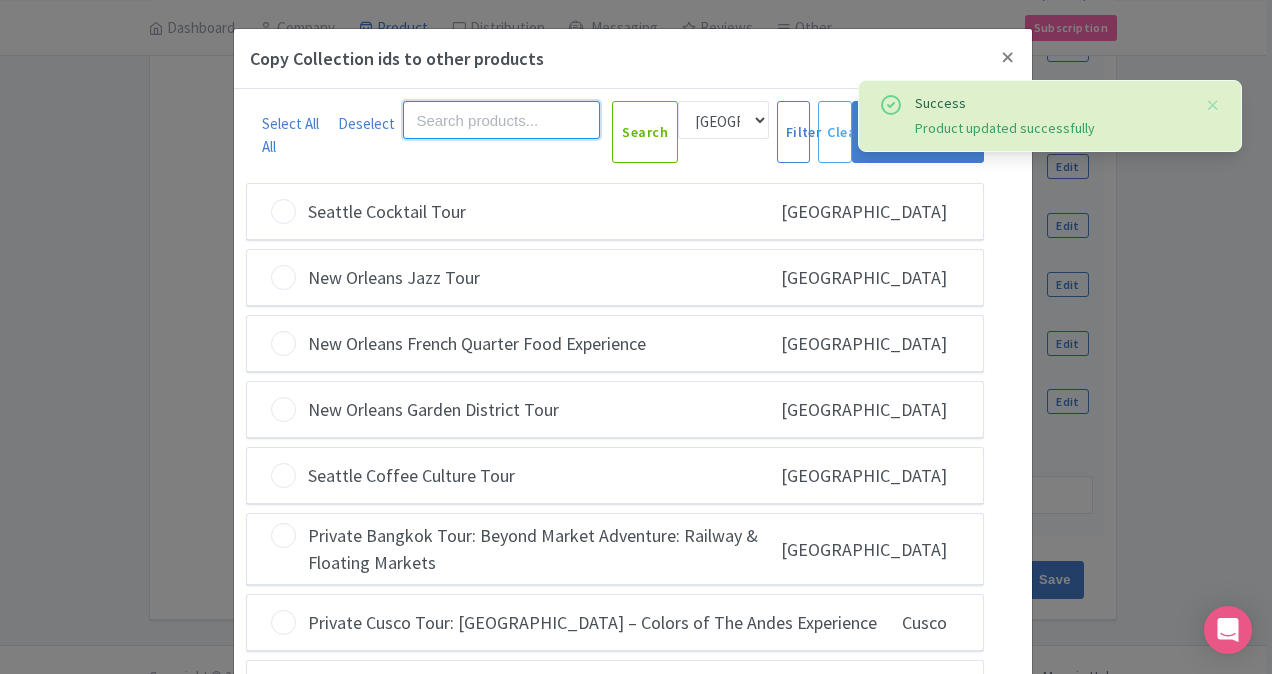 click at bounding box center [501, 120] 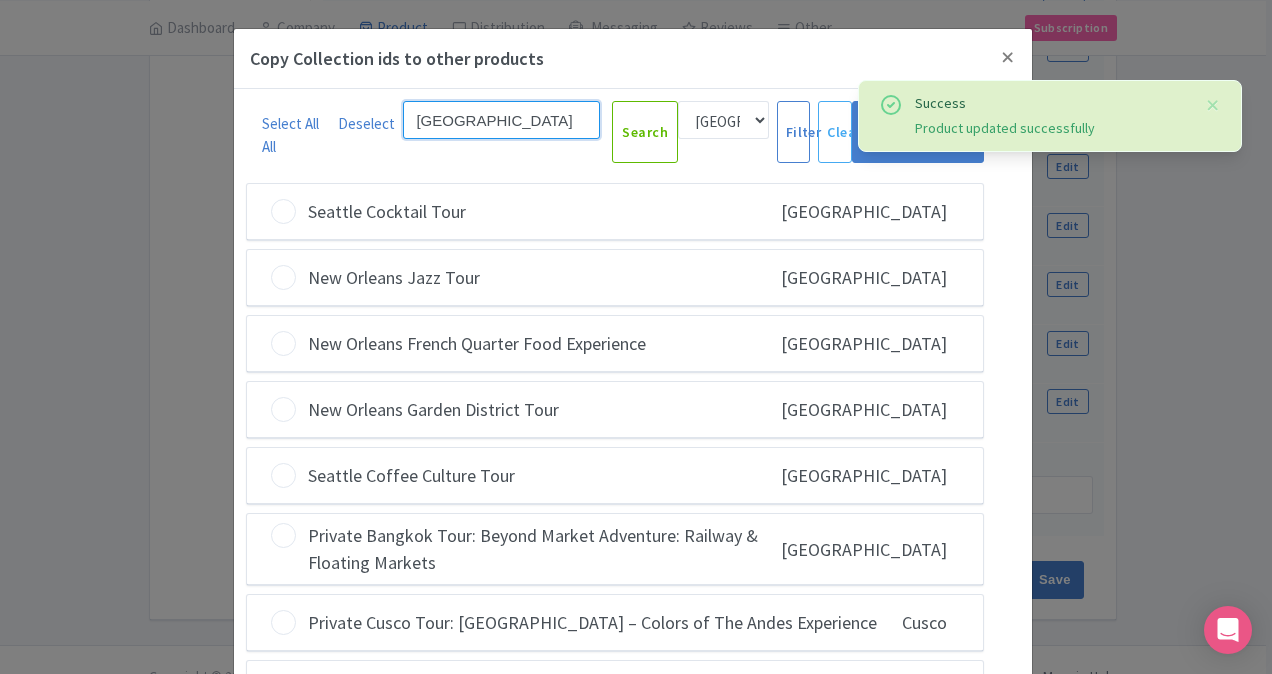 type on "[GEOGRAPHIC_DATA]" 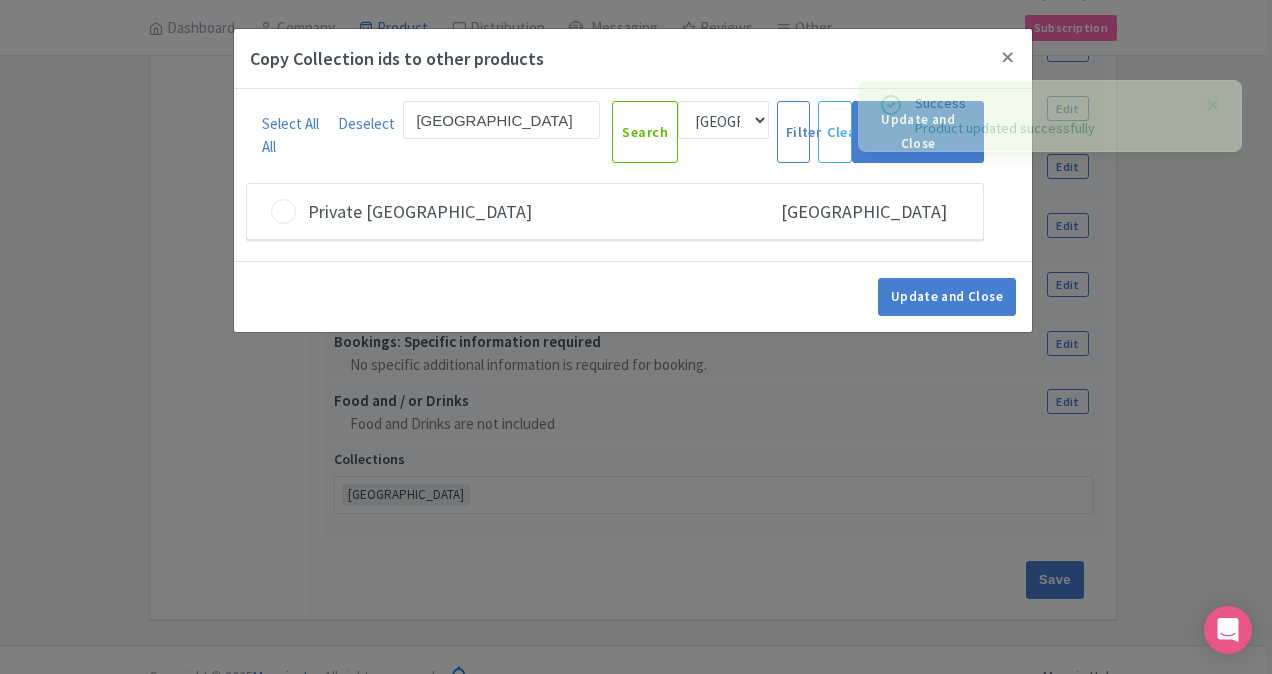 click on "Private Venice" at bounding box center (420, 211) 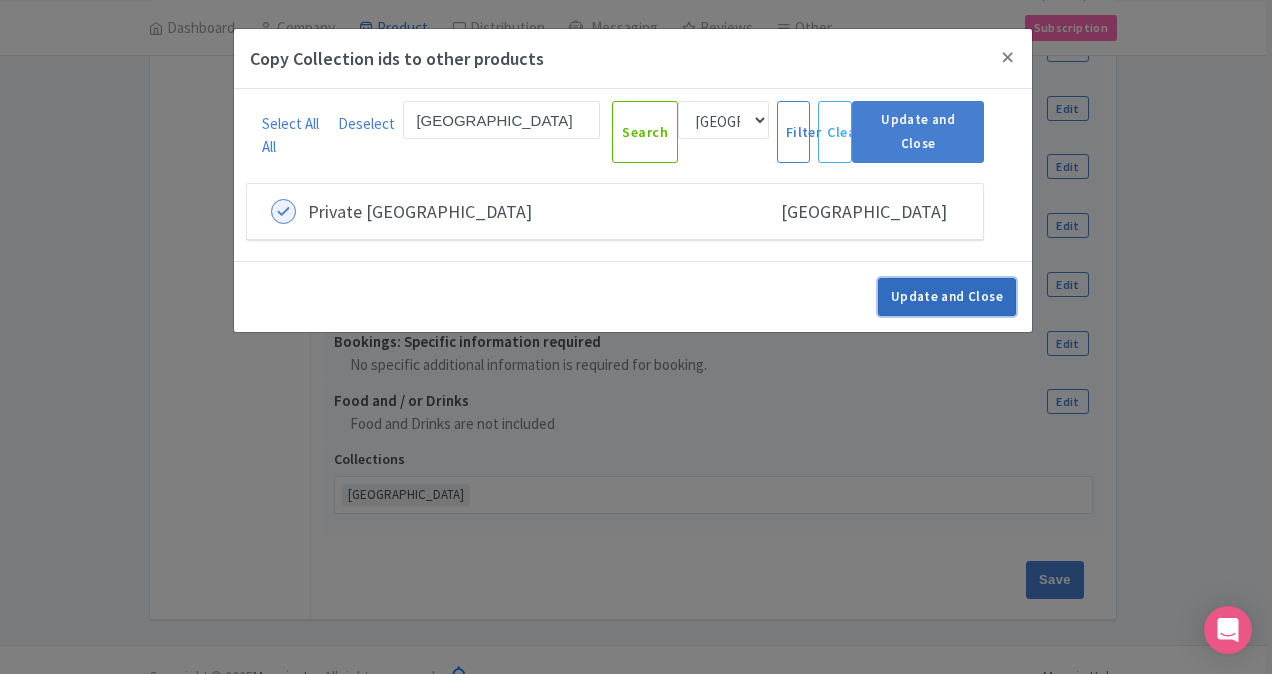 click on "Update and Close" at bounding box center (947, 297) 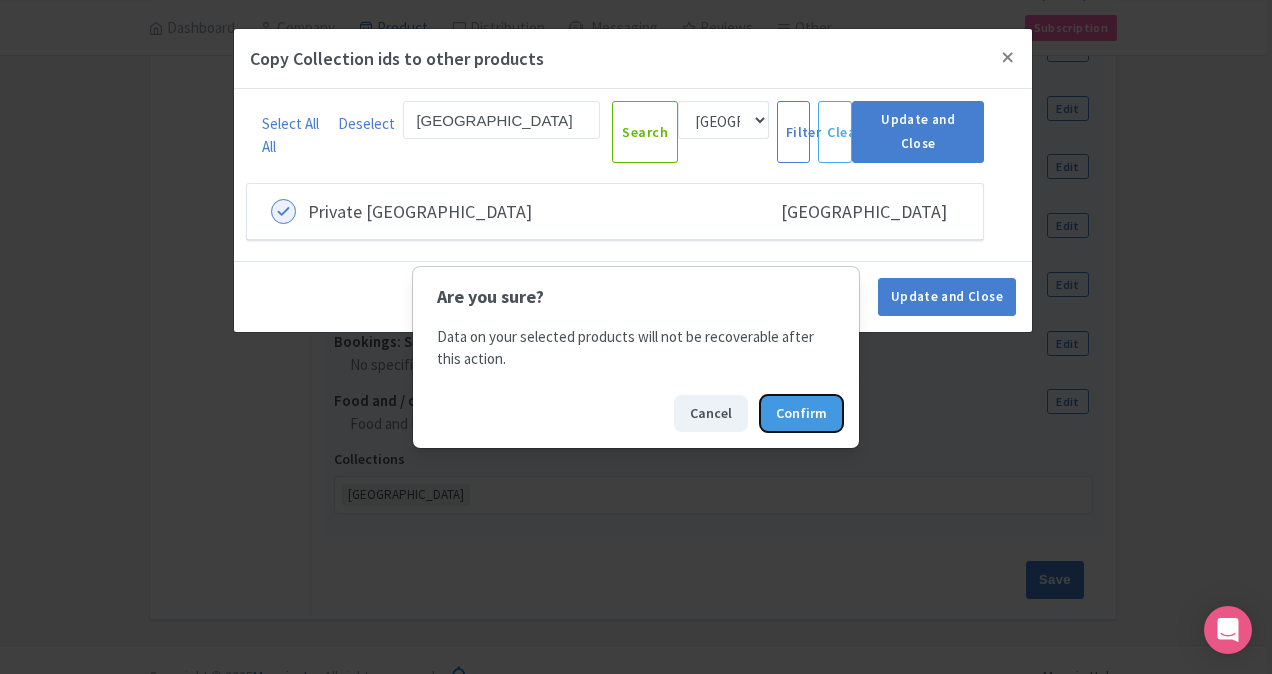 drag, startPoint x: 814, startPoint y: 414, endPoint x: 887, endPoint y: 404, distance: 73.68175 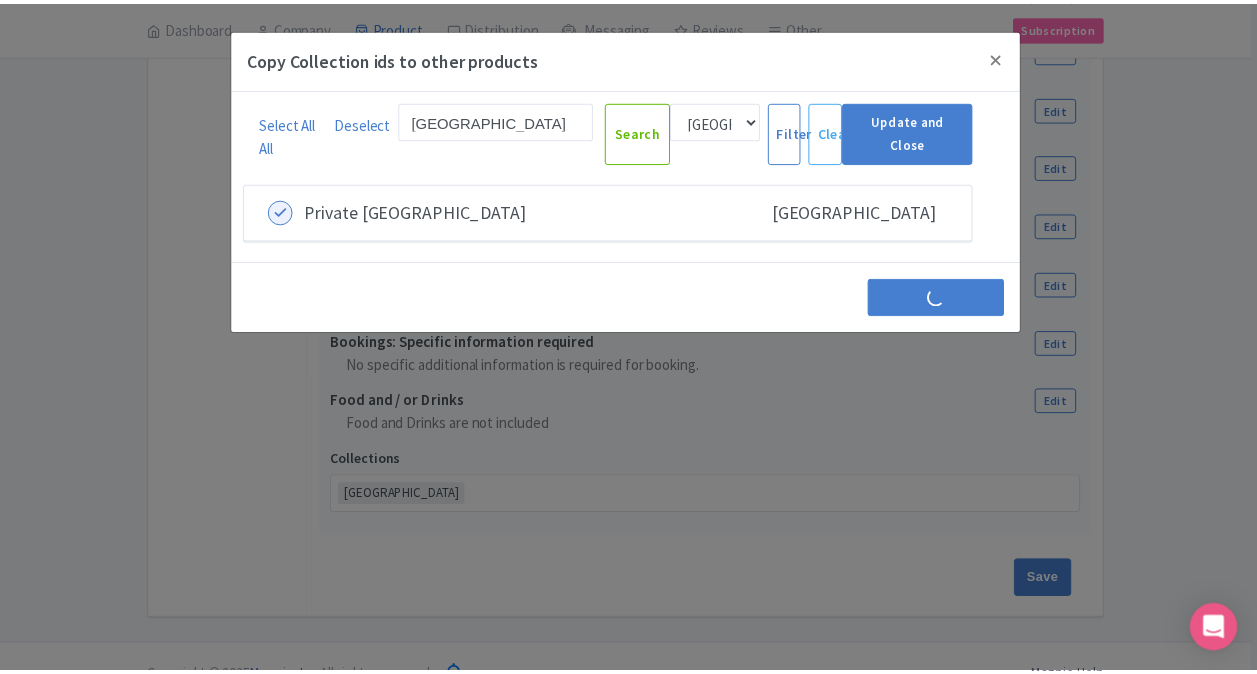 scroll, scrollTop: 0, scrollLeft: 0, axis: both 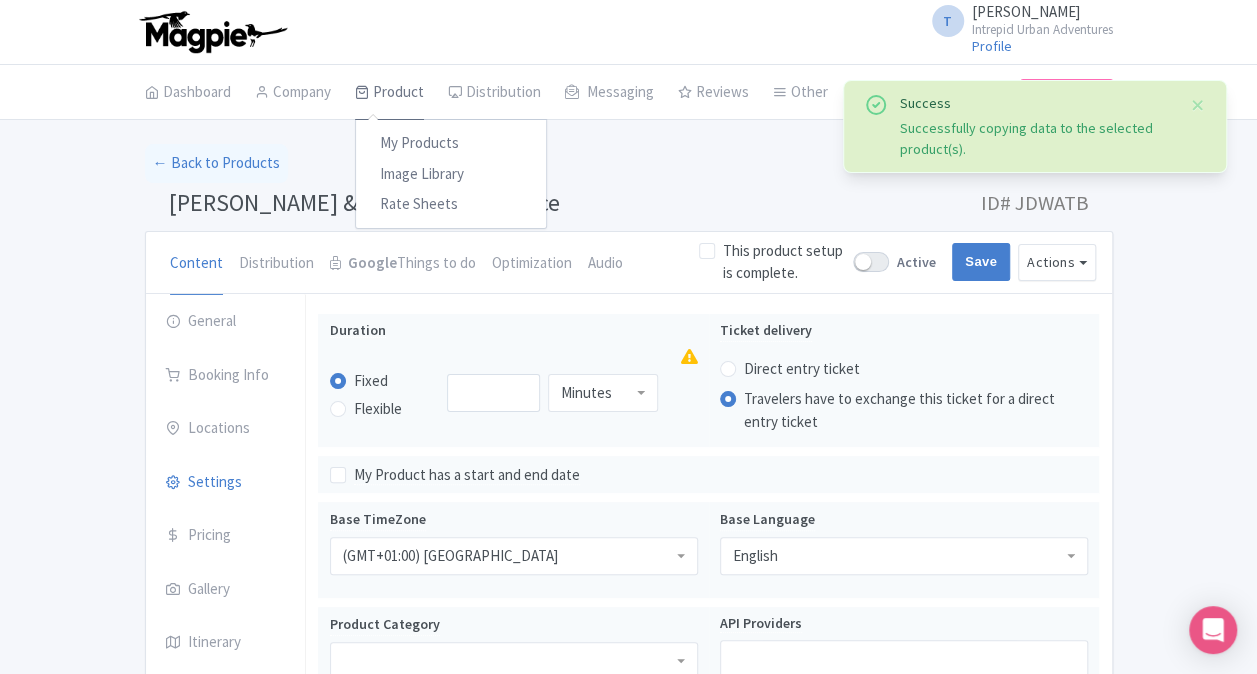 click on "Product" at bounding box center (389, 93) 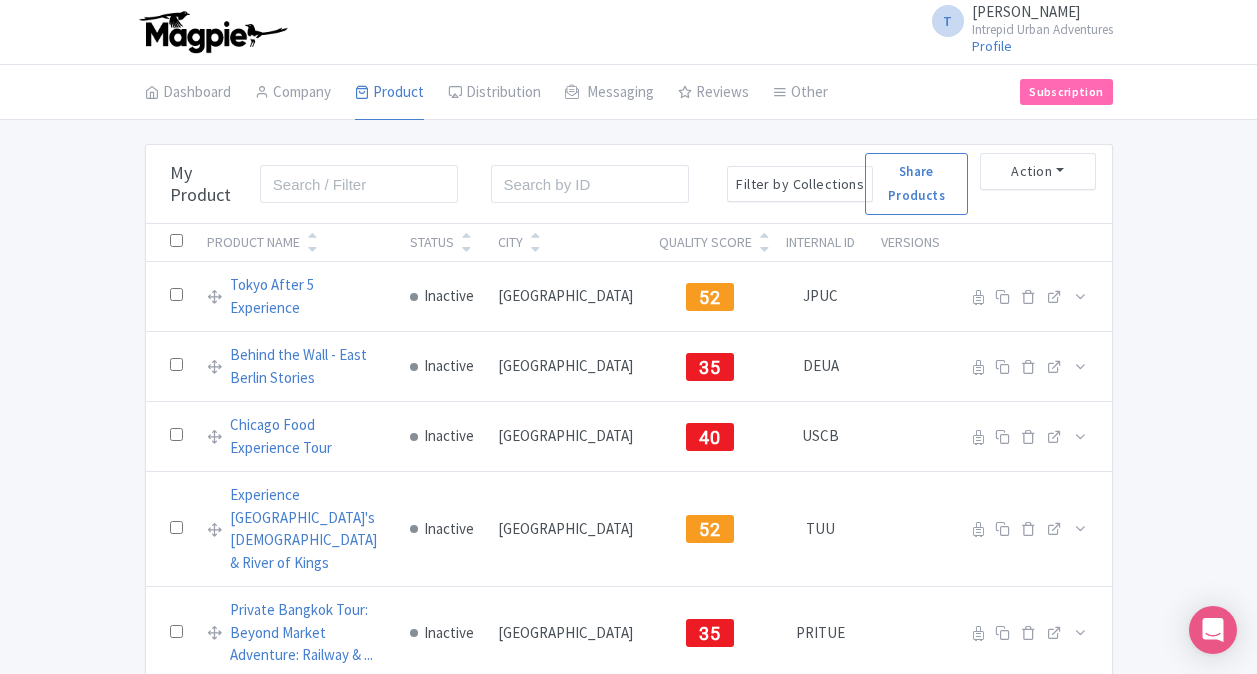 click at bounding box center (359, 184) 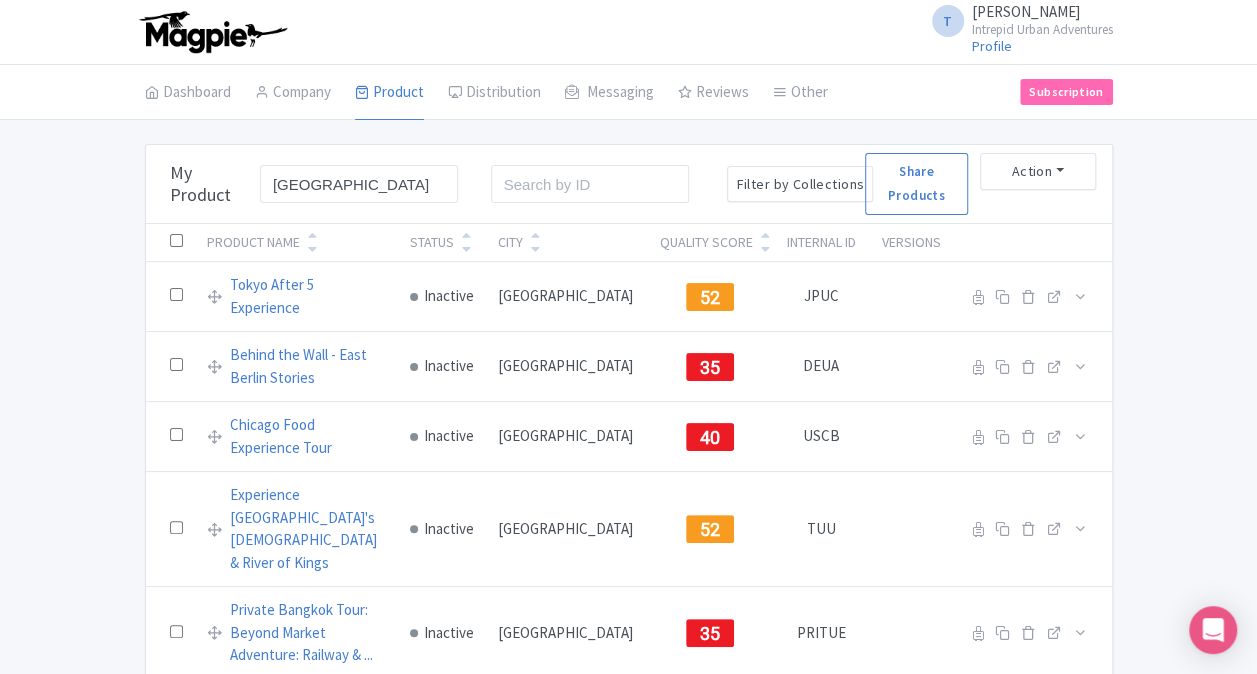 type on "[GEOGRAPHIC_DATA]" 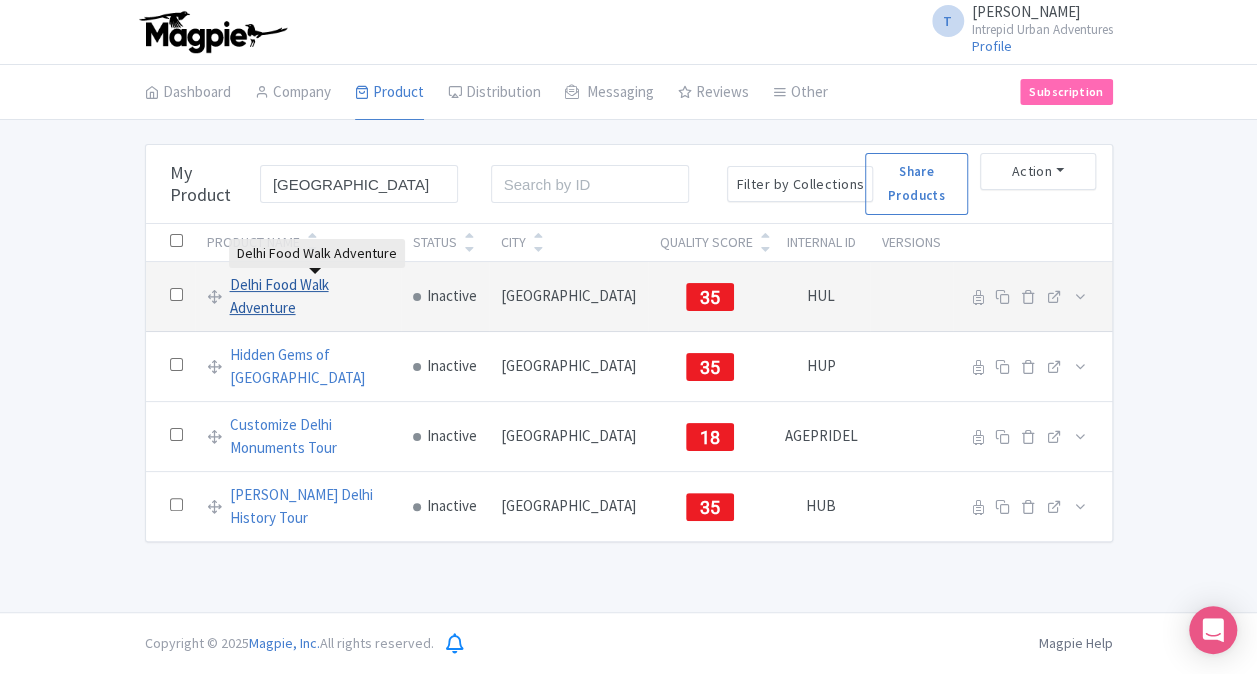 click on "Delhi Food Walk Adventure" at bounding box center (309, 296) 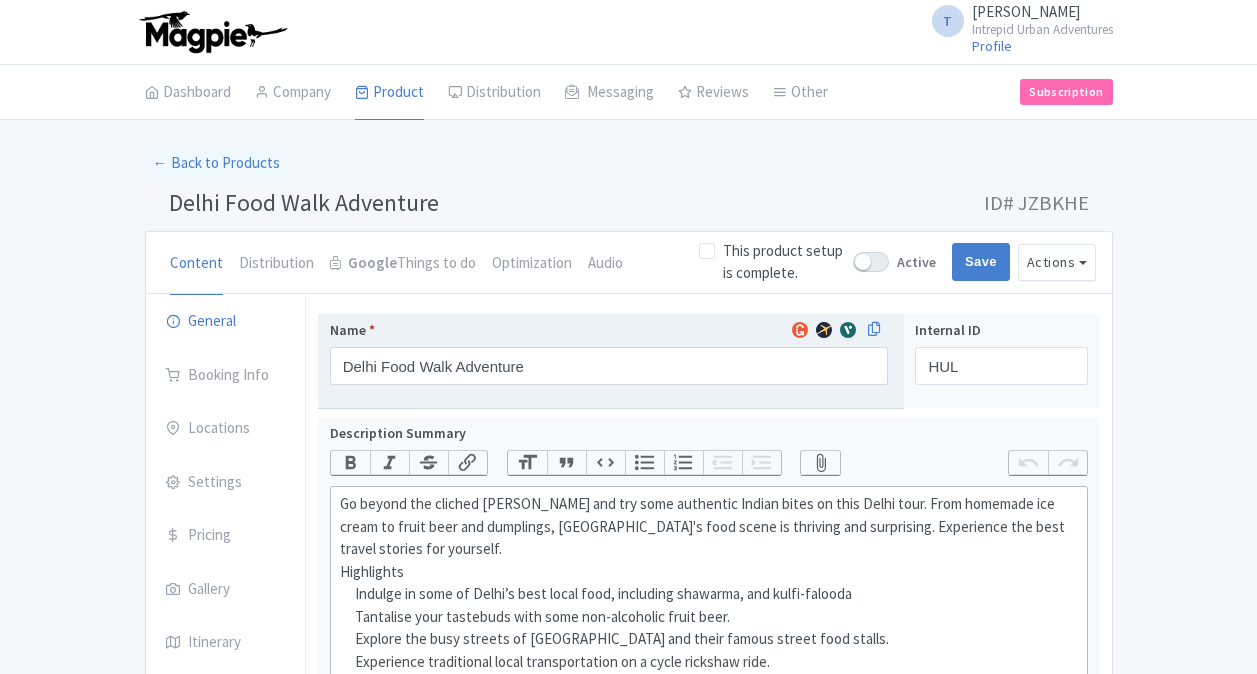 scroll, scrollTop: 0, scrollLeft: 0, axis: both 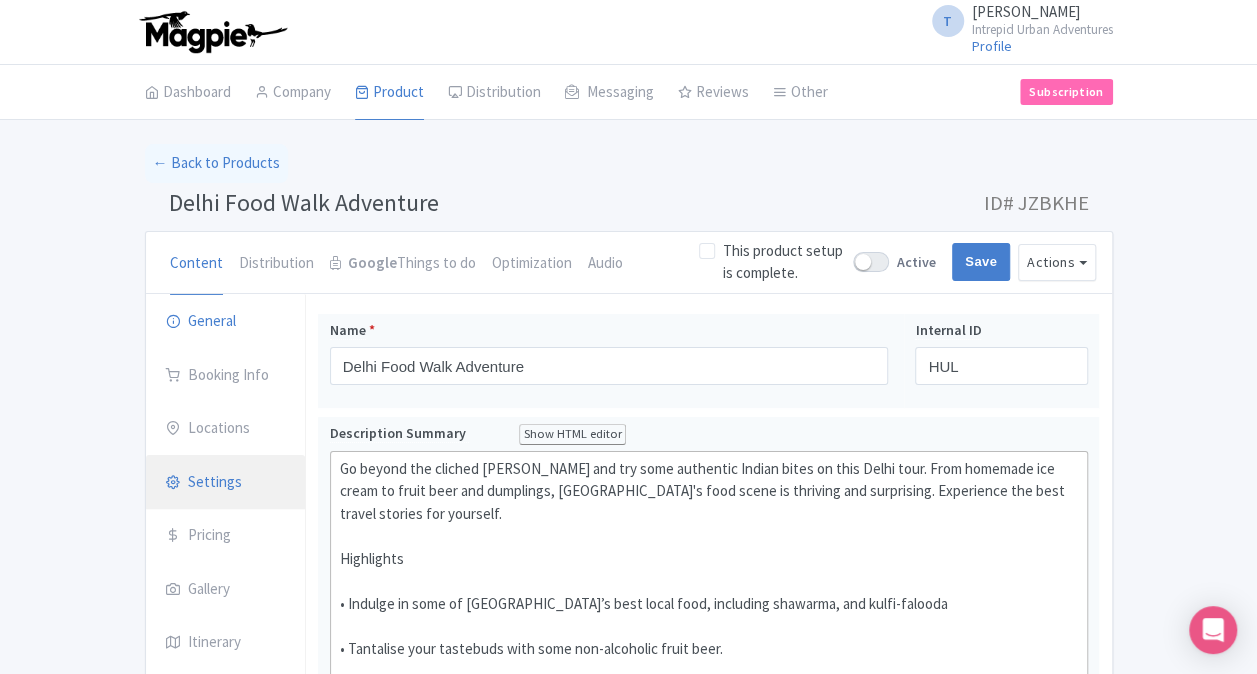 click on "Settings" at bounding box center [226, 483] 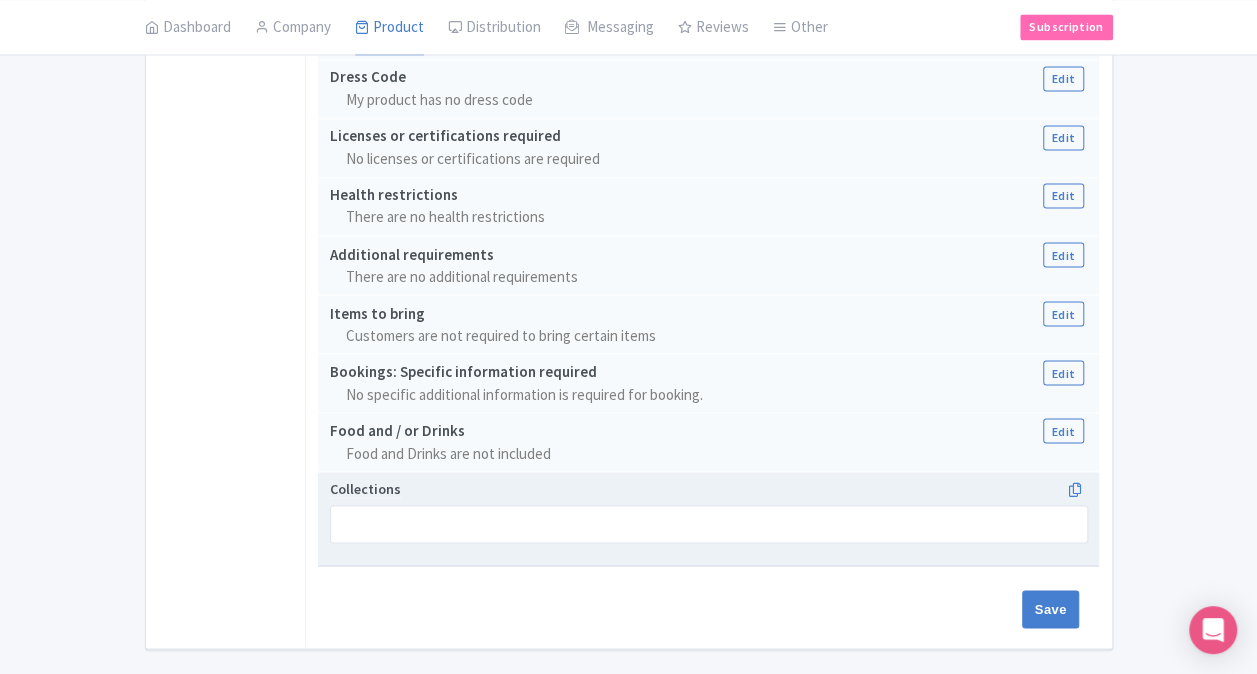 scroll, scrollTop: 1684, scrollLeft: 0, axis: vertical 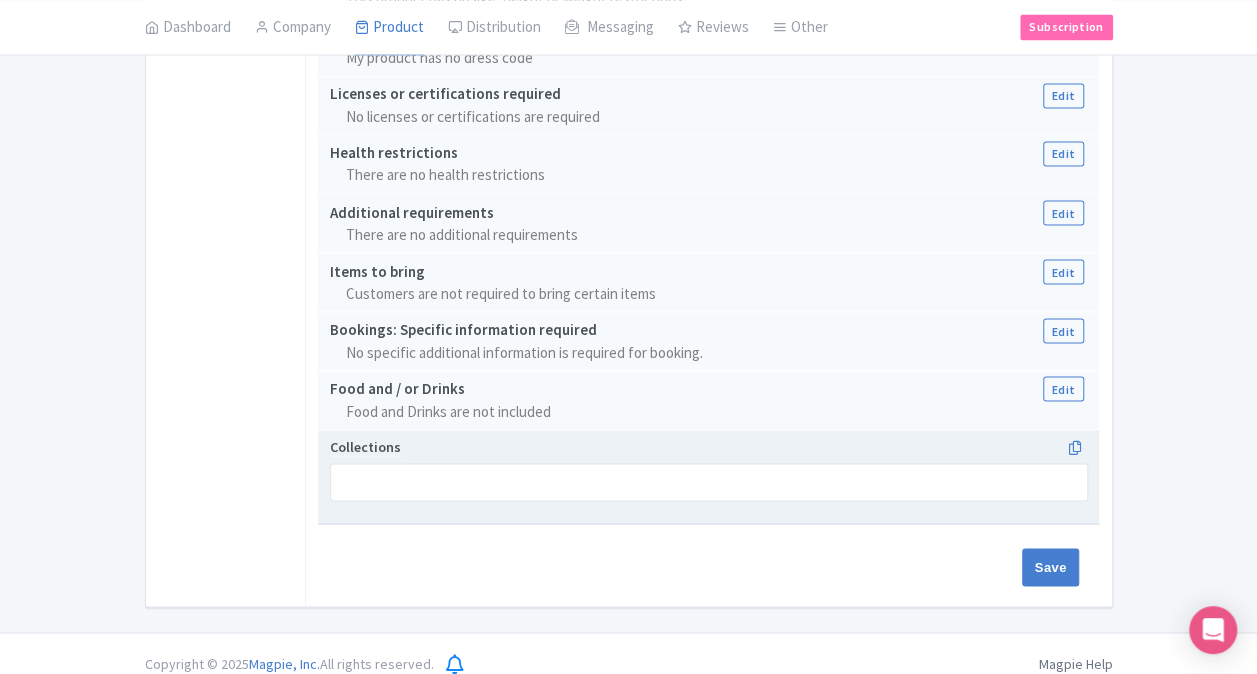 click at bounding box center [709, 482] 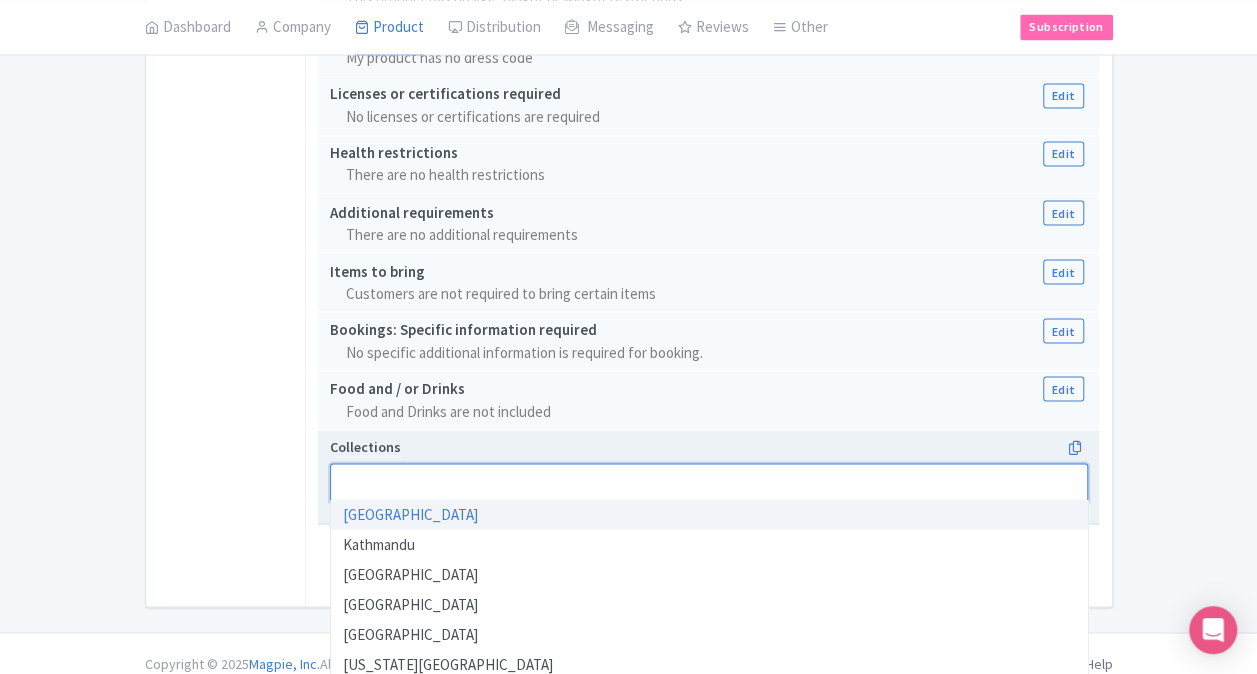 paste on "[GEOGRAPHIC_DATA]" 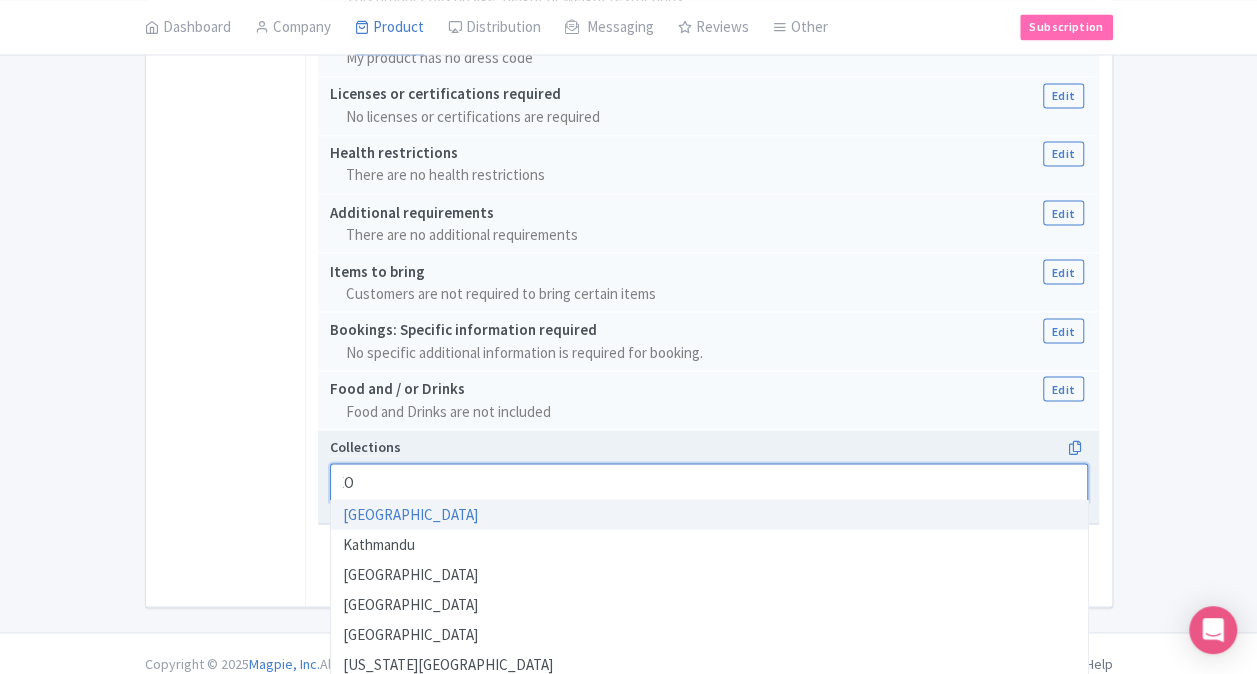 scroll, scrollTop: 0, scrollLeft: 0, axis: both 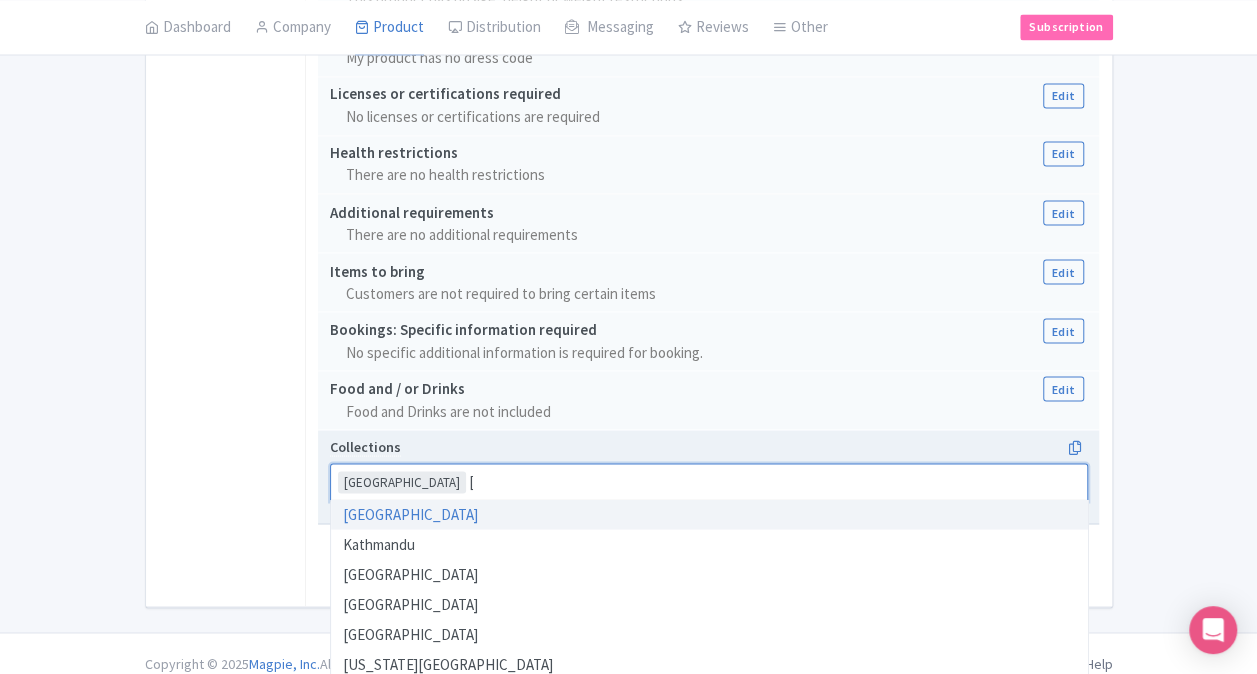 type 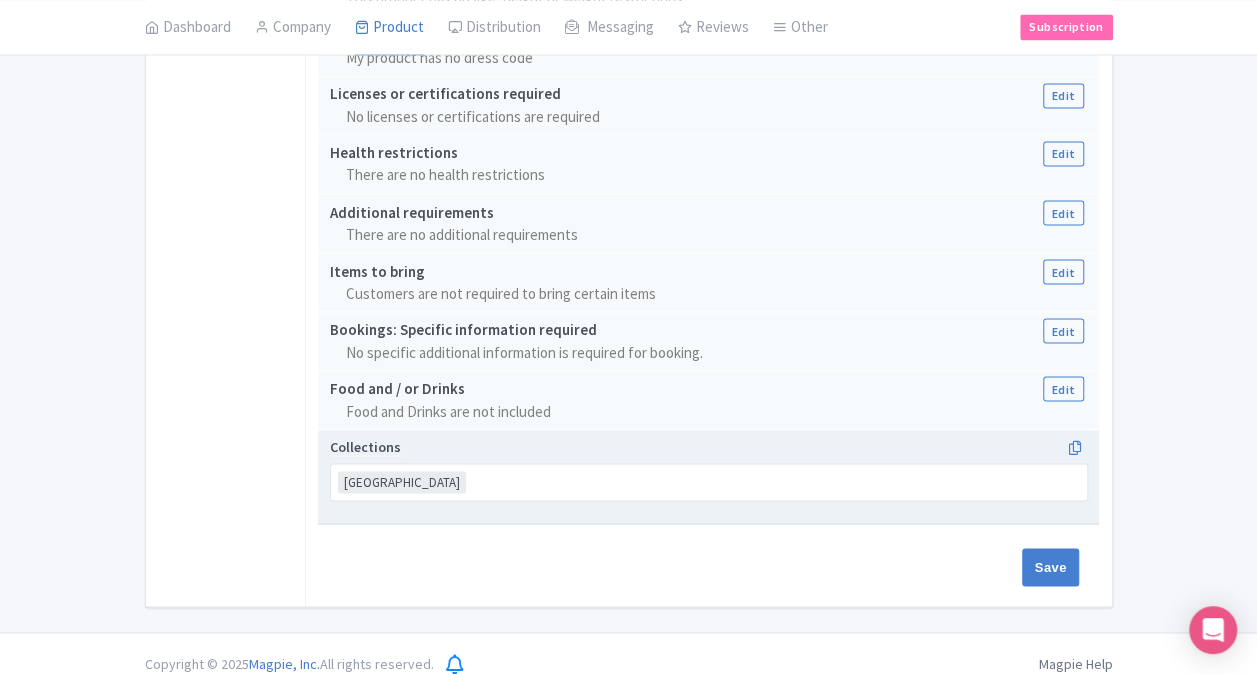 click on "← Back to Products
Delhi Food Walk Adventure
ID# JZBKHE
Content
Distribution
Google  Things to do
Optimization
Audio
This product setup is complete.
Active
Save
Actions
View on Magpie
Customer View
Industry Partner View
Download
Excel
Word
All Images ZIP
Share Products
Ventrata
GetYourGuide
Expedia
Viator
Delete Product
Create new version
You are currently editing a version of this product: Primary Product
General
Booking Info
Locations
Settings
Pricing
Gallery
Itinerary
FAQs
Delhi Food Walk Adventure
Name   *
Delhi Food Walk Adventure
Your product's name has 25 characters. We recommend between 10 and 60 characters.
Internal ID HUL" at bounding box center [628, -466] 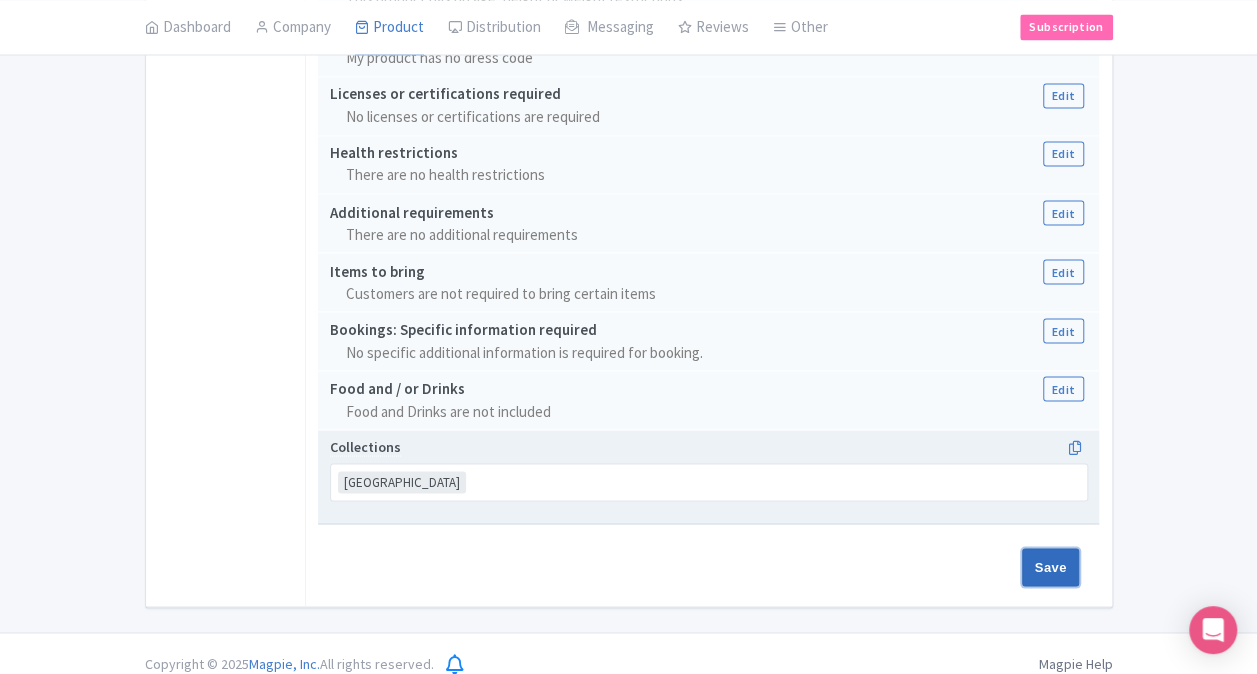 click on "Save" at bounding box center (1051, 567) 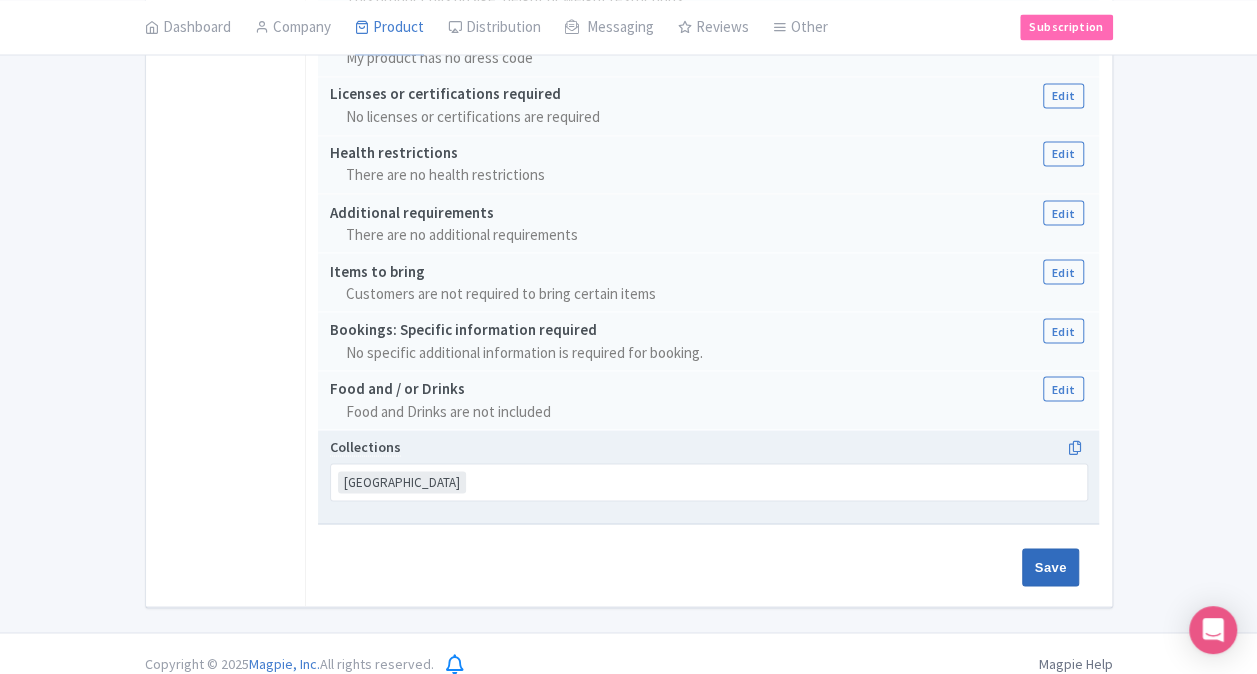 type on "Saving..." 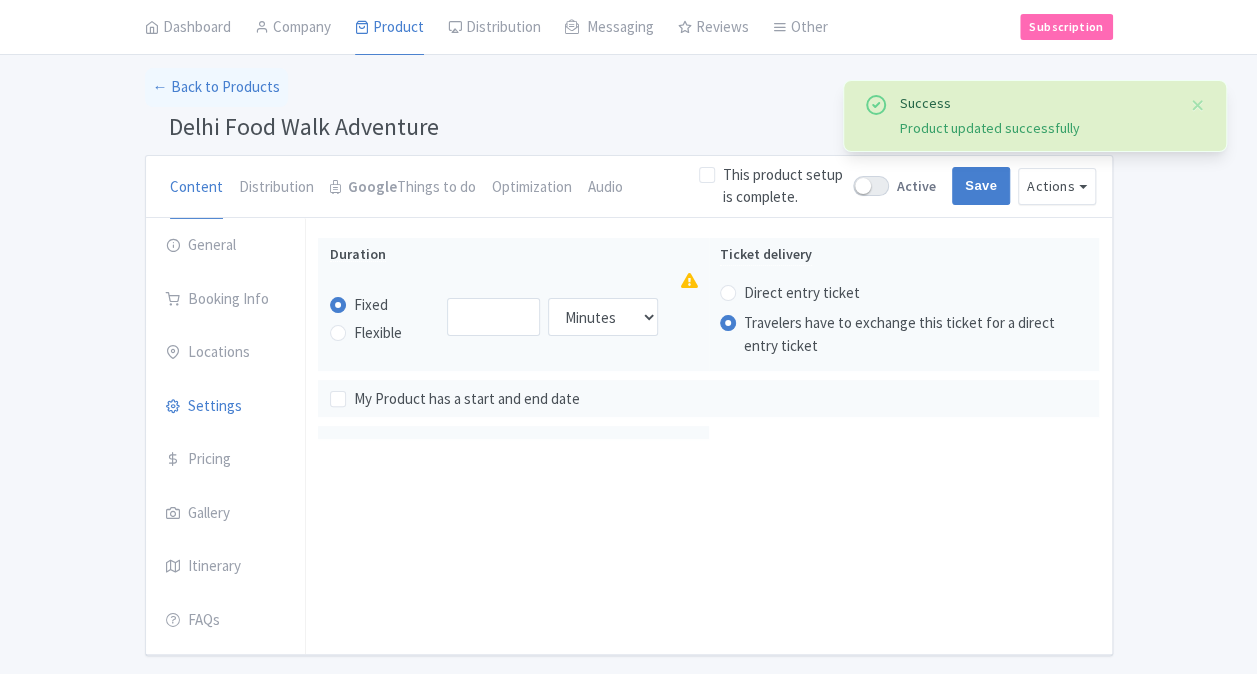select 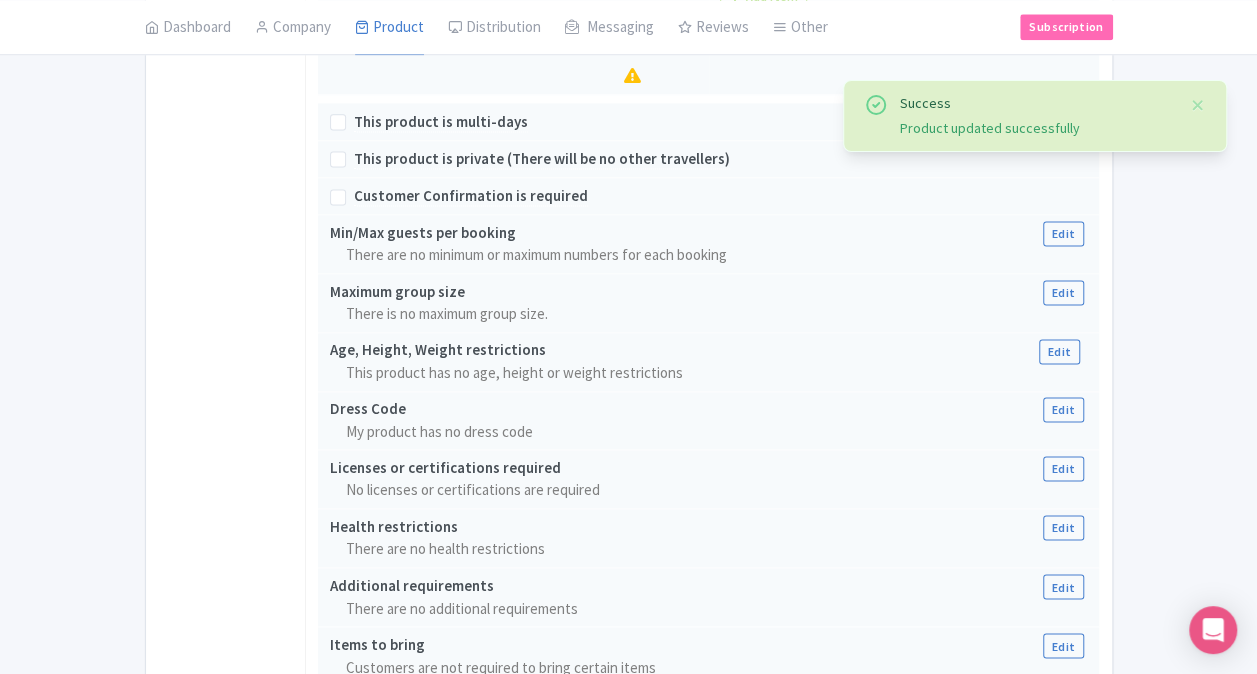 scroll, scrollTop: 1671, scrollLeft: 0, axis: vertical 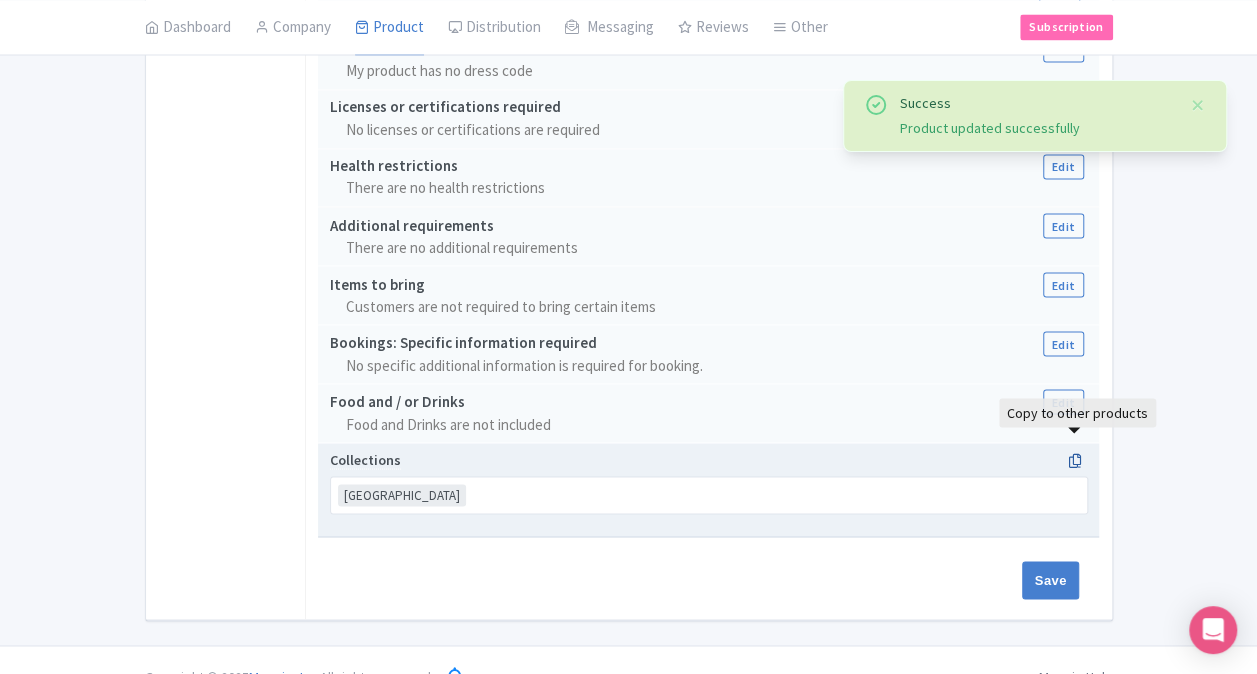 click at bounding box center (1074, 460) 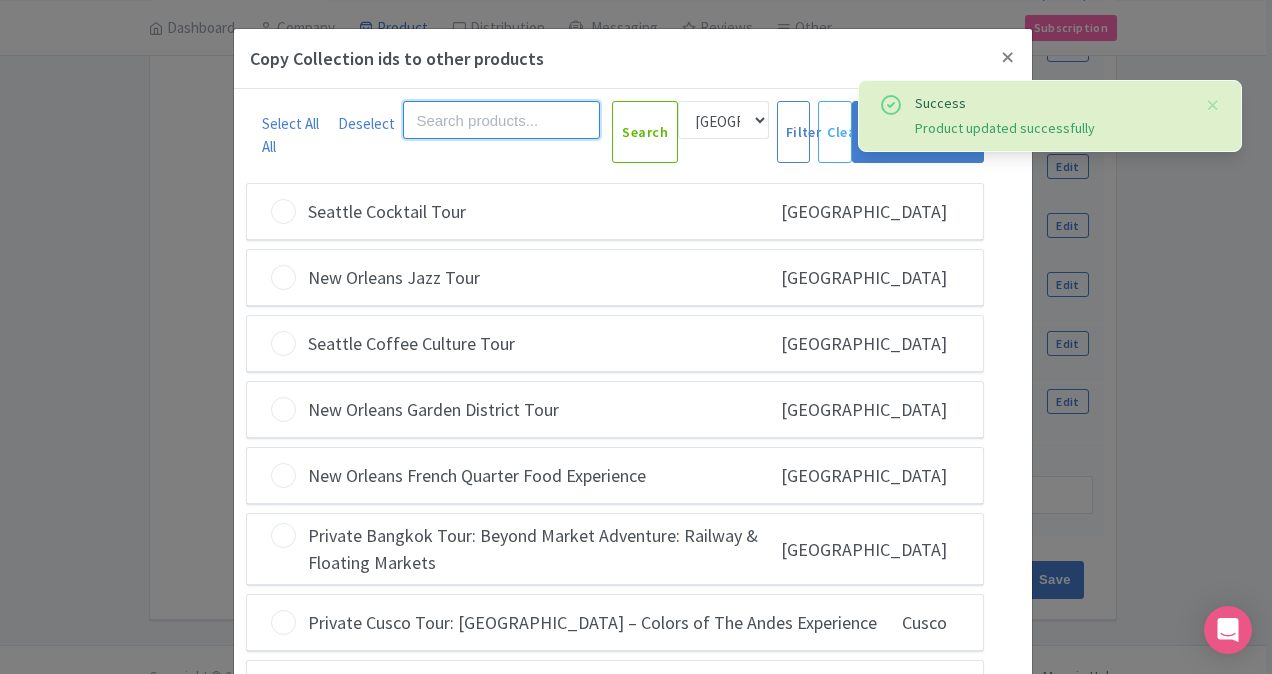 click at bounding box center (501, 120) 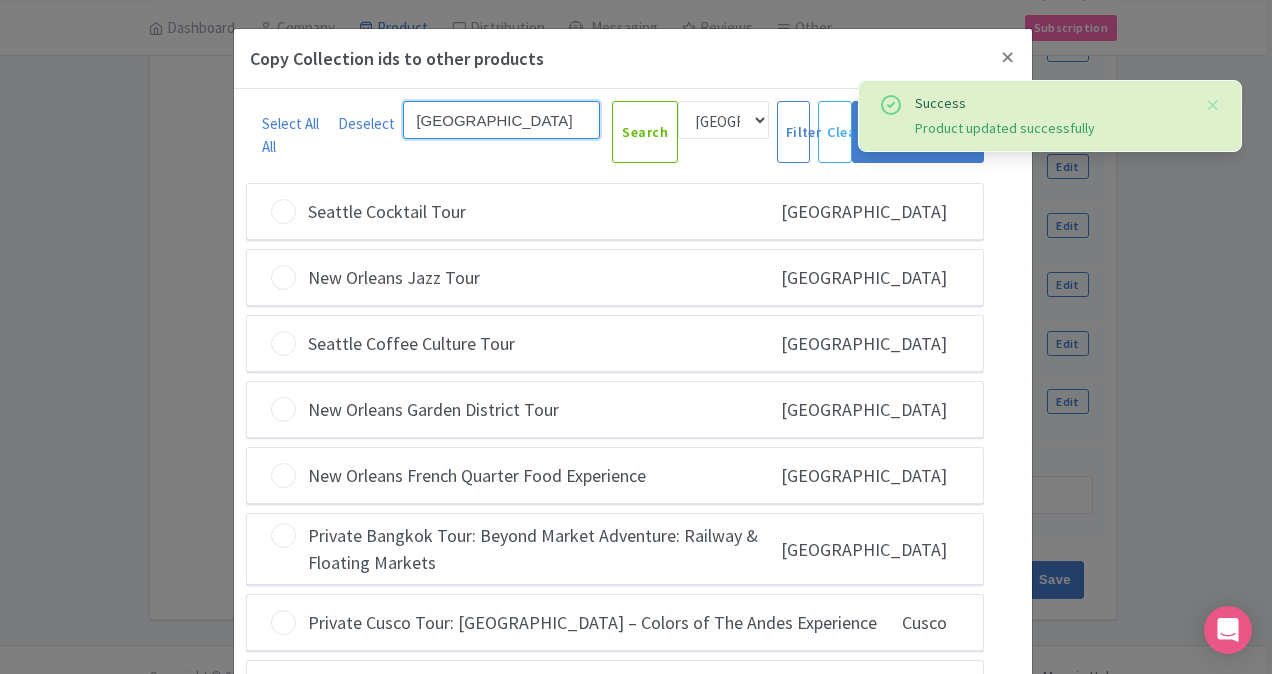 type on "[GEOGRAPHIC_DATA]" 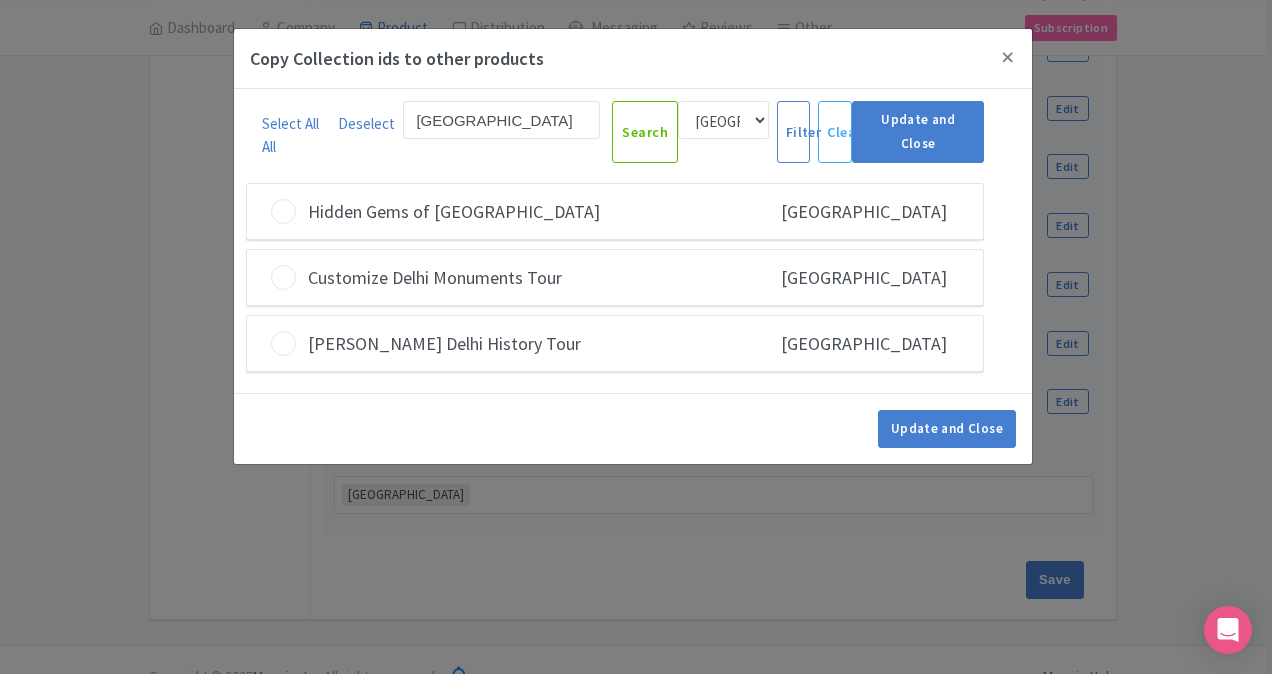 click at bounding box center [283, 211] 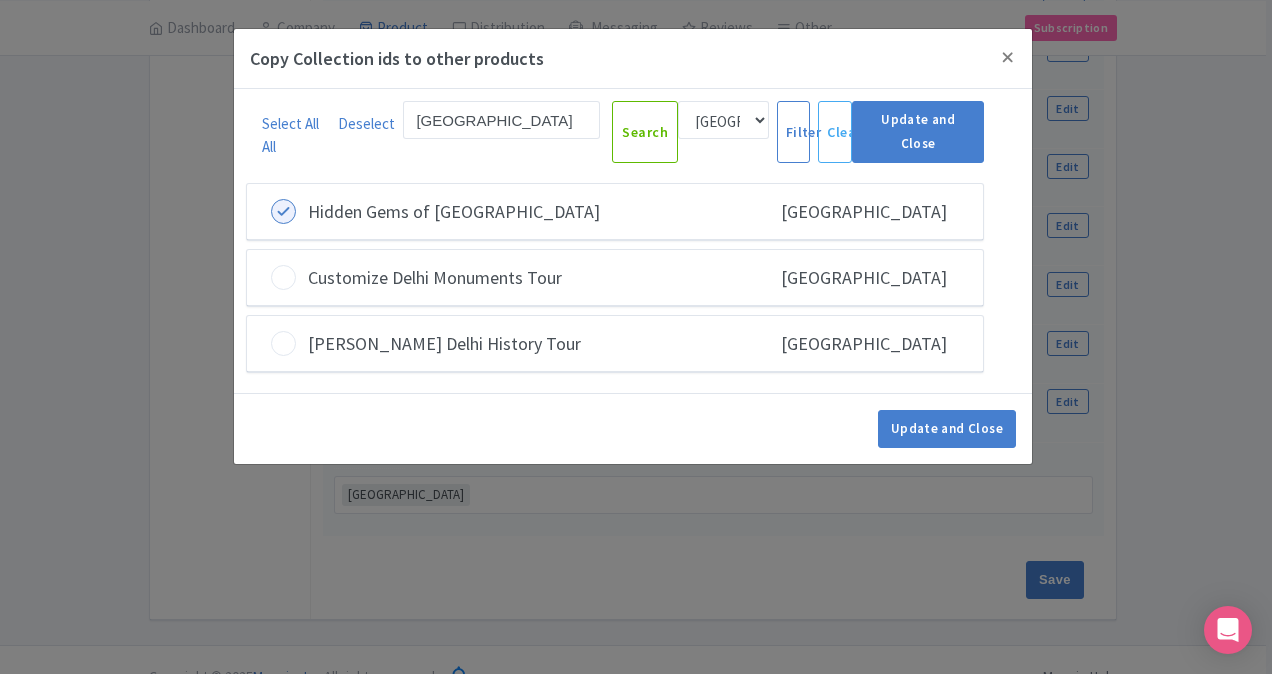 click at bounding box center [283, 277] 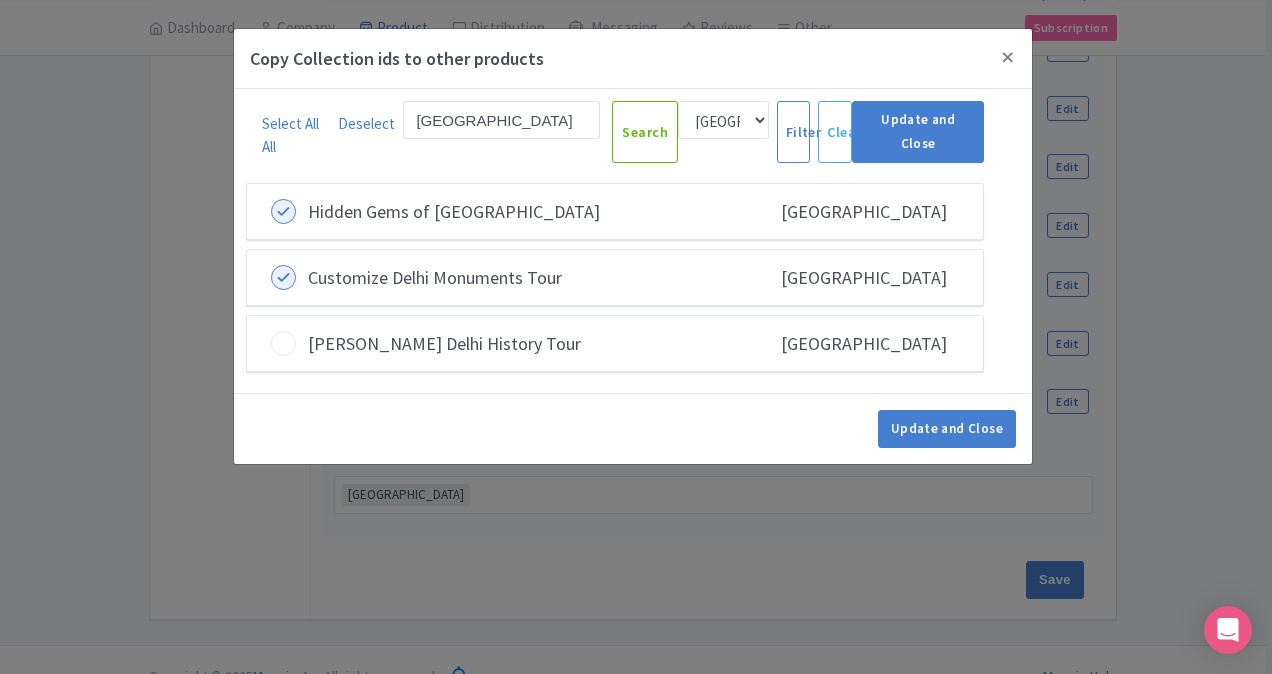click at bounding box center (283, 343) 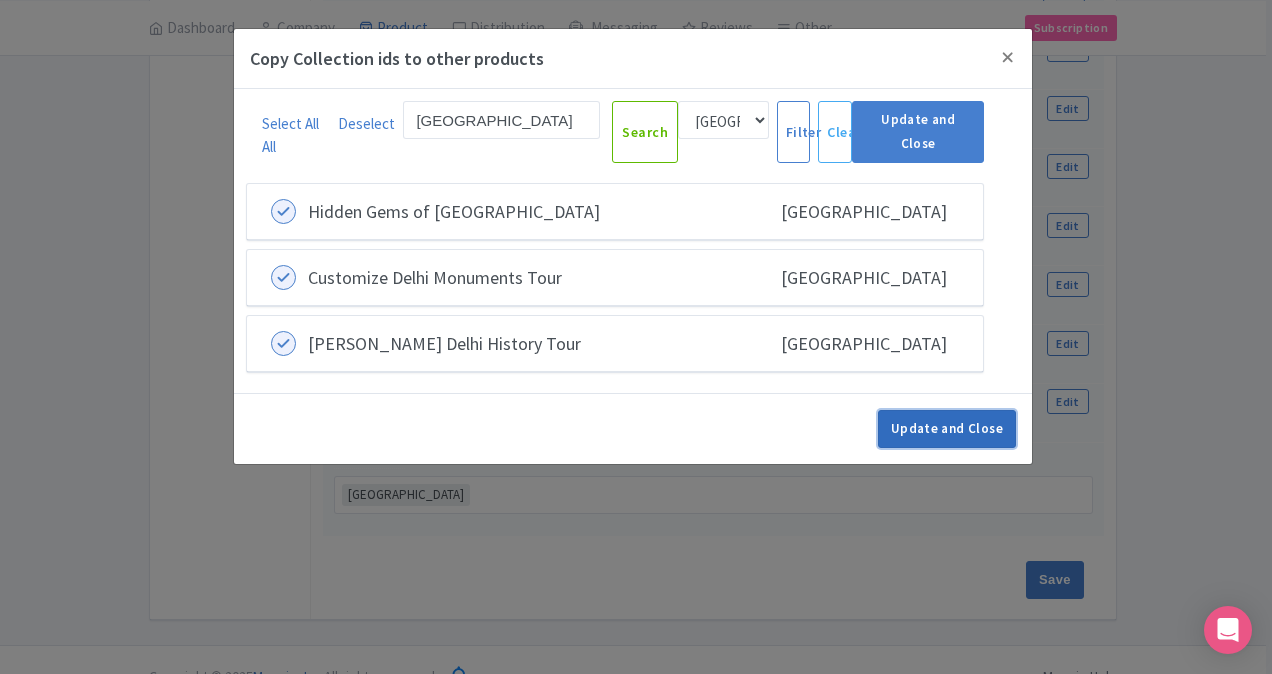 click on "Update and Close" at bounding box center [947, 429] 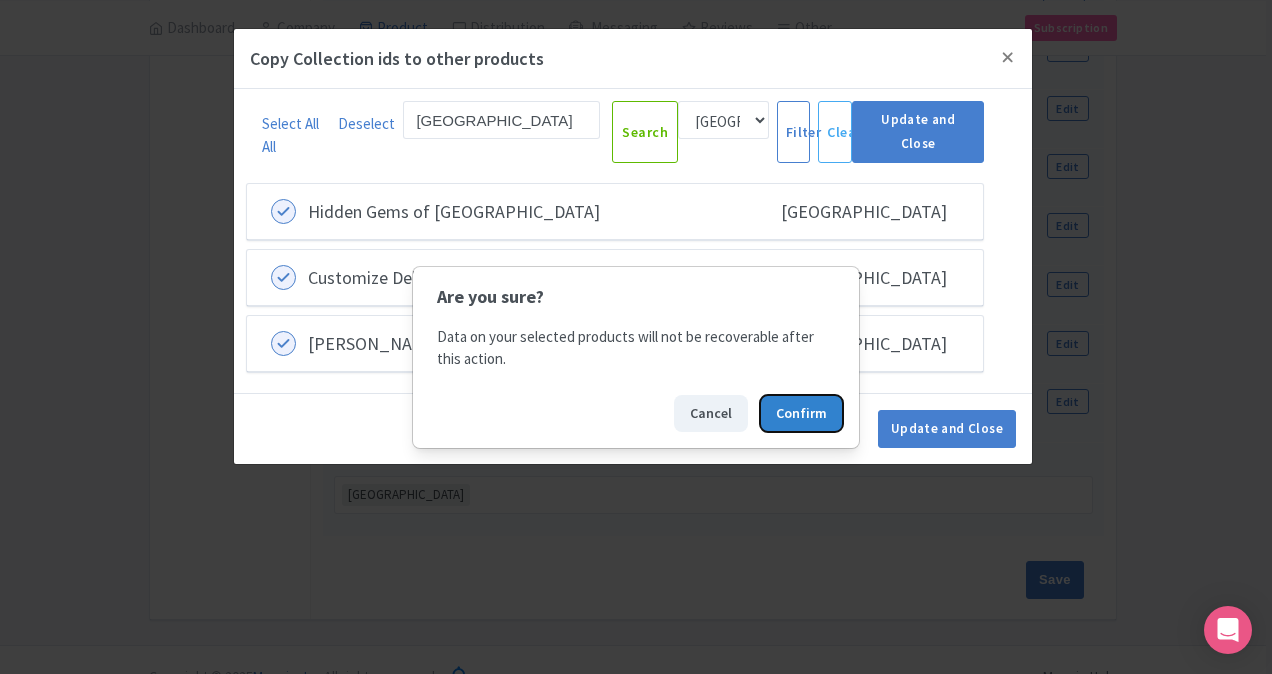 click on "Confirm" at bounding box center (801, 413) 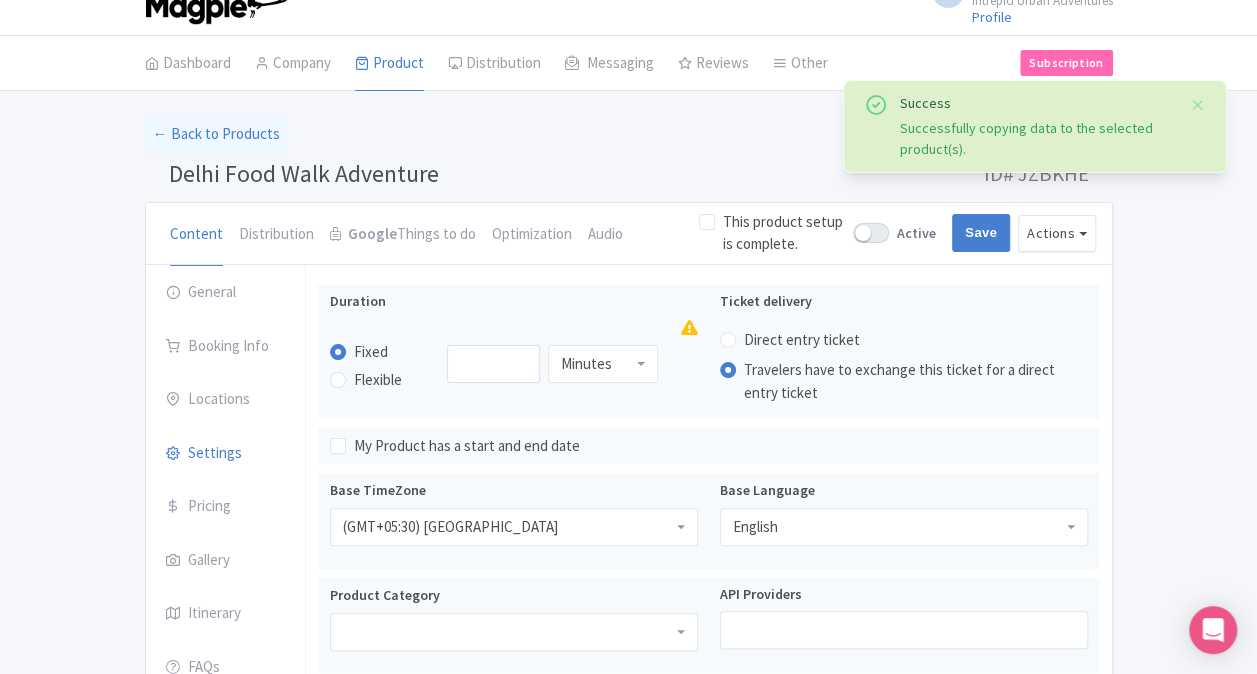 scroll, scrollTop: 0, scrollLeft: 0, axis: both 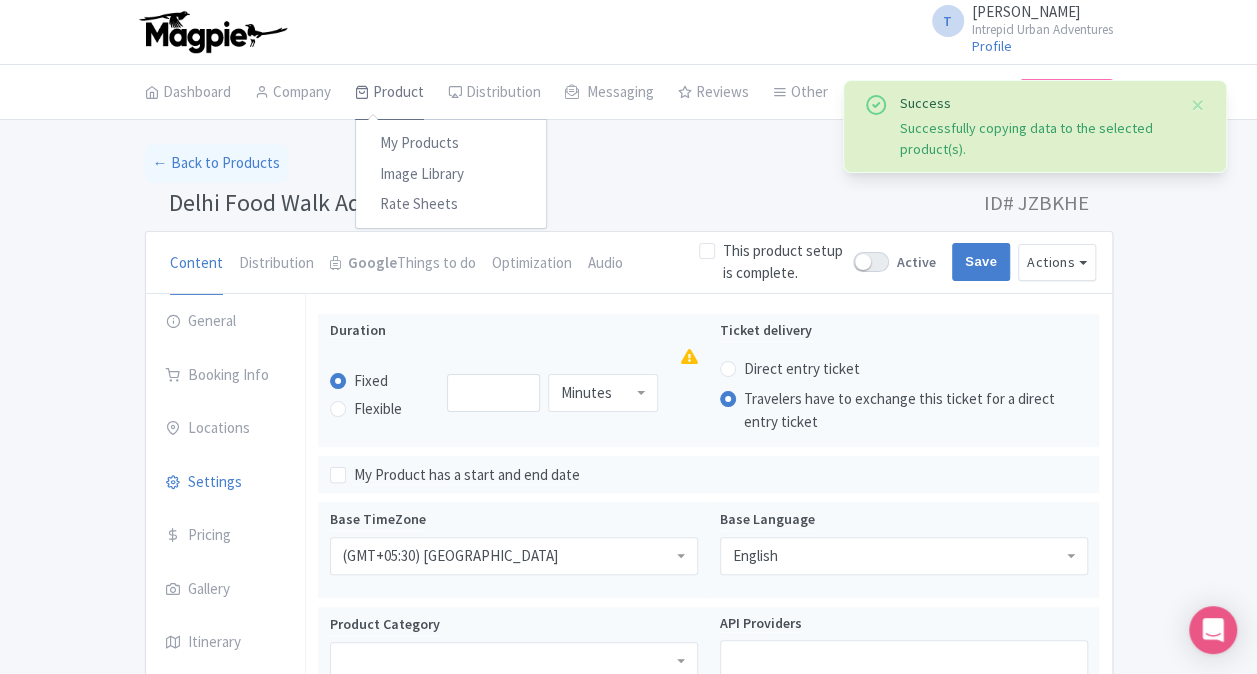 click on "Product" at bounding box center [389, 93] 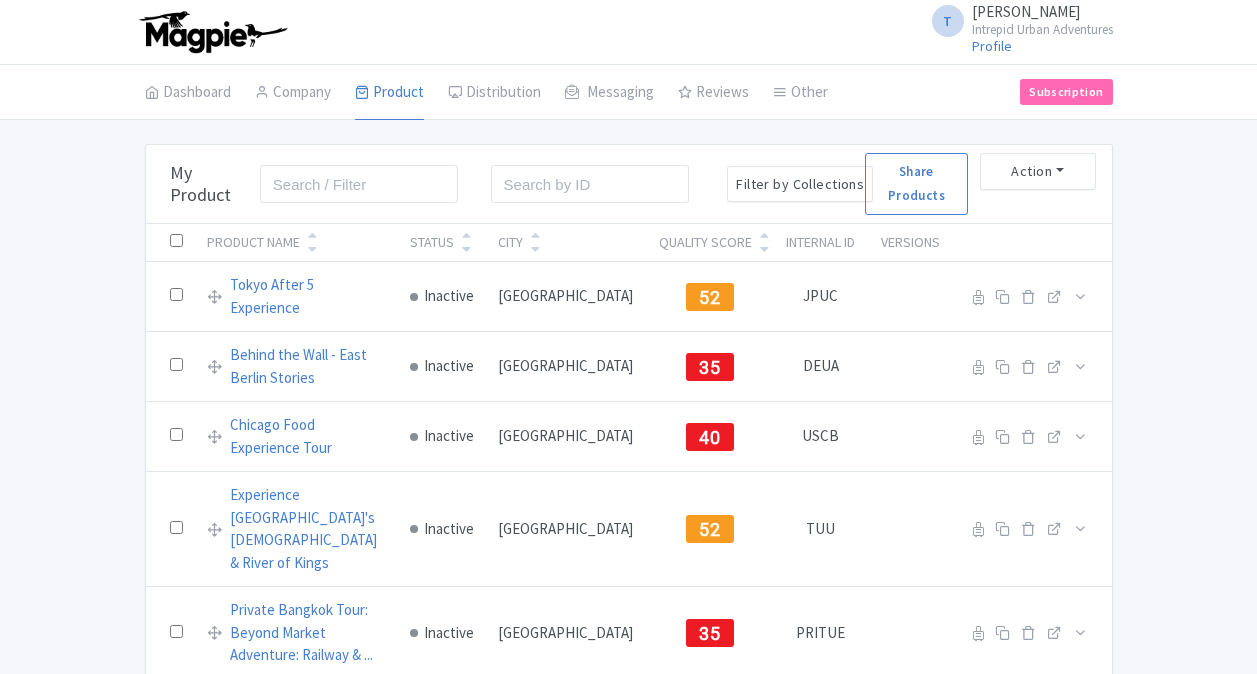 scroll, scrollTop: 0, scrollLeft: 0, axis: both 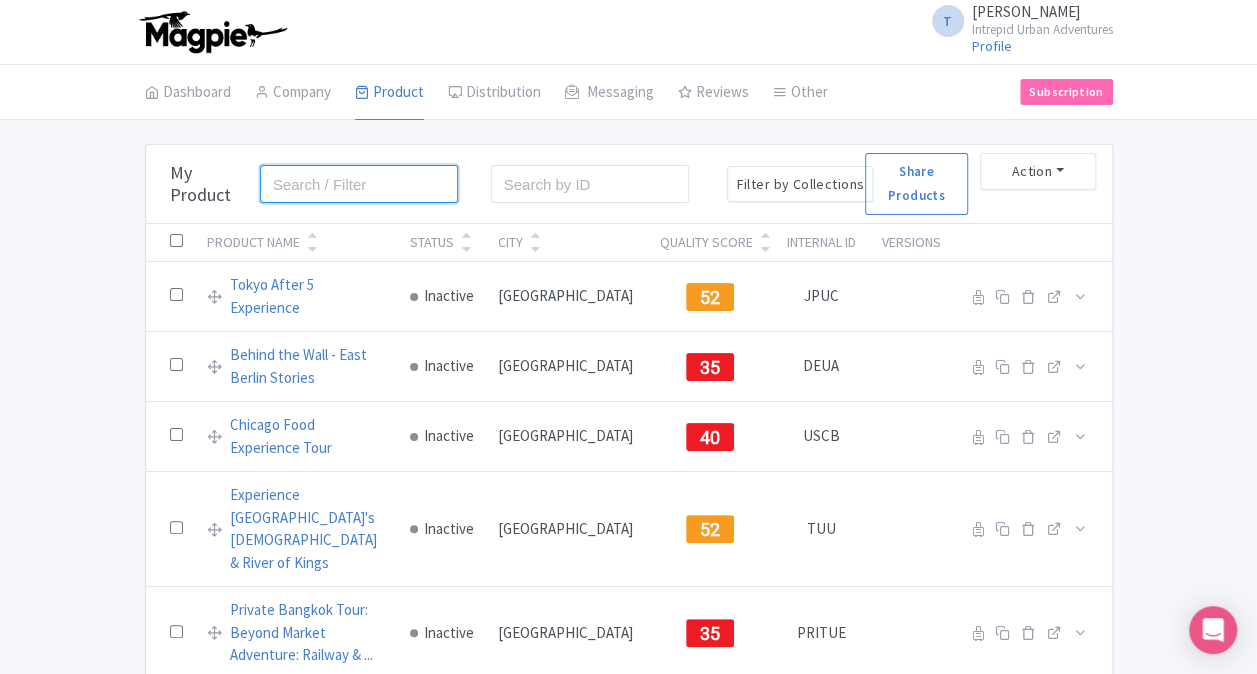 click at bounding box center [359, 184] 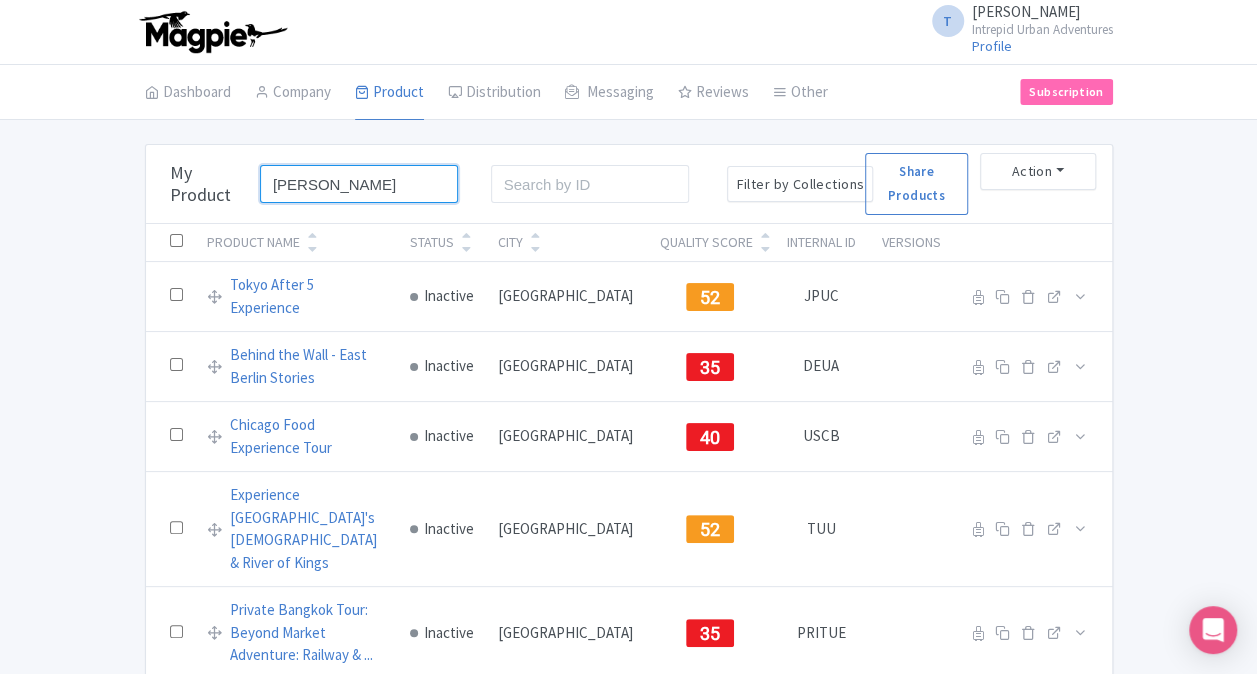 type on "[PERSON_NAME]" 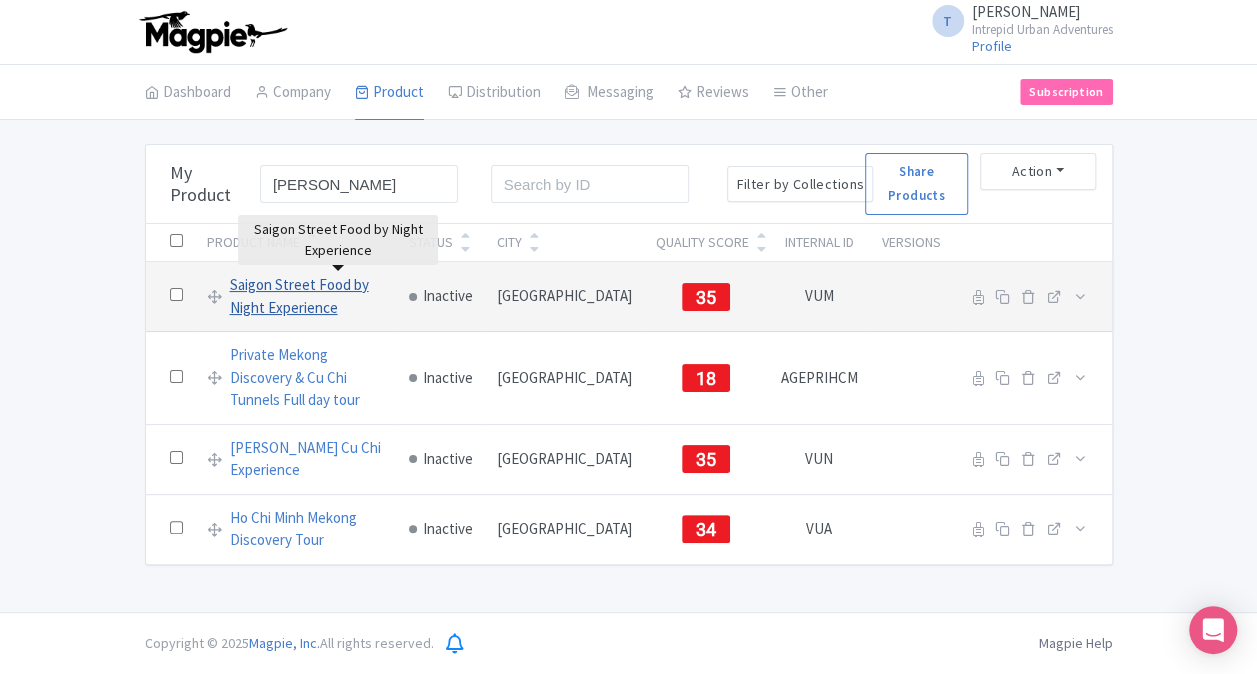 click on "Saigon Street Food by Night Experience" at bounding box center (307, 296) 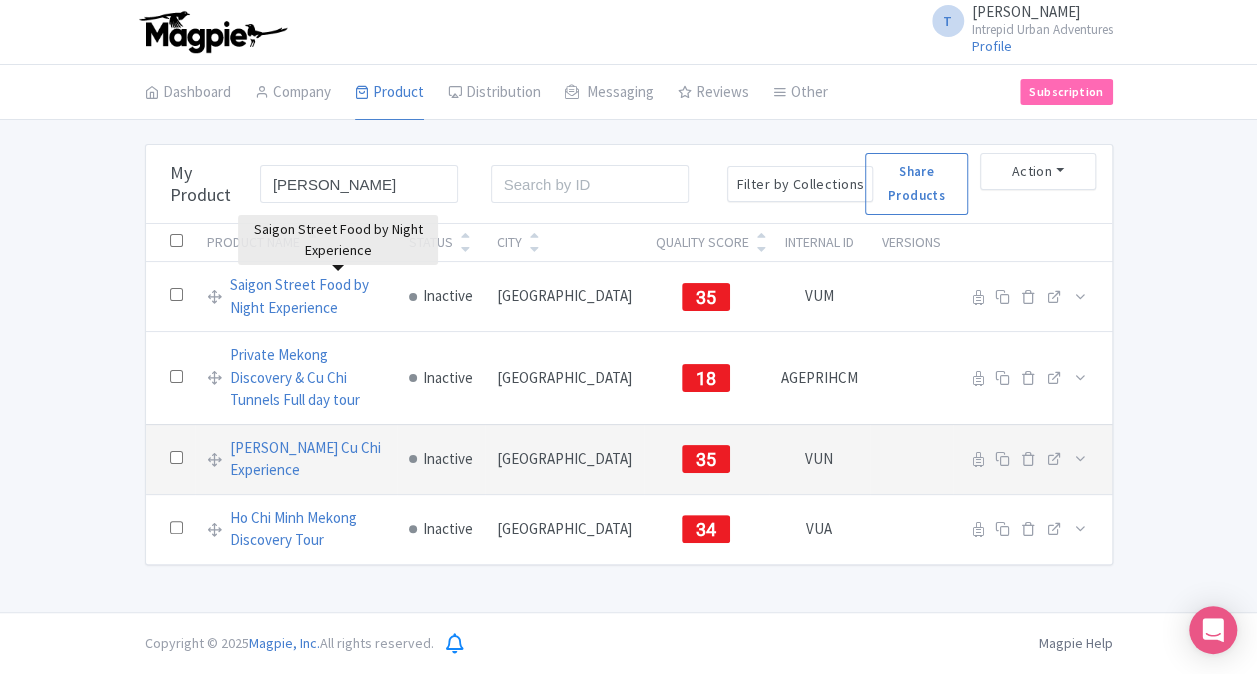 click on "Saigon Street Food by Night Experience
Inactive
[GEOGRAPHIC_DATA]
35
VUM
Reseller
Product name on reseller
Extranet
Listing
Edit listing
Stage
[VUM] [GEOGRAPHIC_DATA] [GEOGRAPHIC_DATA] Food by Night Experience
Extranet
Listing
Selling
Saigon at [GEOGRAPHIC_DATA]: Ultimate Street Food Experience
Extranet
Listing
Selling
Evening in [GEOGRAPHIC_DATA]: Small Group Street Food Tasting Tour
Extranet
Listing
Selling
[GEOGRAPHIC_DATA] by Night: Ultimate Street Food Experience
Extranet
Listing
Selling
Private Mekong Discovery & [GEOGRAPHIC_DATA] Full day tour
Inactive
[GEOGRAPHIC_DATA]
18
[GEOGRAPHIC_DATA]
Reseller
Product name on reseller
Extranet
Listing
Edit listing
Stage
Extranet
Listing
Selling" at bounding box center (629, 413) 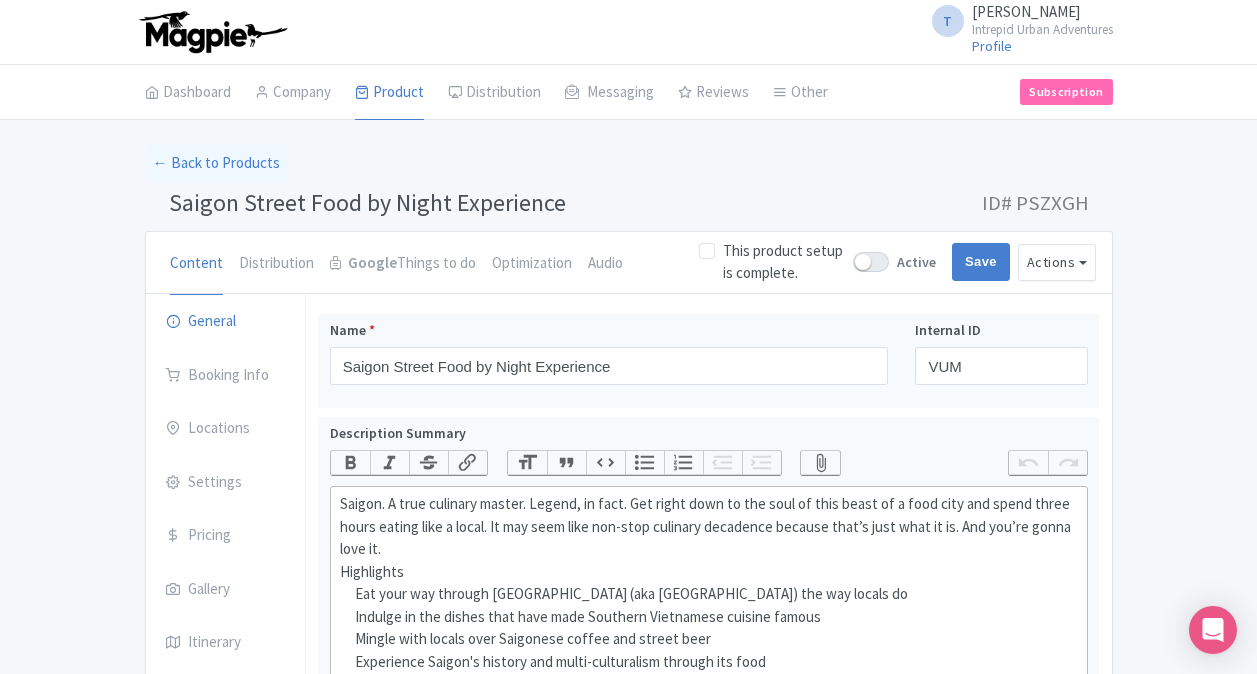 scroll, scrollTop: 0, scrollLeft: 0, axis: both 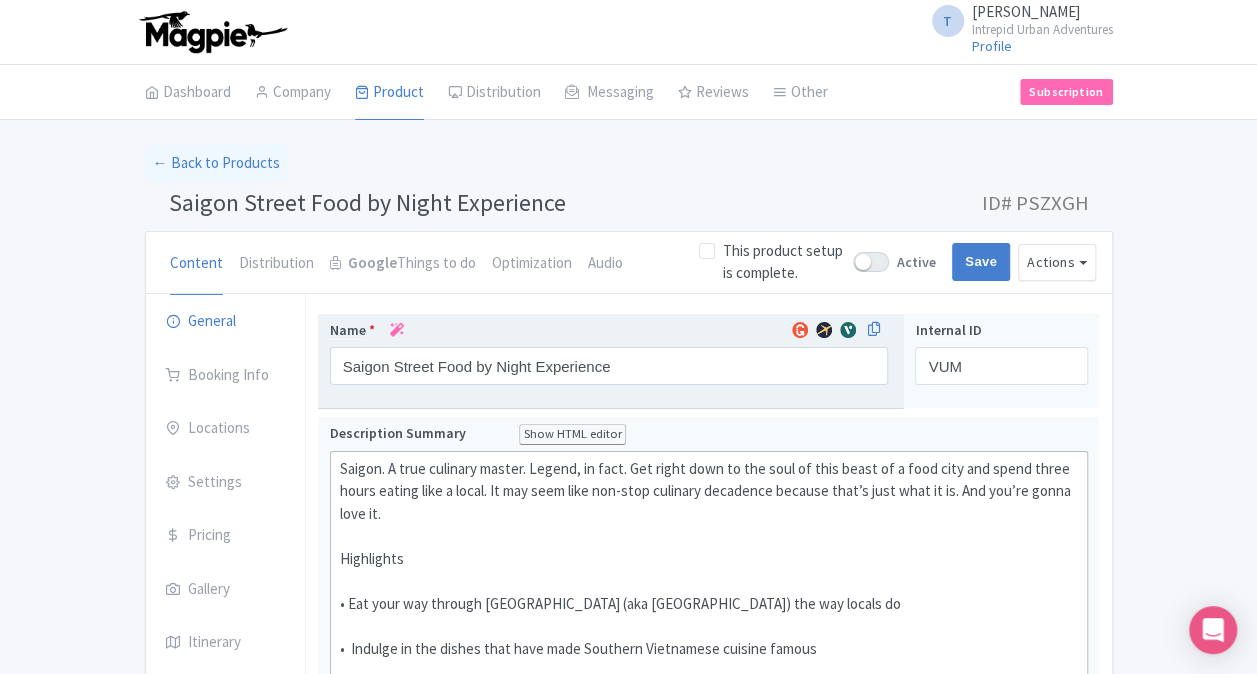 drag, startPoint x: 0, startPoint y: 0, endPoint x: 699, endPoint y: 394, distance: 802.39453 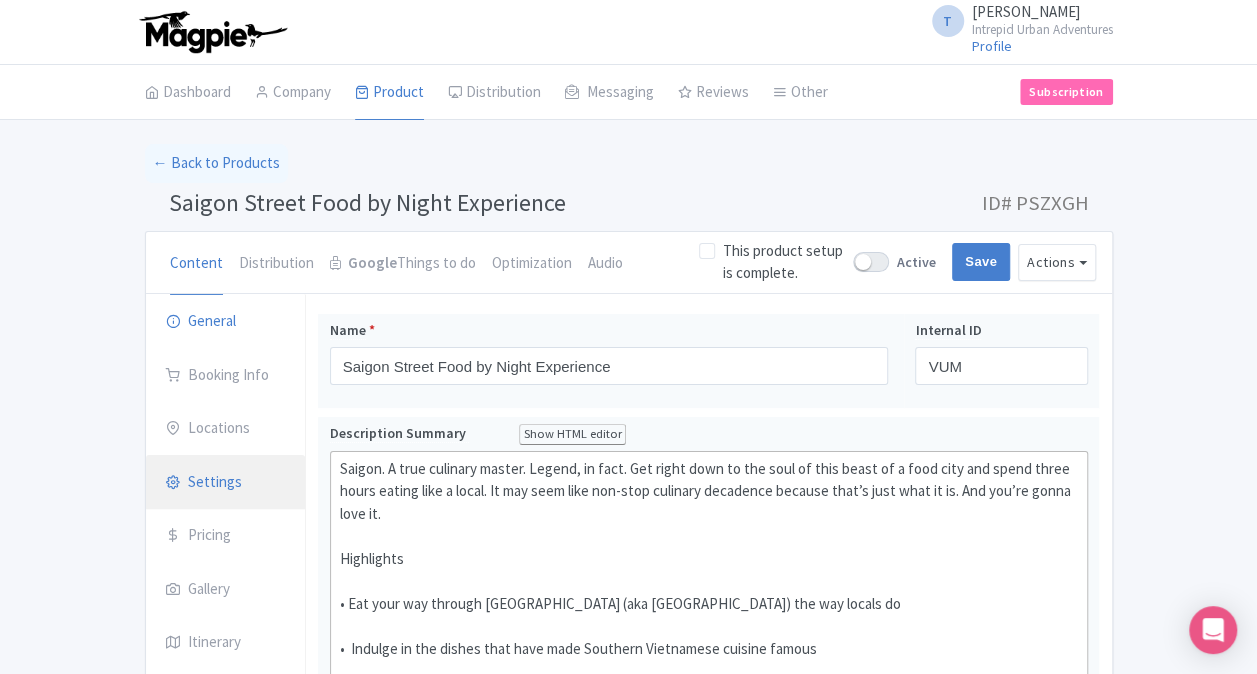 click on "Settings" at bounding box center [226, 483] 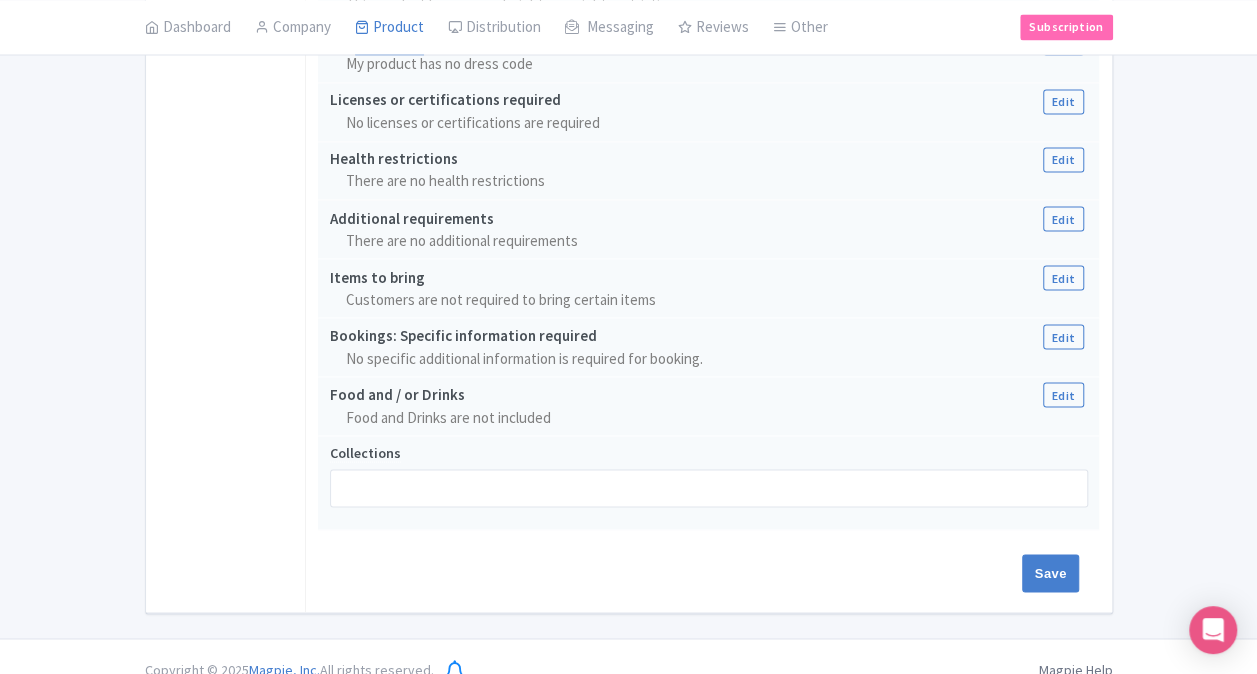 scroll, scrollTop: 1684, scrollLeft: 0, axis: vertical 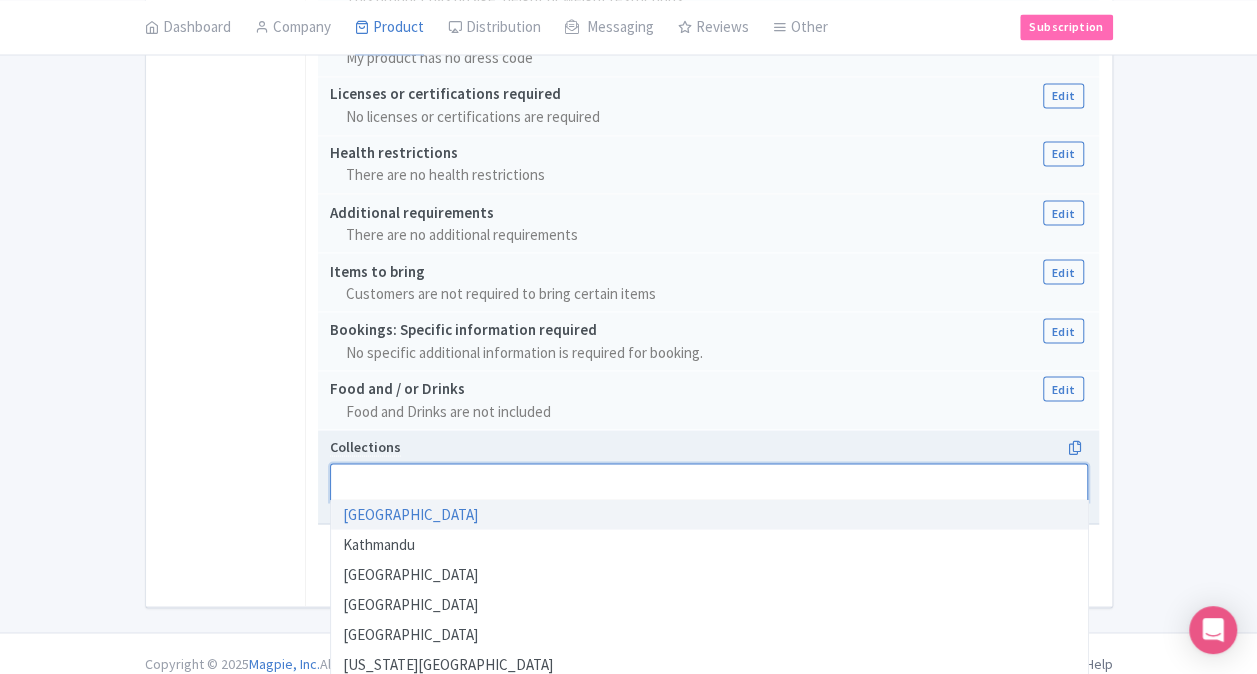 click at bounding box center [709, 482] 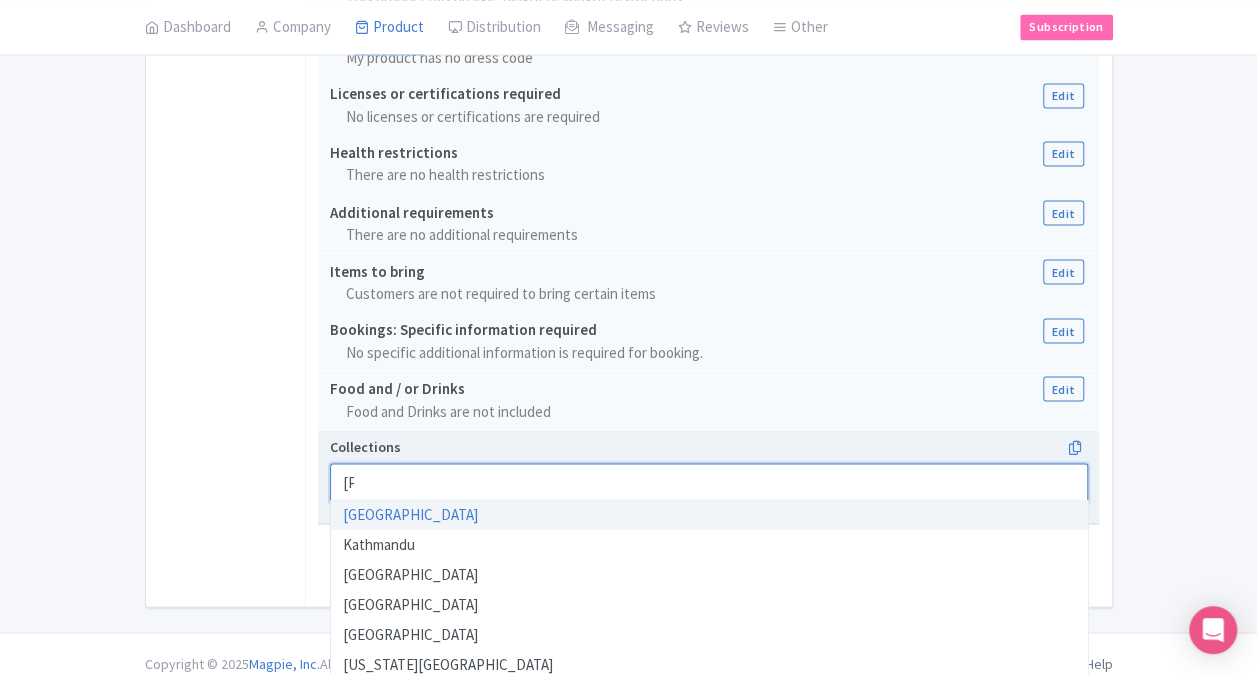 scroll, scrollTop: 0, scrollLeft: 0, axis: both 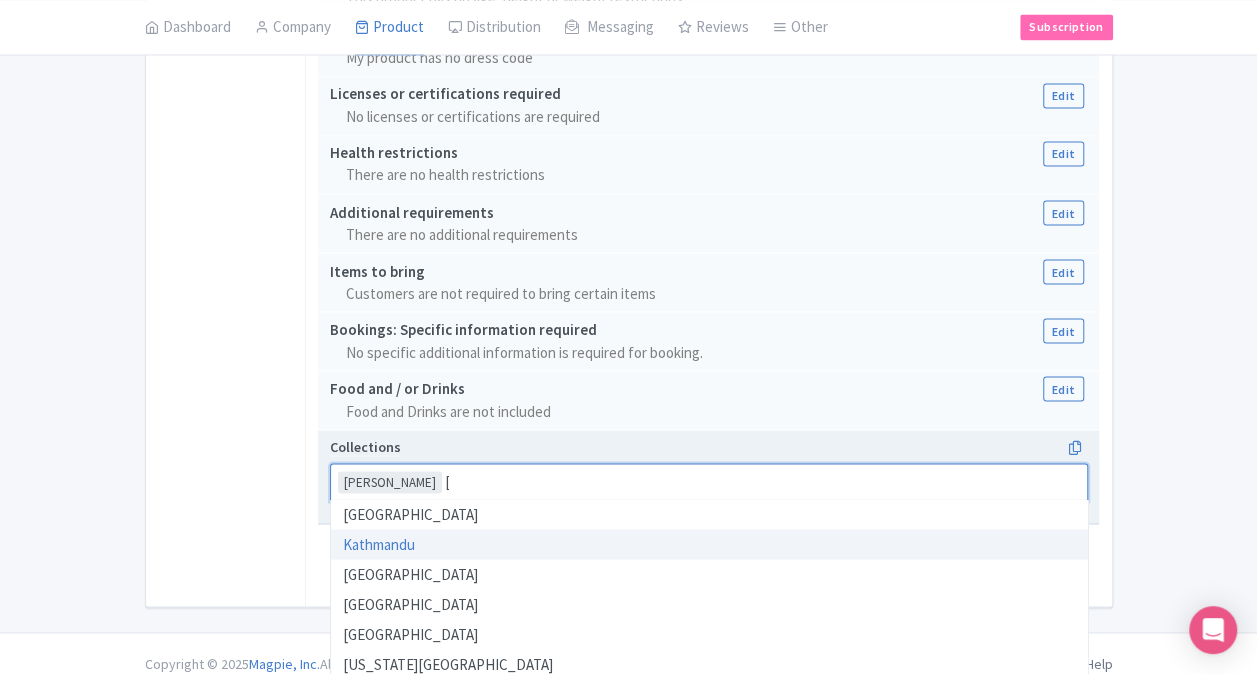 type 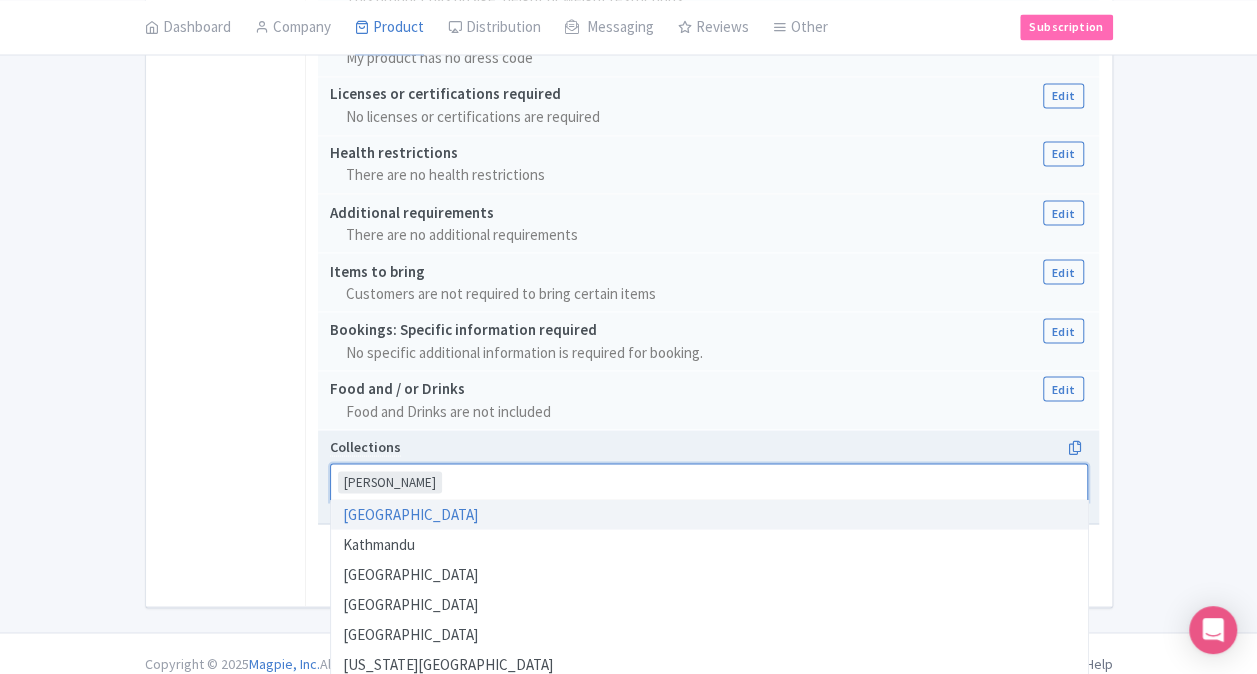 click on "← Back to Products
Saigon Street Food by Night Experience
ID# PSZXGH
Content
Distribution
Google  Things to do
Optimization
Audio
This product setup is complete.
Active
Save
Actions
View on Magpie
Customer View
Industry Partner View
Download
Excel
Word
All Images ZIP
Share Products
Ventrata
GetYourGuide
Expedia
Viator
Delete Product
Create new version
You are currently editing a version of this product: Primary Product
General
Booking Info
Locations
Settings
Pricing
Gallery
Itinerary
FAQs
Saigon Street Food by Night Experience
Name   *
Saigon Street Food by Night Experience
Your product's name has 38 characters. We recommend between 10 and 60 characters." at bounding box center (628, -466) 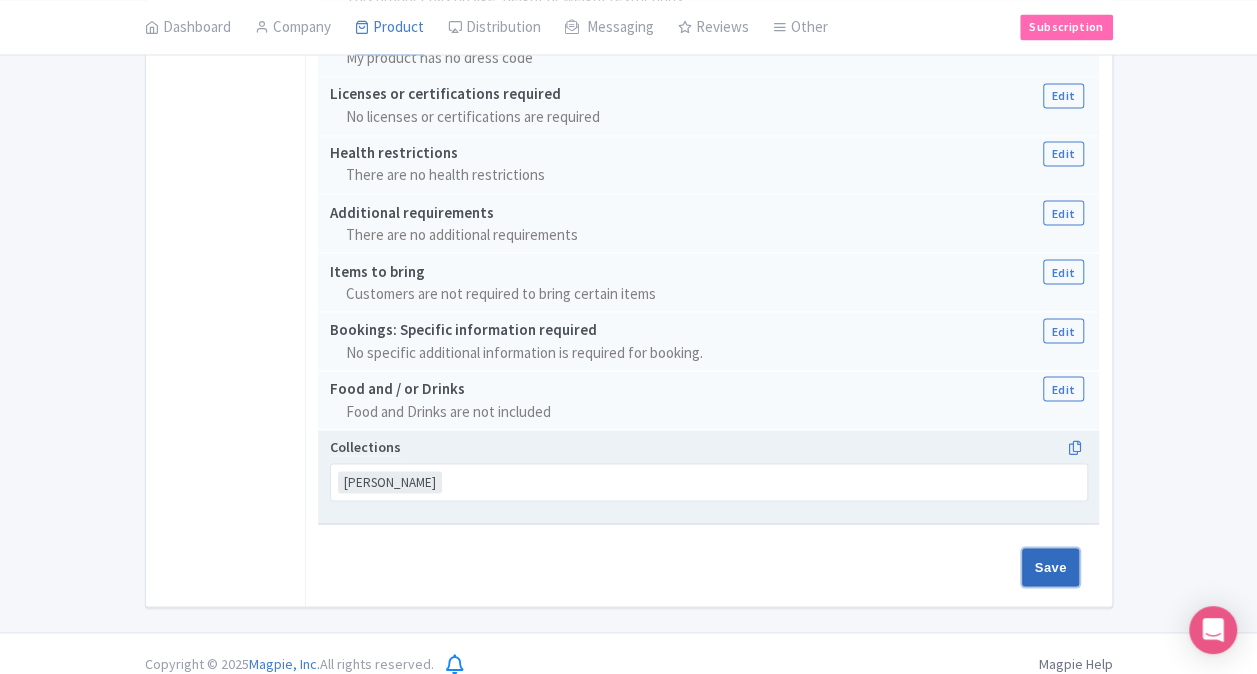 click on "Save" at bounding box center [1051, 567] 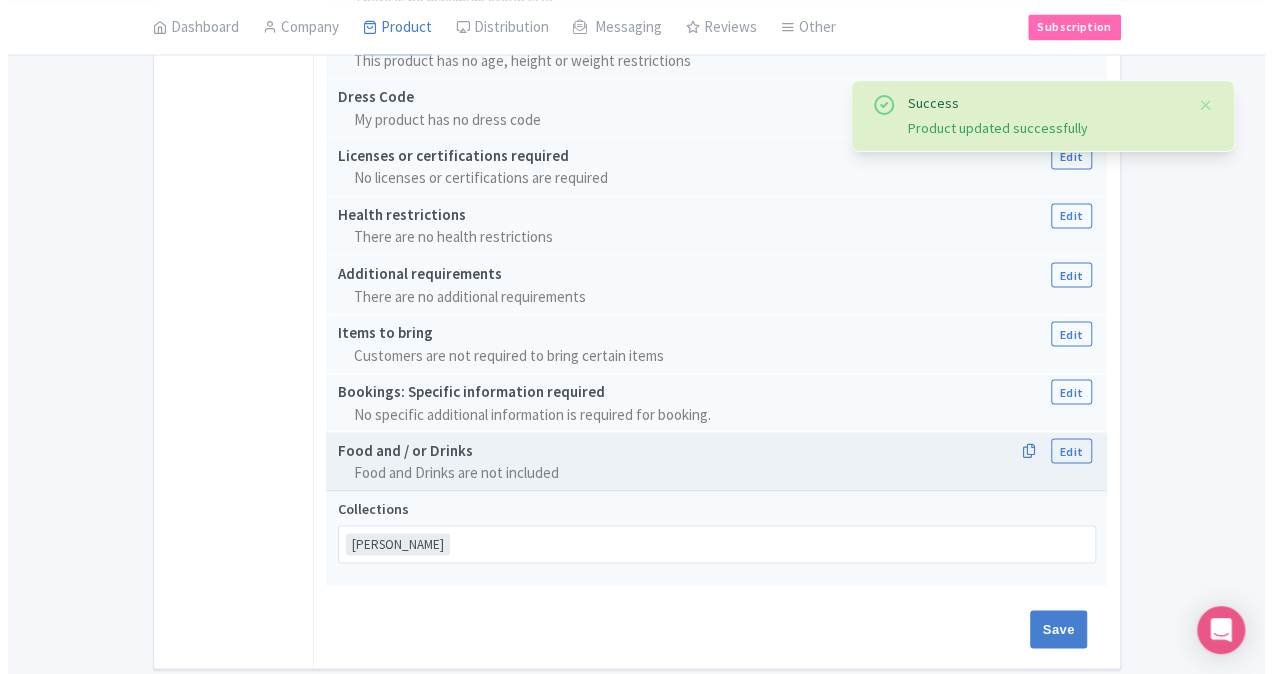 scroll, scrollTop: 1671, scrollLeft: 0, axis: vertical 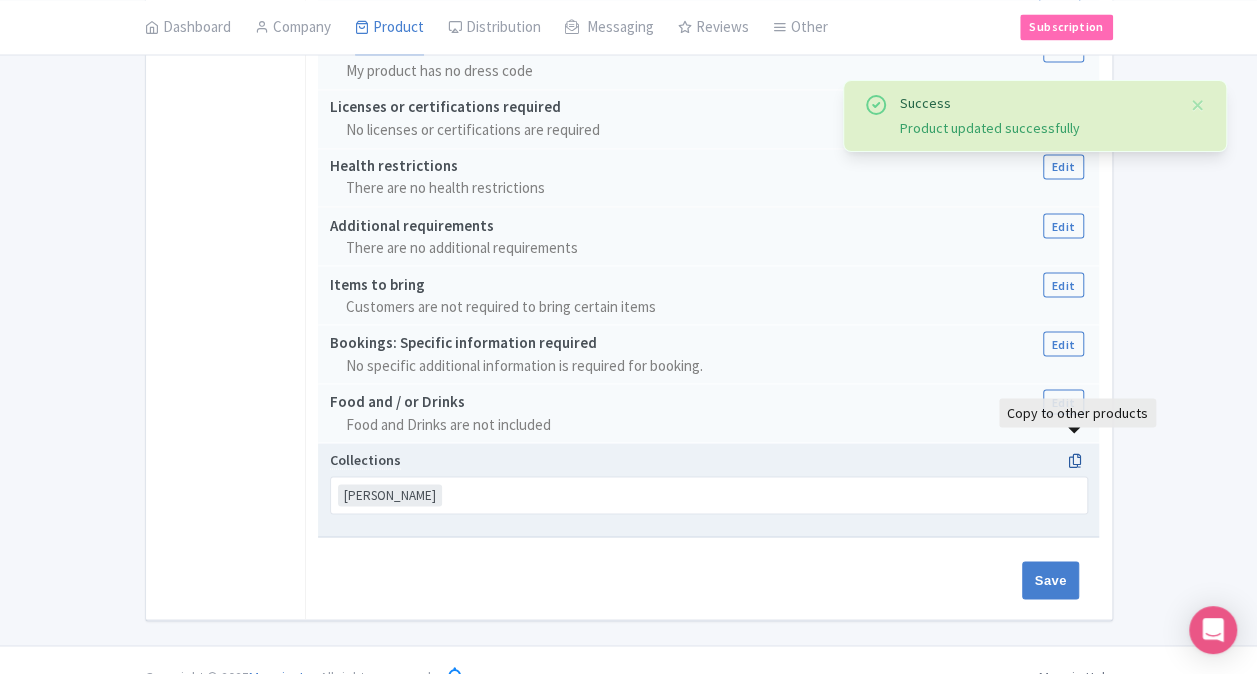 click at bounding box center (1074, 460) 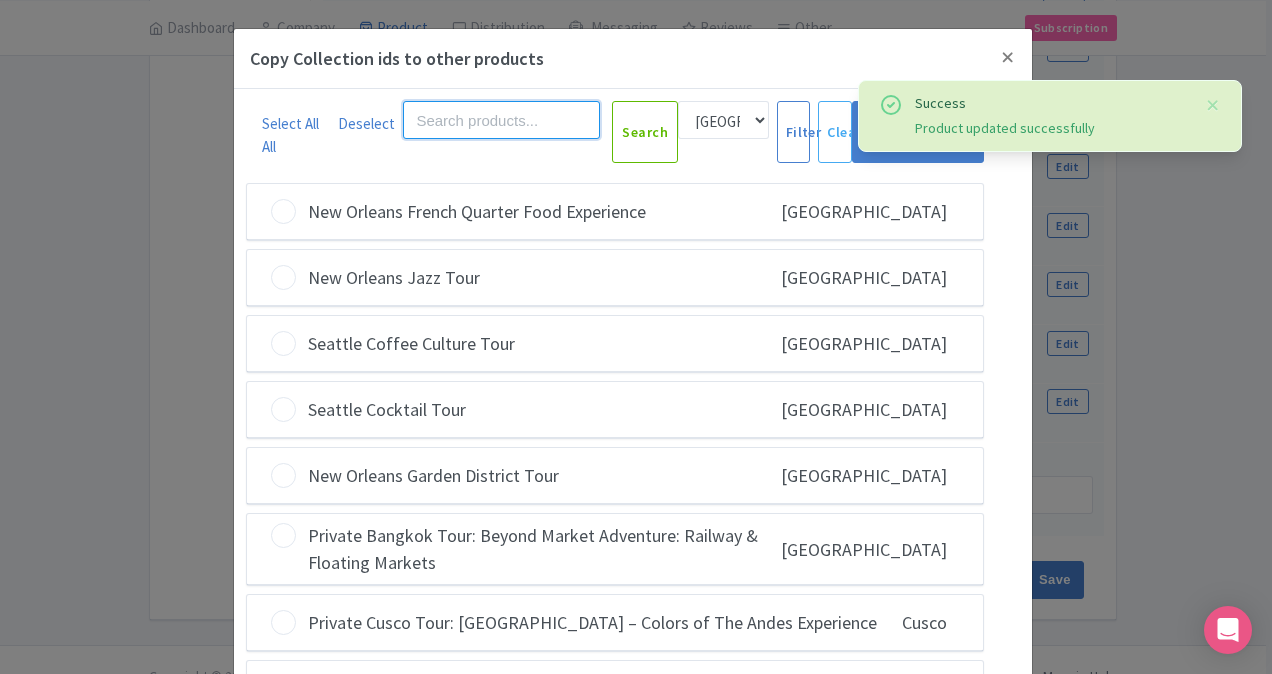 click at bounding box center (501, 120) 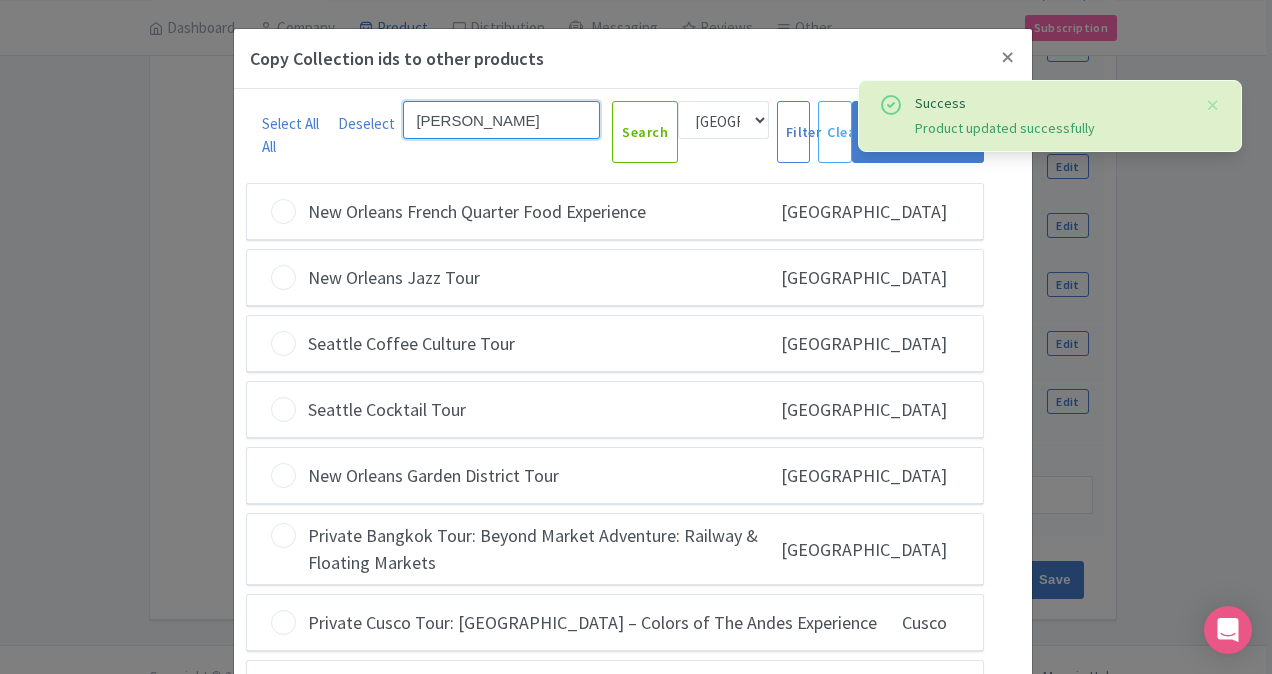 type on "[PERSON_NAME]" 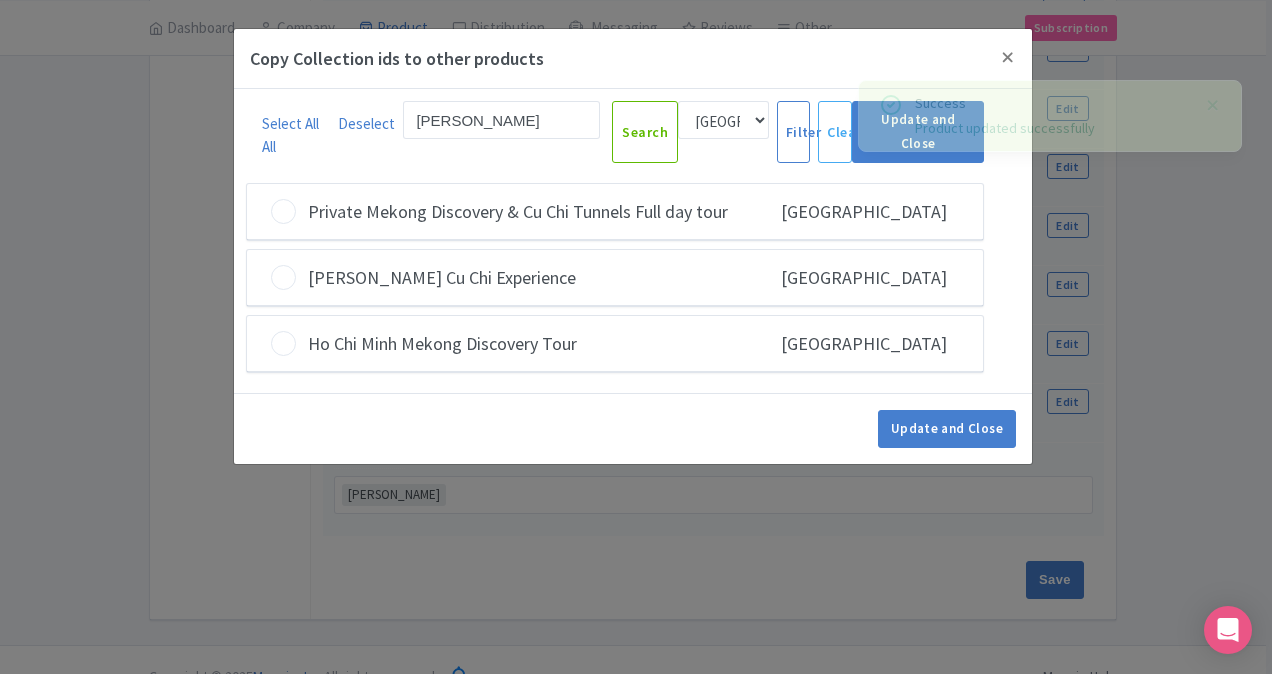 drag, startPoint x: 279, startPoint y: 204, endPoint x: 285, endPoint y: 232, distance: 28.635643 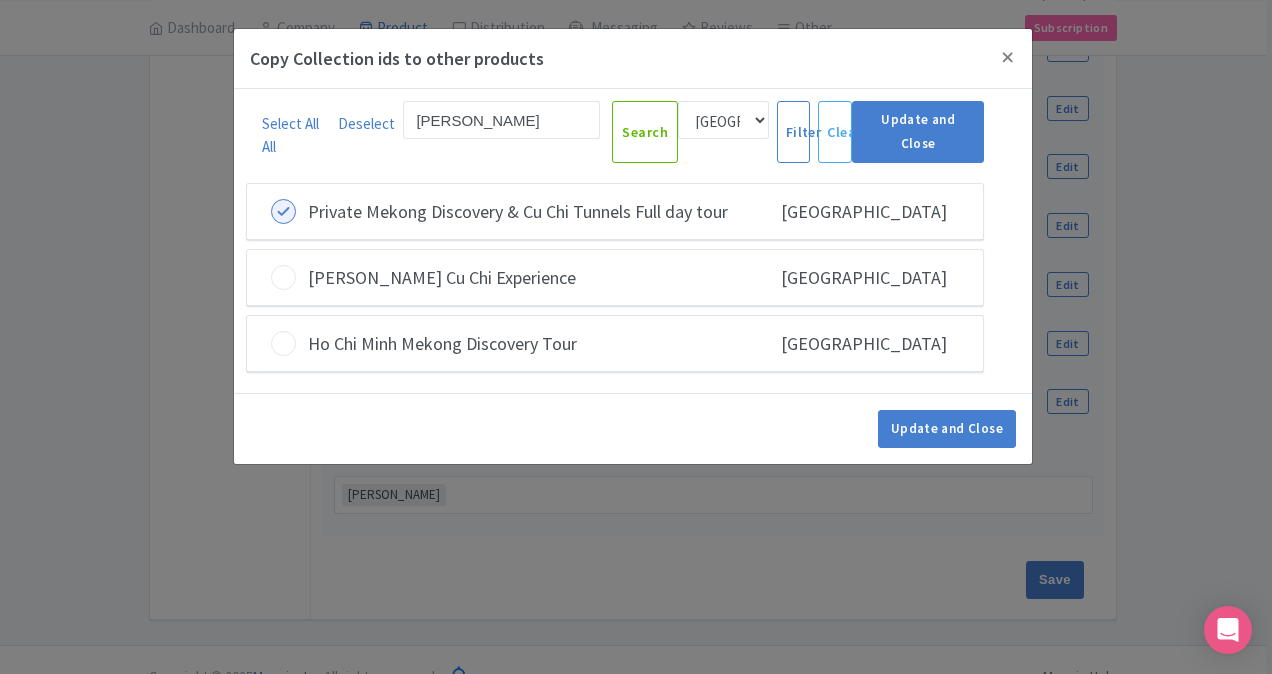 click at bounding box center [283, 277] 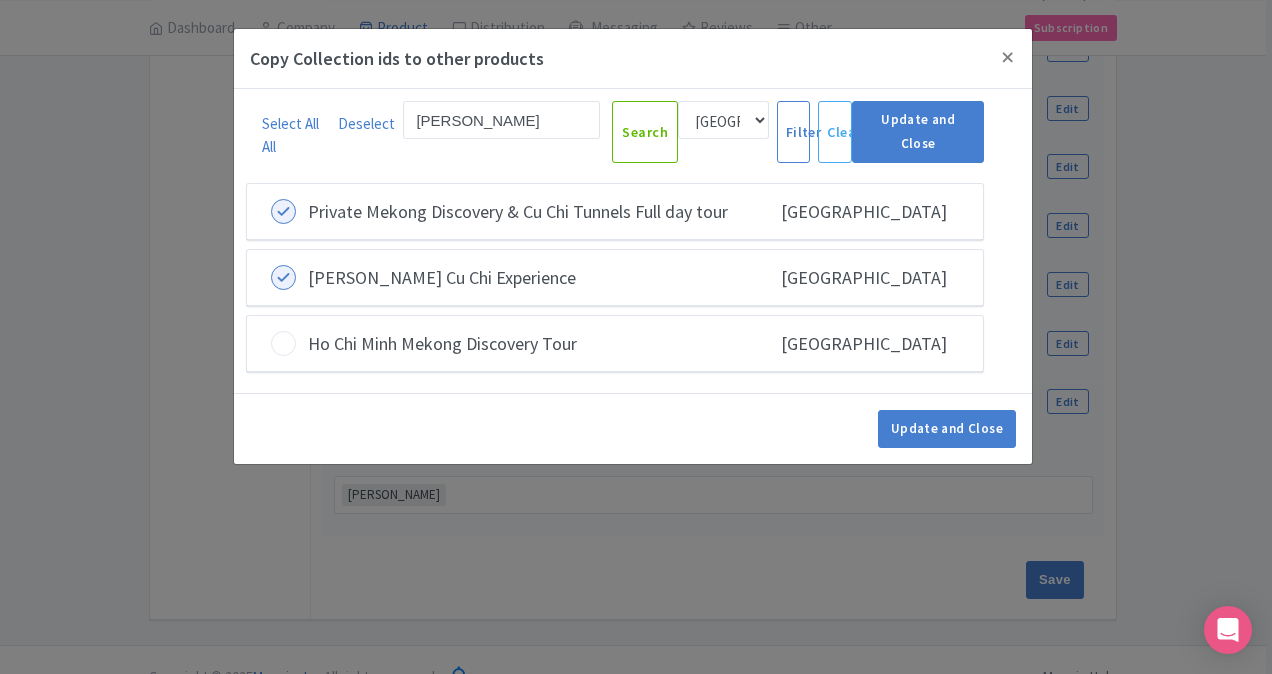 click at bounding box center (283, 343) 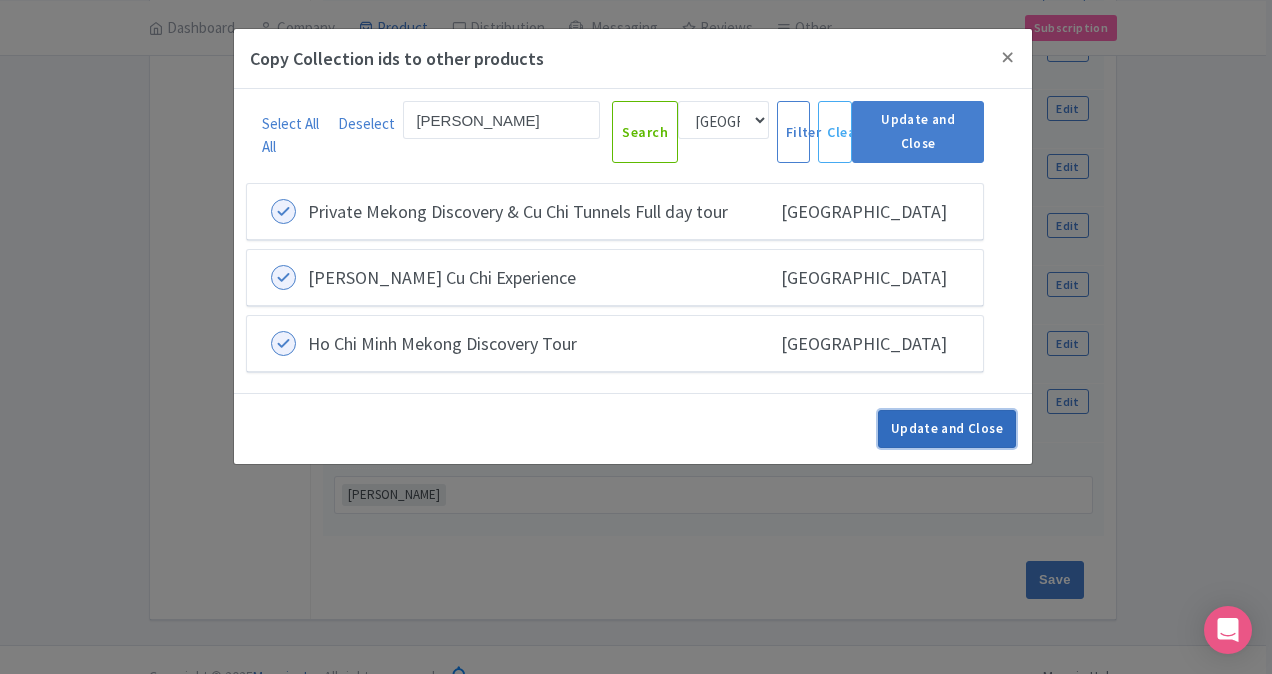click on "Update and Close" at bounding box center (947, 429) 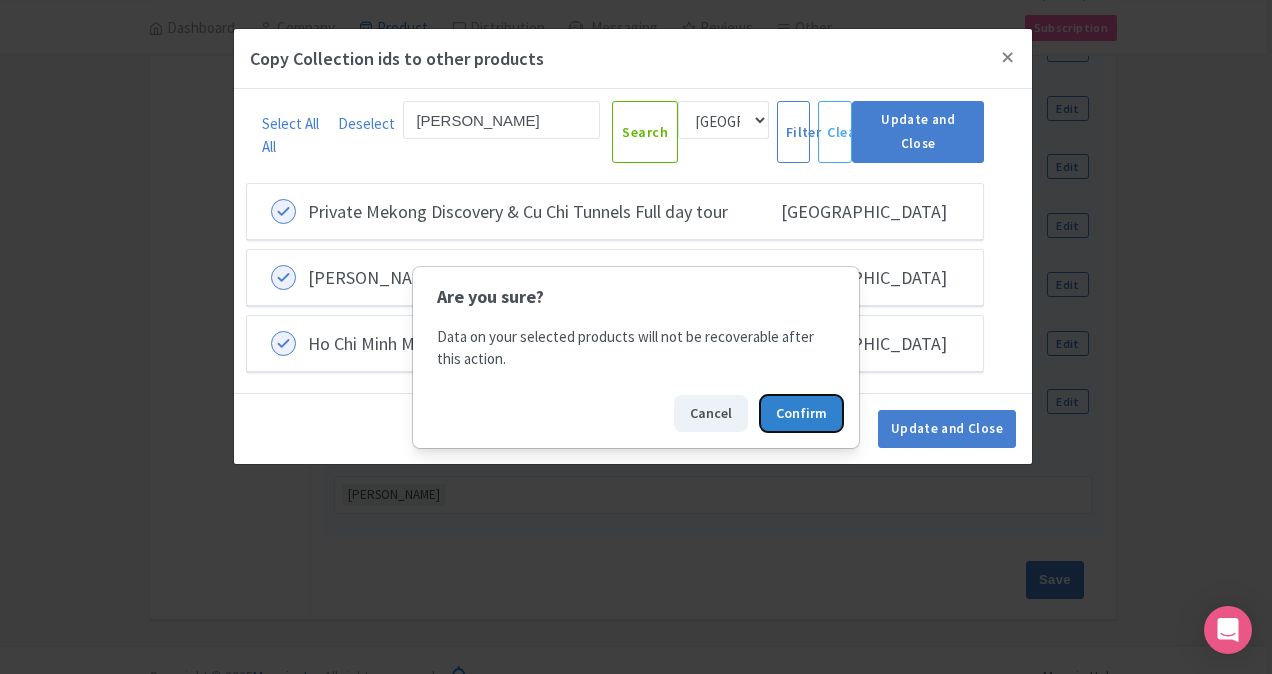 click on "Confirm" at bounding box center (801, 413) 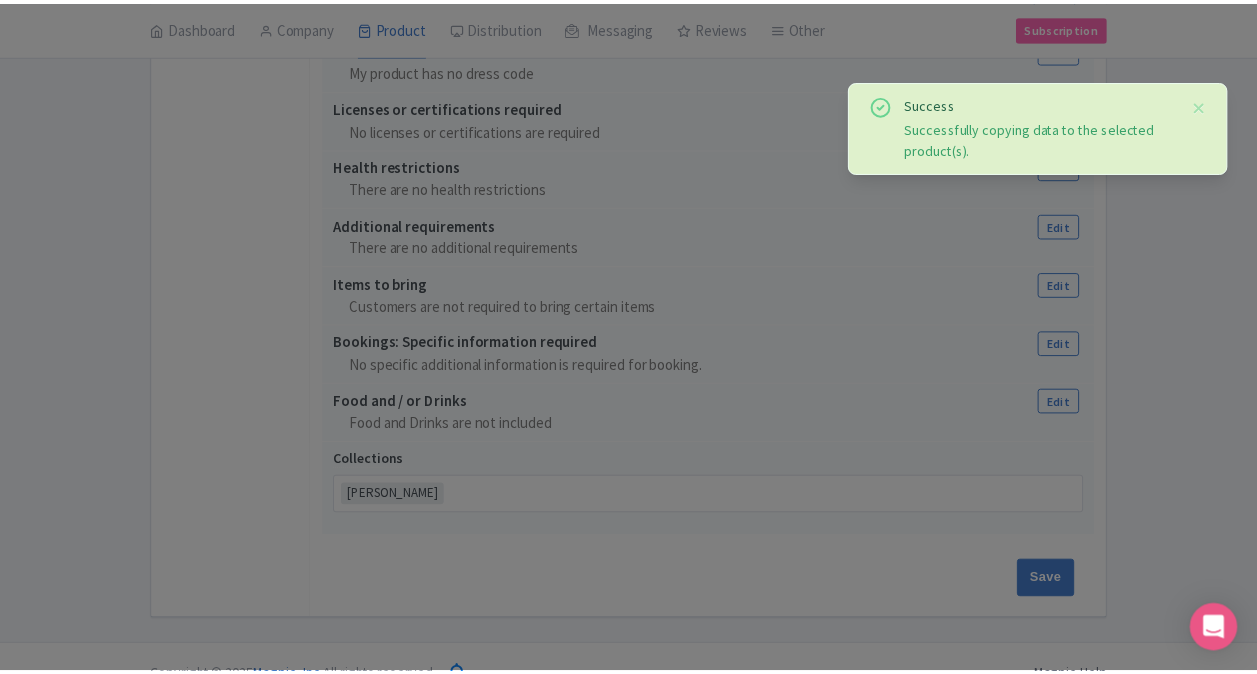 scroll, scrollTop: 0, scrollLeft: 0, axis: both 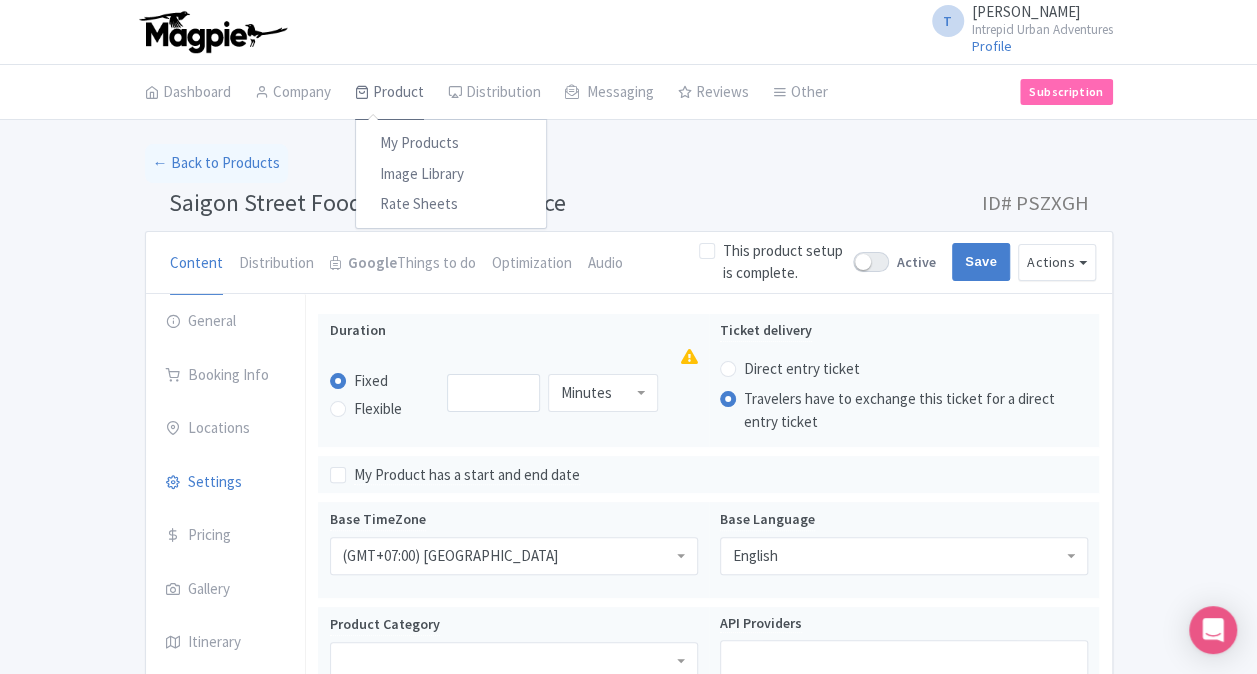 click on "Product" at bounding box center (389, 93) 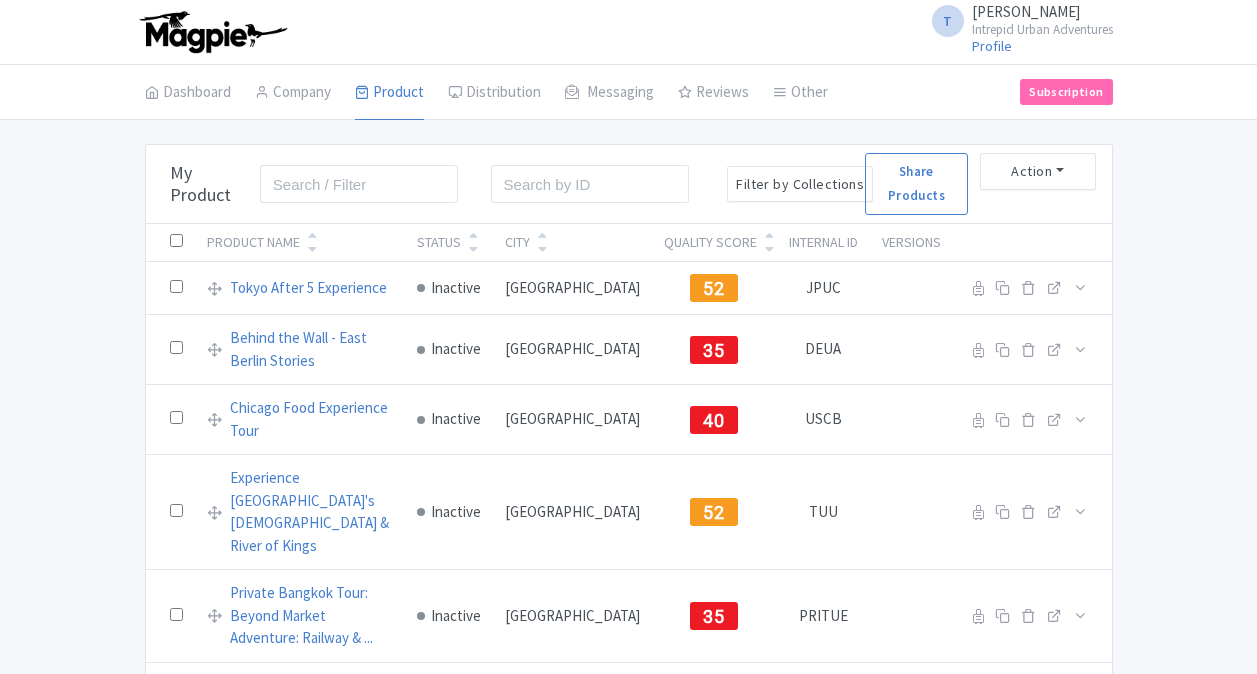 scroll, scrollTop: 0, scrollLeft: 0, axis: both 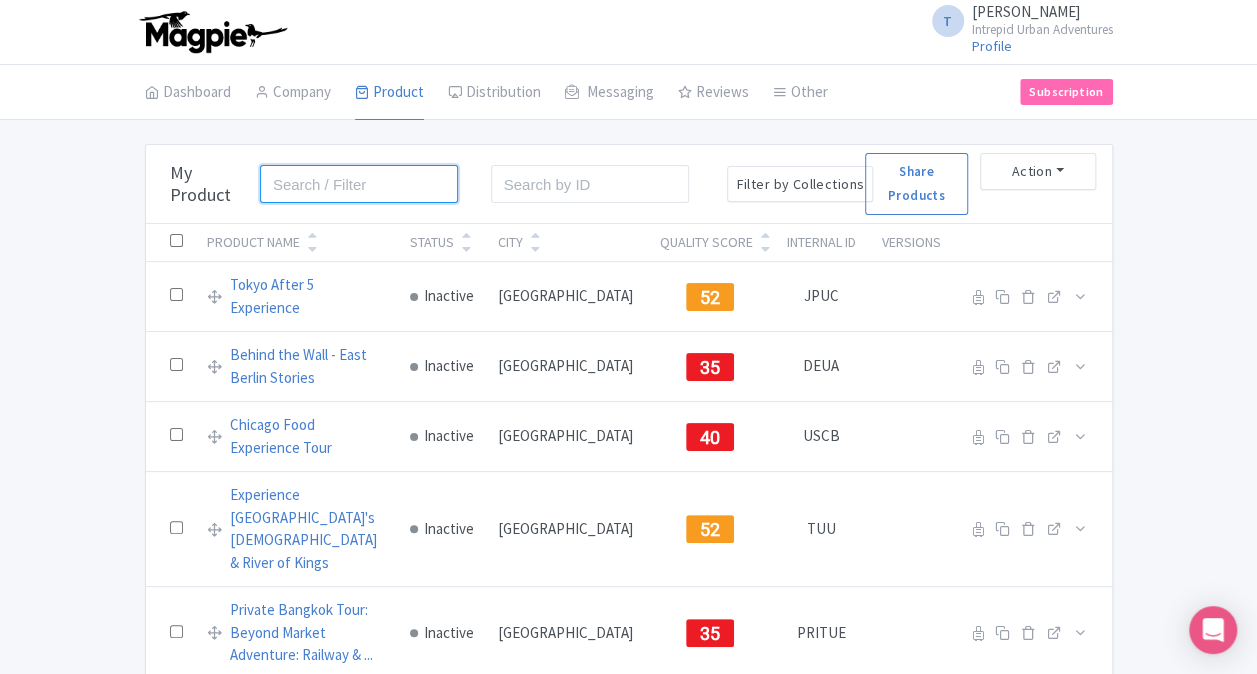 click at bounding box center (359, 184) 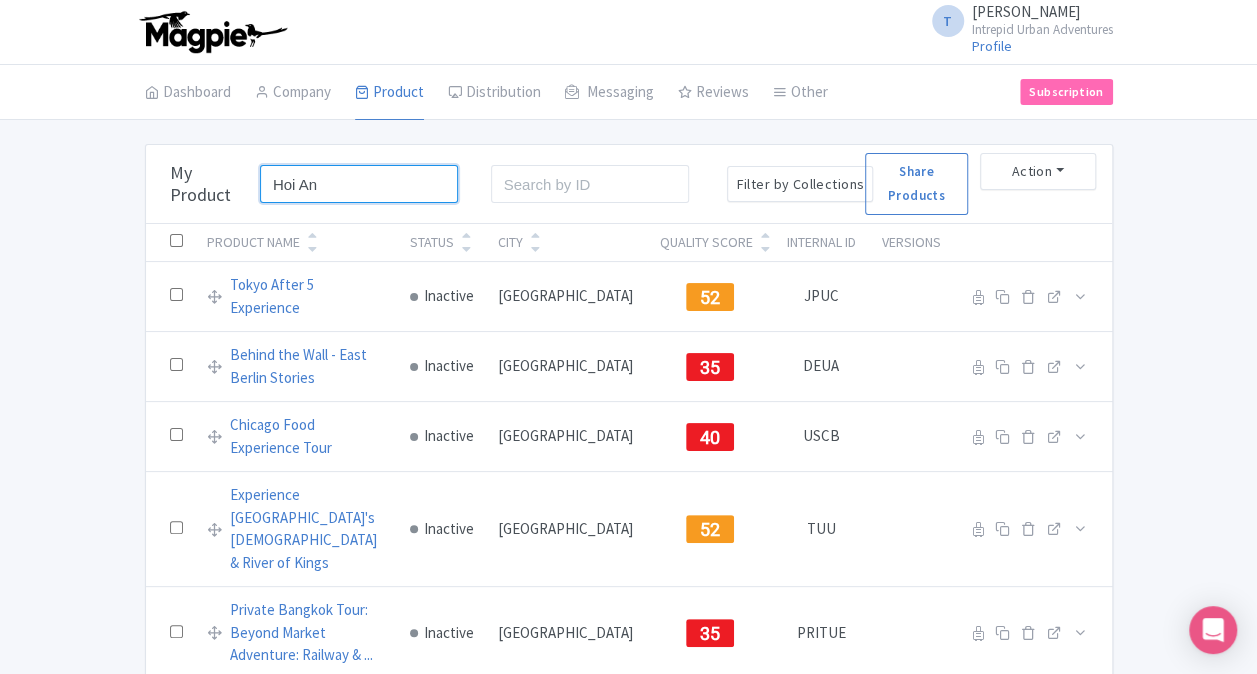 type on "Hoi An" 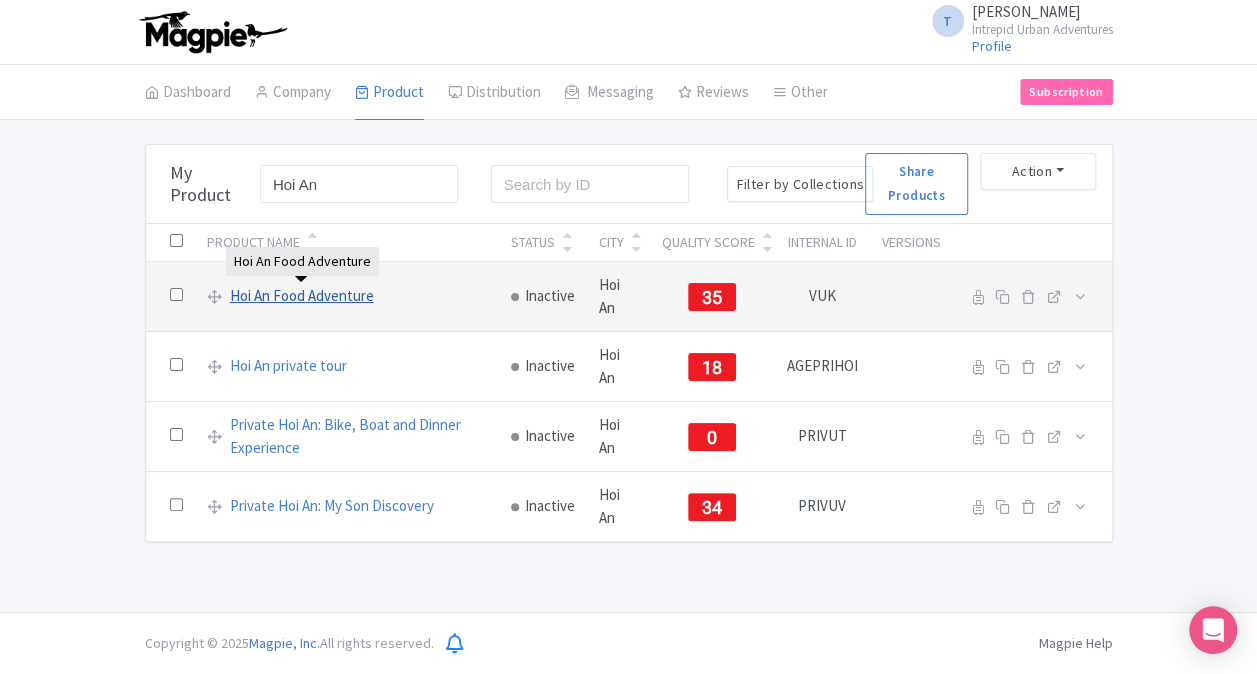 click on "Hoi An Food Adventure" at bounding box center (302, 296) 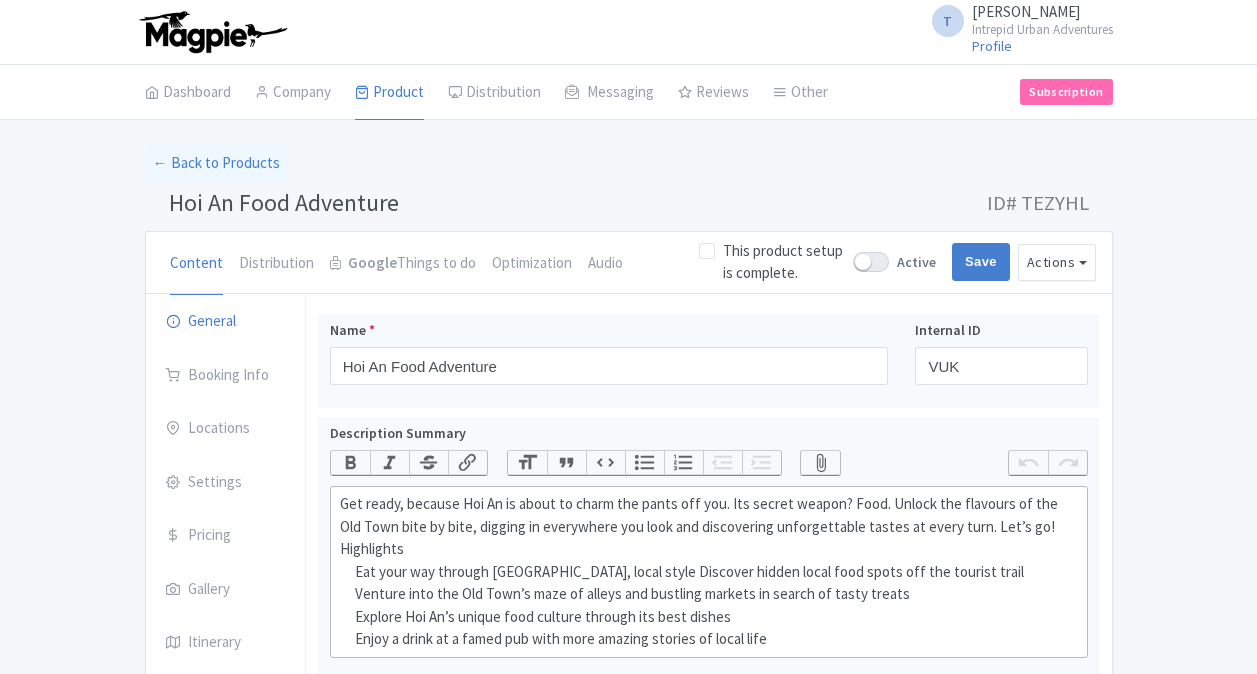 scroll, scrollTop: 0, scrollLeft: 0, axis: both 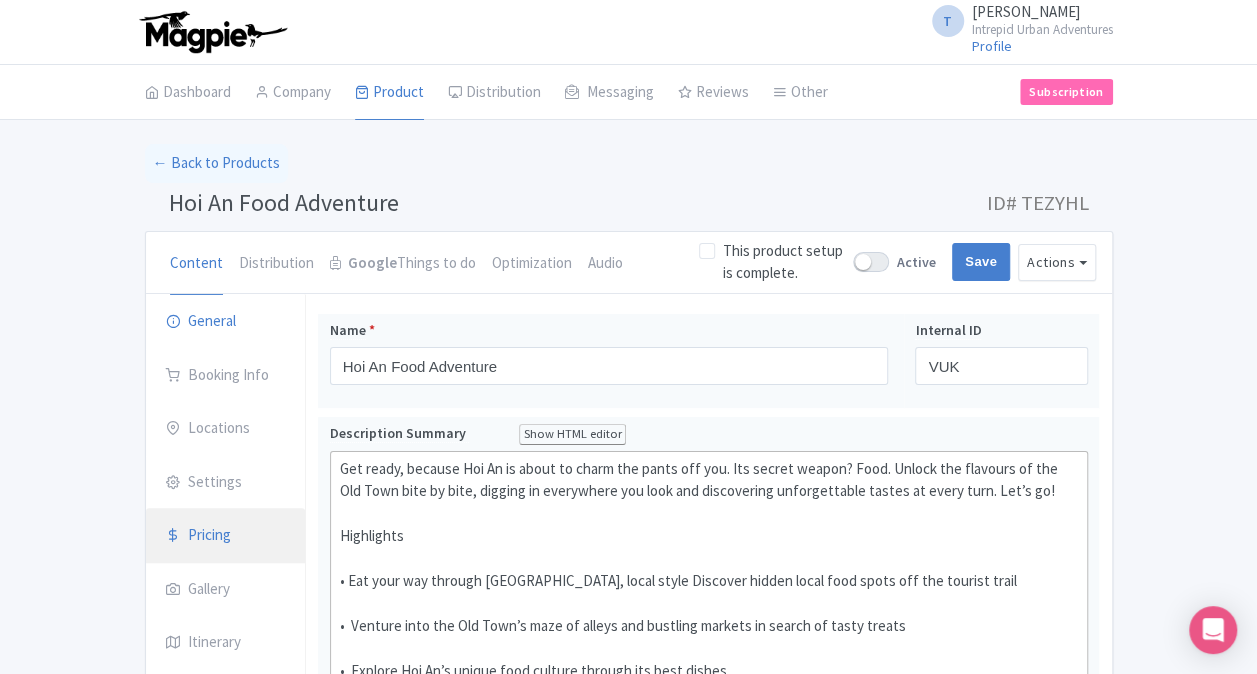 click on "Pricing" at bounding box center [226, 536] 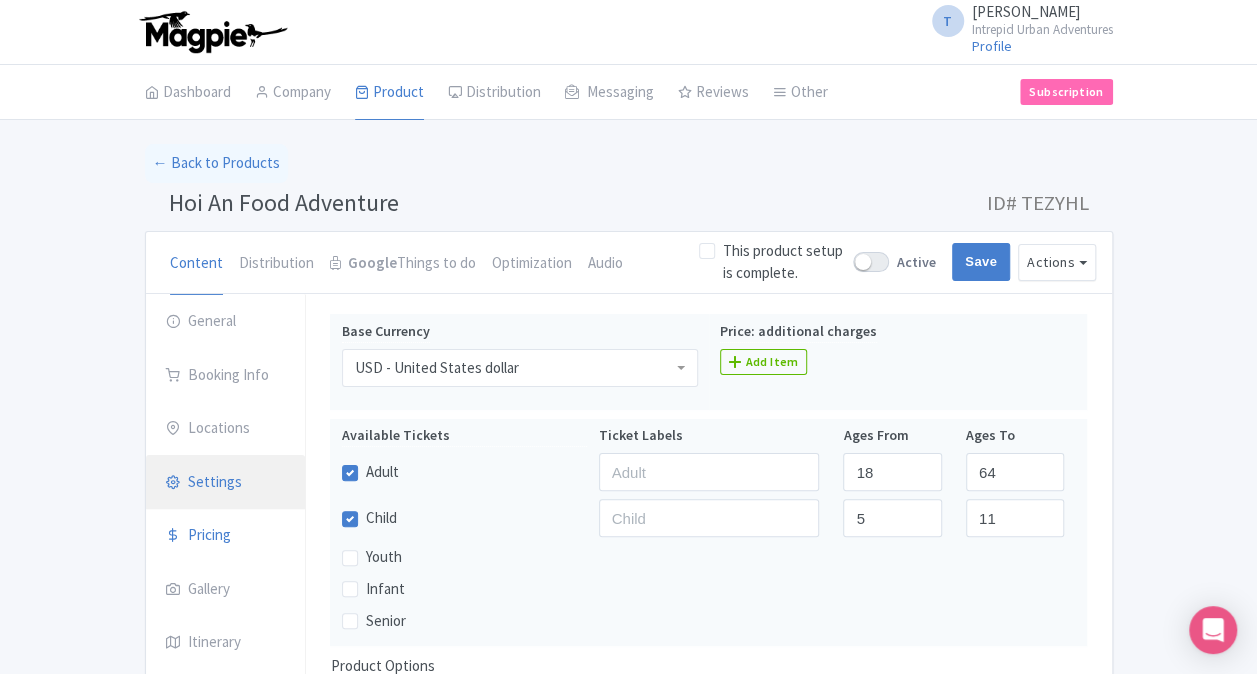 click on "Settings" at bounding box center [226, 483] 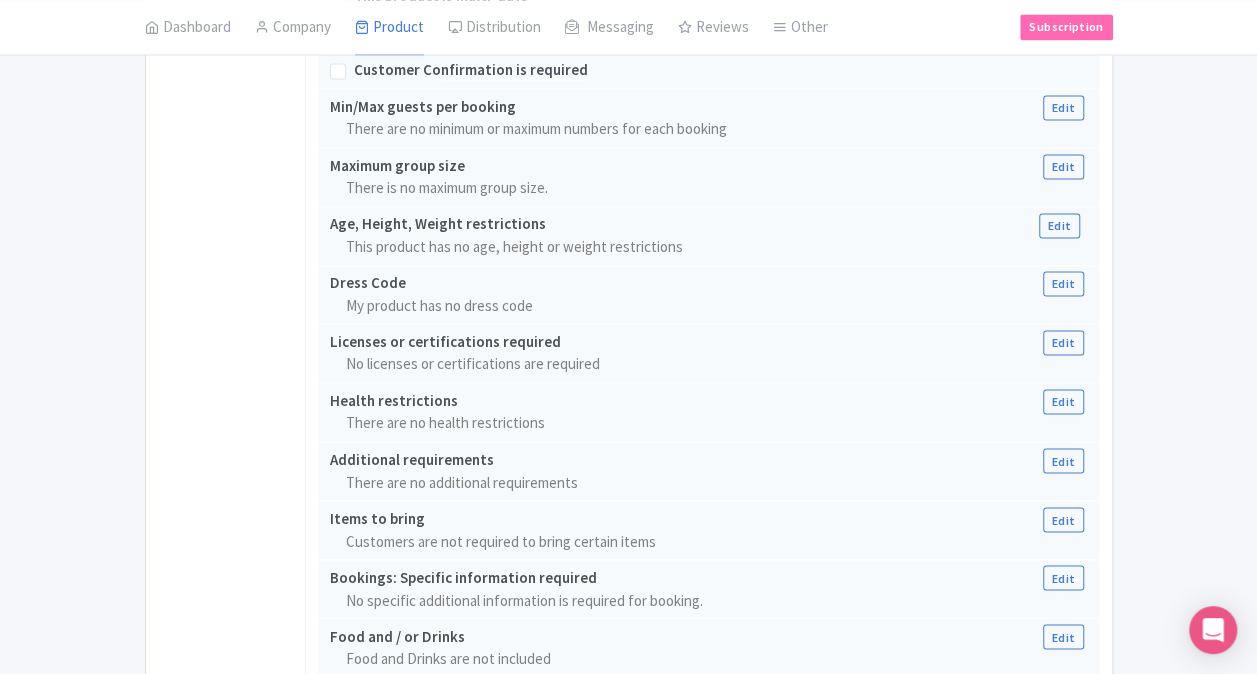 scroll, scrollTop: 1600, scrollLeft: 0, axis: vertical 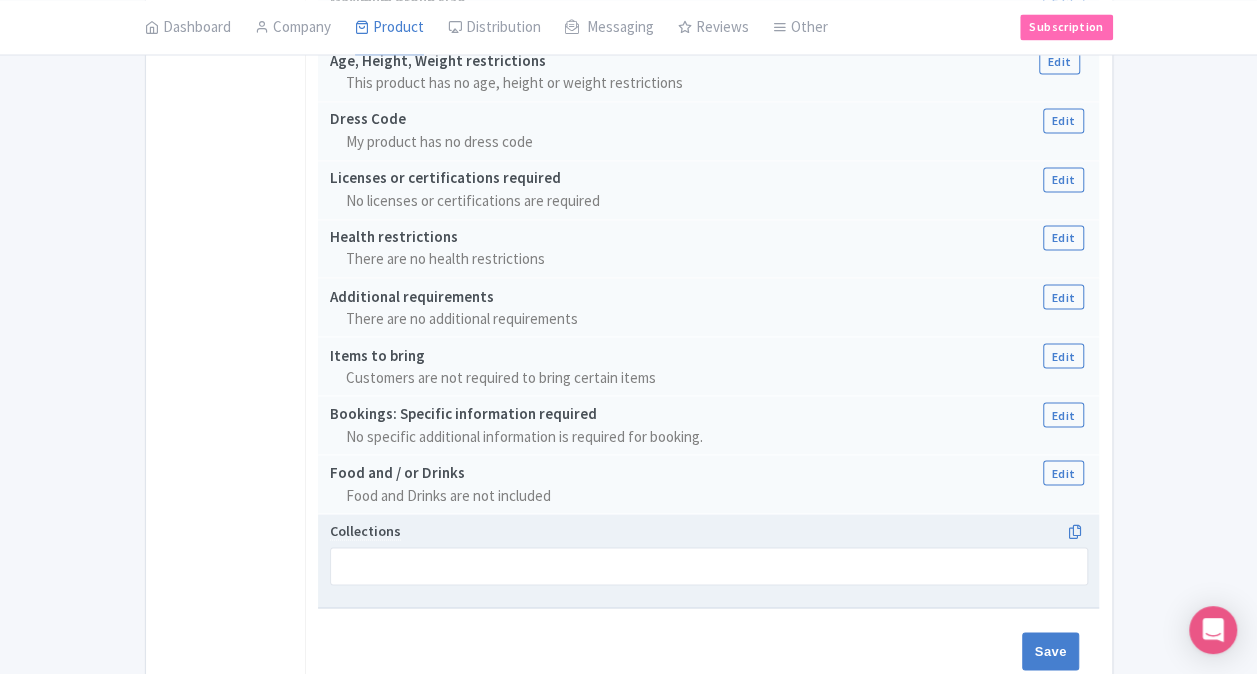 click on "Collections" at bounding box center [709, 552] 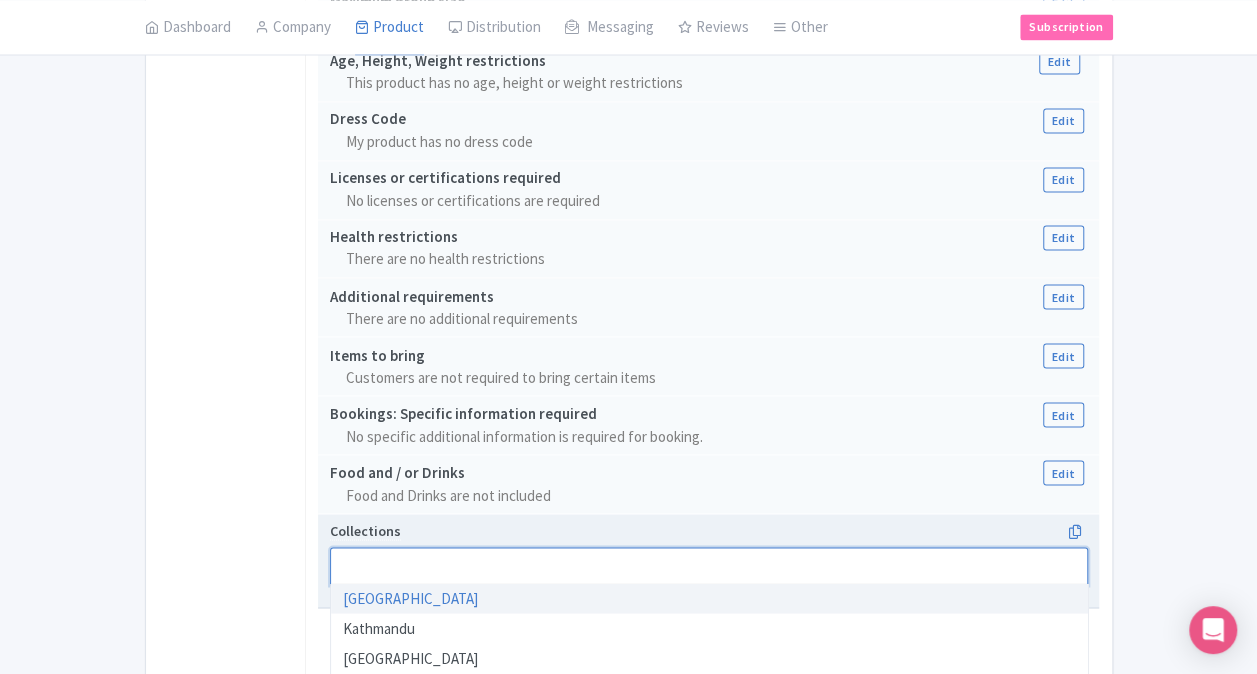 paste on "Hoi An" 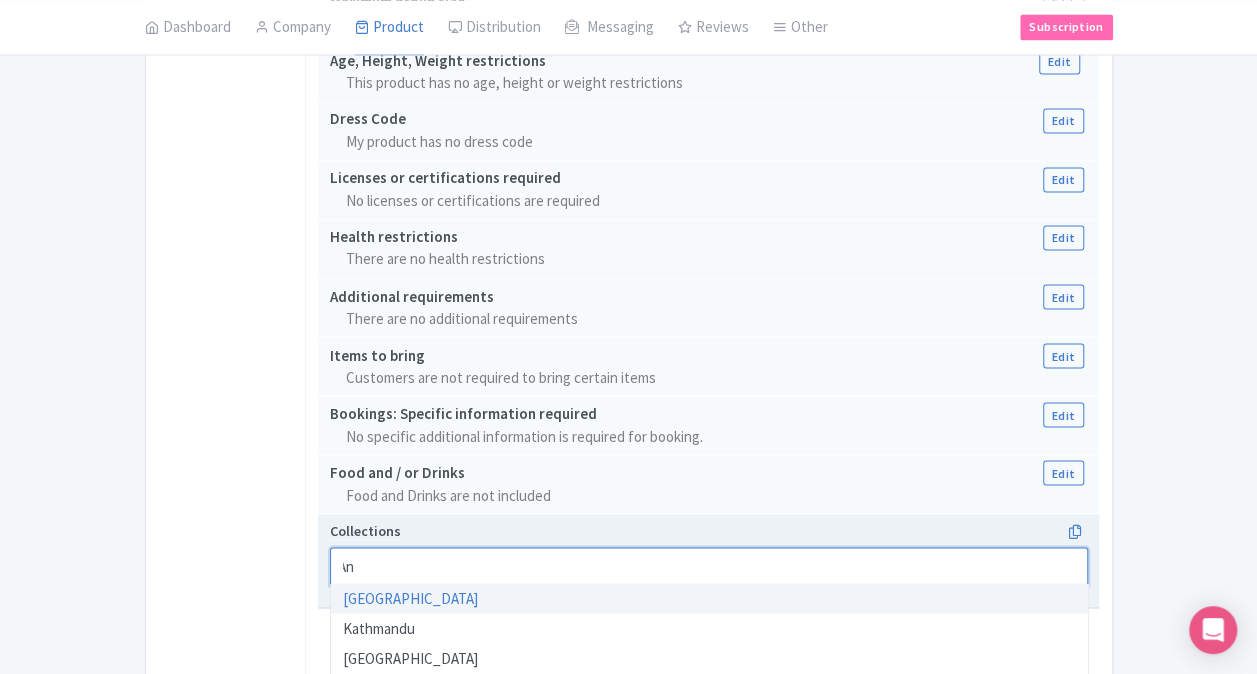 scroll, scrollTop: 0, scrollLeft: 0, axis: both 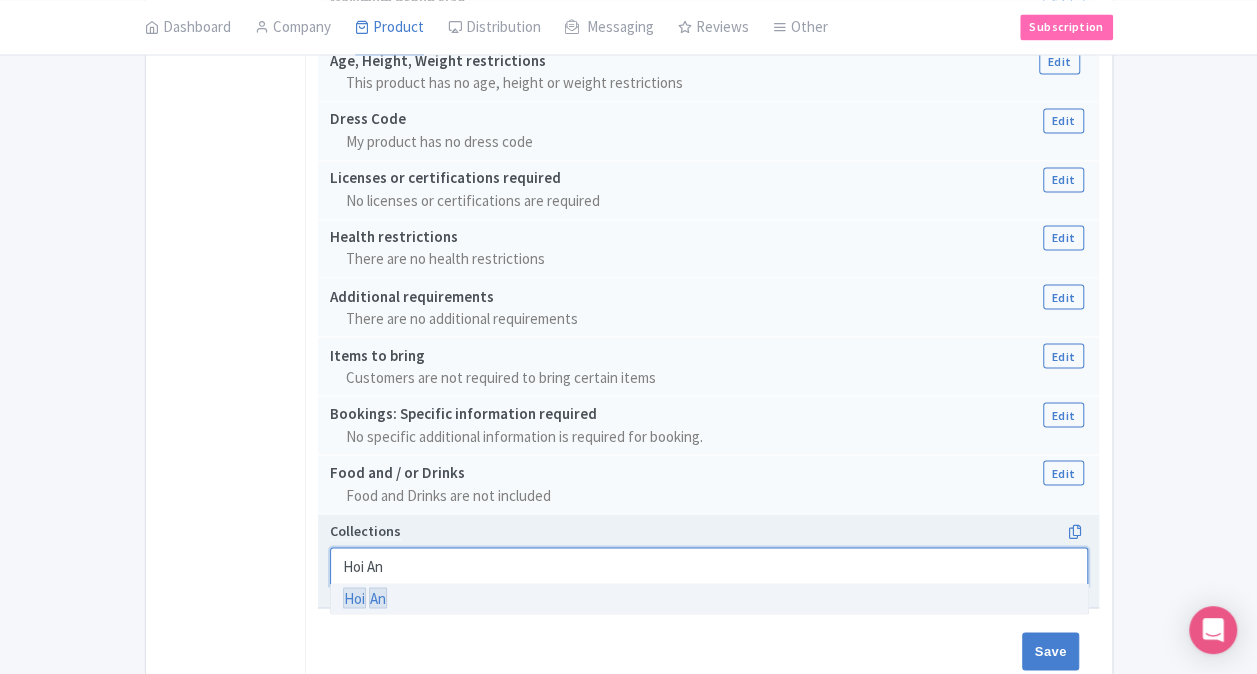 type 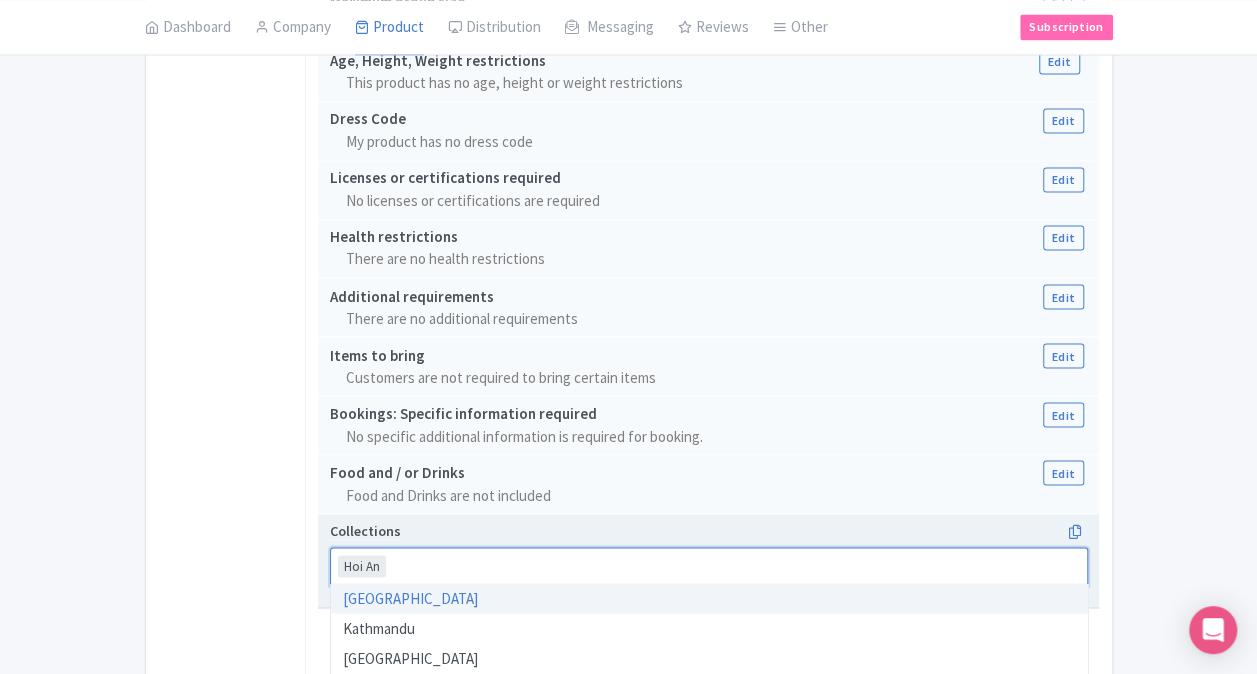 click on "Hoi An Food Adventure
Name   *
Hoi An Food Adventure
Your product's name has 21 characters. We recommend between 10 and 60 characters.
Internal ID VUK
Get ready, because Hoi An is about to charm the pants off you. Its secret weapon? Food. Unlock the flavours of the Old Town bite by bite, digging in everywhere you look and discovering unforgettable tastes at every turn. Let’s go!HighlightsEat your way through Hoi An, local style
Discover hidden local food spots off the tourist trail Venture into the Old Town’s maze of alleys and bustling markets in search of tasty treats Explore Hoi An’s unique food culture through its best dishes Enjoy a drink at a famed pub with more amazing stories of local life
Description Summary
Show HTML editor
Bold
Italic
Strikethrough
Link
Heading
Quote
Code
Bullets
Numbers
Decrease Level
Increase Level" at bounding box center [708, -308] 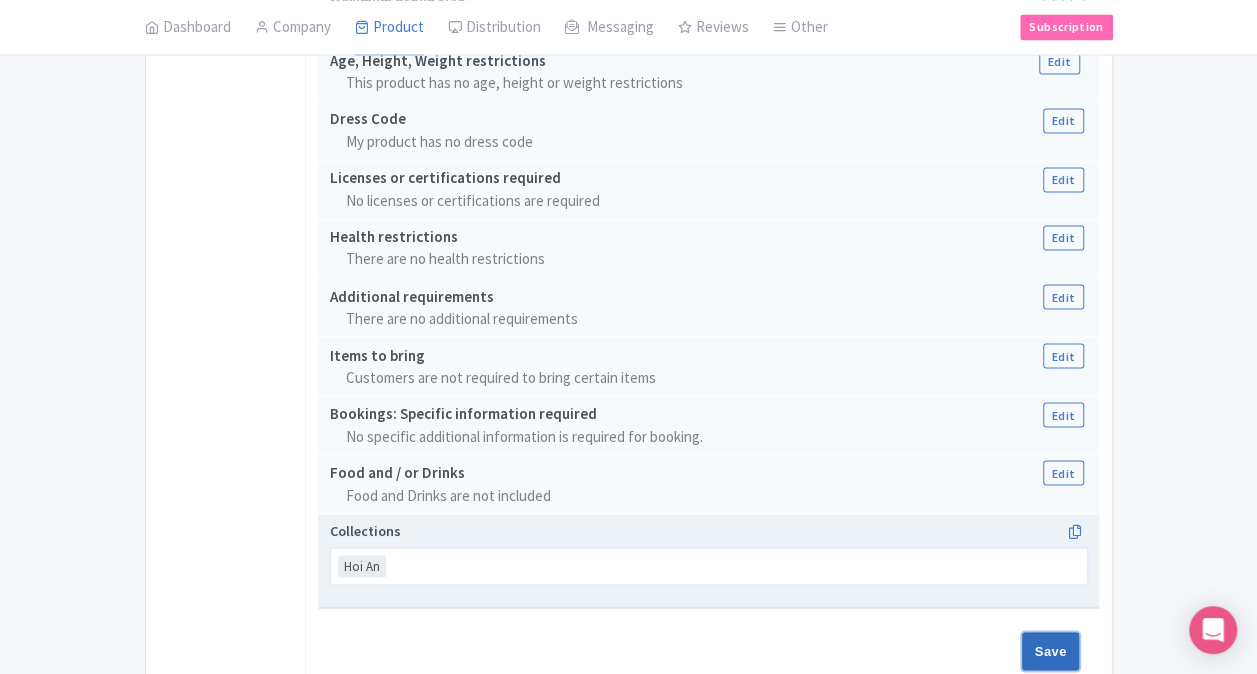 click on "Save" at bounding box center (1051, 651) 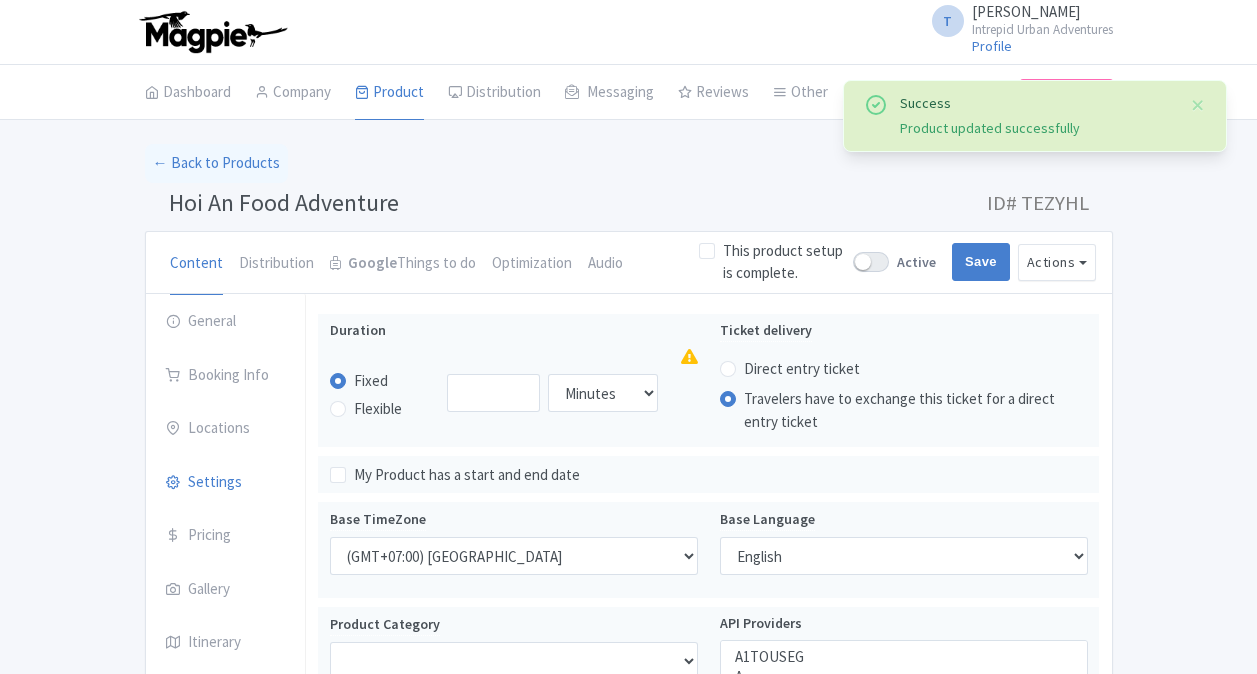 select 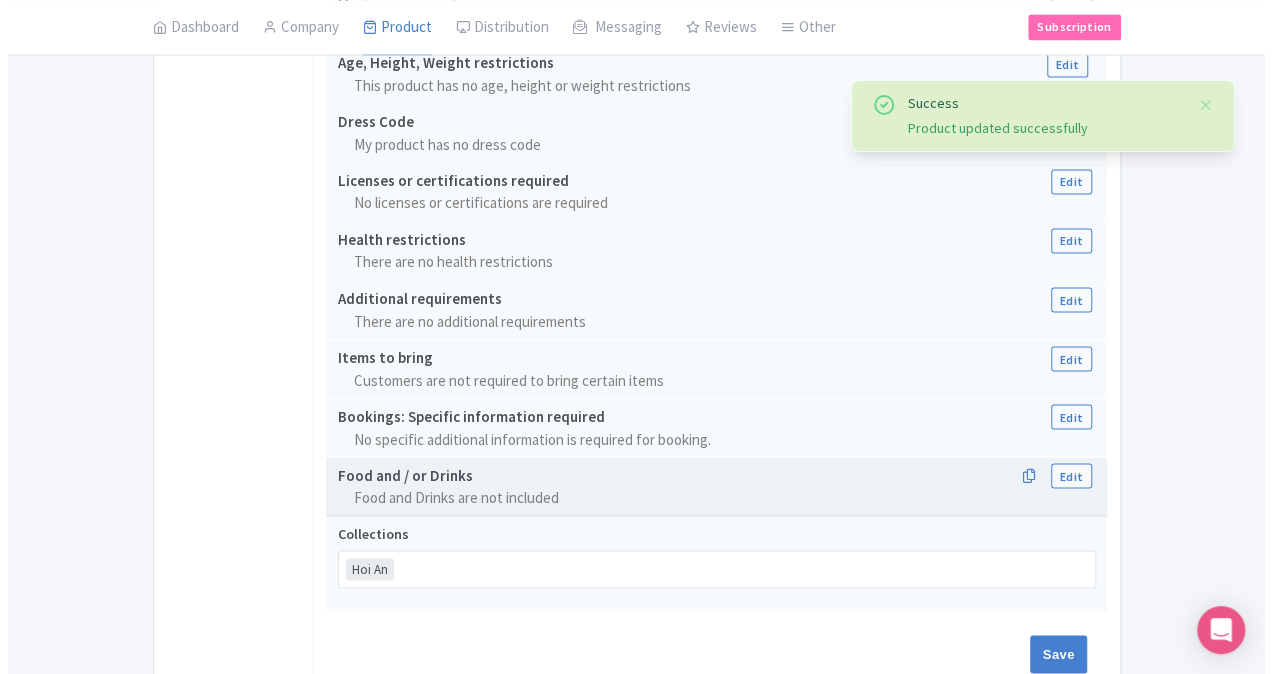 scroll, scrollTop: 1671, scrollLeft: 0, axis: vertical 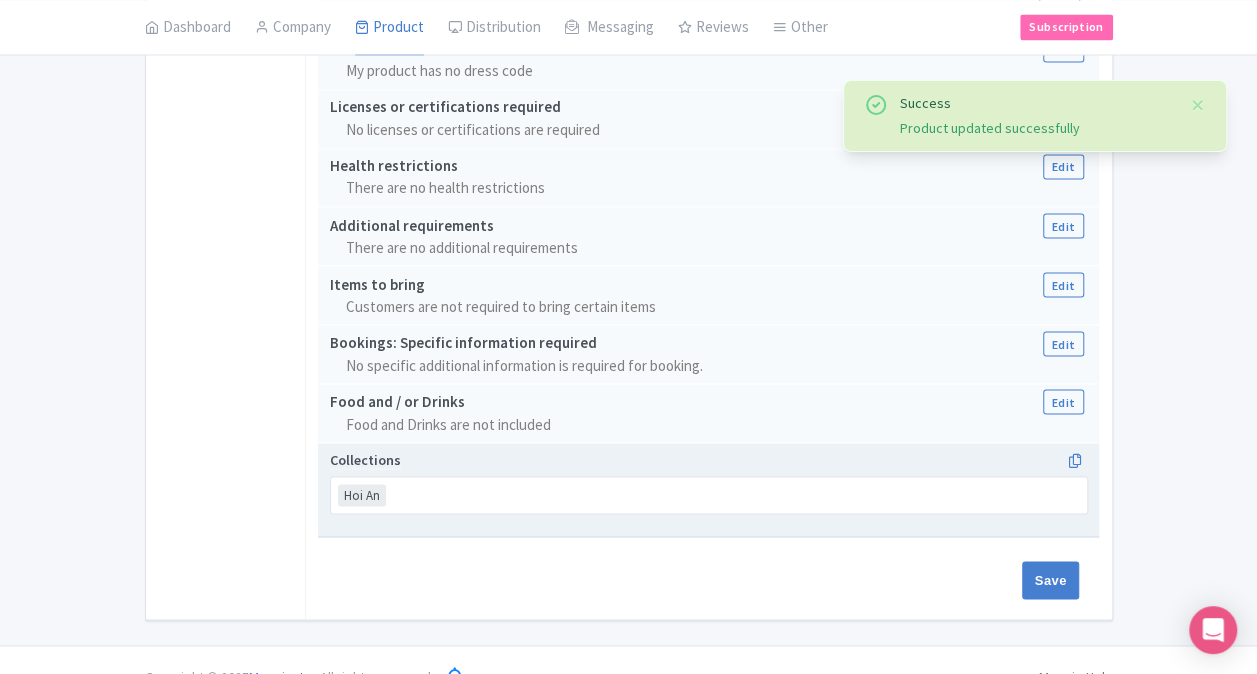 click on "Collections Hoi An Hoi An" at bounding box center [708, 490] 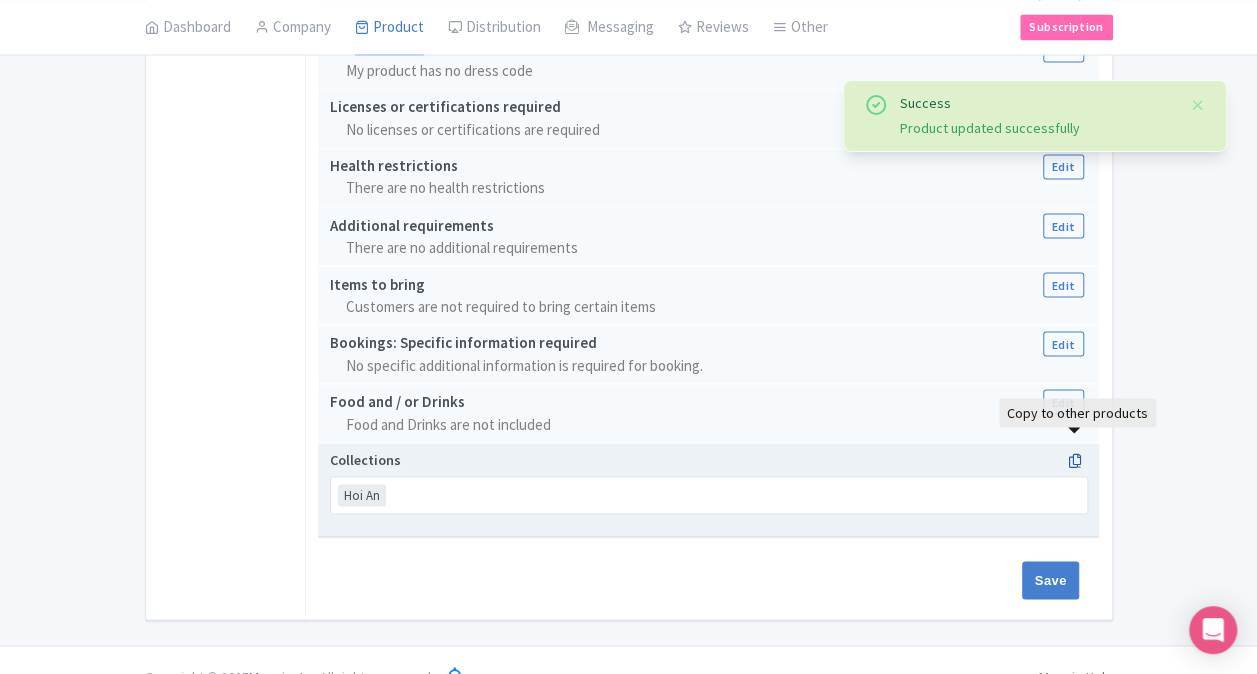 click at bounding box center [1074, 460] 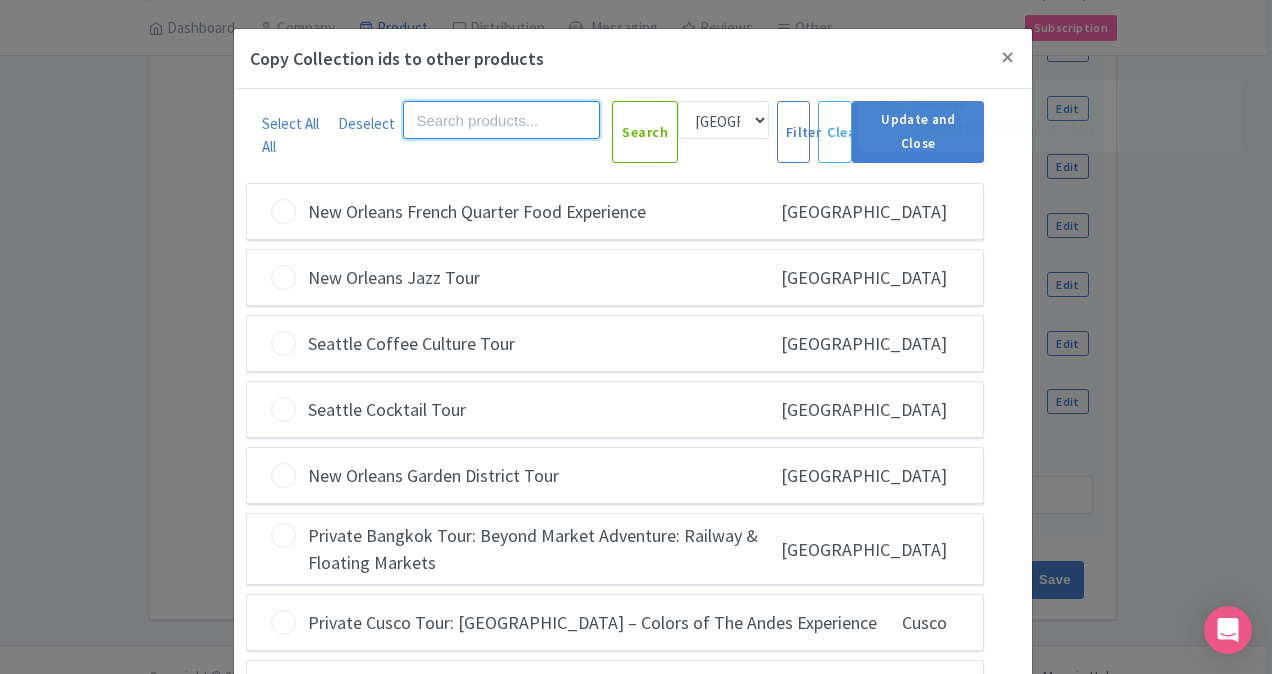 click at bounding box center [501, 120] 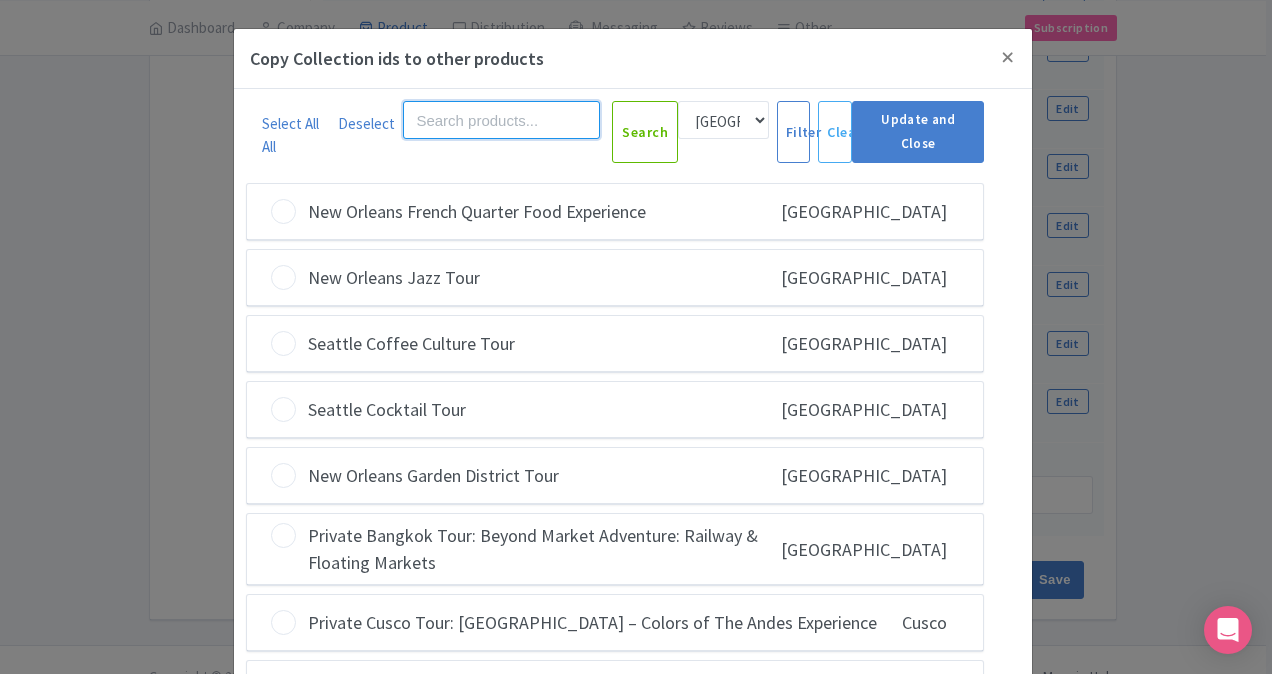 paste on "Hoi An" 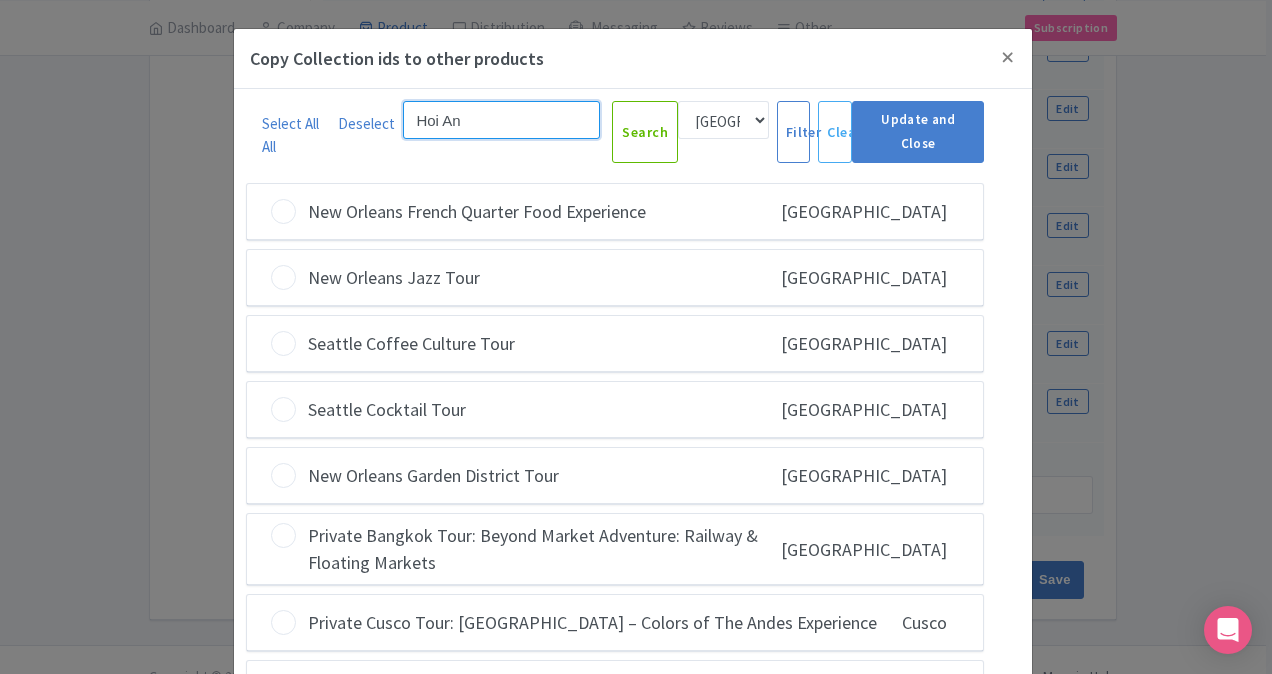 type on "Hoi An" 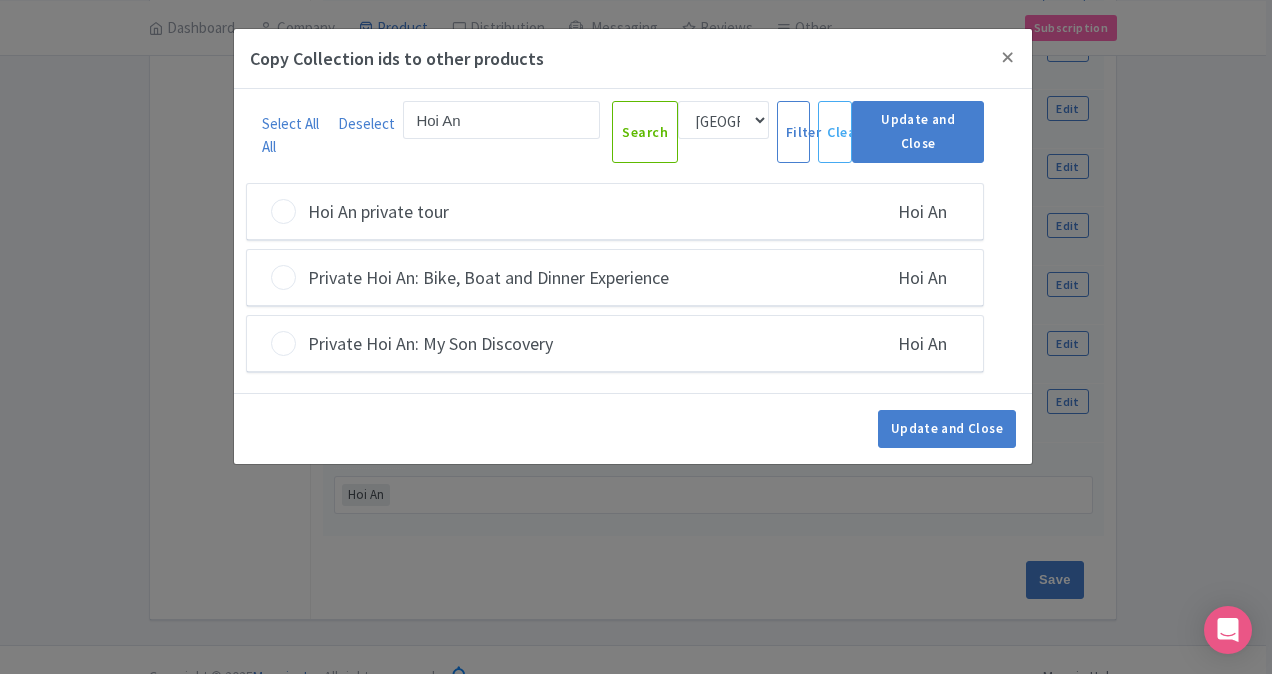 click on "Hoi An private tour
Hoi An" at bounding box center (615, 212) 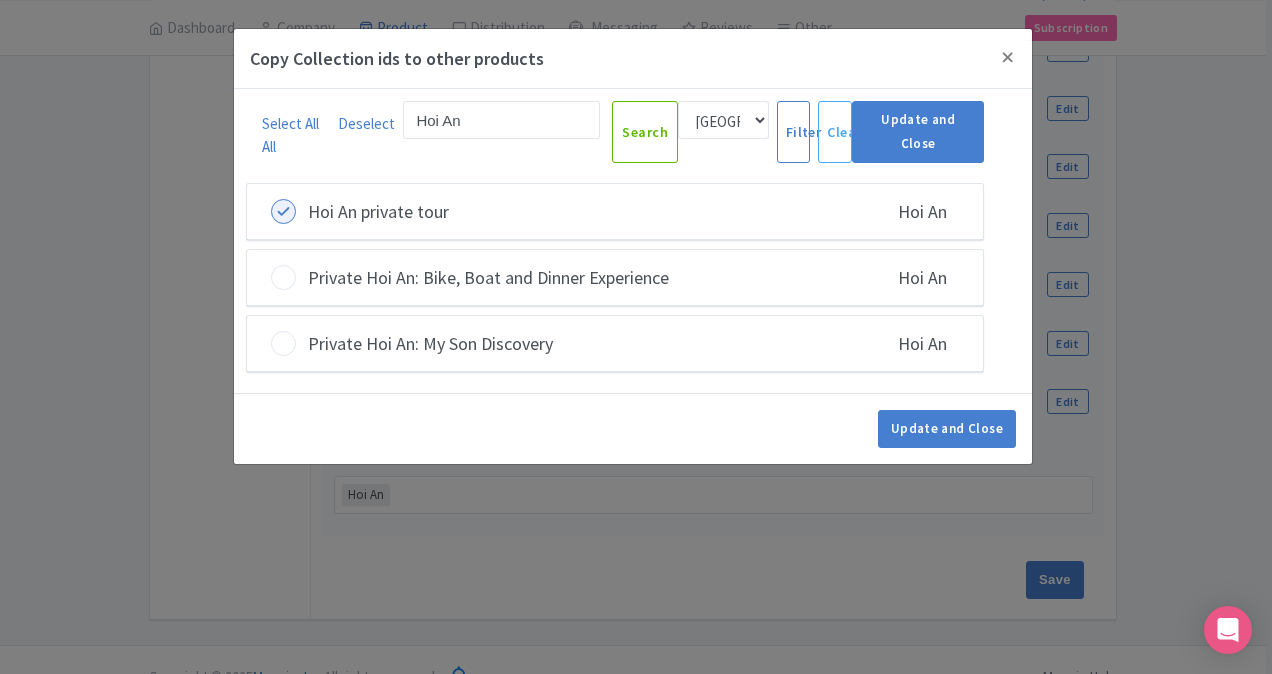 click at bounding box center (283, 277) 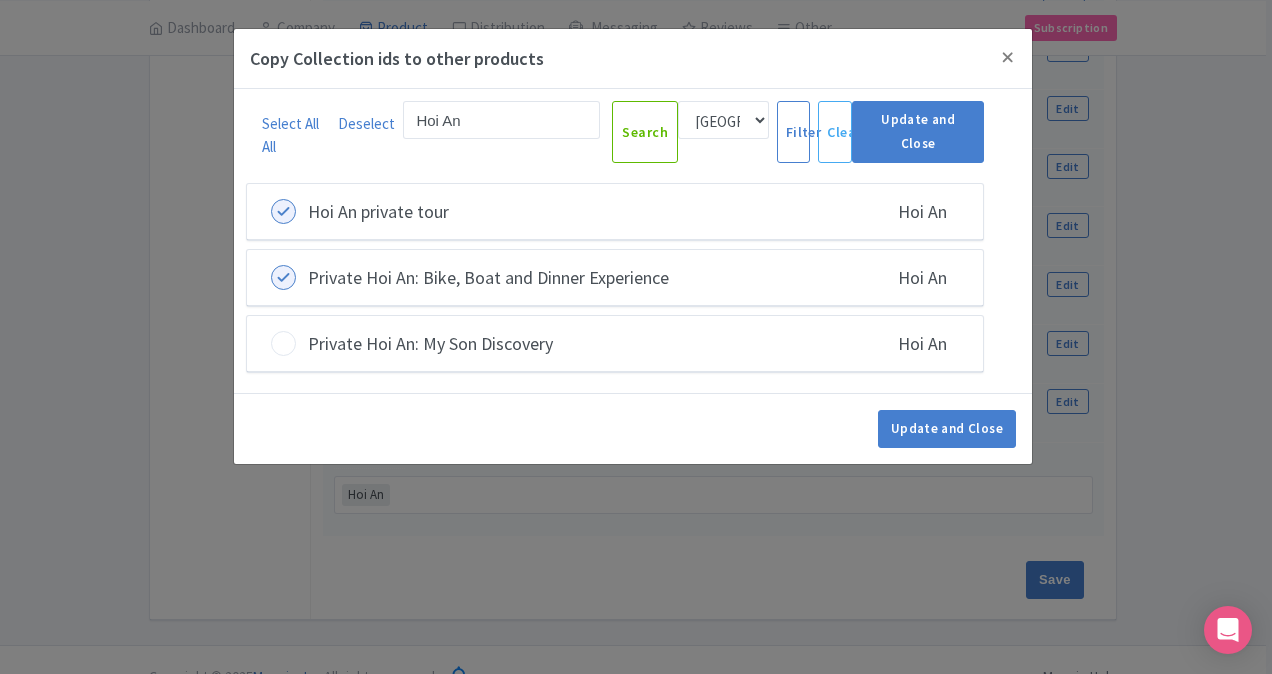 click at bounding box center (283, 343) 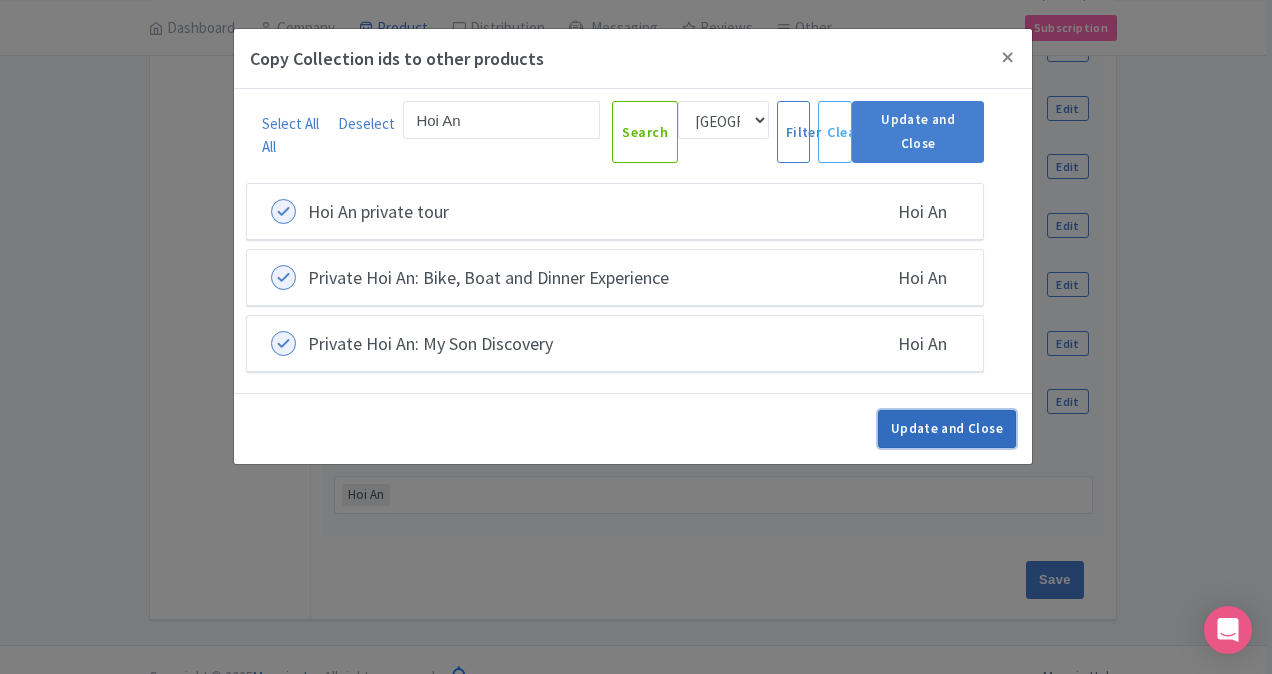 click on "Update and Close" at bounding box center (947, 429) 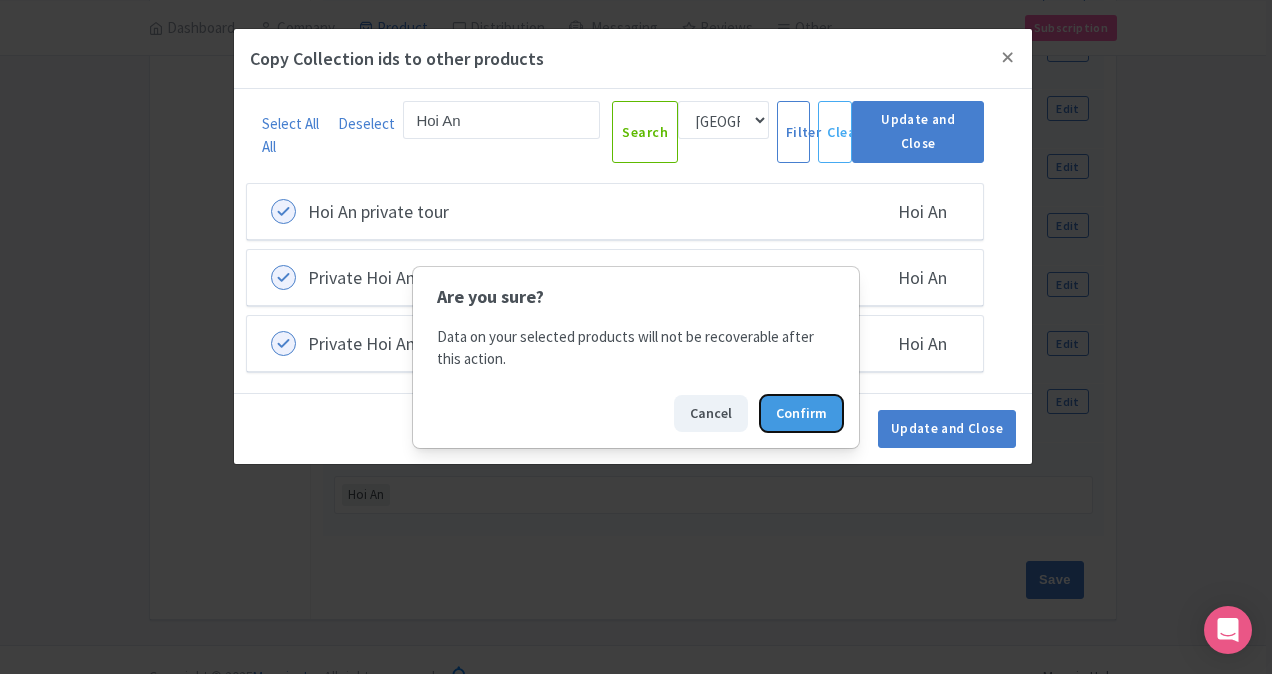 click on "Confirm" at bounding box center [801, 413] 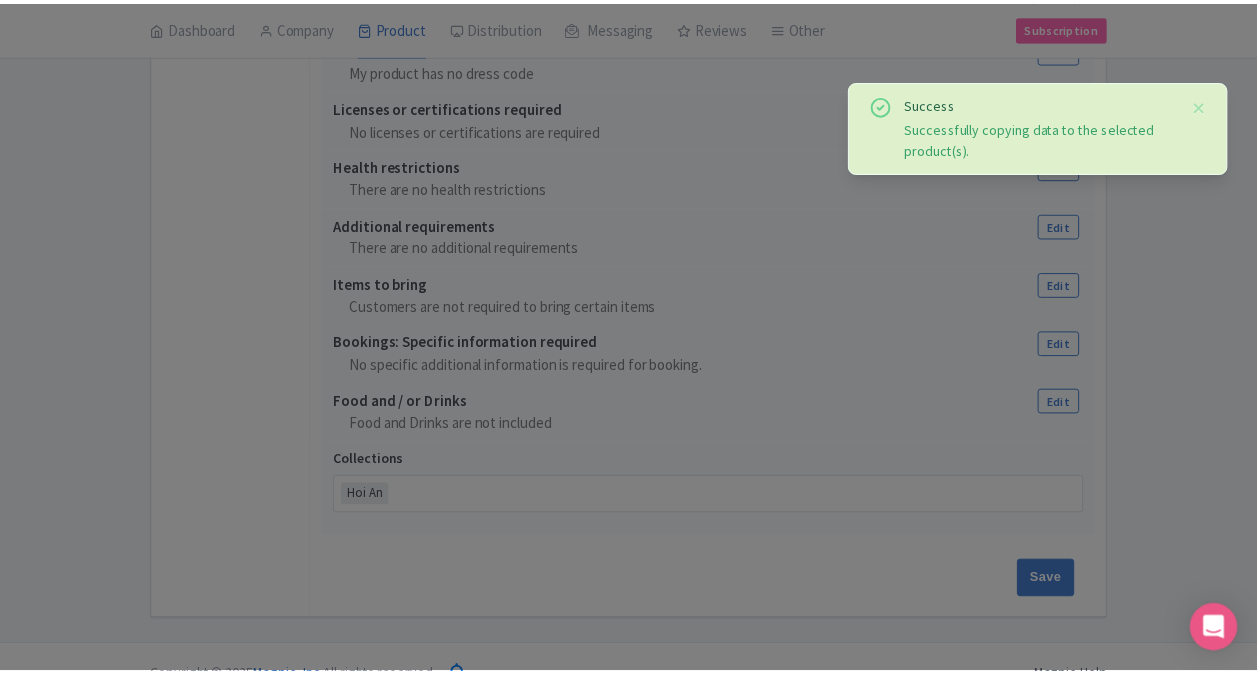 scroll, scrollTop: 0, scrollLeft: 0, axis: both 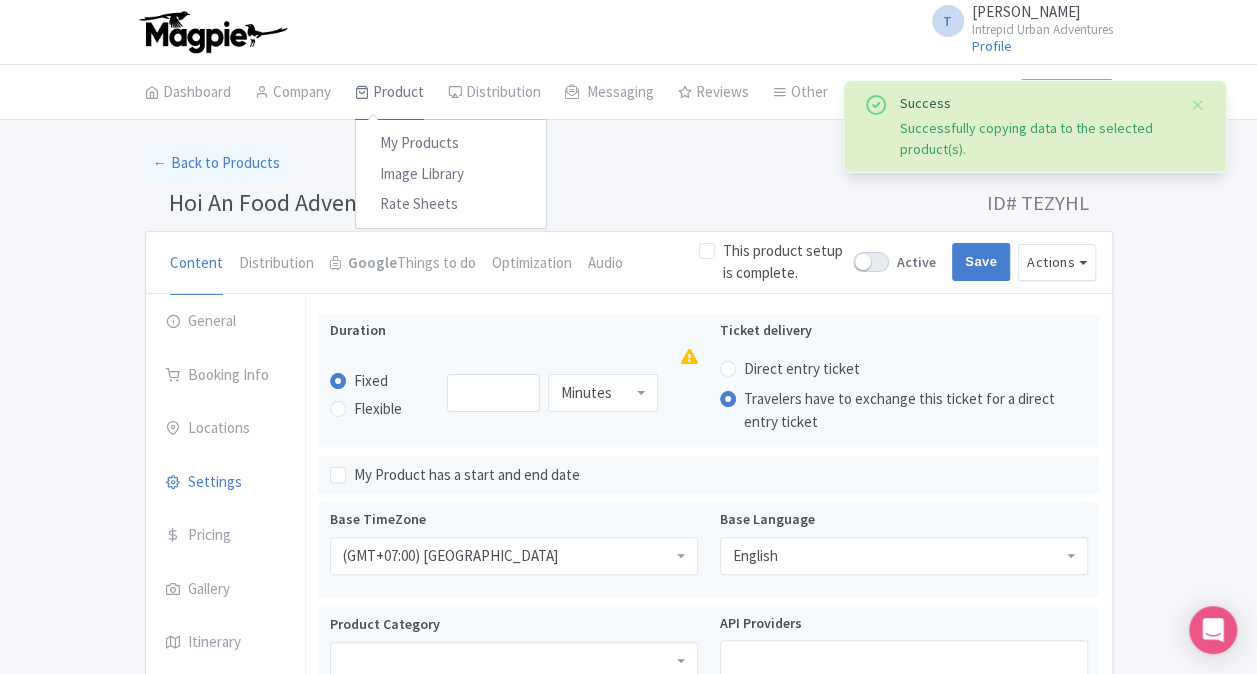 click on "Product" at bounding box center [389, 93] 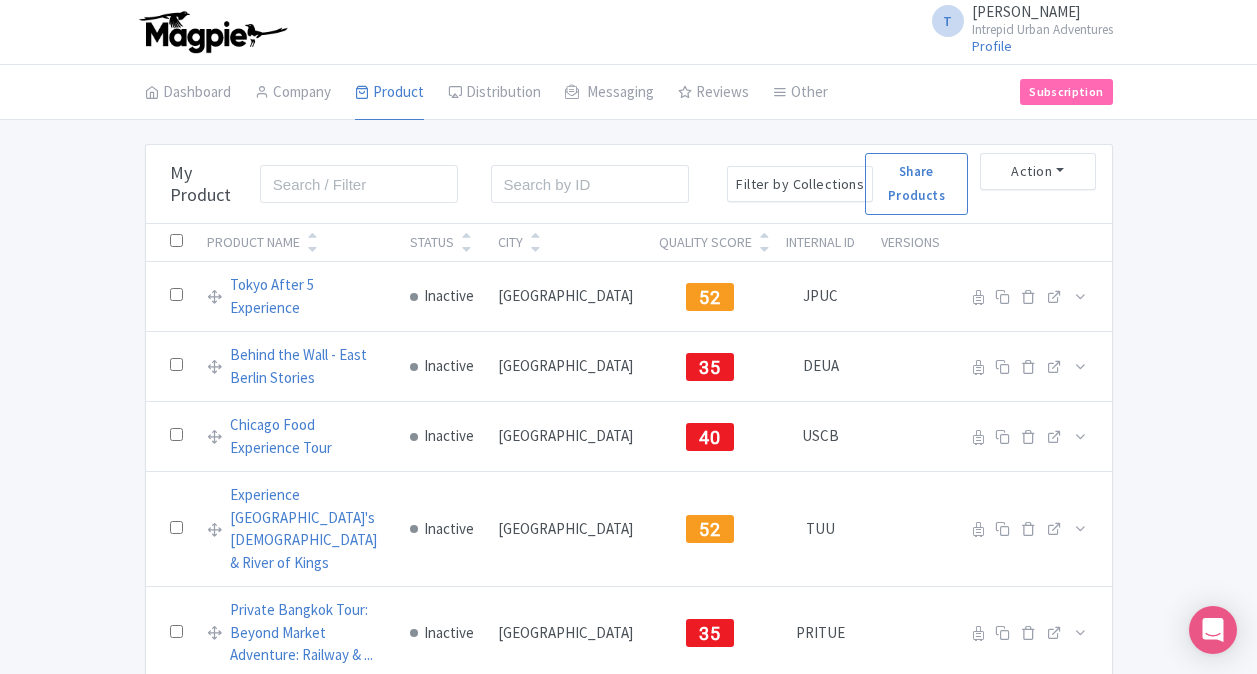 scroll, scrollTop: 0, scrollLeft: 0, axis: both 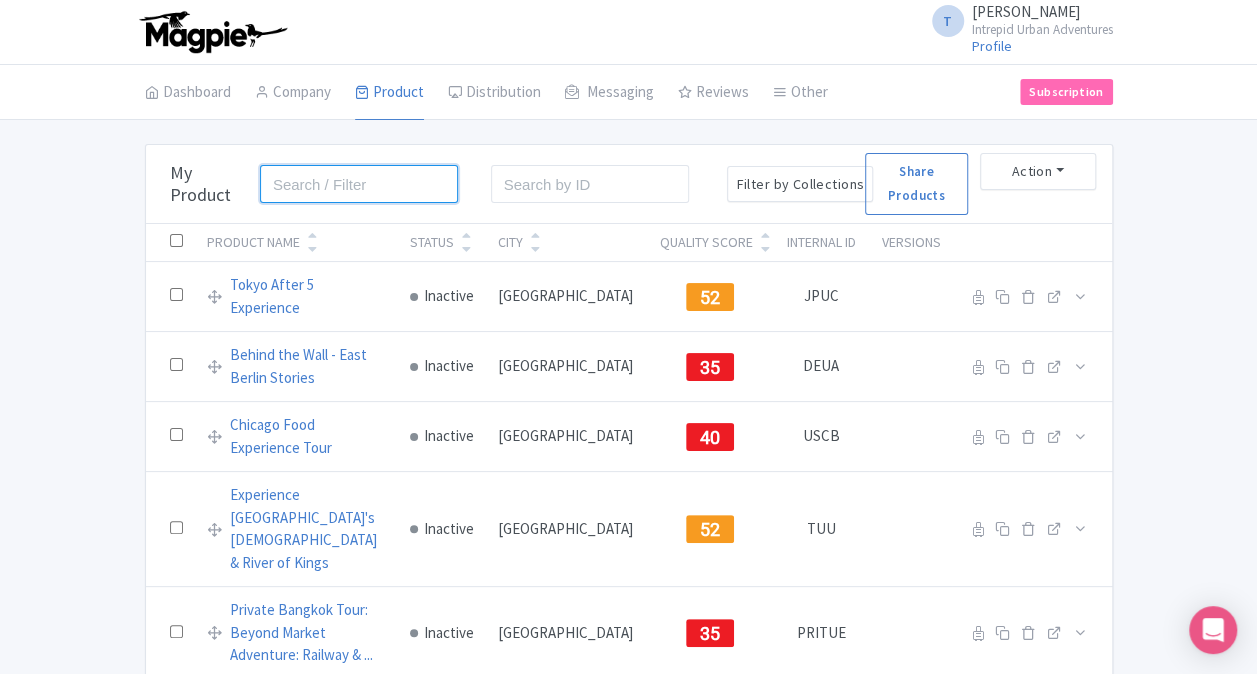 click at bounding box center [359, 184] 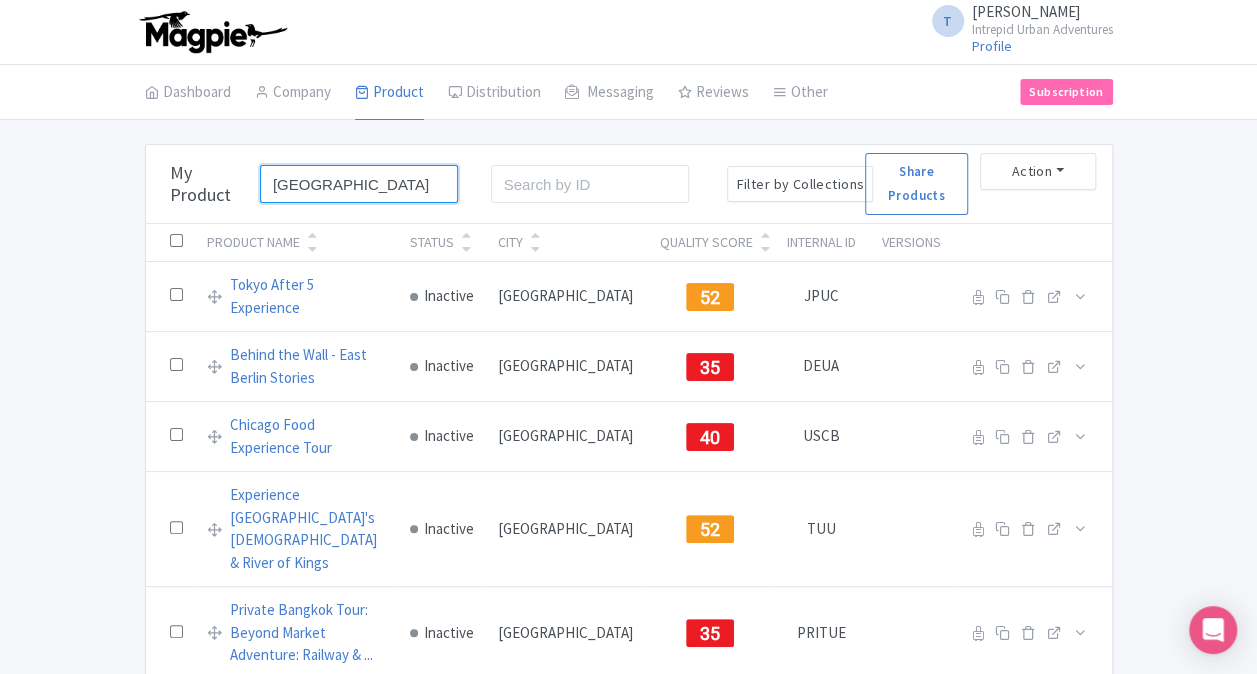 type on "[GEOGRAPHIC_DATA]" 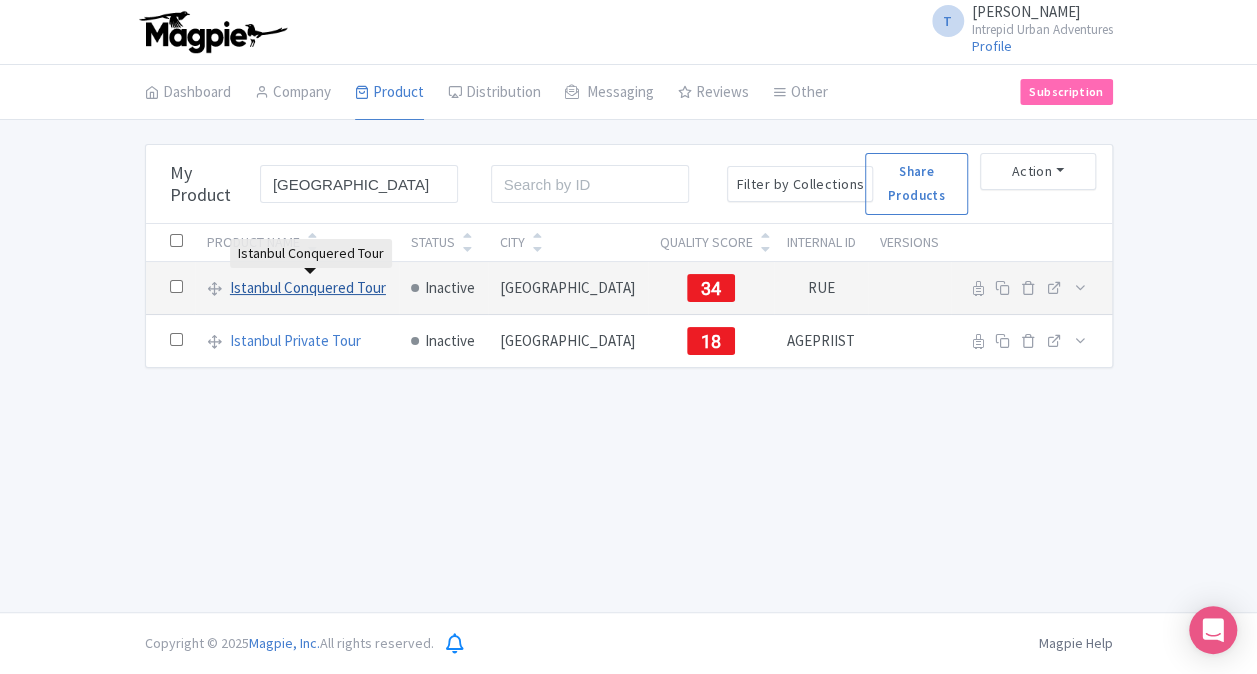 click on "Istanbul Conquered Tour" at bounding box center [308, 288] 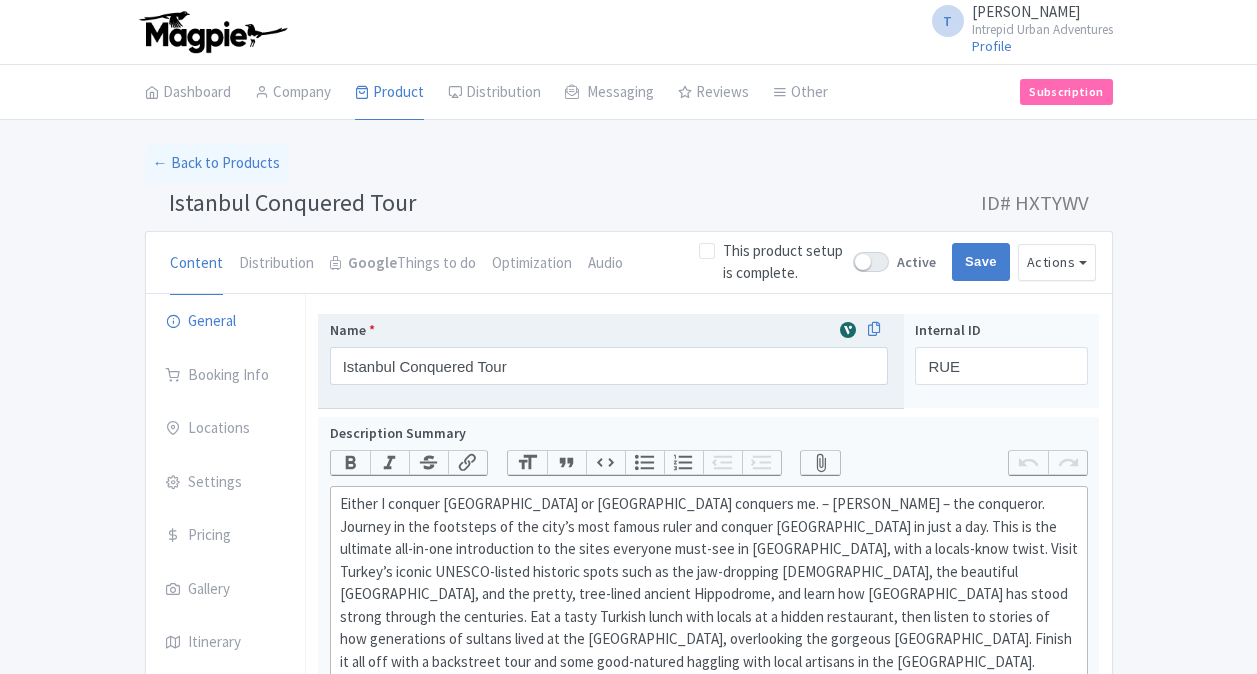 scroll, scrollTop: 0, scrollLeft: 0, axis: both 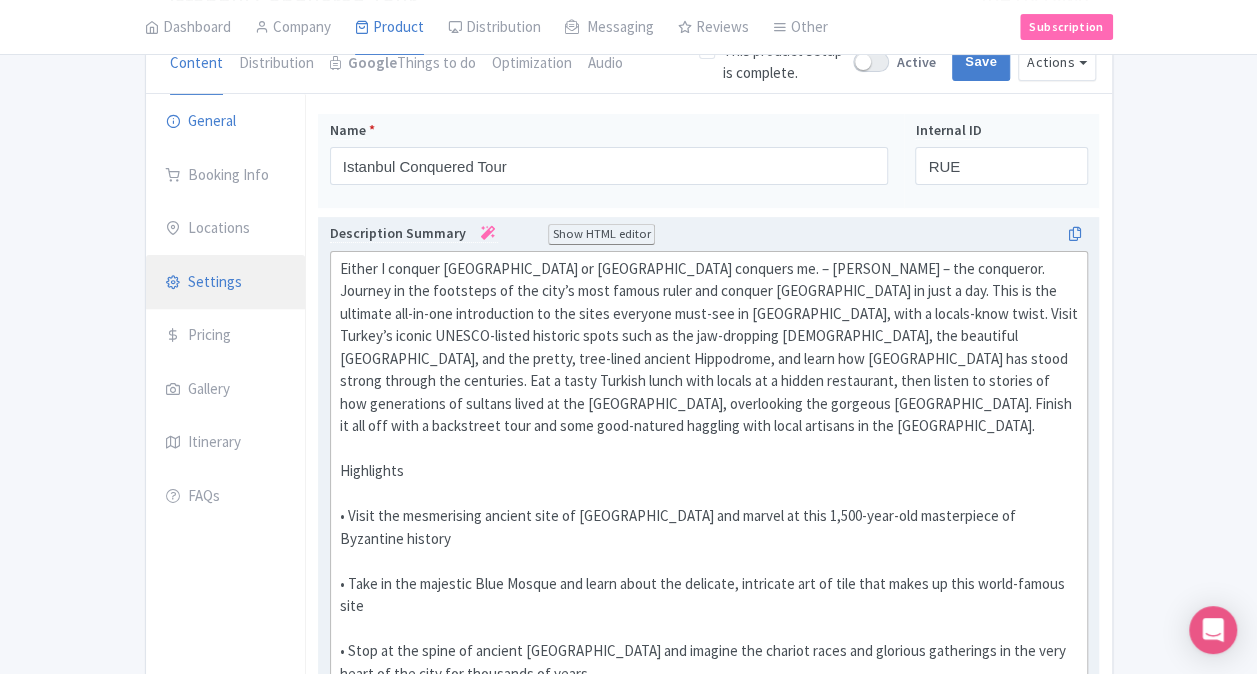 click on "Settings" at bounding box center [226, 283] 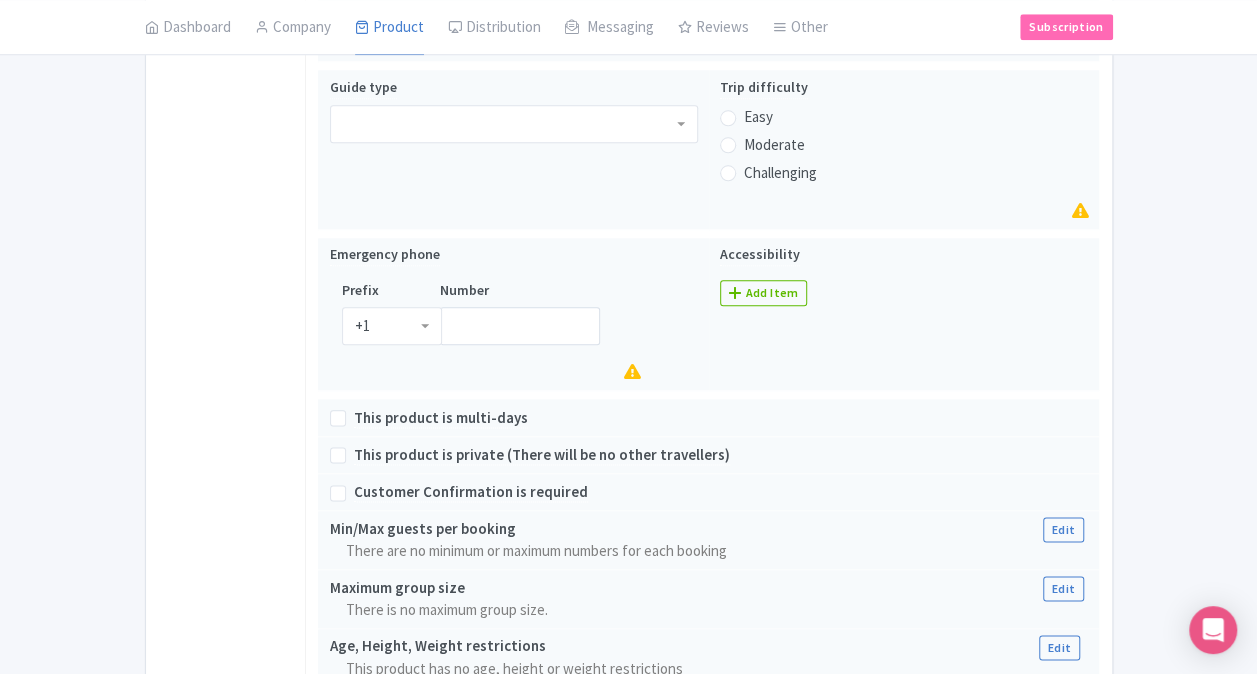 scroll, scrollTop: 1671, scrollLeft: 0, axis: vertical 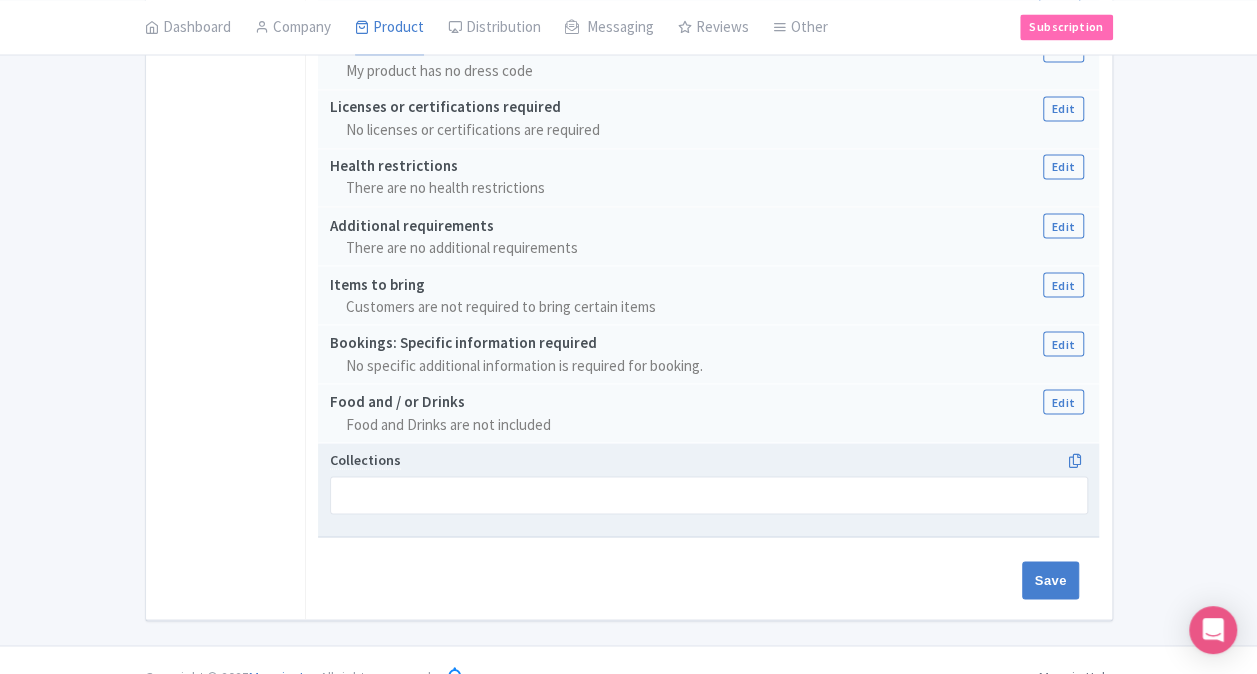 click on "Istanbul Conquered Tour
Name   *
Istanbul Conquered Tour
Your product's name has 23 characters. We recommend between 10 and 60 characters.
Internal ID RUE
Description Summary
Show HTML editor
Bold
Italic
Strikethrough
Link
Heading
Quote
Code
Bullets
Numbers
Decrease Level
Increase Level
Attach Files
Undo
Redo
Link
Unlink
Highlights • Visit the mesmerising ancient site of Hagia Sophia and marvel at this 1,500-year-old masterpiece of Byzantine history • Take in the majestic Blue Mosque and learn about the delicate, intricate art of tile that makes up this world-famous site • Enjoy a tasty Turkish lunch with locals in a hidden restaurant
Description
Bold" at bounding box center (708, -379) 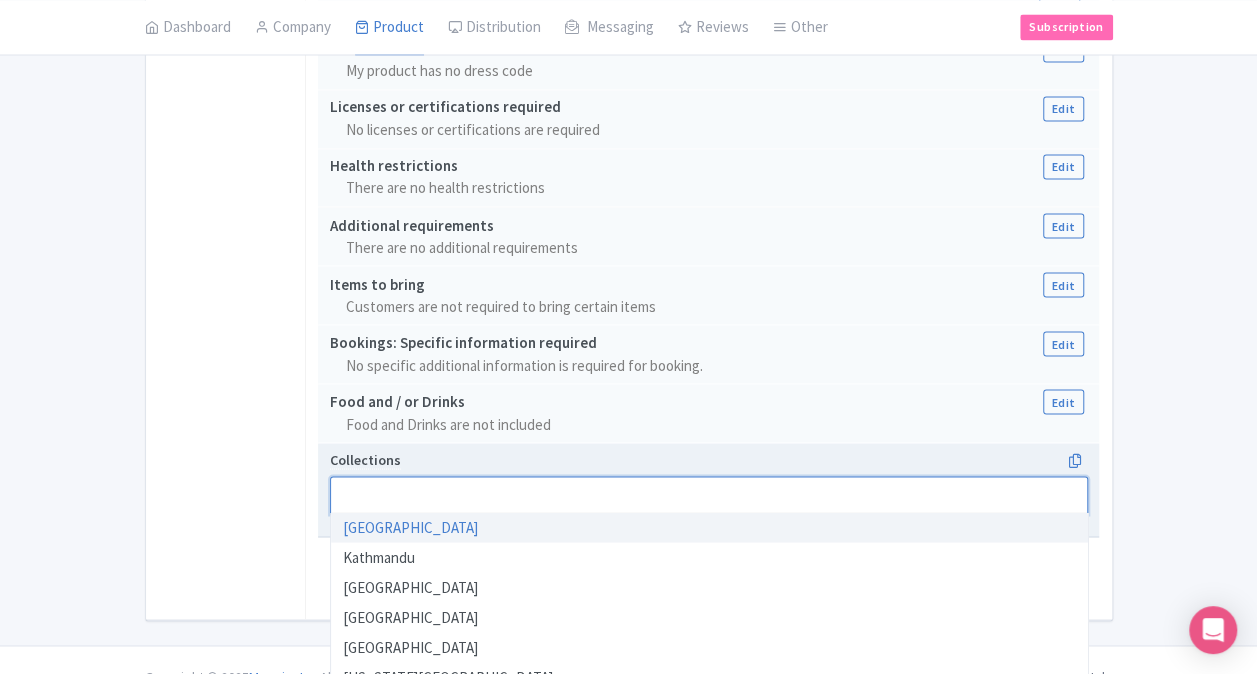 paste on "[GEOGRAPHIC_DATA]" 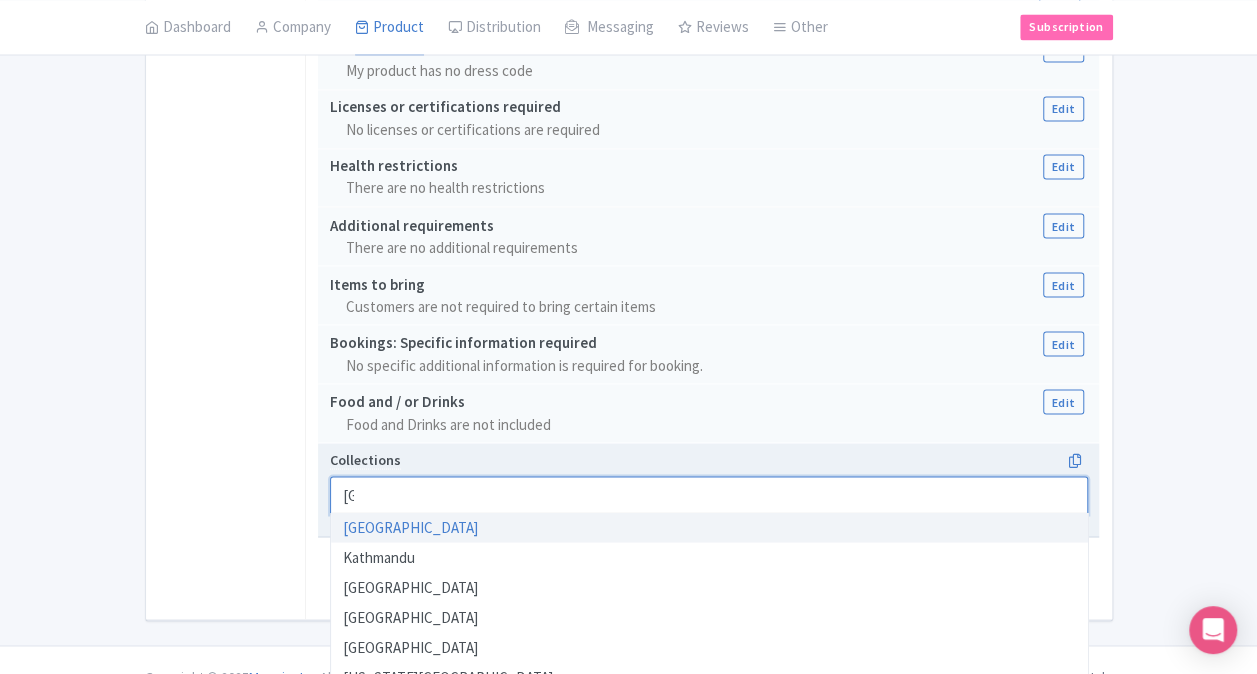scroll, scrollTop: 0, scrollLeft: 0, axis: both 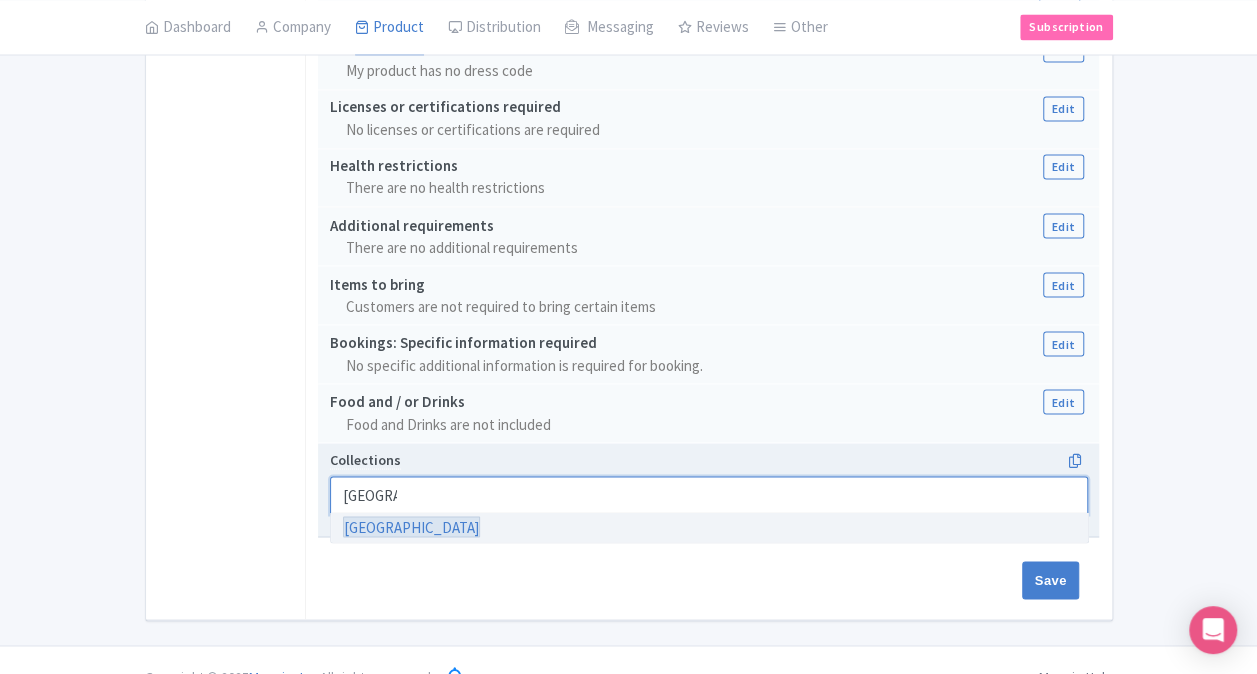 type 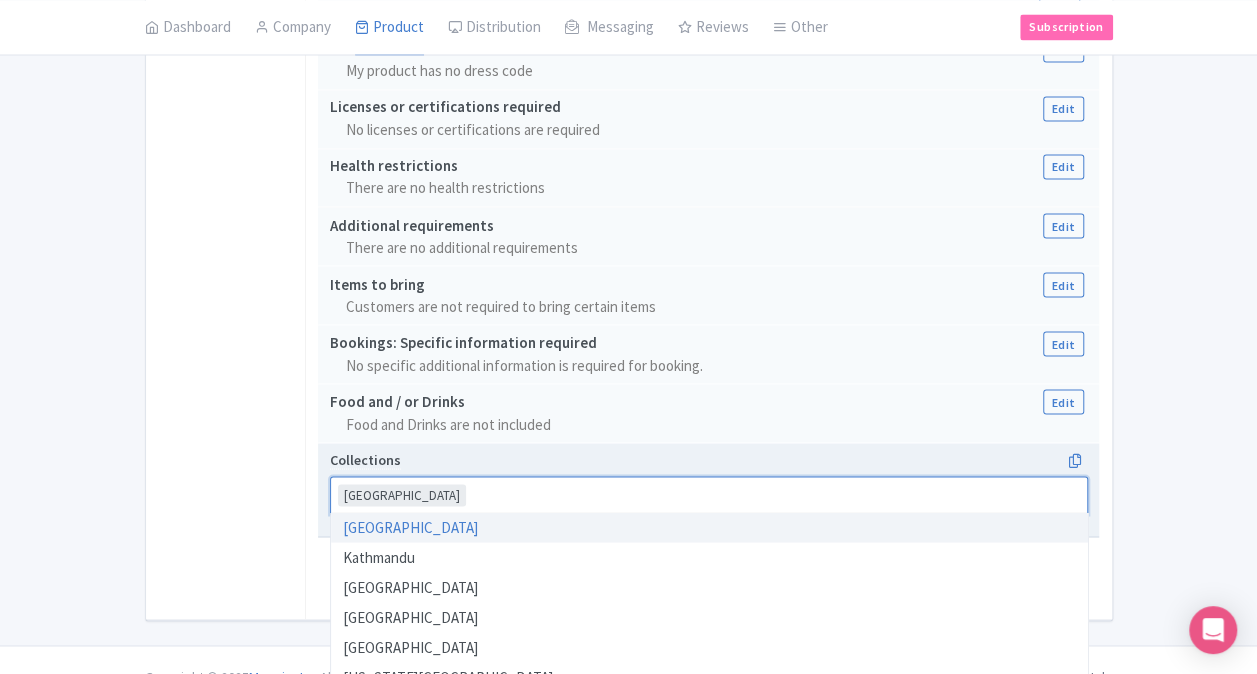 click on "← Back to Products
Istanbul Conquered Tour
ID# HXTYWV
Content
Distribution
Google  Things to do
Optimization
Audio
This product setup is complete.
Active
Save
Actions
View on Magpie
Customer View
Industry Partner View
Download
Excel
Word
All Images ZIP
Share Products
Ventrata
Viator
Delete Product
Create new version
You are currently editing a version of this product: Primary Product
General
Booking Info
Locations
Settings
Pricing
Gallery
Itinerary
FAQs
Istanbul Conquered Tour
Name   *
Istanbul Conquered Tour
Your product's name has 23 characters. We recommend between 10 and 60 characters.
Internal ID RUE
Description Summary" at bounding box center (628, -453) 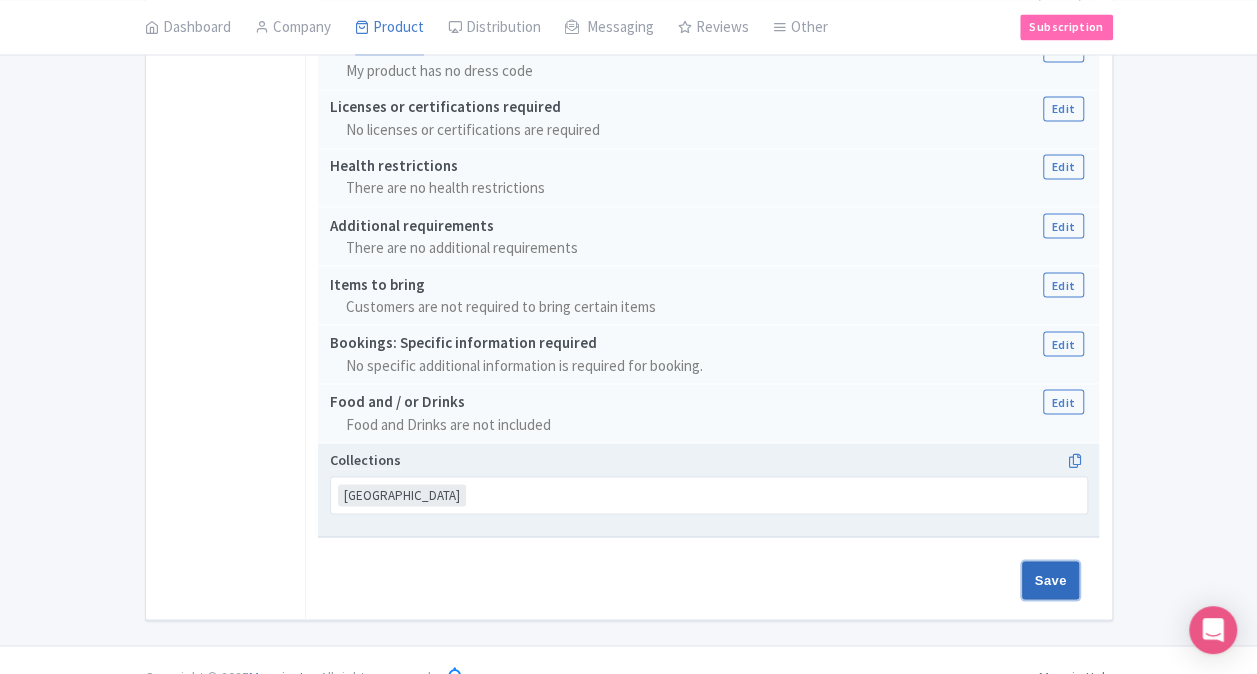 click on "Save" at bounding box center [1051, 580] 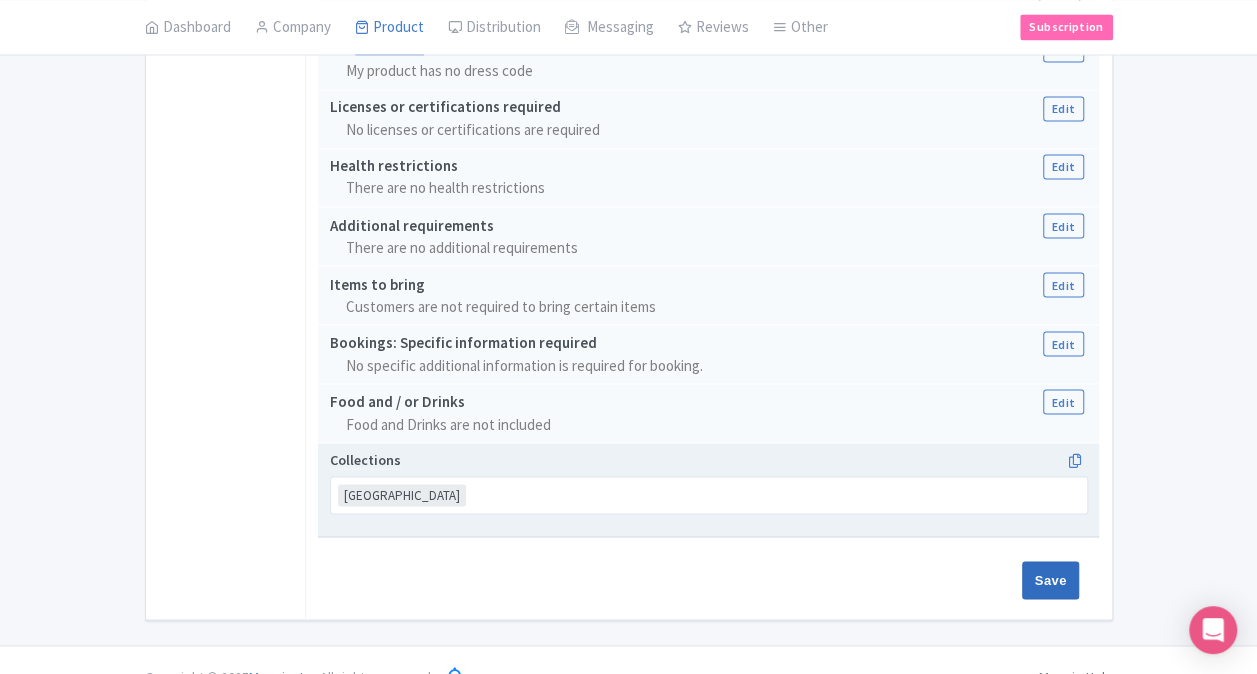 type on "Saving..." 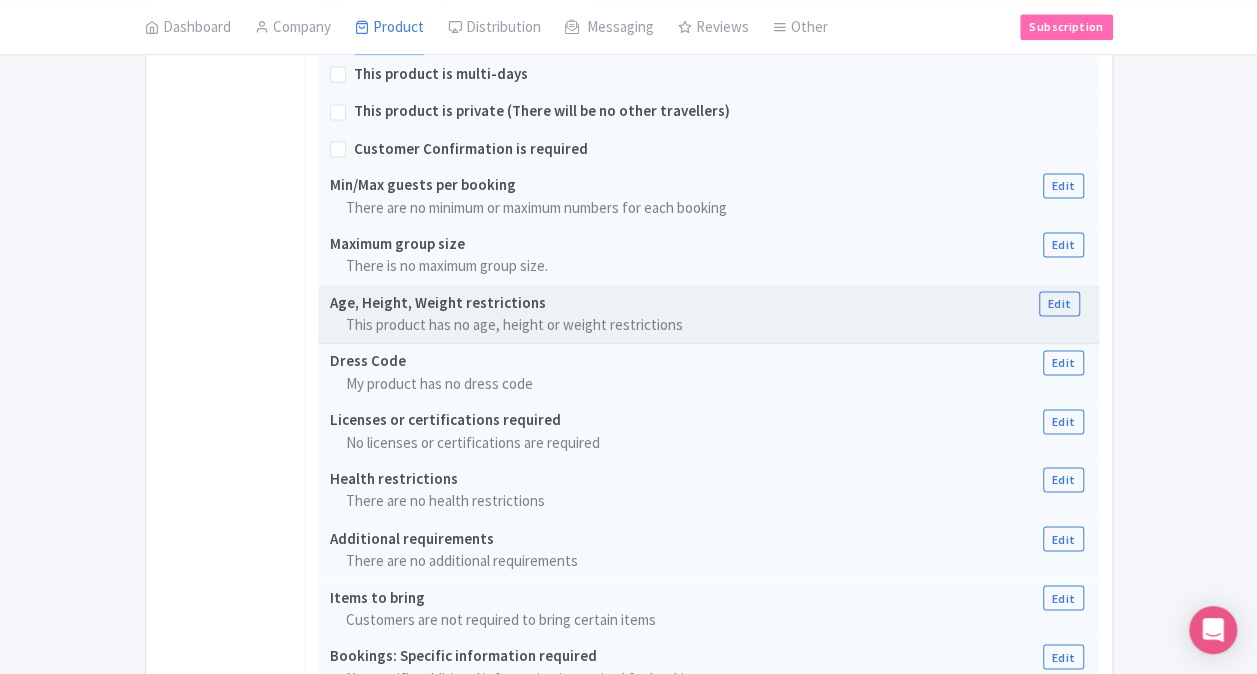 scroll, scrollTop: 1071, scrollLeft: 0, axis: vertical 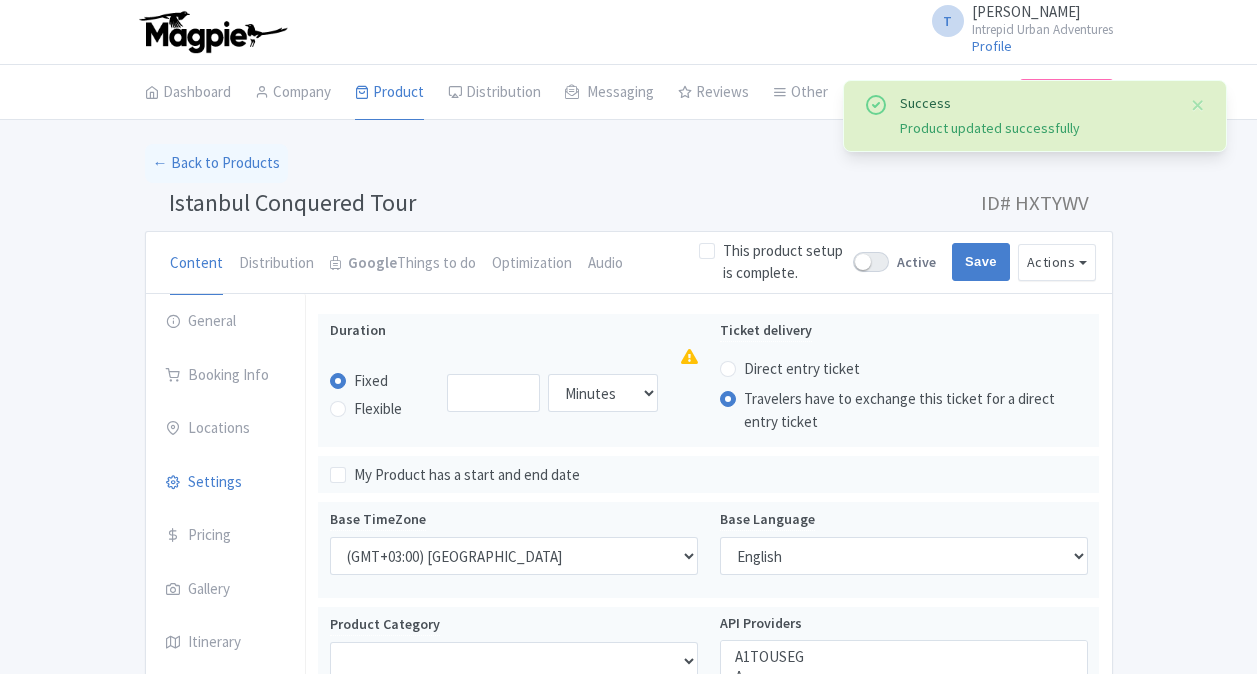 select 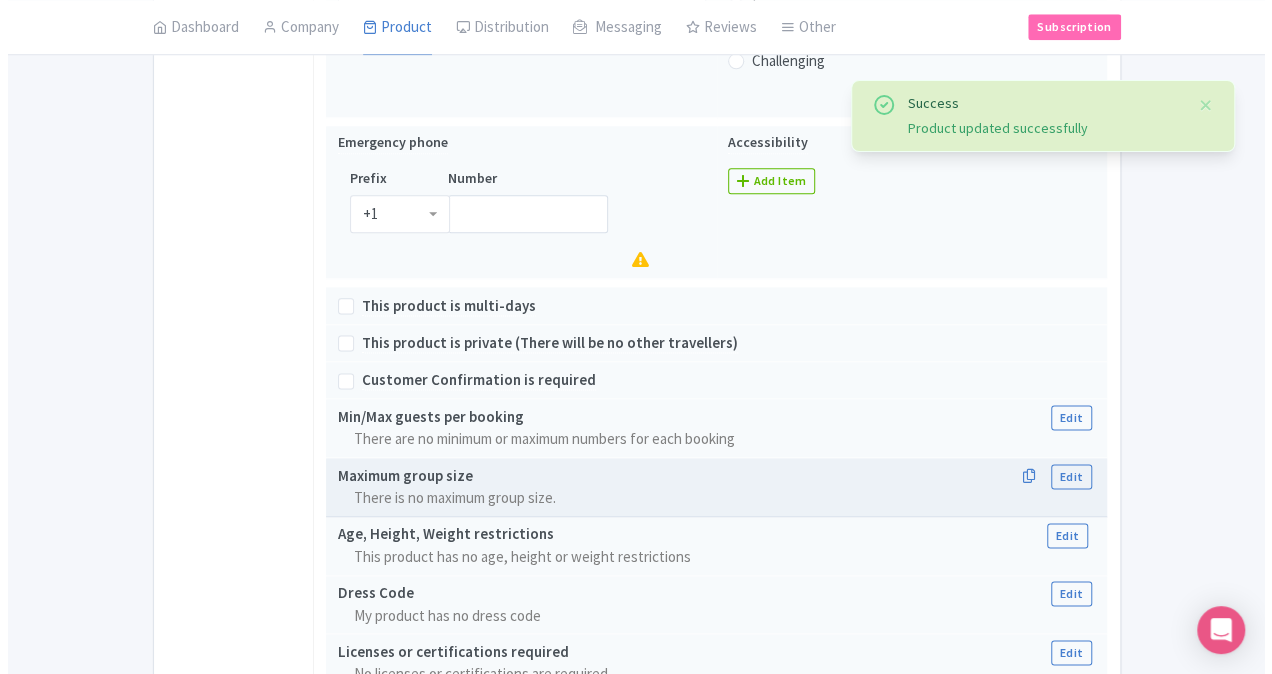 scroll, scrollTop: 1671, scrollLeft: 0, axis: vertical 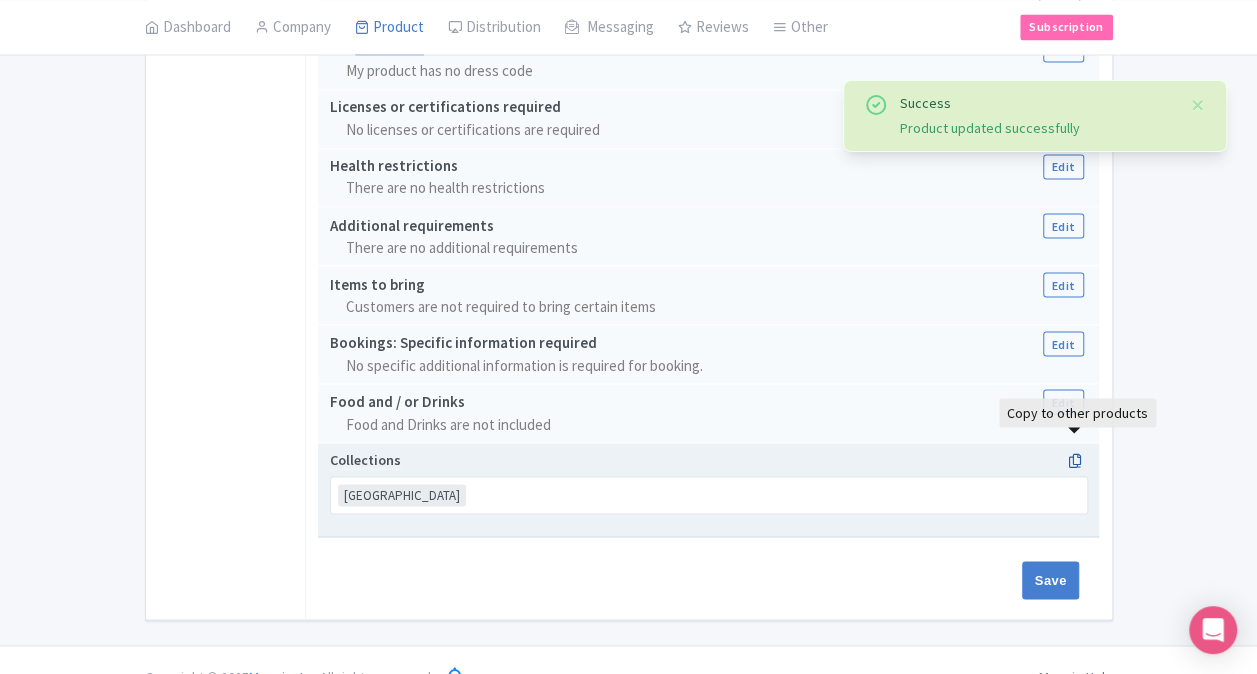 click at bounding box center (1074, 460) 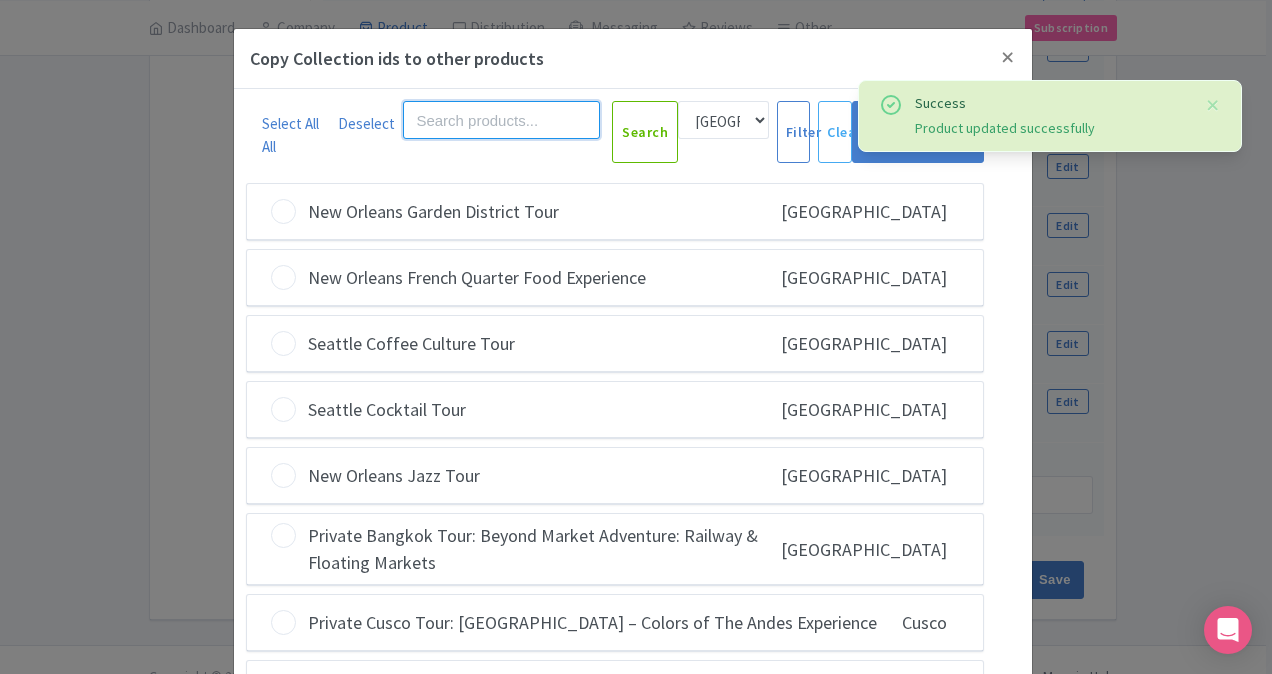 click at bounding box center [501, 120] 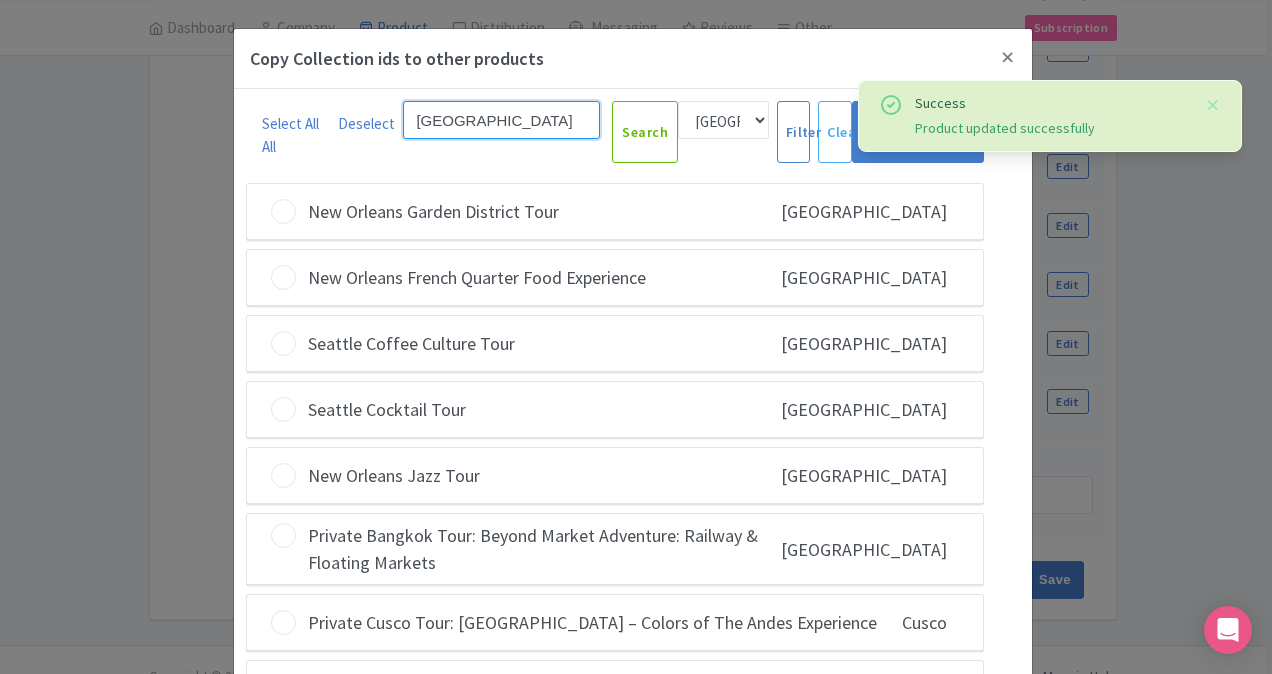 type on "[GEOGRAPHIC_DATA]" 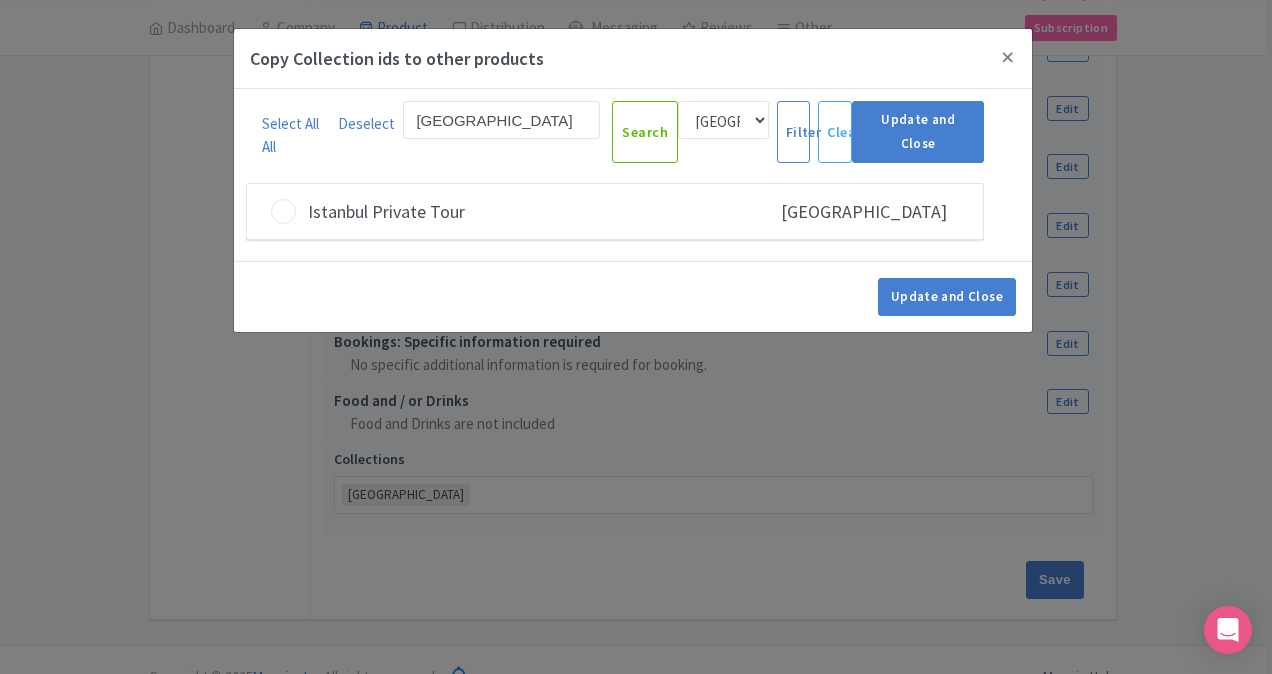 click on "Update and Close" at bounding box center (633, 296) 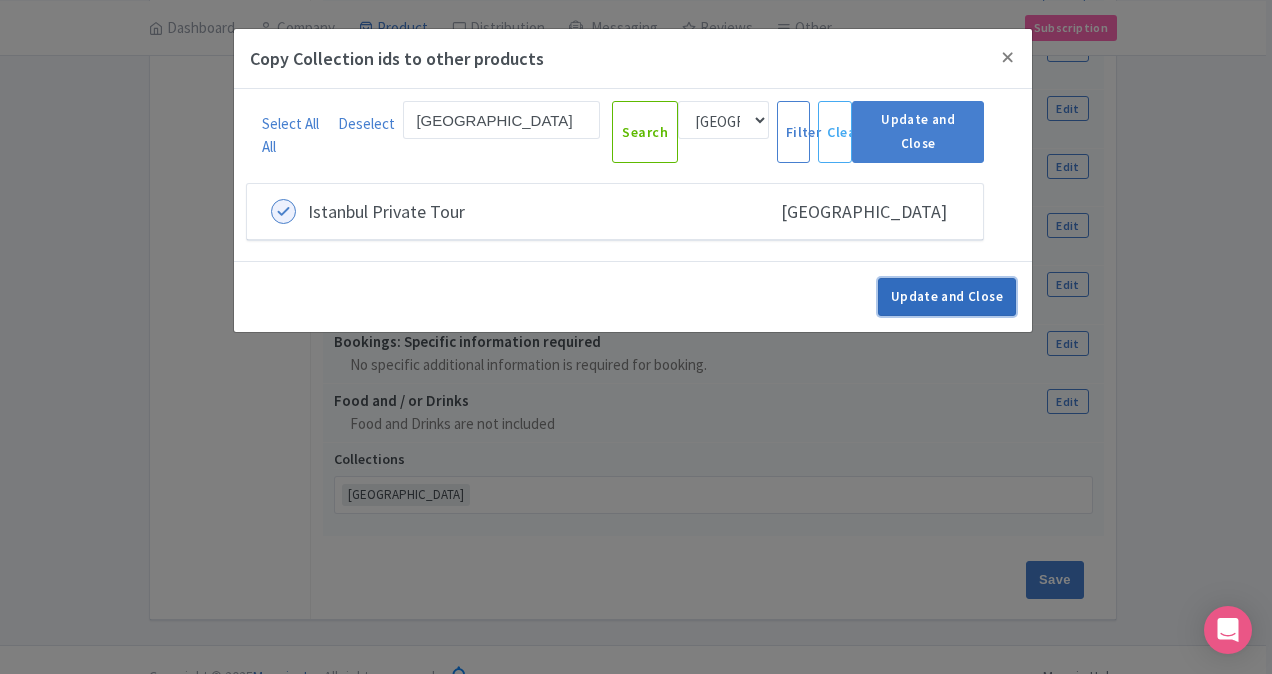 click on "Update and Close" at bounding box center (947, 297) 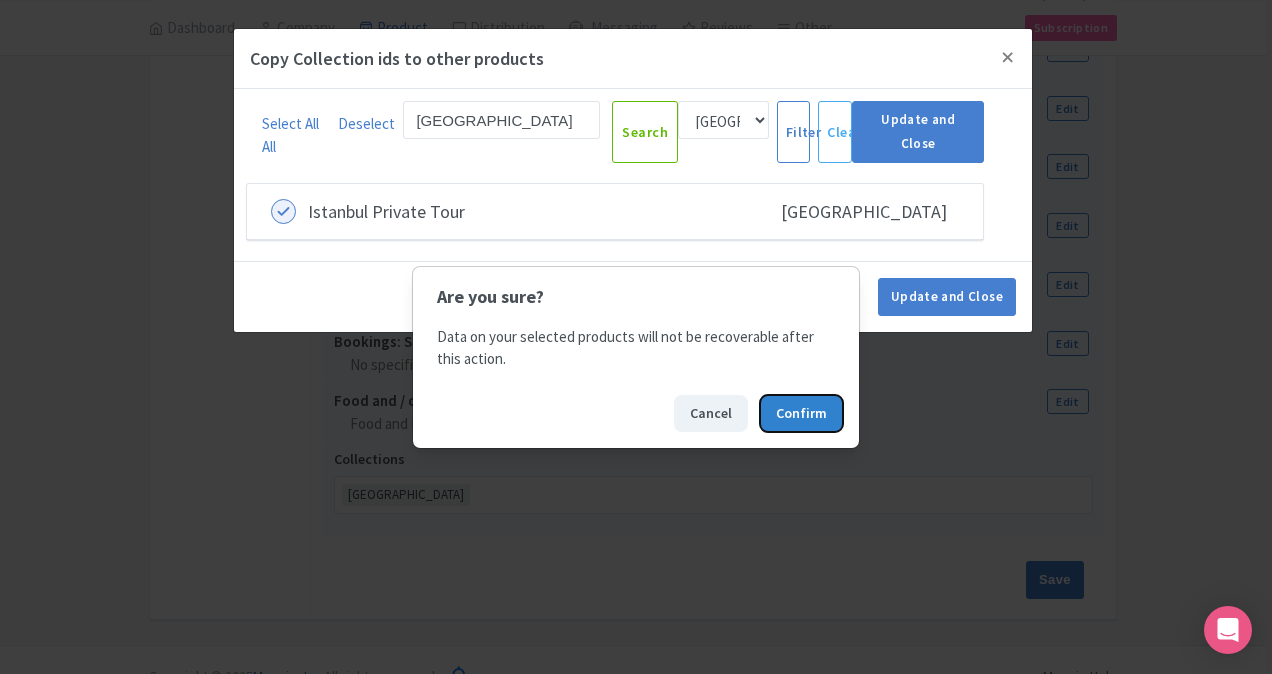 click on "Confirm" at bounding box center (801, 413) 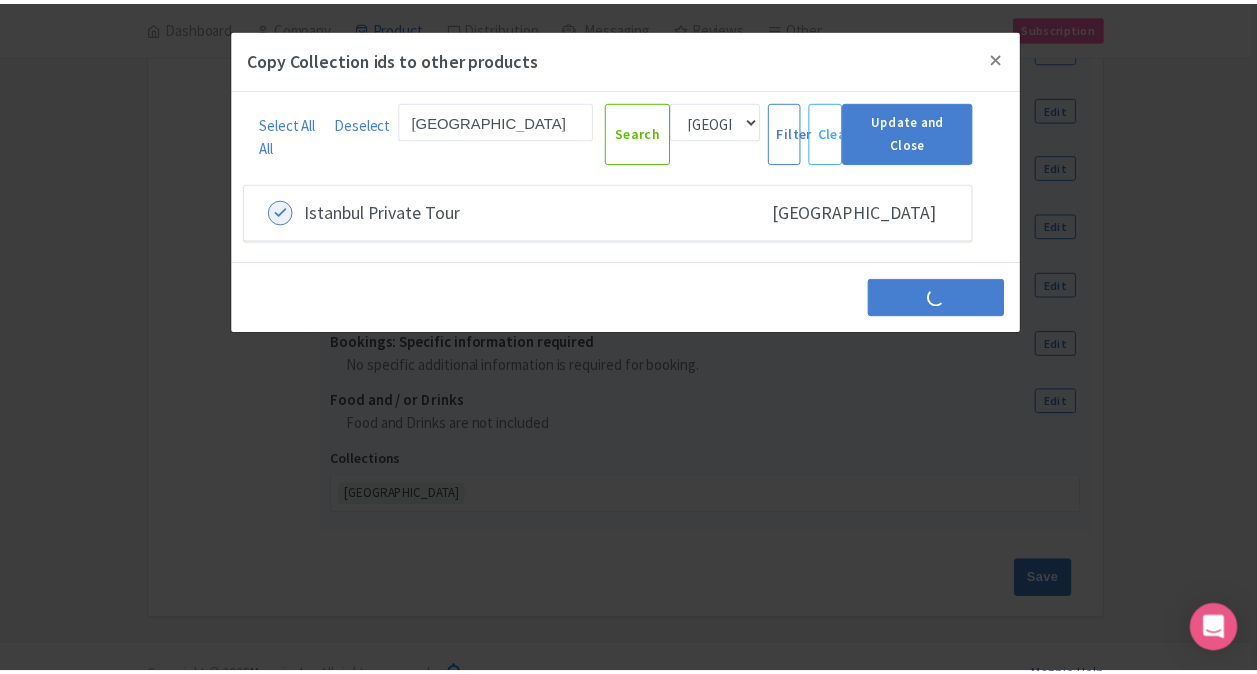 scroll, scrollTop: 0, scrollLeft: 0, axis: both 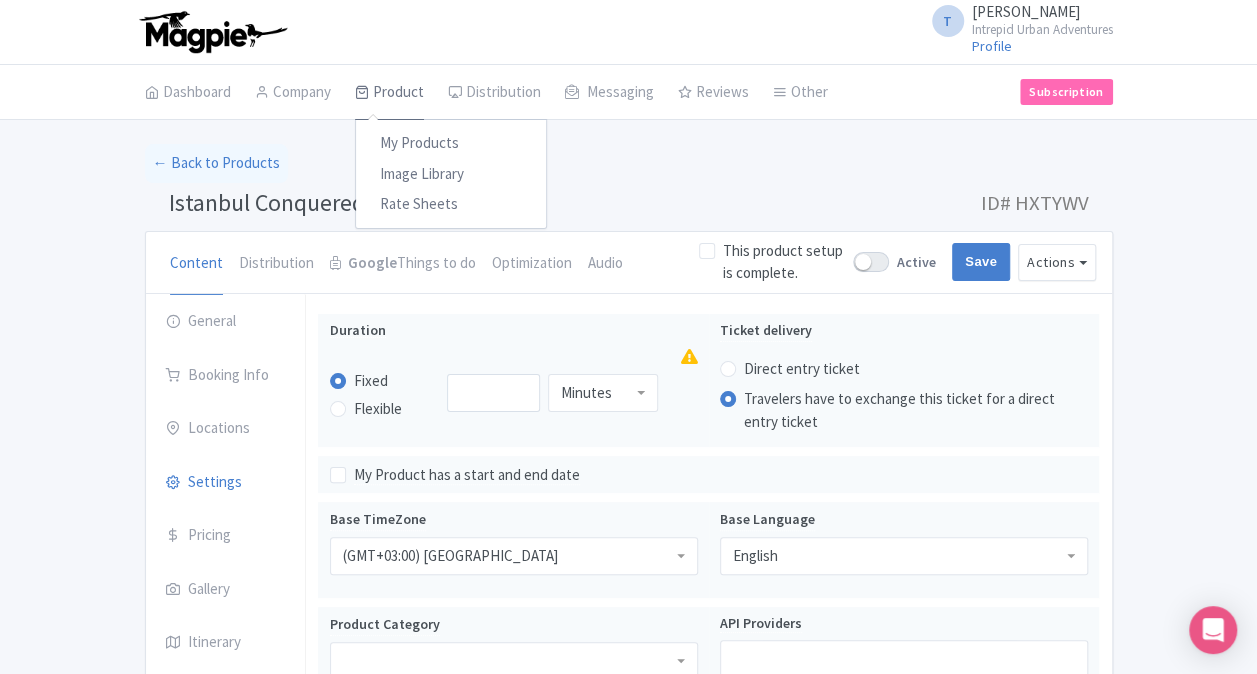 click on "Product" at bounding box center (389, 93) 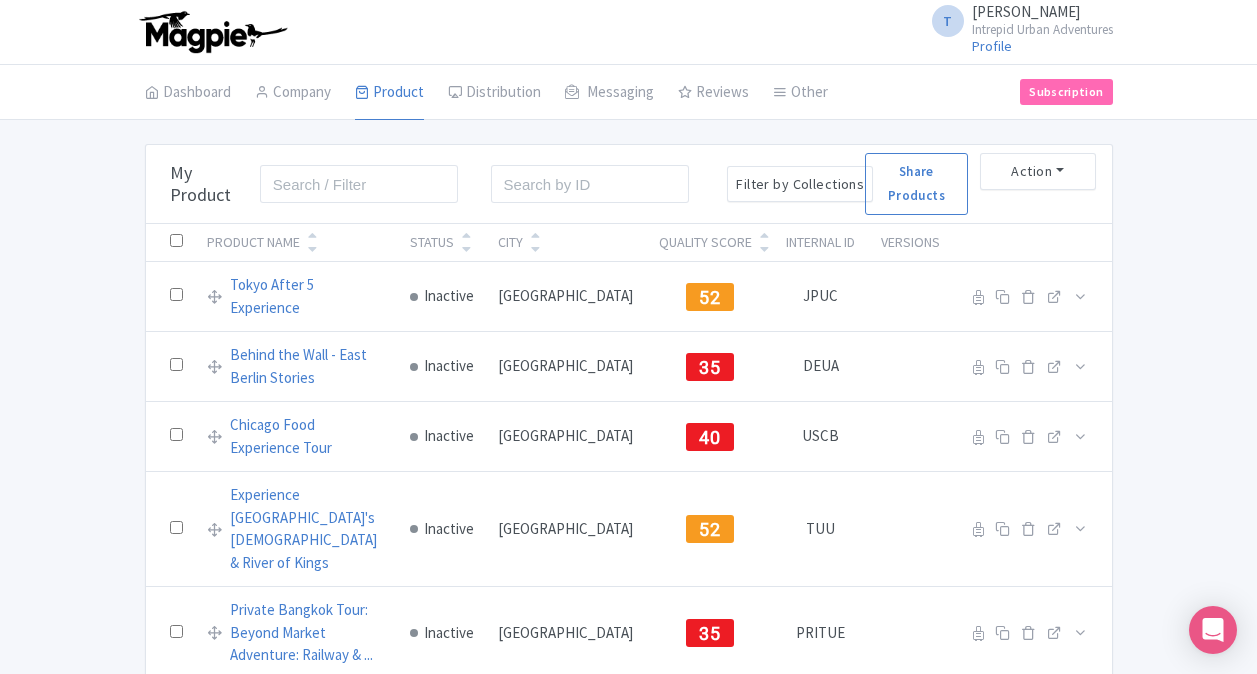 scroll, scrollTop: 0, scrollLeft: 0, axis: both 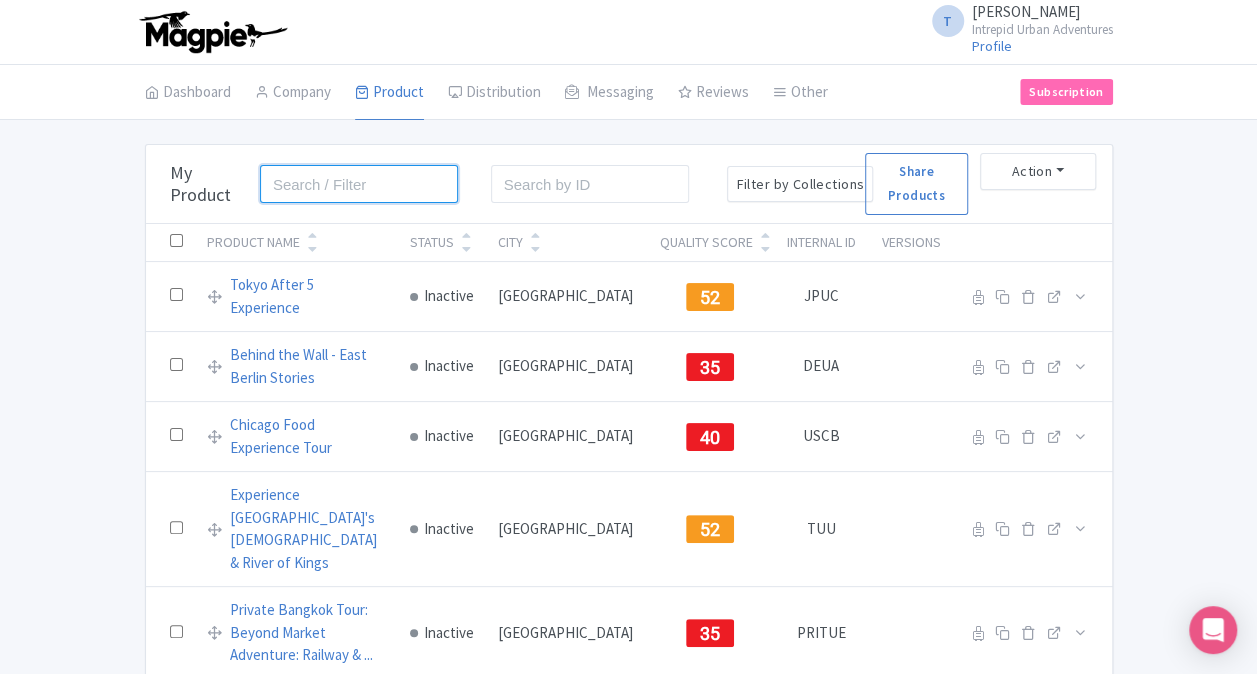 click at bounding box center [359, 184] 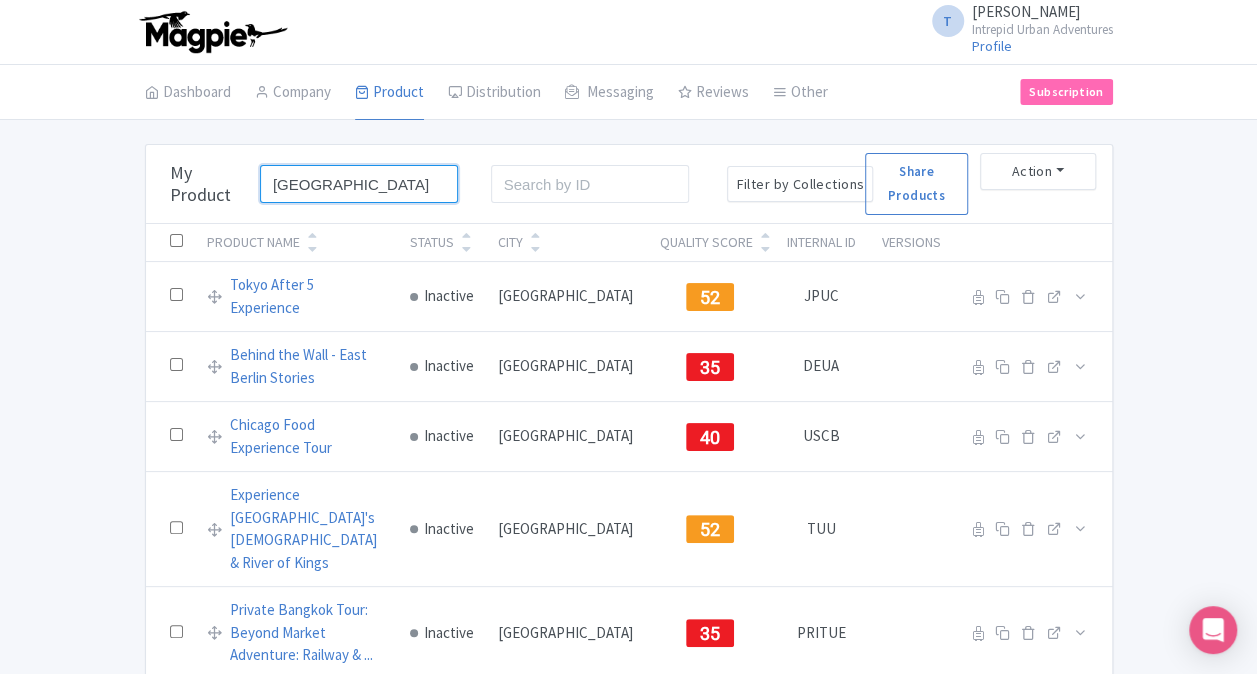 type on "[GEOGRAPHIC_DATA]" 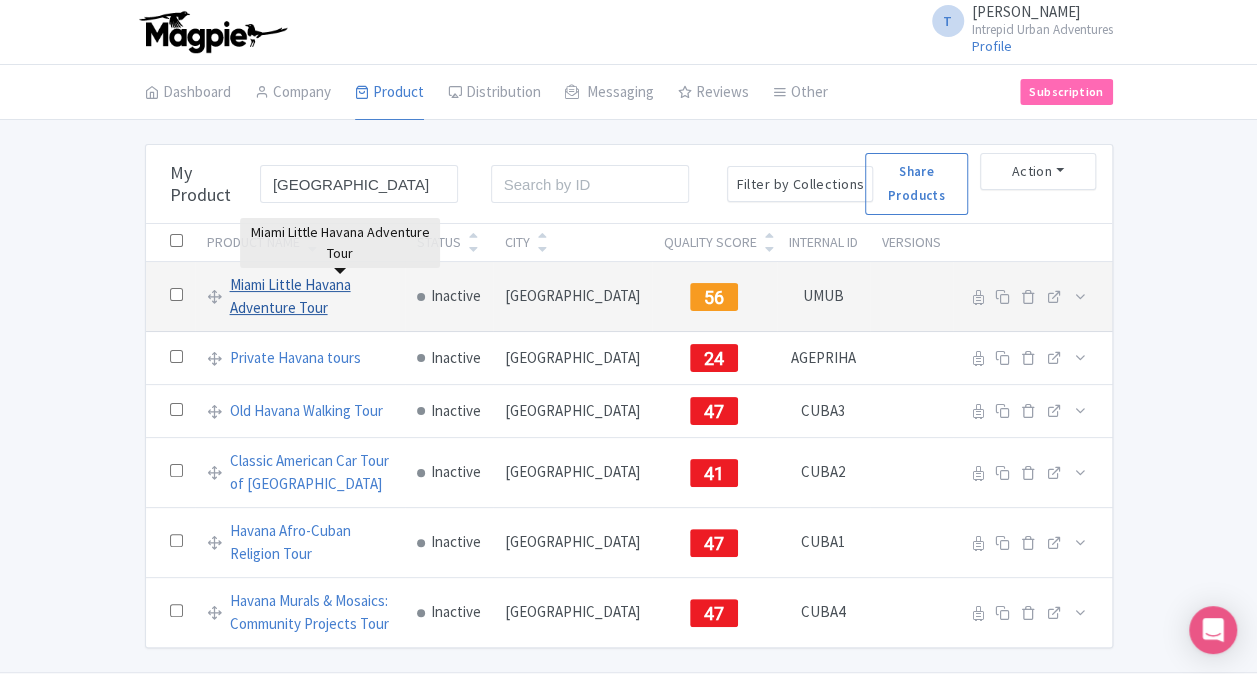 click on "Miami Little Havana Adventure Tour" at bounding box center (311, 296) 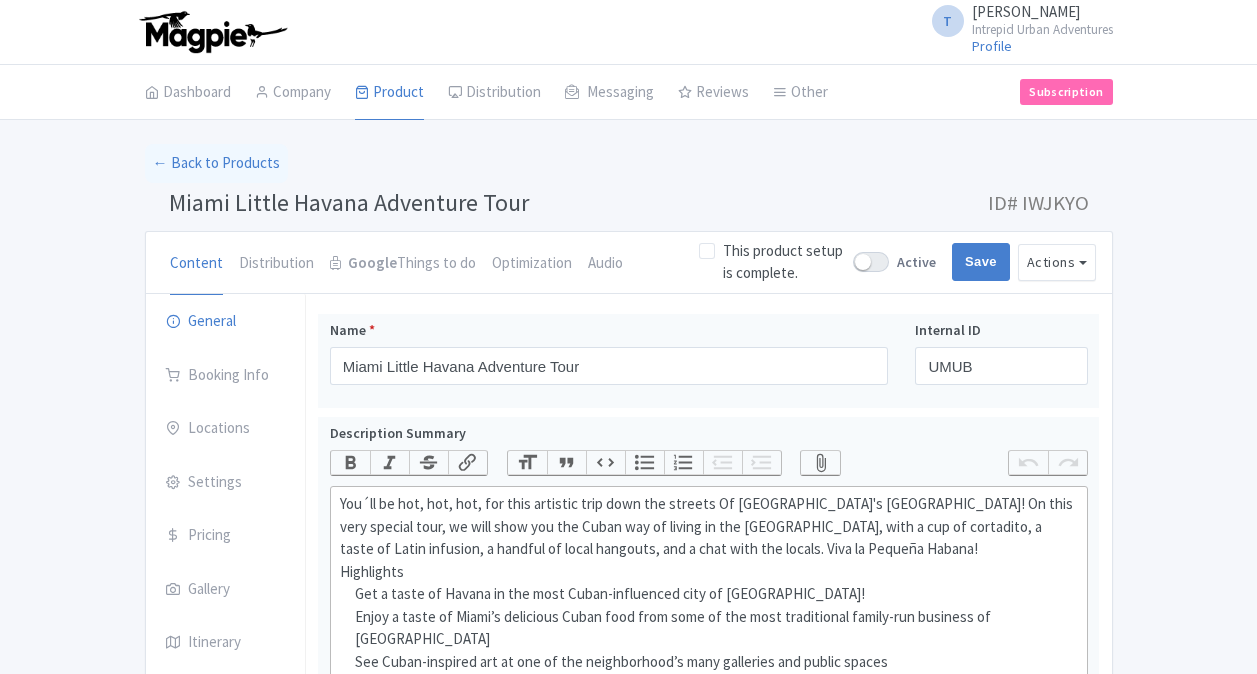 scroll, scrollTop: 0, scrollLeft: 0, axis: both 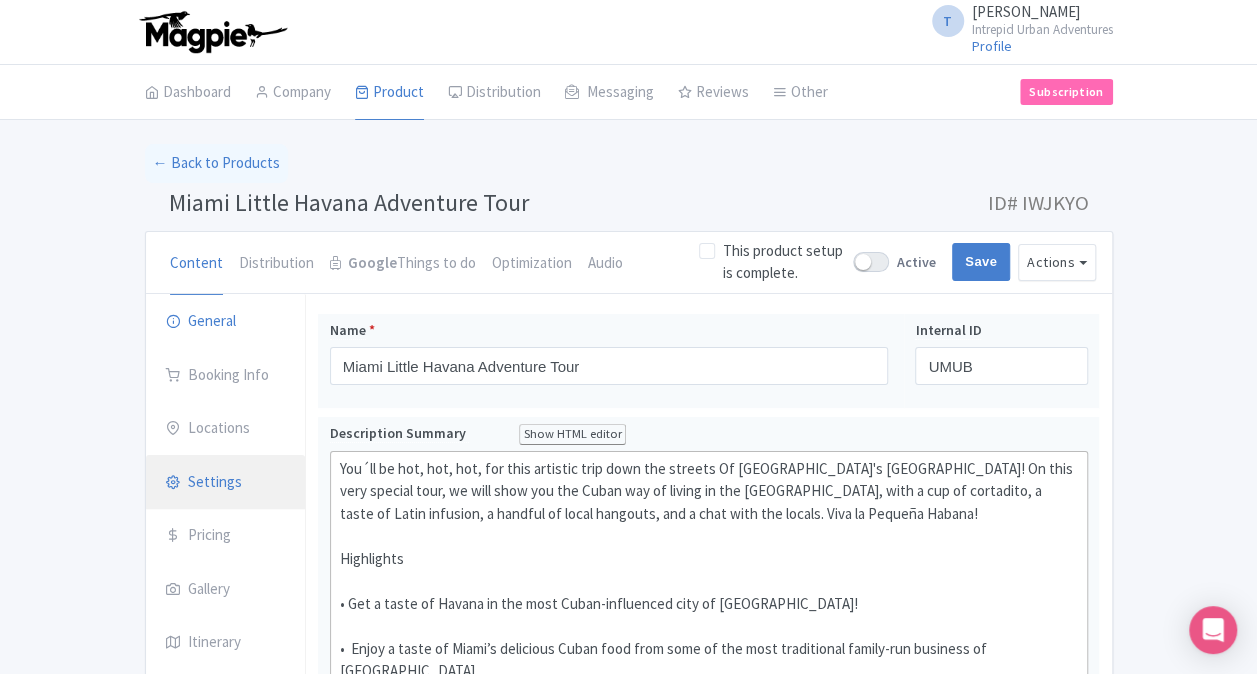 click on "Settings" at bounding box center [226, 483] 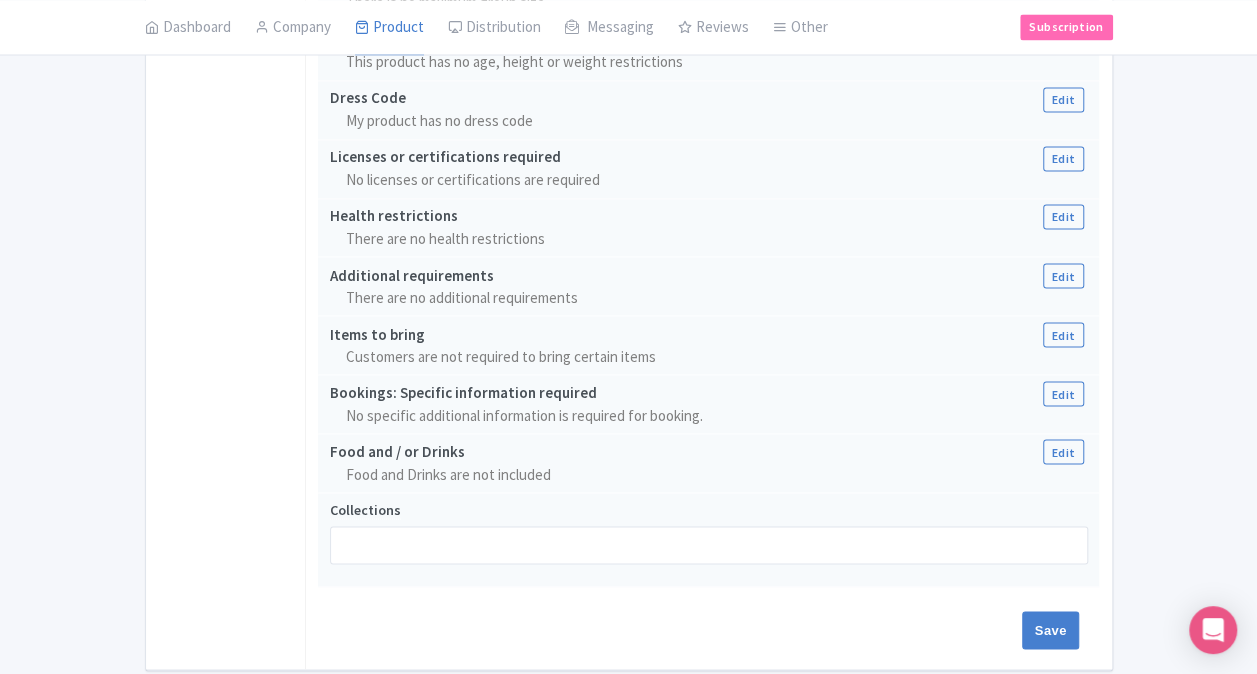 scroll, scrollTop: 1684, scrollLeft: 0, axis: vertical 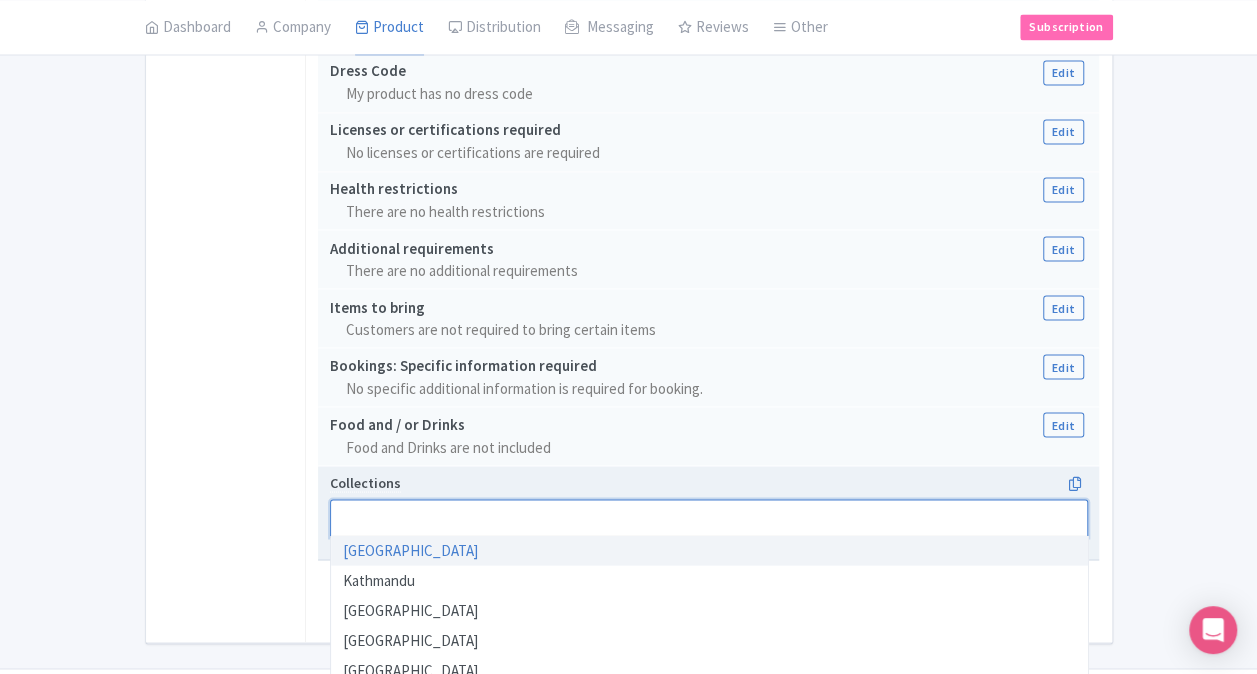 click at bounding box center (709, 518) 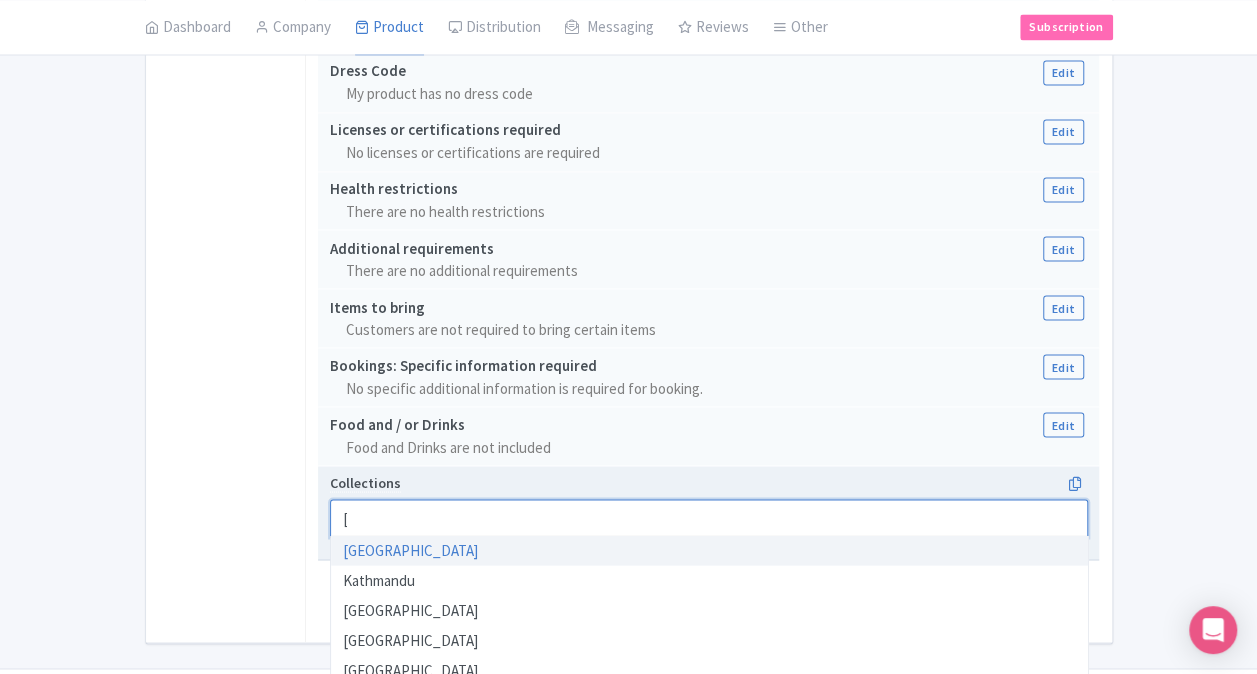 scroll, scrollTop: 0, scrollLeft: 0, axis: both 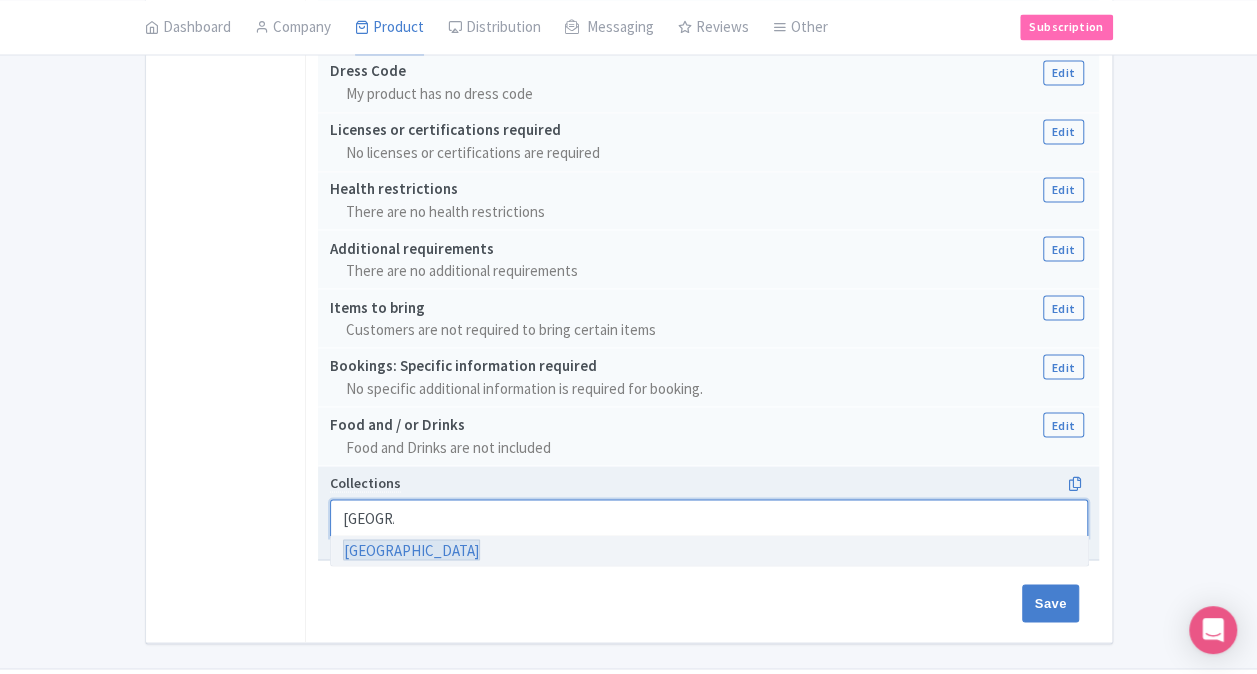 type 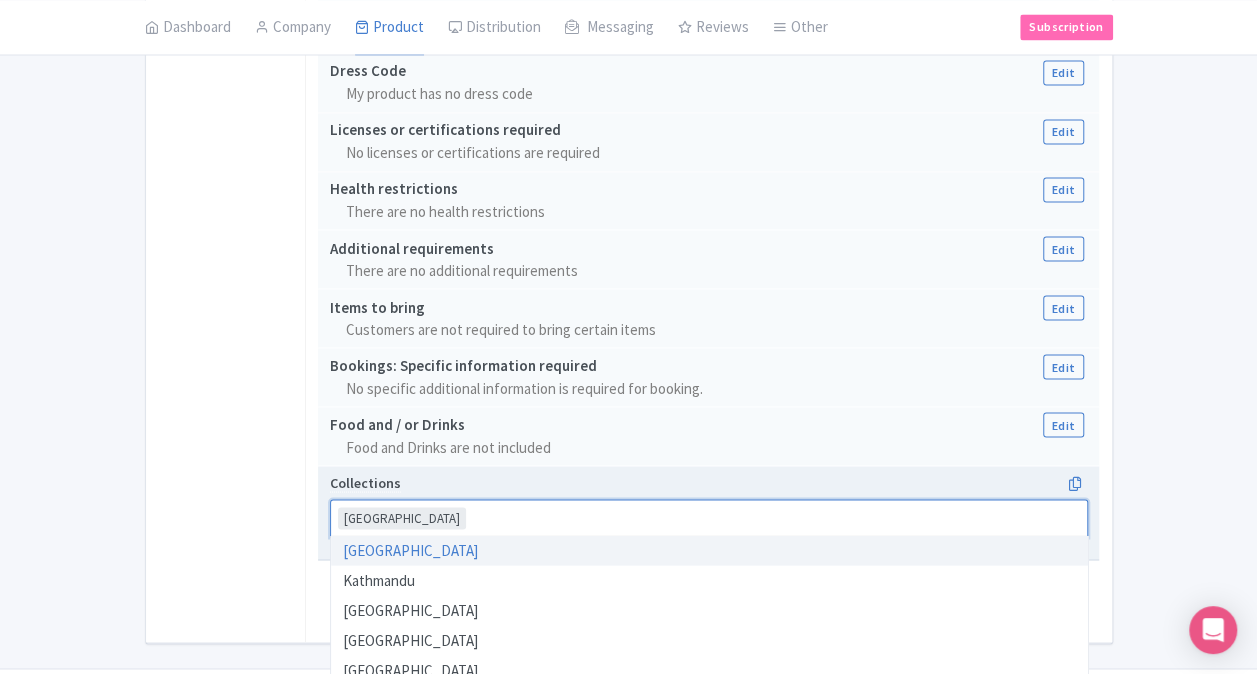 click on "← Back to Products
Miami Little Havana Adventure Tour
ID# IWJKYO
Content
Distribution
Google  Things to do
Optimization
Audio
This product setup is complete.
Active
Save
Actions
View on Magpie
Customer View
Industry Partner View
Download
Excel
Word
All Images ZIP
Share Products
Ventrata
Delete Product
Create new version
You are currently editing a version of this product: Primary Product
General
Booking Info
Locations
Settings
Pricing
Gallery
Itinerary
FAQs
Miami Little Havana Adventure Tour
Name   *
Miami Little Havana Adventure Tour
Your product's name has 34 characters. We recommend between 10 and 60 characters.
Internal ID UMUB" at bounding box center [628, -448] 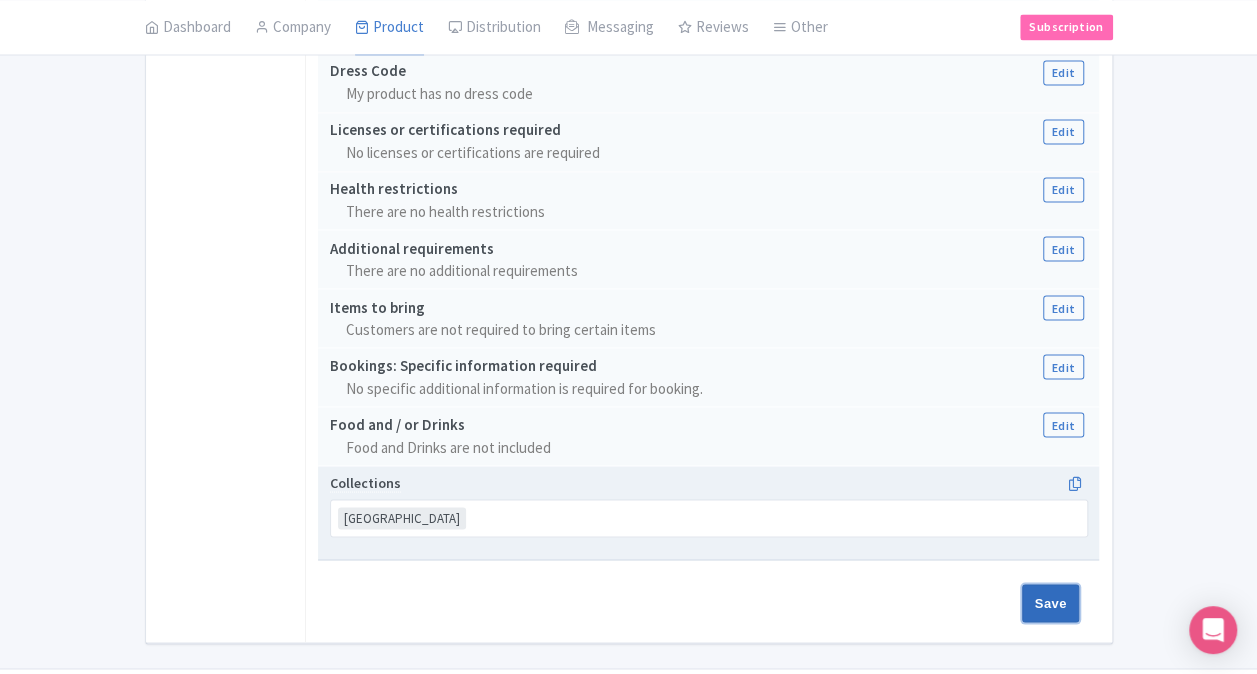 click on "Save" at bounding box center (1051, 603) 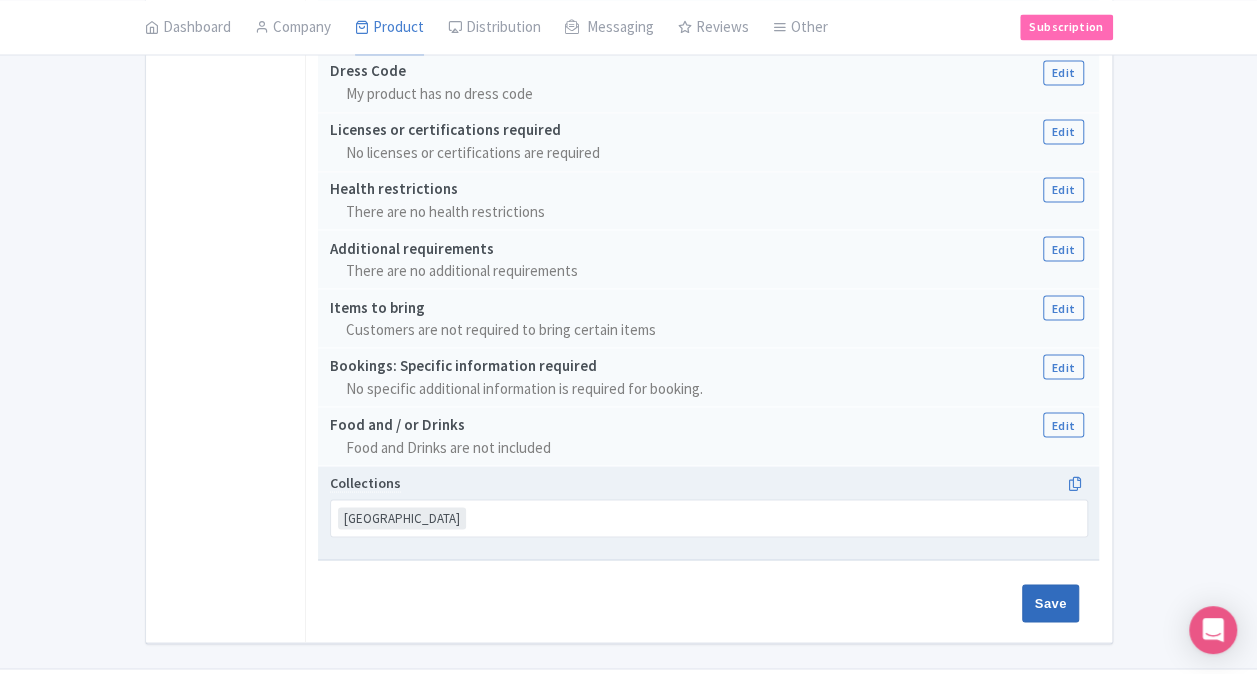 type on "Saving..." 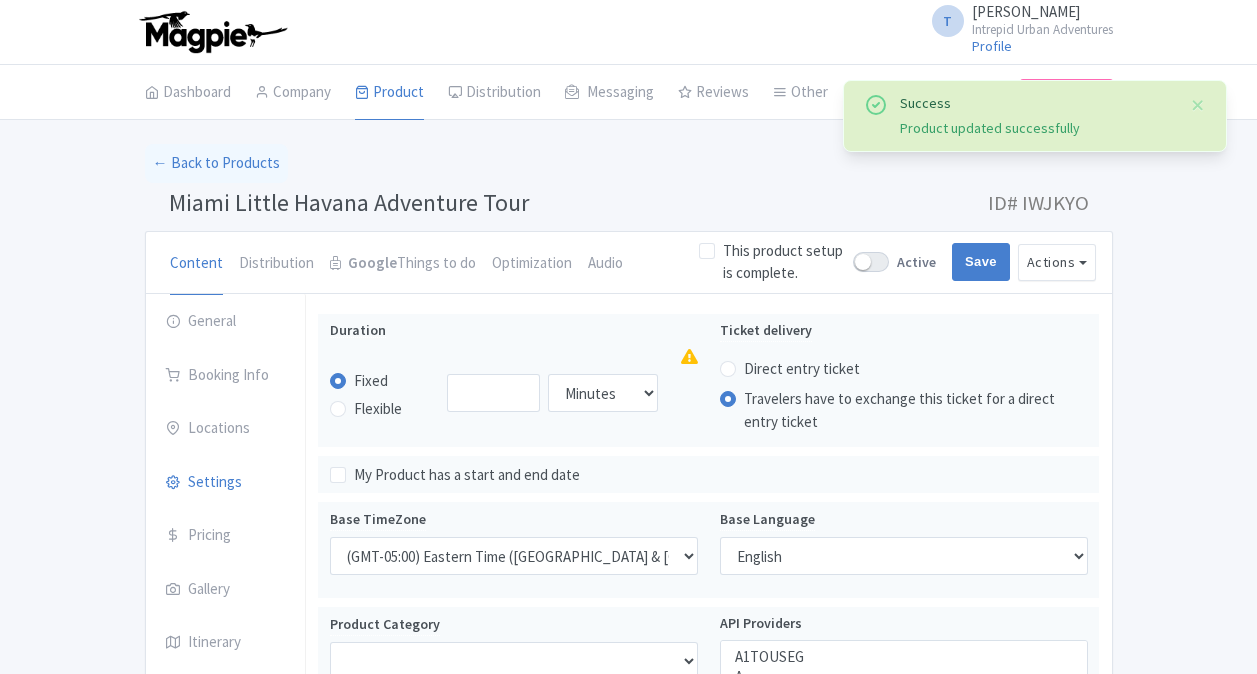 select 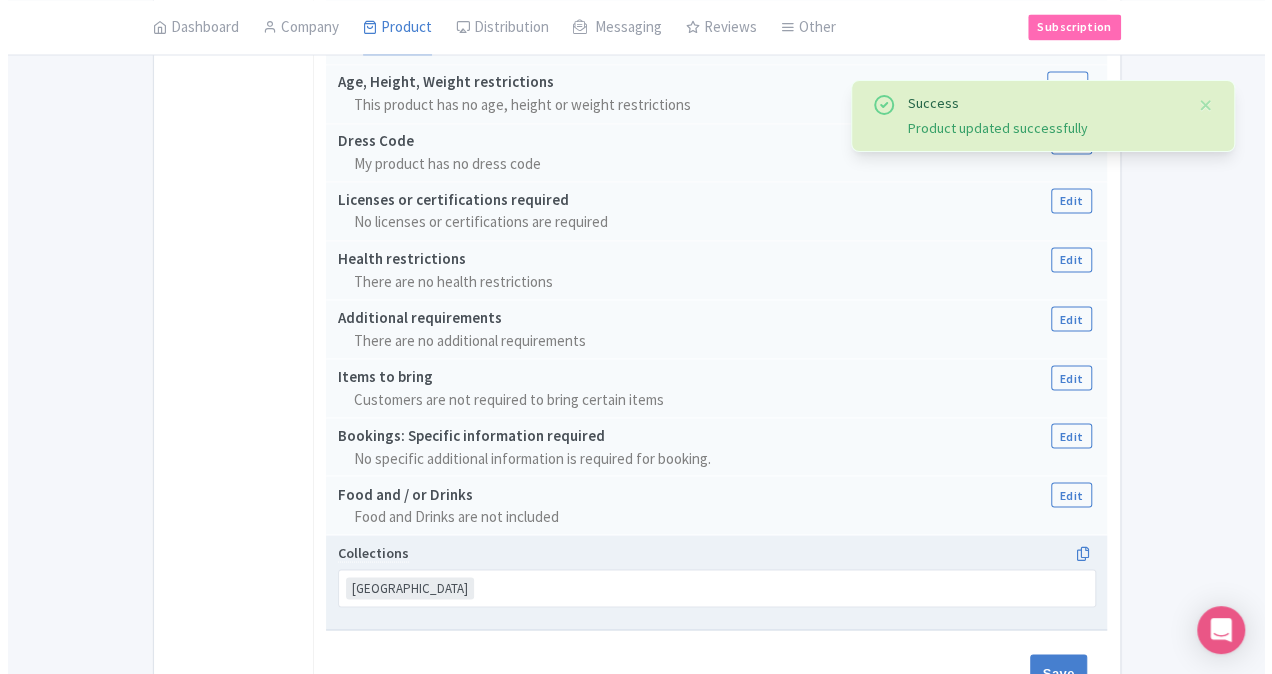 scroll, scrollTop: 1671, scrollLeft: 0, axis: vertical 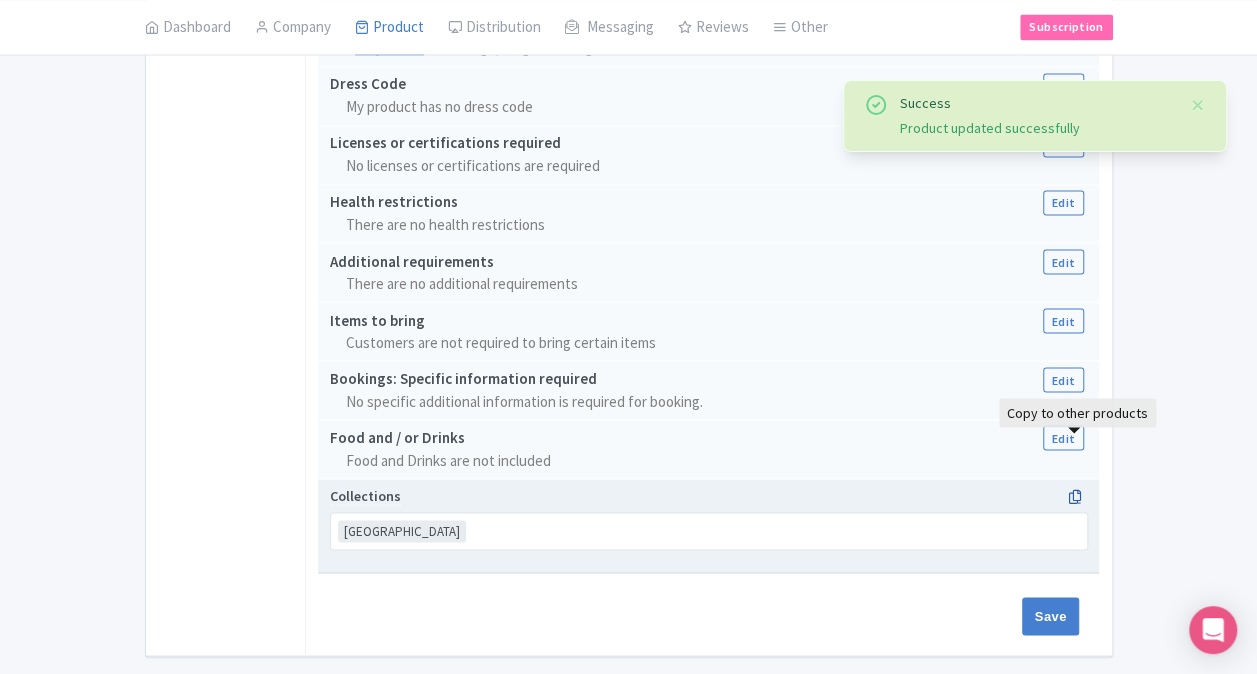 click at bounding box center [1074, 496] 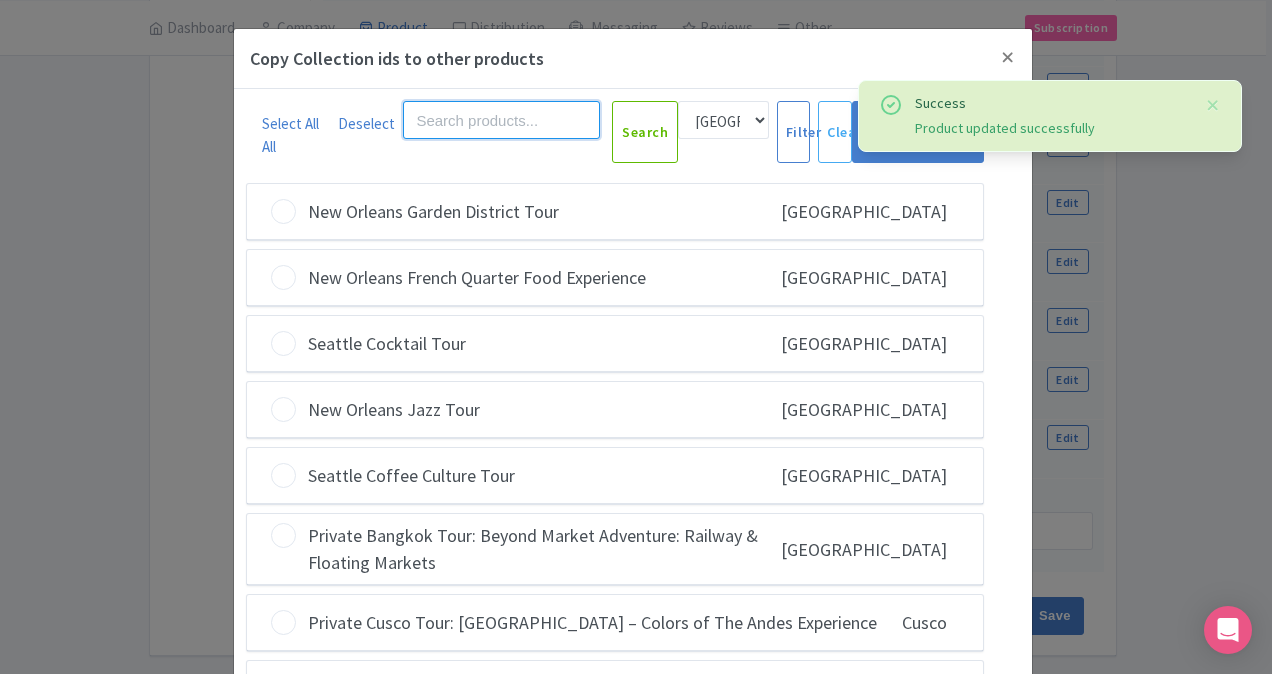 click at bounding box center (501, 120) 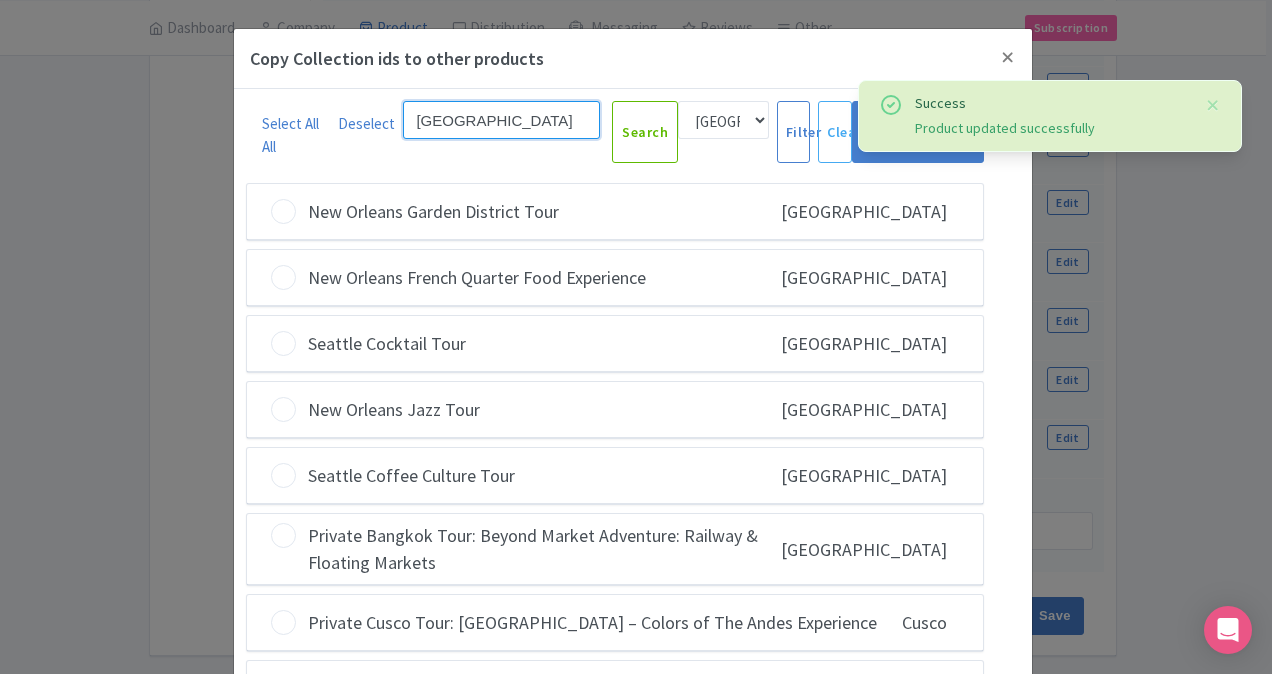 type on "[GEOGRAPHIC_DATA]" 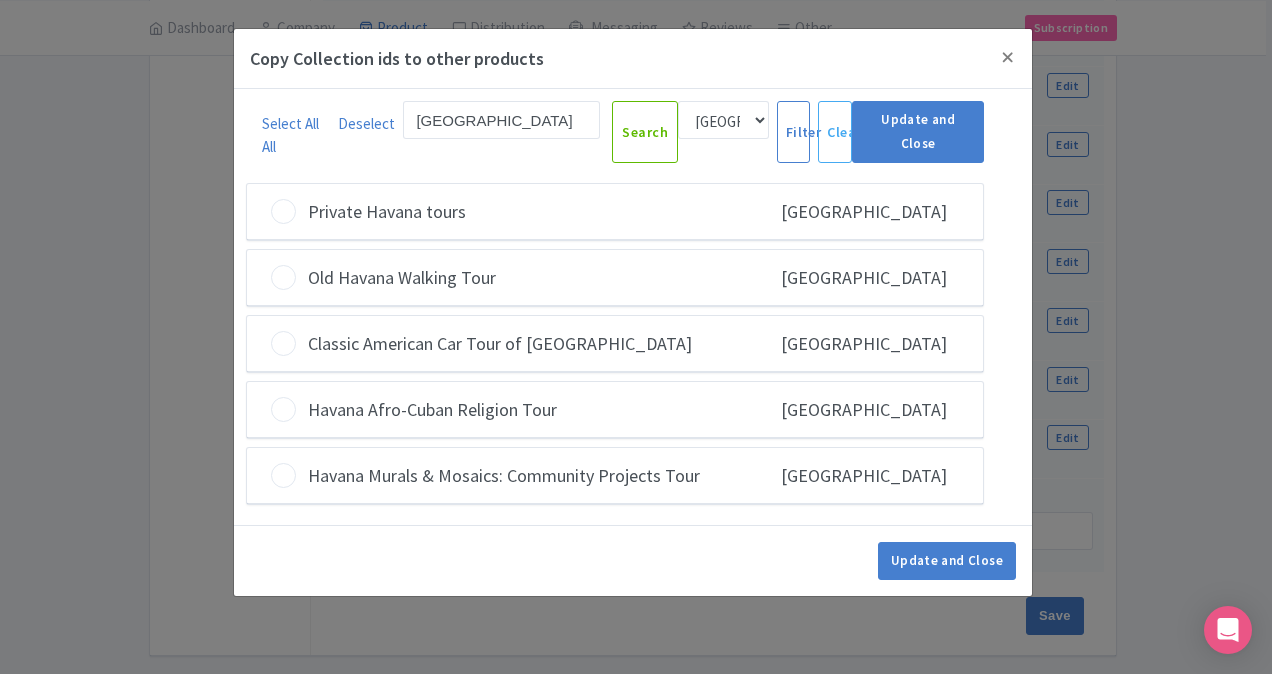 click at bounding box center (283, 211) 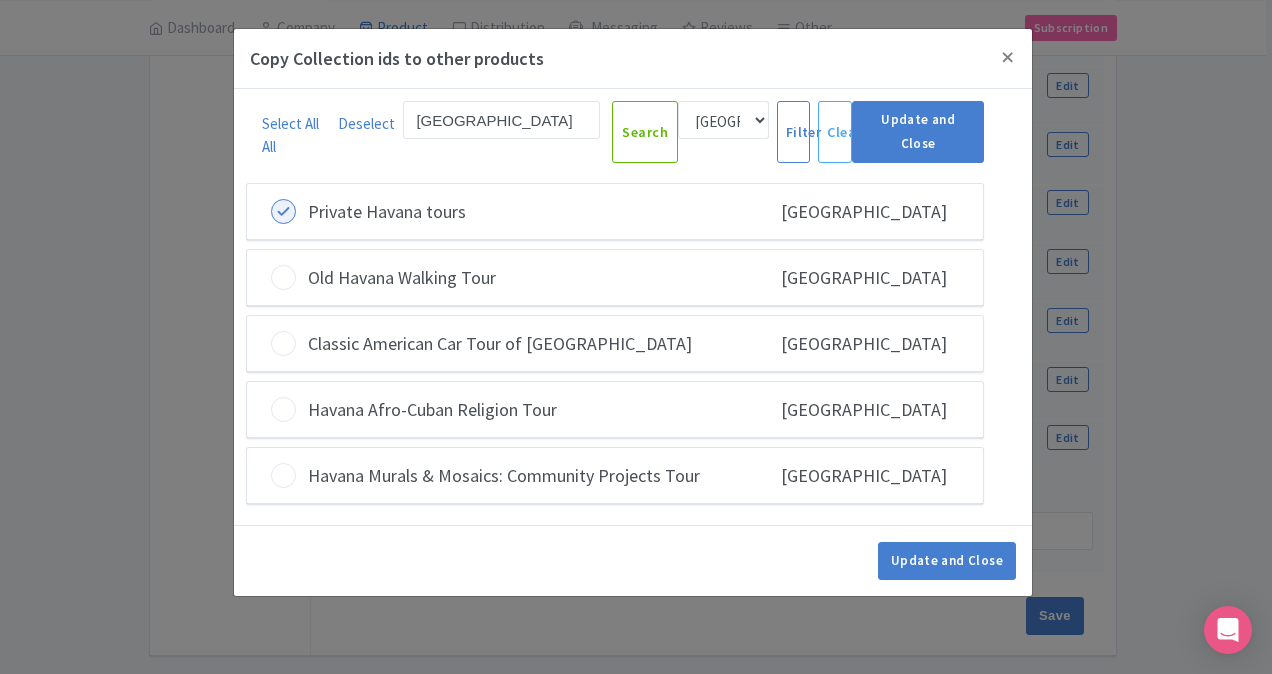click at bounding box center (283, 277) 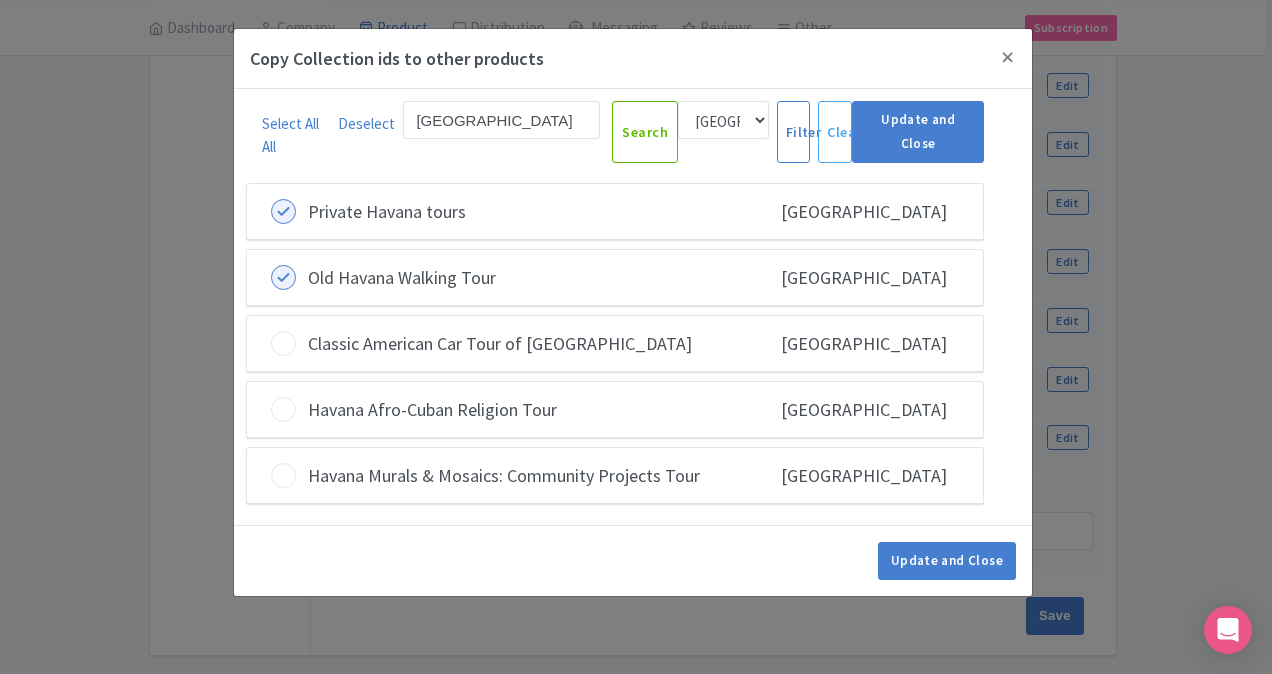 click at bounding box center (283, 343) 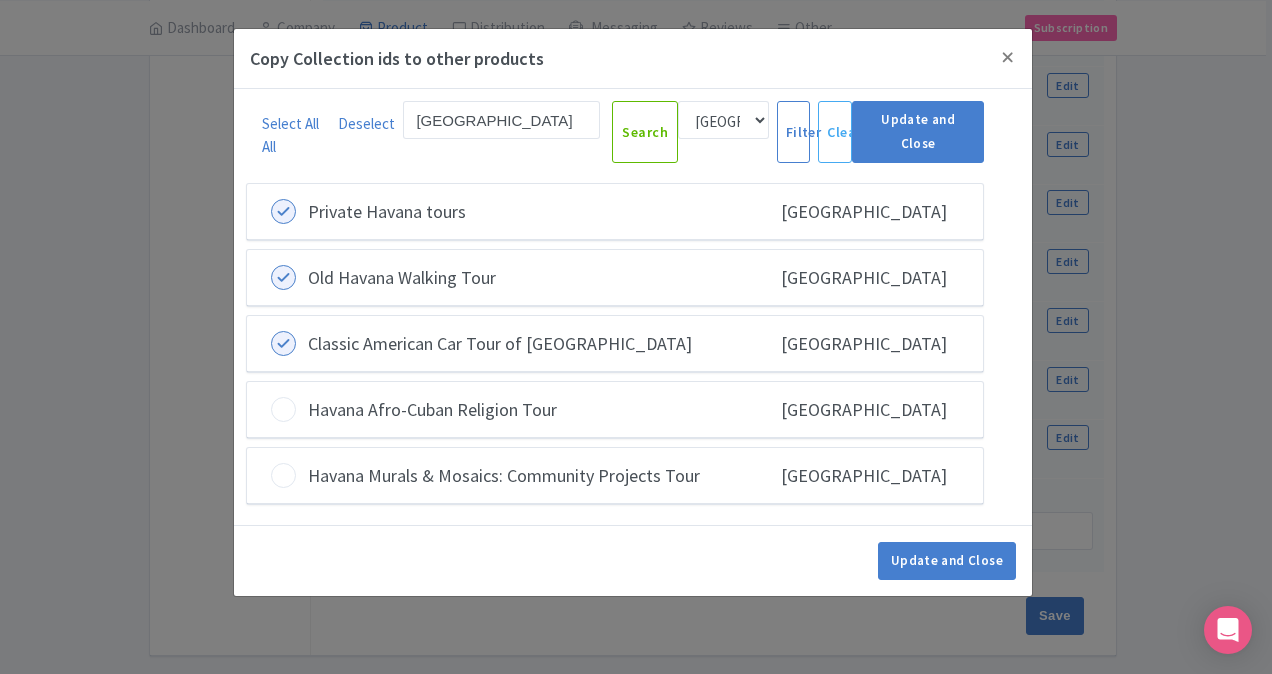 drag, startPoint x: 278, startPoint y: 405, endPoint x: 279, endPoint y: 428, distance: 23.021729 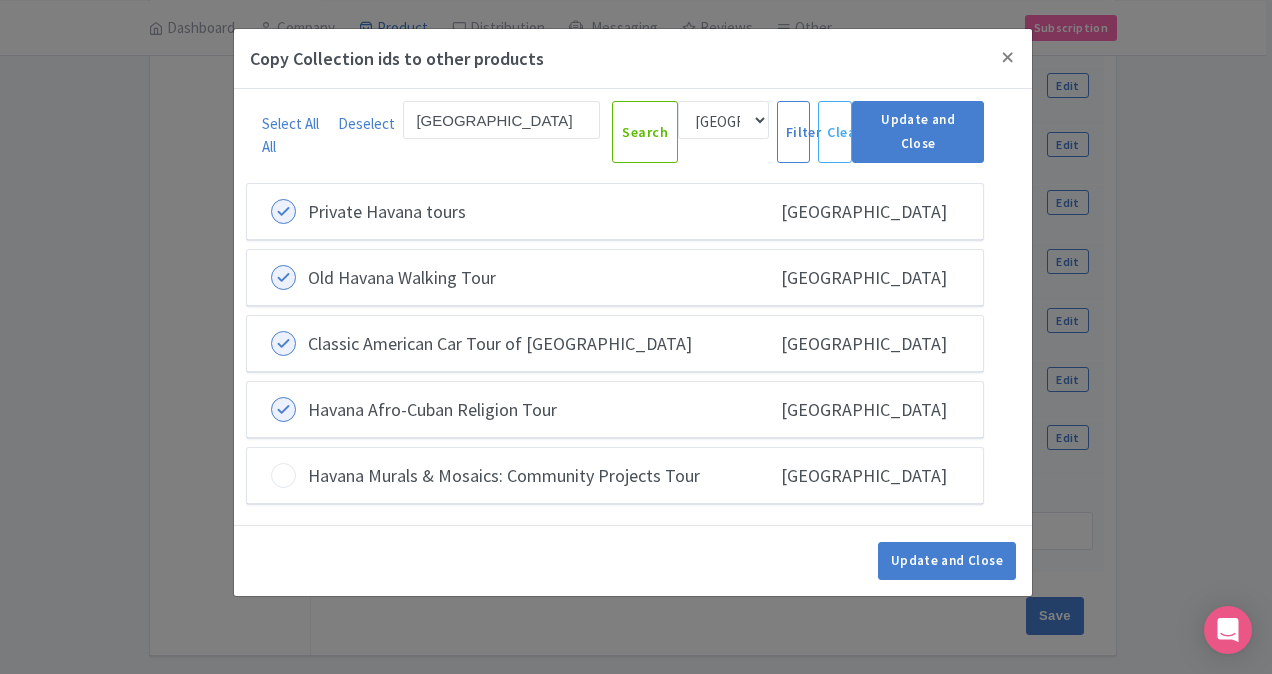click at bounding box center (283, 475) 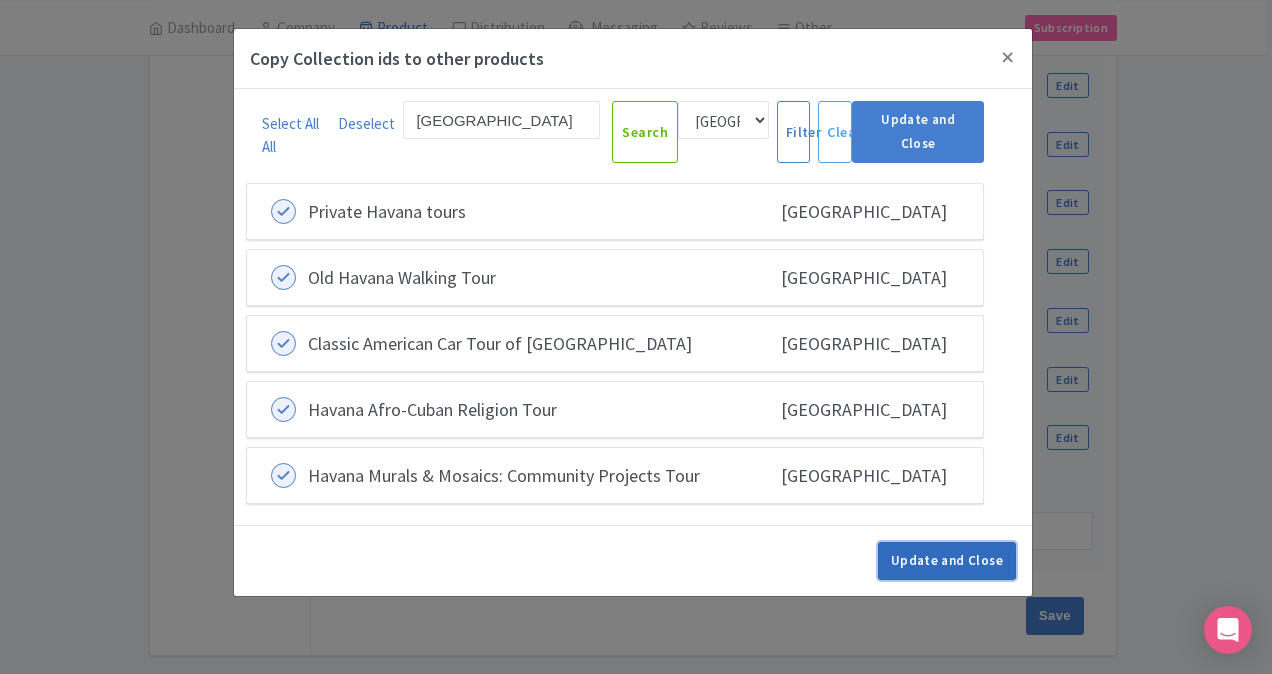 click on "Update and Close" at bounding box center [947, 561] 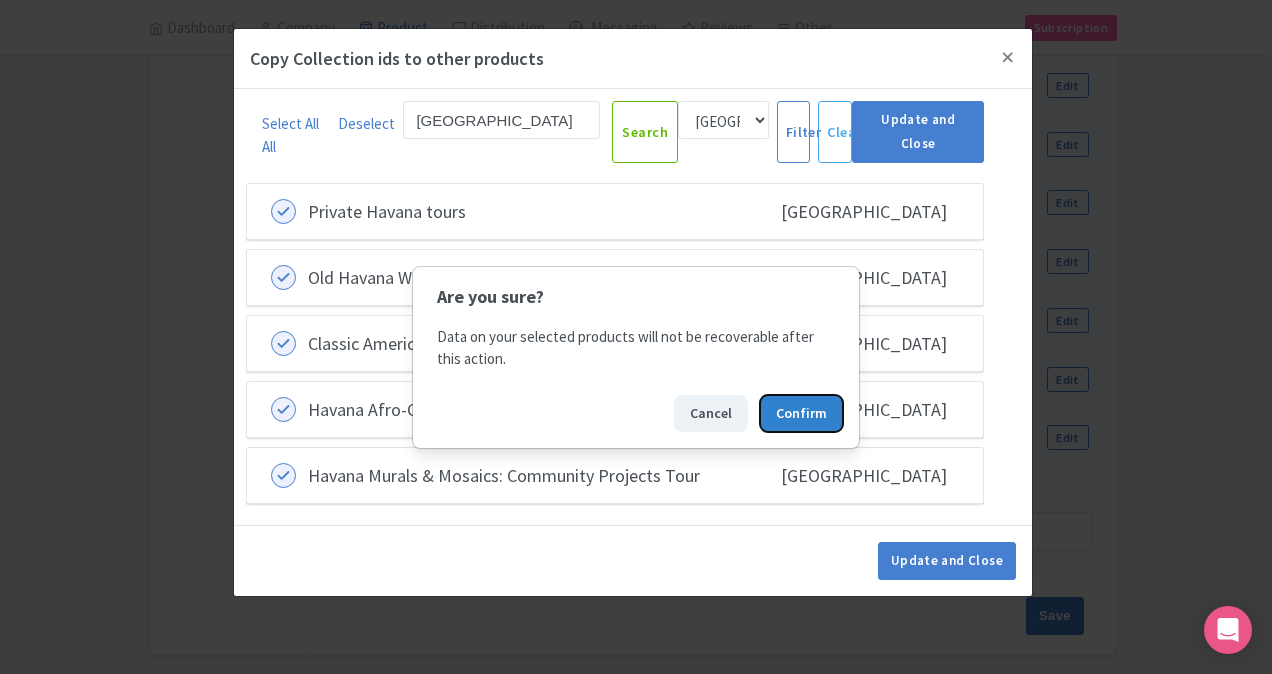click on "Confirm" at bounding box center (801, 413) 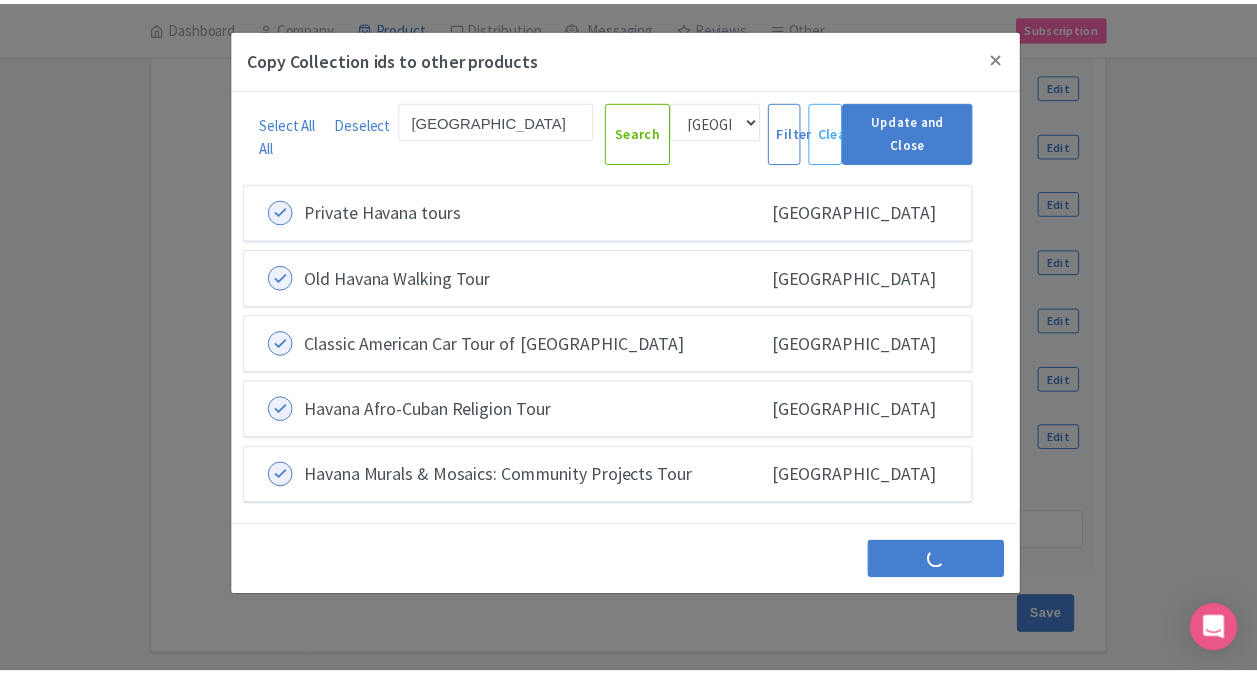 scroll, scrollTop: 0, scrollLeft: 0, axis: both 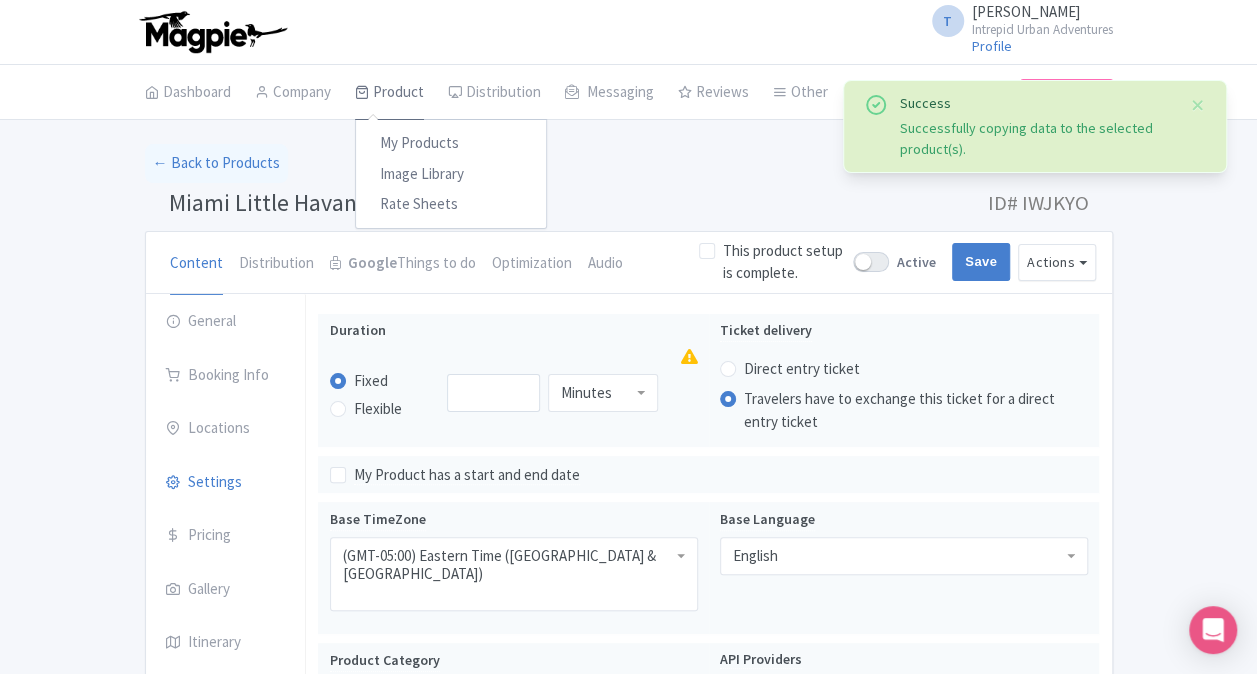 click on "Product" at bounding box center (389, 93) 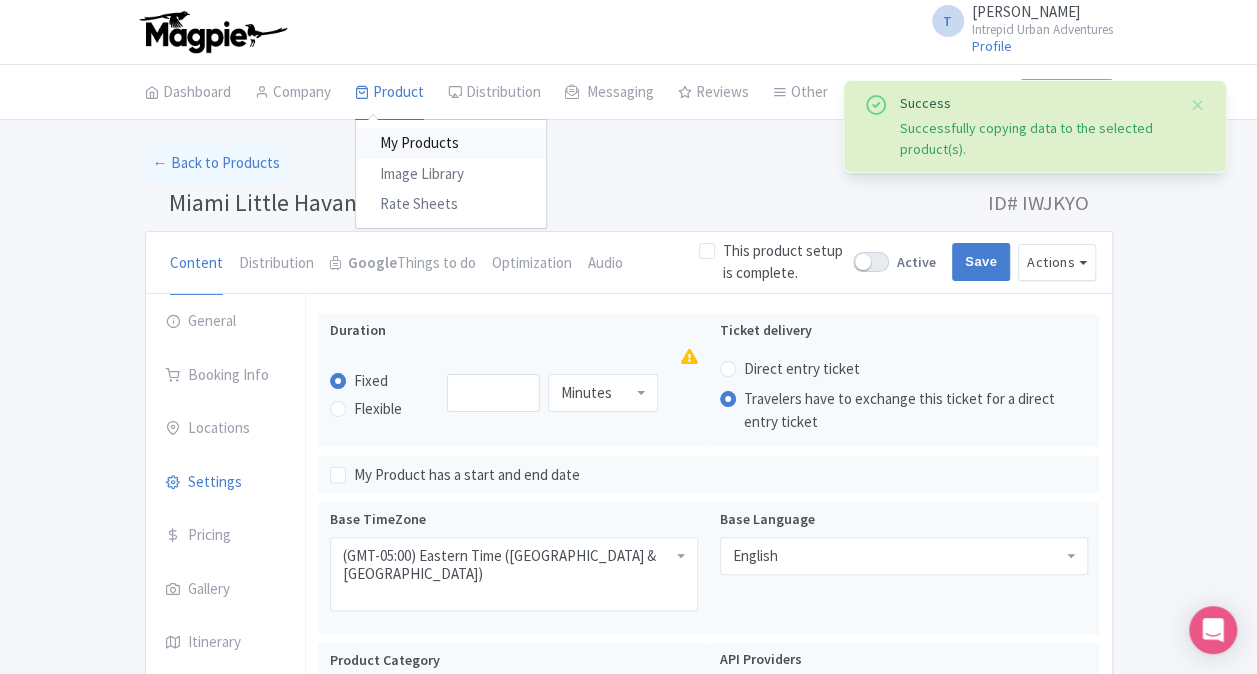 click on "My Products" at bounding box center [451, 143] 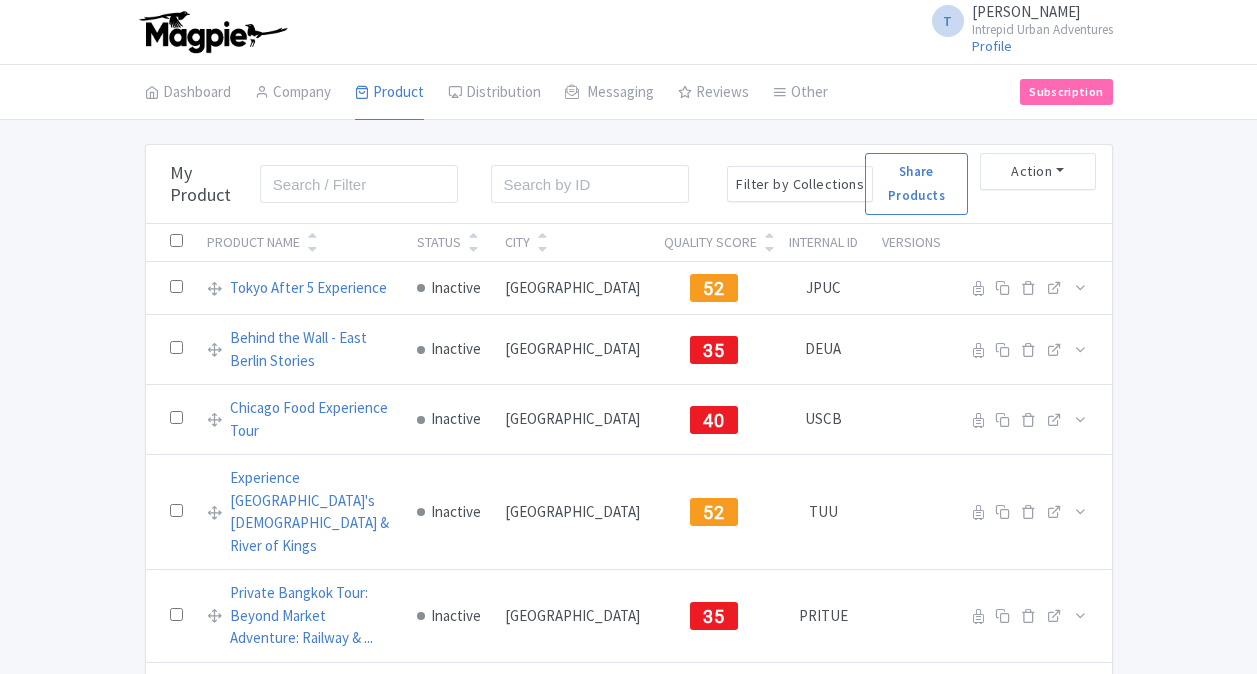 scroll, scrollTop: 0, scrollLeft: 0, axis: both 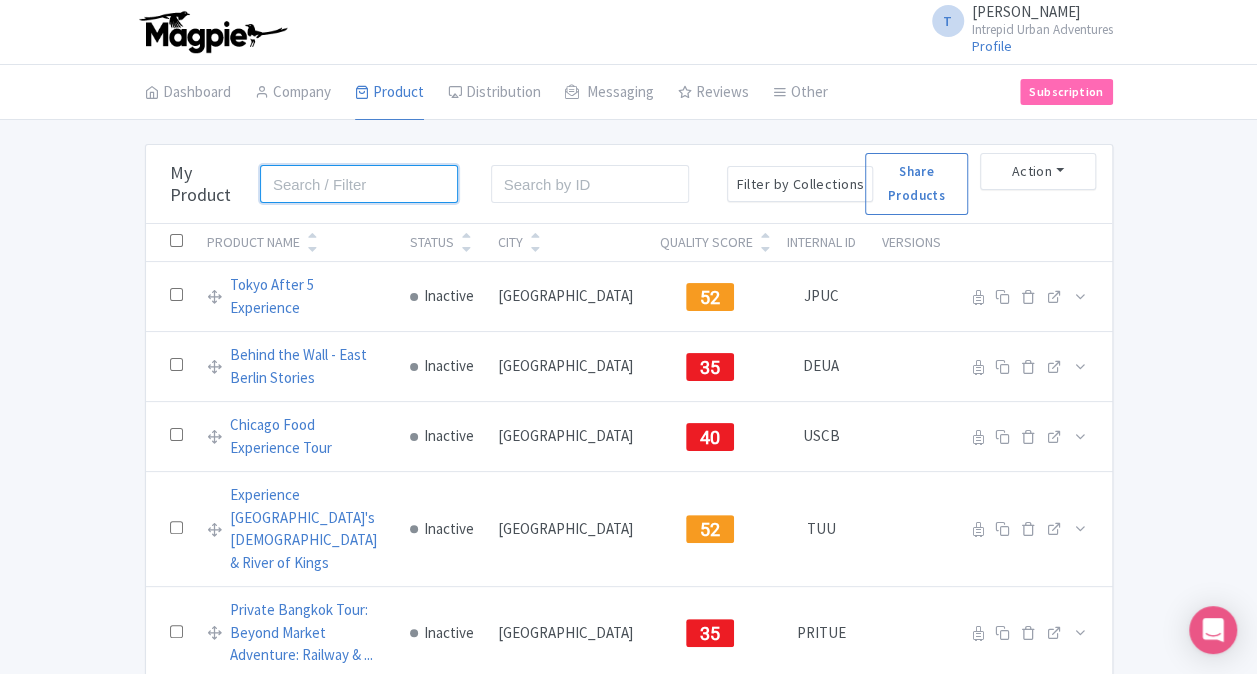 click at bounding box center [359, 184] 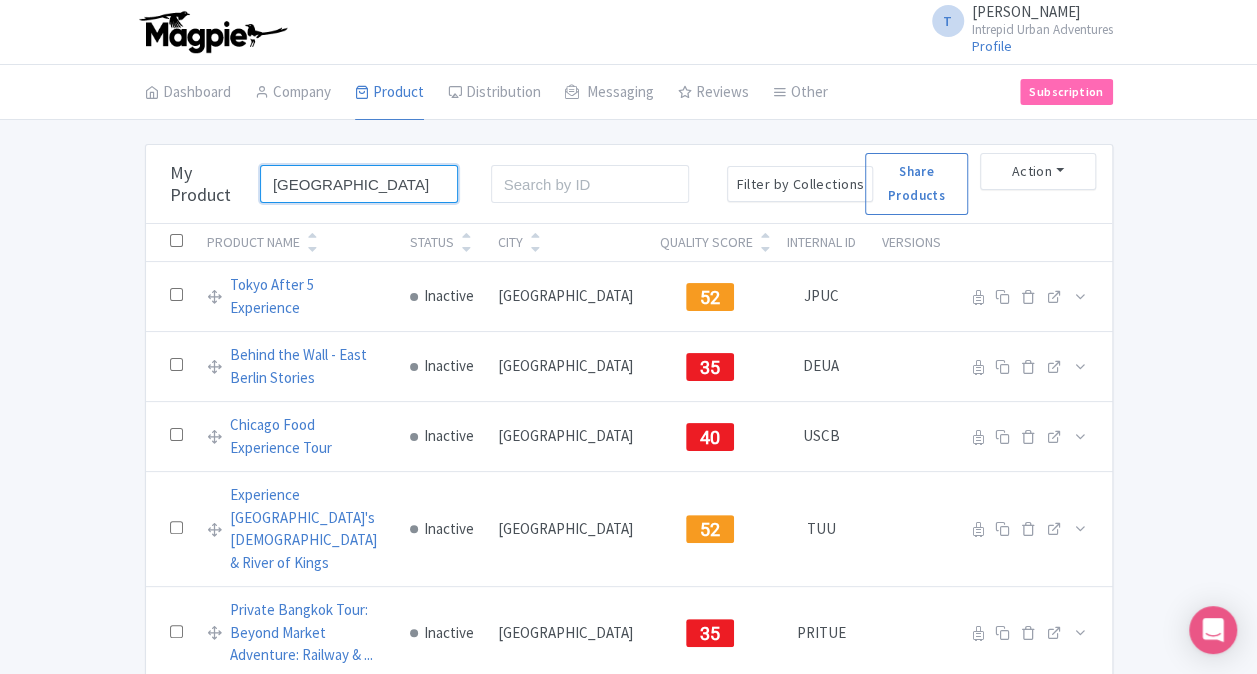 type on "[GEOGRAPHIC_DATA]" 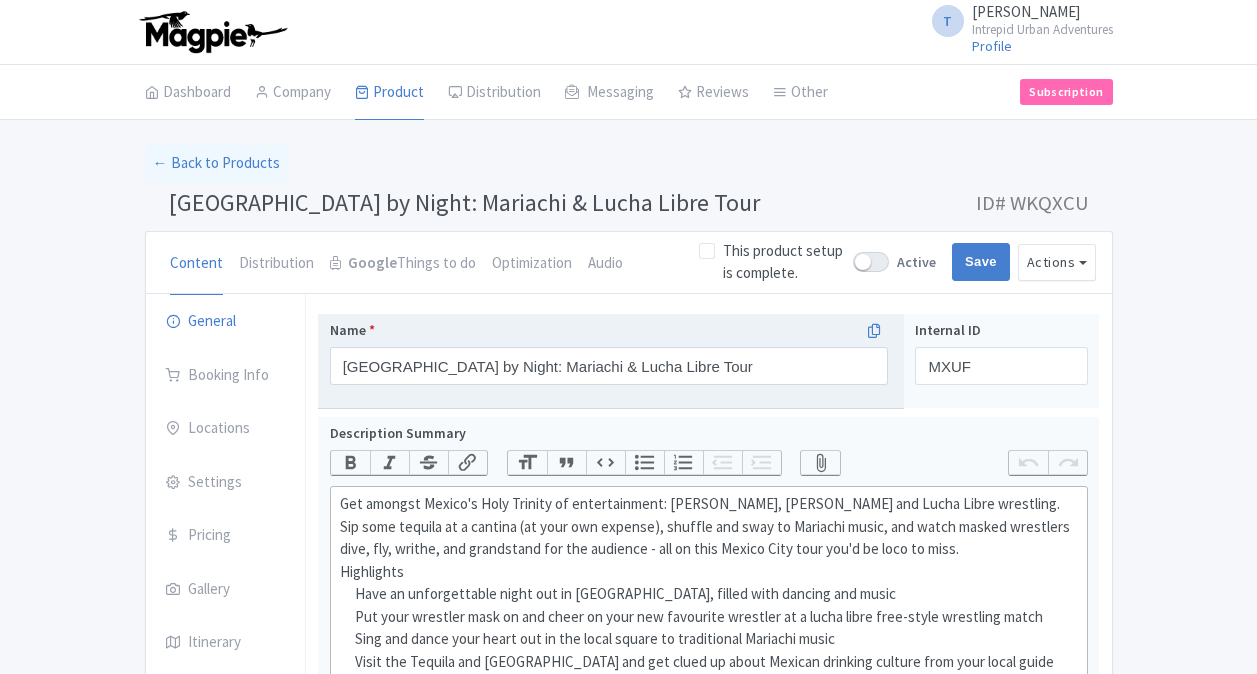 scroll, scrollTop: 0, scrollLeft: 0, axis: both 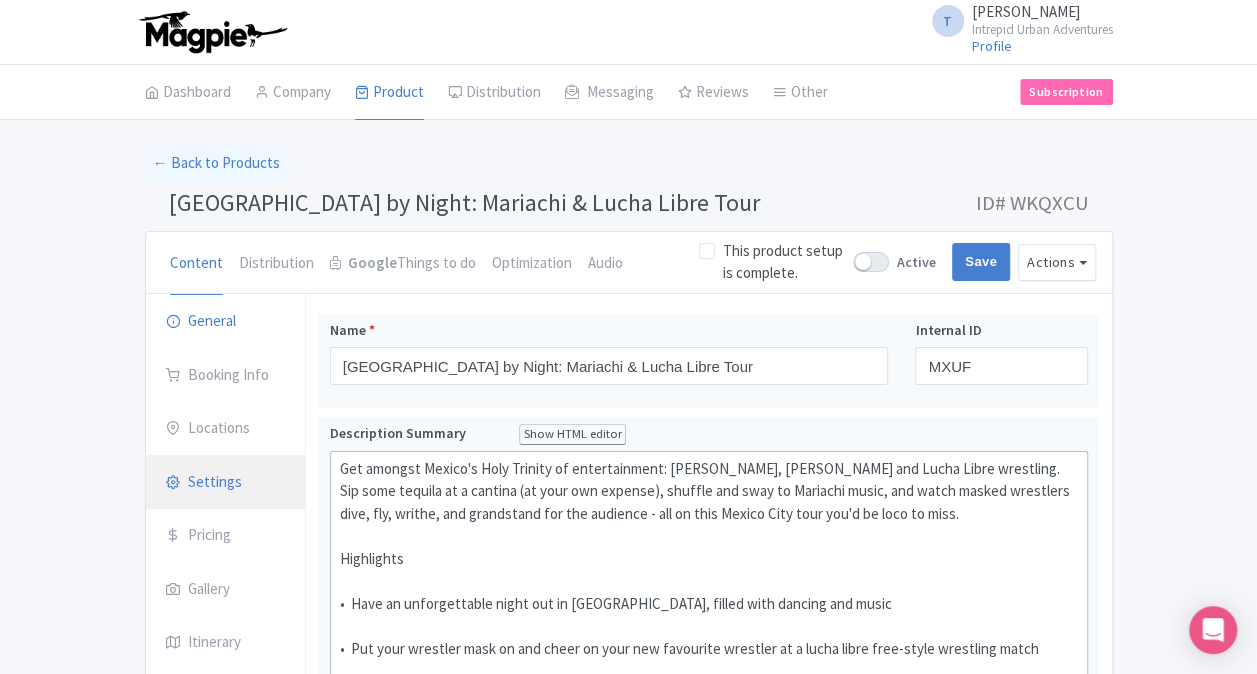 drag, startPoint x: 207, startPoint y: 483, endPoint x: 207, endPoint y: 502, distance: 19 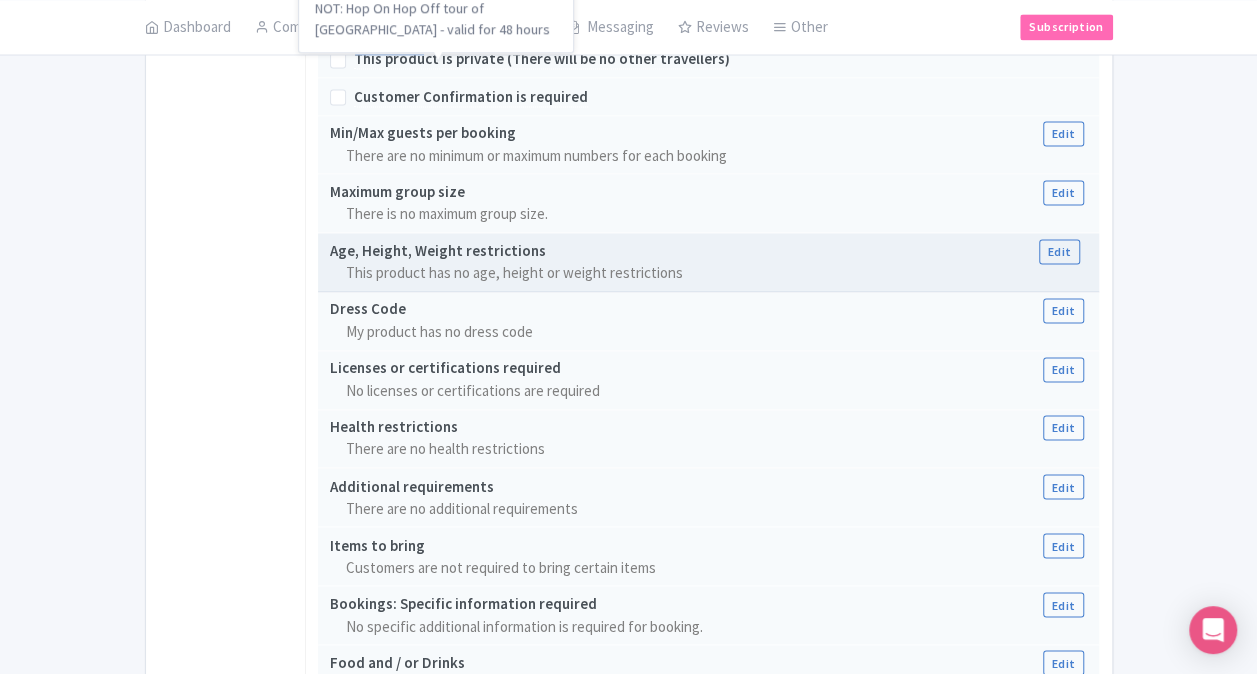 scroll, scrollTop: 1600, scrollLeft: 0, axis: vertical 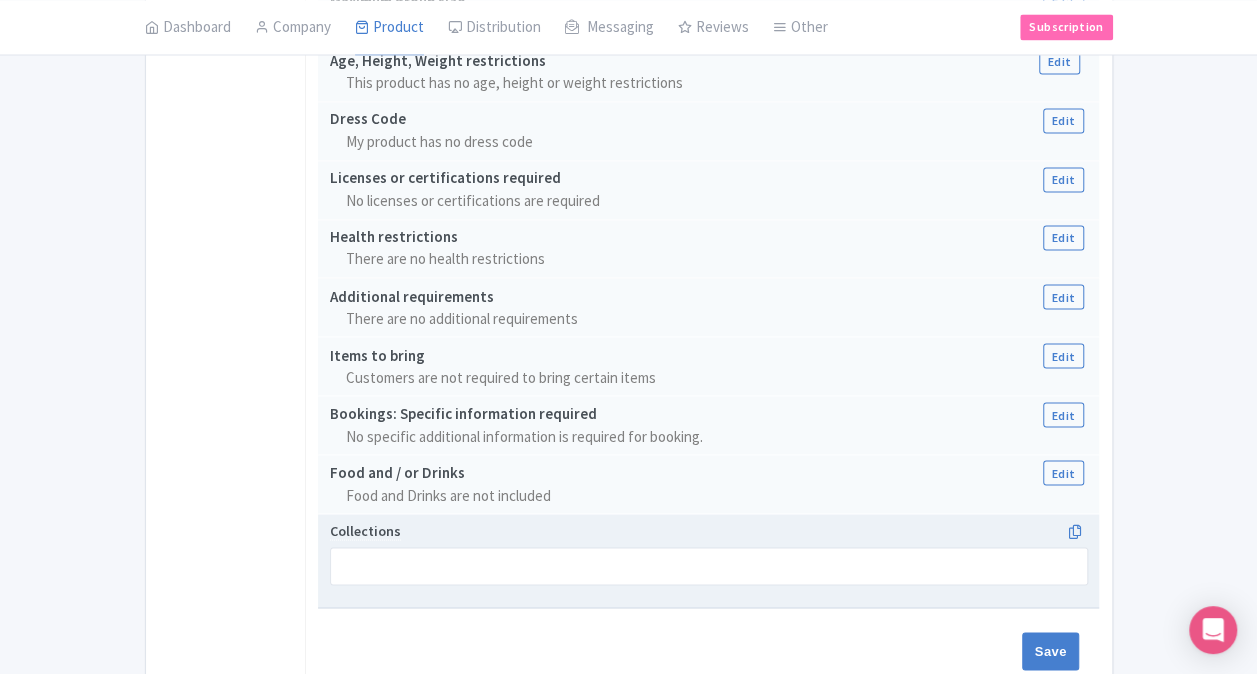 click at bounding box center (709, 566) 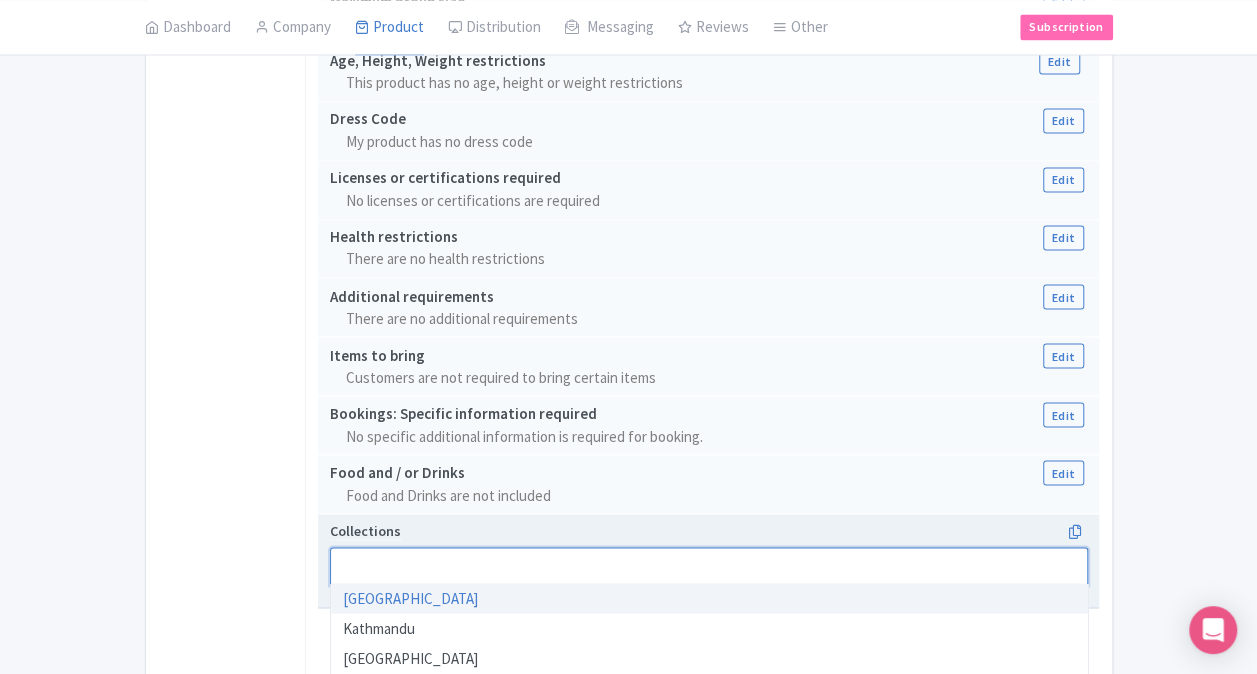 paste on "[GEOGRAPHIC_DATA]" 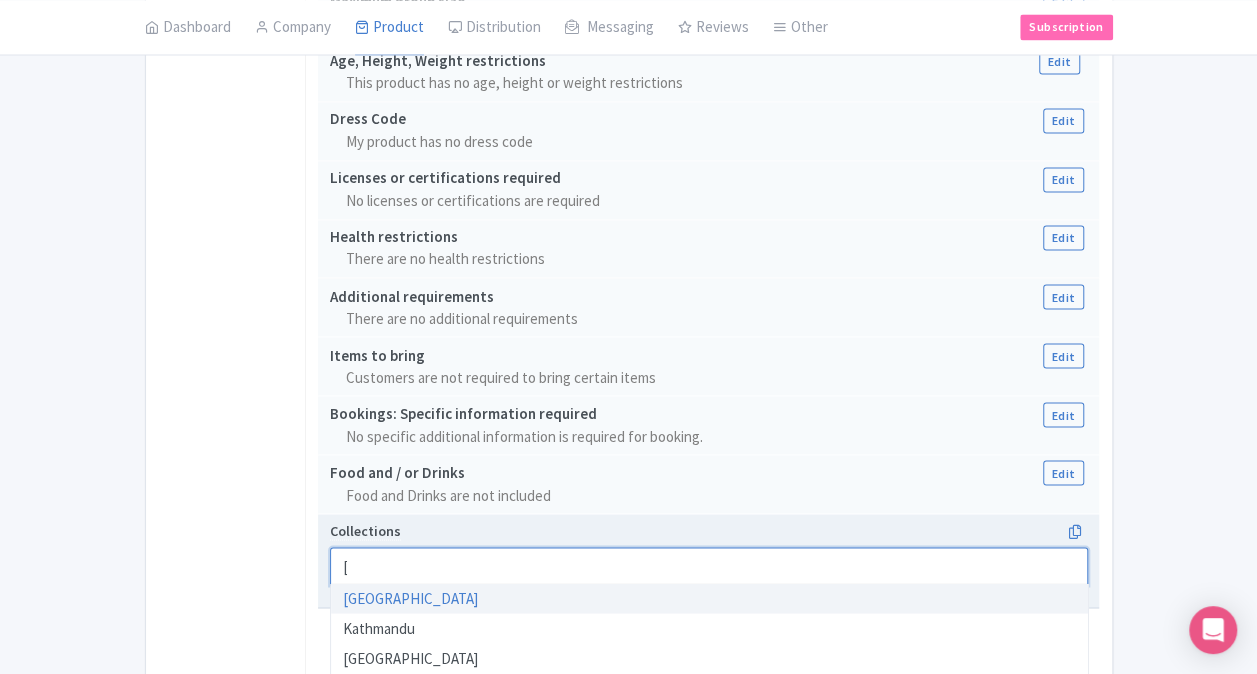 scroll, scrollTop: 0, scrollLeft: 0, axis: both 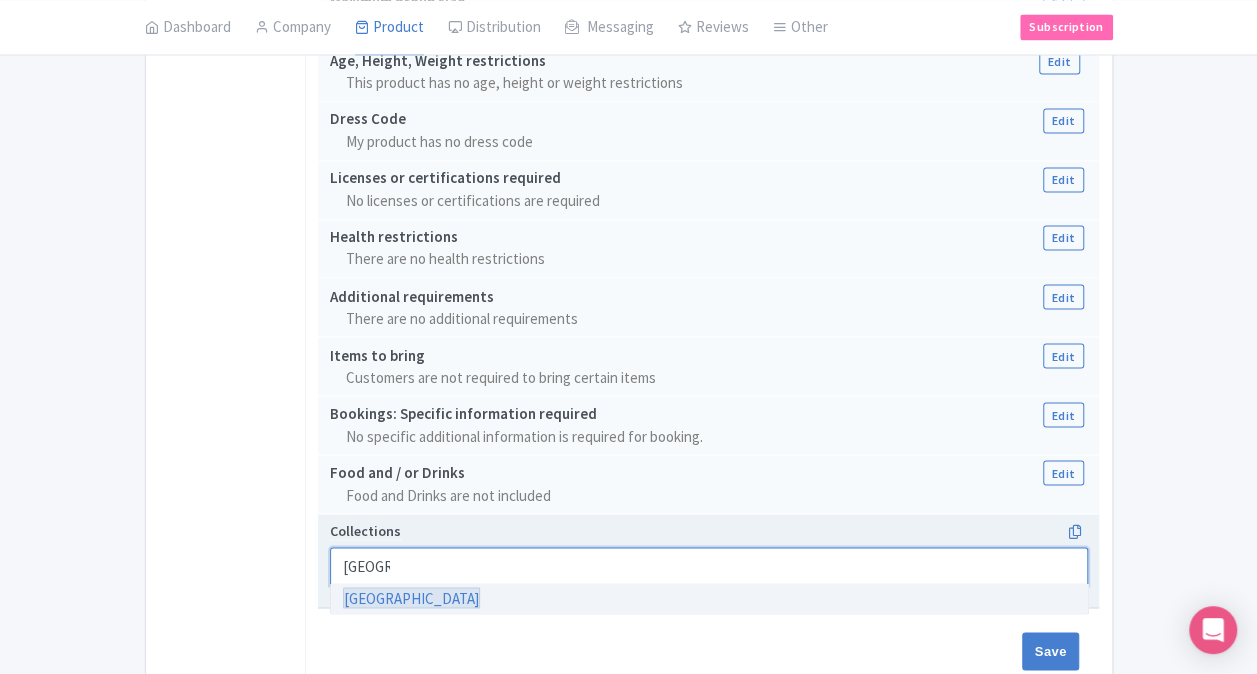 type 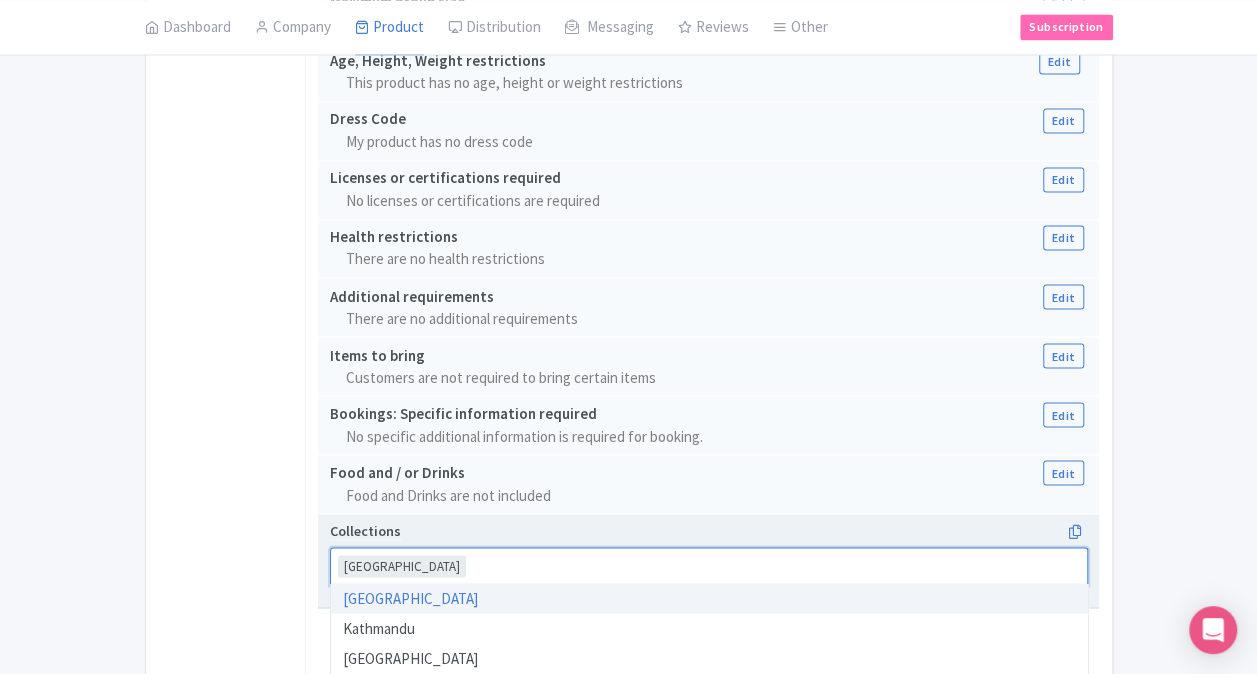 click on "← Back to Products
Mexico City by Night: Mariachi & Lucha Libre Tour
ID# WKQXCU
Content
Distribution
Google  Things to do
Optimization
Audio
This product setup is complete.
Active
Save
Actions
View on Magpie
Customer View
Industry Partner View
Download
Excel
Word
All Images ZIP
Share Products
Ventrata
Delete Product
Create new version
You are currently editing a version of this product: Primary Product
General
Booking Info
Locations
Settings
Pricing
Gallery
Itinerary
FAQs
Mexico City by Night: Mariachi & Lucha Libre Tour
Name   *
Mexico City by Night: Mariachi & Lucha Libre Tour
Your product's name has 53 characters. We recommend between 10 and 60 characters." at bounding box center [628, -382] 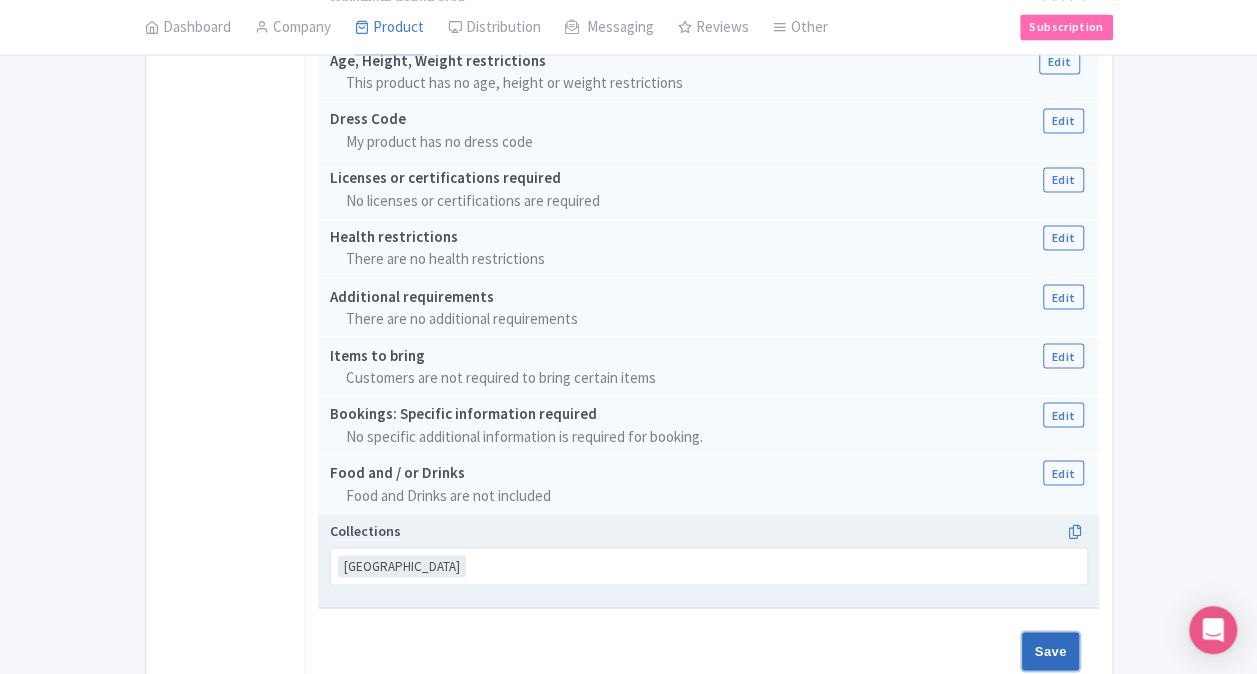 click on "Save" at bounding box center (1051, 651) 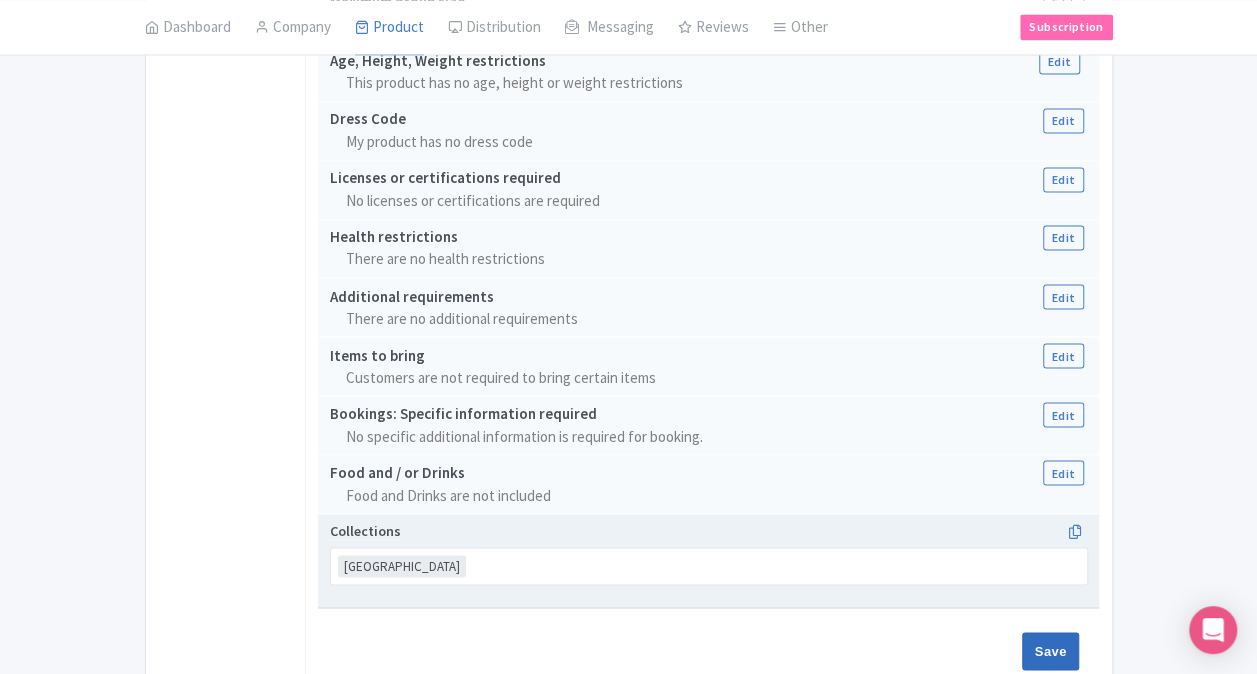 type on "Saving..." 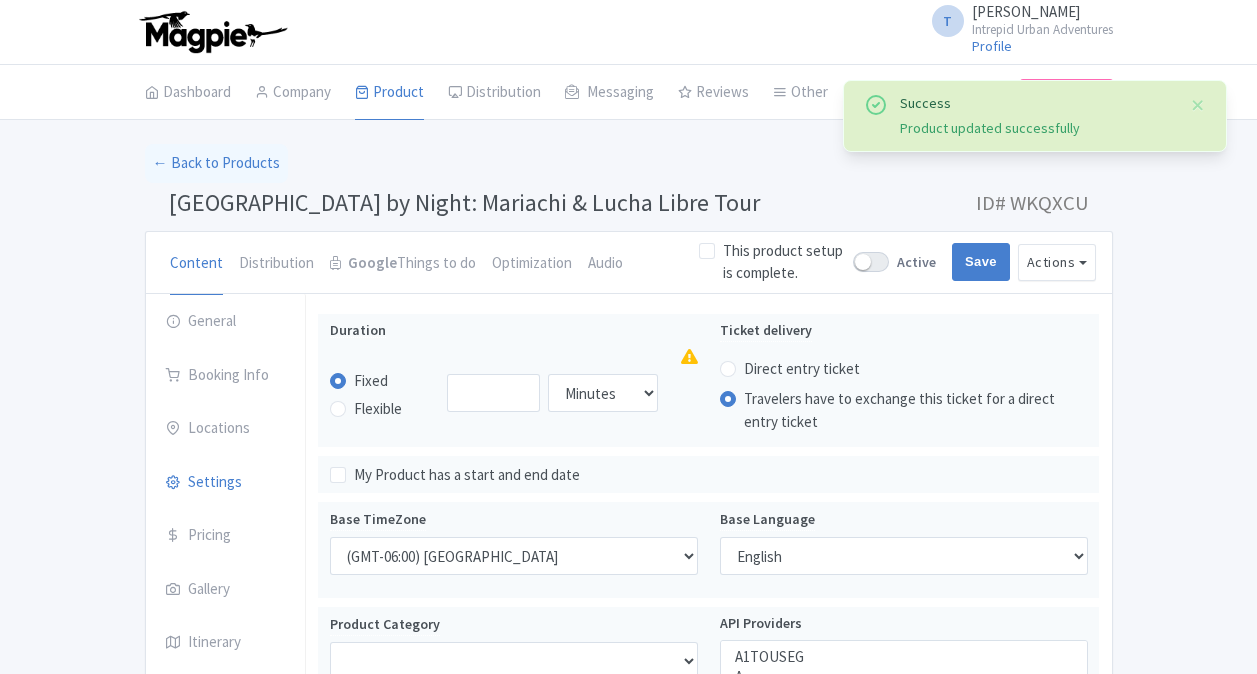 select 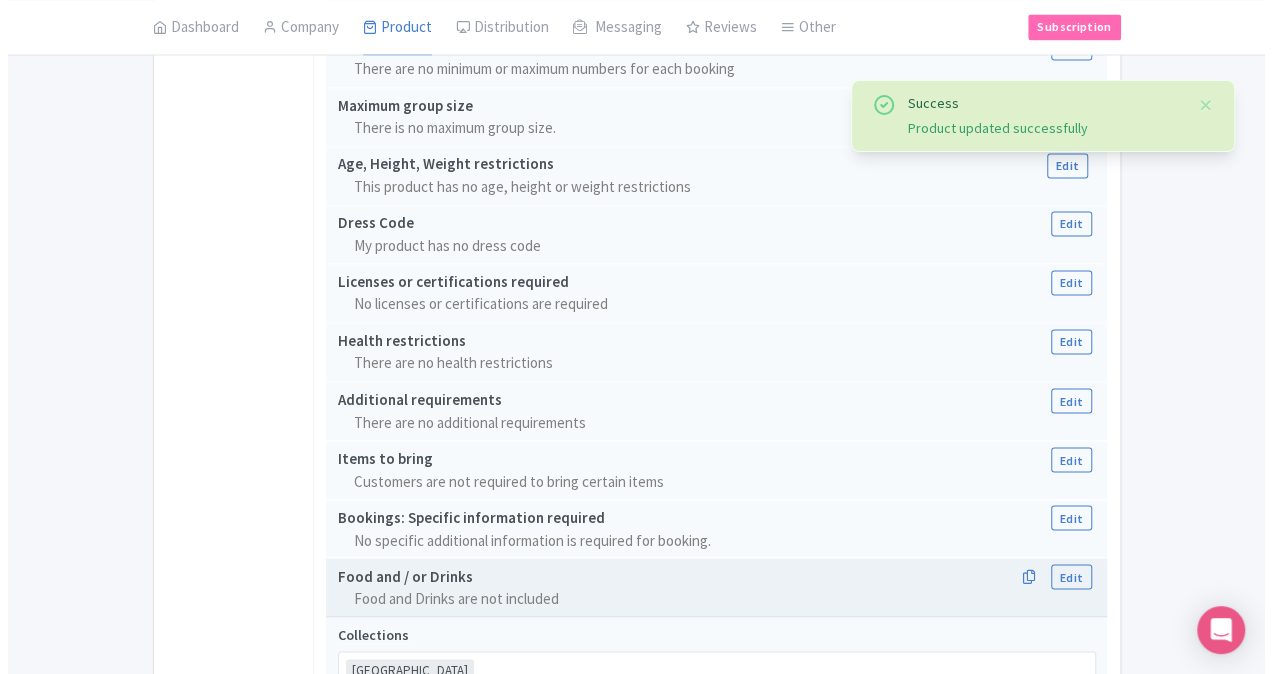 scroll, scrollTop: 1671, scrollLeft: 0, axis: vertical 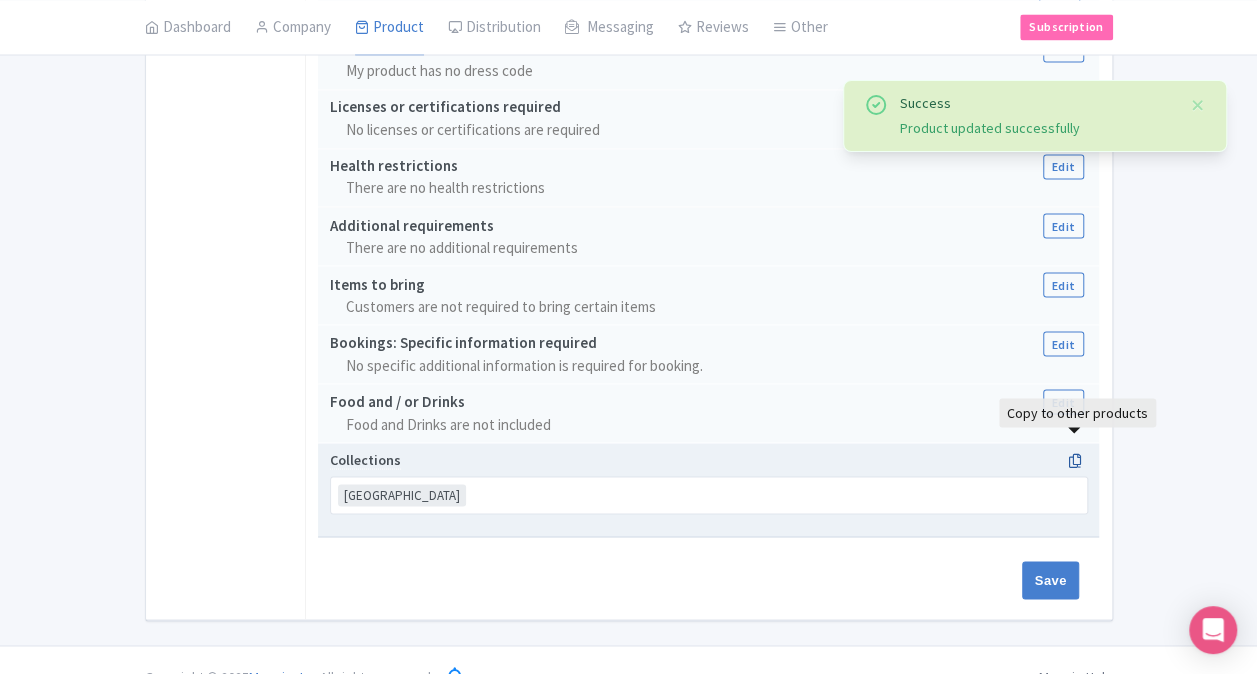 click at bounding box center [1074, 460] 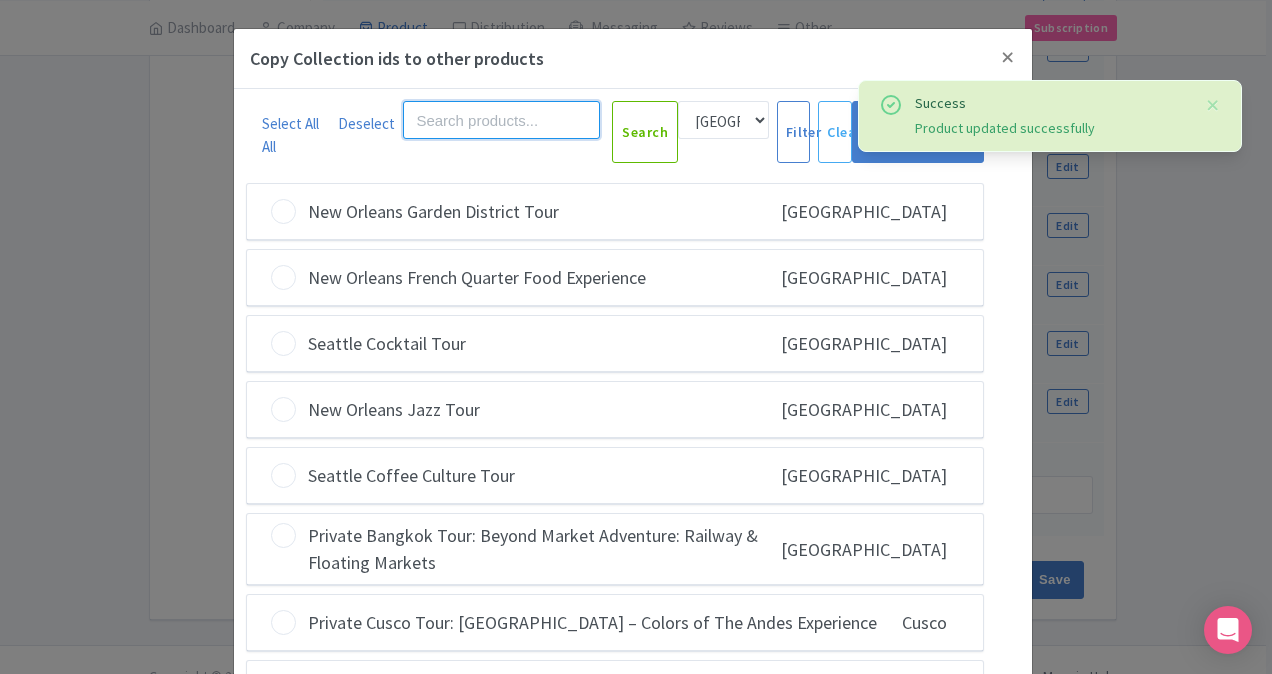 click at bounding box center (501, 120) 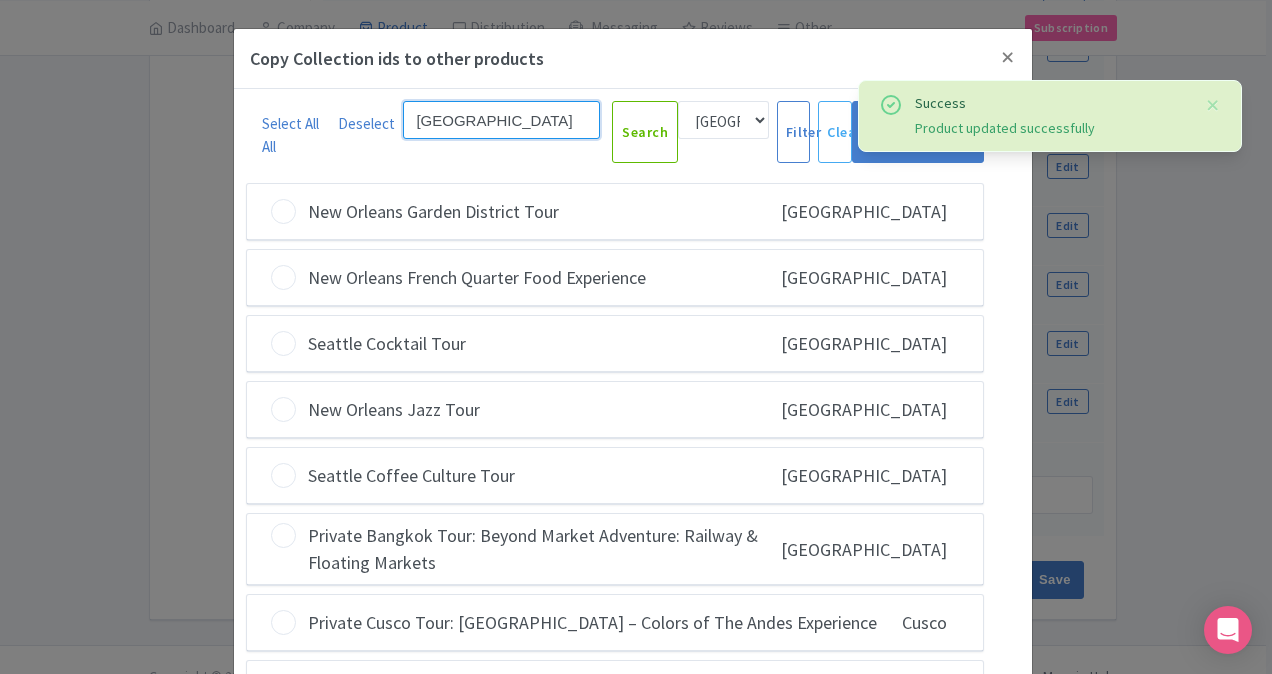 type on "[GEOGRAPHIC_DATA]" 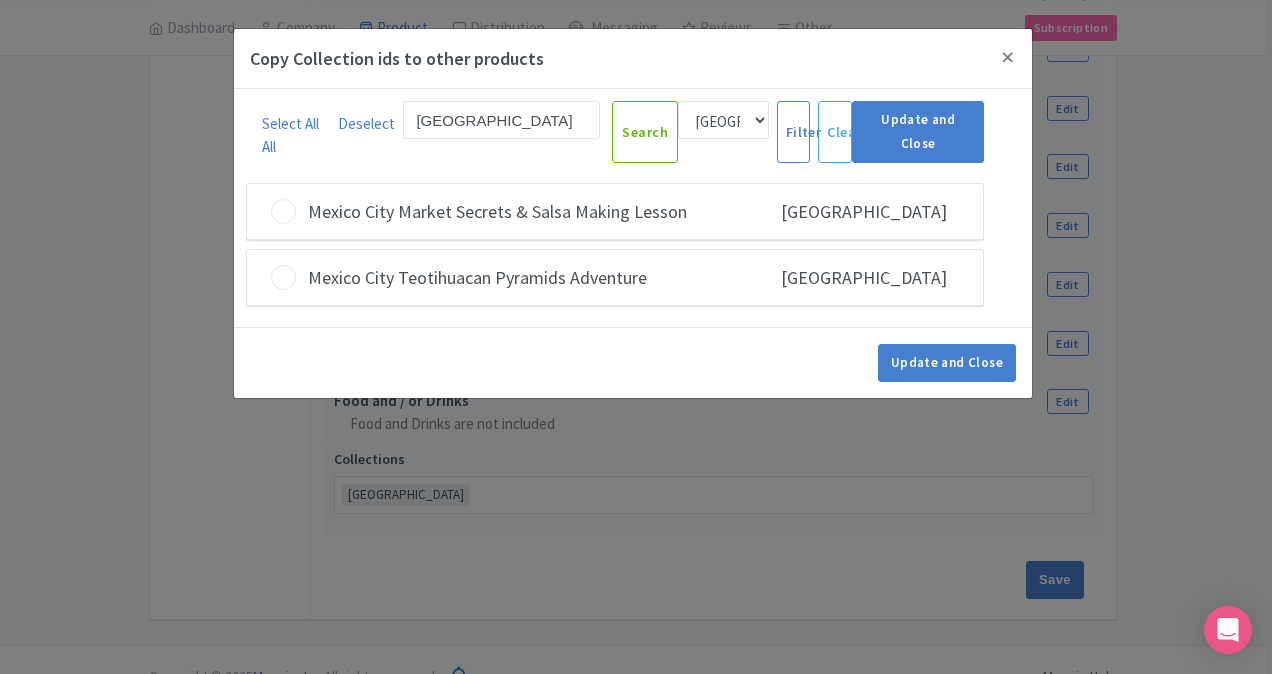 click at bounding box center (283, 211) 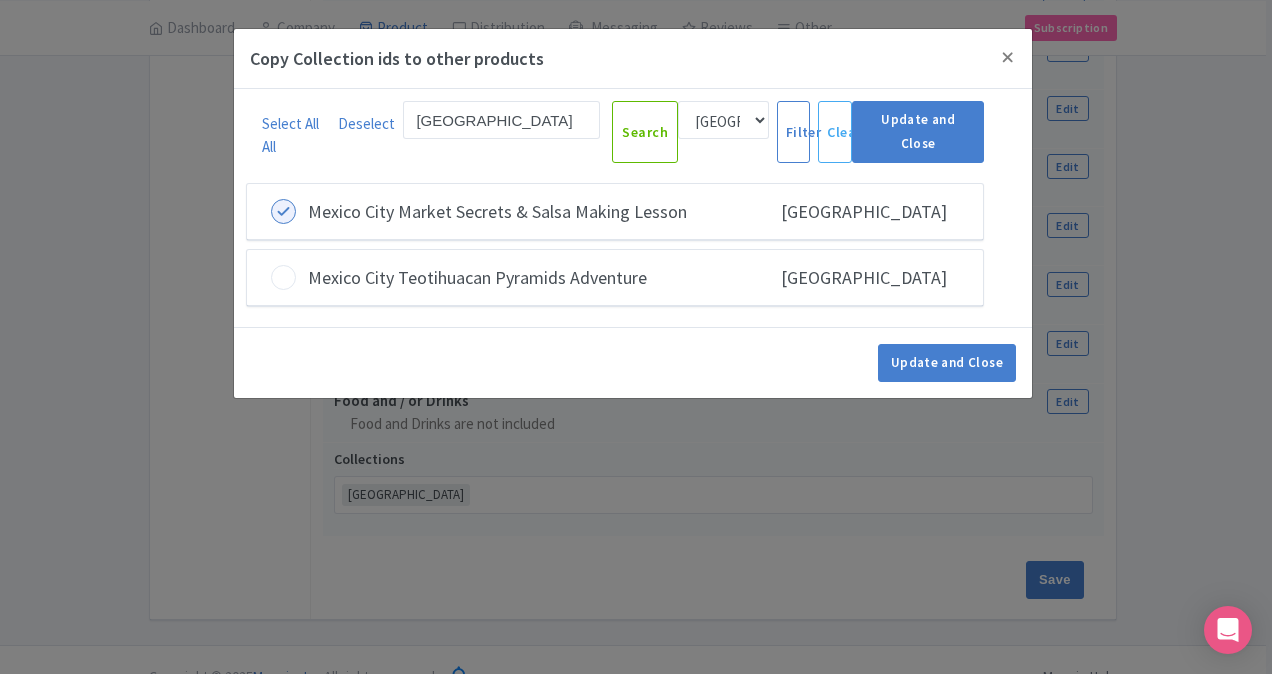 click at bounding box center [283, 277] 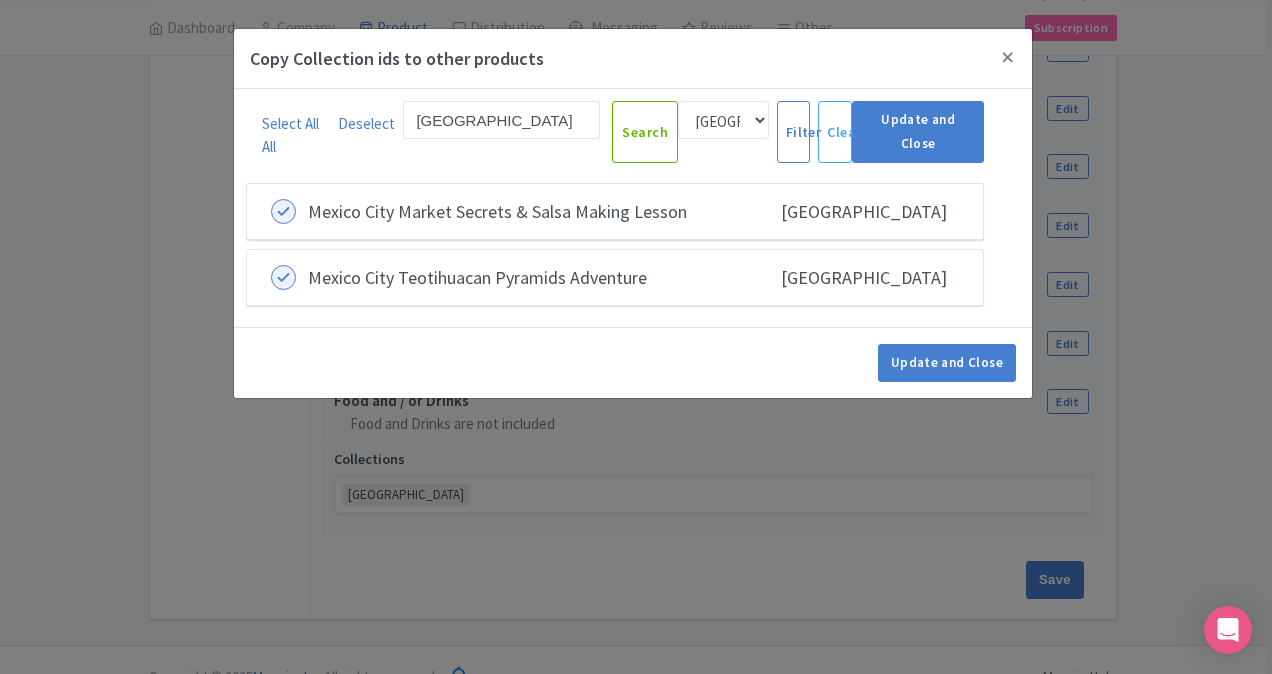 click on "Update and Close" at bounding box center (633, 362) 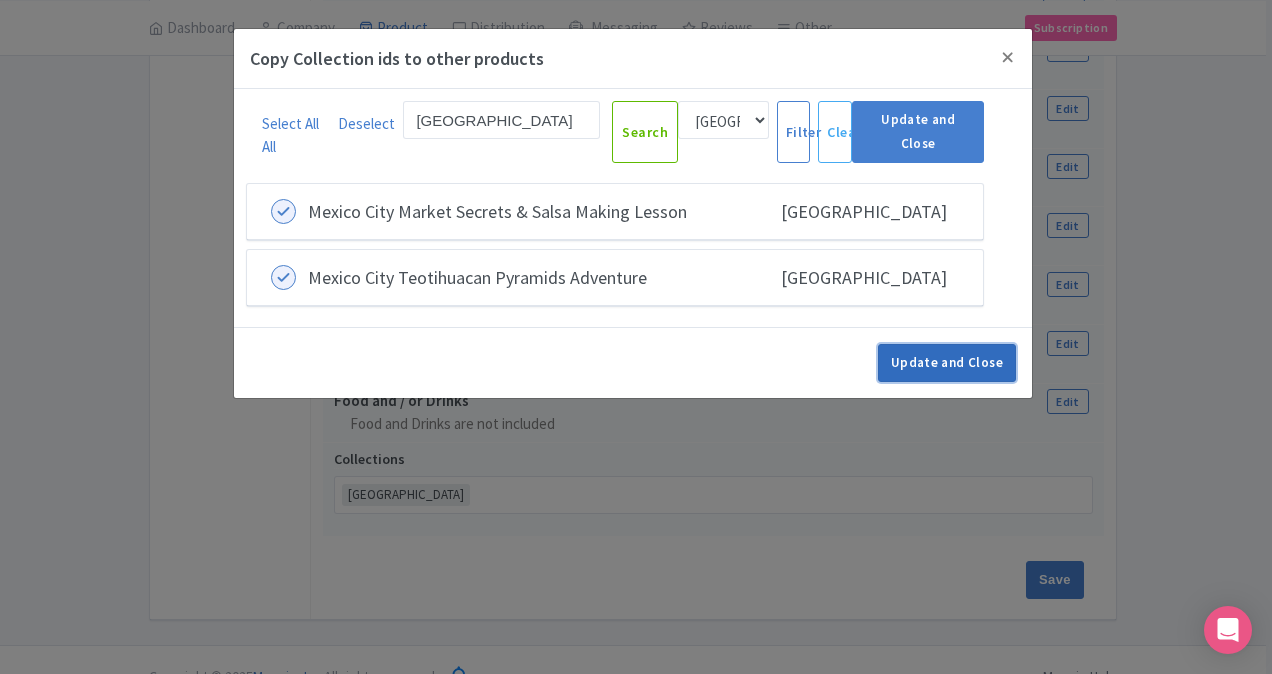 click on "Update and Close" at bounding box center [947, 363] 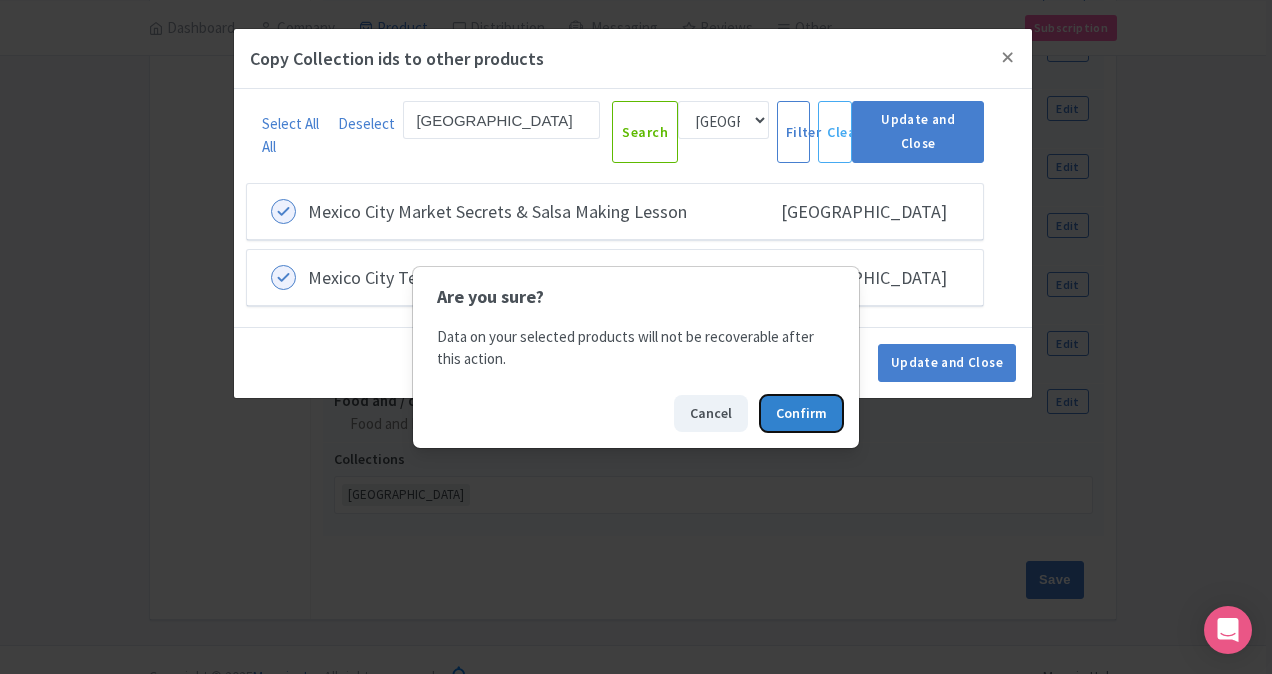 click on "Confirm" at bounding box center [801, 413] 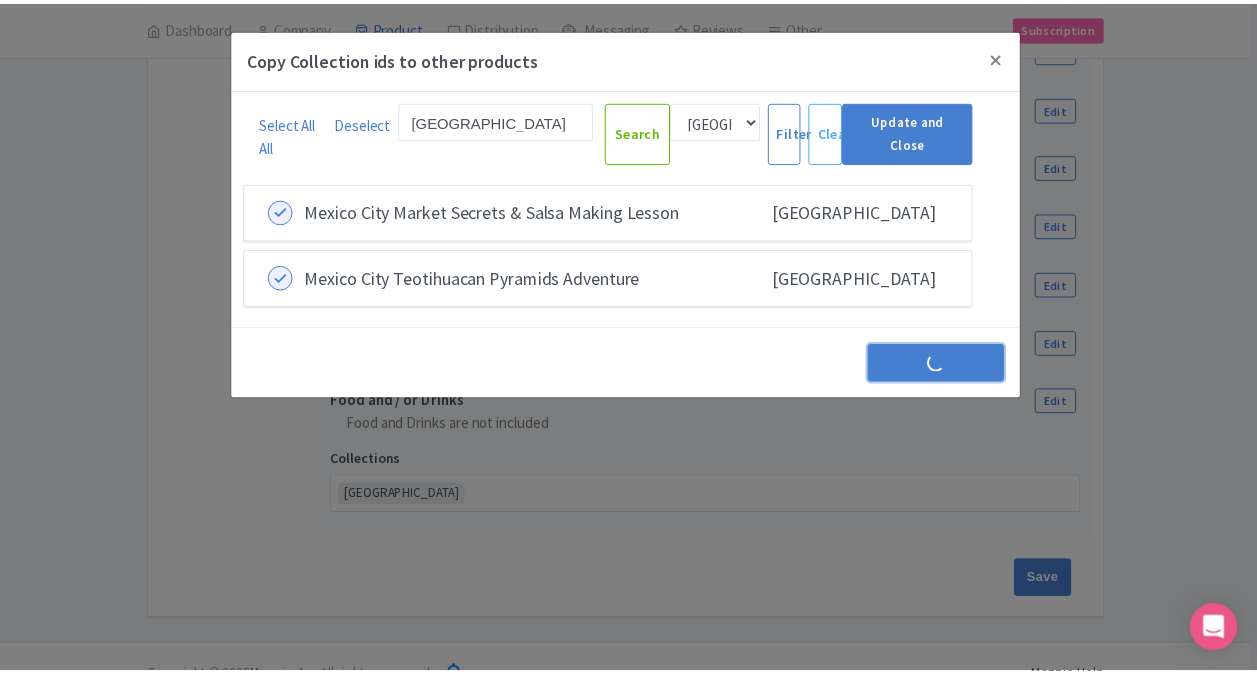 scroll, scrollTop: 0, scrollLeft: 0, axis: both 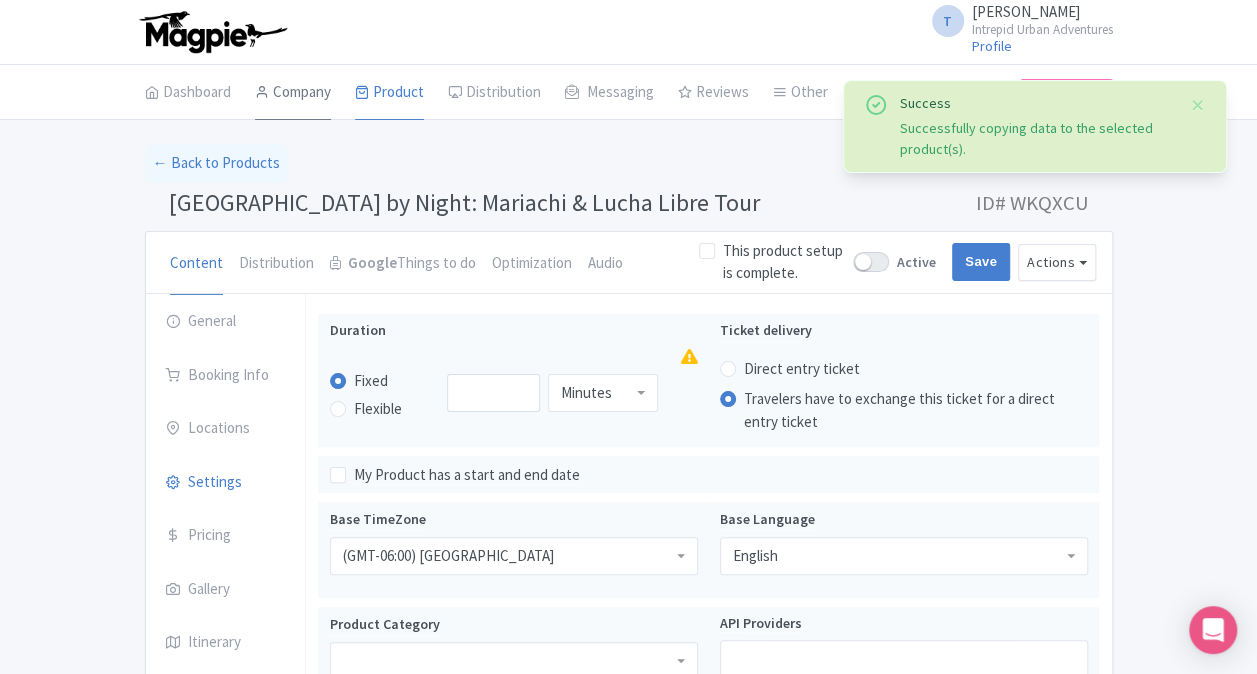 click on "Company" at bounding box center (293, 93) 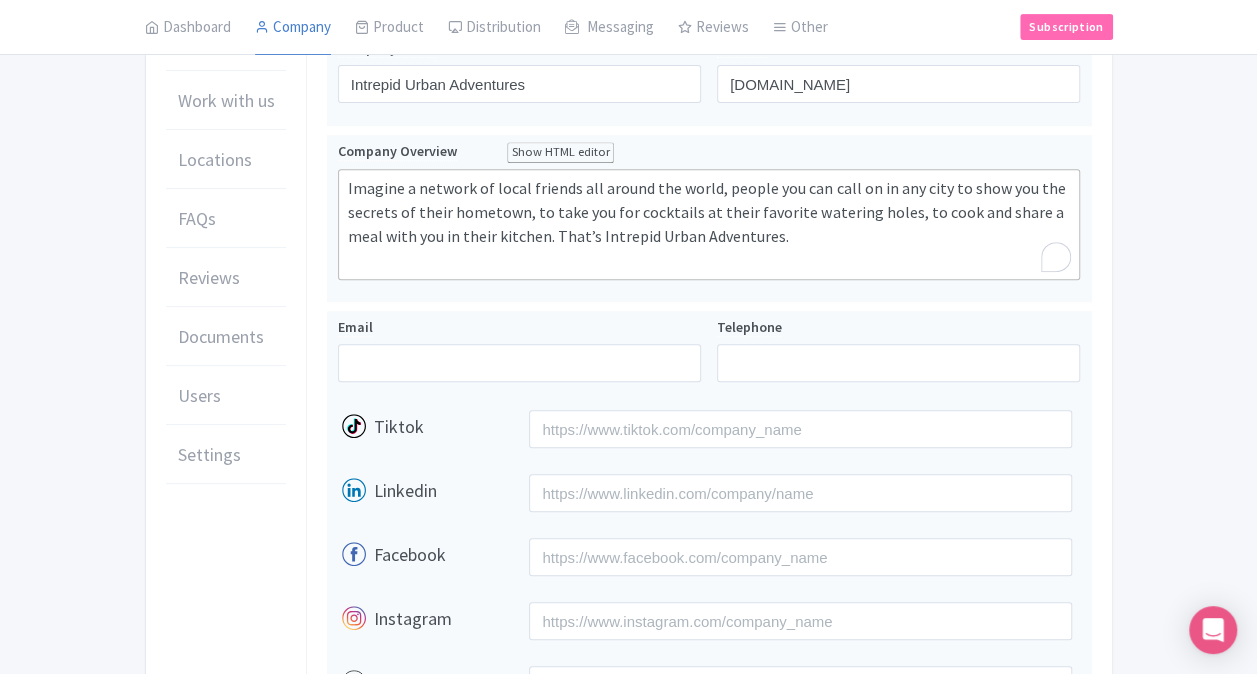 scroll, scrollTop: 300, scrollLeft: 0, axis: vertical 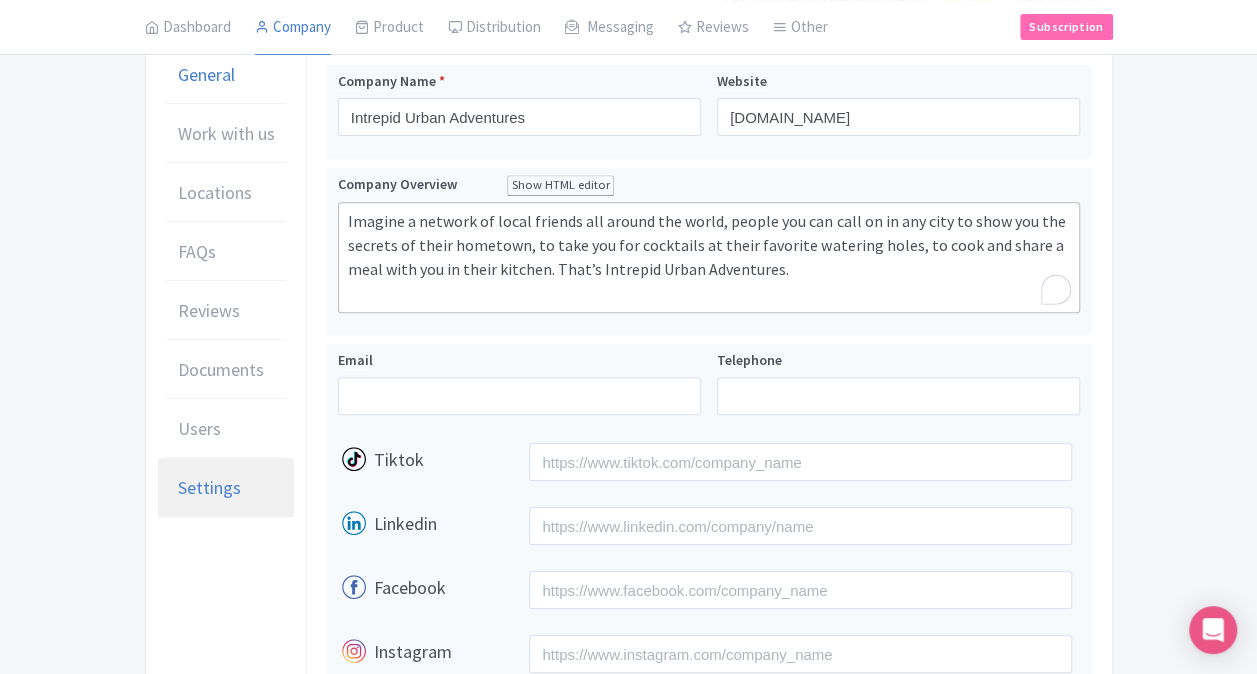 click on "Settings" at bounding box center [226, 488] 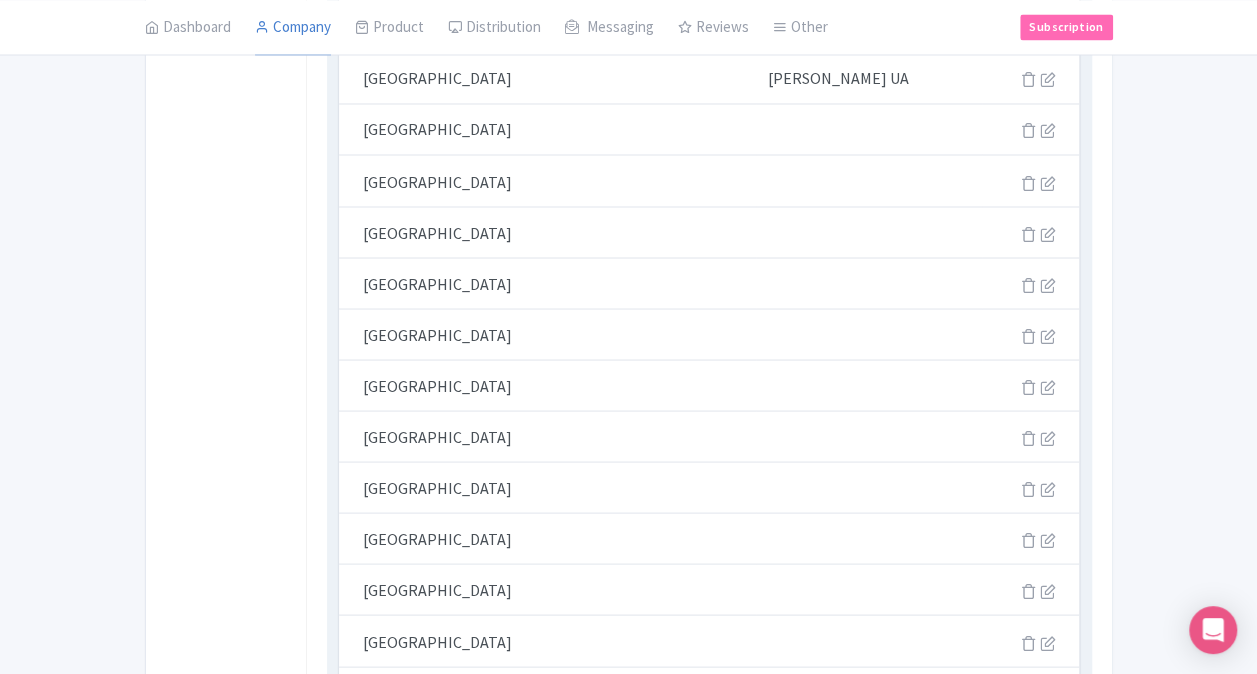 scroll, scrollTop: 2268, scrollLeft: 0, axis: vertical 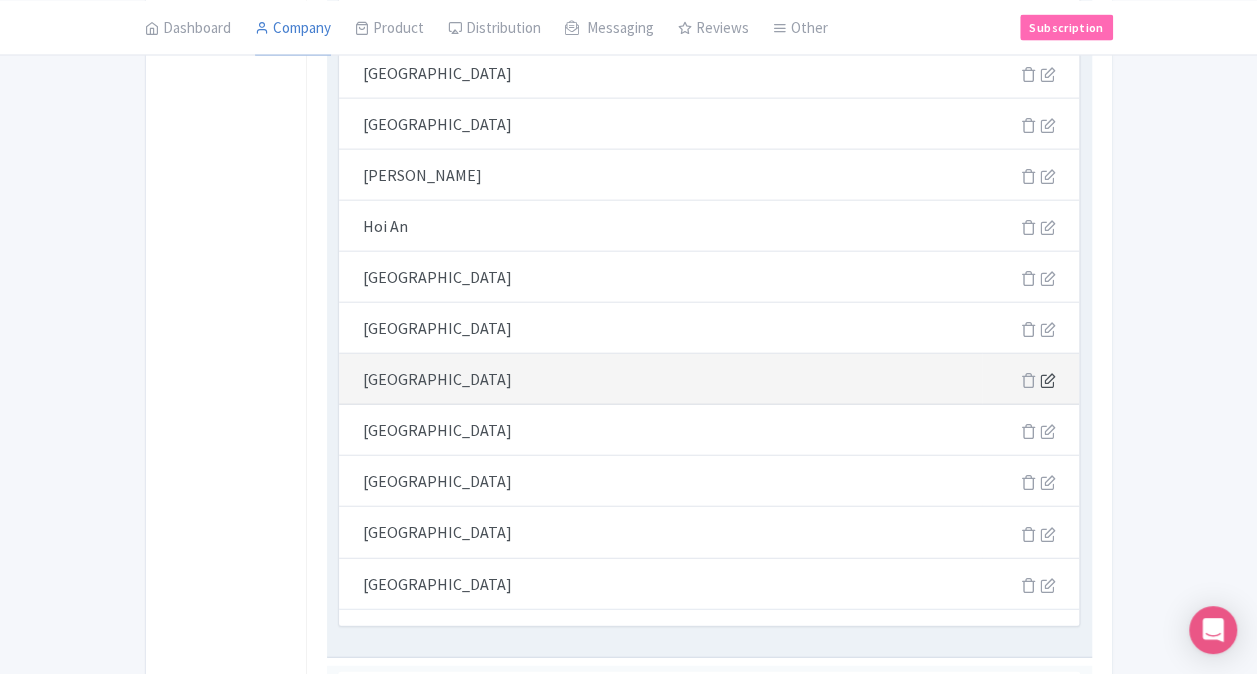 click at bounding box center [1047, 380] 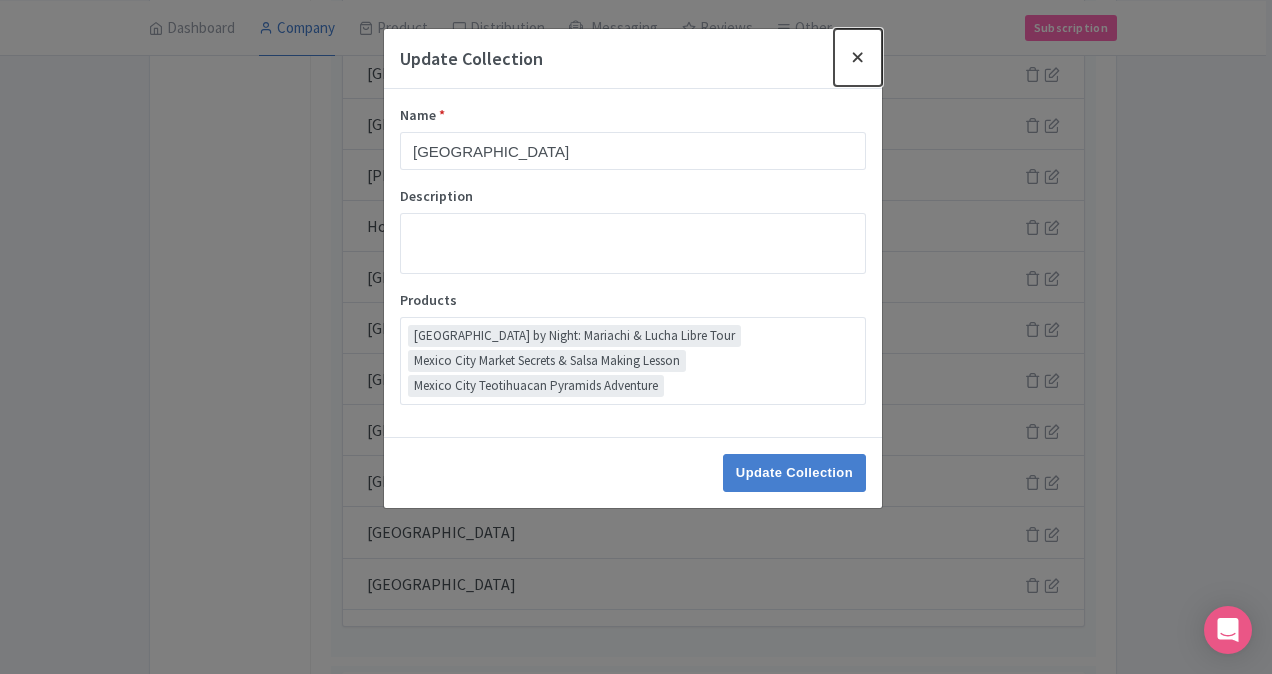 click at bounding box center [858, 57] 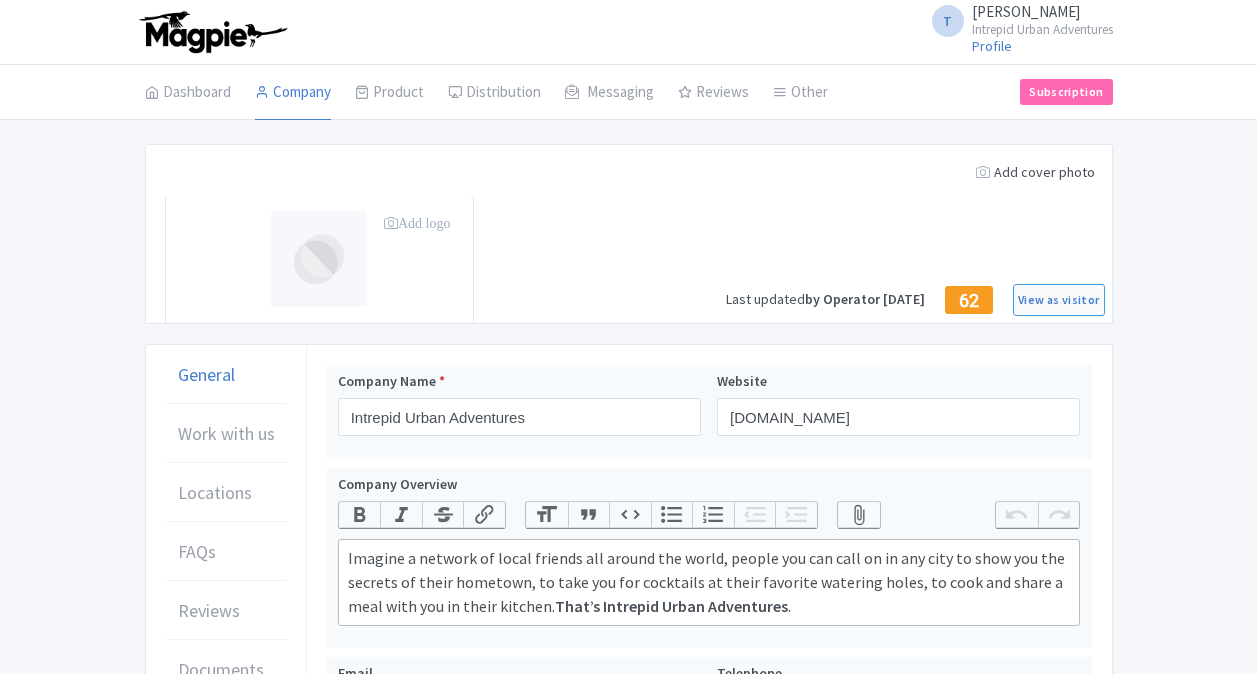 scroll, scrollTop: 0, scrollLeft: 0, axis: both 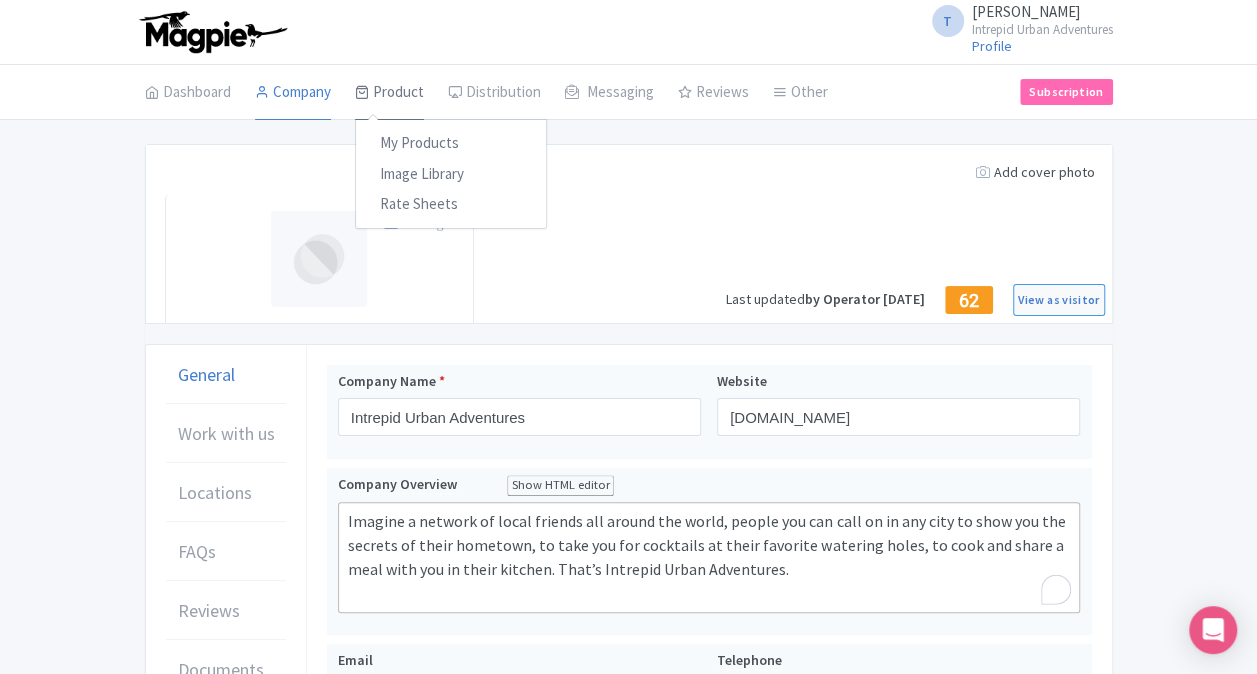 click on "Product" at bounding box center [389, 93] 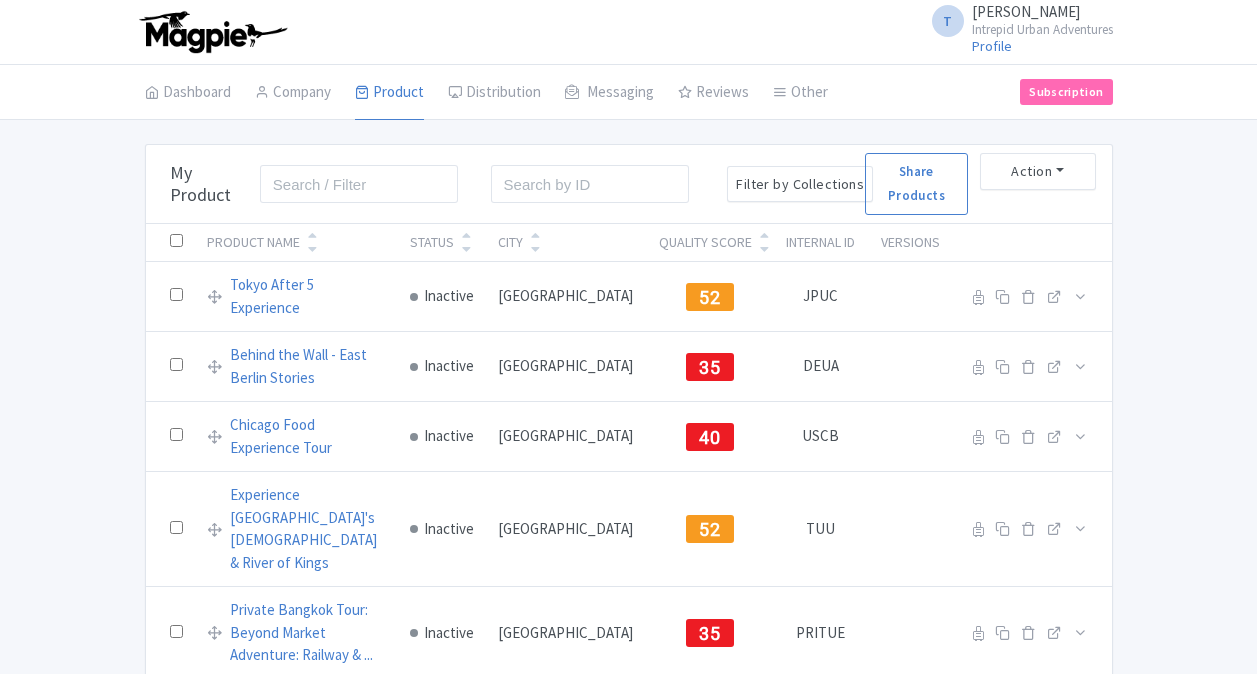 scroll, scrollTop: 0, scrollLeft: 0, axis: both 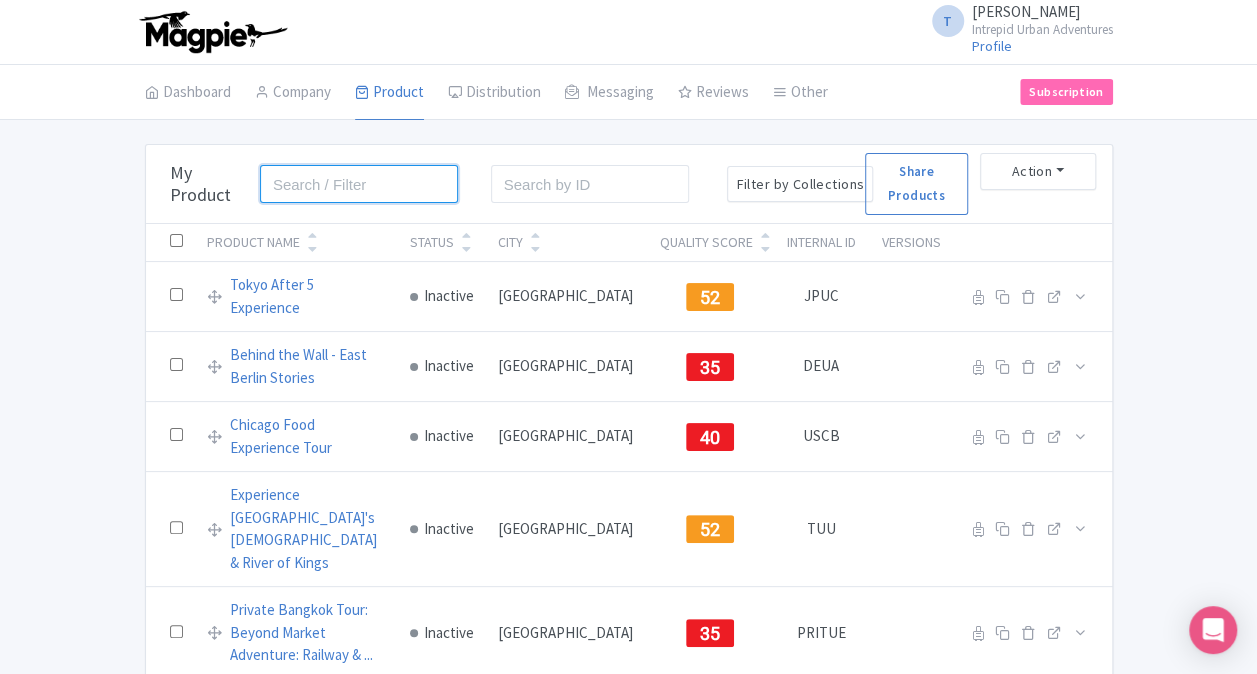 click at bounding box center [359, 184] 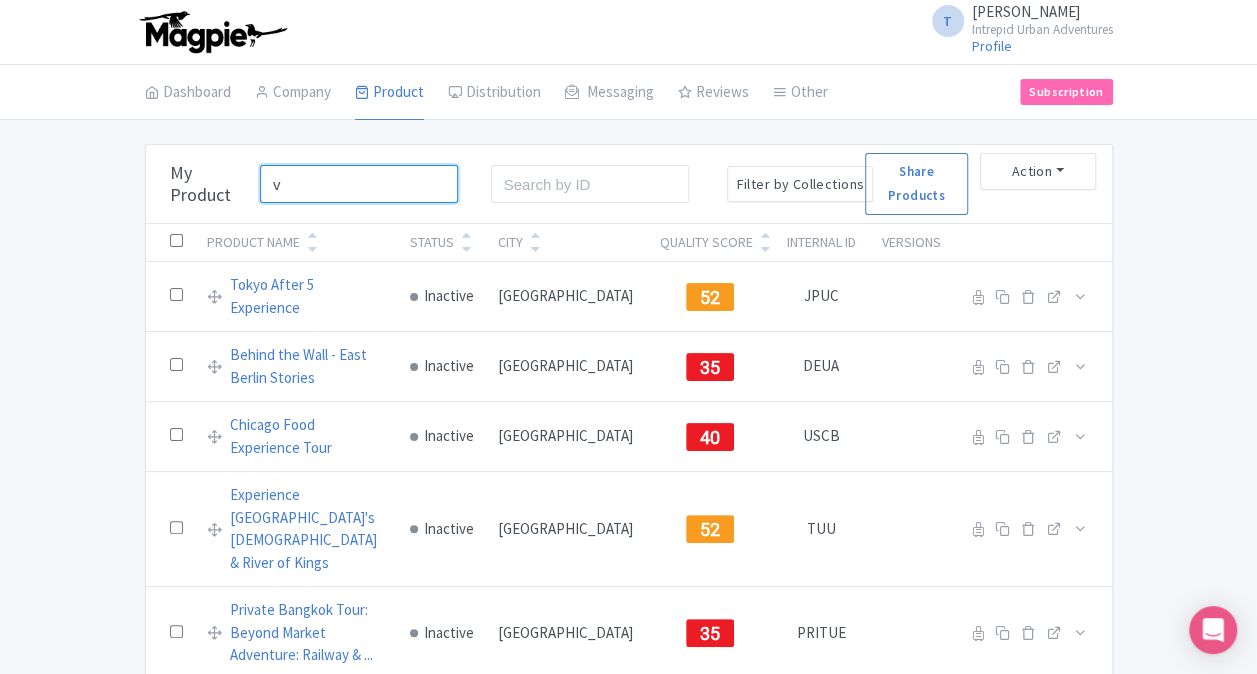 click on "Search" at bounding box center (0, 0) 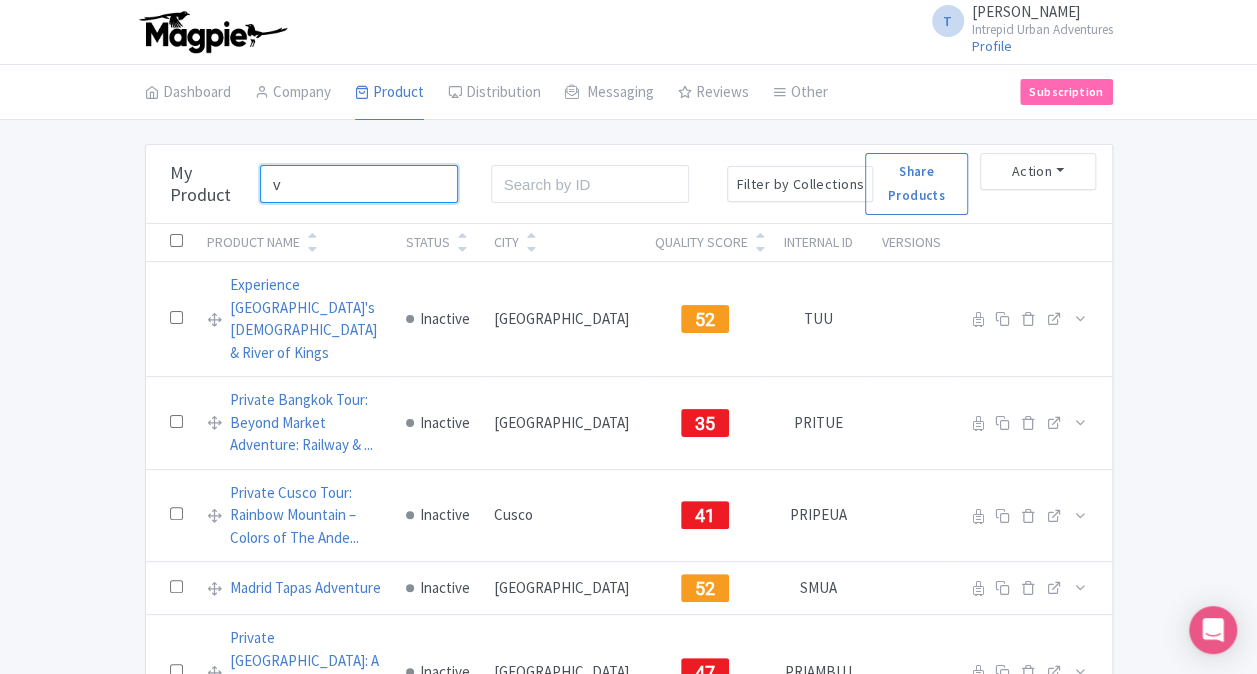 click on "v" at bounding box center [359, 184] 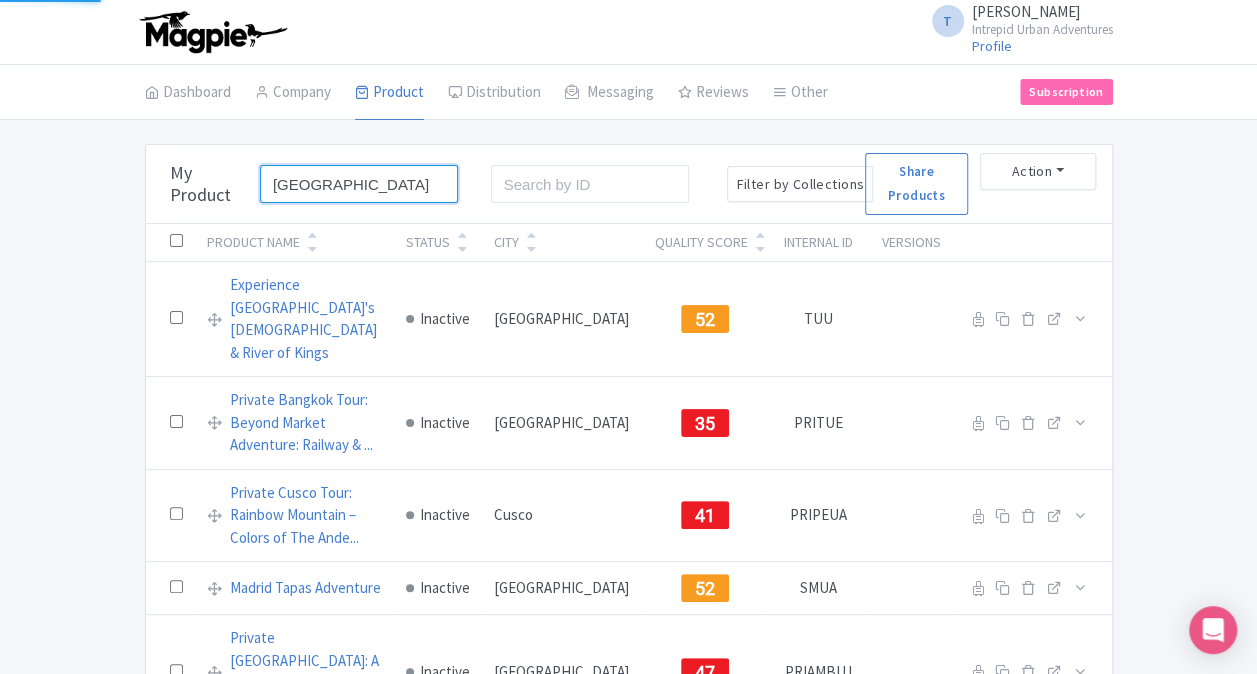 type on "[GEOGRAPHIC_DATA]" 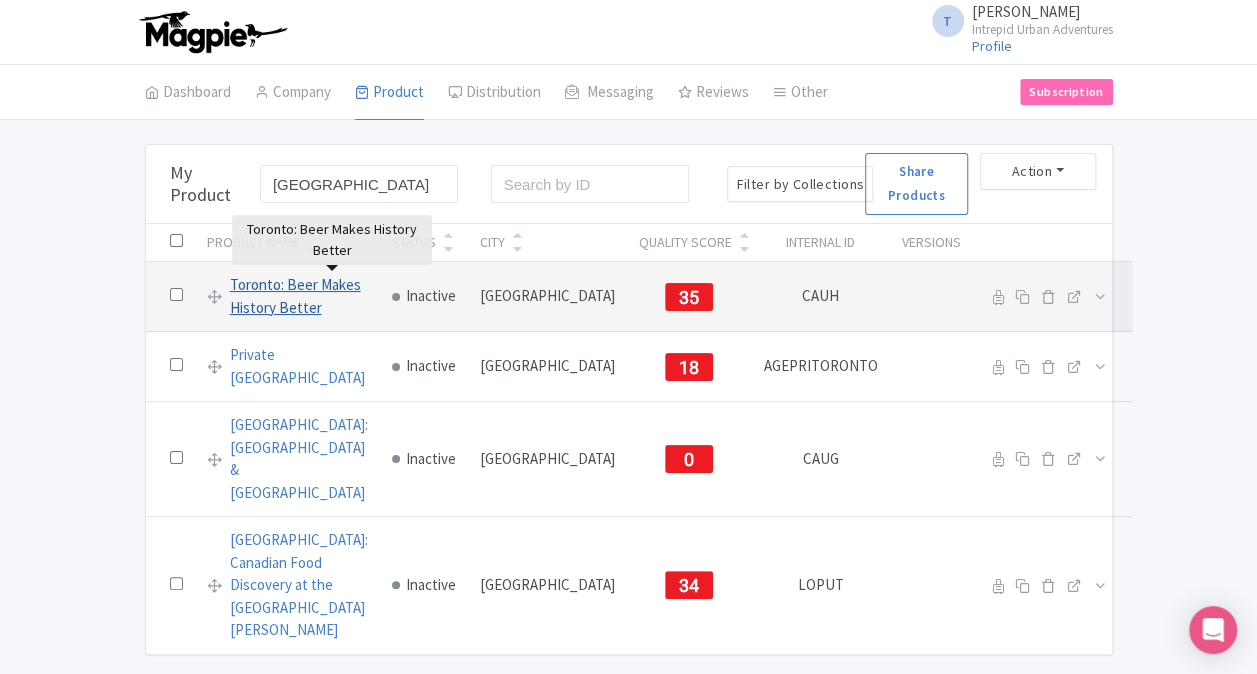 click on "Toronto: Beer Makes History Better" at bounding box center [299, 296] 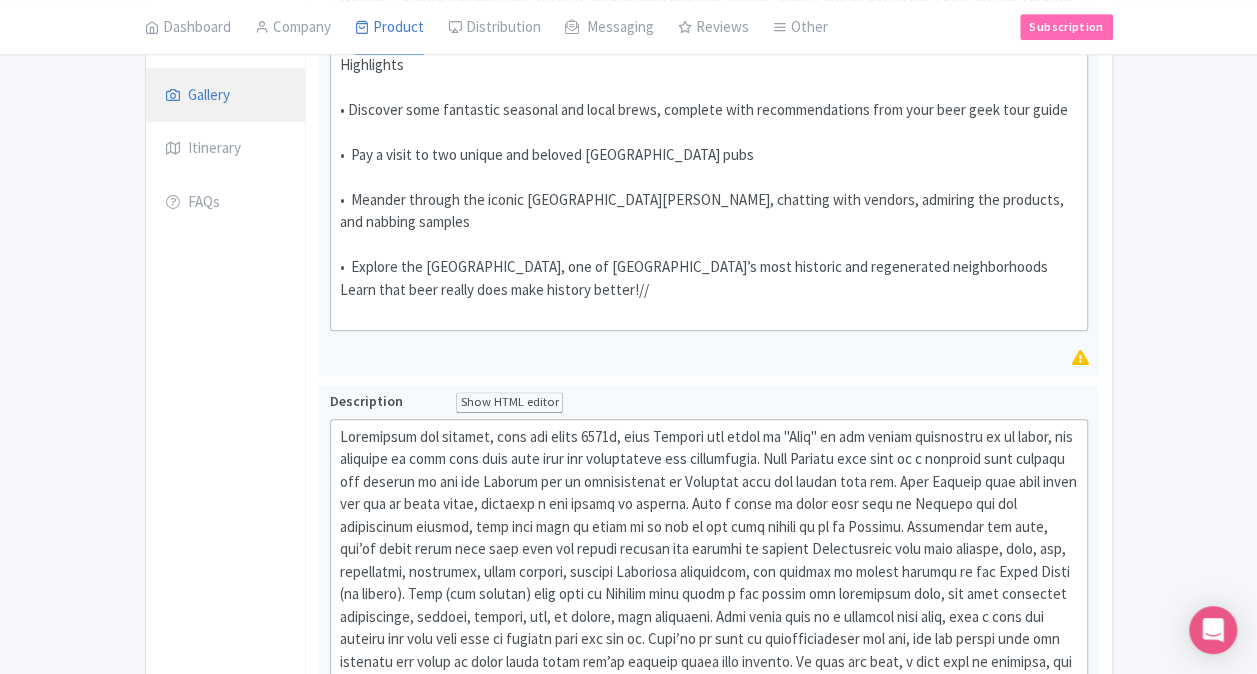scroll, scrollTop: 200, scrollLeft: 0, axis: vertical 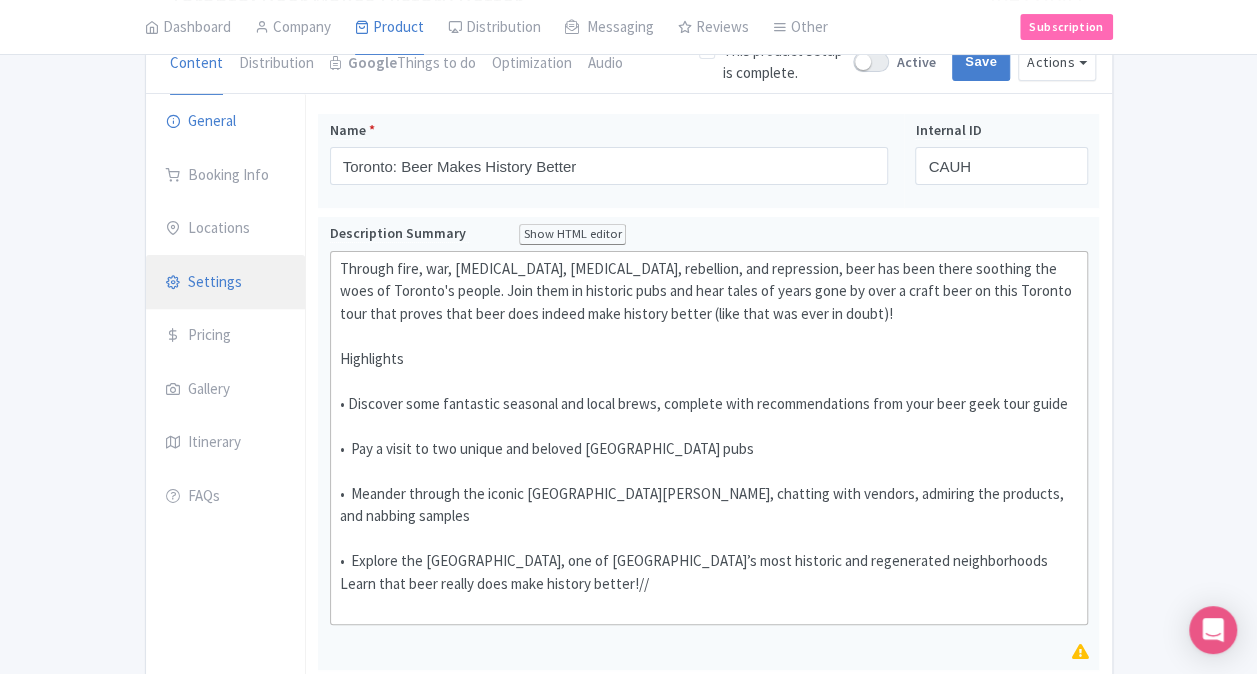 click on "Settings" at bounding box center [226, 283] 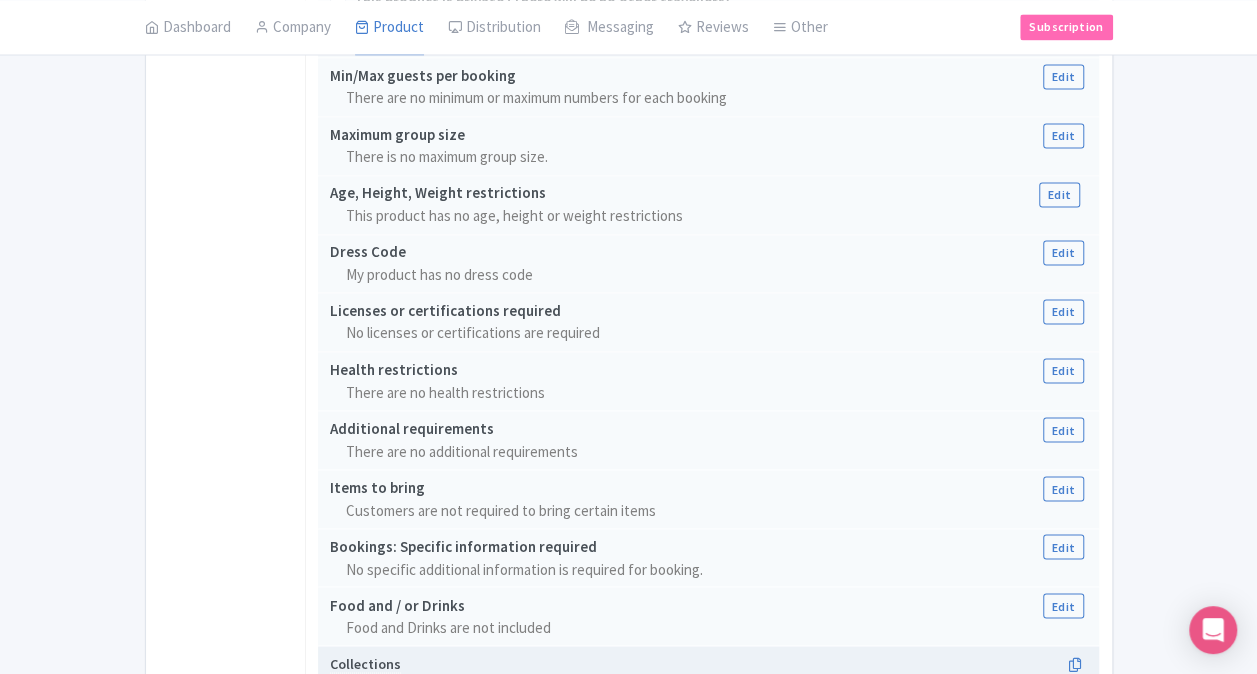 scroll, scrollTop: 1671, scrollLeft: 0, axis: vertical 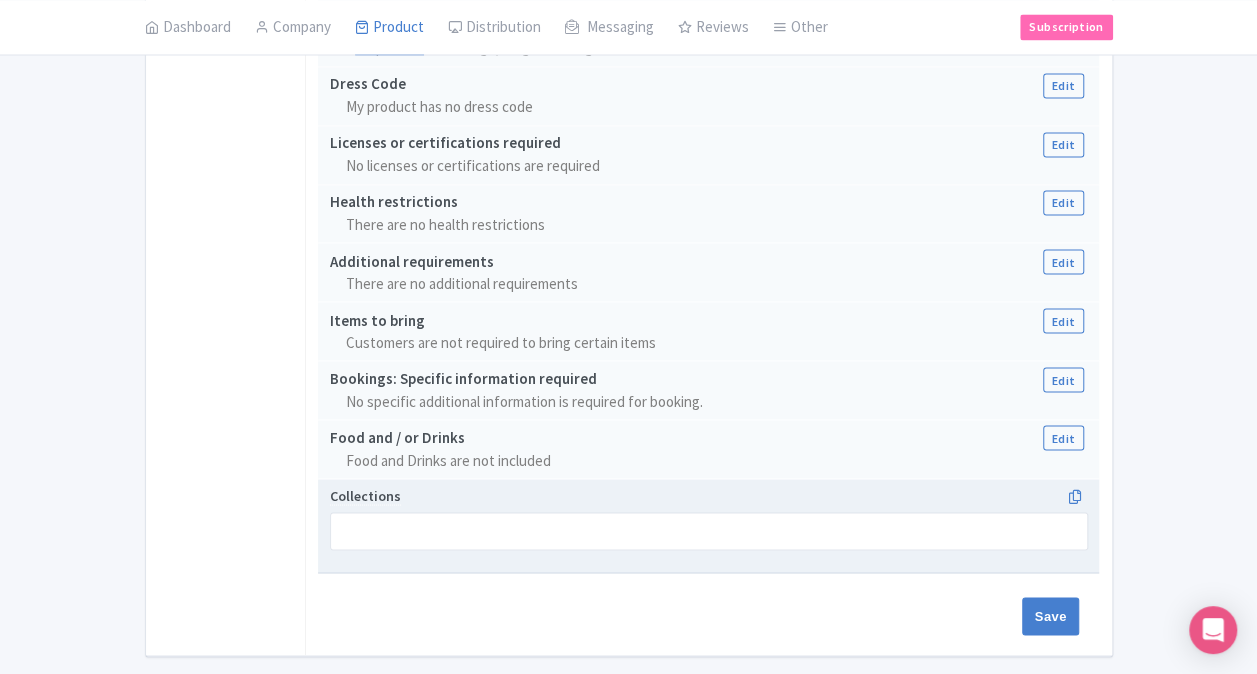 drag, startPoint x: 417, startPoint y: 456, endPoint x: 424, endPoint y: 469, distance: 14.764823 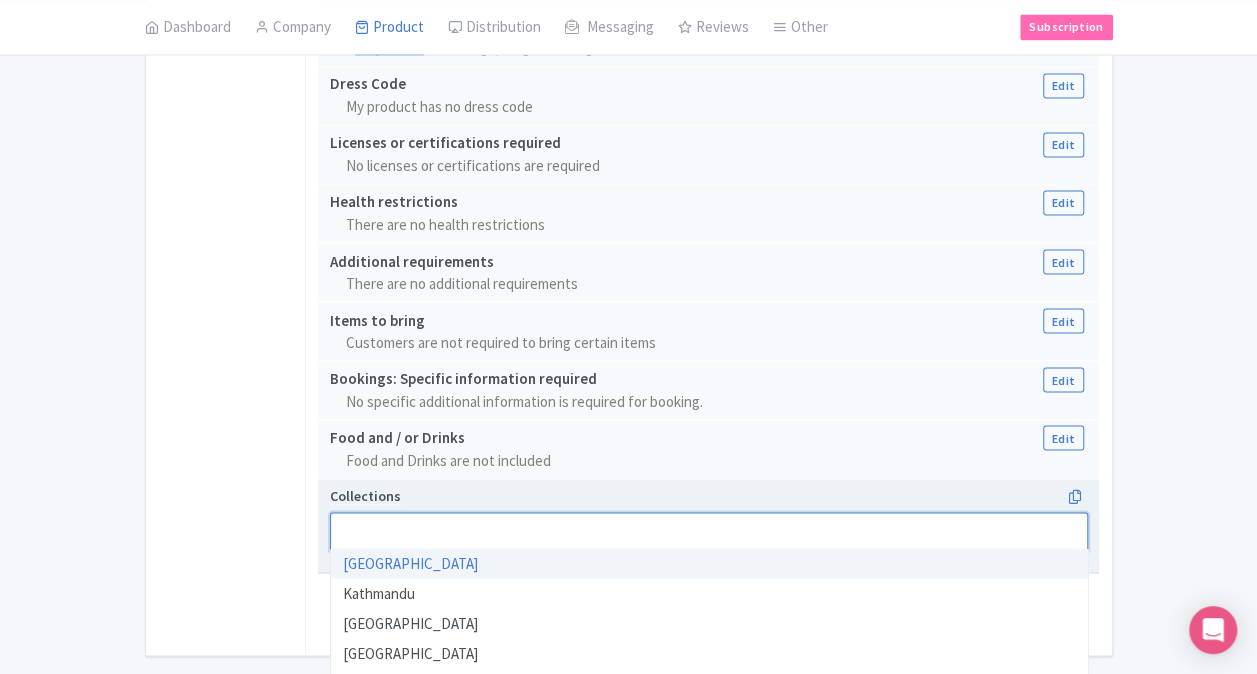 paste on "[GEOGRAPHIC_DATA]" 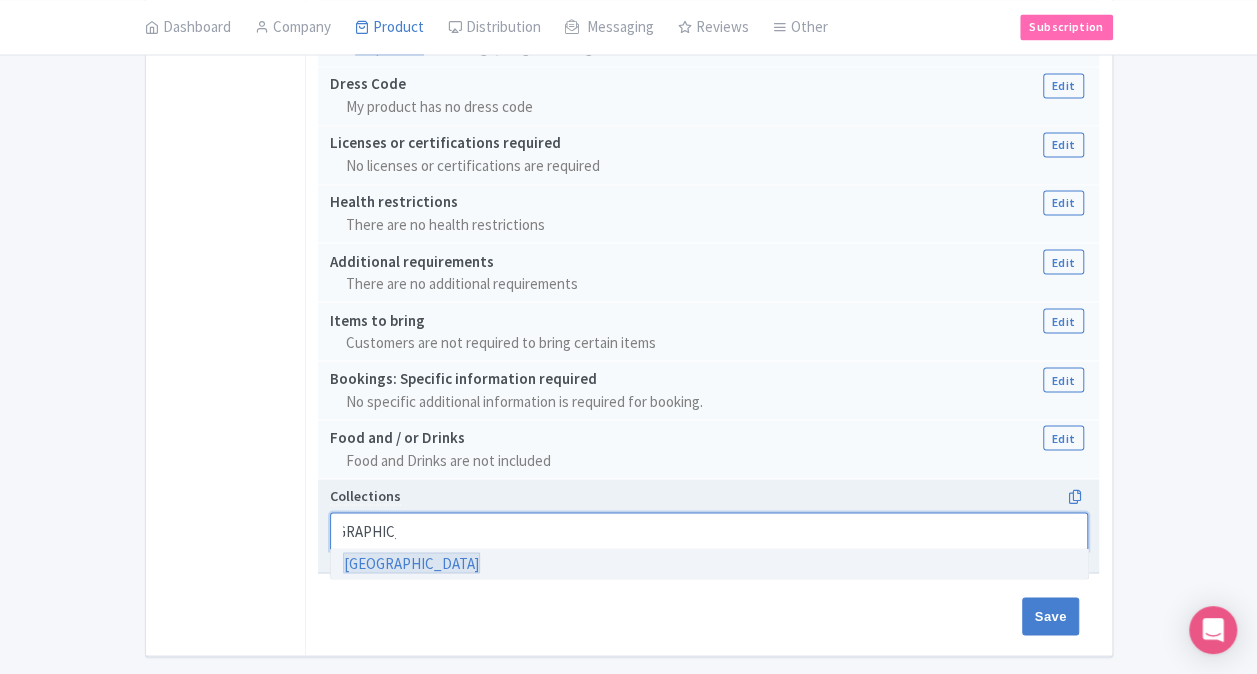 scroll, scrollTop: 0, scrollLeft: 0, axis: both 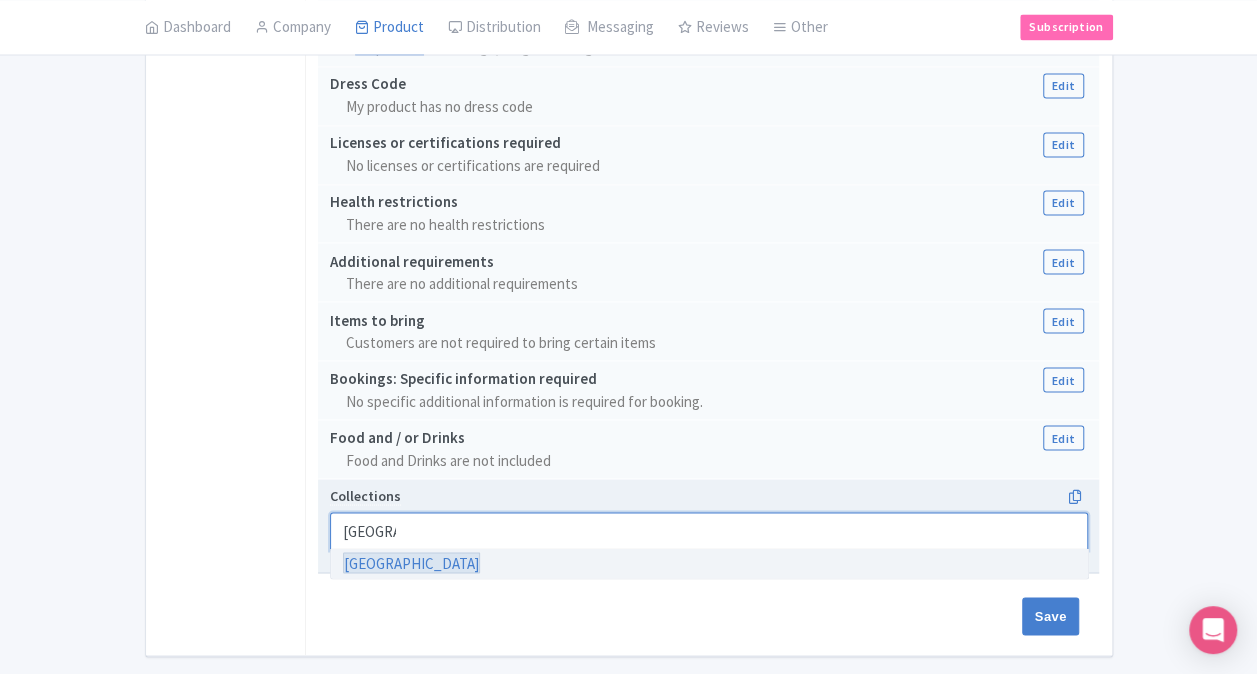 type 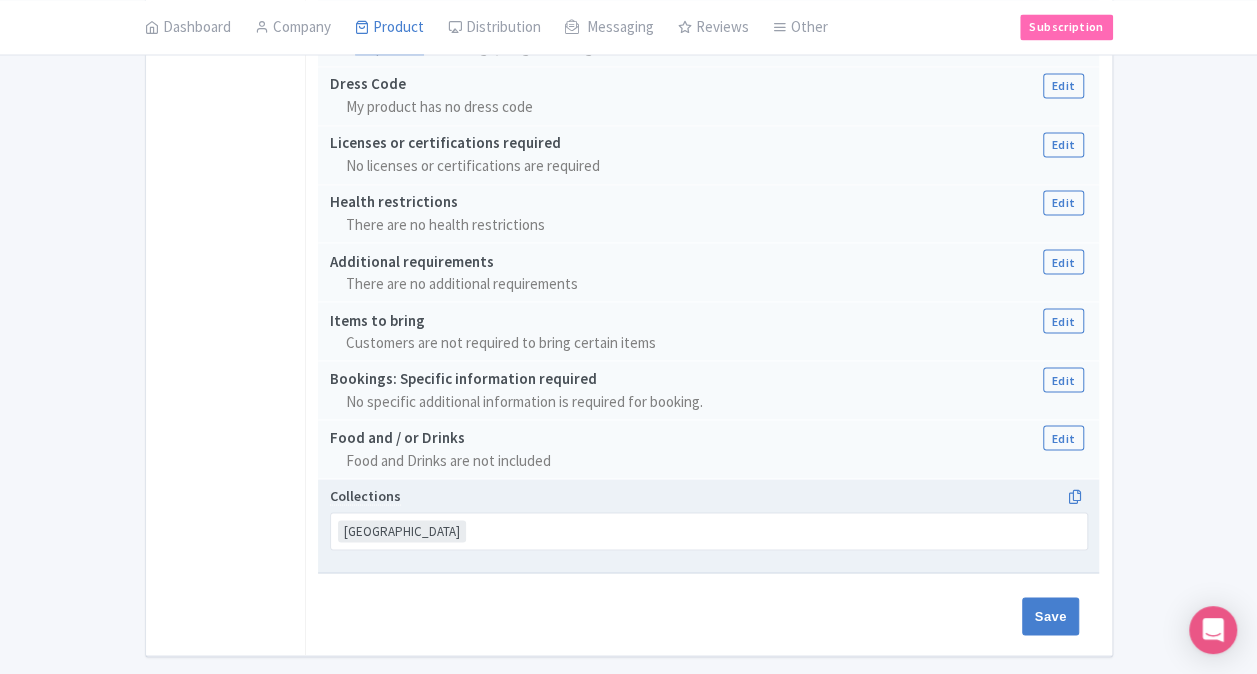 click on "← Back to Products
Toronto: Beer Makes History Better
ID# CQLYFS
Content
Distribution
Google  Things to do
Optimization
Audio
This product setup is complete.
Active
Save
Actions
View on Magpie
Customer View
Industry Partner View
Download
Excel
Word
All Images ZIP
Share Products
Ventrata
GetYourGuide
Delete Product
Create new version
You are currently editing a version of this product: Primary Product
General
Booking Info
Locations
Settings
Pricing
Gallery
Itinerary
FAQs
Toronto: Beer Makes History Better
Name   *
Toronto: Beer Makes History Better
Your product's name has 34 characters. We recommend between 10 and 60 characters.
Internal ID CAUH" at bounding box center [628, -435] 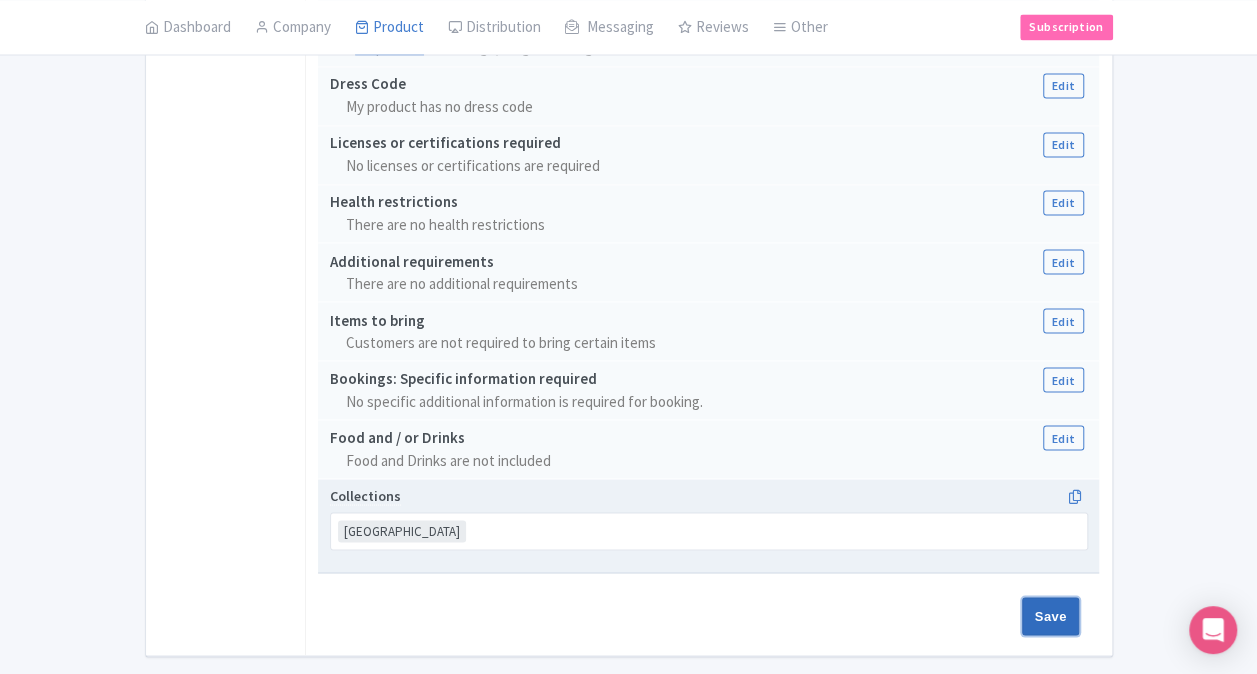click on "Save" at bounding box center [1051, 616] 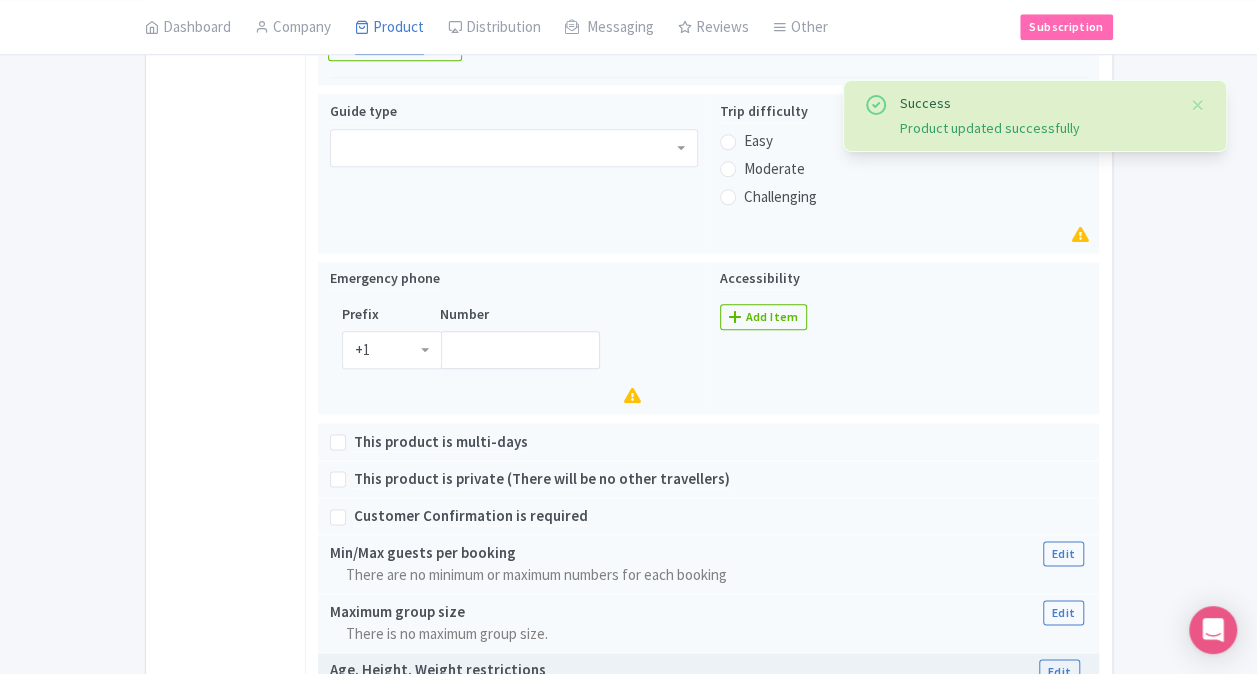 scroll, scrollTop: 1671, scrollLeft: 0, axis: vertical 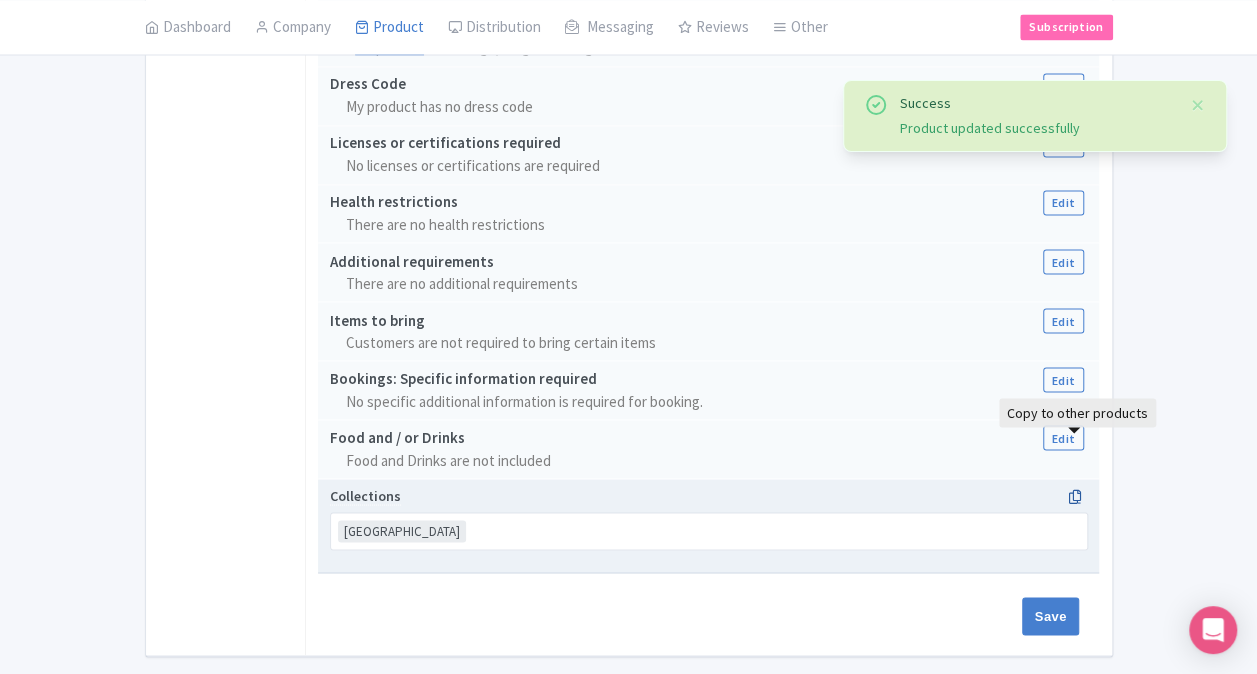 click at bounding box center (1074, 496) 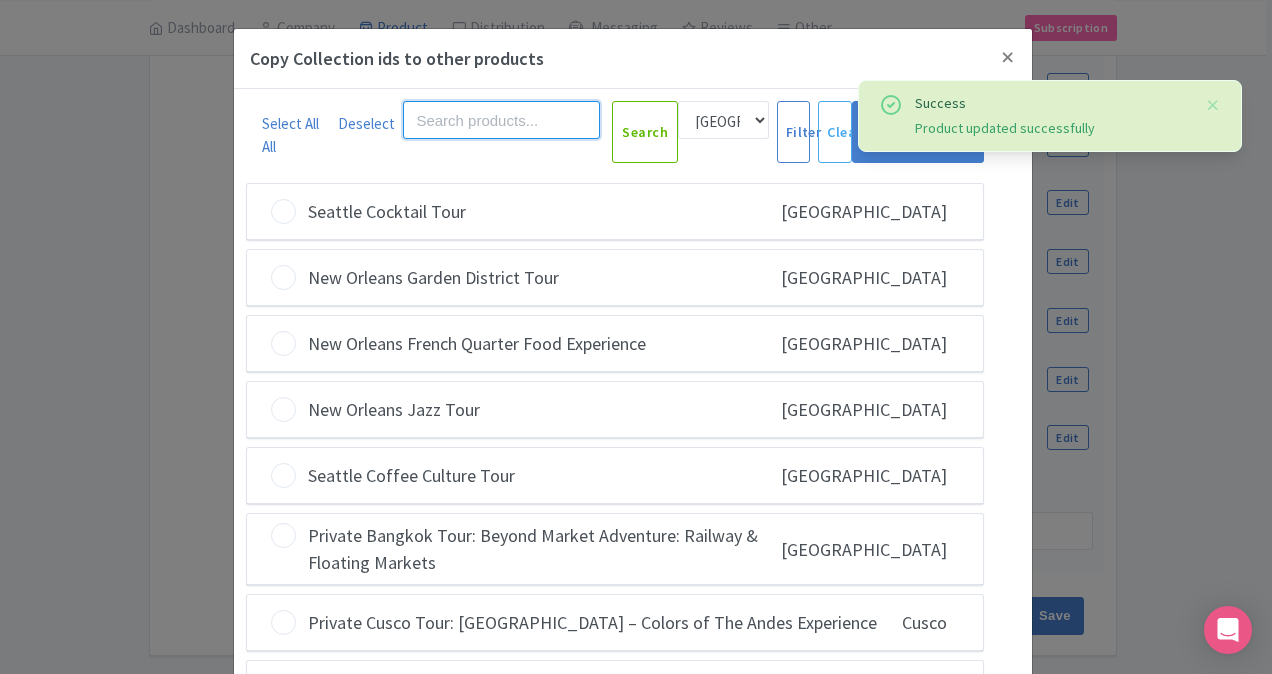 click at bounding box center (501, 120) 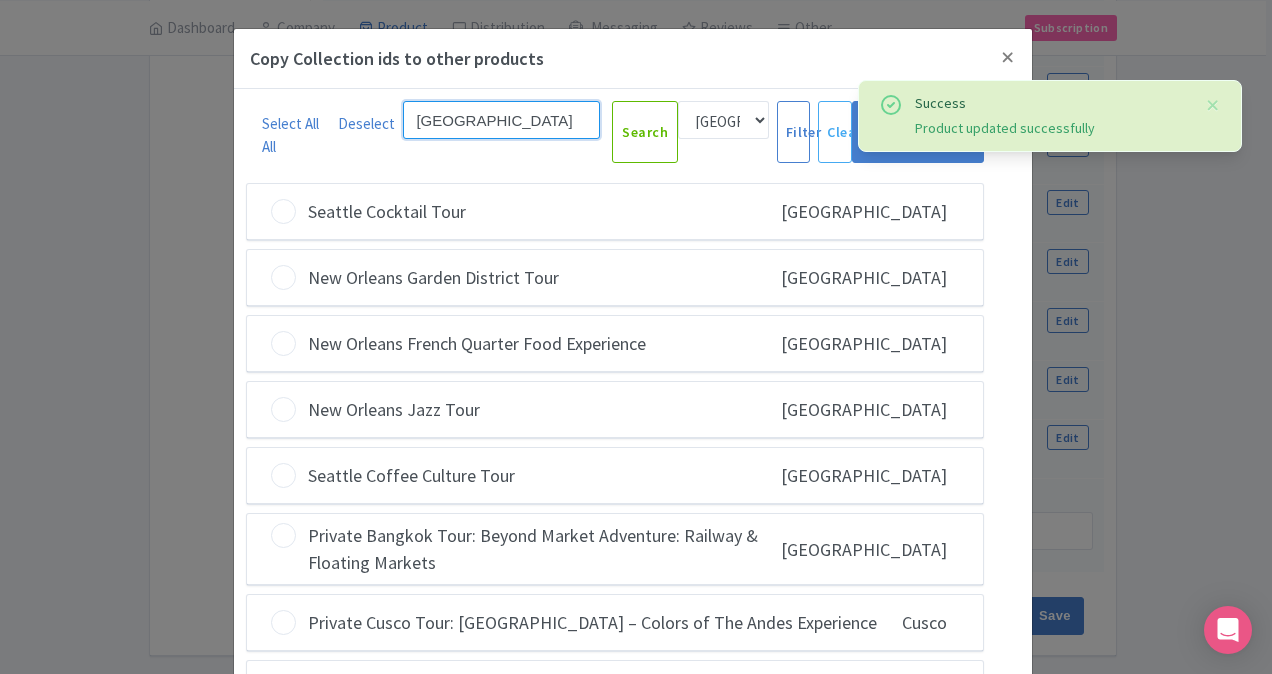 type on "[GEOGRAPHIC_DATA]" 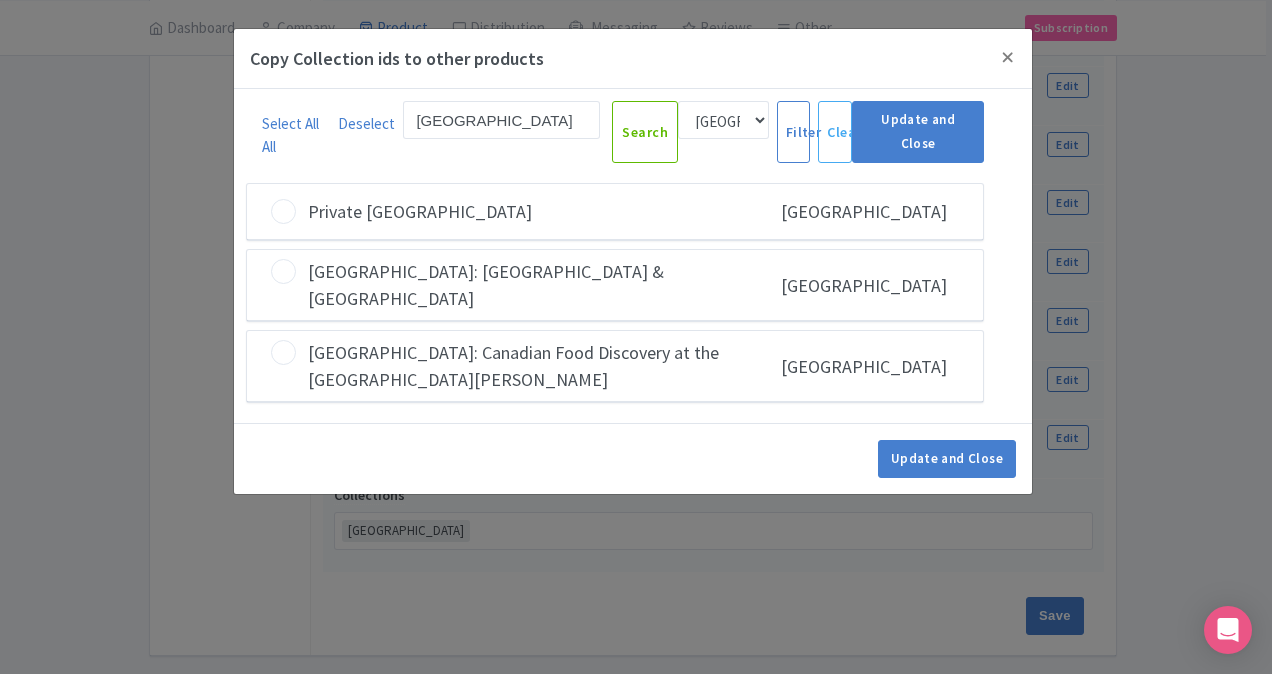 click at bounding box center [283, 211] 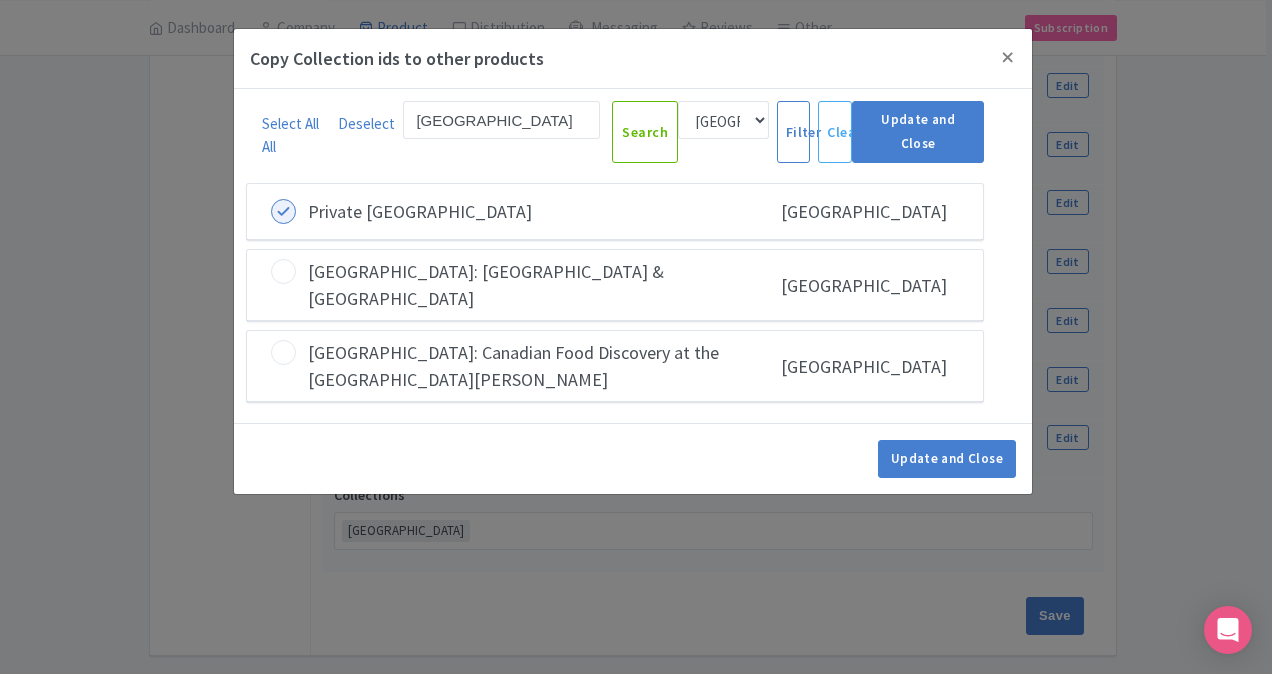 click at bounding box center [283, 271] 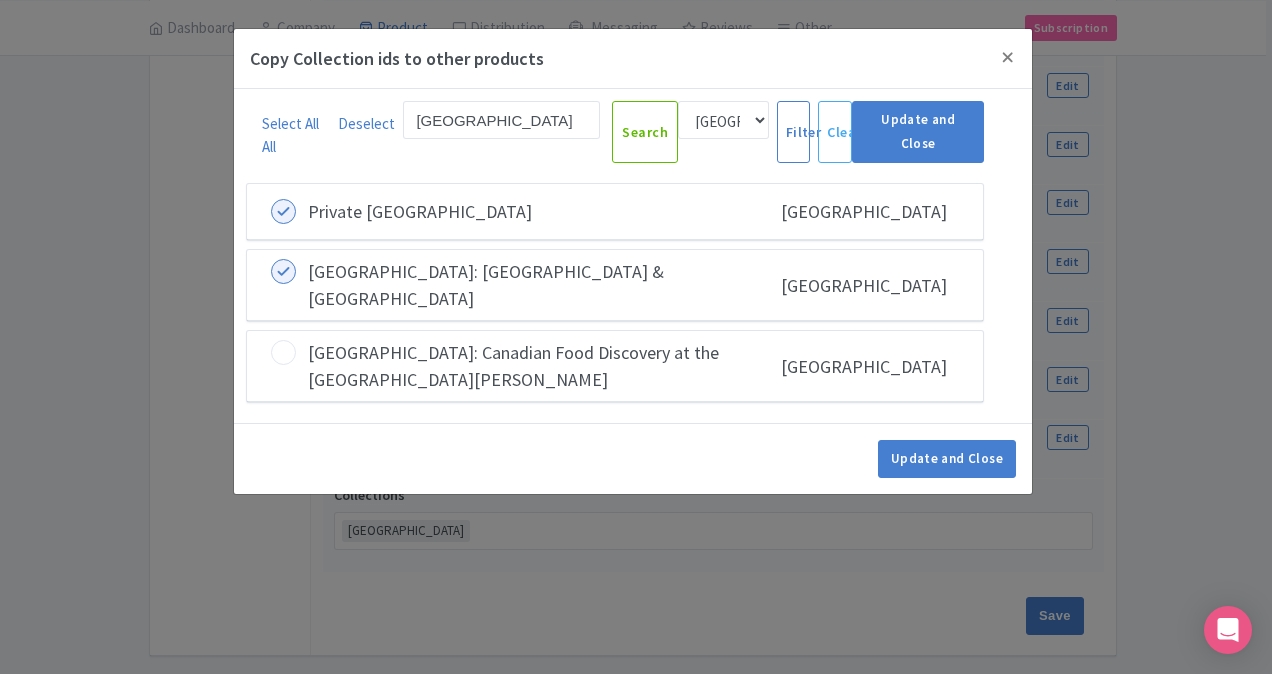 click at bounding box center (283, 352) 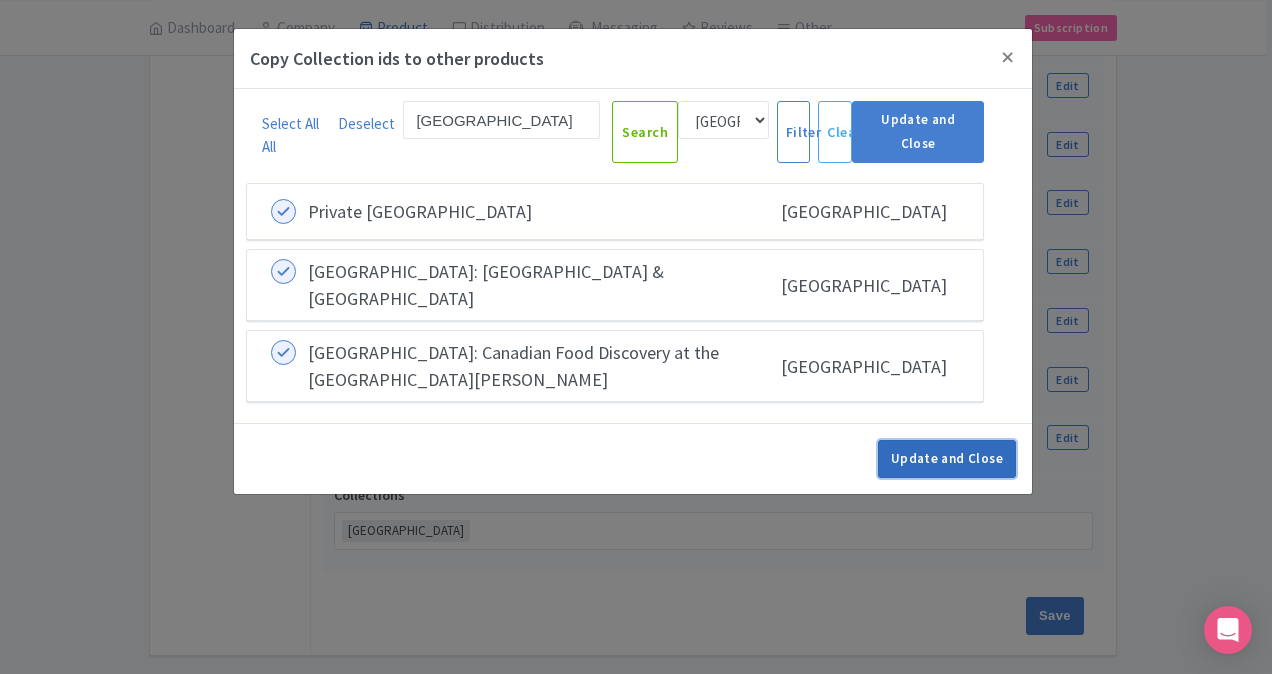 click on "Update and Close" at bounding box center [947, 459] 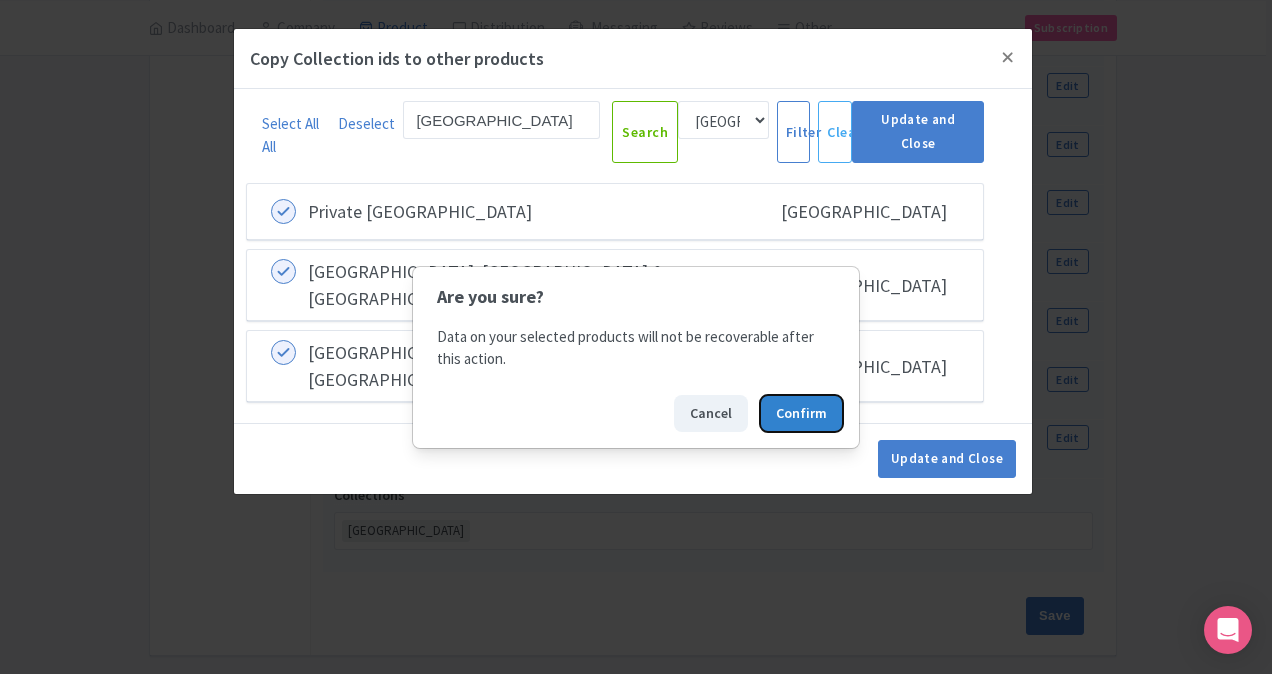 click on "Confirm" at bounding box center (801, 413) 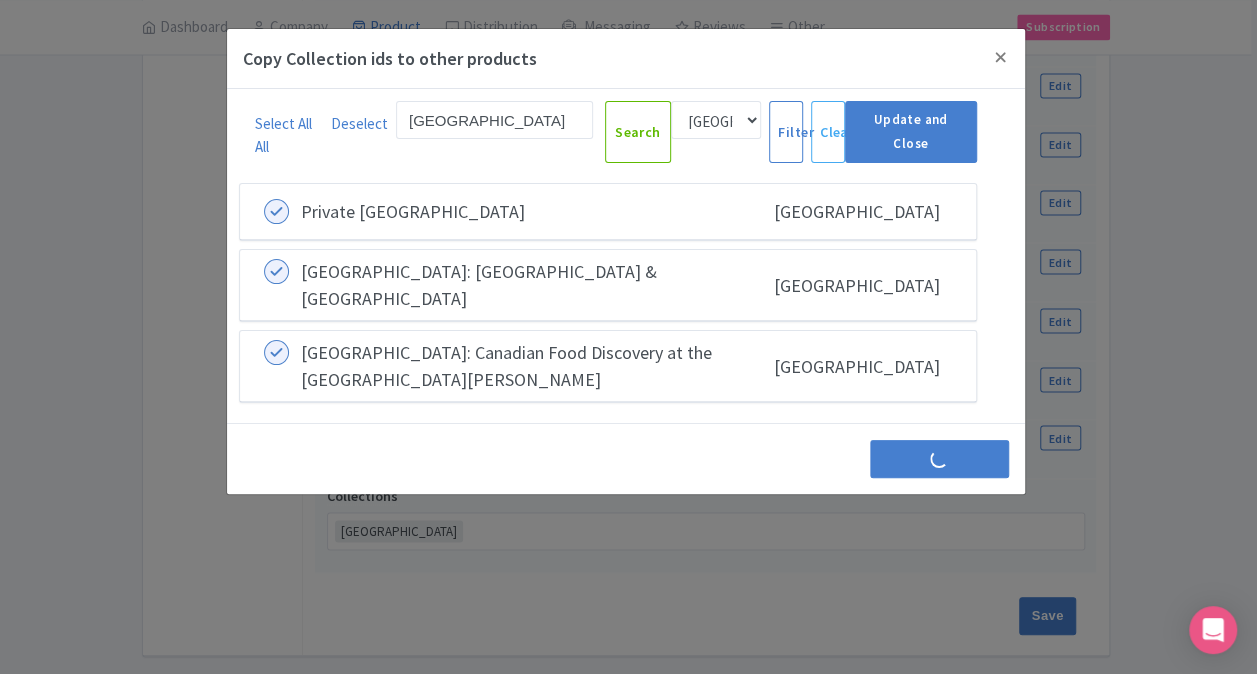 scroll, scrollTop: 0, scrollLeft: 0, axis: both 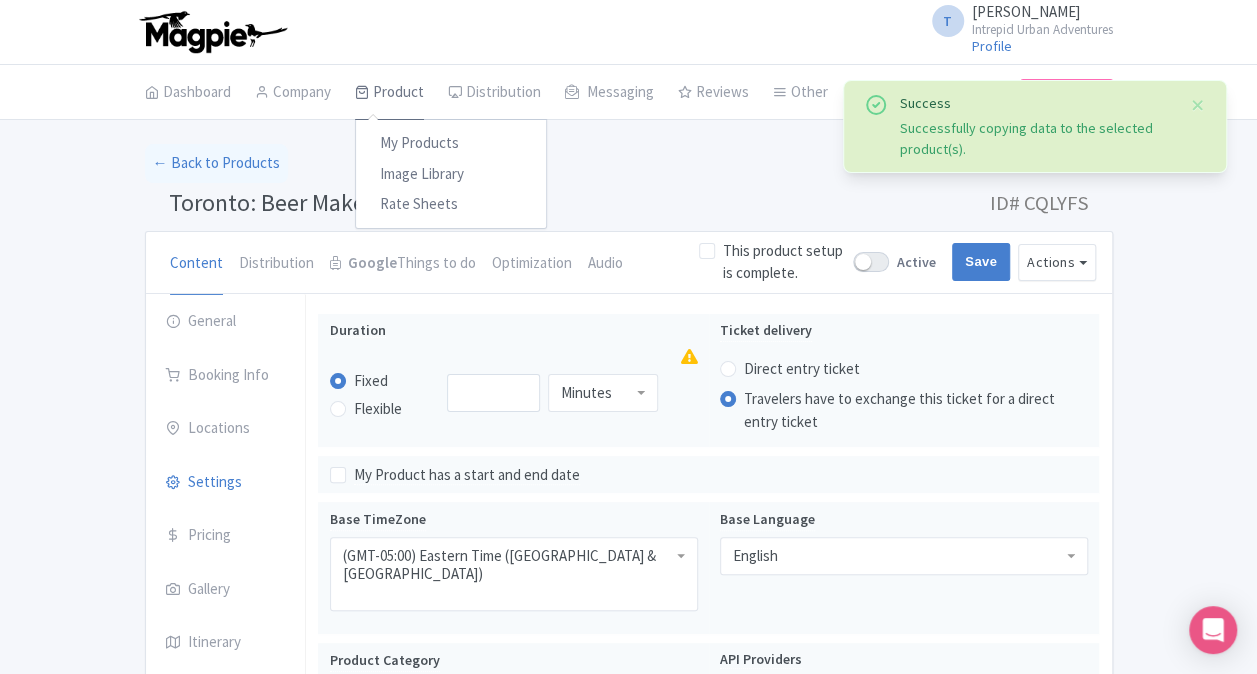 click on "Product" at bounding box center (389, 93) 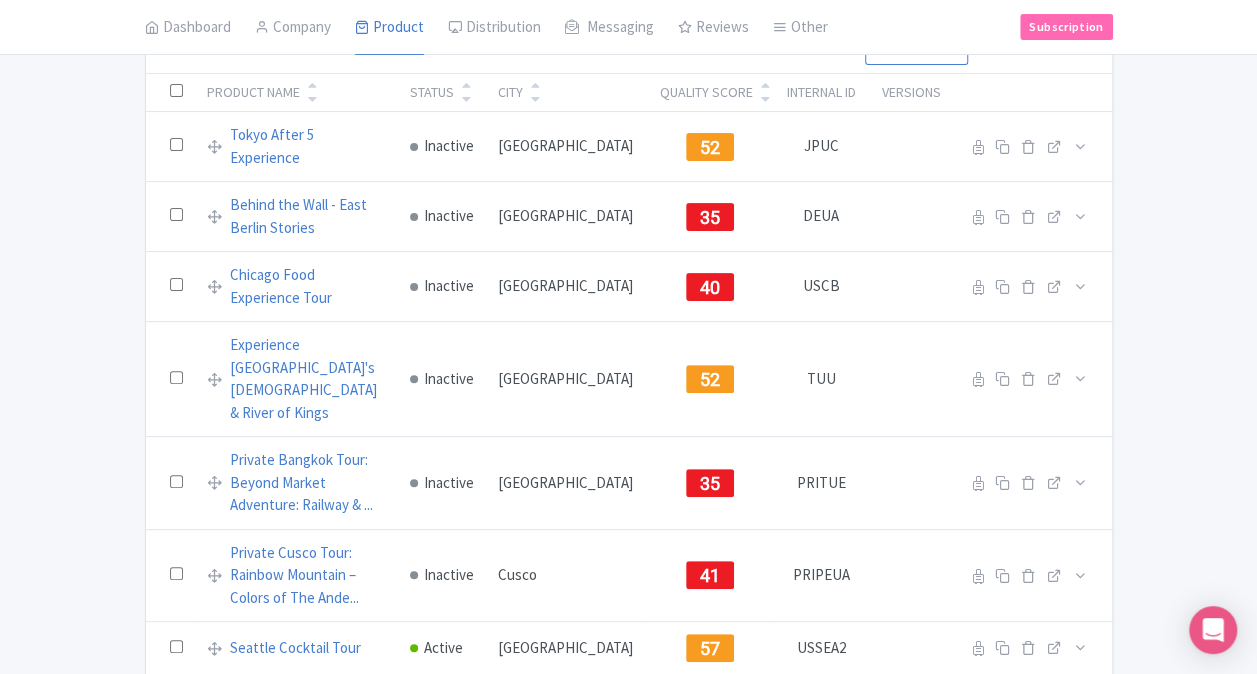 scroll, scrollTop: 0, scrollLeft: 0, axis: both 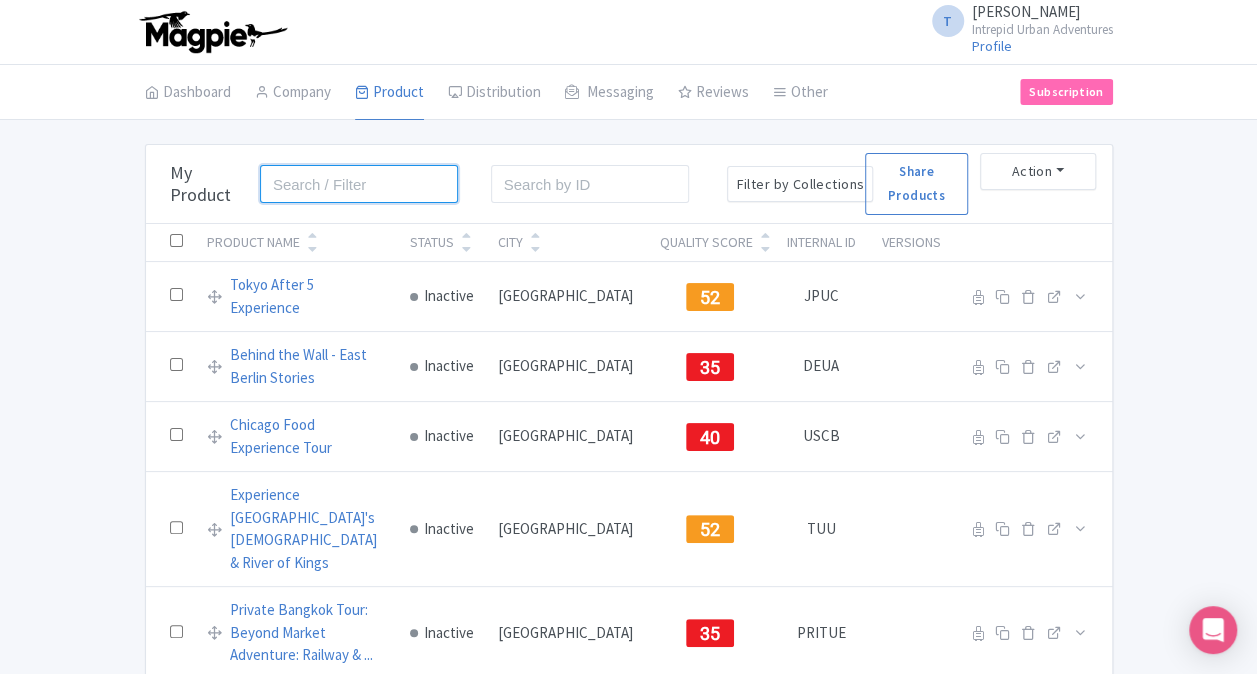 click at bounding box center (359, 184) 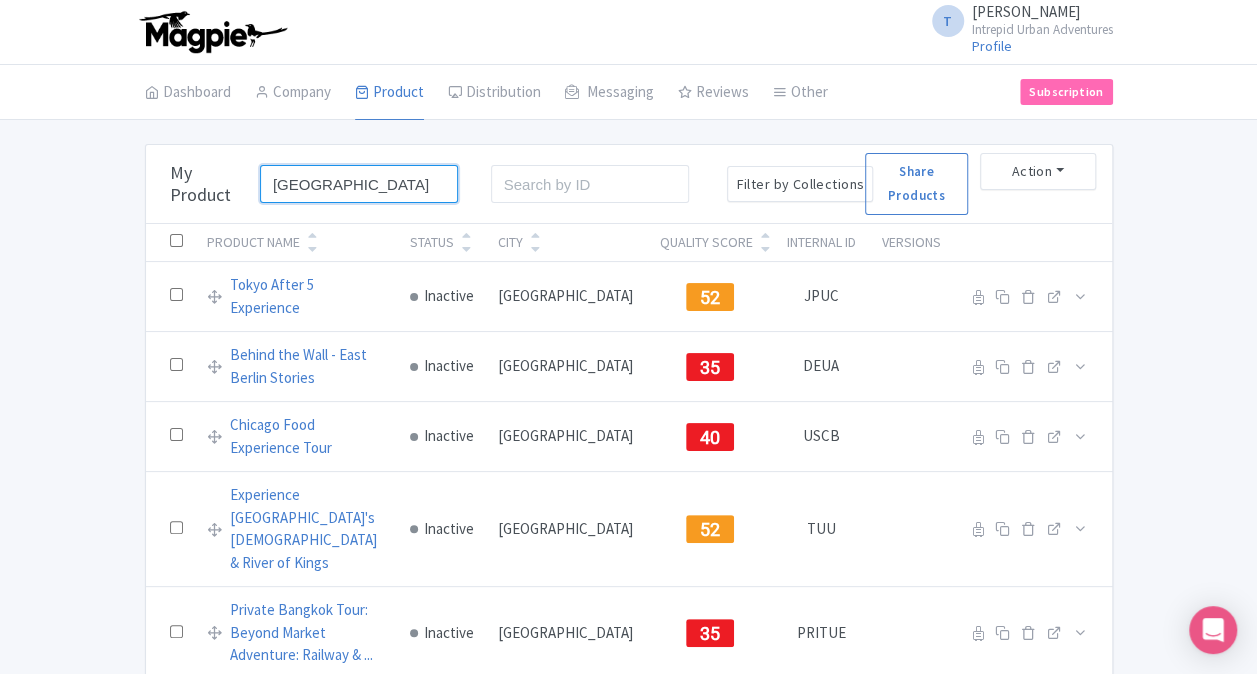type on "[GEOGRAPHIC_DATA]" 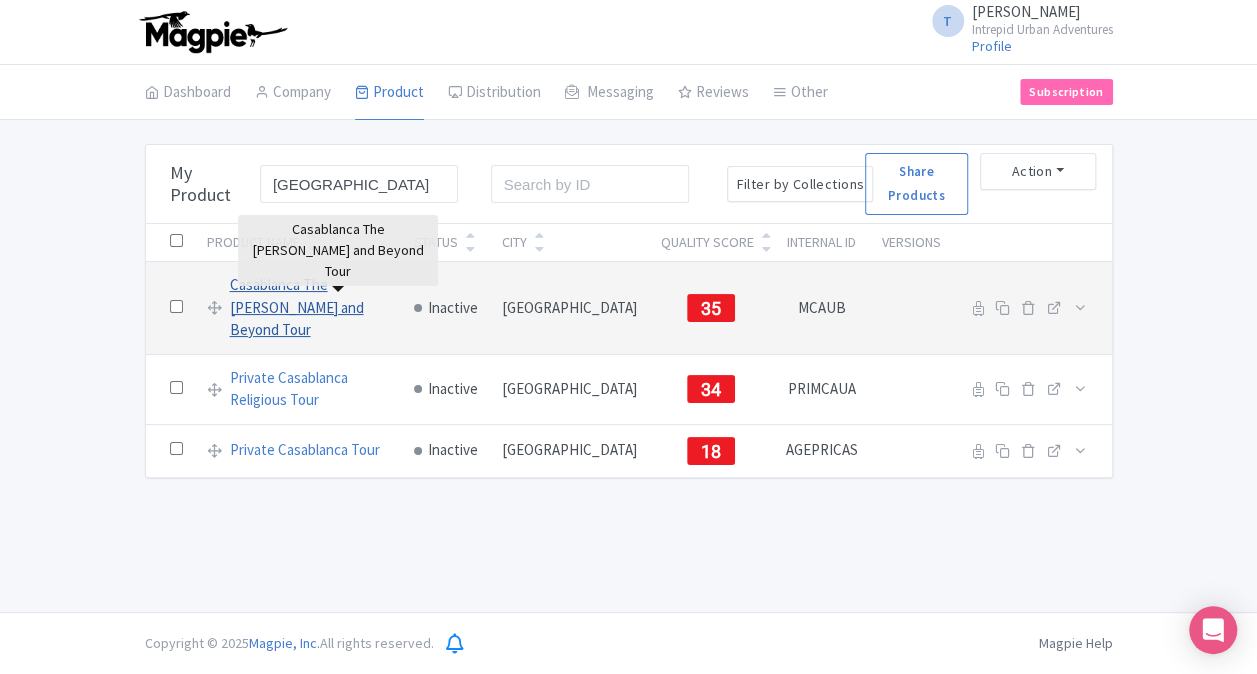 click on "Casablanca The [PERSON_NAME] and Beyond Tour" at bounding box center [310, 308] 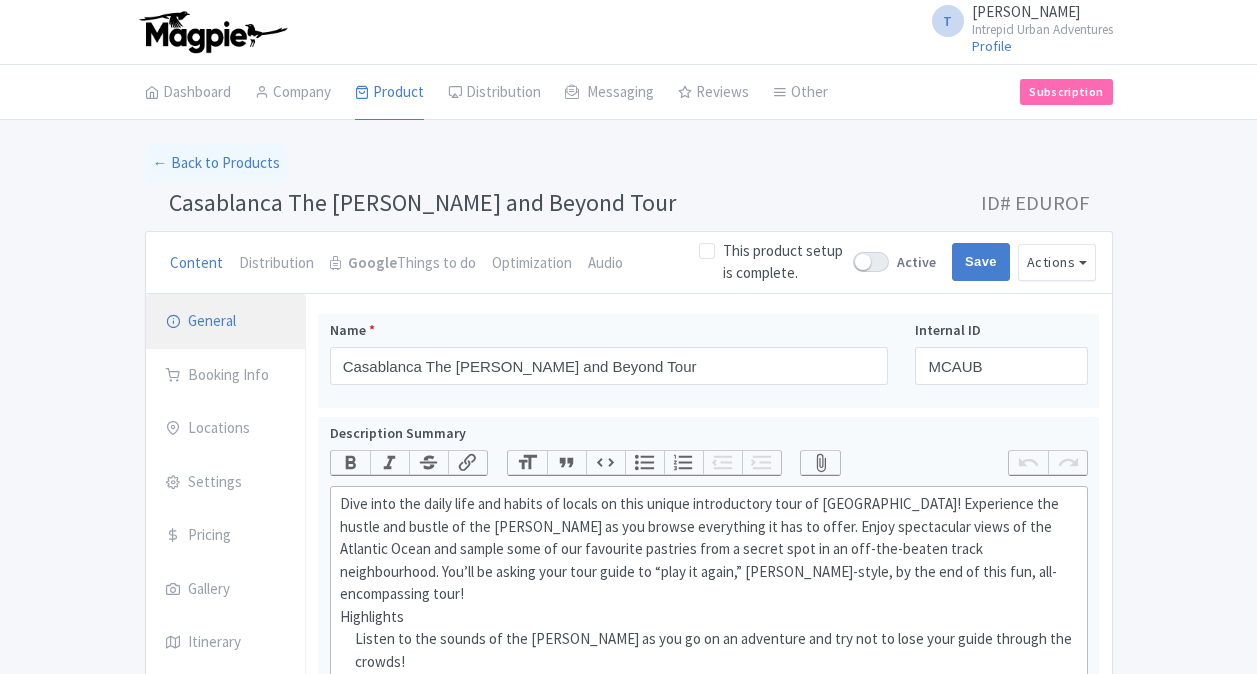 scroll, scrollTop: 0, scrollLeft: 0, axis: both 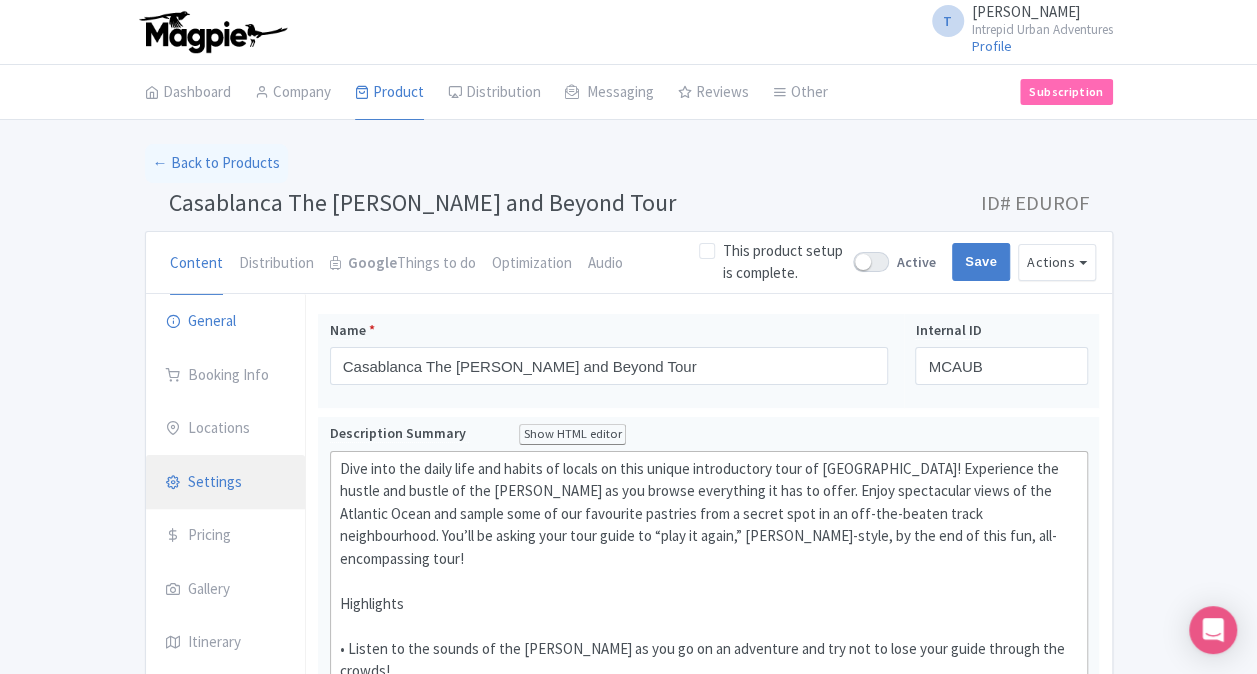 click on "Settings" at bounding box center (226, 483) 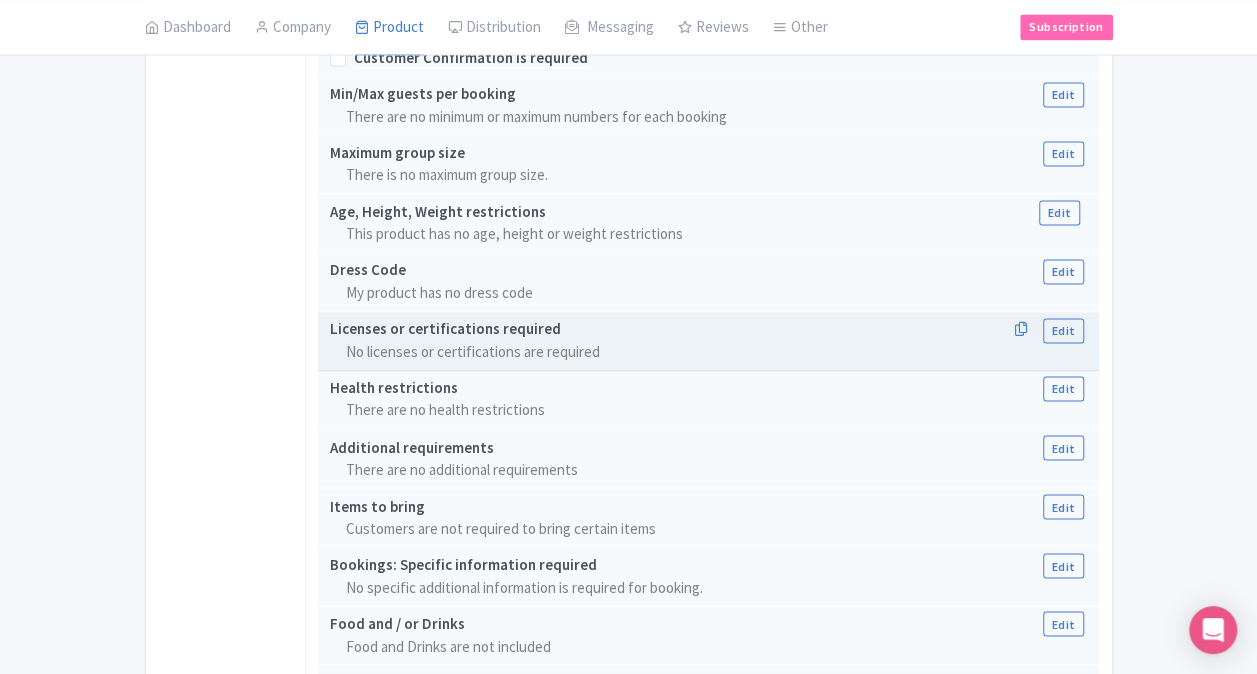 scroll, scrollTop: 1684, scrollLeft: 0, axis: vertical 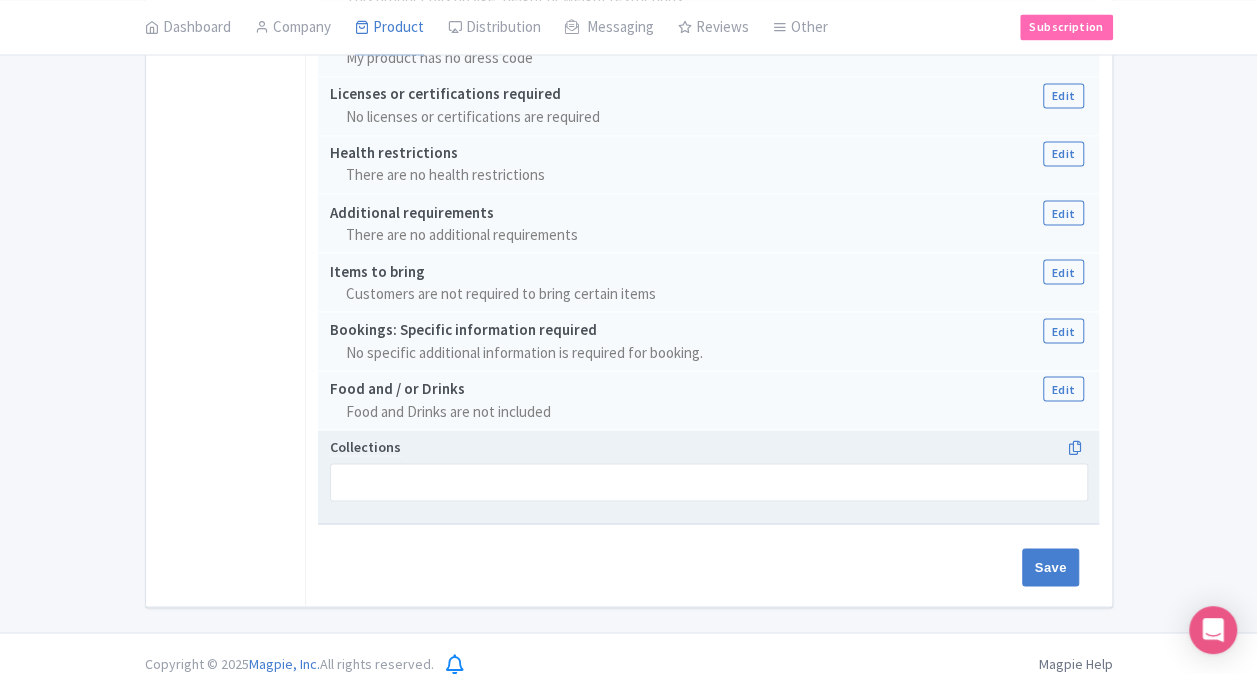 click at bounding box center (709, 482) 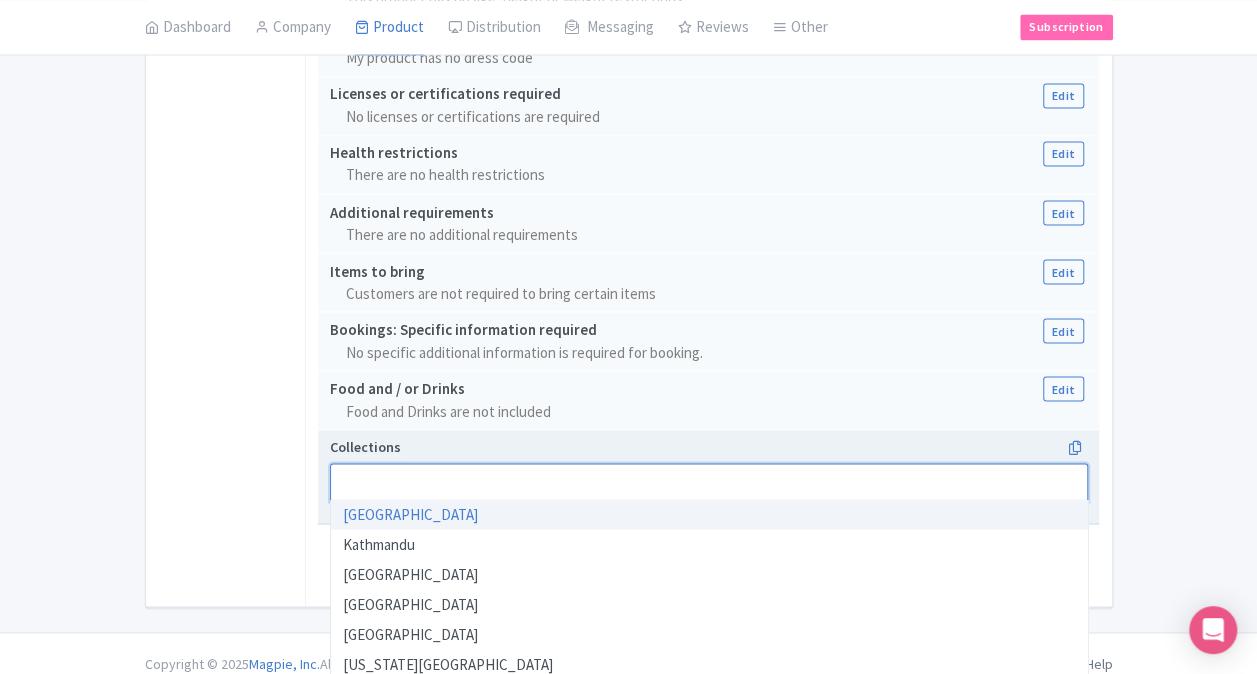 paste on "[GEOGRAPHIC_DATA]" 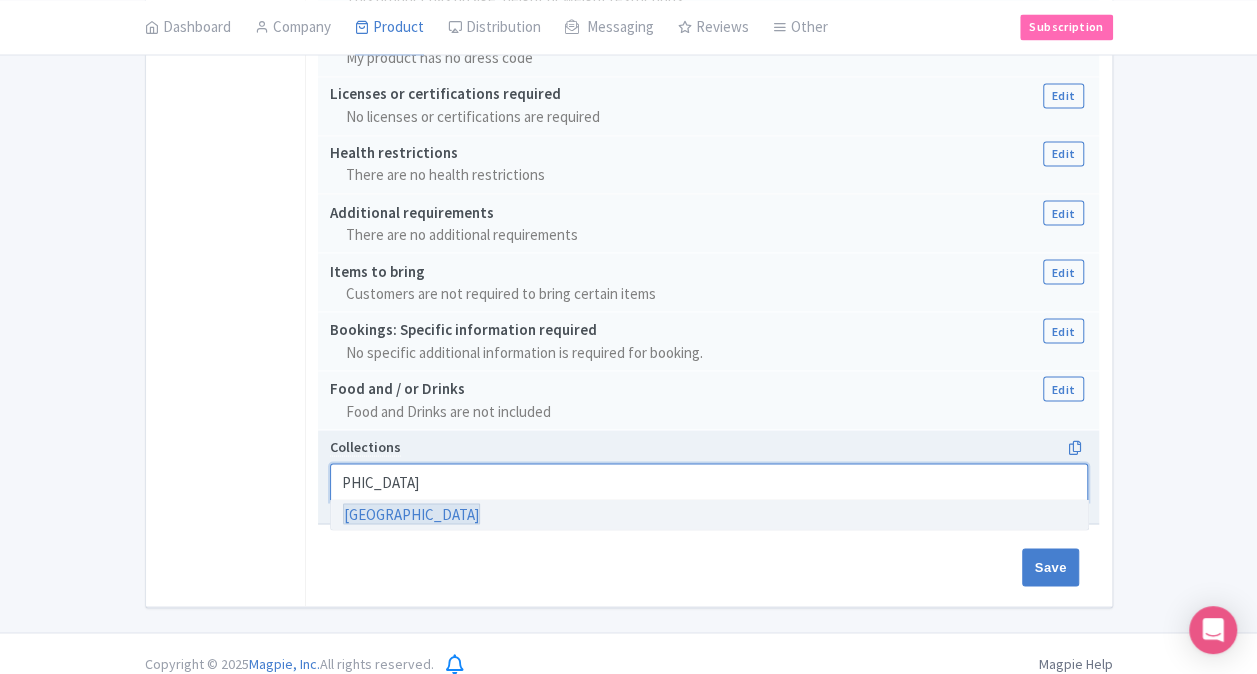 scroll, scrollTop: 0, scrollLeft: 0, axis: both 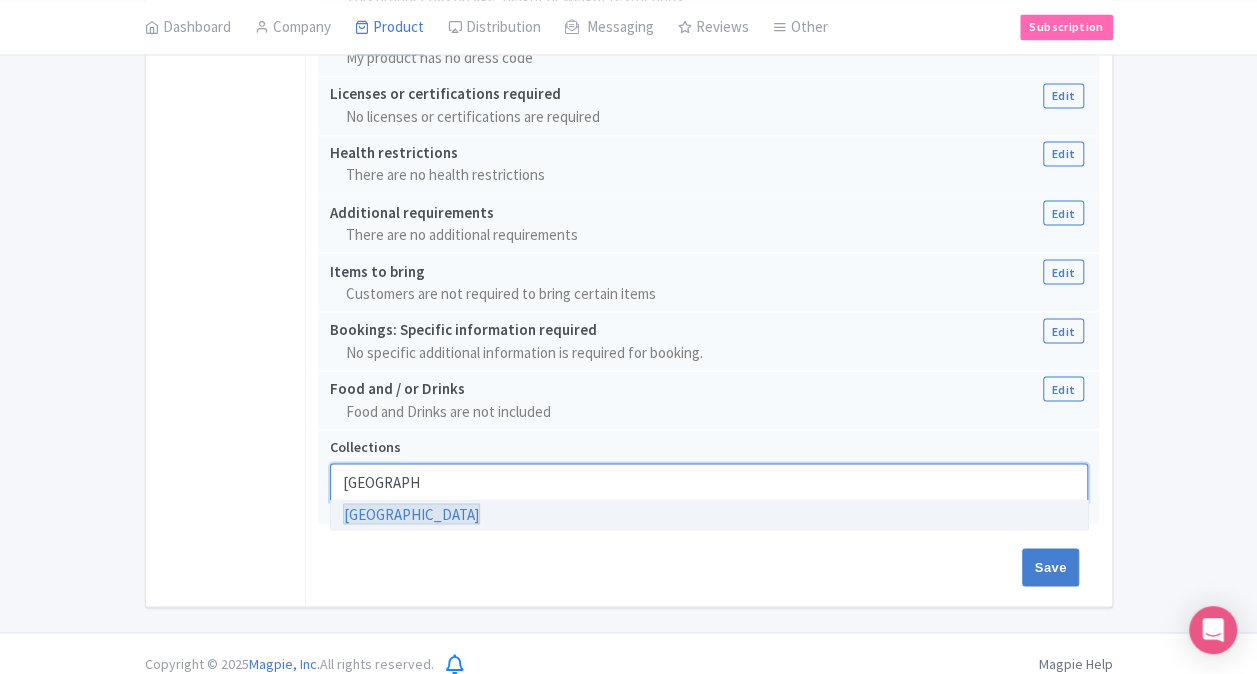 click on "[GEOGRAPHIC_DATA]" at bounding box center (709, 514) 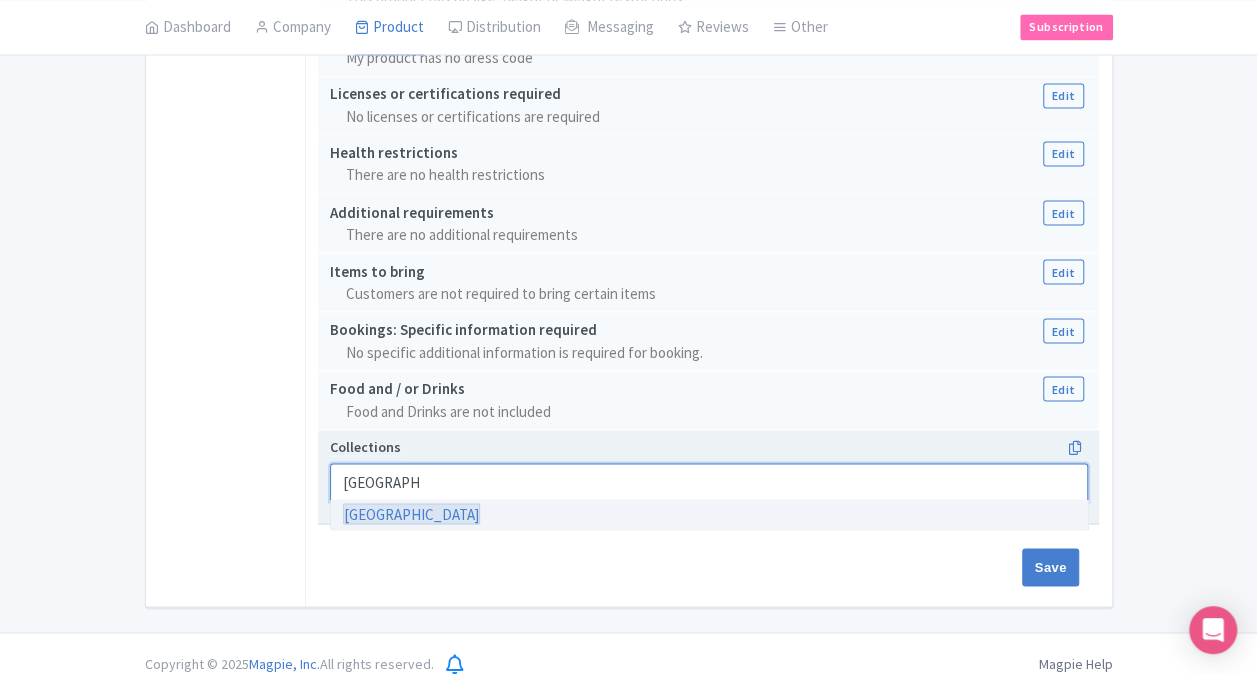 type 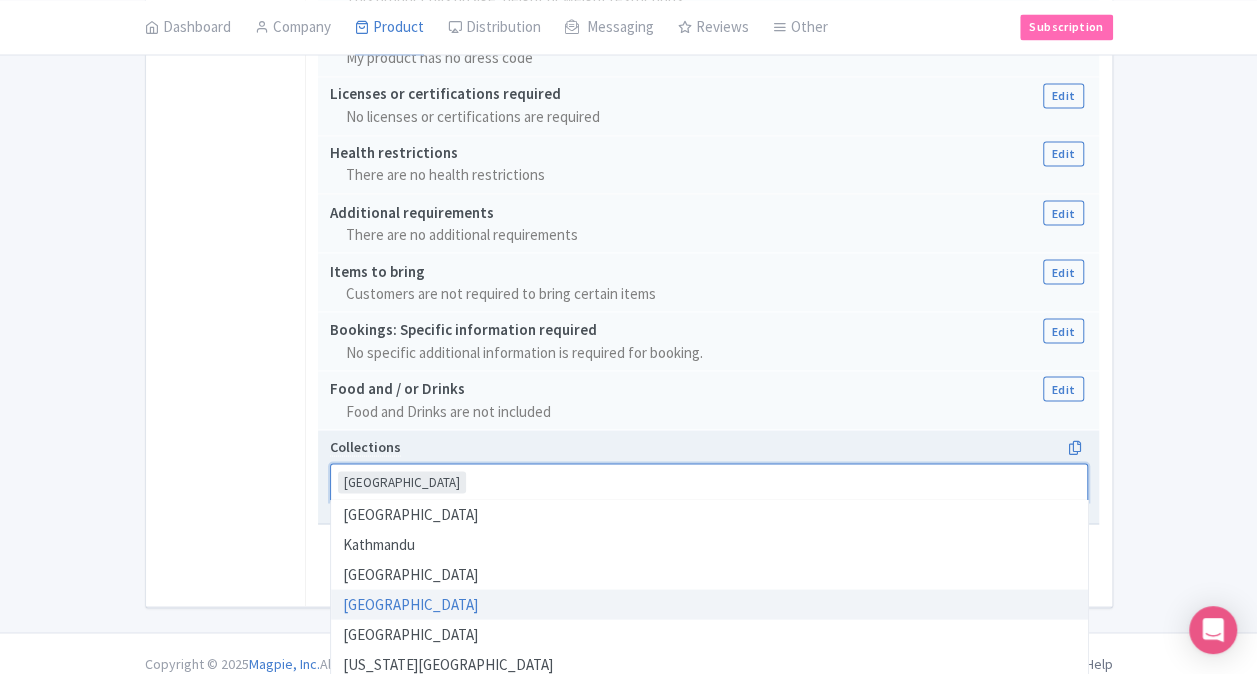 drag, startPoint x: 247, startPoint y: 523, endPoint x: 481, endPoint y: 549, distance: 235.44002 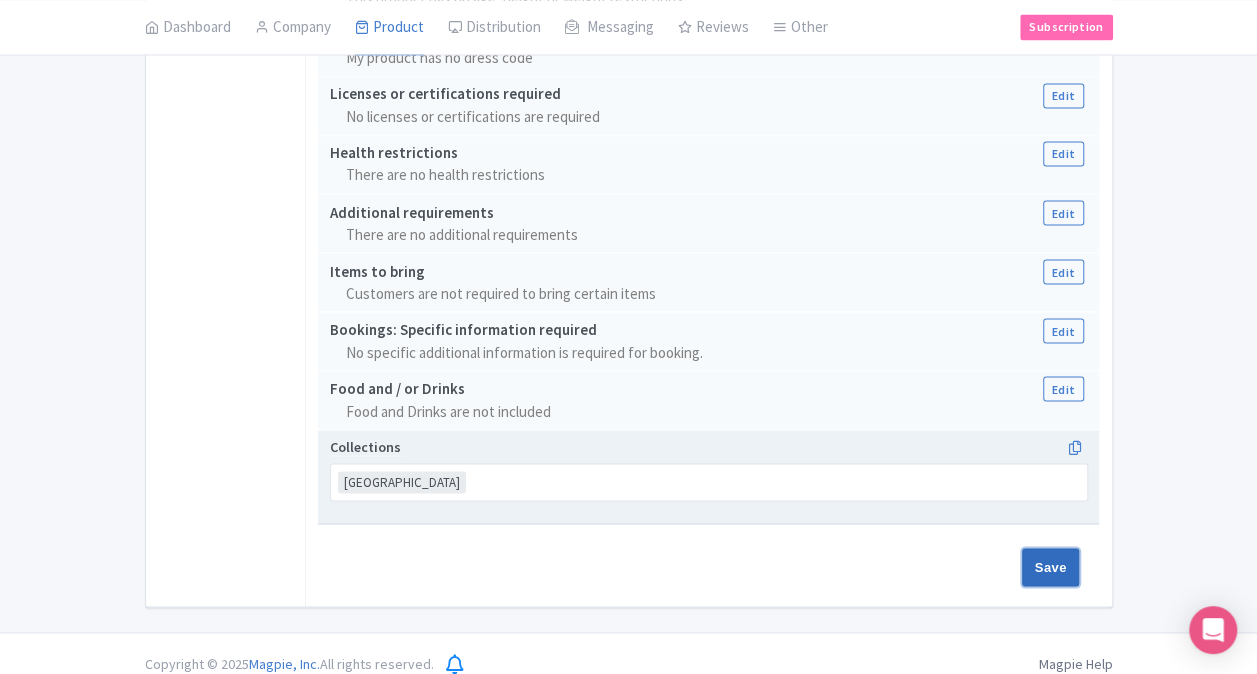 click on "Save" at bounding box center (1051, 567) 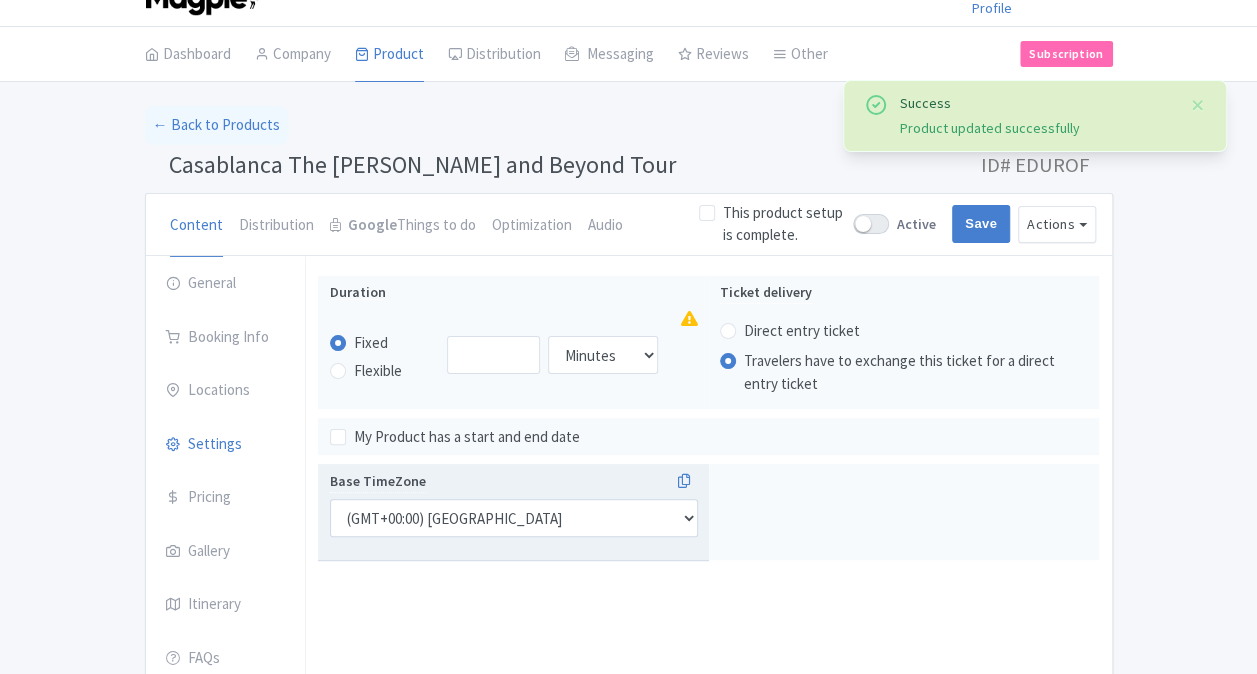 select 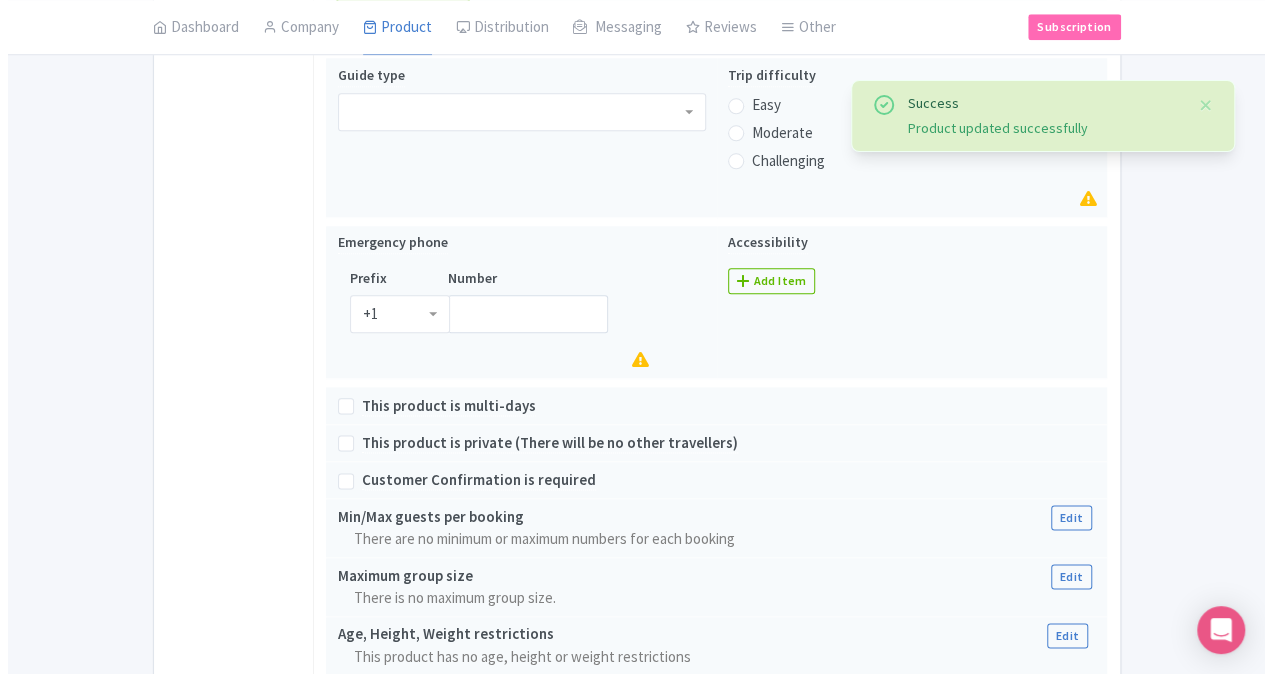 scroll, scrollTop: 1671, scrollLeft: 0, axis: vertical 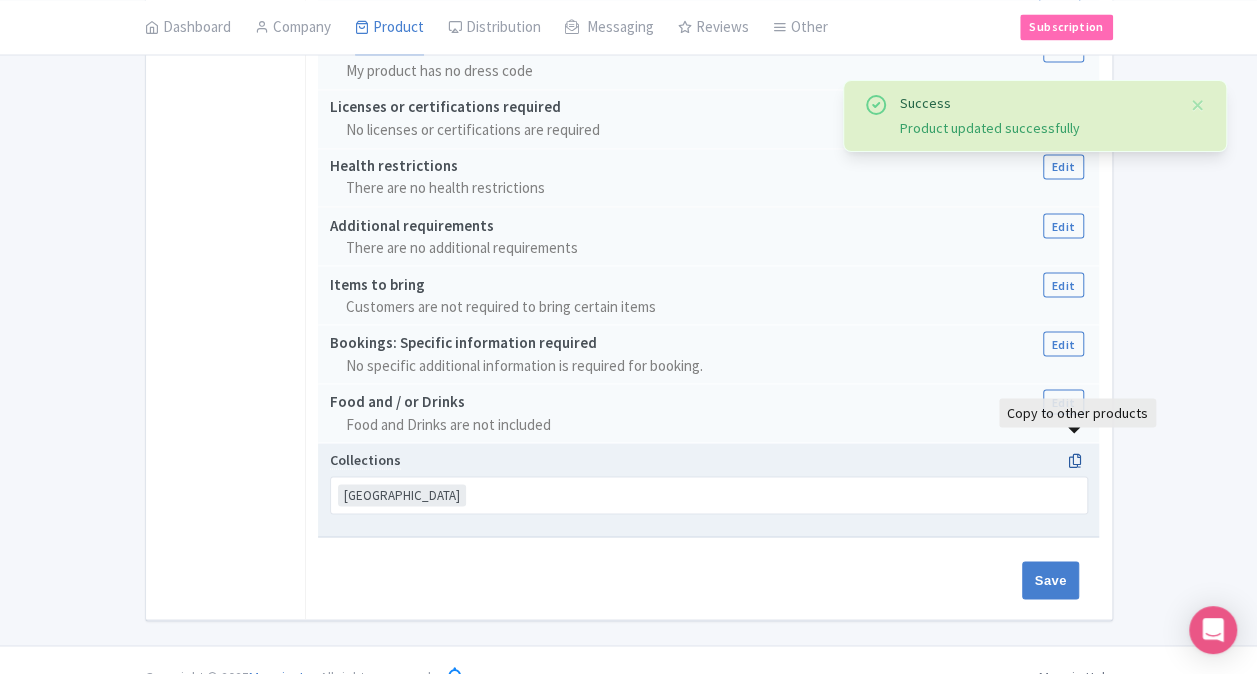 click at bounding box center [1074, 460] 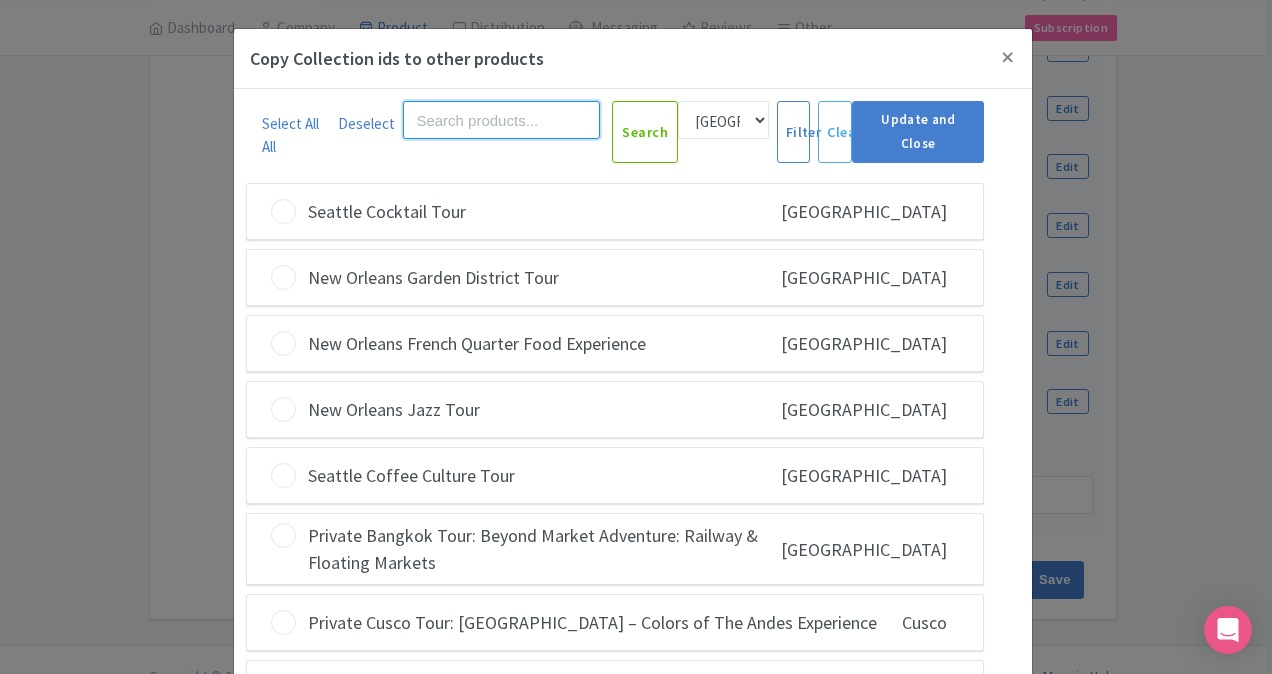 click at bounding box center [501, 120] 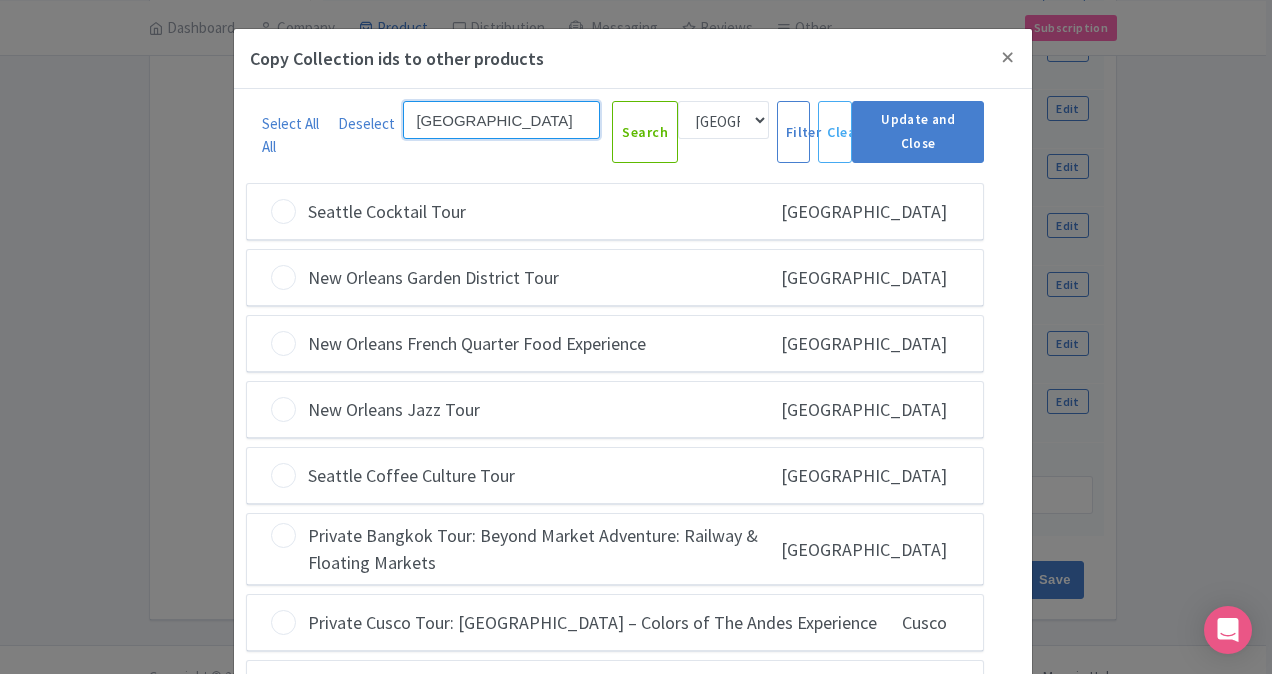 type on "[GEOGRAPHIC_DATA]" 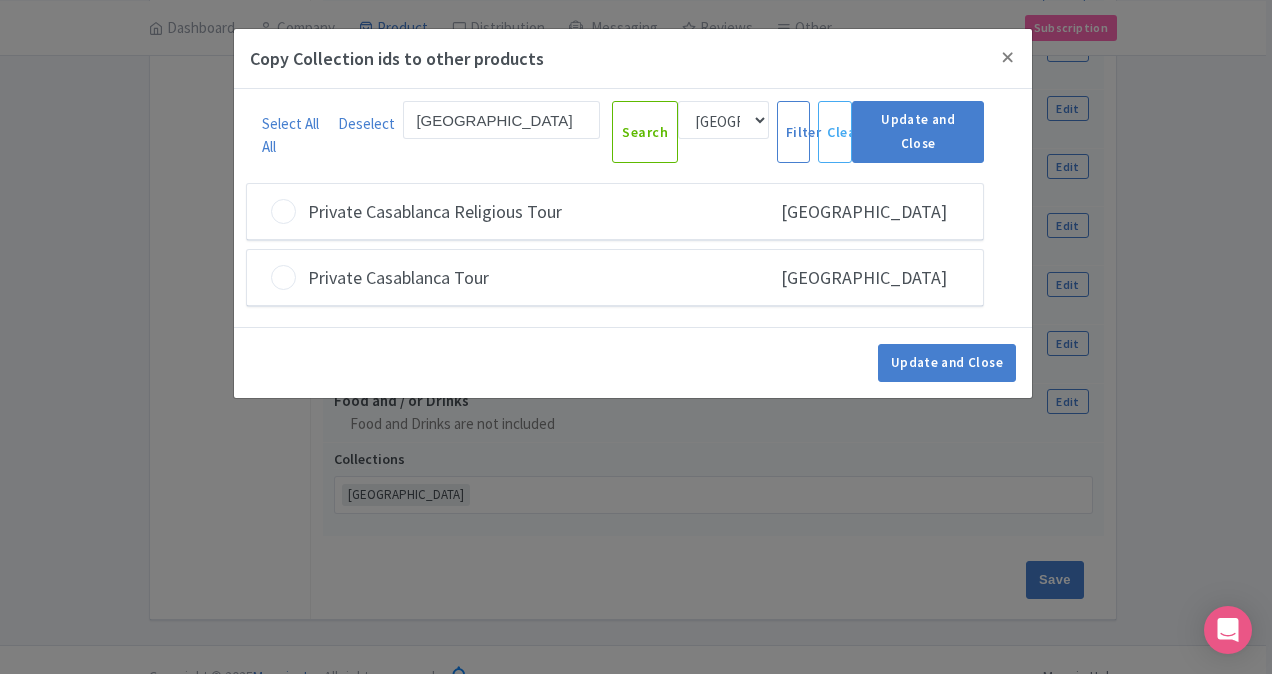 click at bounding box center [283, 211] 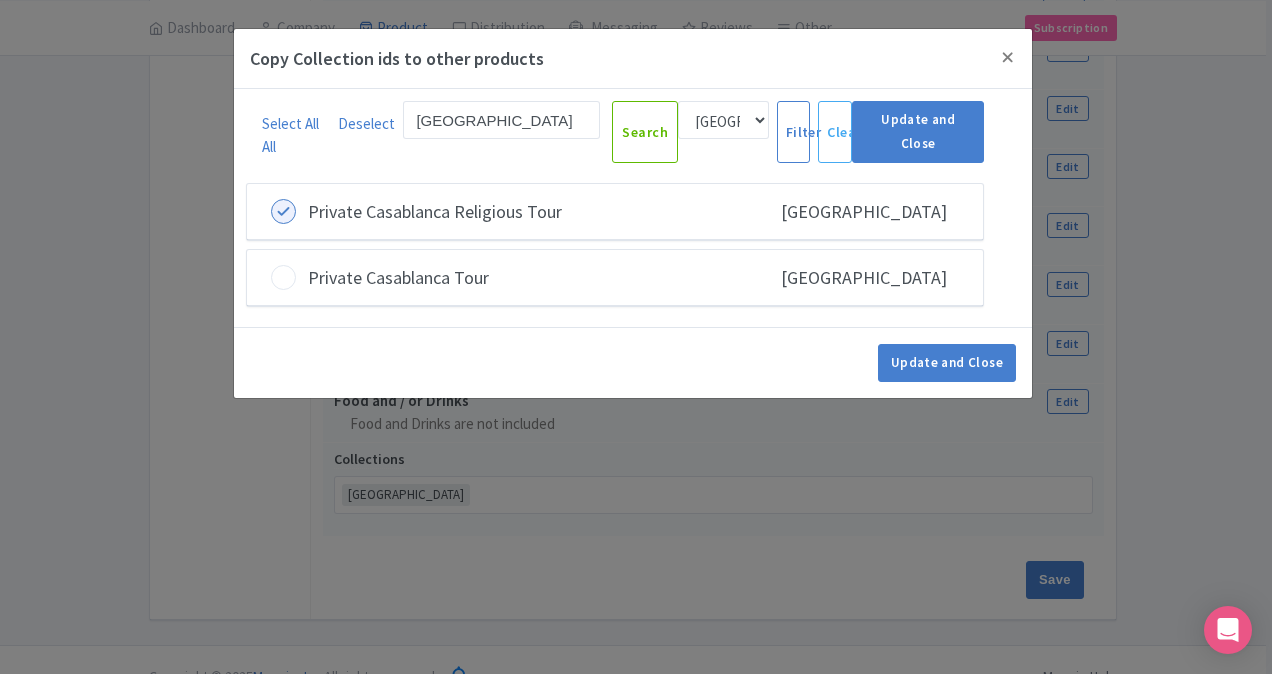 click at bounding box center [283, 277] 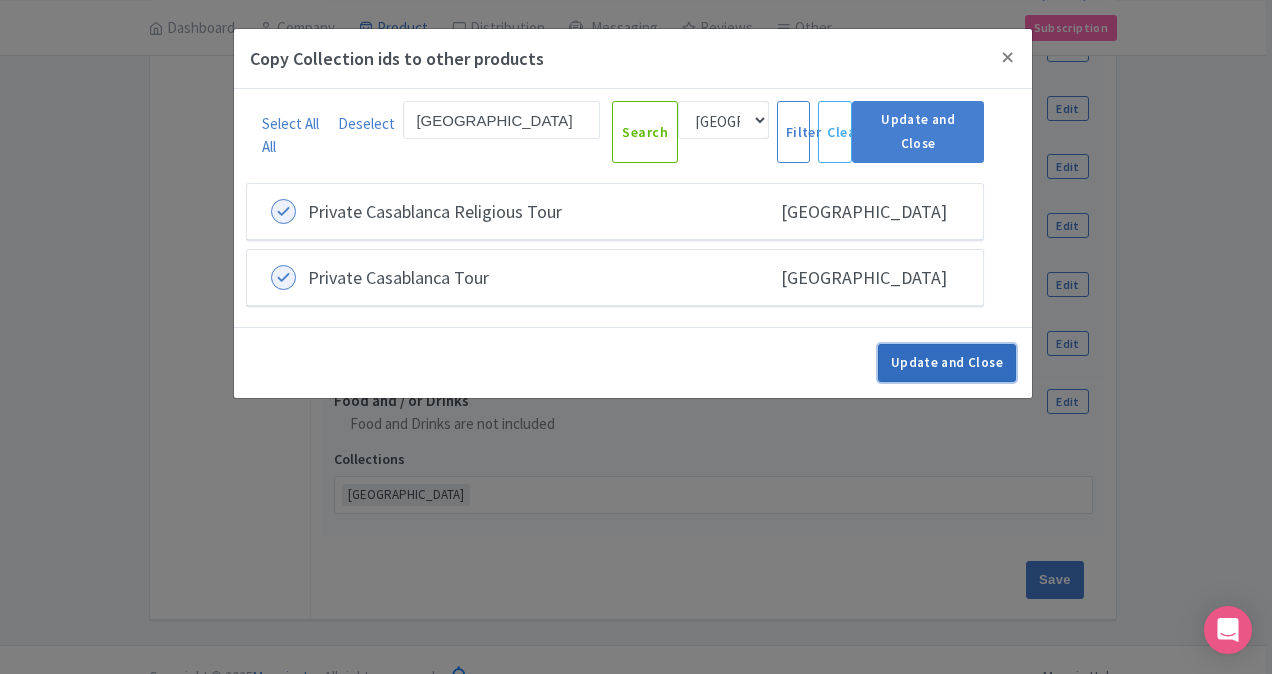 click on "Update and Close" at bounding box center [947, 363] 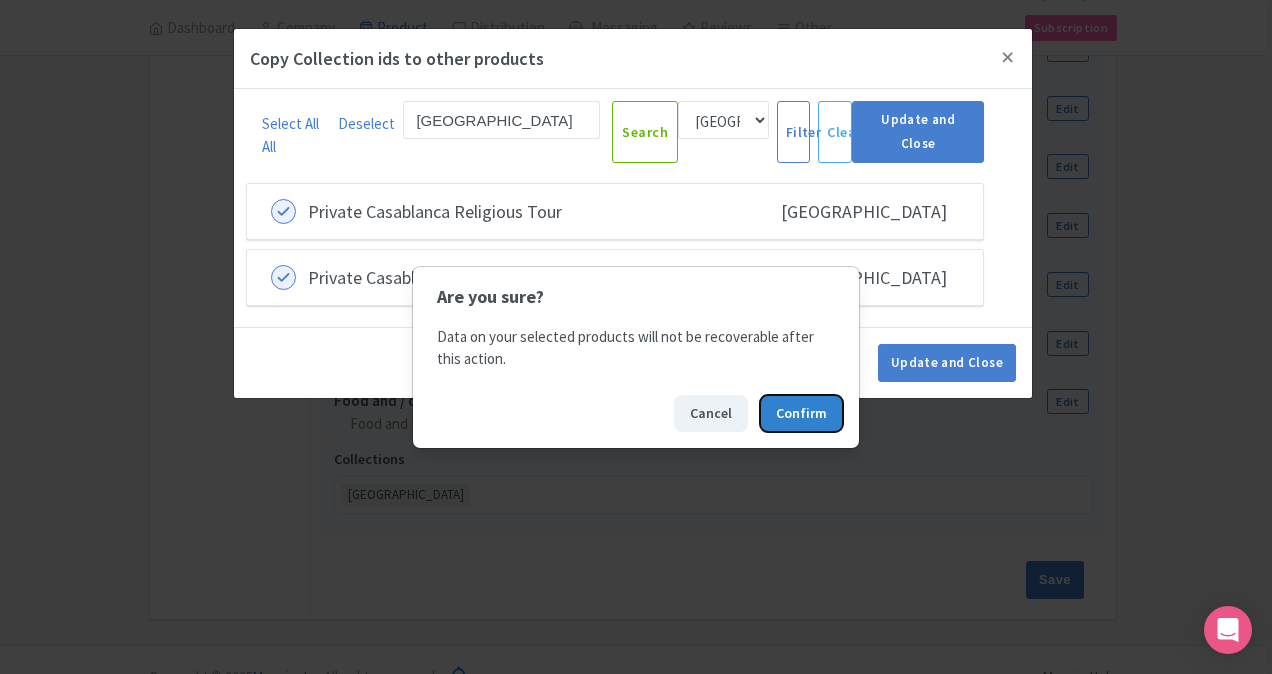 click on "Confirm" at bounding box center [801, 413] 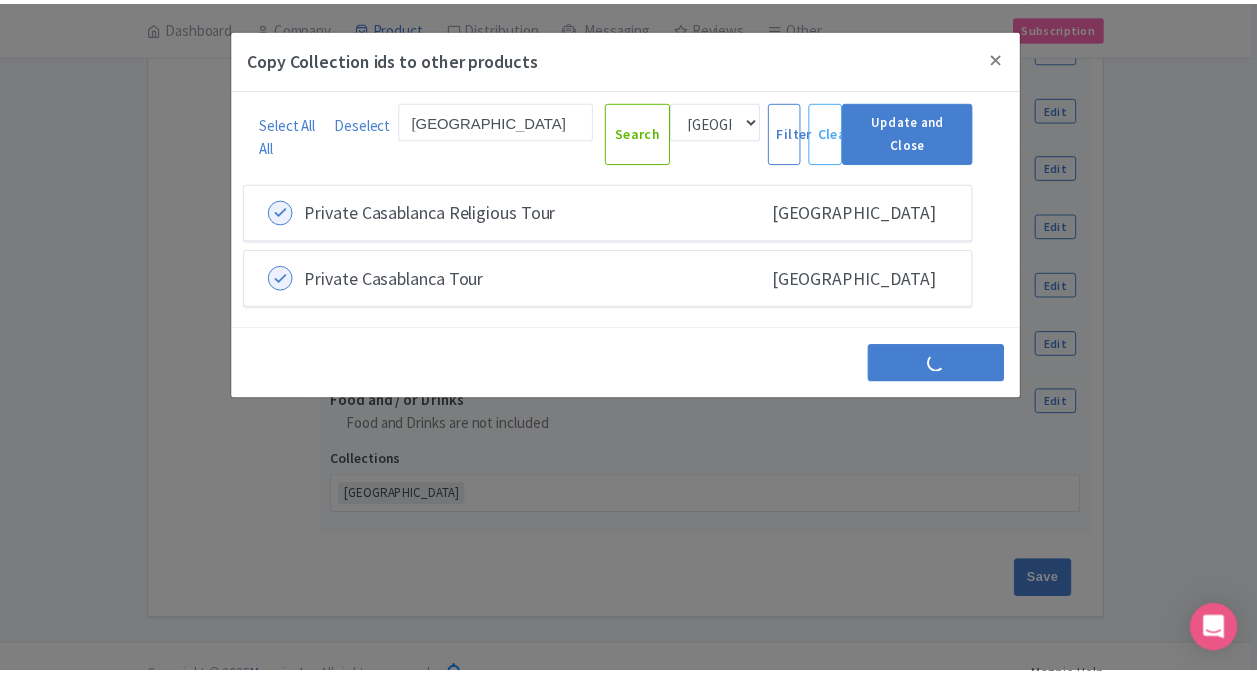 scroll, scrollTop: 0, scrollLeft: 0, axis: both 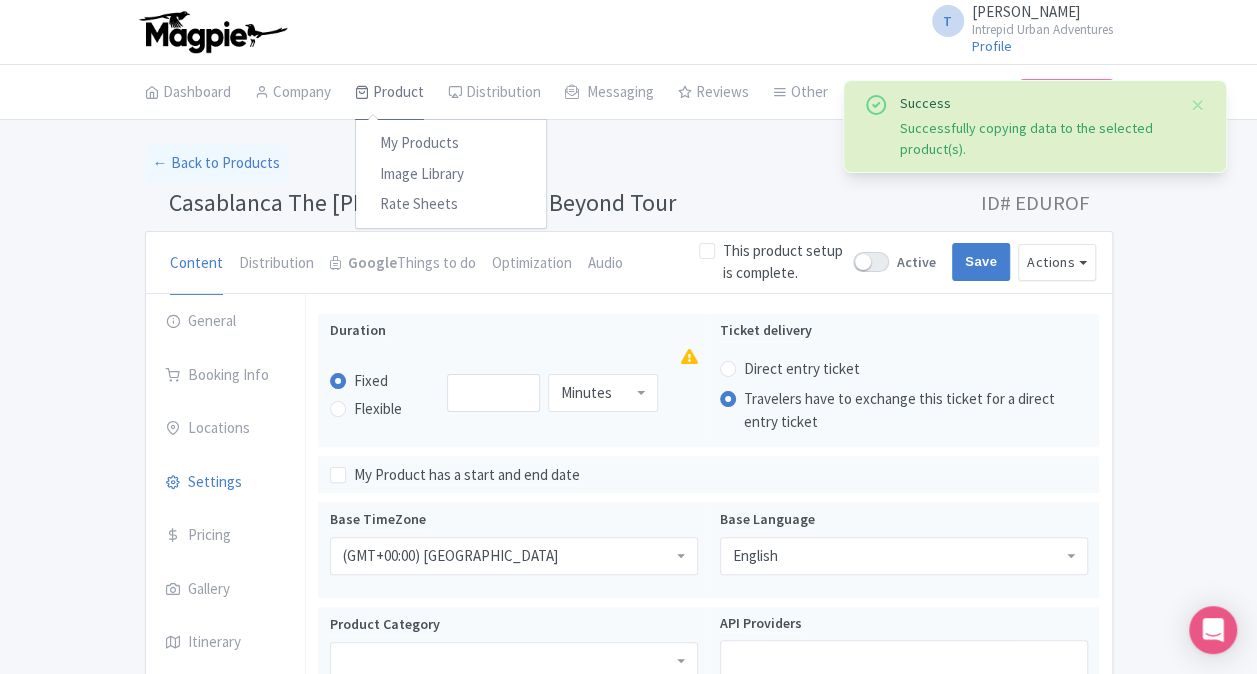 click on "Product" at bounding box center (389, 93) 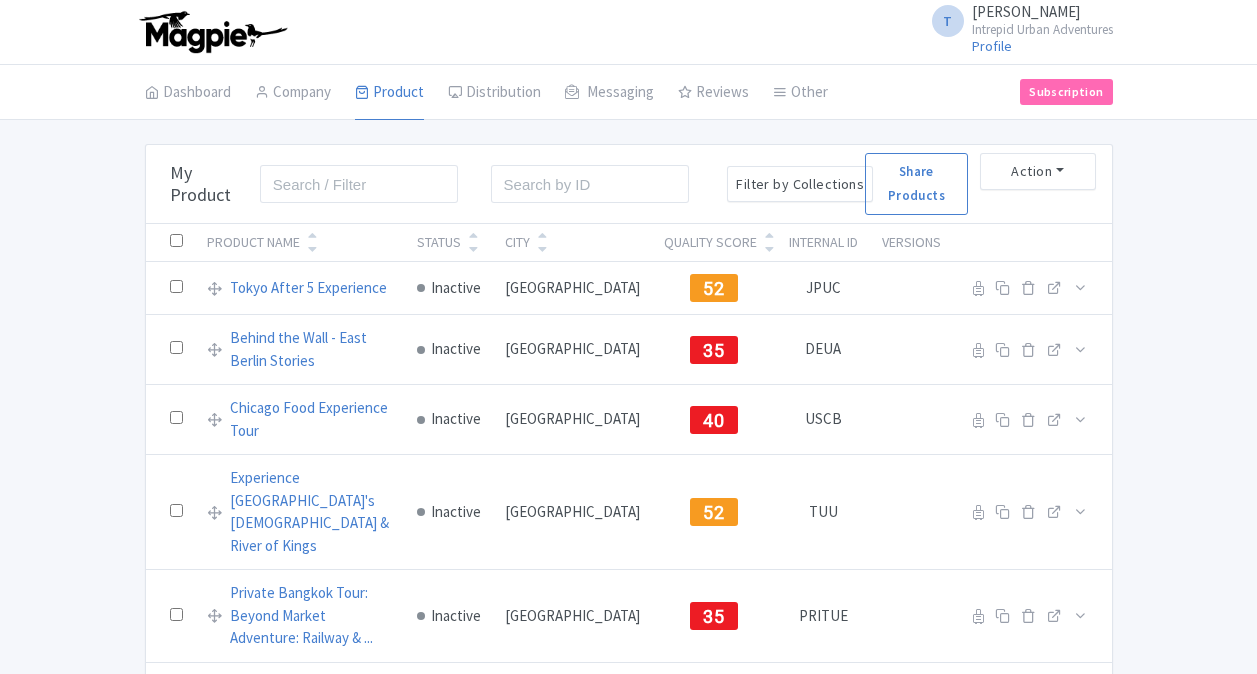 scroll, scrollTop: 0, scrollLeft: 0, axis: both 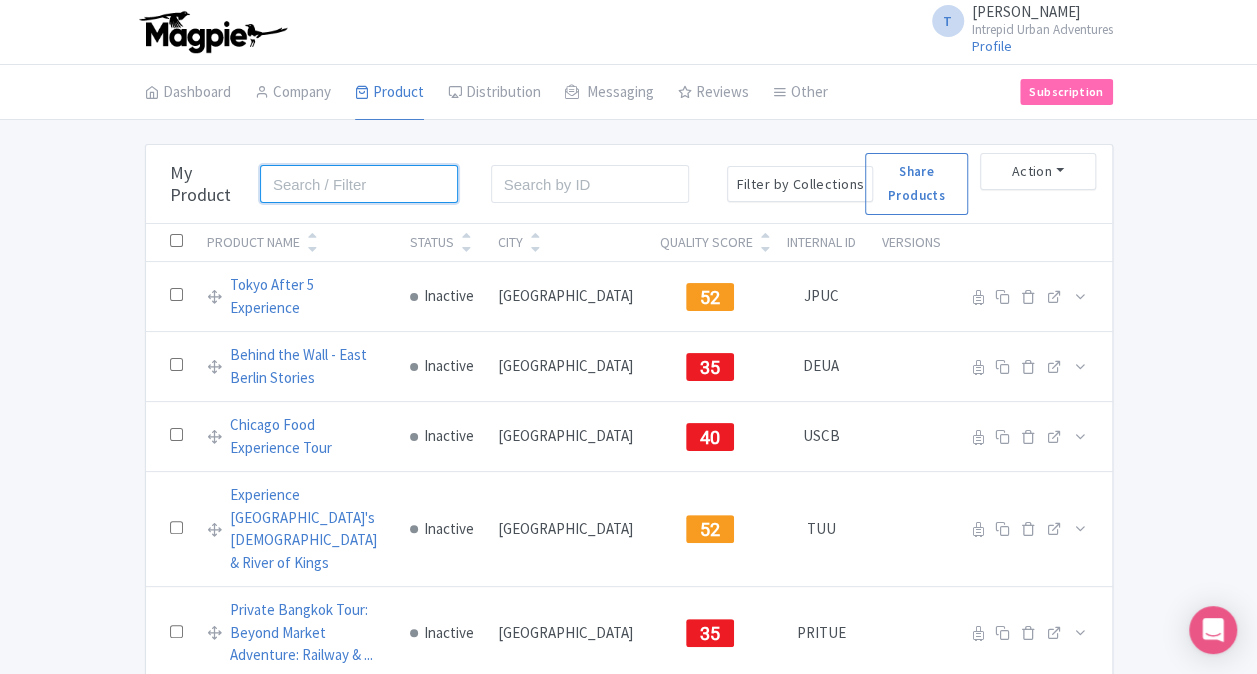 click at bounding box center (359, 184) 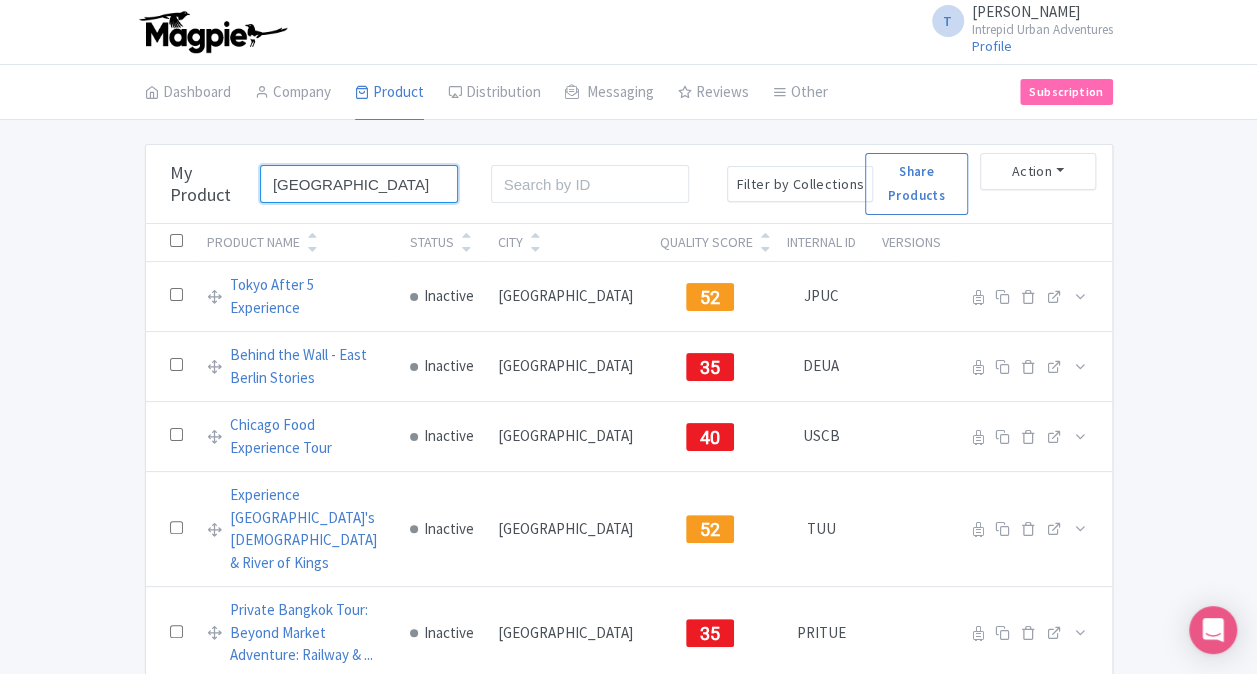 type on "[GEOGRAPHIC_DATA]" 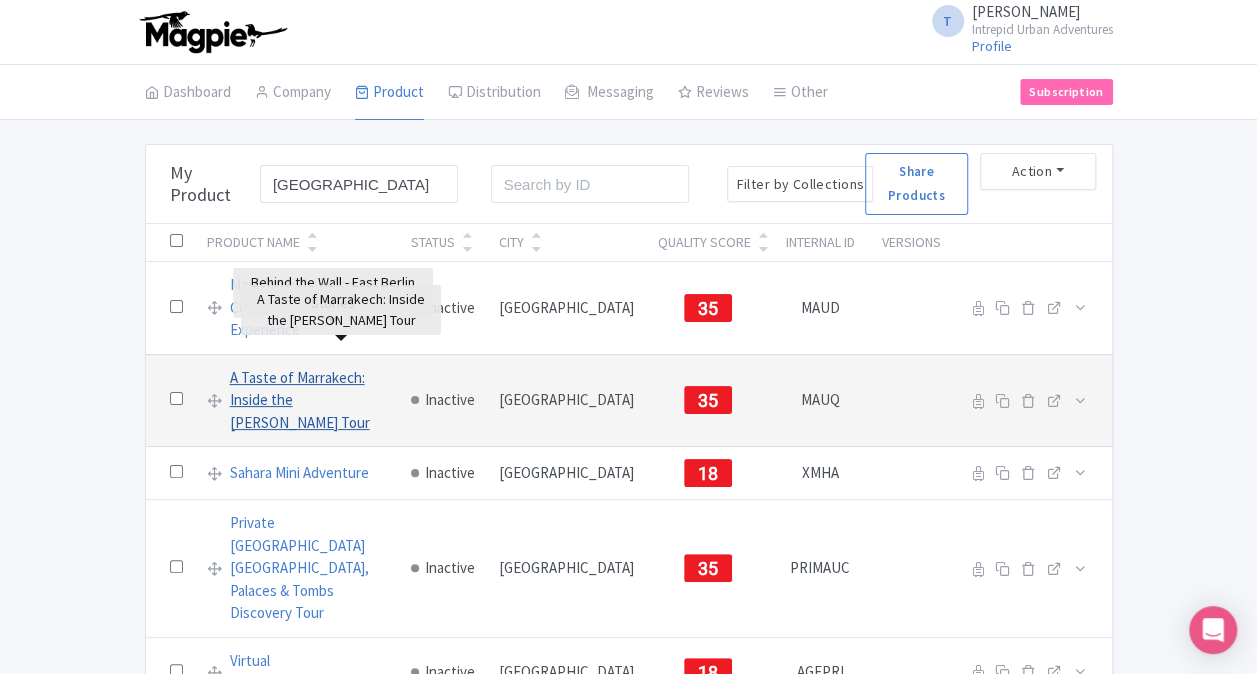 click on "A Taste of Marrakech: Inside the [PERSON_NAME] Tour" at bounding box center (308, 401) 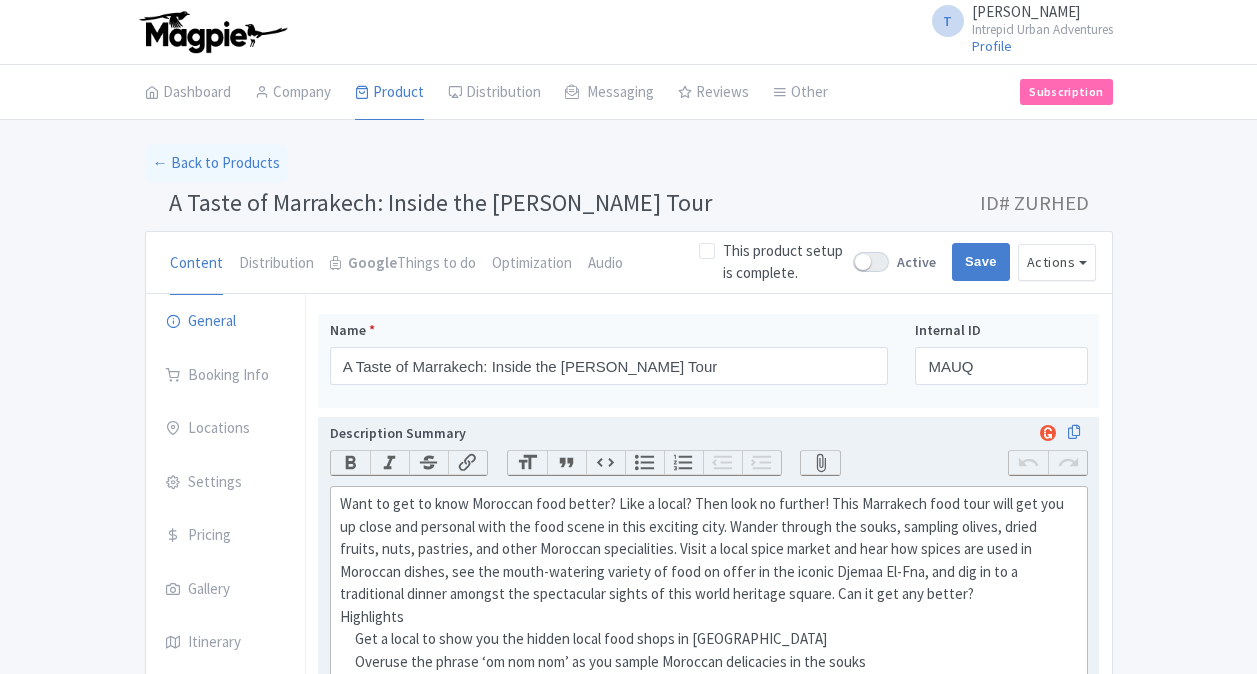 scroll, scrollTop: 0, scrollLeft: 0, axis: both 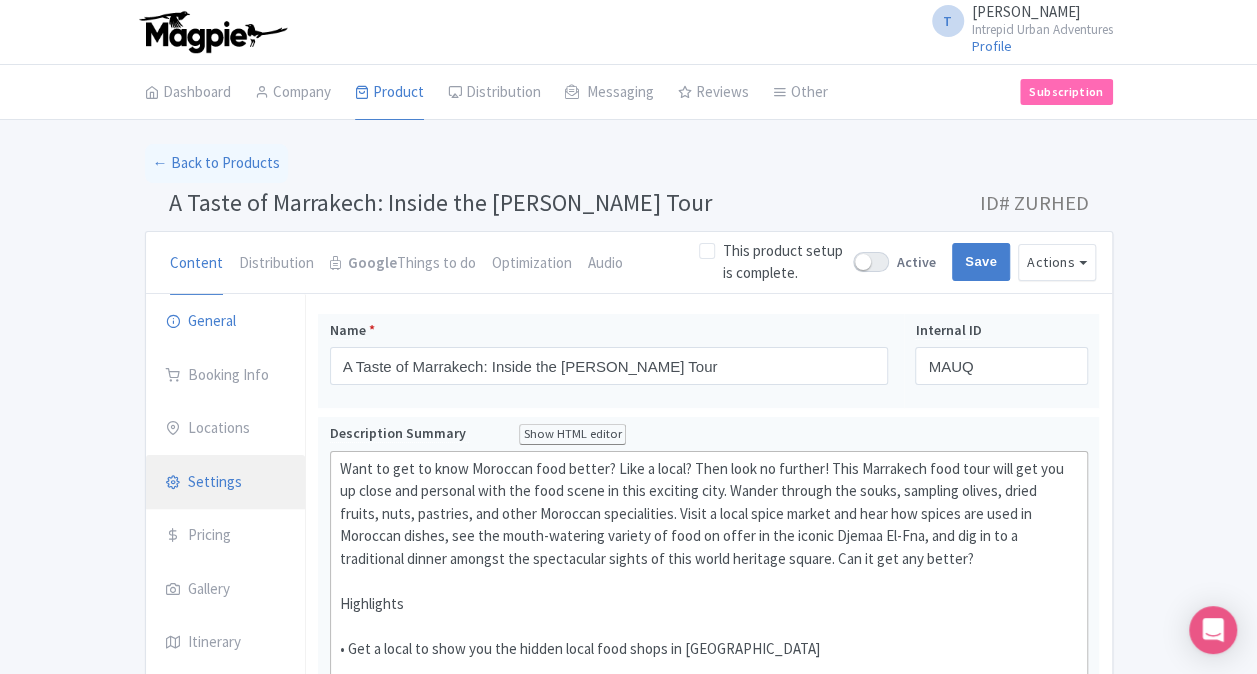 click on "Settings" at bounding box center (226, 483) 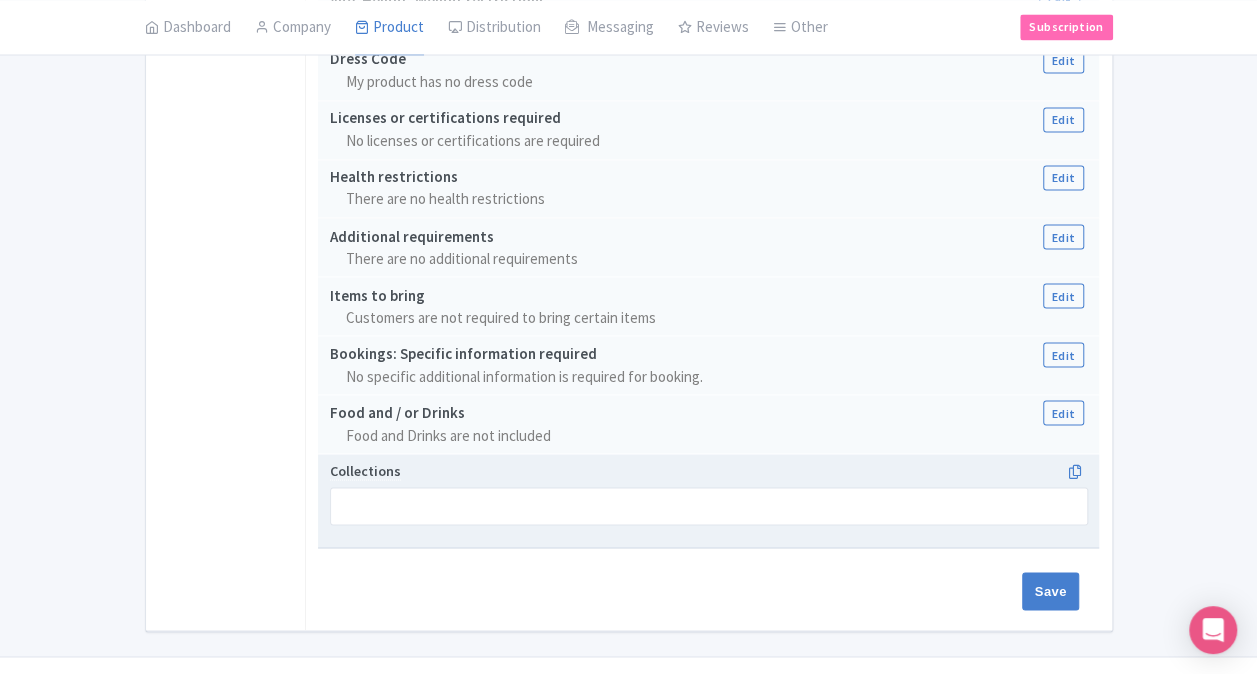 scroll, scrollTop: 1671, scrollLeft: 0, axis: vertical 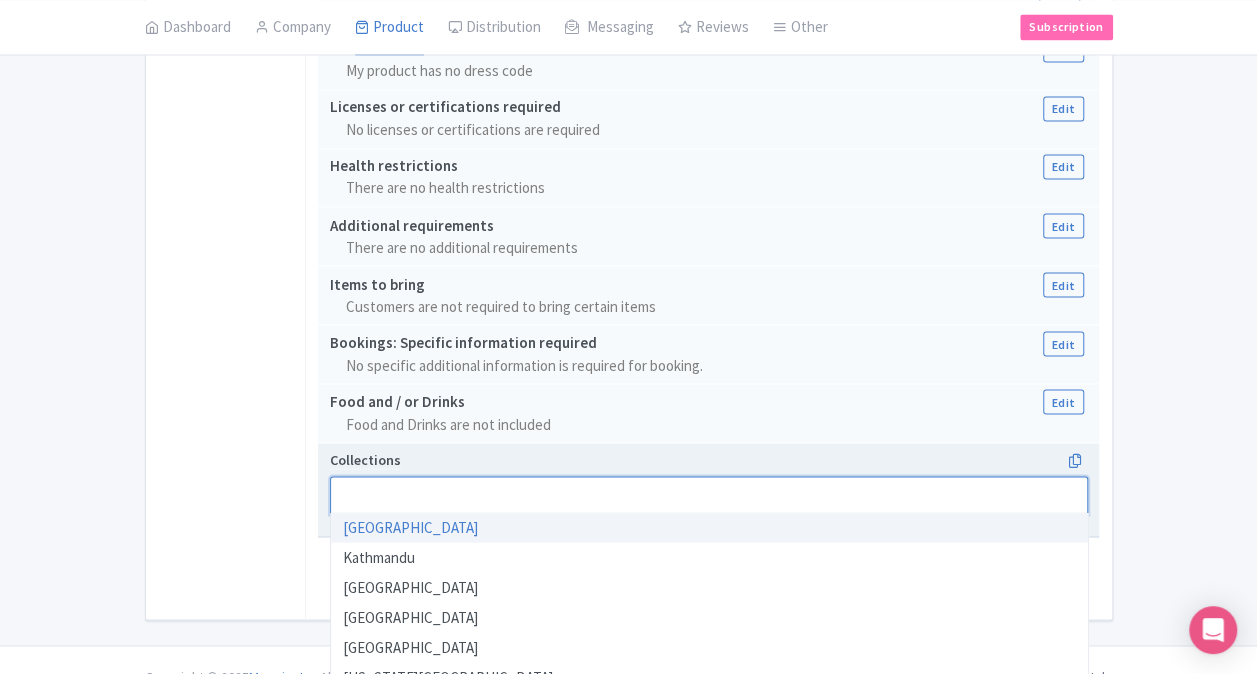 click at bounding box center [709, 495] 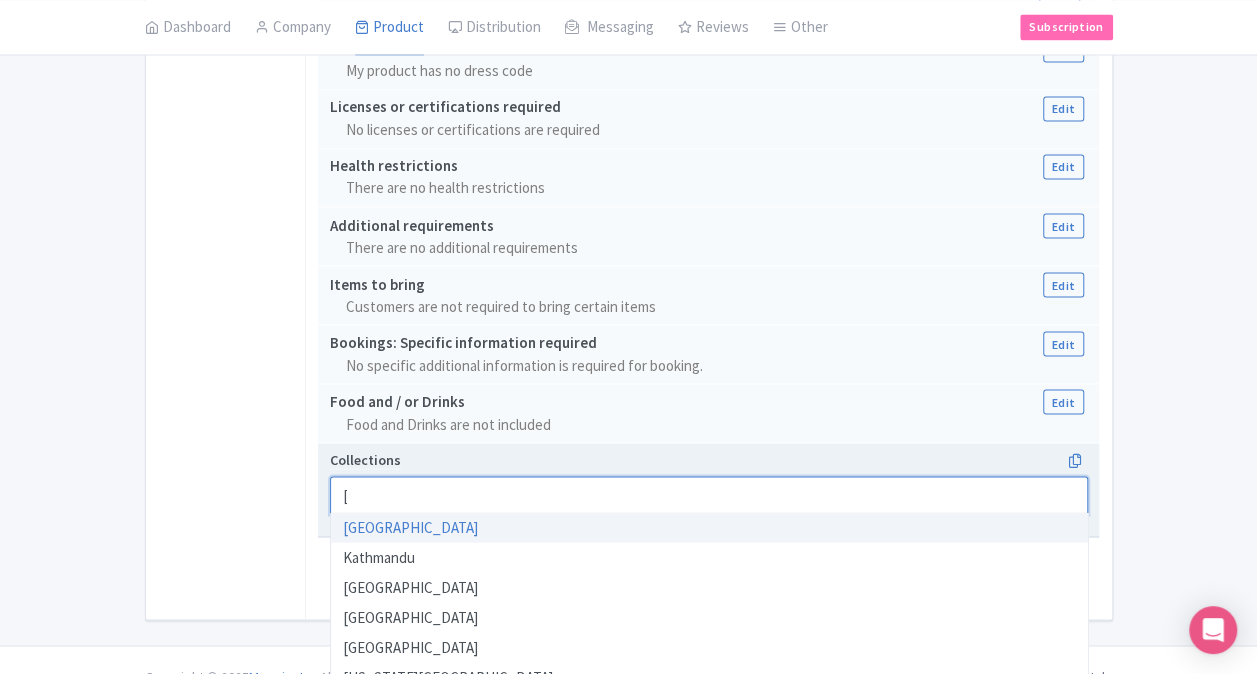 scroll, scrollTop: 0, scrollLeft: 0, axis: both 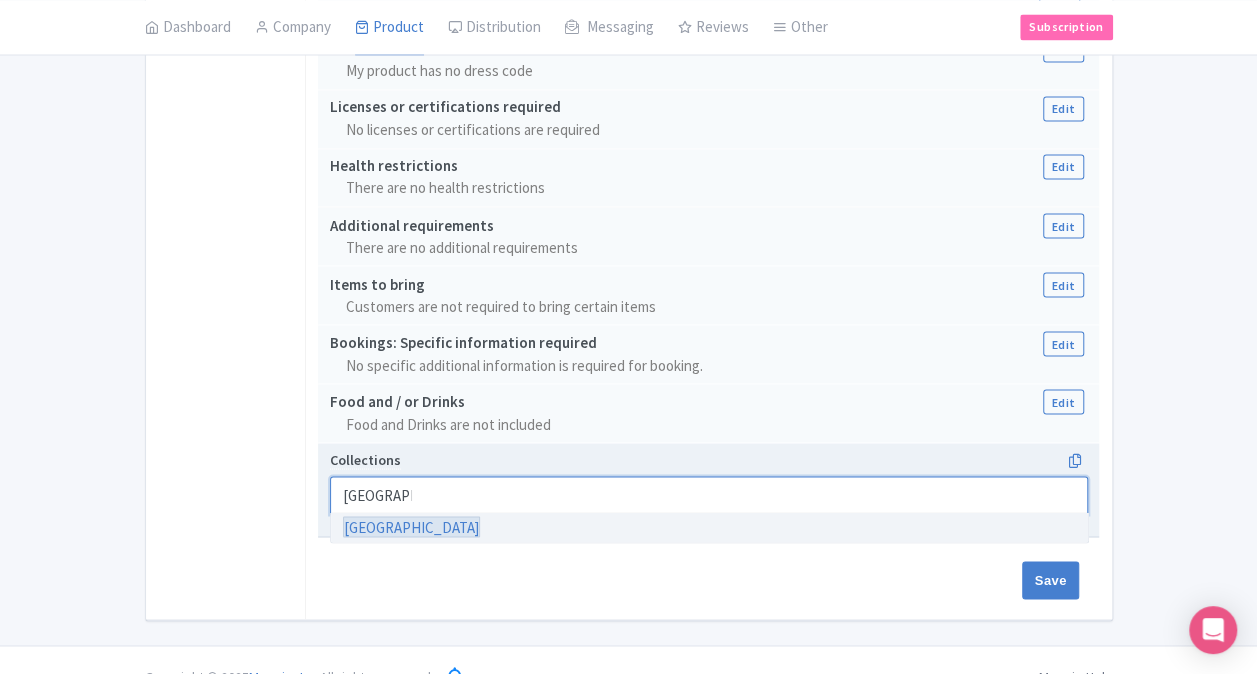 type 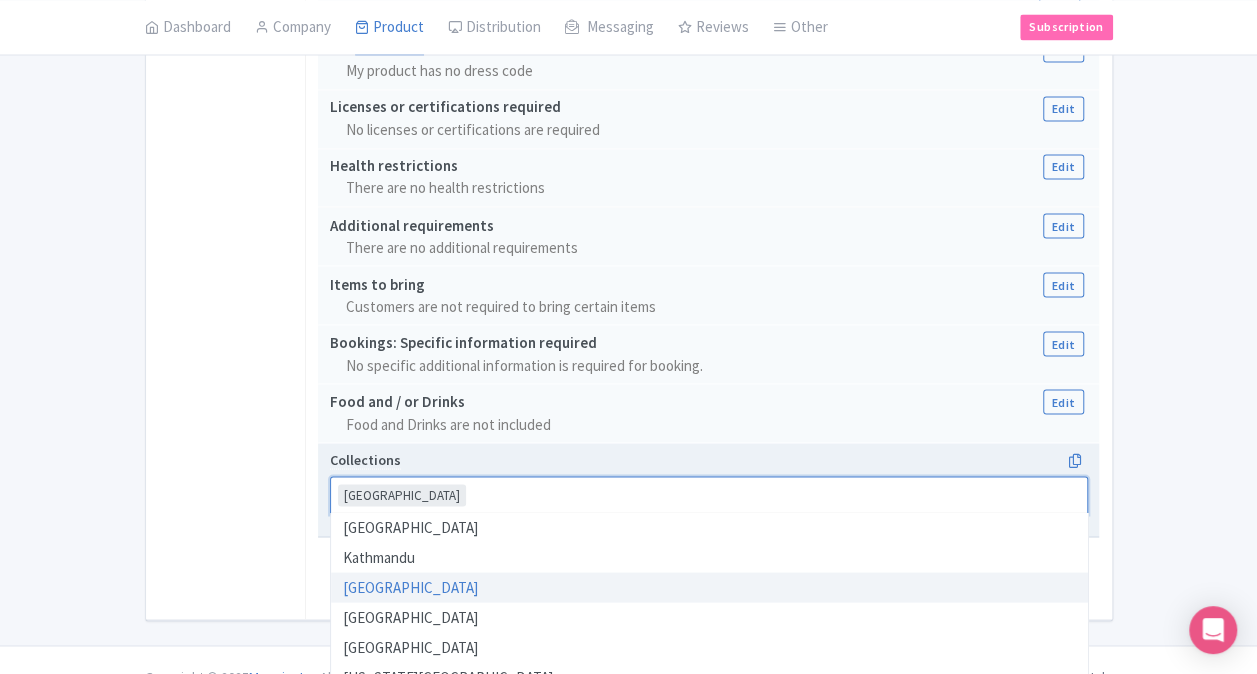 click on "← Back to Products
A Taste of Marrakech: Inside the Medina Tour
ID# ZURHED
Content
Distribution
Google  Things to do
Optimization
Audio
This product setup is complete.
Active
Save
Actions
View on Magpie
Customer View
Industry Partner View
Download
Excel
Word
All Images ZIP
Share Products
Ventrata
GetYourGuide
Expedia
Viator
Delete Product
Create new version
You are currently editing a version of this product: Primary Product
General
Booking Info
Locations
Settings
Pricing
Gallery
Itinerary
FAQs
A Taste of Marrakech: Inside the Medina Tour
Name   *
A Taste of Marrakech: Inside the Medina Tour
Internal ID MAUQ
Description Summary" at bounding box center (628, -453) 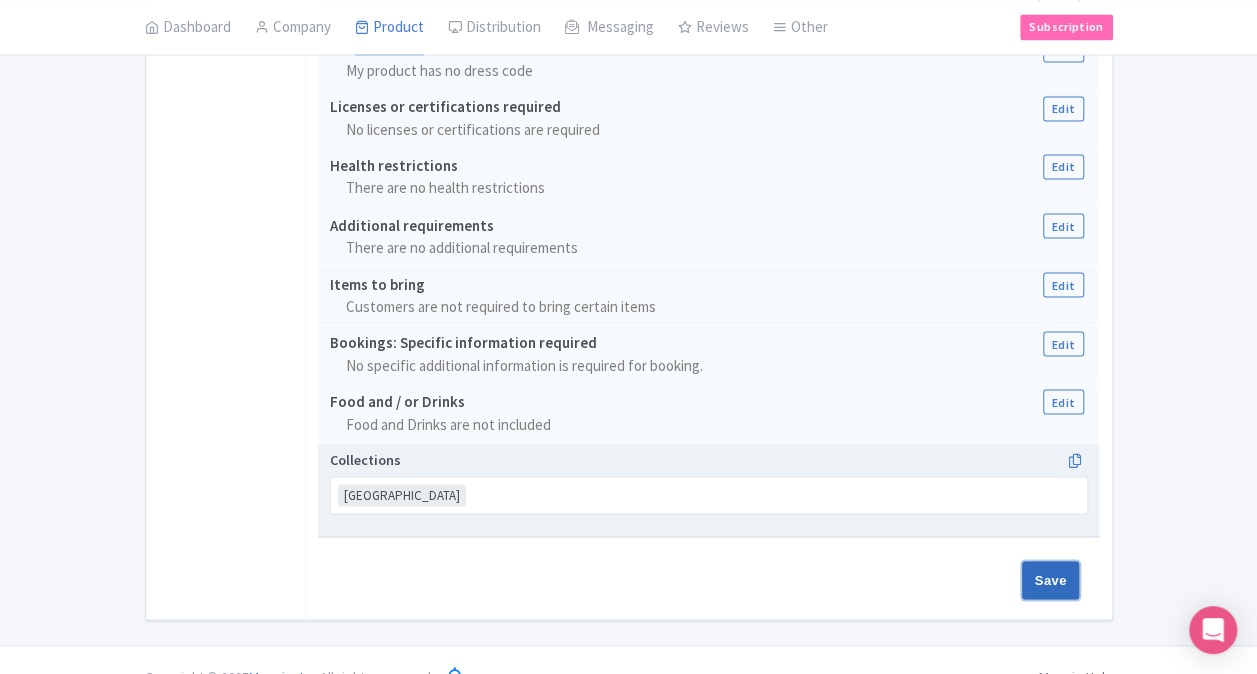 click on "Save" at bounding box center [1051, 580] 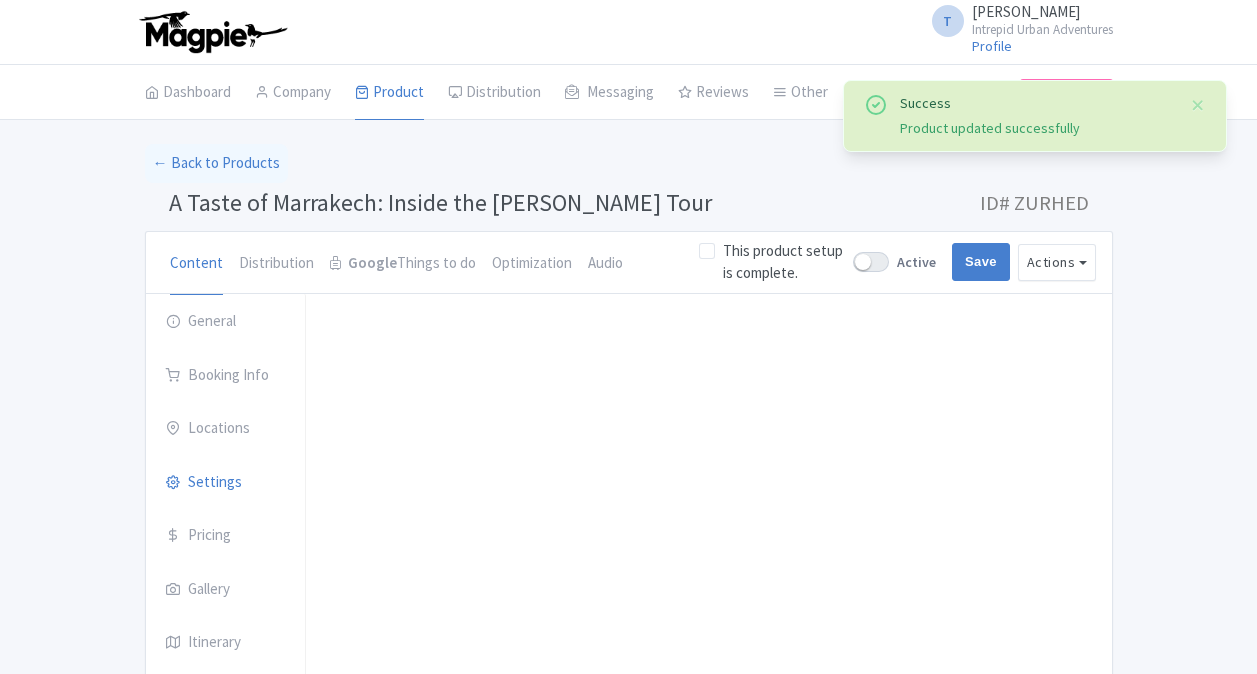 scroll, scrollTop: 0, scrollLeft: 0, axis: both 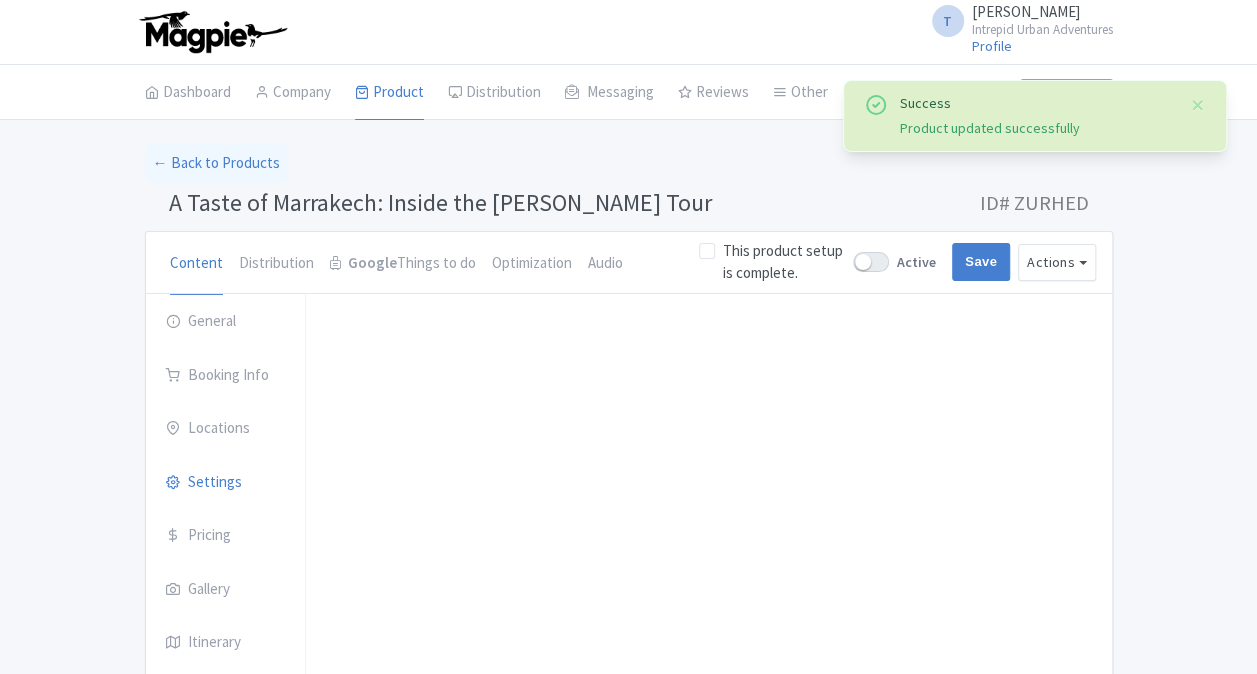 select 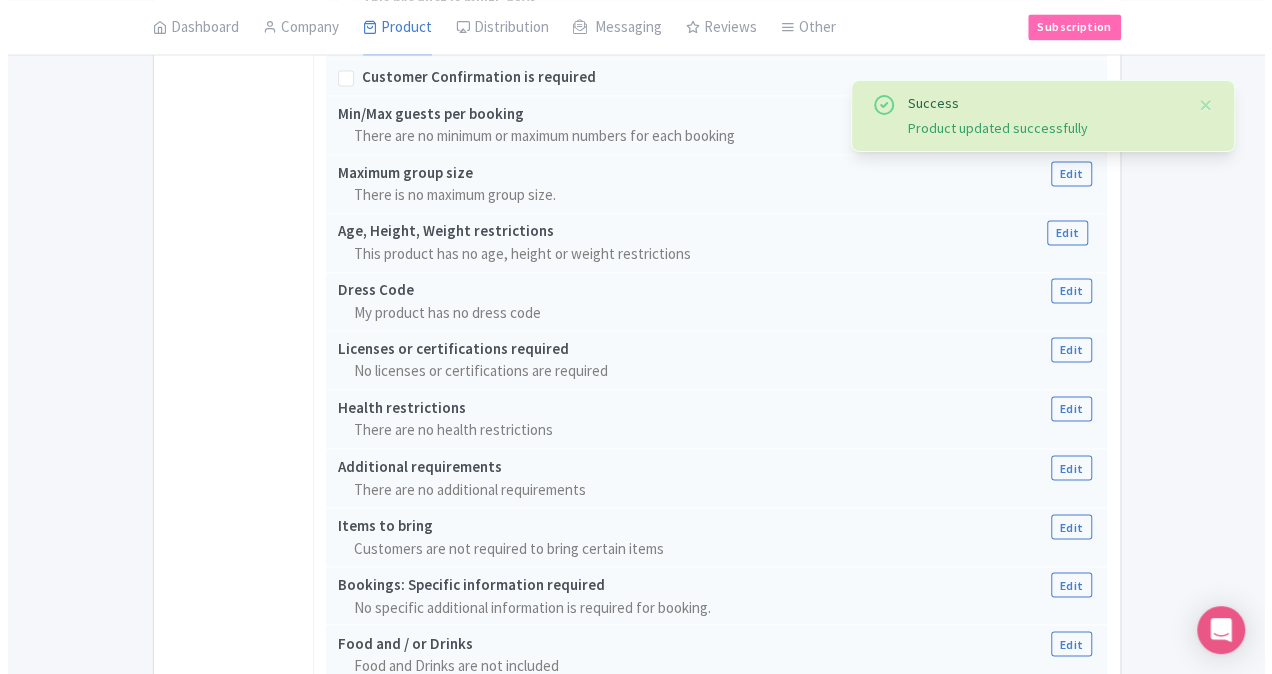 scroll, scrollTop: 1671, scrollLeft: 0, axis: vertical 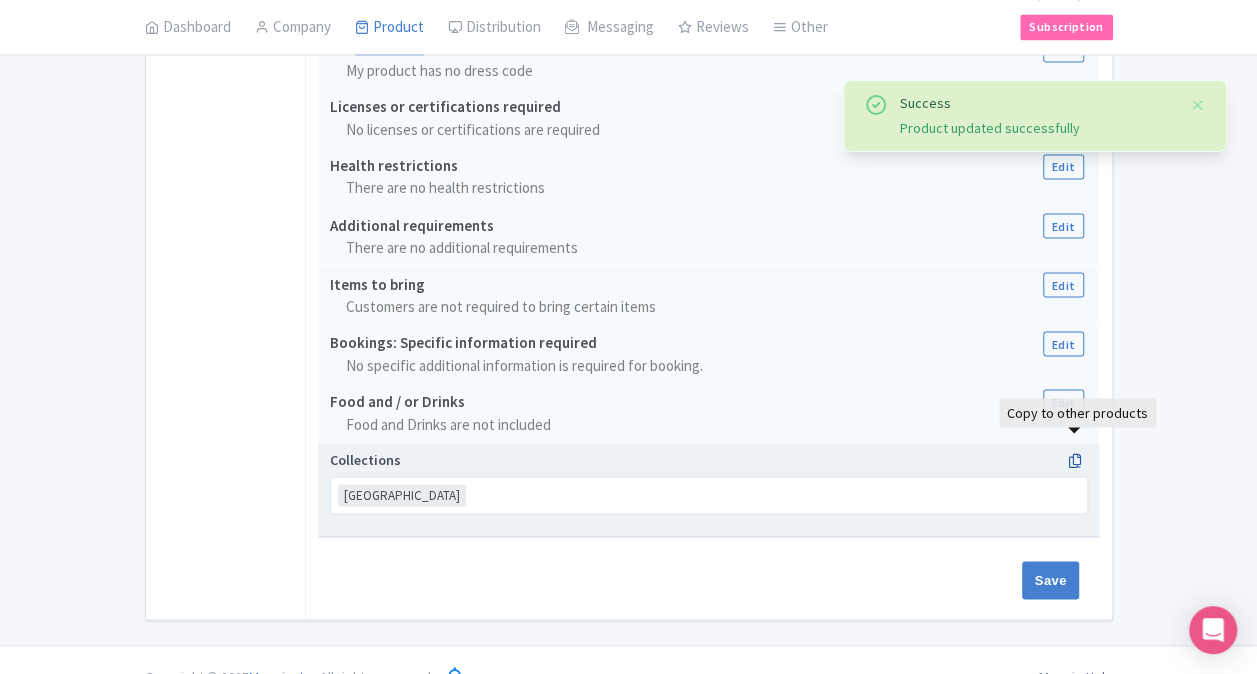 click at bounding box center [1074, 460] 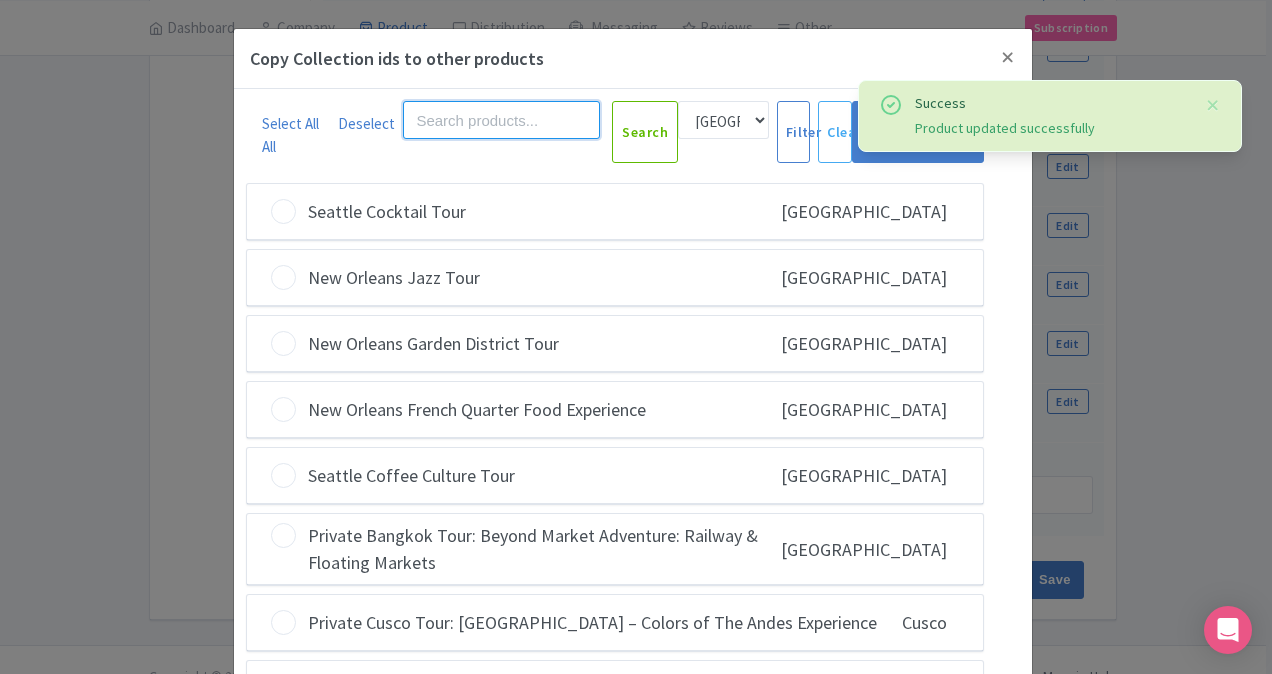 click at bounding box center (501, 120) 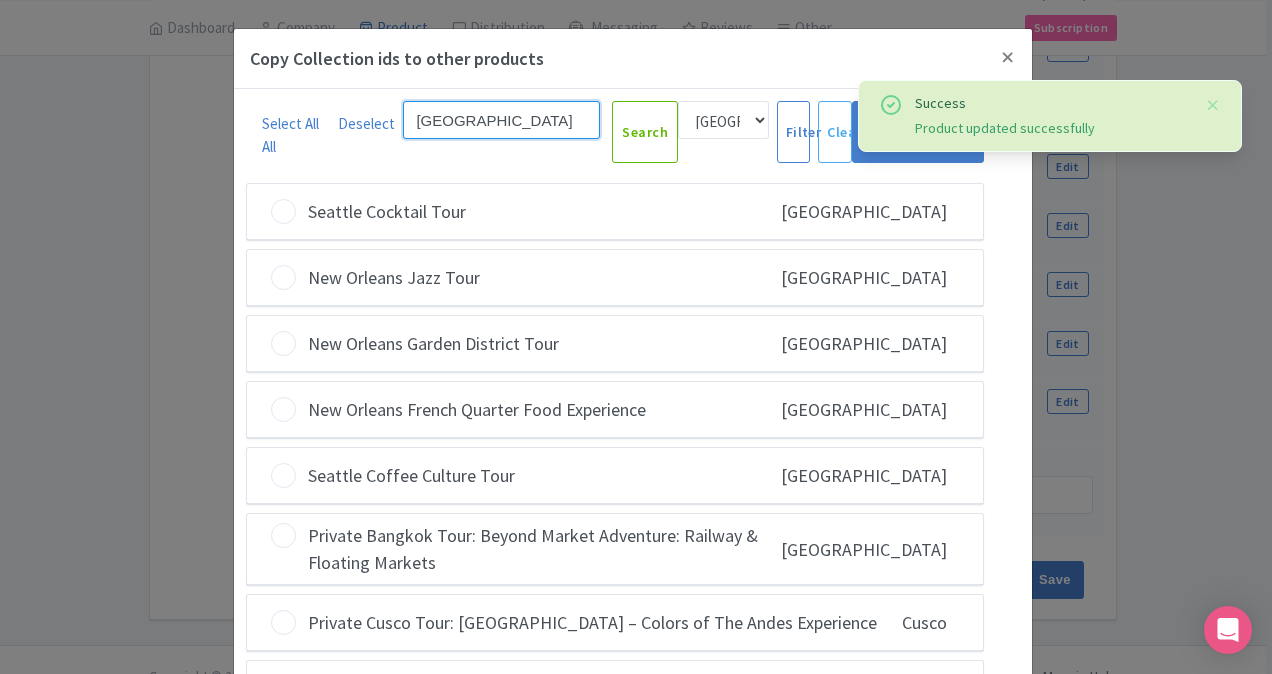 type on "[GEOGRAPHIC_DATA]" 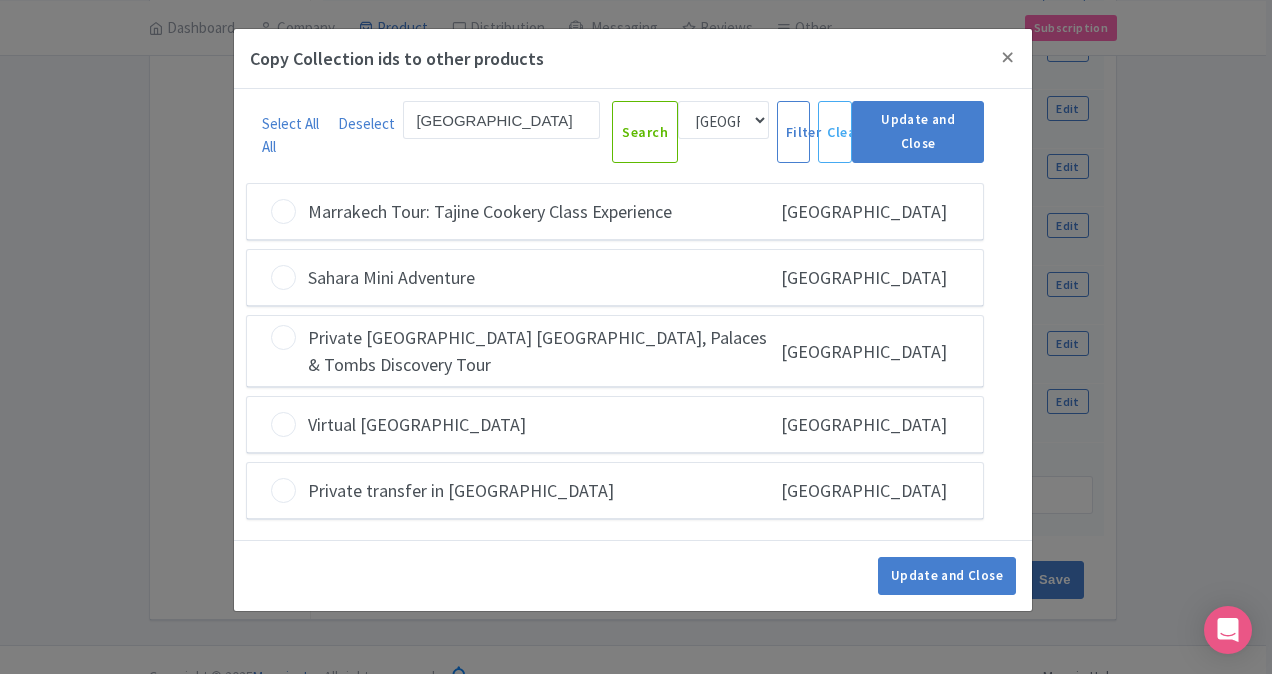 click at bounding box center [283, 211] 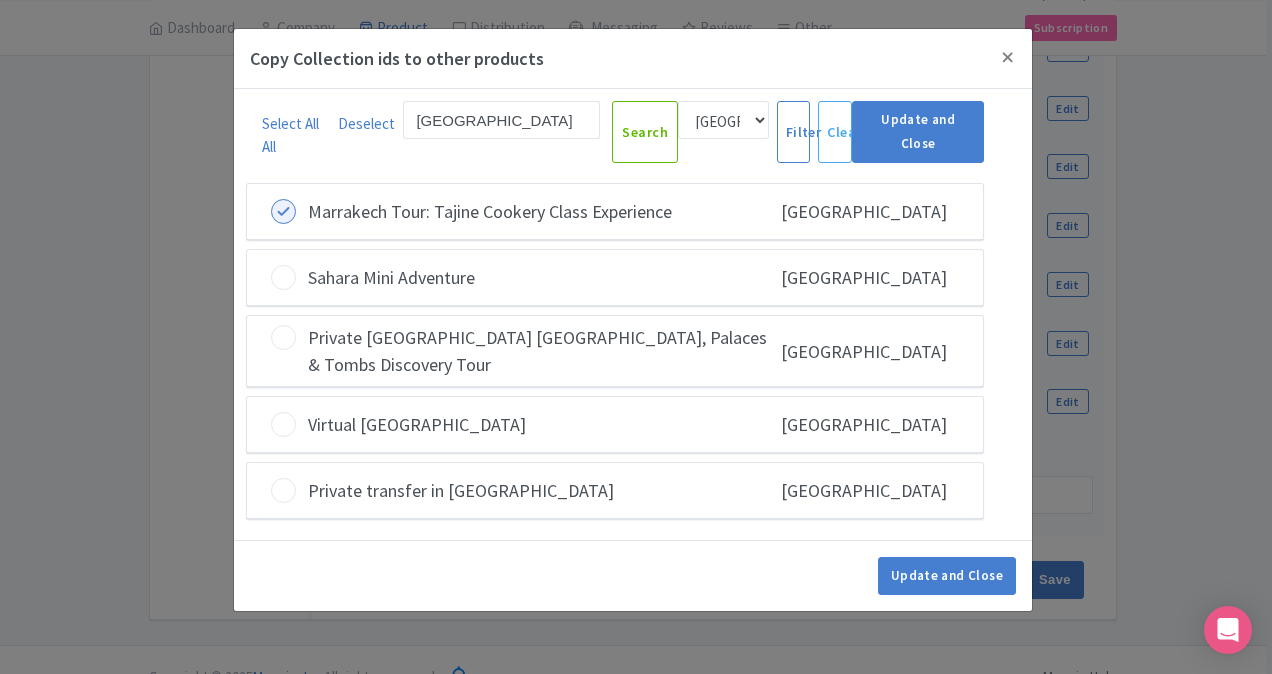 click at bounding box center [283, 277] 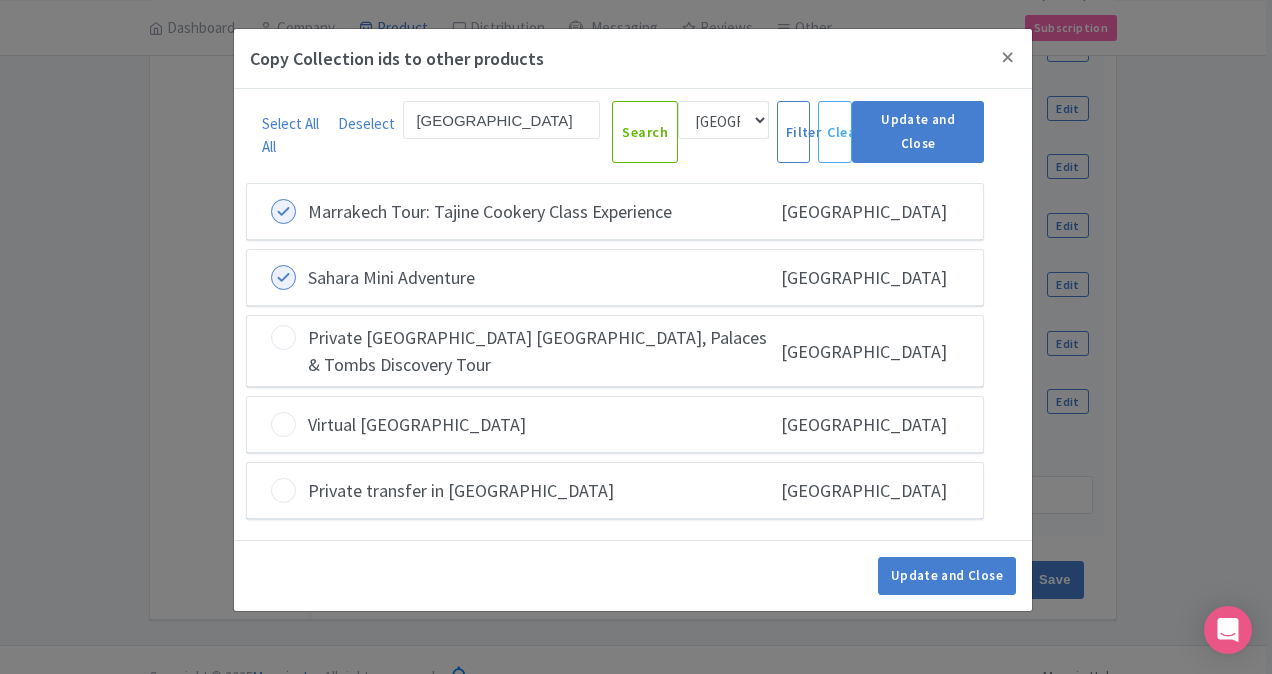 click at bounding box center [283, 337] 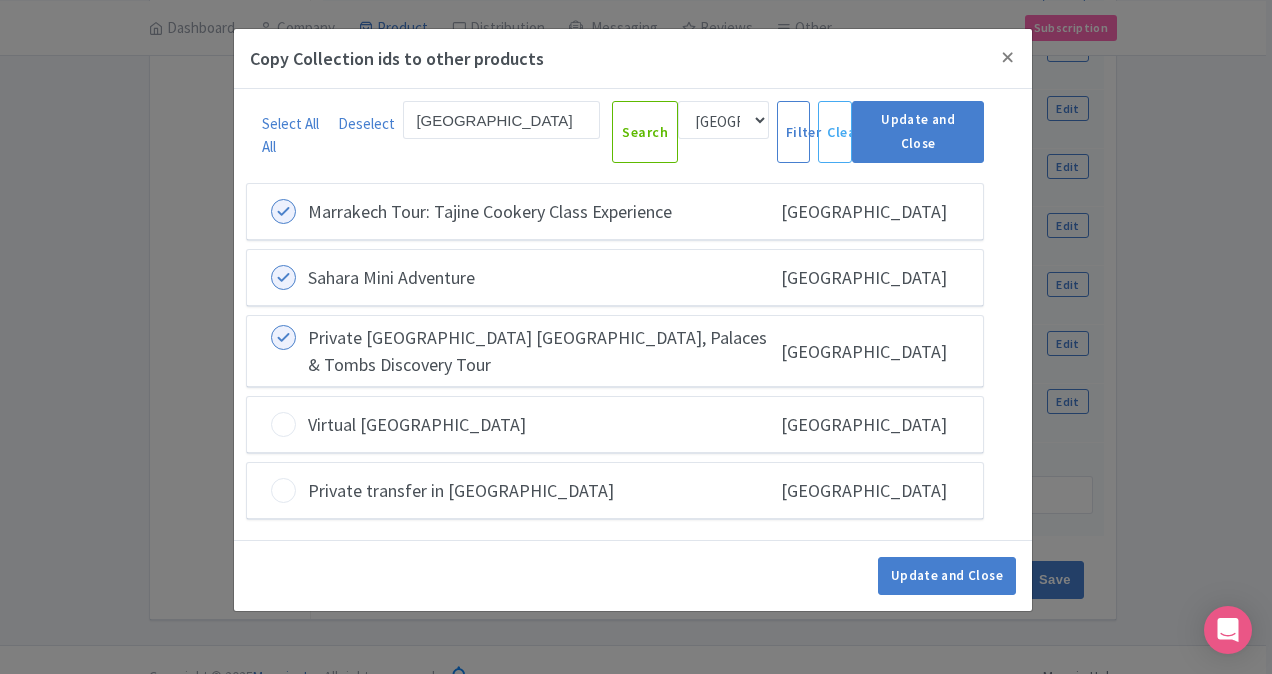 click on "Virtual Marrakech
Marrakech" at bounding box center [615, 425] 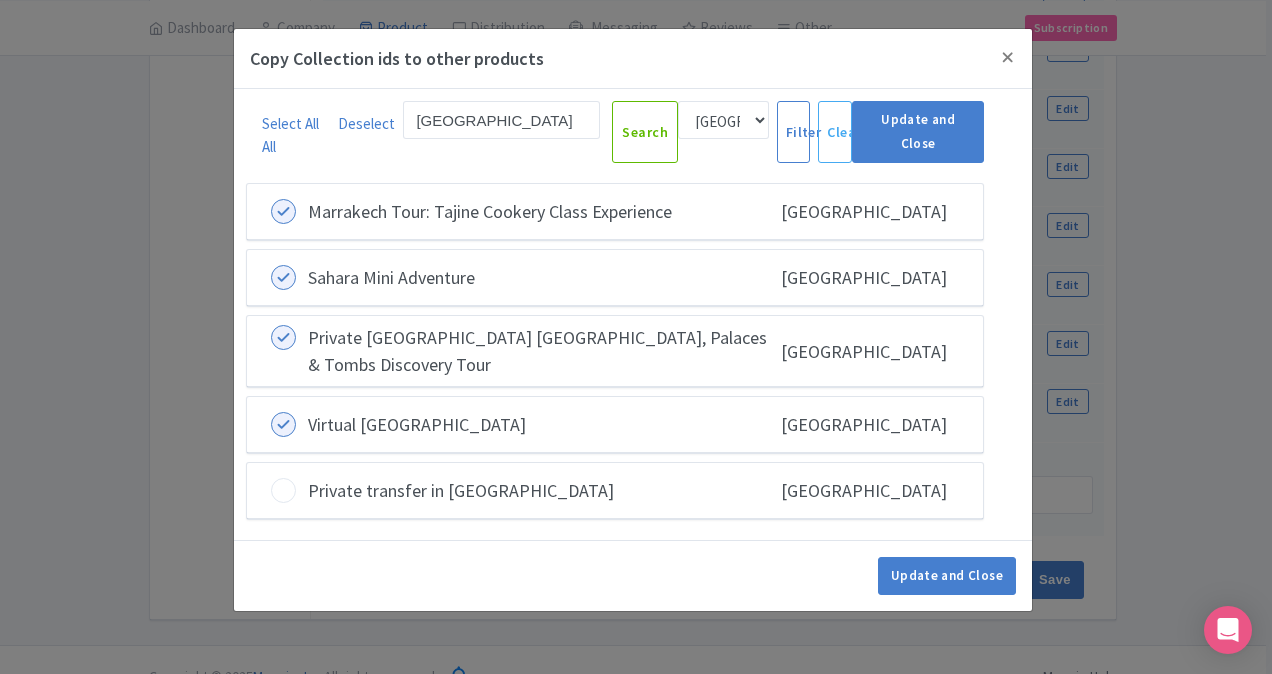 click at bounding box center [283, 490] 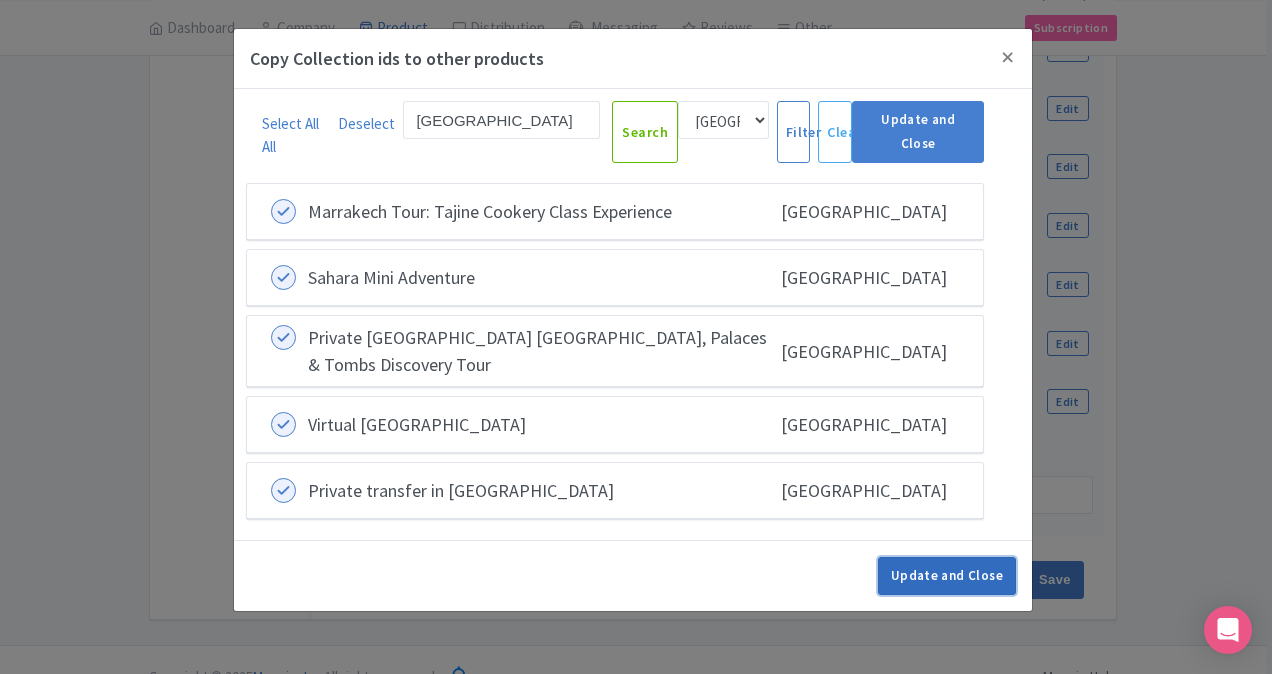 click on "Update and Close" at bounding box center [947, 576] 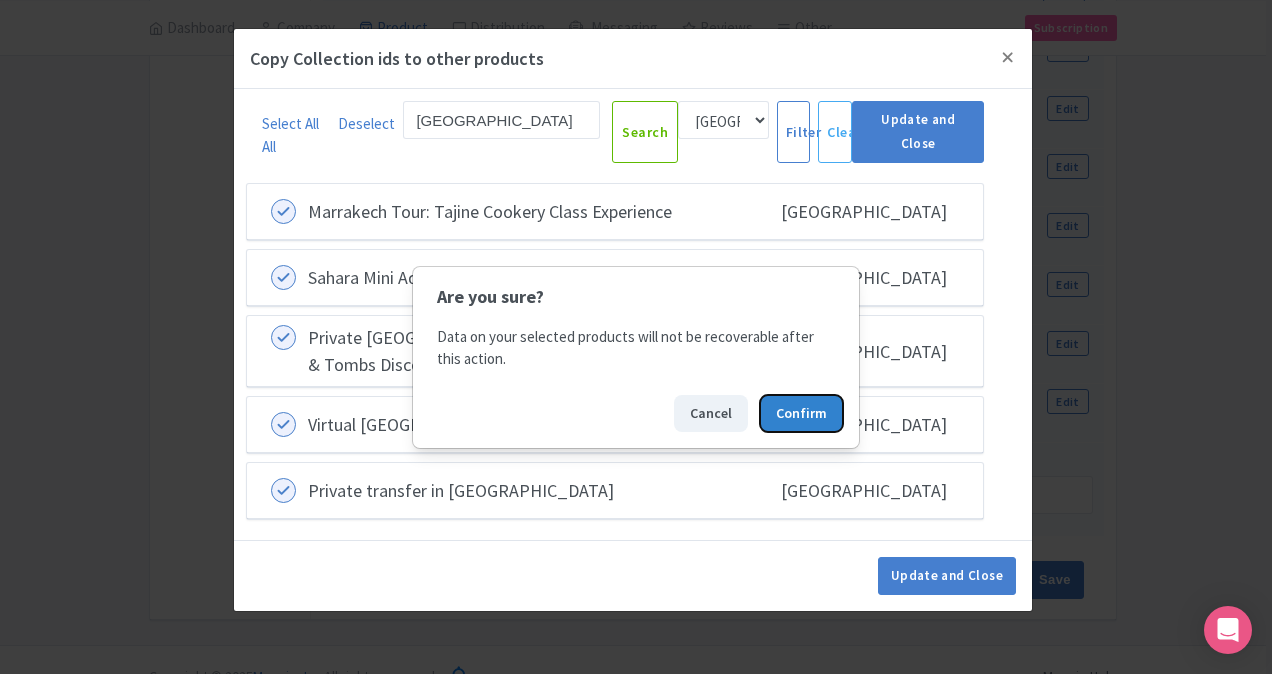 click on "Confirm" at bounding box center (801, 413) 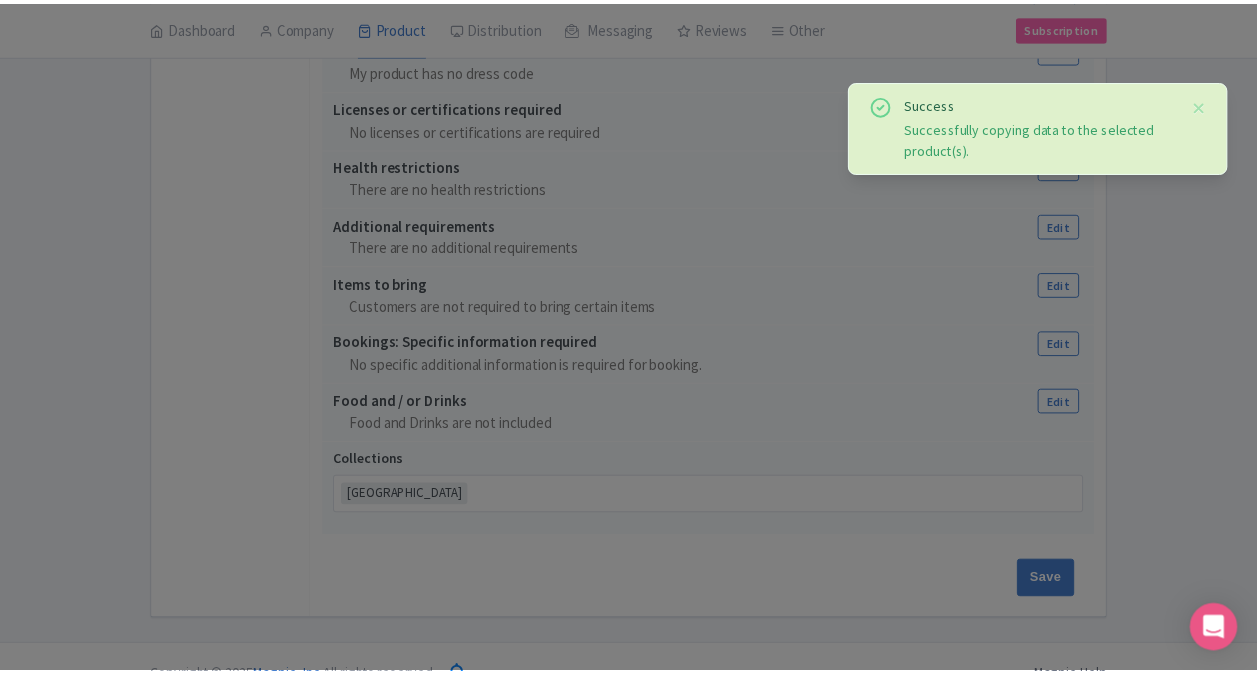 scroll, scrollTop: 0, scrollLeft: 0, axis: both 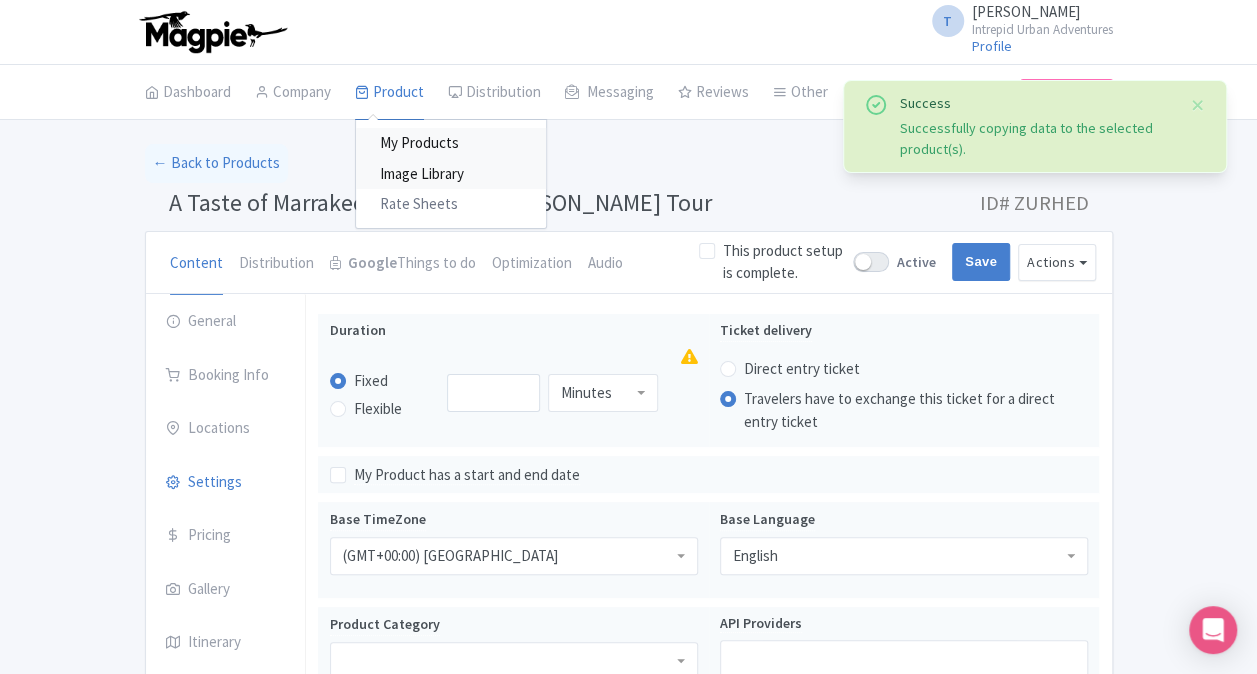 drag, startPoint x: 395, startPoint y: 145, endPoint x: 386, endPoint y: 173, distance: 29.410883 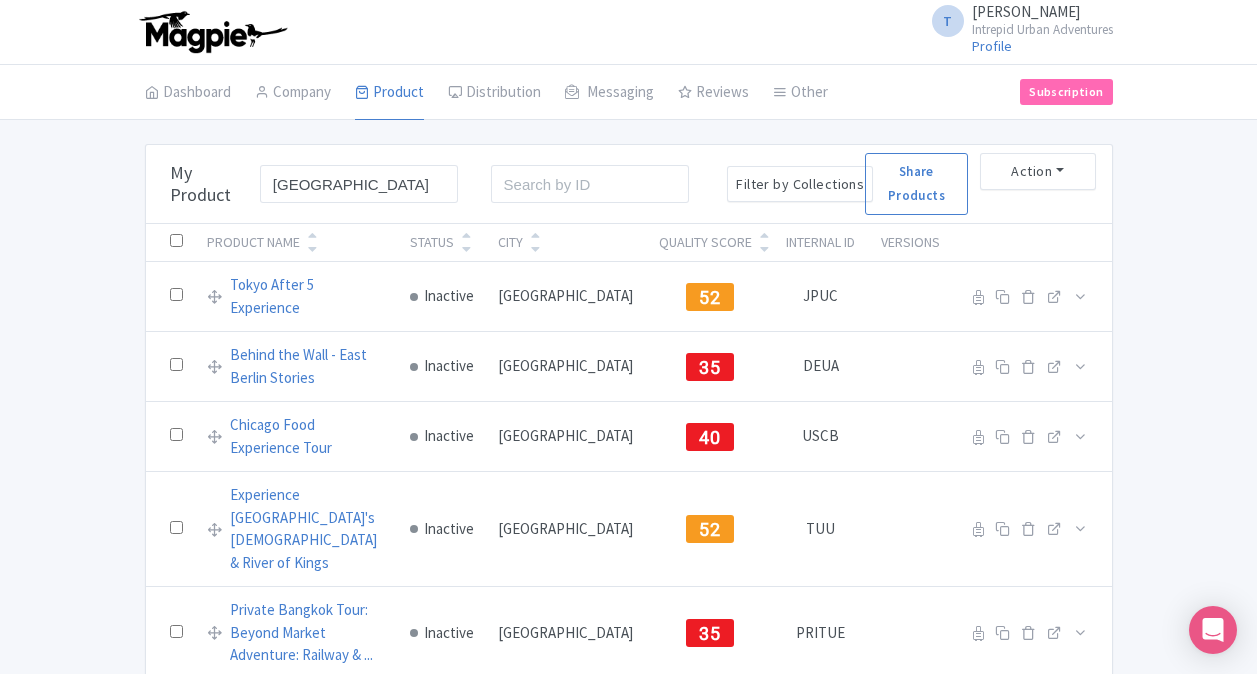 scroll, scrollTop: 0, scrollLeft: 0, axis: both 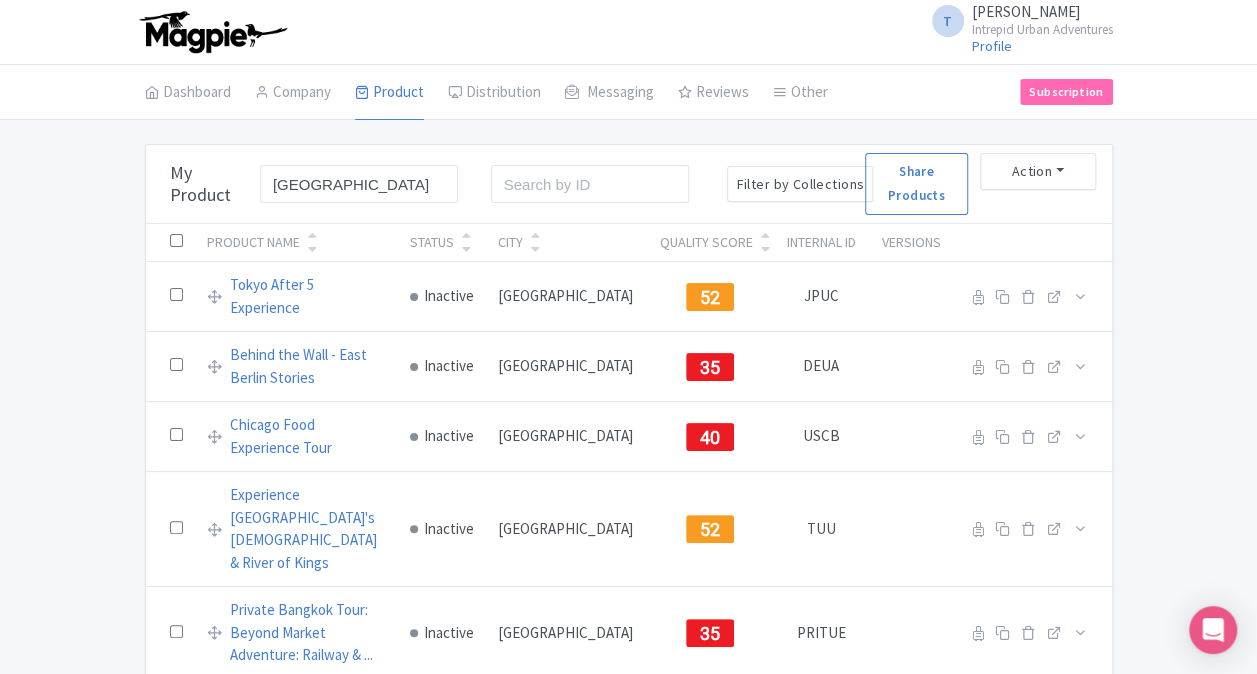 type on "[GEOGRAPHIC_DATA]" 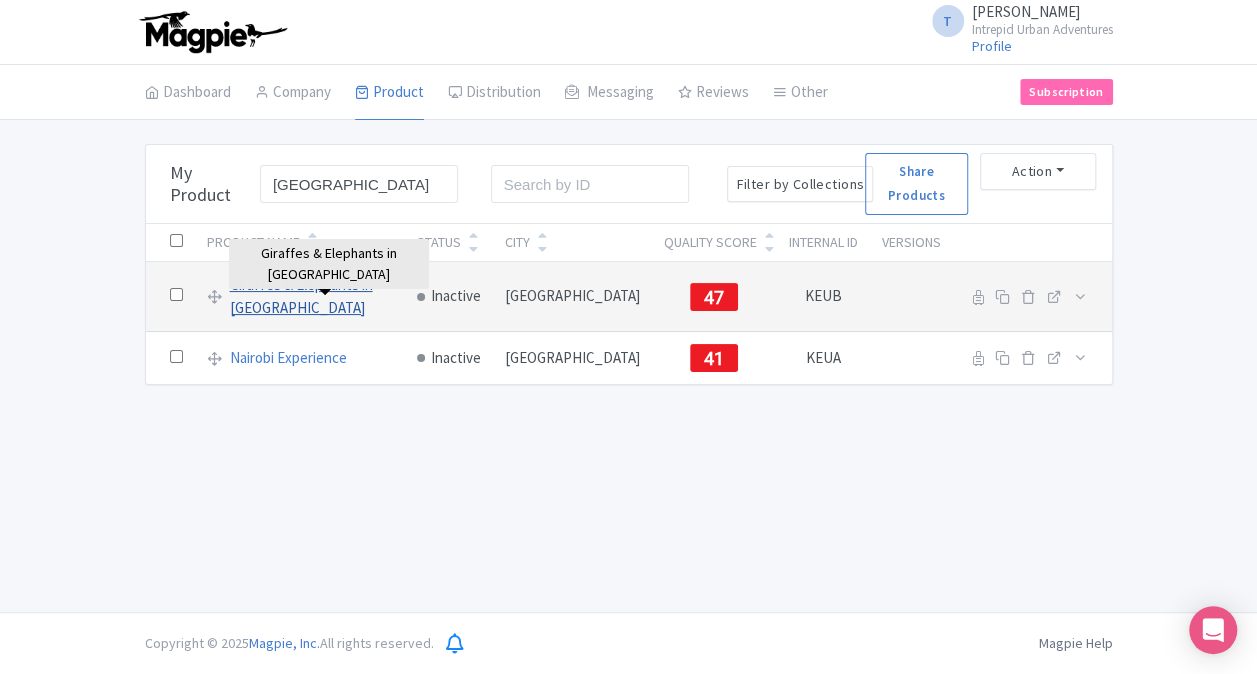 click on "Giraffes & Elephants in [GEOGRAPHIC_DATA]" at bounding box center [311, 296] 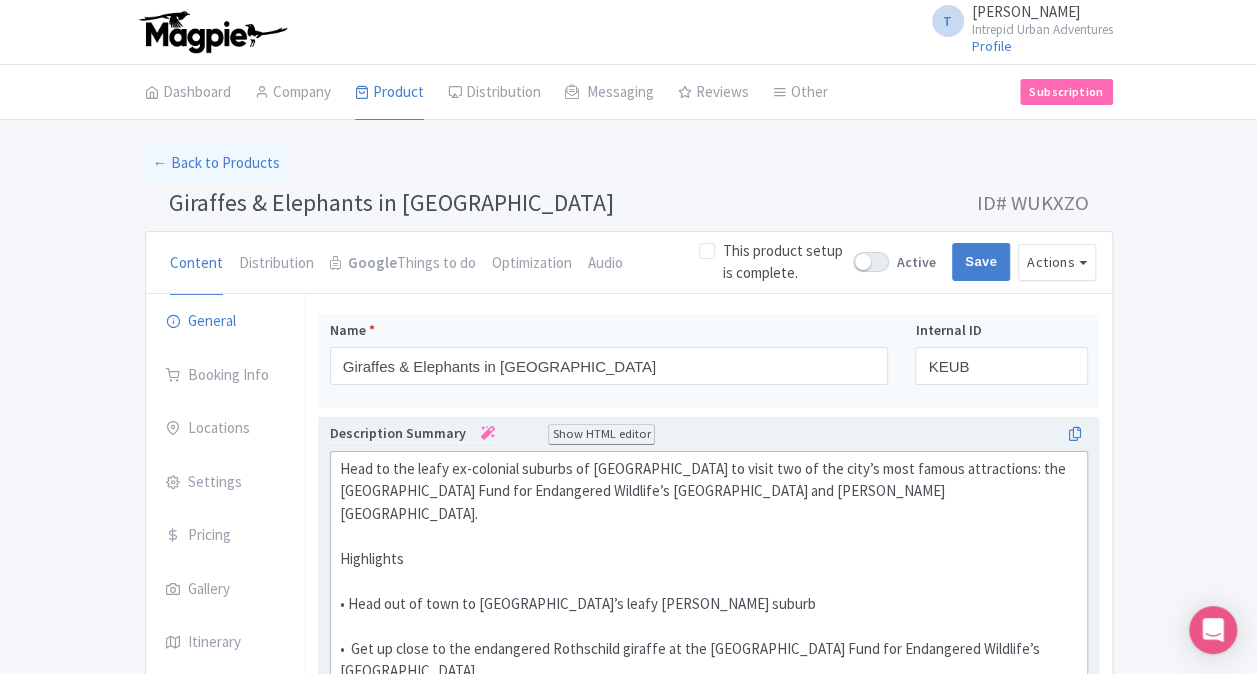 scroll, scrollTop: 100, scrollLeft: 0, axis: vertical 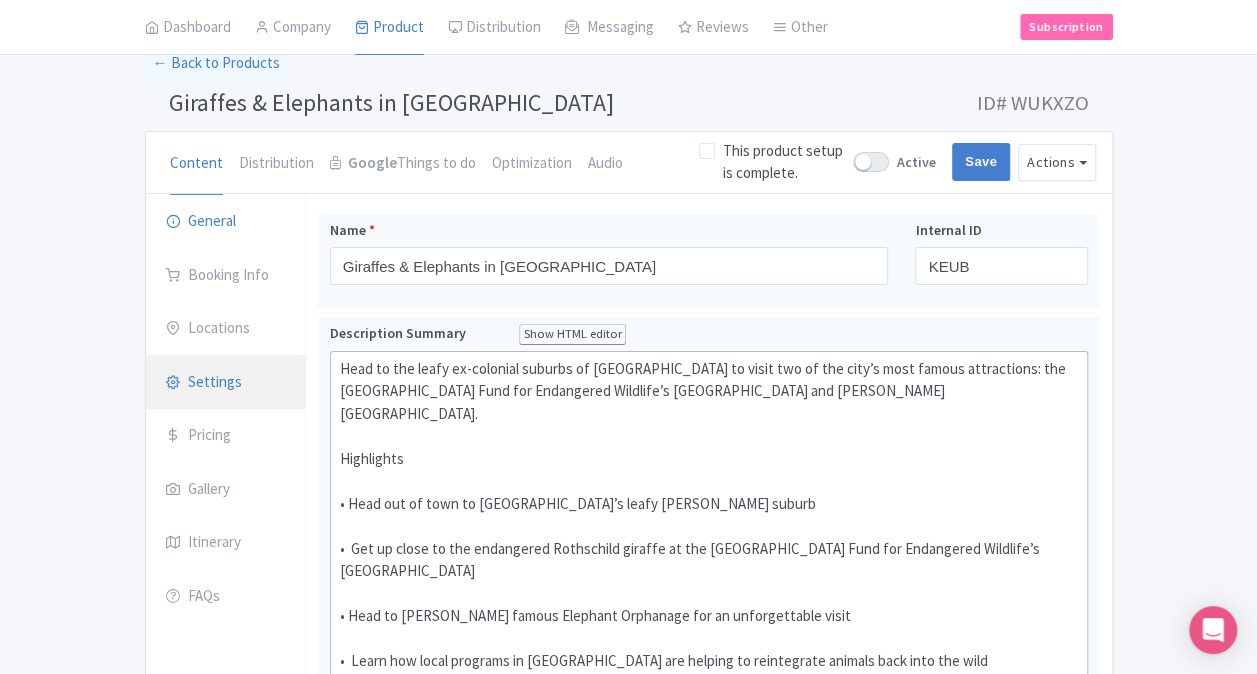 click on "Settings" at bounding box center [226, 383] 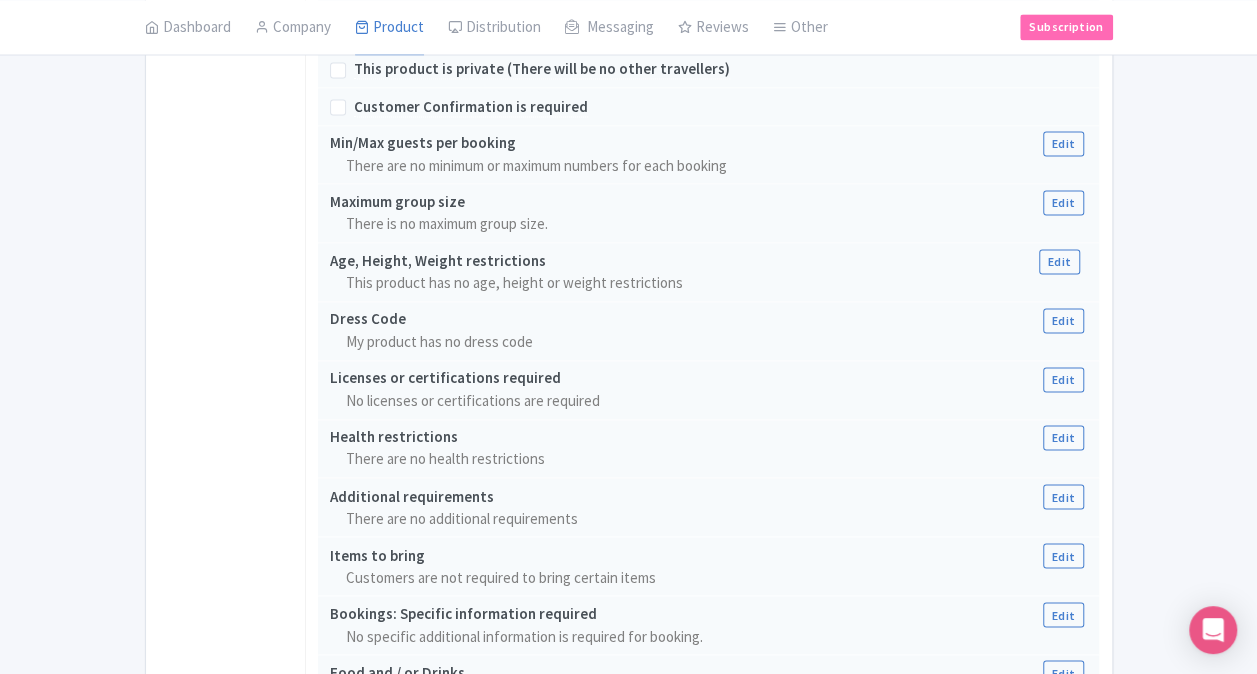 scroll, scrollTop: 1684, scrollLeft: 0, axis: vertical 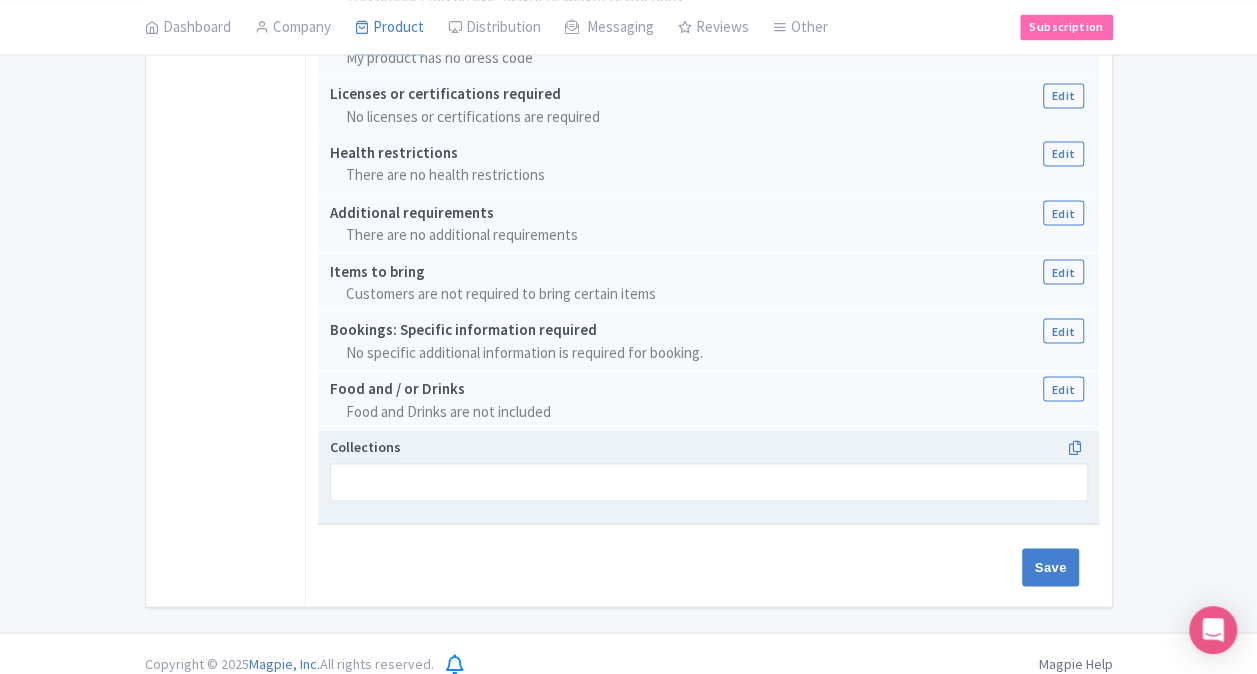 click at bounding box center (709, 482) 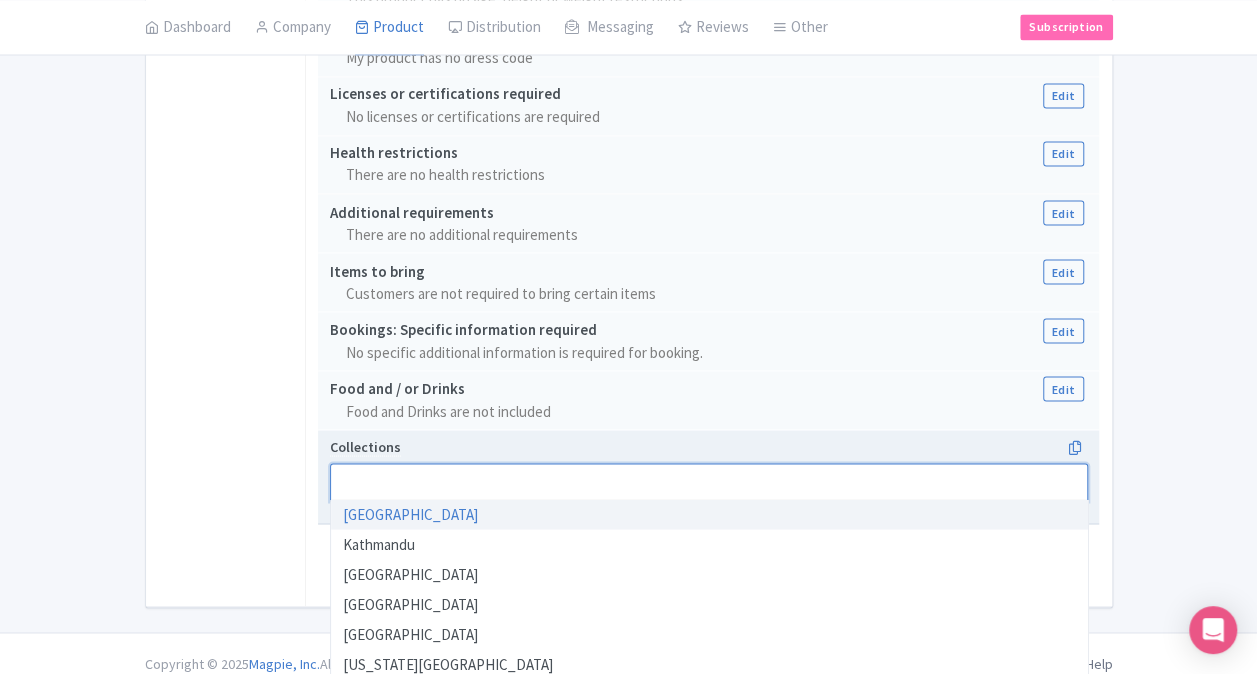 paste on "[GEOGRAPHIC_DATA]" 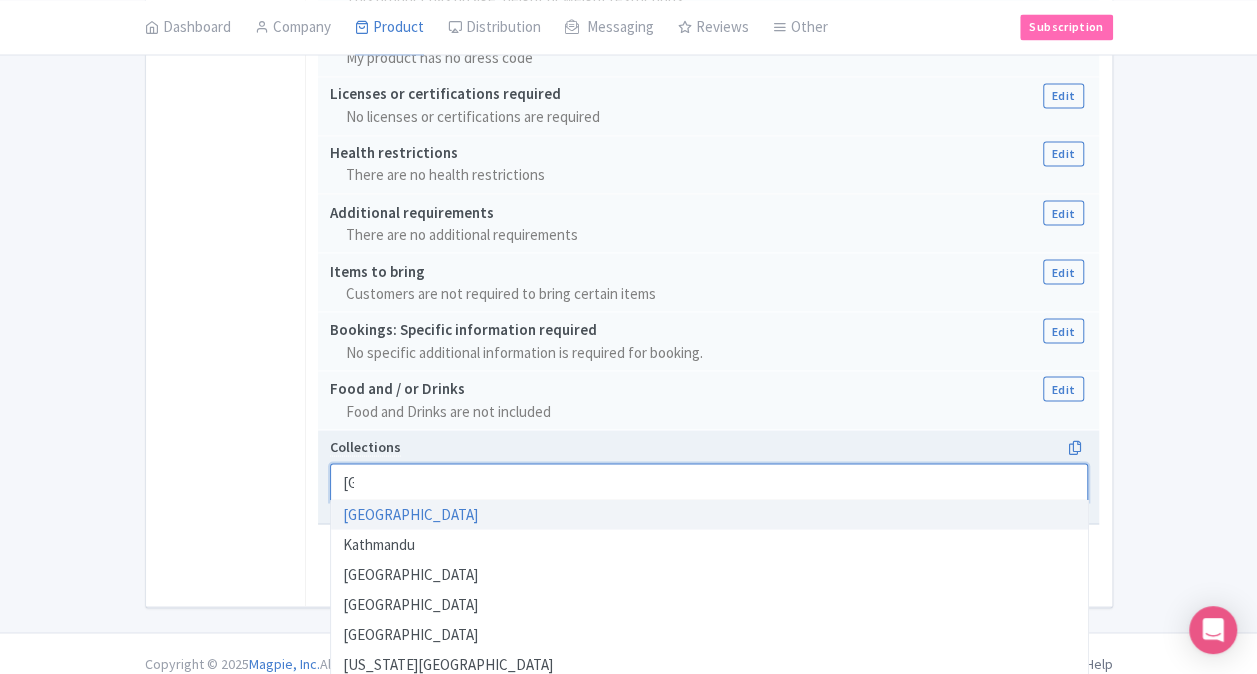 scroll, scrollTop: 0, scrollLeft: 0, axis: both 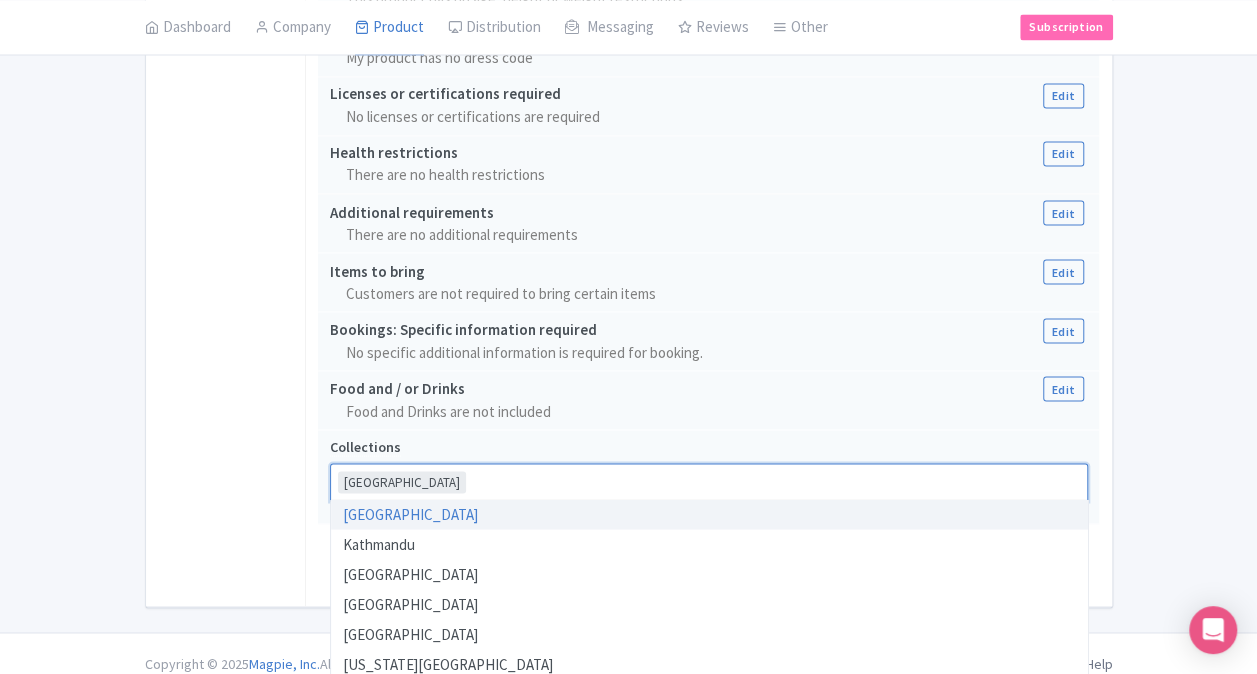 click on "← Back to Products
Giraffes & Elephants in Nairobi
ID# WUKXZO
Content
Distribution
Google  Things to do
Optimization
Audio
This product setup is complete.
Active
Save
Actions
View on Magpie
Customer View
Industry Partner View
Download
Excel
Word
All Images ZIP
Share Products
Ventrata
Delete Product
Create new version
You are currently editing a version of this product: Primary Product
General
Booking Info
Locations
Settings
Pricing
Gallery
Itinerary
FAQs
Giraffes & Elephants in Nairobi
Name   *
Giraffes & Elephants in Nairobi
Your product's name has 35 characters. We recommend between 10 and 60 characters.
Internal ID KEUB
Description Summary" at bounding box center [628, -466] 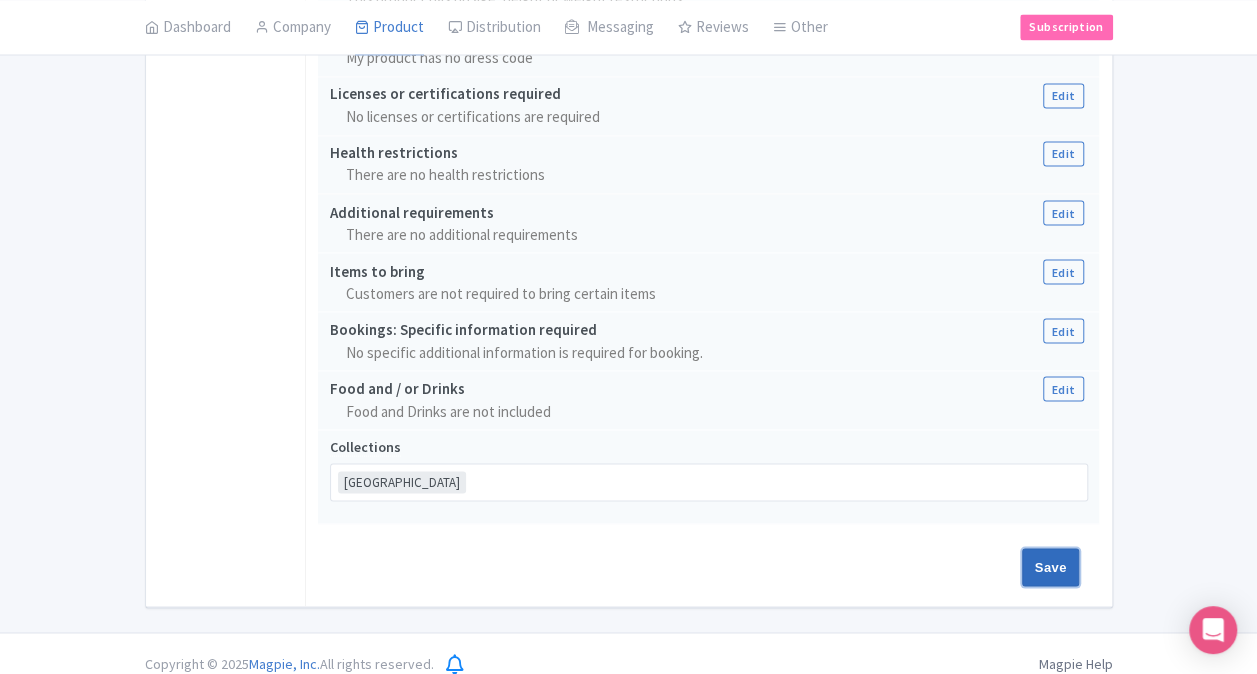 click on "Save" at bounding box center [1051, 567] 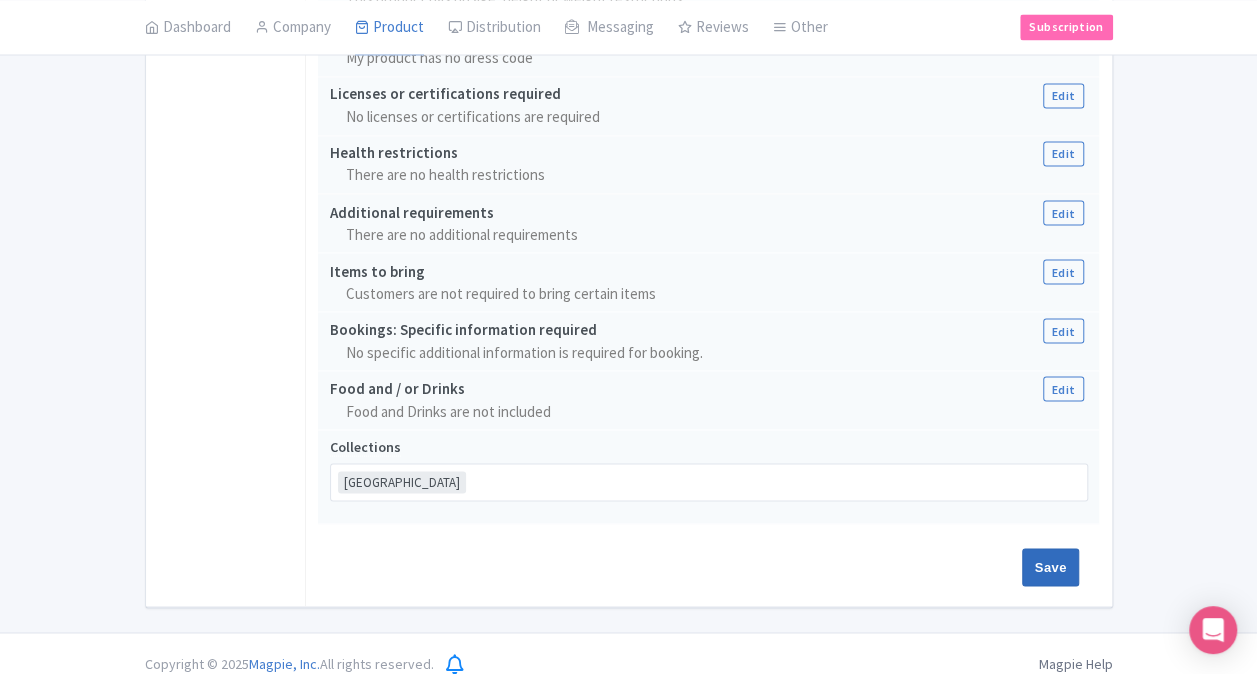 type on "Saving..." 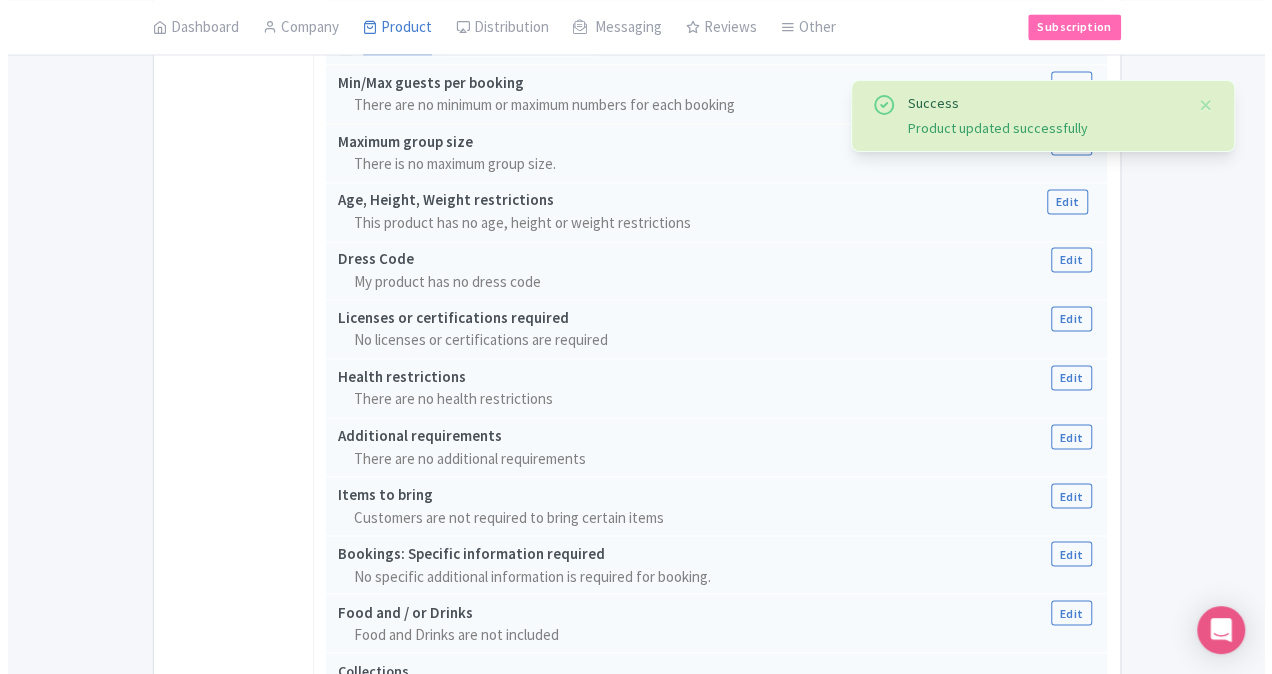 scroll, scrollTop: 1671, scrollLeft: 0, axis: vertical 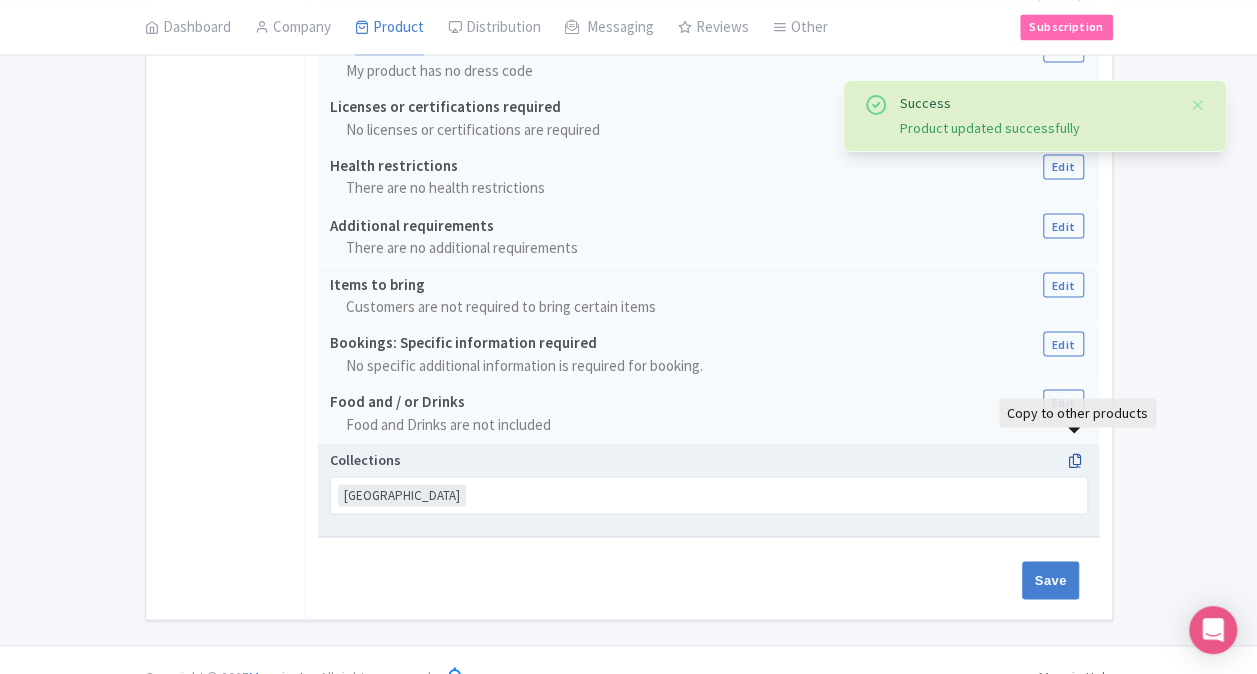 click at bounding box center [1074, 460] 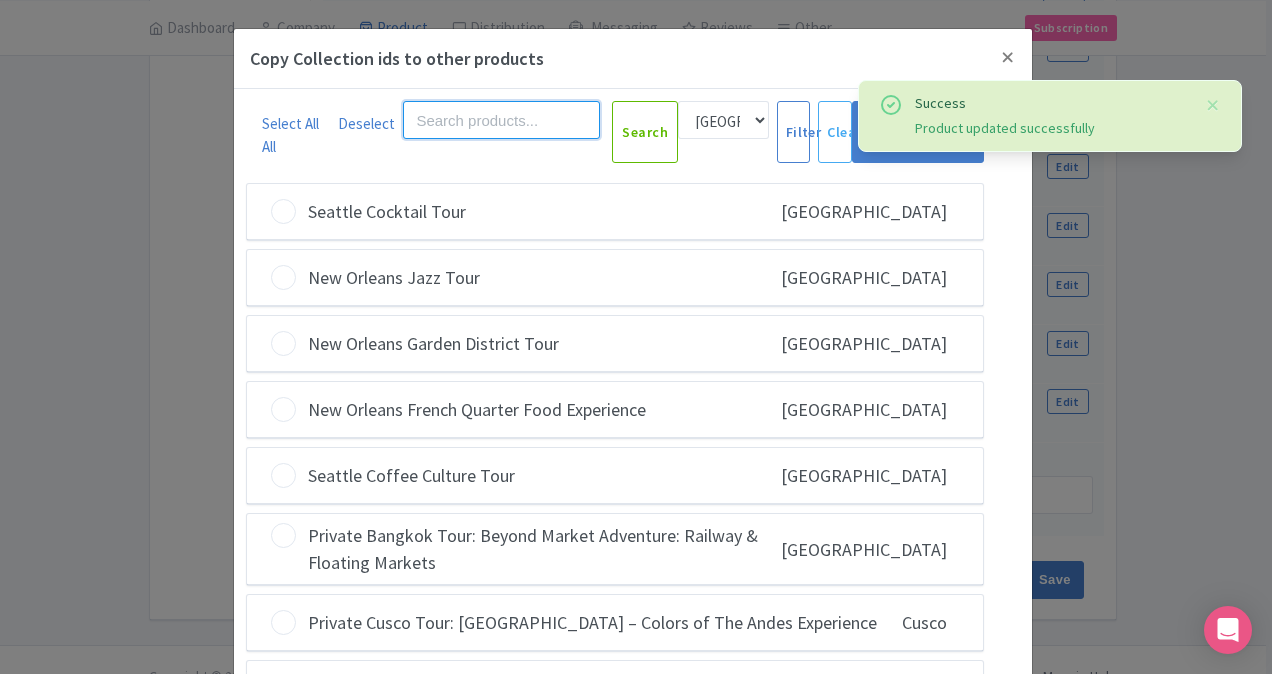 click at bounding box center (501, 120) 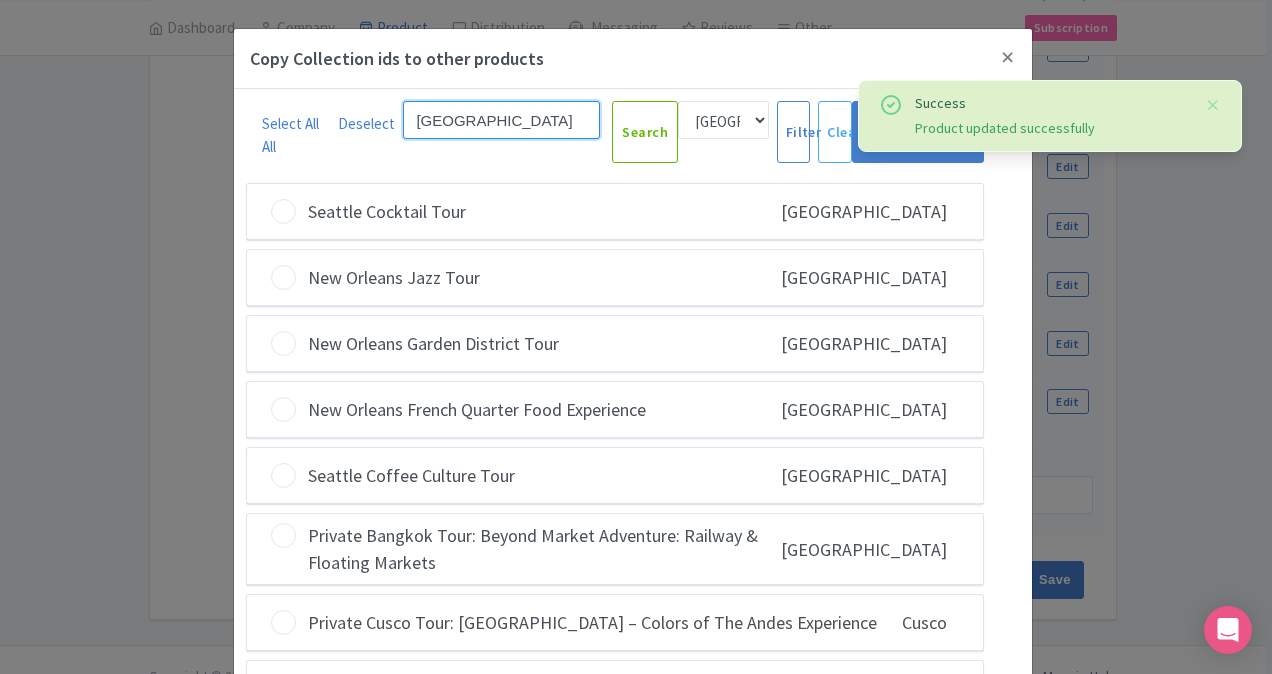 type on "[GEOGRAPHIC_DATA]" 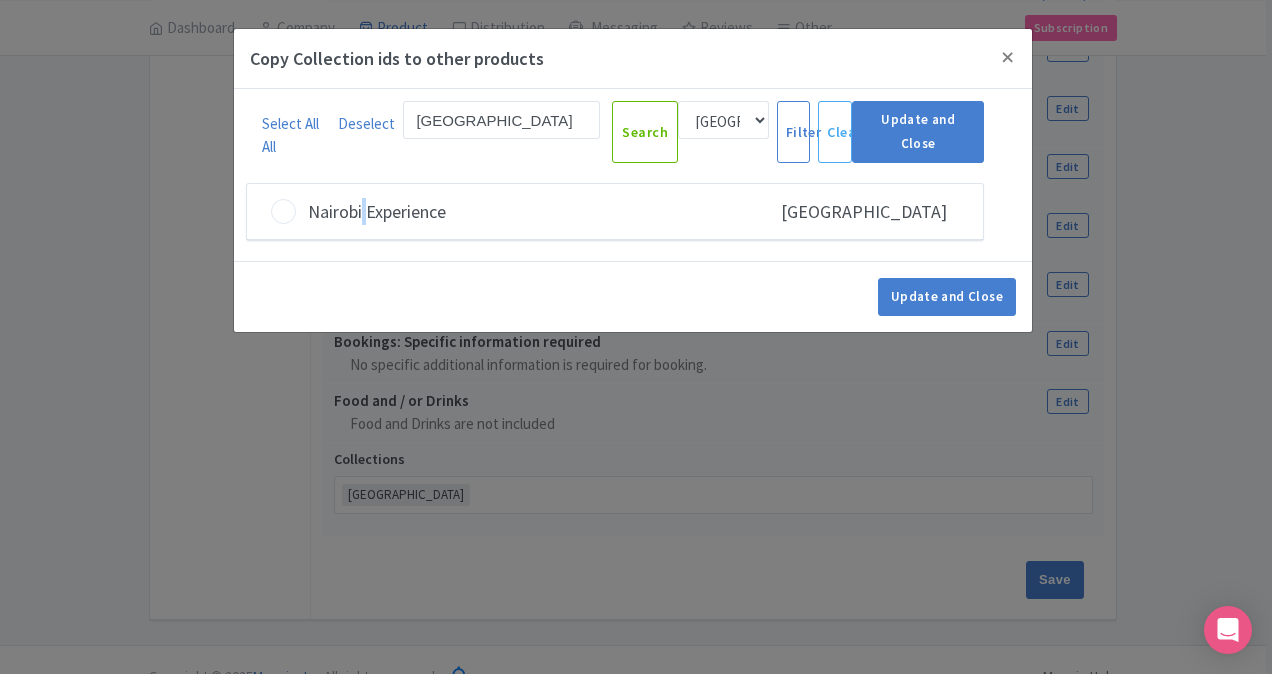 click on "Nairobi Experience
Nairobi" at bounding box center [615, 212] 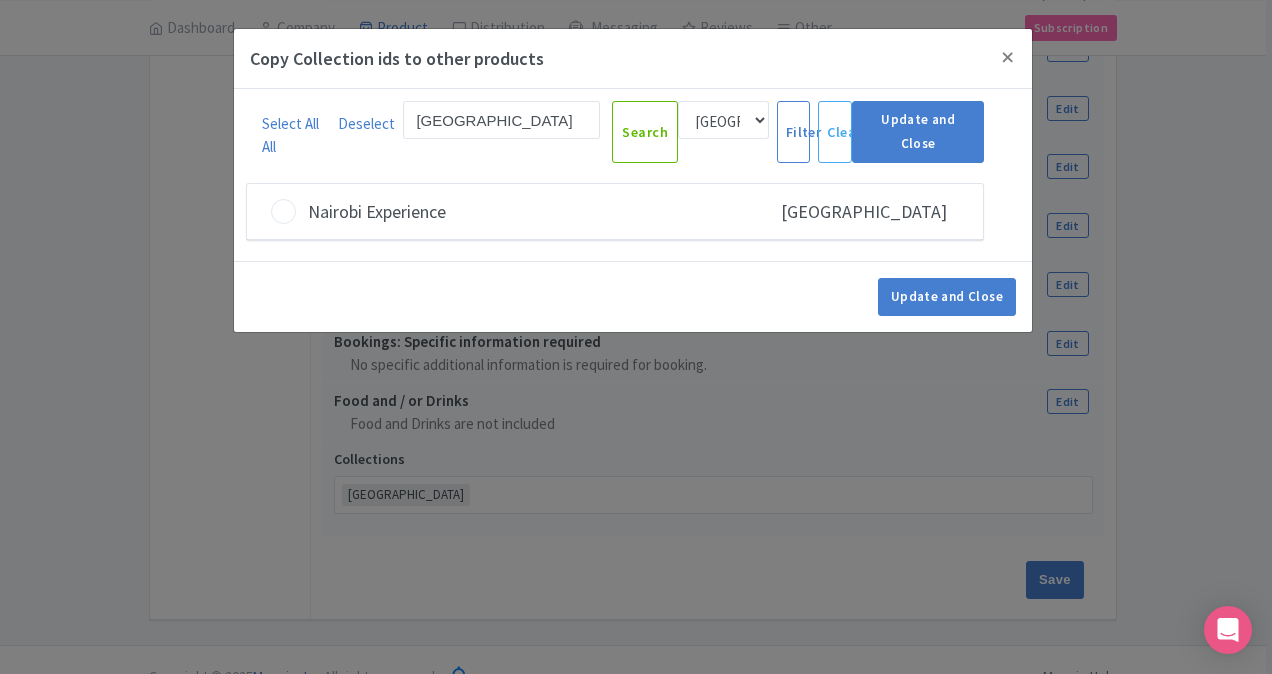 click at bounding box center [283, 211] 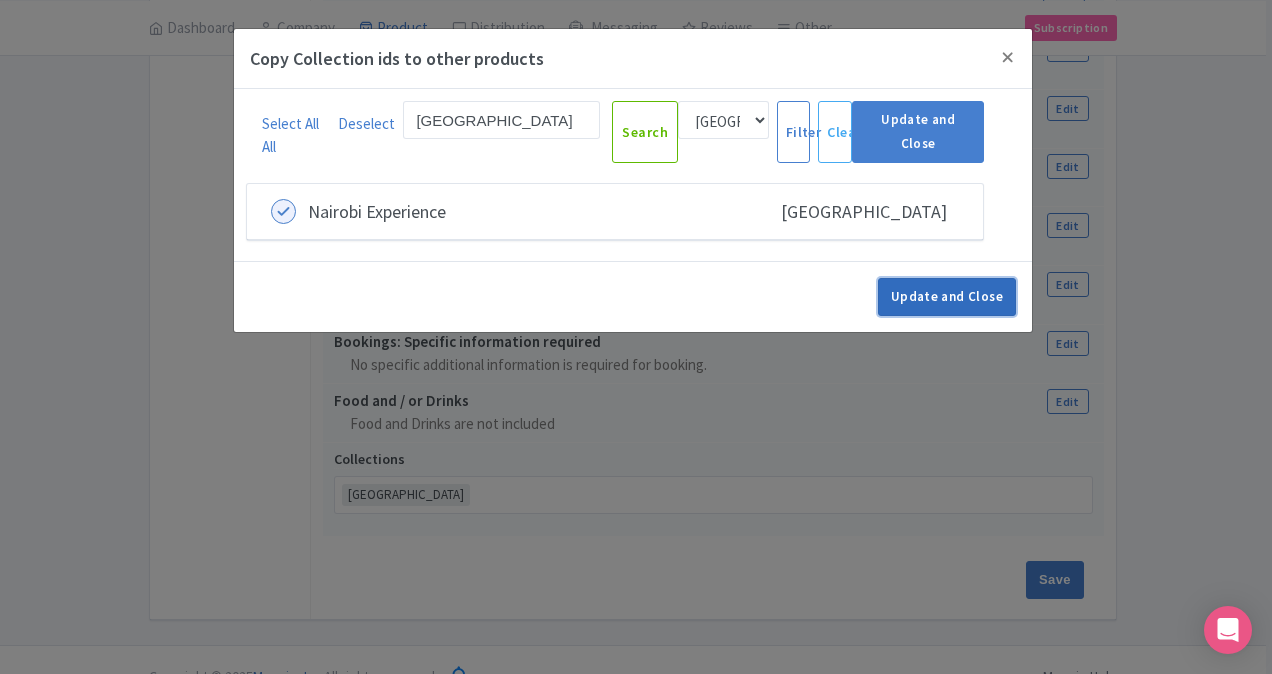 click on "Update and Close" at bounding box center [947, 297] 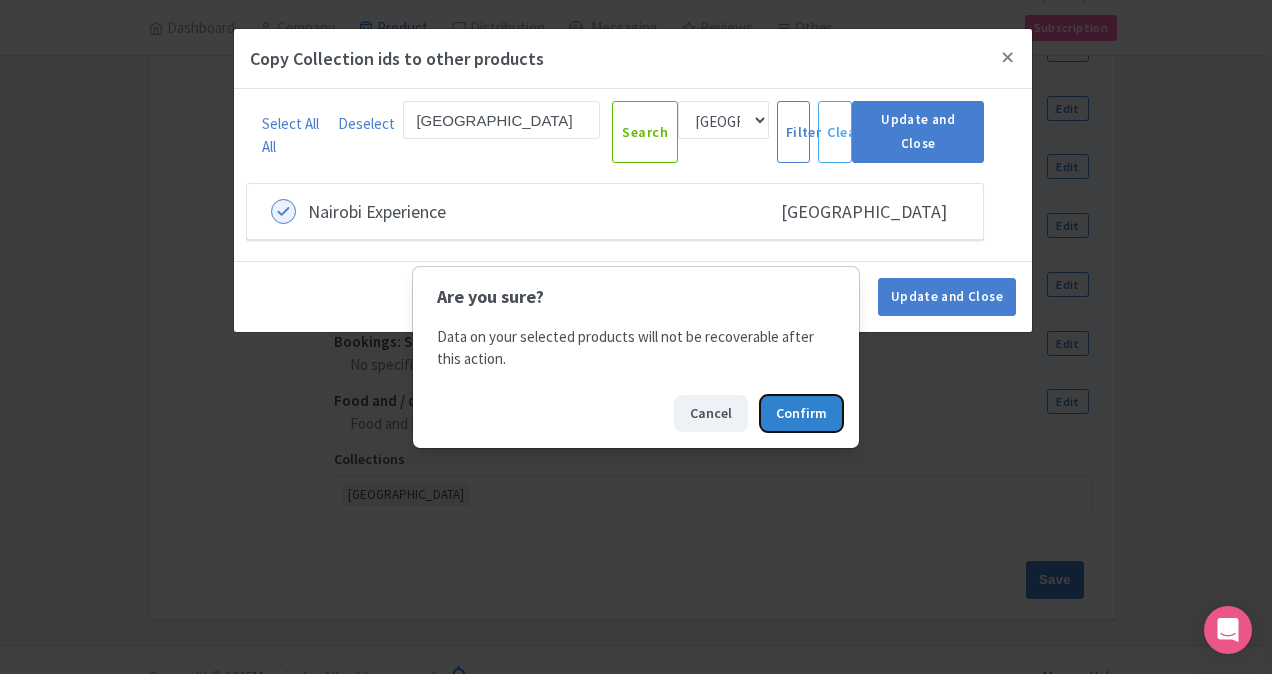 click on "Confirm" at bounding box center (801, 413) 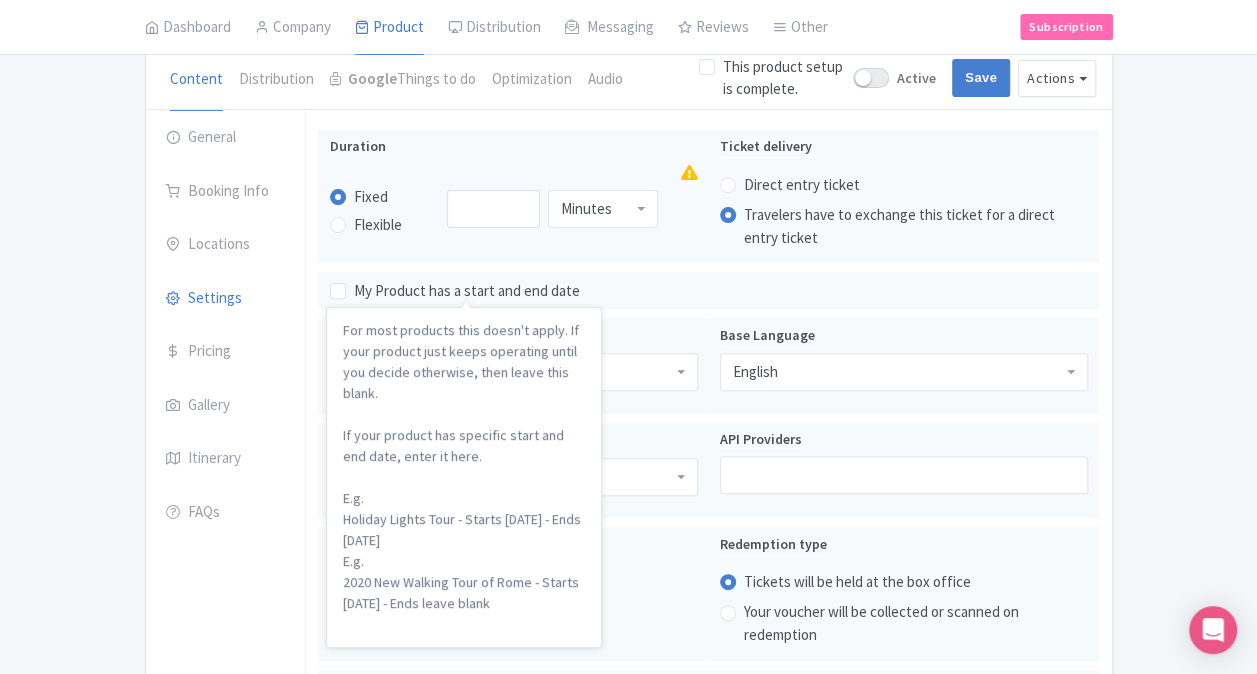 scroll, scrollTop: 0, scrollLeft: 0, axis: both 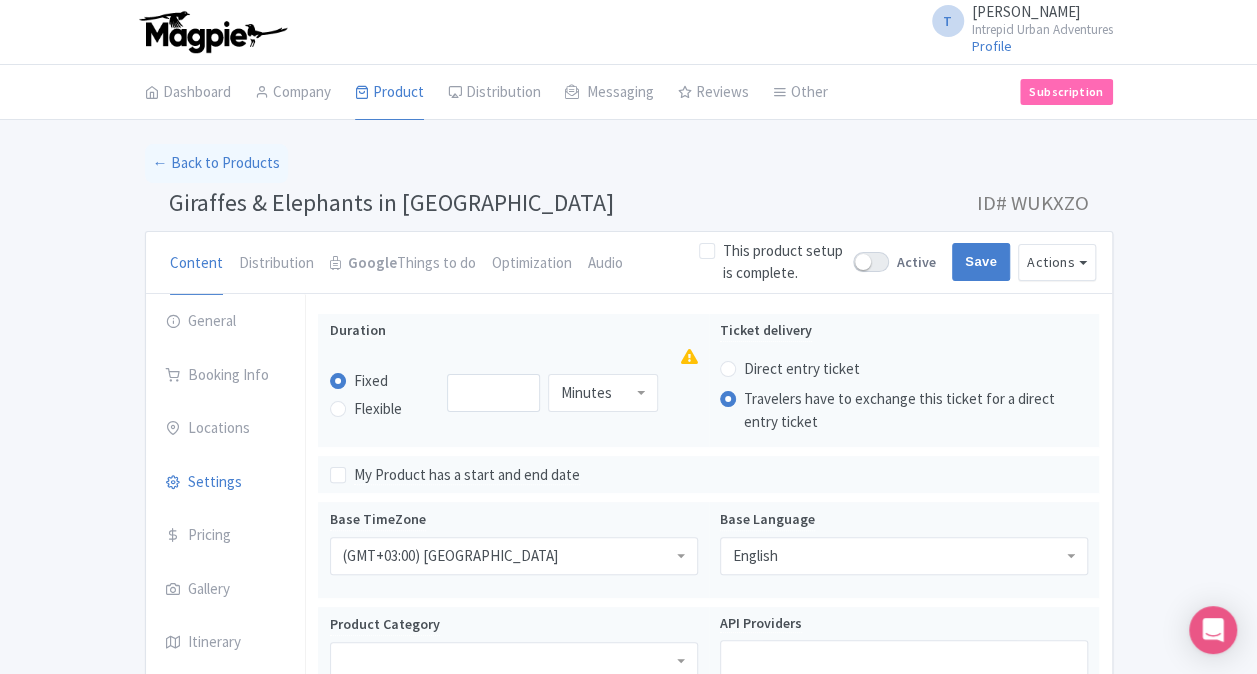 click on "Dashboard" at bounding box center (188, 92) 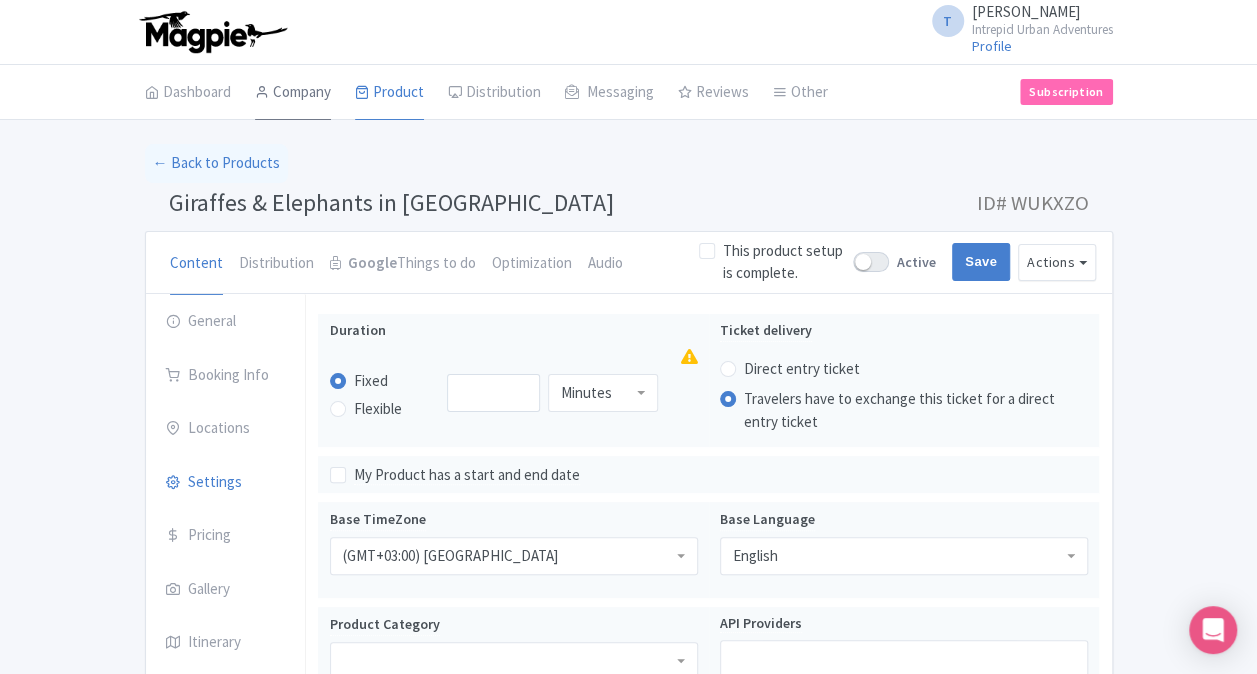 click on "Company" at bounding box center [293, 93] 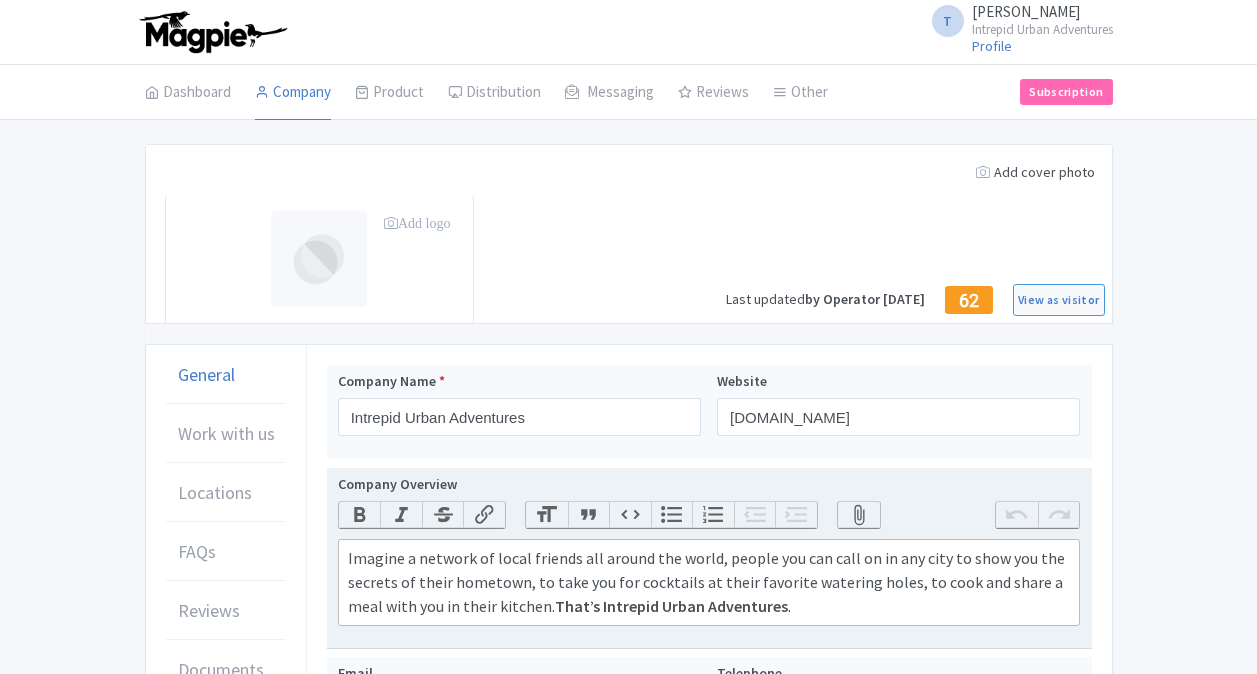 scroll, scrollTop: 0, scrollLeft: 0, axis: both 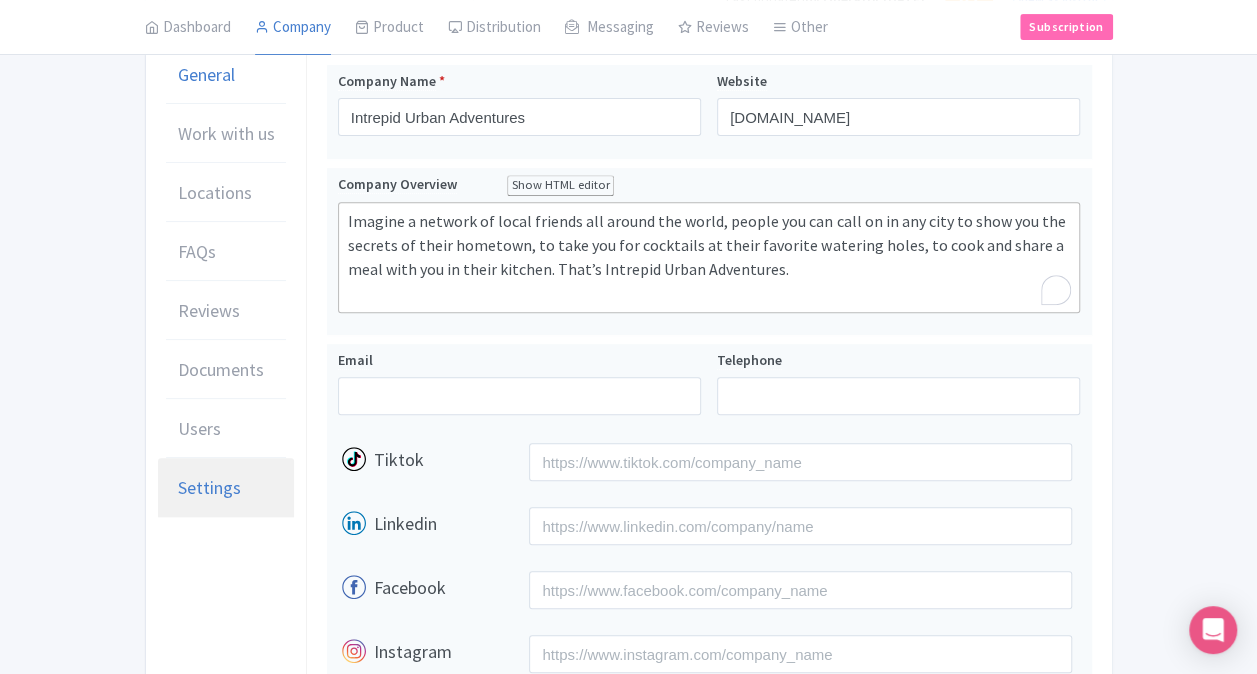 click on "Settings" at bounding box center (209, 487) 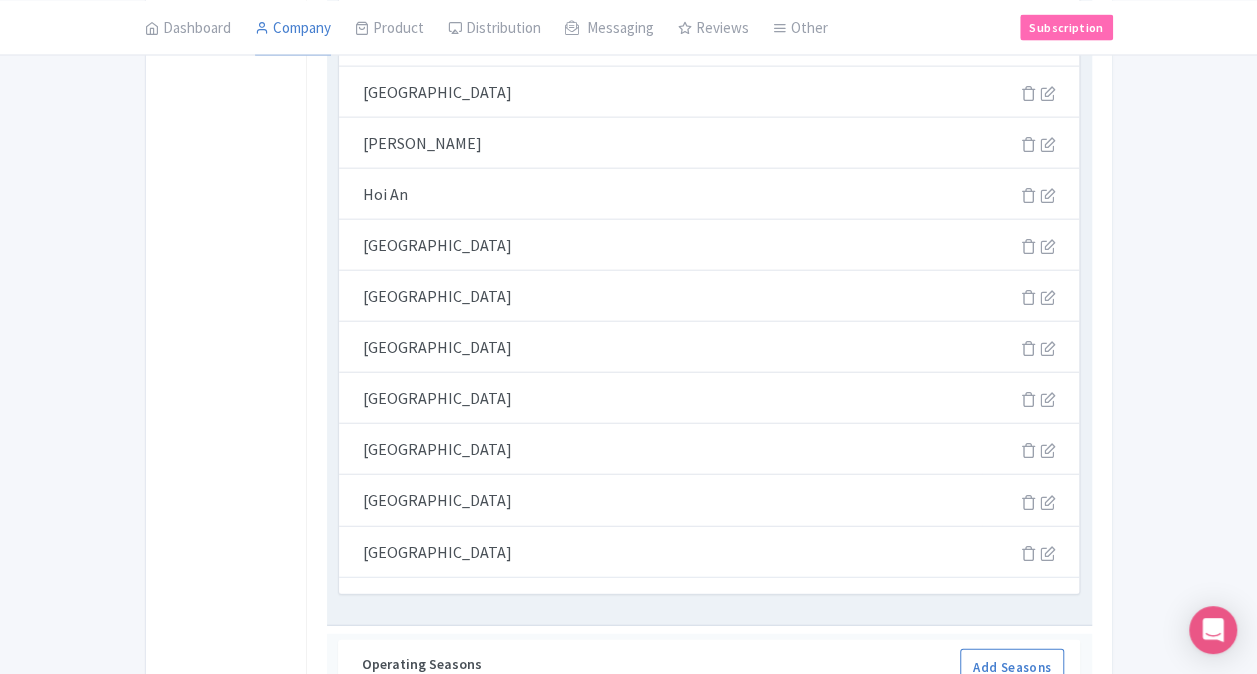 scroll, scrollTop: 2200, scrollLeft: 0, axis: vertical 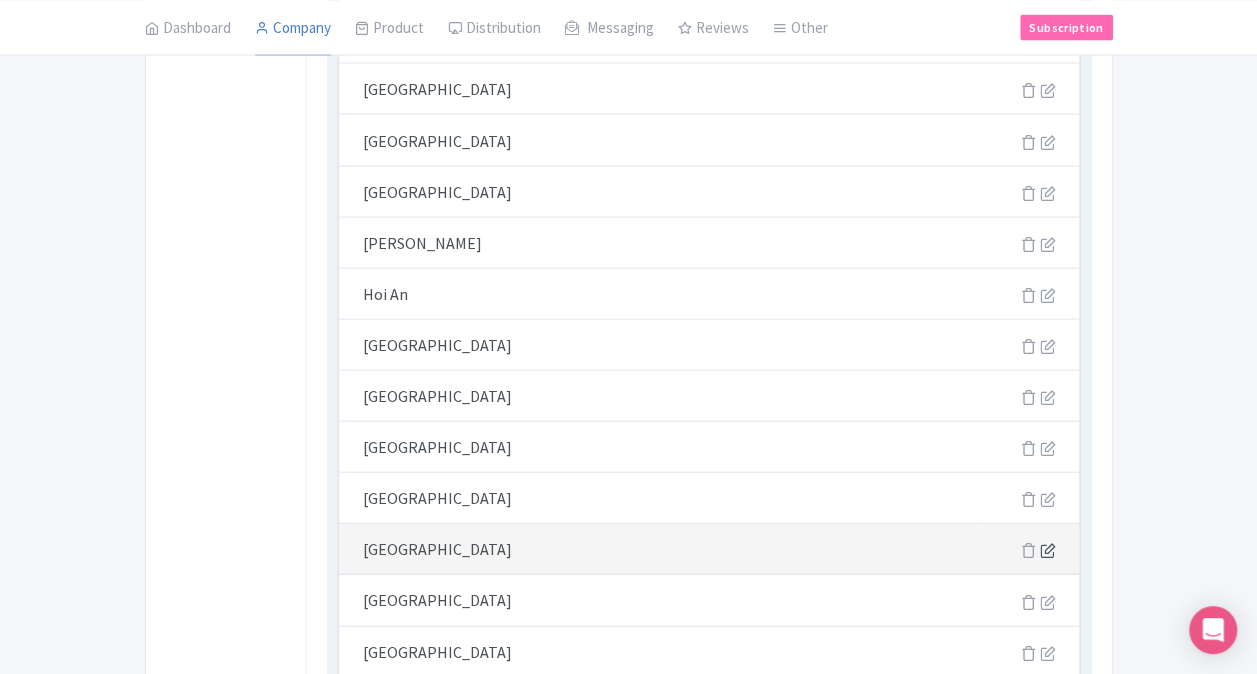 click at bounding box center (1047, 550) 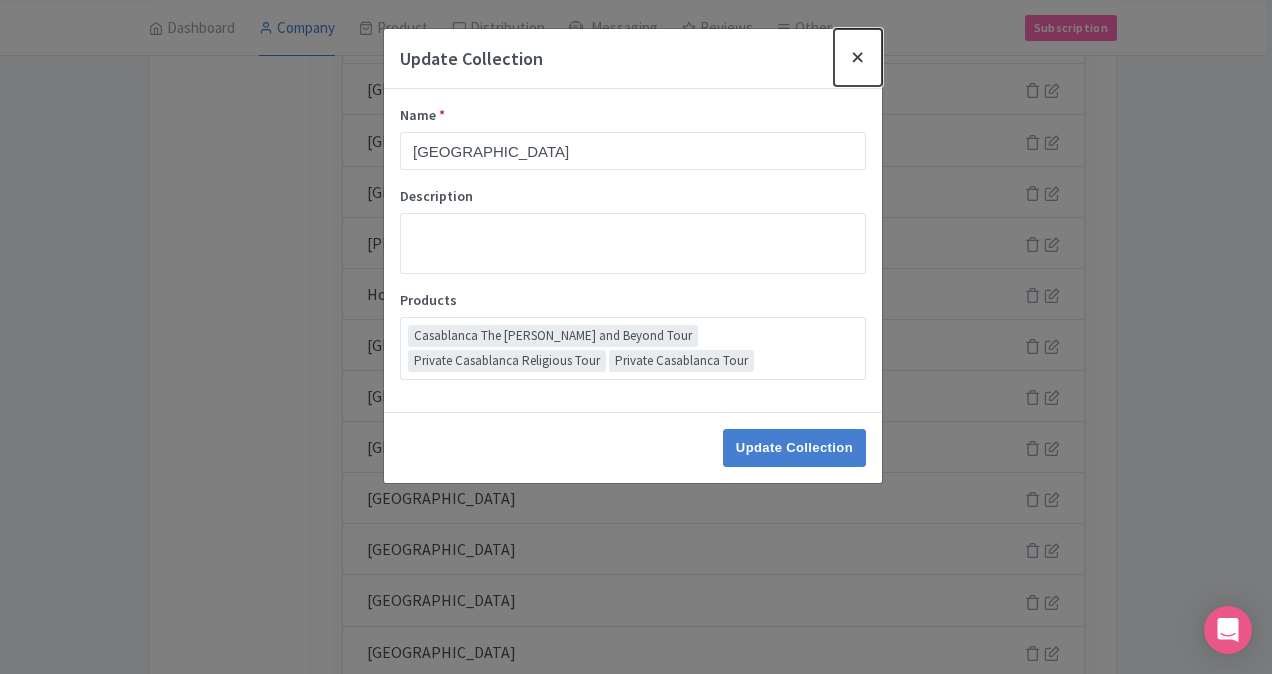 click at bounding box center [858, 57] 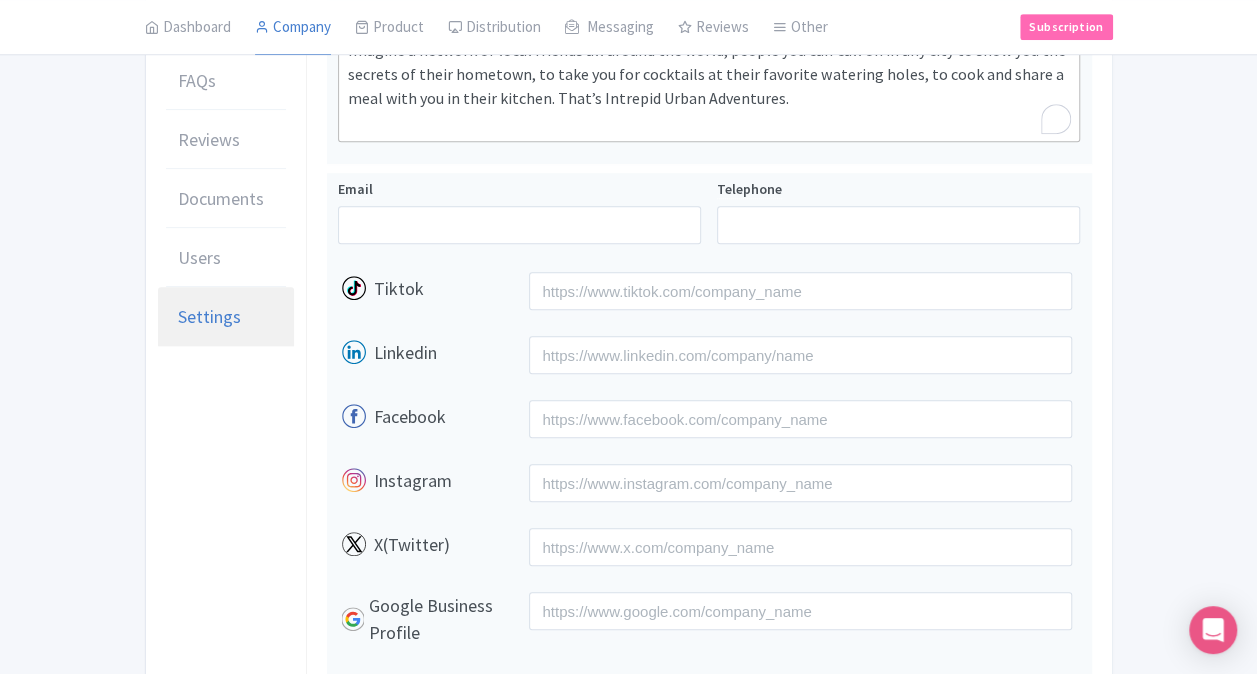 click on "Settings" at bounding box center [209, 316] 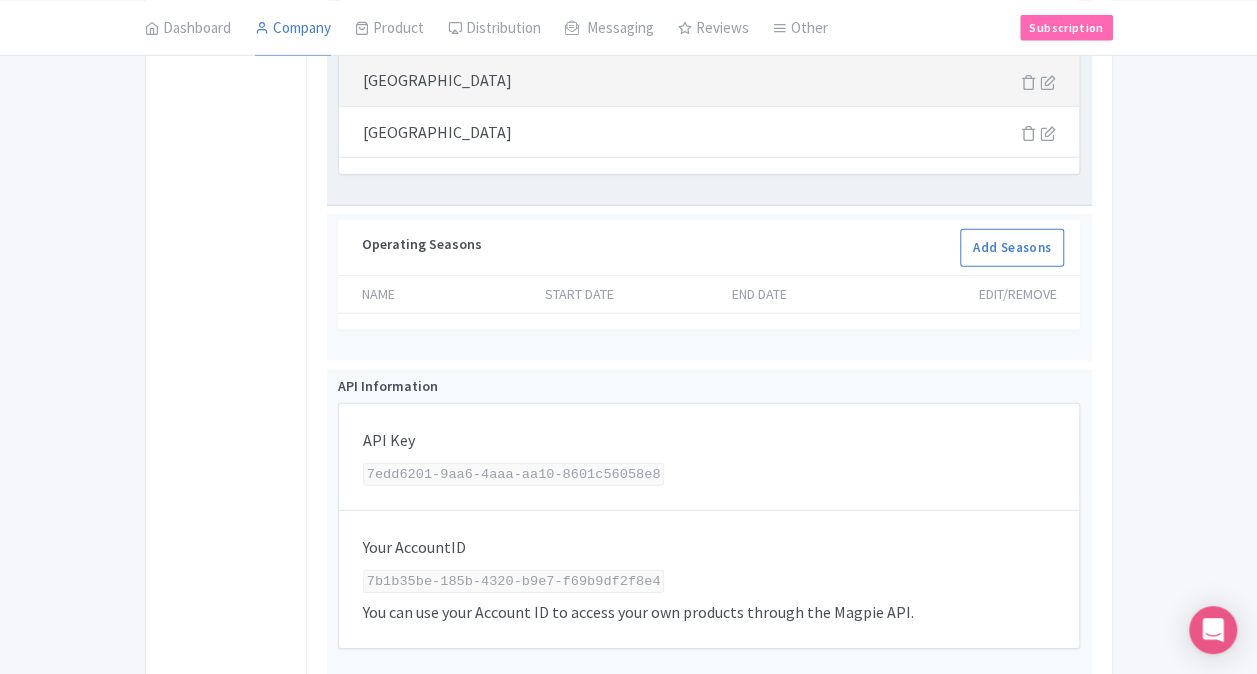 scroll, scrollTop: 2471, scrollLeft: 0, axis: vertical 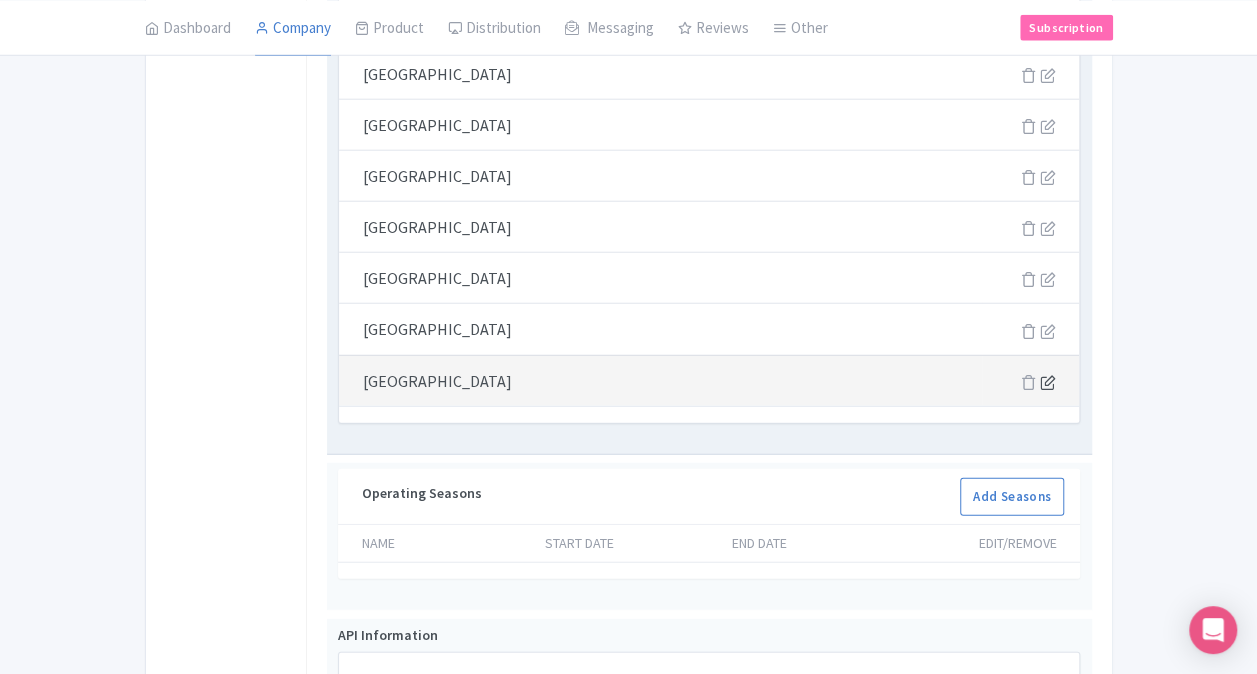 click at bounding box center (1047, 382) 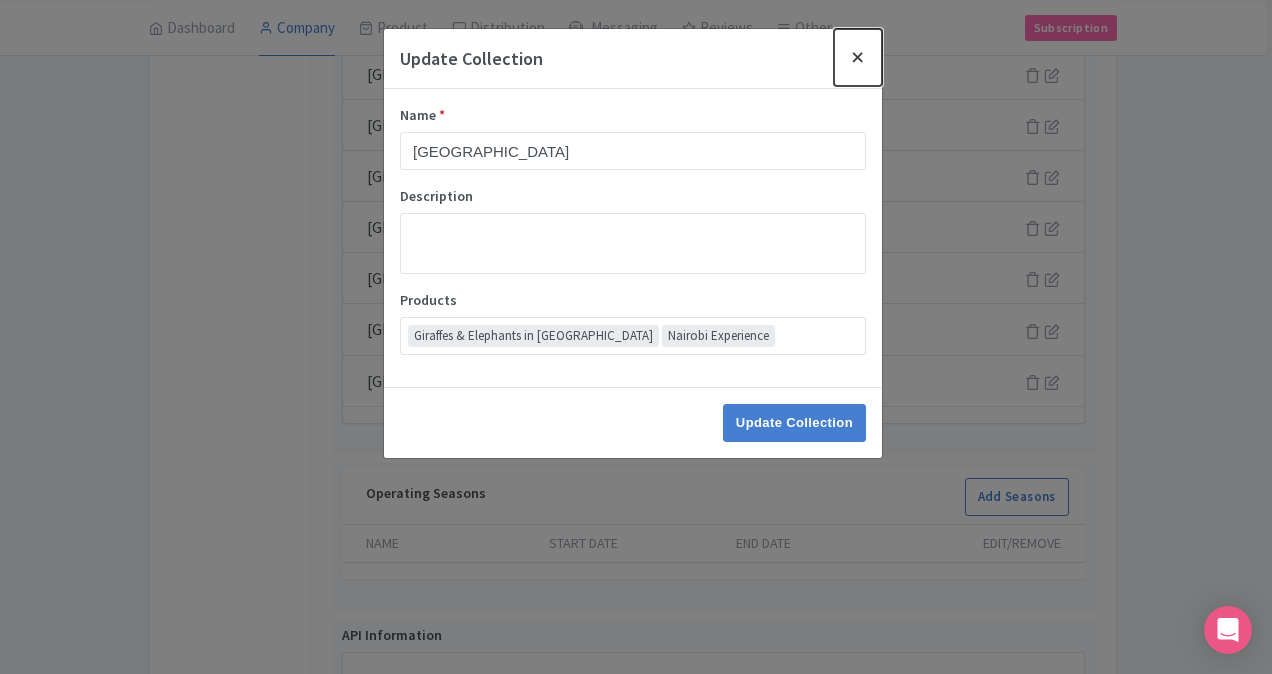 click at bounding box center (858, 57) 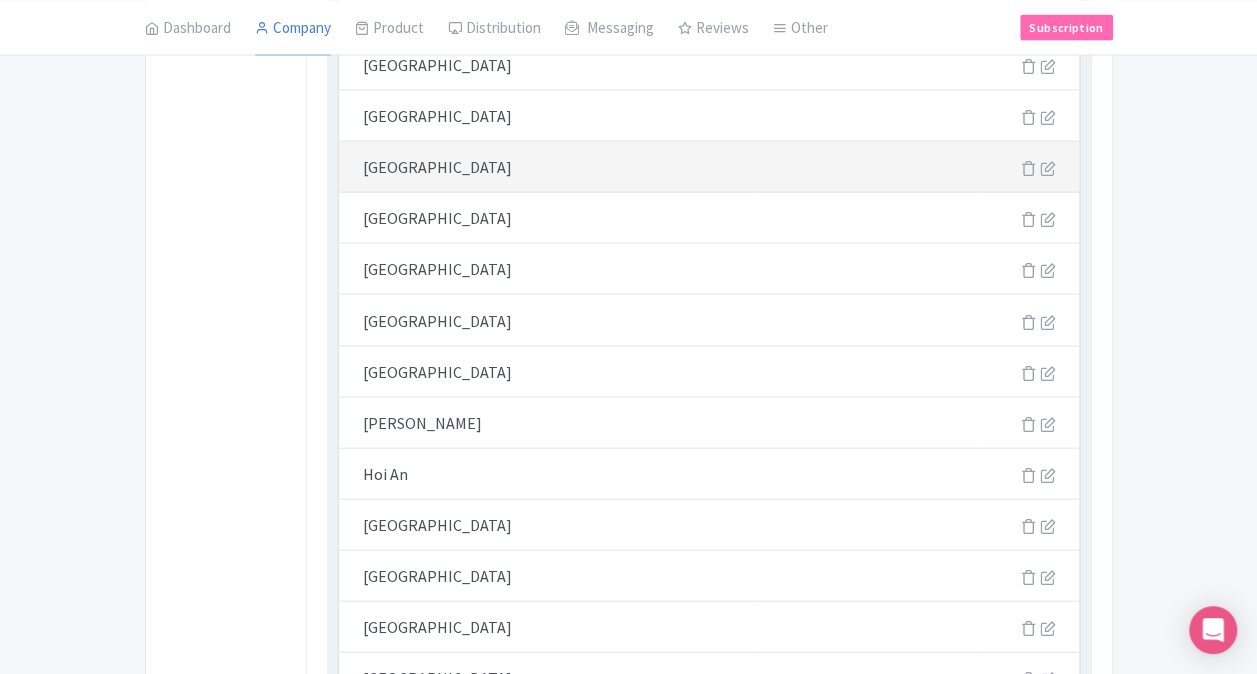 scroll, scrollTop: 1771, scrollLeft: 0, axis: vertical 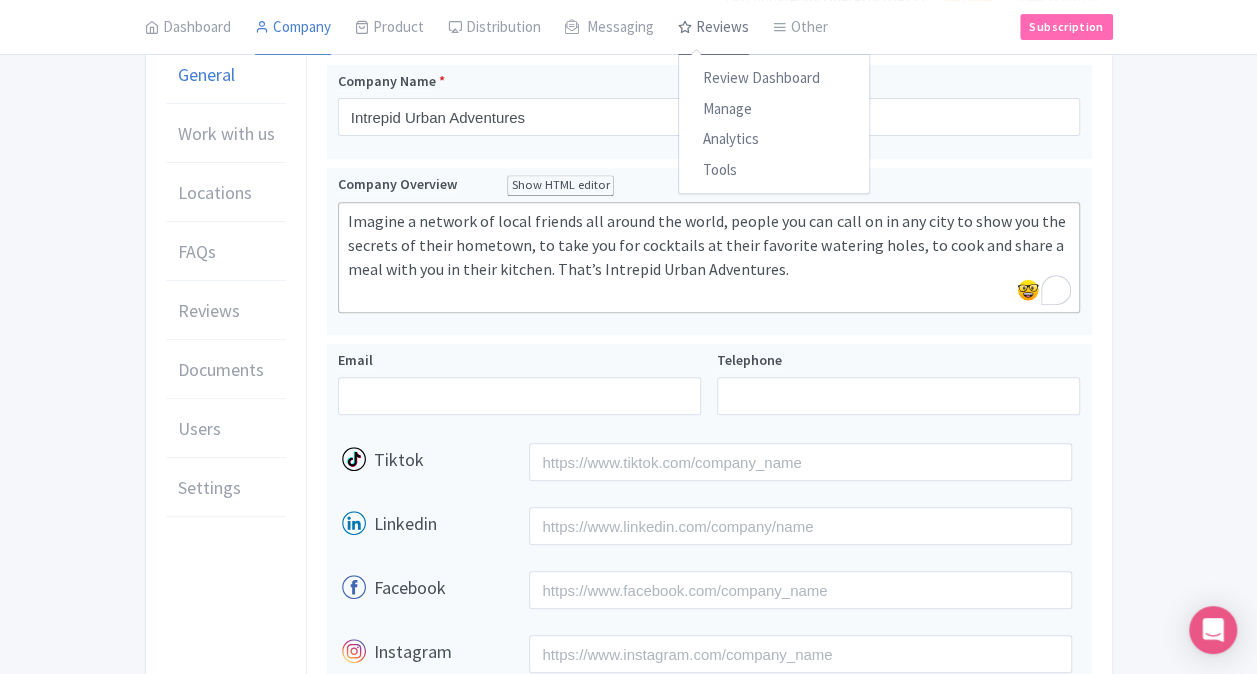 click on "Reviews" at bounding box center (713, 28) 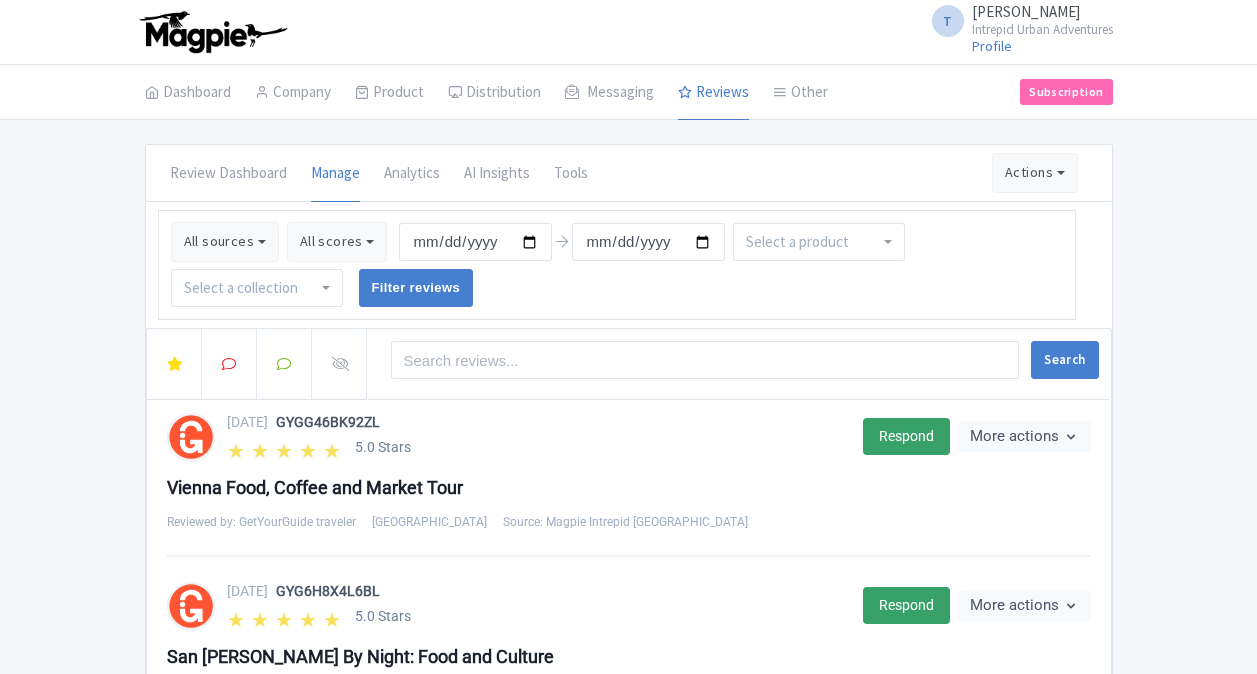 scroll, scrollTop: 0, scrollLeft: 0, axis: both 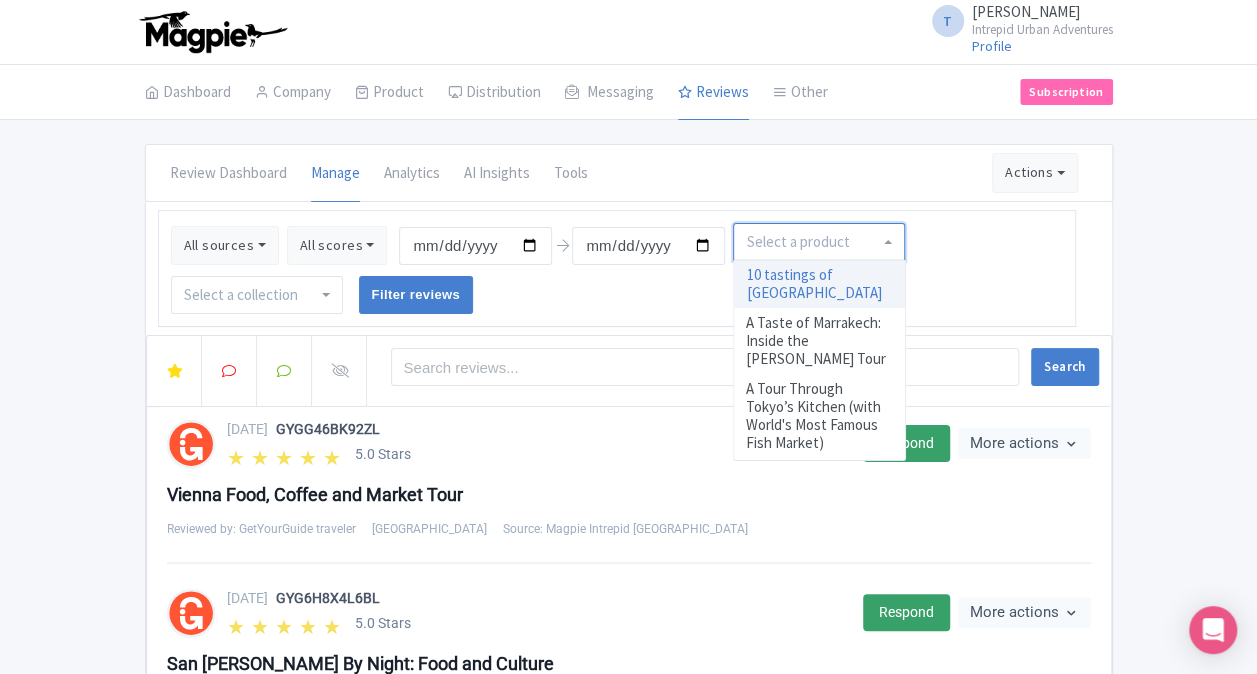 click at bounding box center (799, 242) 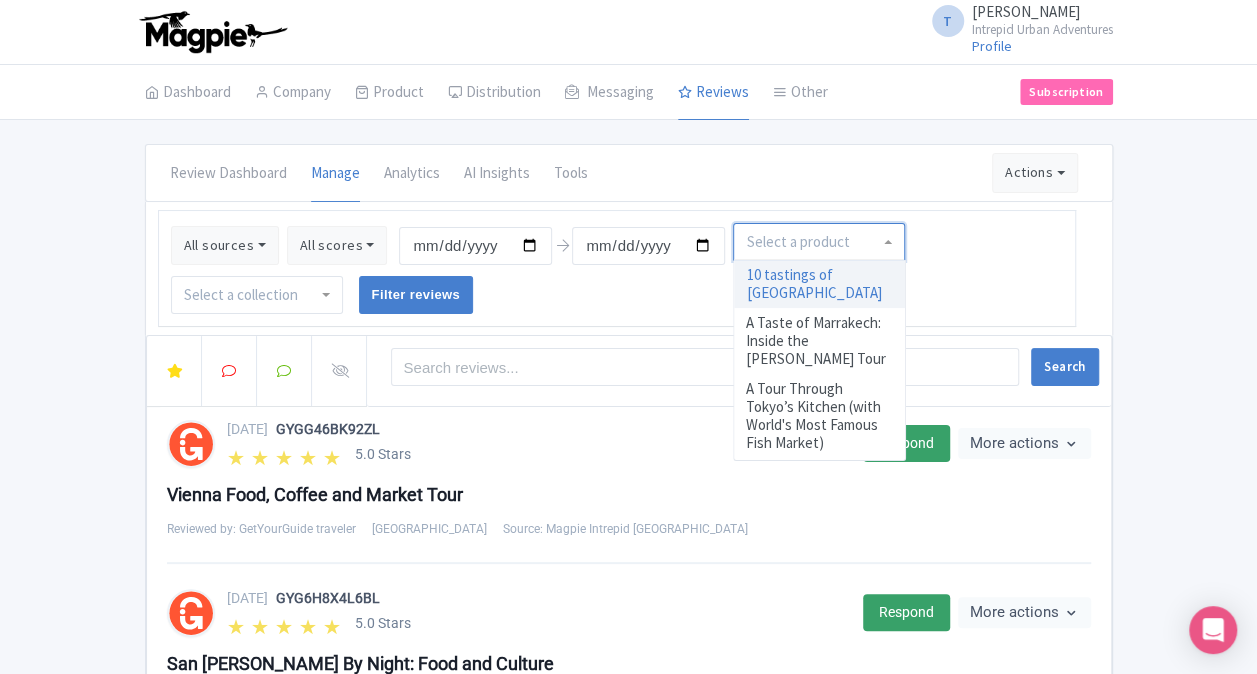 click at bounding box center [799, 242] 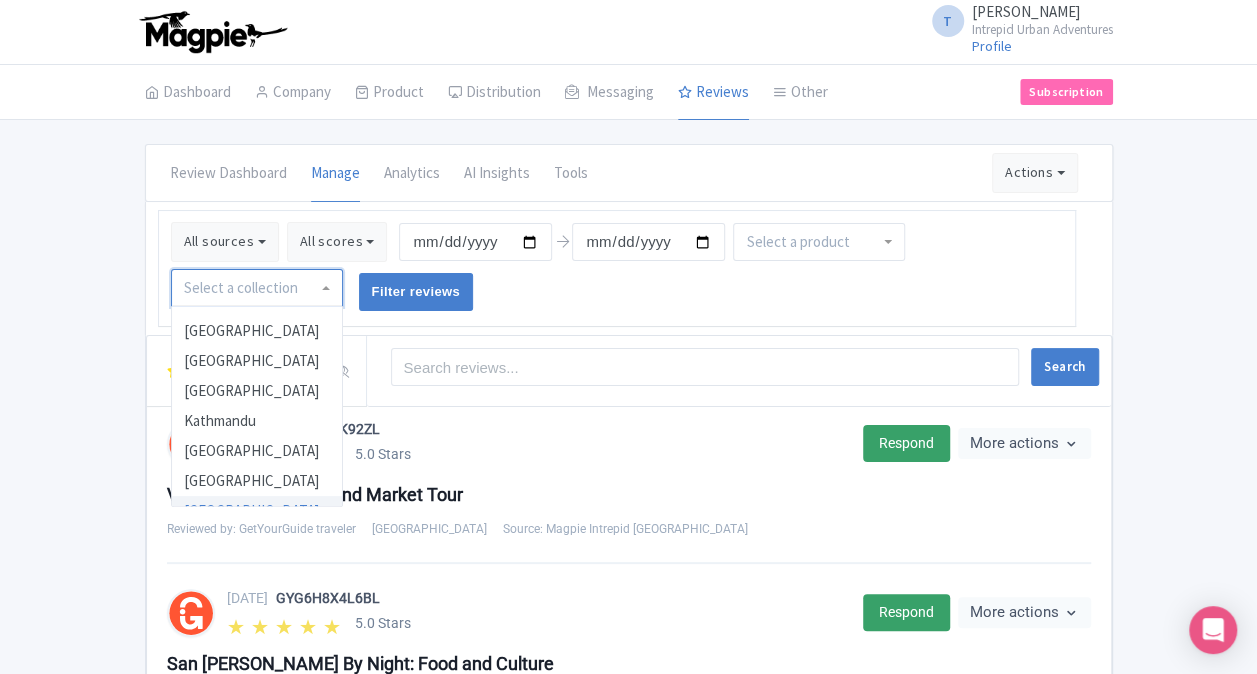 scroll, scrollTop: 490, scrollLeft: 0, axis: vertical 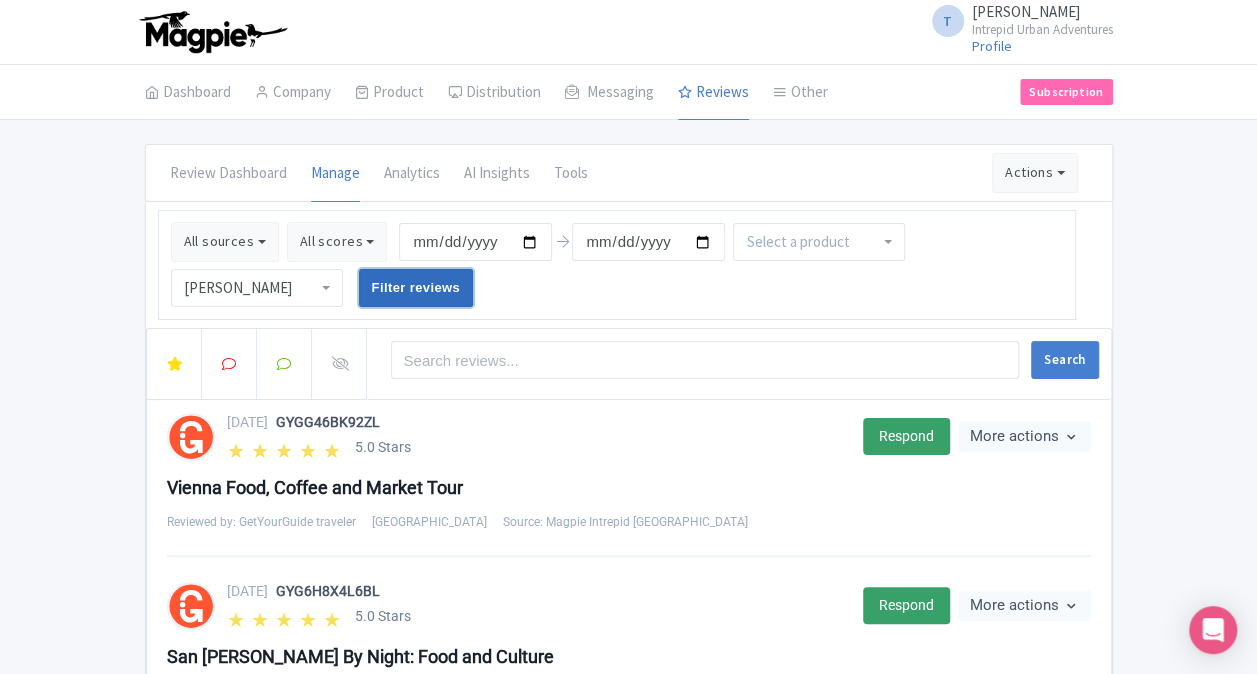 click on "Filter reviews" at bounding box center (416, 288) 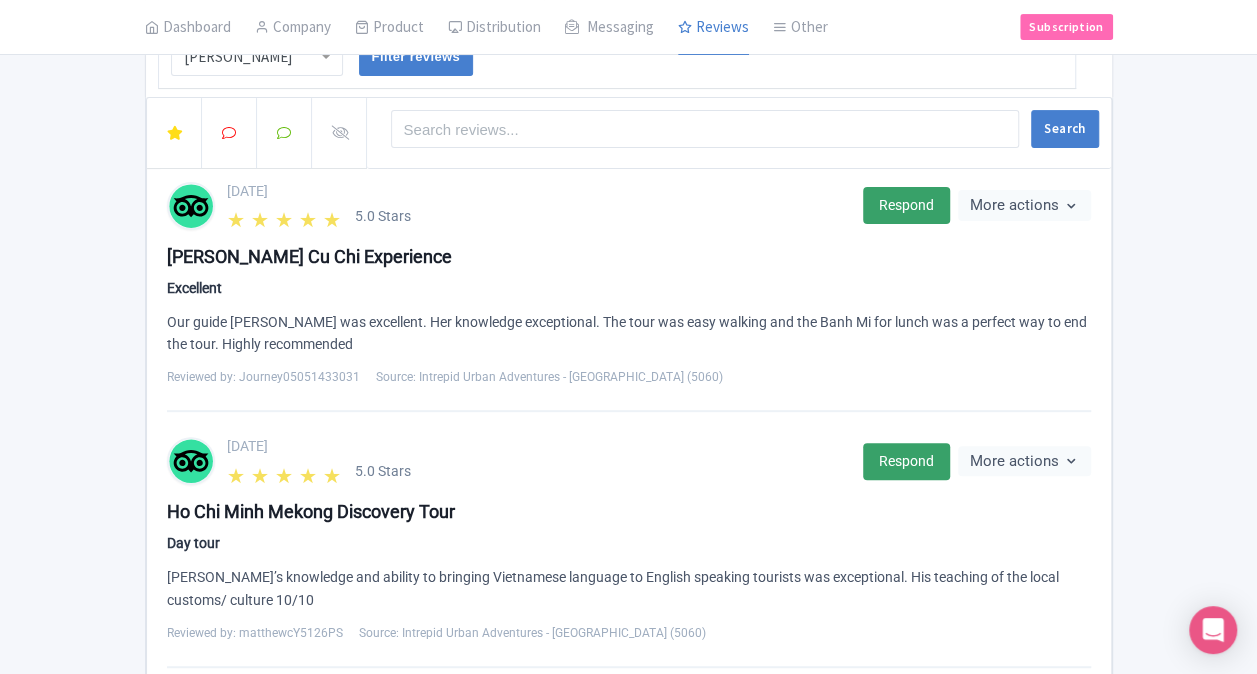 scroll, scrollTop: 0, scrollLeft: 0, axis: both 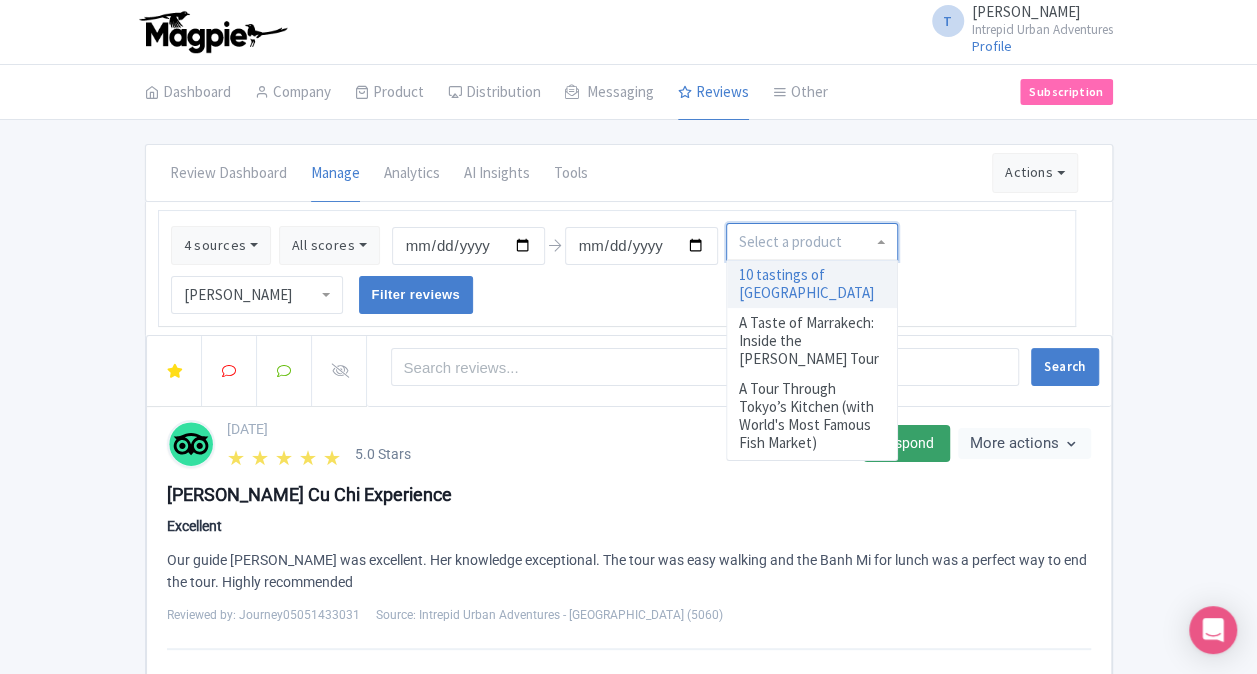 click at bounding box center [792, 242] 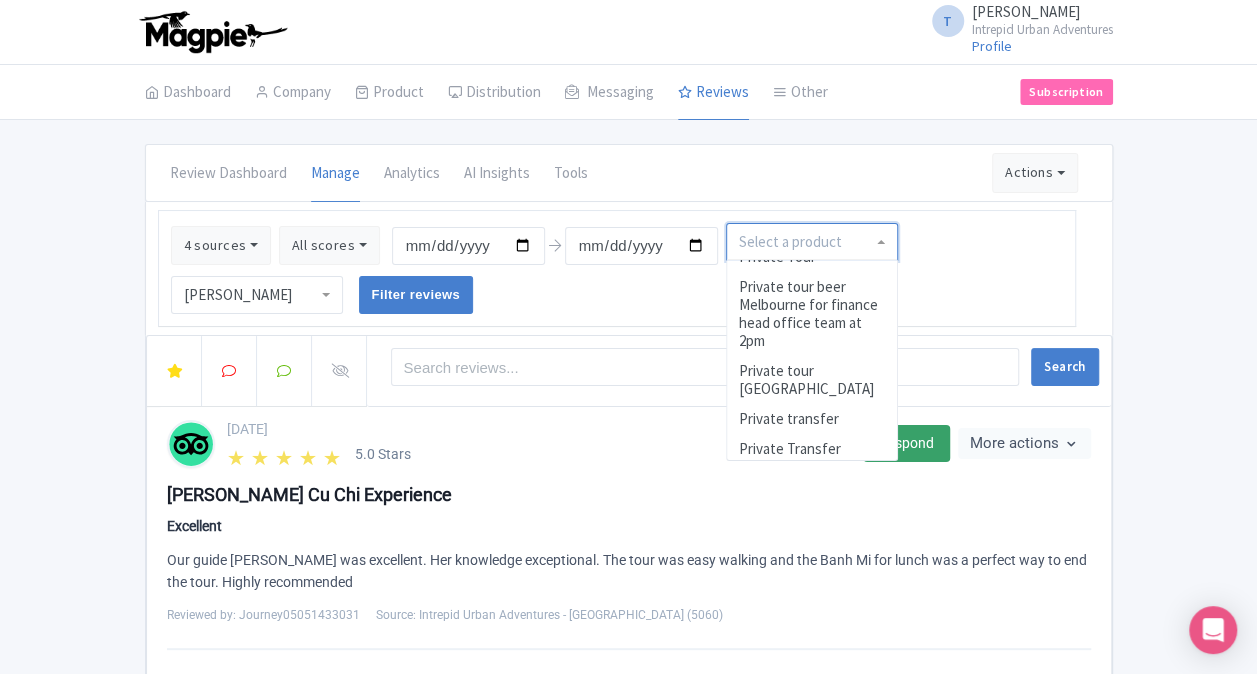 scroll, scrollTop: 8700, scrollLeft: 0, axis: vertical 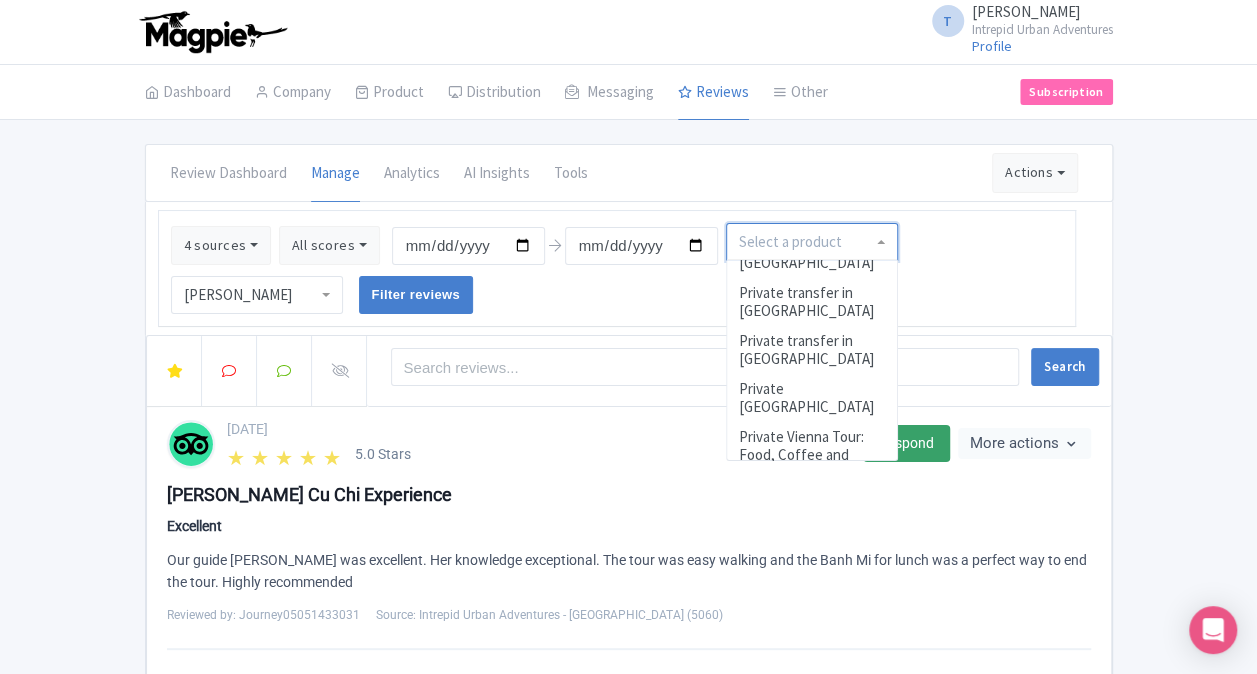 click on "4 sources
Select all
Deselect all
Select all
Deselect all
Urban Adventures - AUD
Select all
Deselect all
Intrepid Urban Adventures - France
Intrepid Urban Adventures - Croatia
Latin America - 5207
Intrepid Urban Adventures - Thailand
Intrepid Urban Adventures - Indonesia
Intrepid Urban Adventures - Japan
Intrepid Urban Adventures - Canada
Intrepid Urban Adventures - Austria
Intrepid Urban Adventures - Kenya
Intrepid Urban Adventures - Turkey
Intrepid Urban Adventures - USA
Intrepid Urban Adventures - Vietnam
Intrepid Urban Adventures - Spain
Intrepid Urban Adventures - Romania
Intrepid Urban Adventures - Egypt
Intrepid Urban Adventures - Morocco
Intrepid Urban Adventures - Florence" at bounding box center [617, 268] 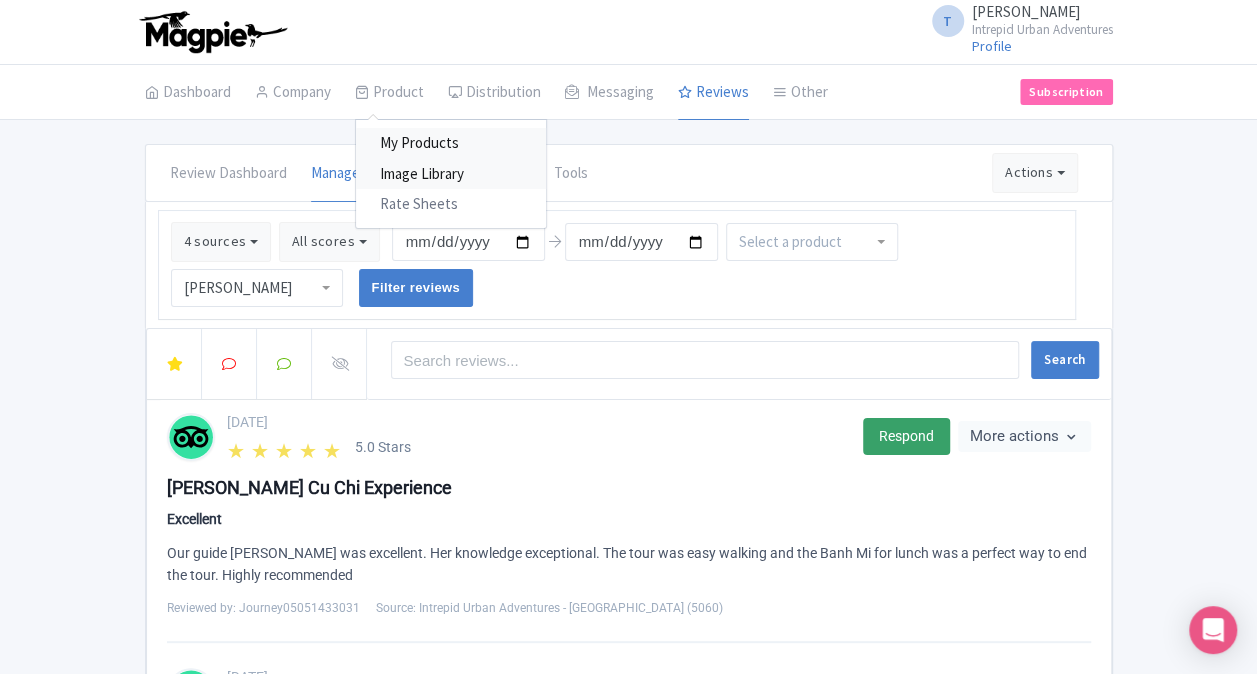 drag, startPoint x: 419, startPoint y: 142, endPoint x: 377, endPoint y: 167, distance: 48.8774 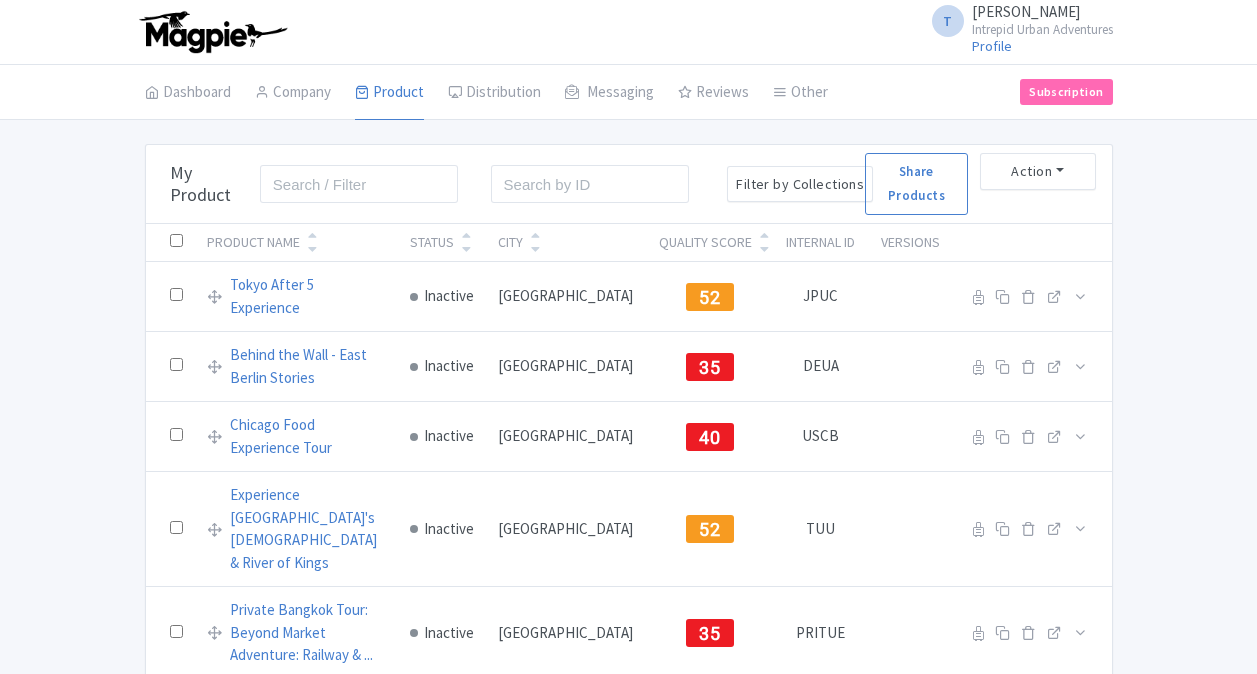 scroll, scrollTop: 0, scrollLeft: 0, axis: both 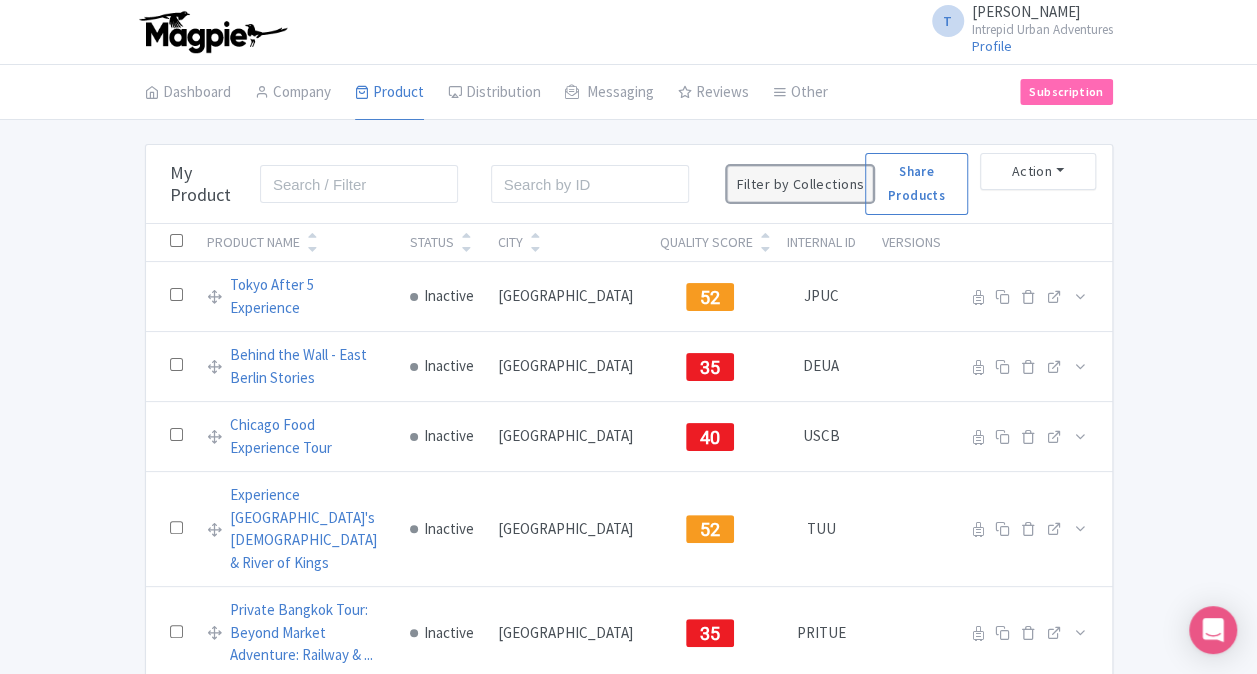 click on "Filter by Collections" at bounding box center (800, 184) 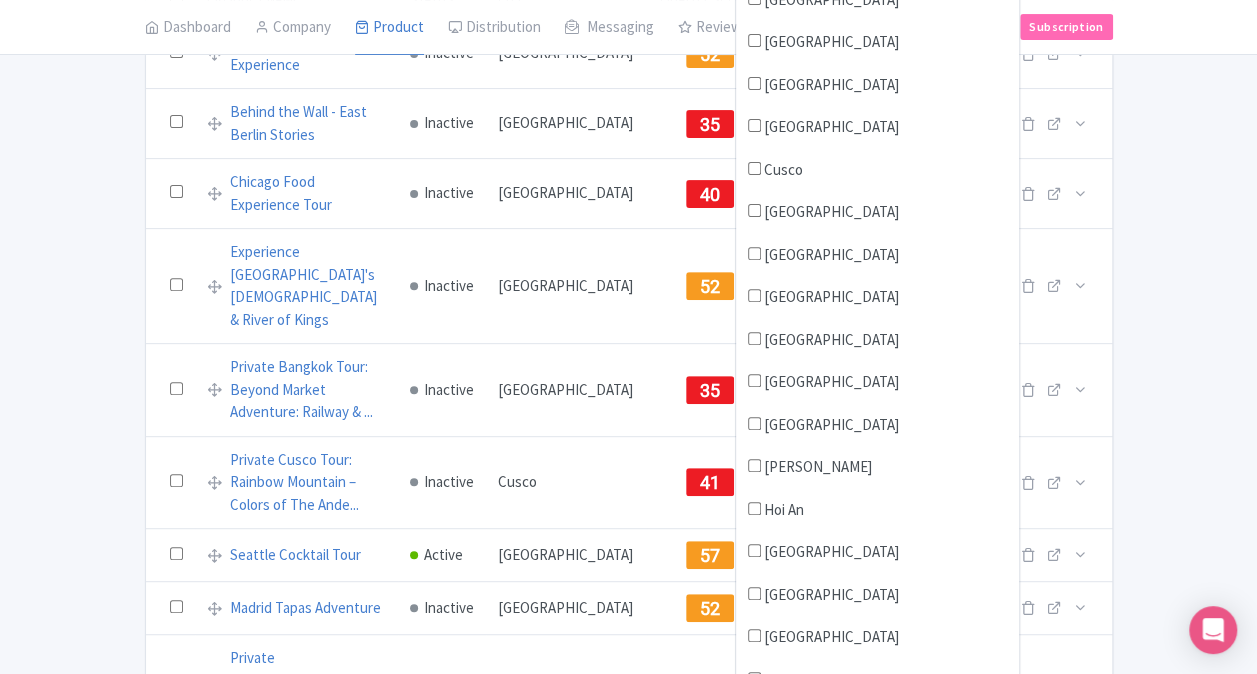 scroll, scrollTop: 0, scrollLeft: 0, axis: both 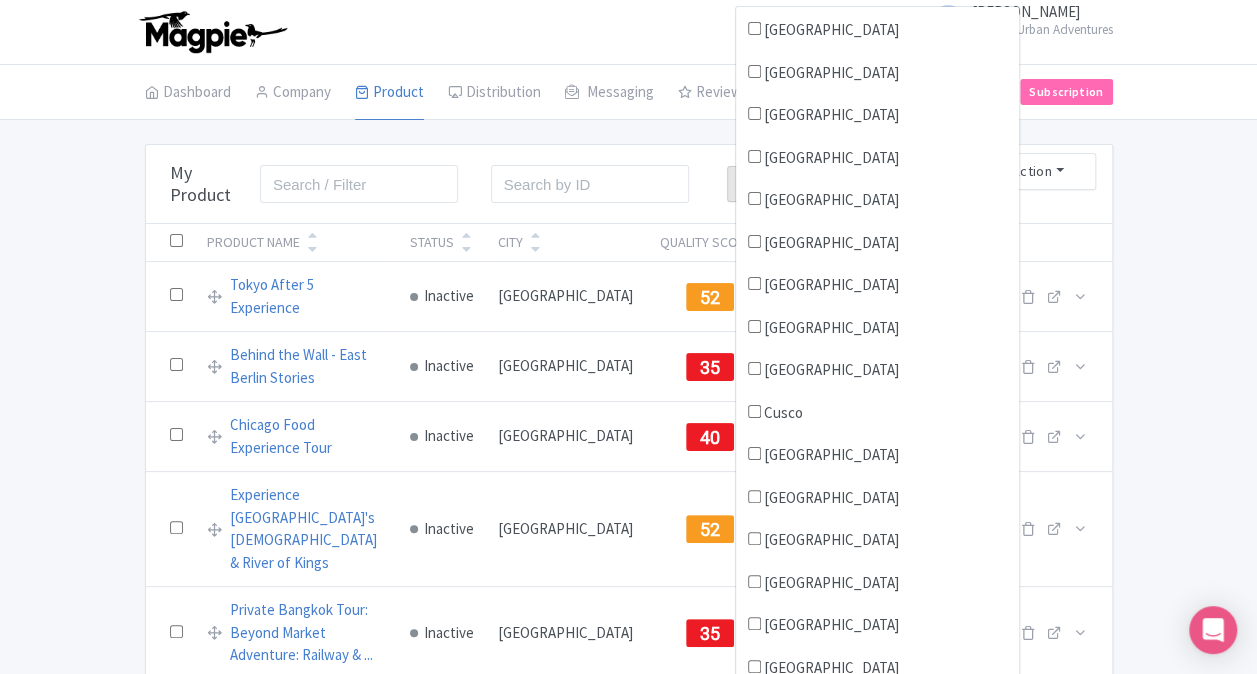 click on "Bulk Actions
Delete
Add to Collection
Share Products
Add to Collection
Collections   *
Add
Cancel
My Product
Search
Search
Filter by Collections
Athens
Bali
Bangkok
Barcelona
Boston
Bucharest
Cairo
Casablanca
Chicago
Cusco
Delhi
Denver
Dubrovnik
Florence
Hanoi
Havana
Ho Chi Minh
Hoi An
Hong Kong
Istanbul
Kangaroo Island
Kathmandu
Lima
London
Los Angeles
Madrid
Marrakech
Melbourne
Mexico
Nairobi
New Orleans
New York
Paris
Philadelphia
Quito
San Jose
Seattle
Split
Tokyo
Toronto
Venice
Vienna
Washington DC
Reset
Share Products
Action" at bounding box center [628, 1472] 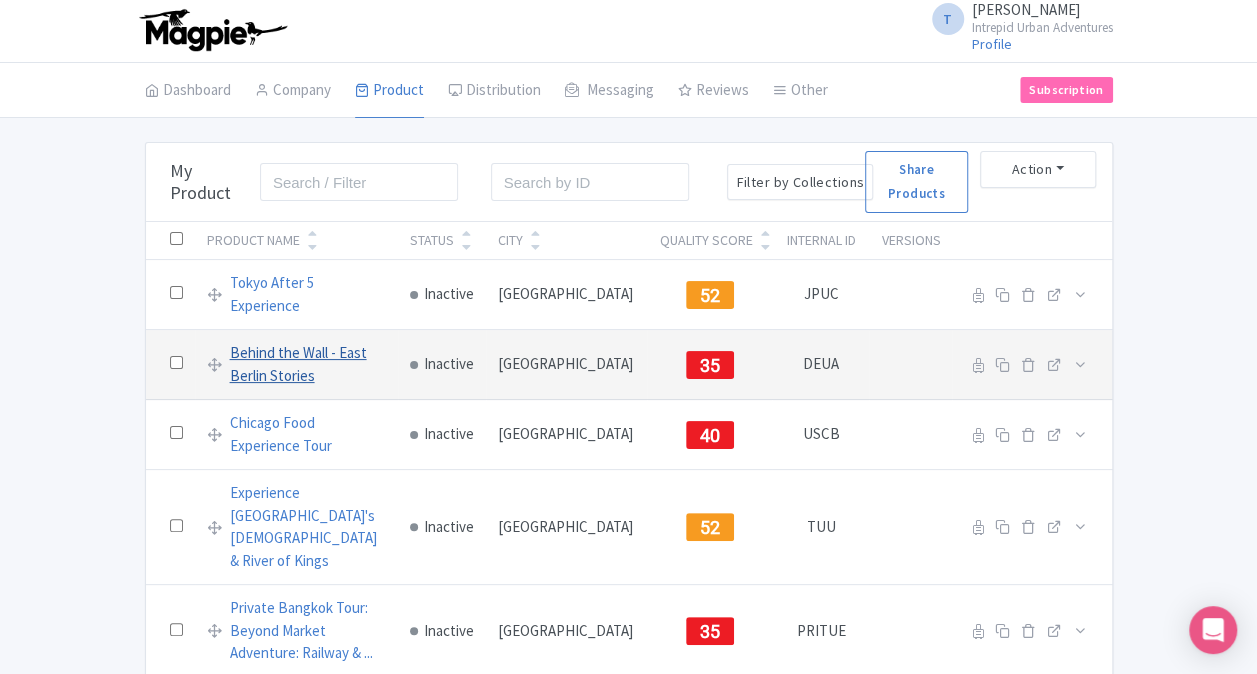 scroll, scrollTop: 0, scrollLeft: 0, axis: both 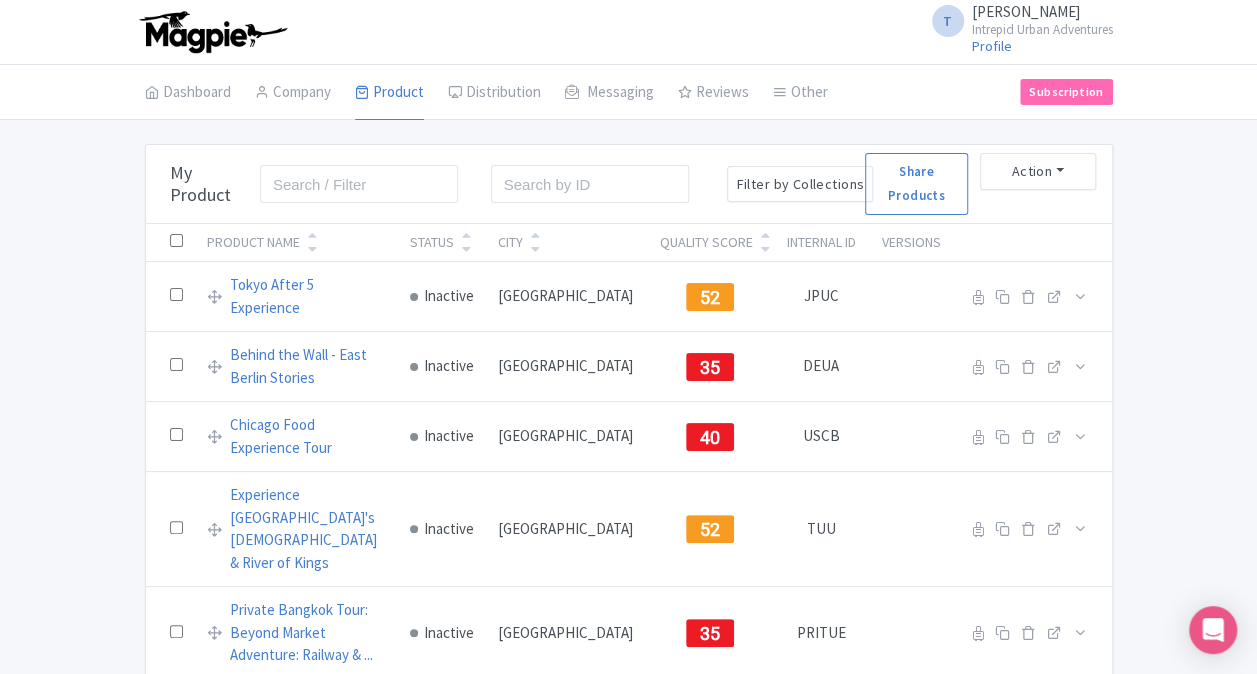 click at bounding box center (312, 235) 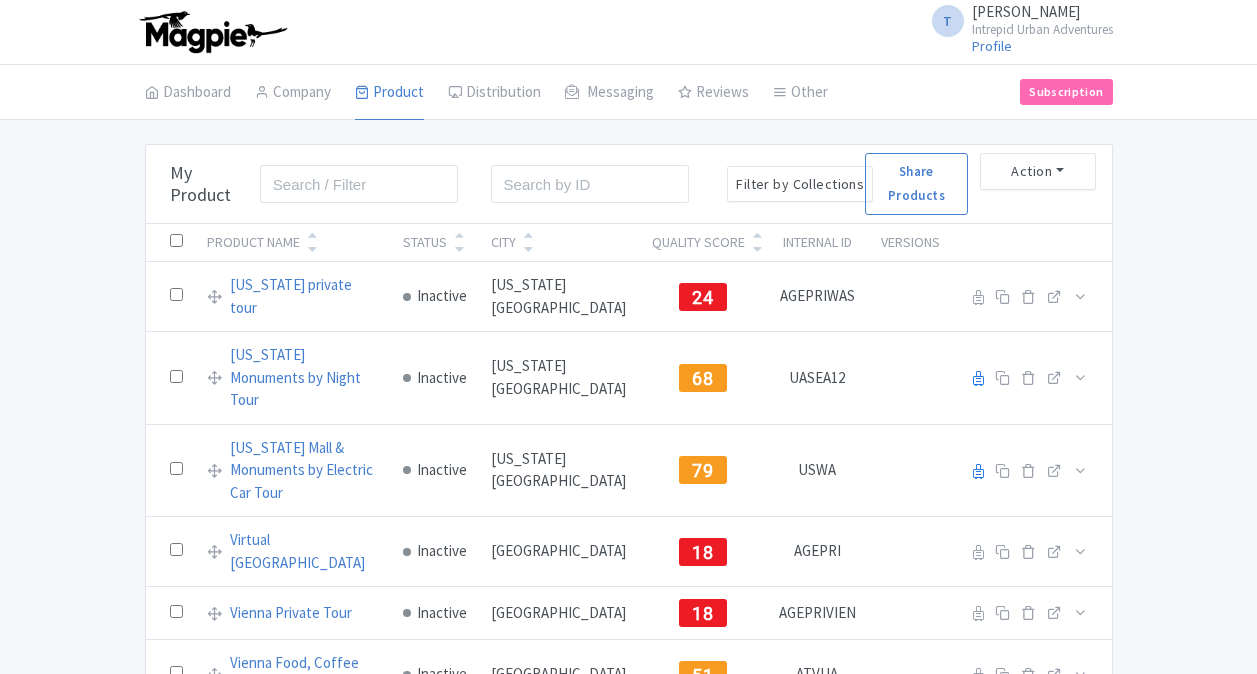 scroll, scrollTop: 0, scrollLeft: 0, axis: both 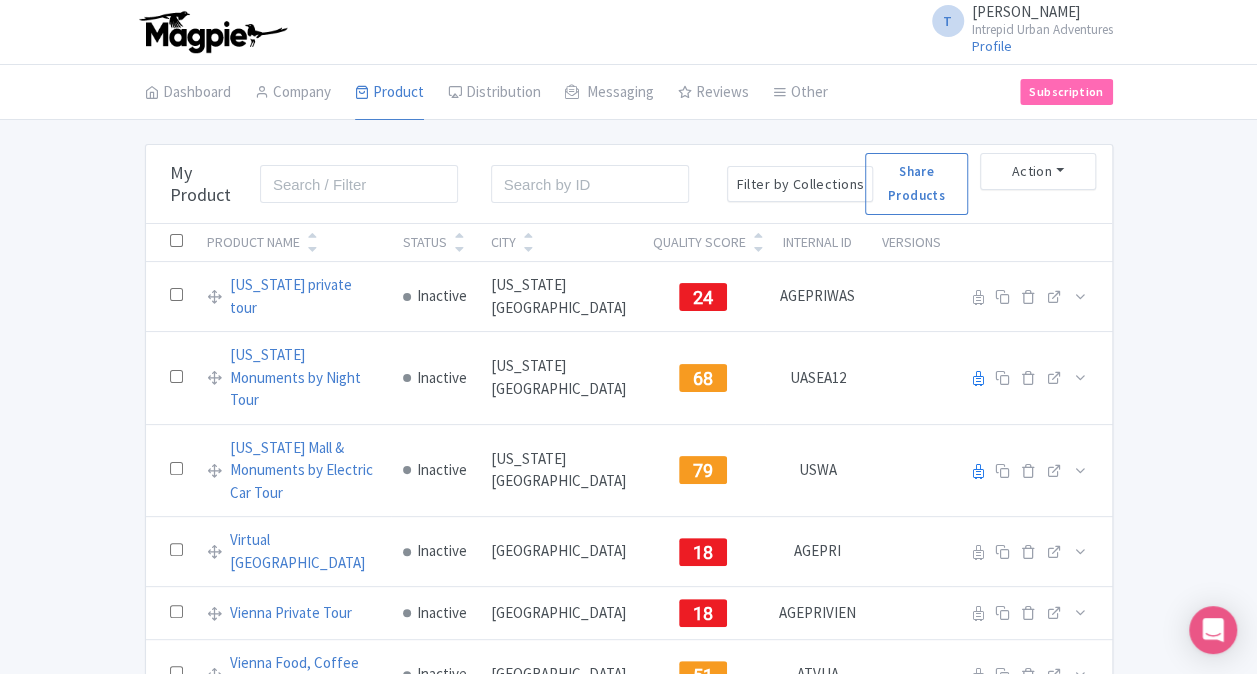click at bounding box center [312, 249] 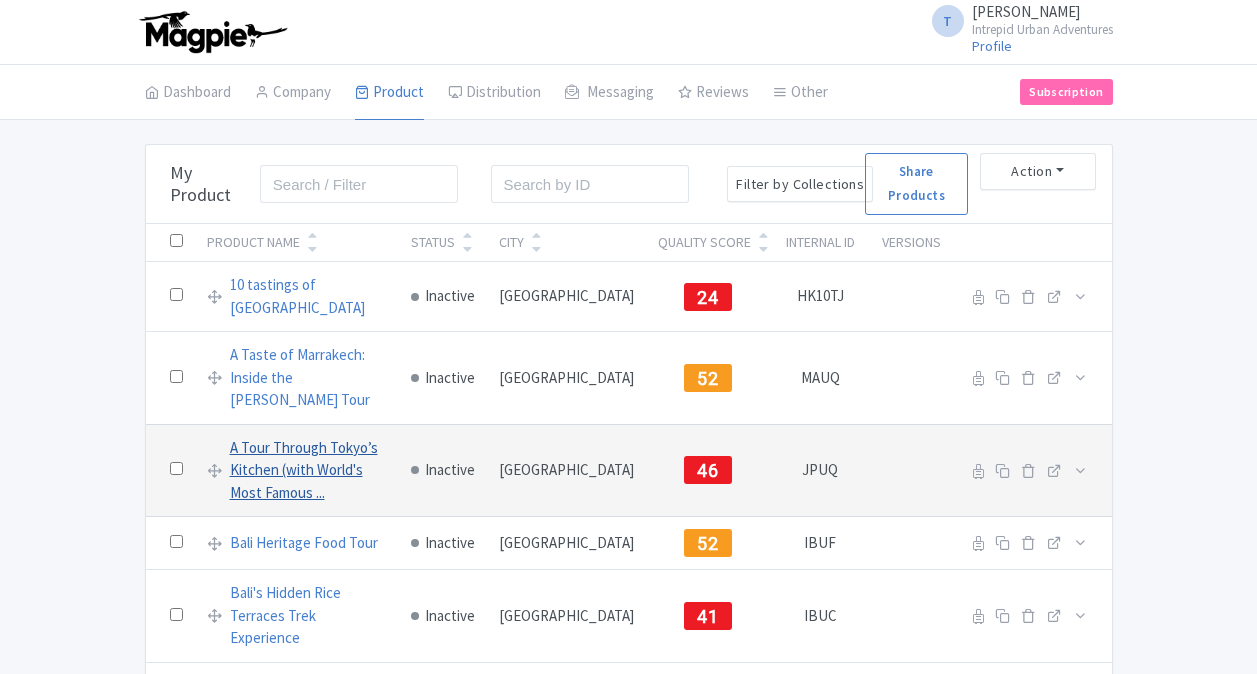 scroll, scrollTop: 0, scrollLeft: 0, axis: both 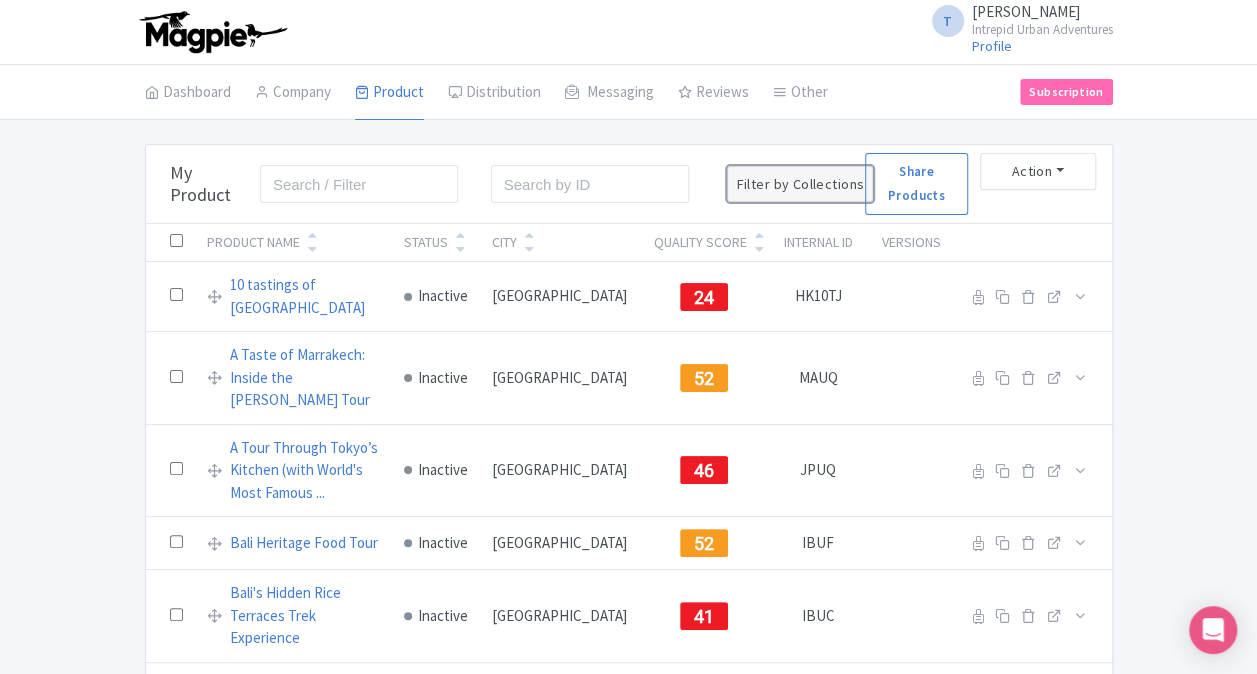 click on "Filter by Collections" at bounding box center (800, 184) 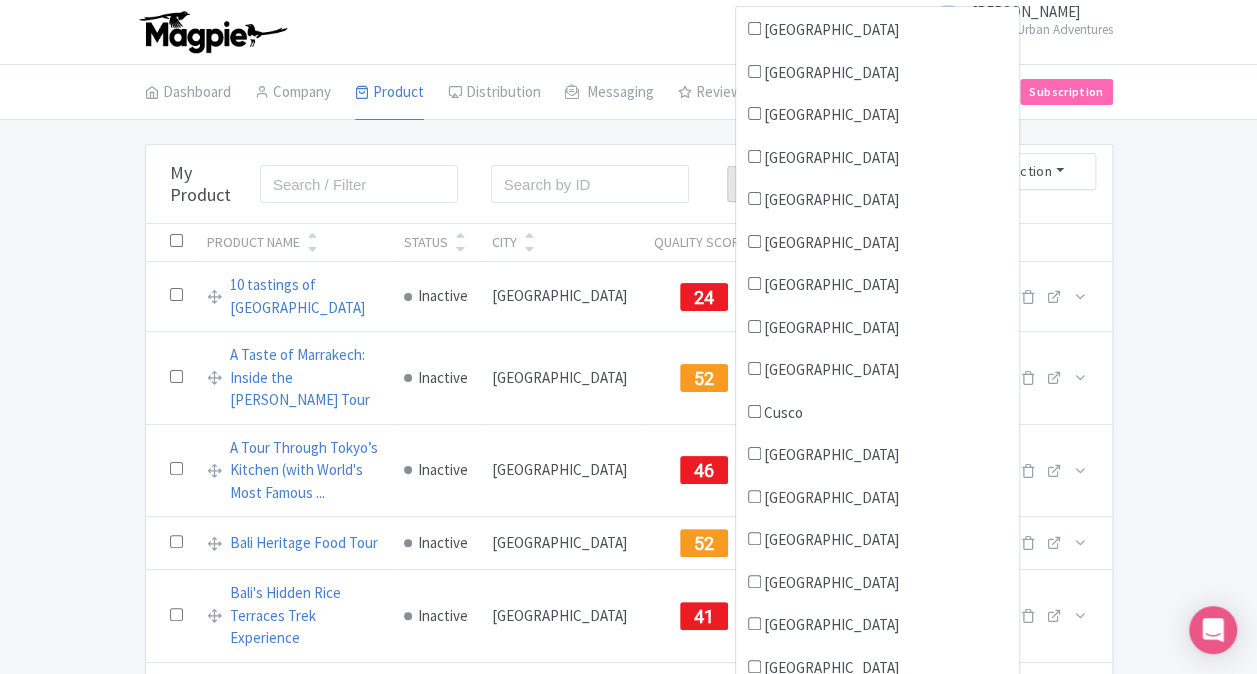 click on "Bulk Actions
Delete
Add to Collection
Share Products
Add to Collection
Collections   *
Add
Cancel
My Product
Search
Search
Filter by Collections
Athens
Bali
Bangkok
Barcelona
Boston
Bucharest
Cairo
Casablanca
Chicago
Cusco
Delhi
Denver
Dubrovnik
Florence
Hanoi
Havana
Ho Chi Minh
Hoi An
Hong Kong
Istanbul
Kangaroo Island
Kathmandu
Lima
London
Los Angeles
Madrid
Marrakech
Melbourne
Mexico
Nairobi
New Orleans
New York
Paris
Philadelphia
Quito
San Jose
Seattle
Split
Tokyo
Toronto
Venice
Vienna
Washington DC
Reset
Share Products
Action" at bounding box center (628, 1489) 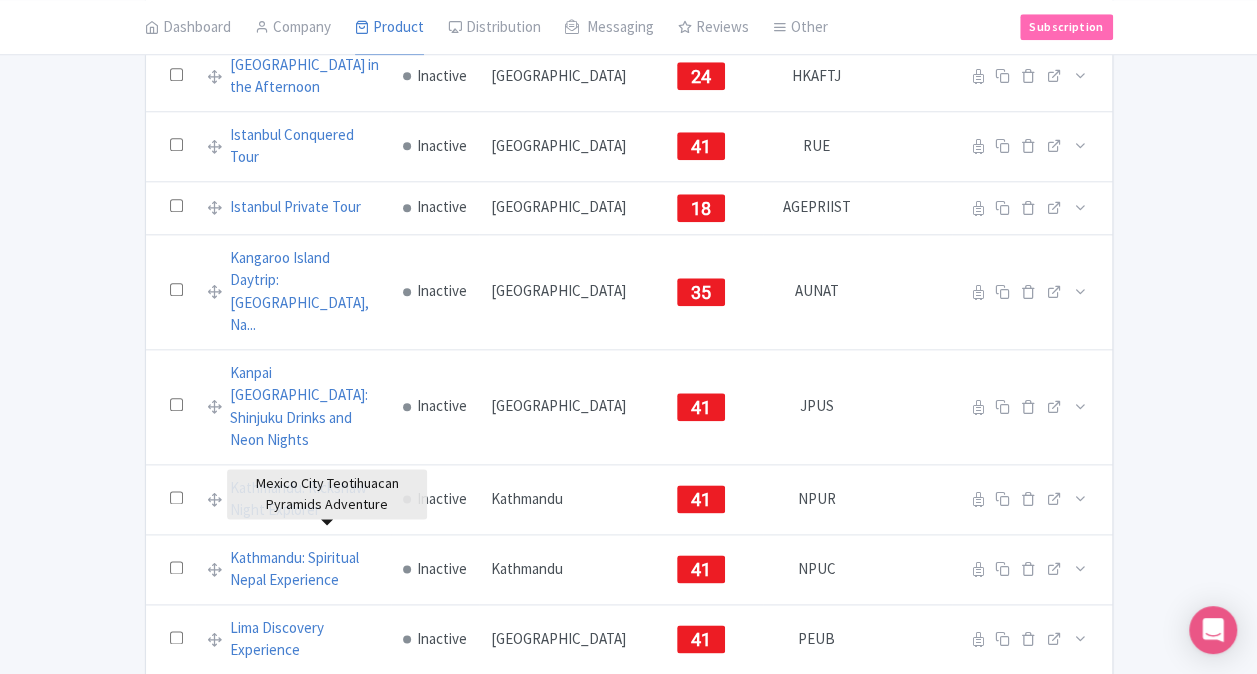 scroll, scrollTop: 4894, scrollLeft: 0, axis: vertical 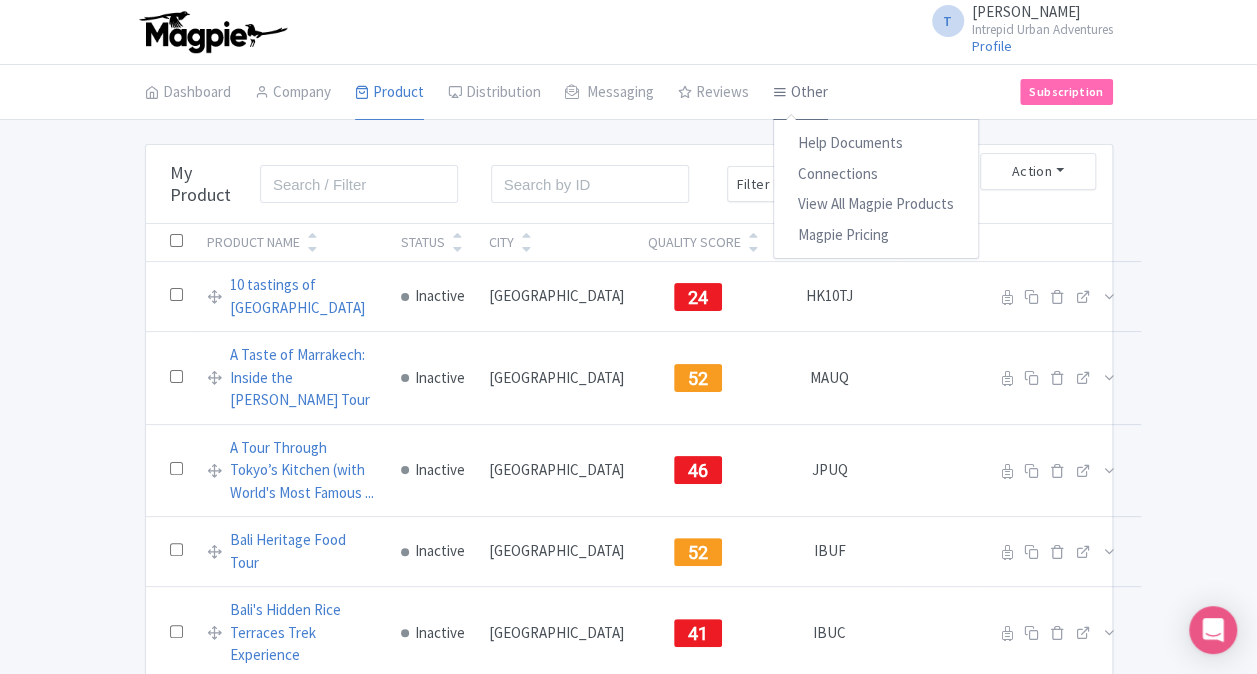 click at bounding box center (780, 92) 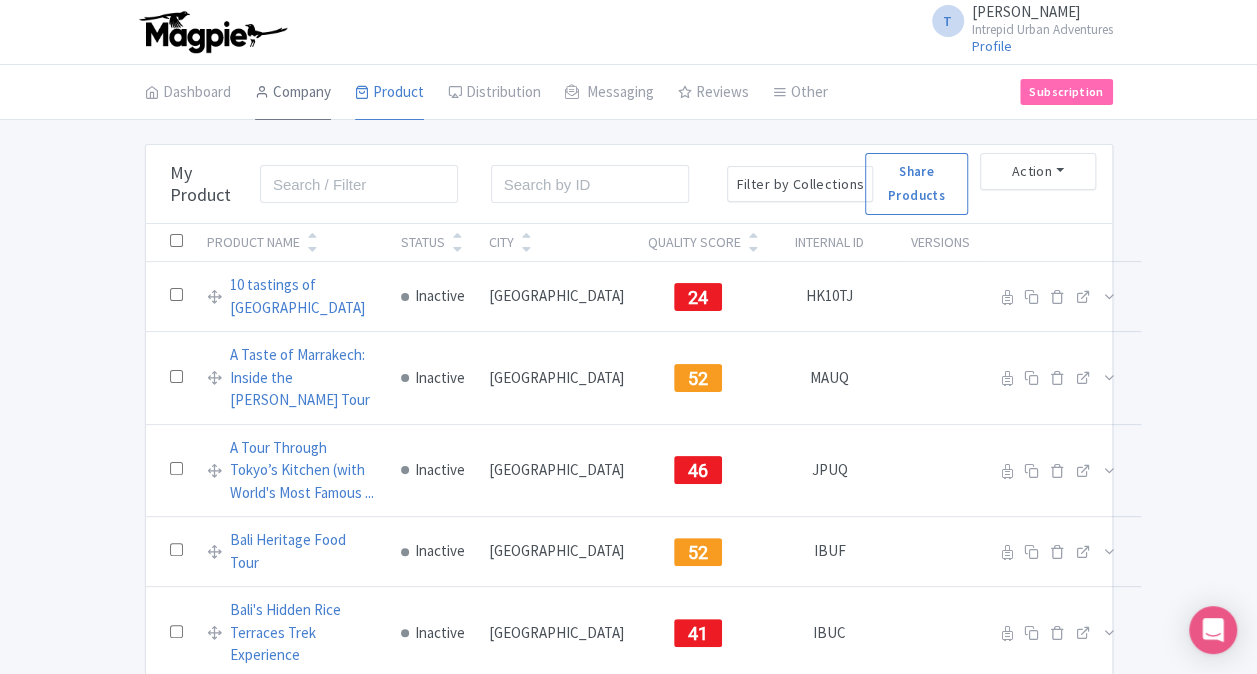 click on "Company" at bounding box center [293, 93] 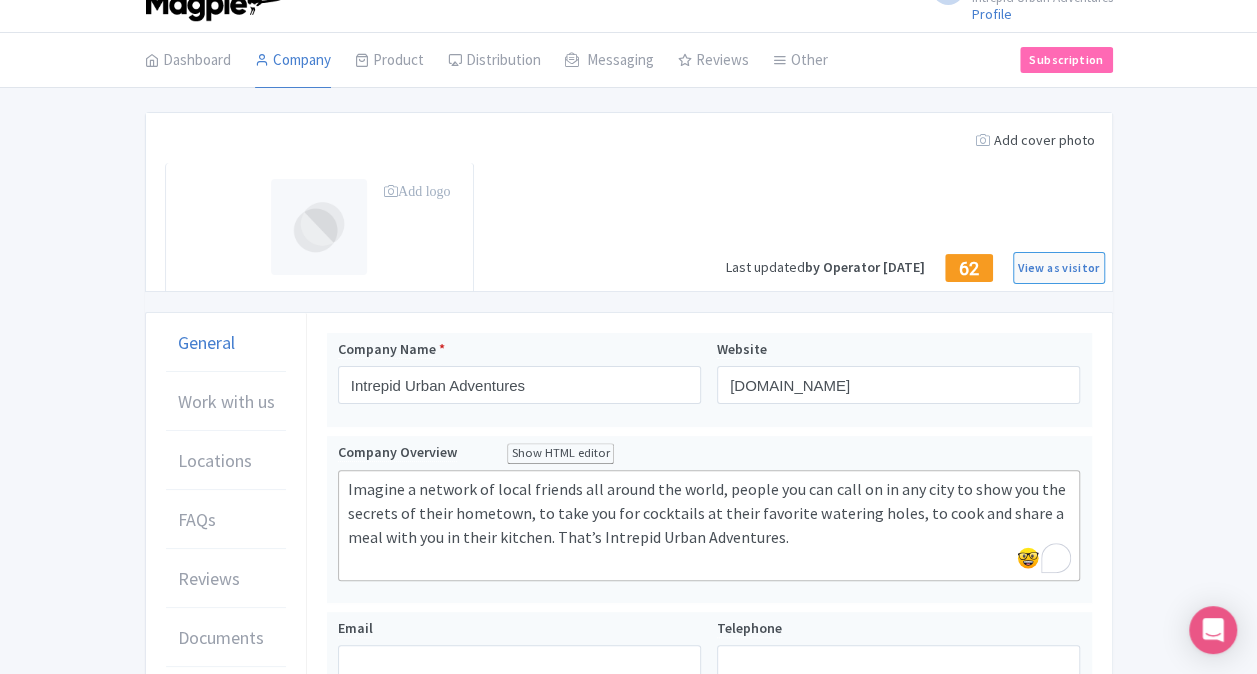 scroll, scrollTop: 0, scrollLeft: 0, axis: both 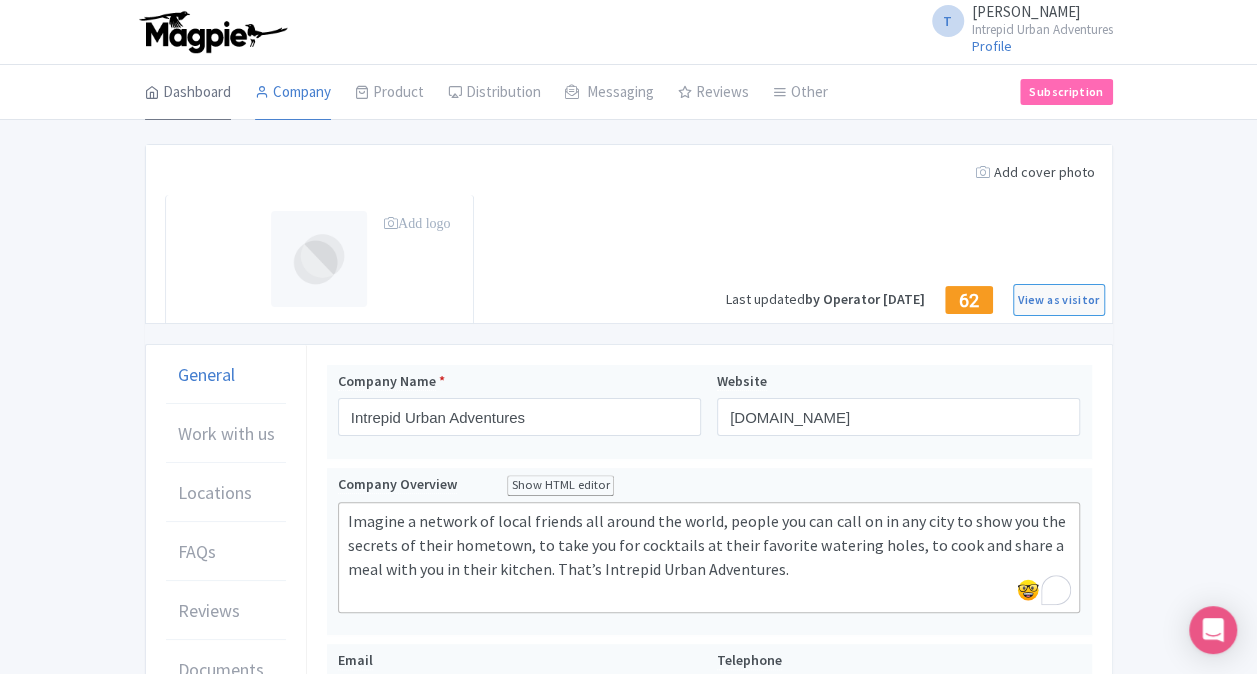click on "Dashboard" at bounding box center (188, 93) 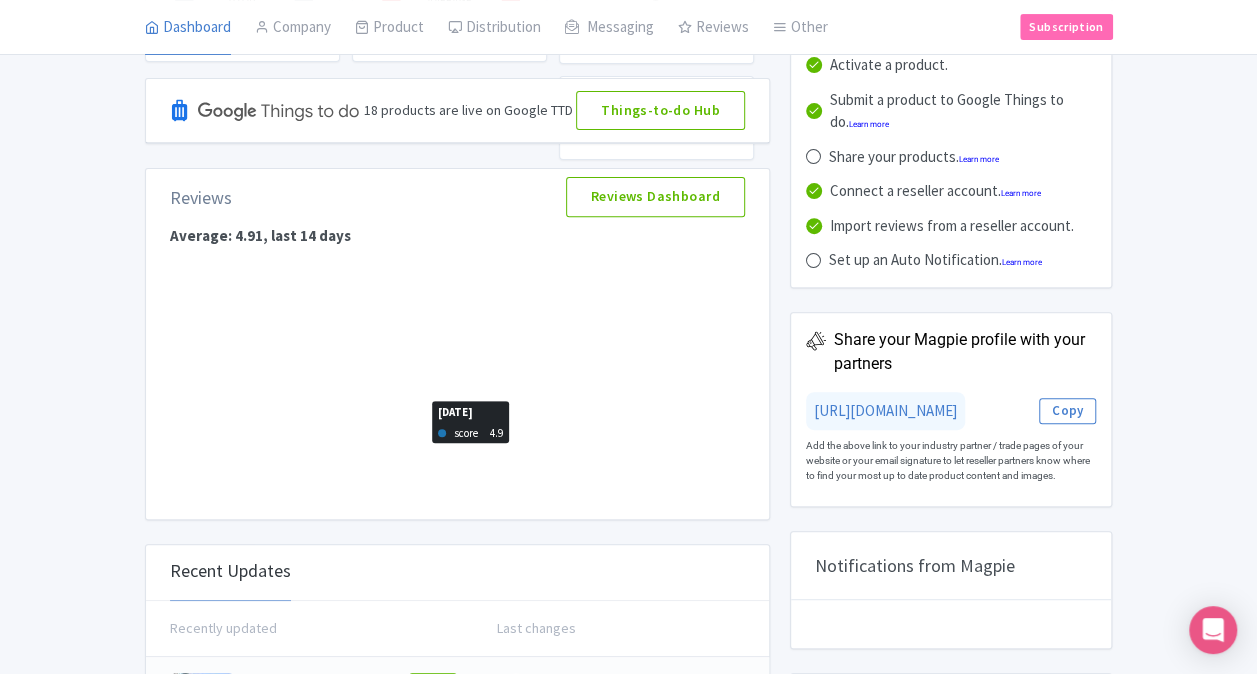 scroll, scrollTop: 0, scrollLeft: 0, axis: both 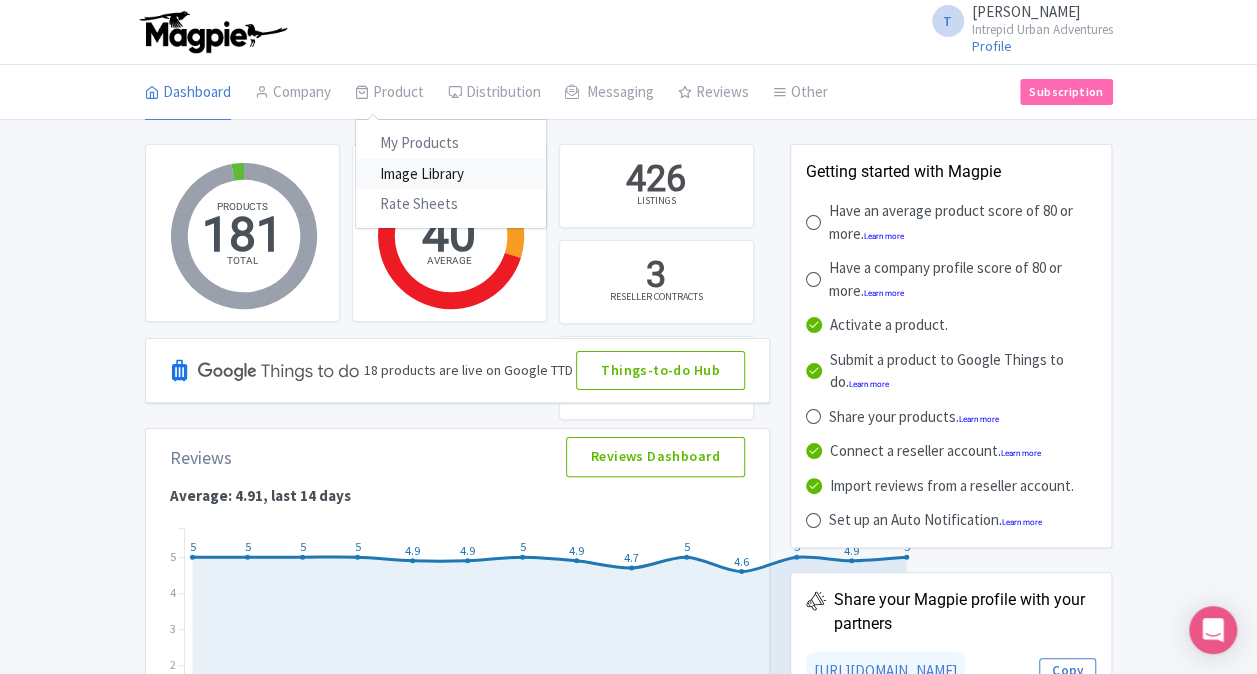 click on "Image Library" at bounding box center (451, 174) 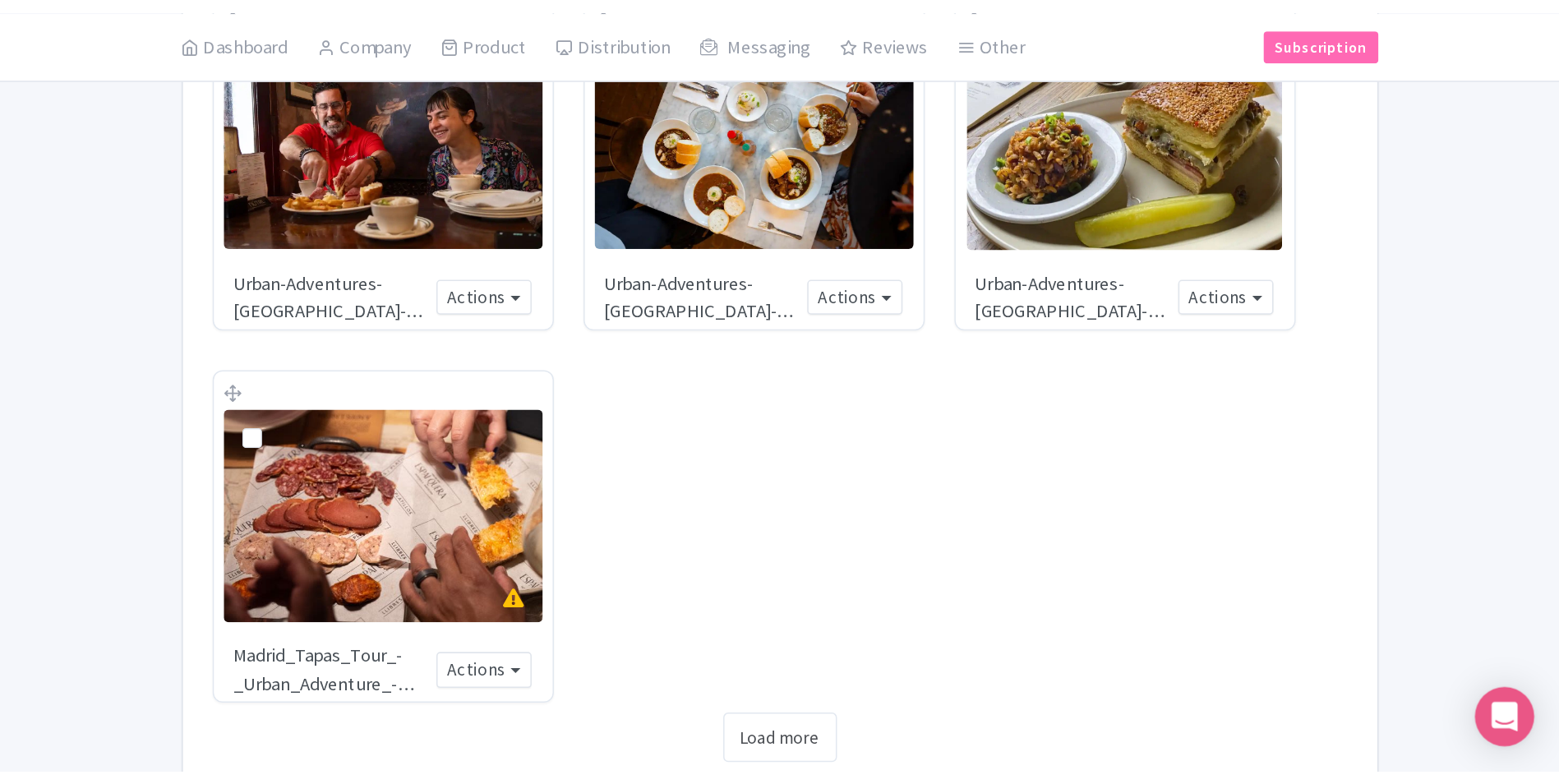 scroll, scrollTop: 41, scrollLeft: 0, axis: vertical 